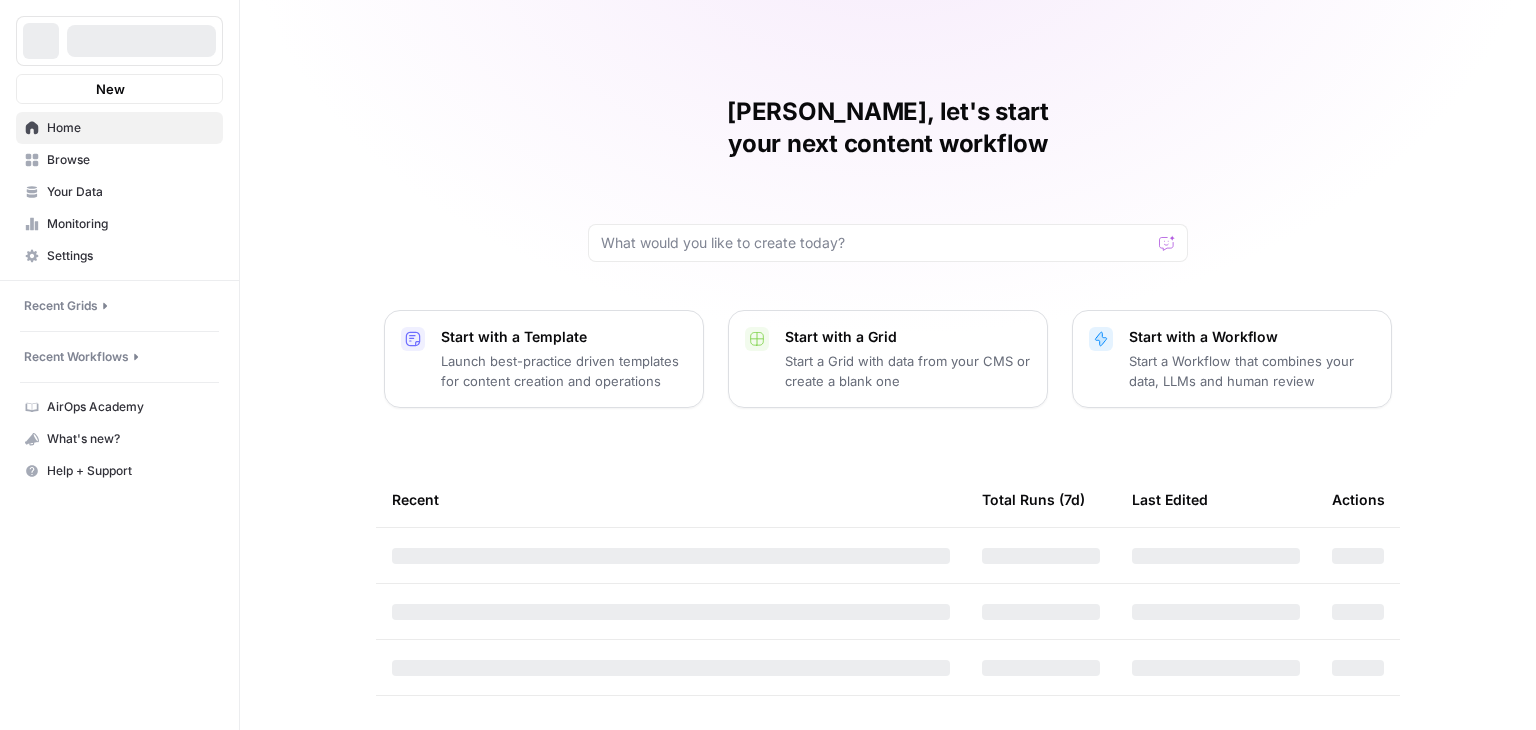 scroll, scrollTop: 0, scrollLeft: 0, axis: both 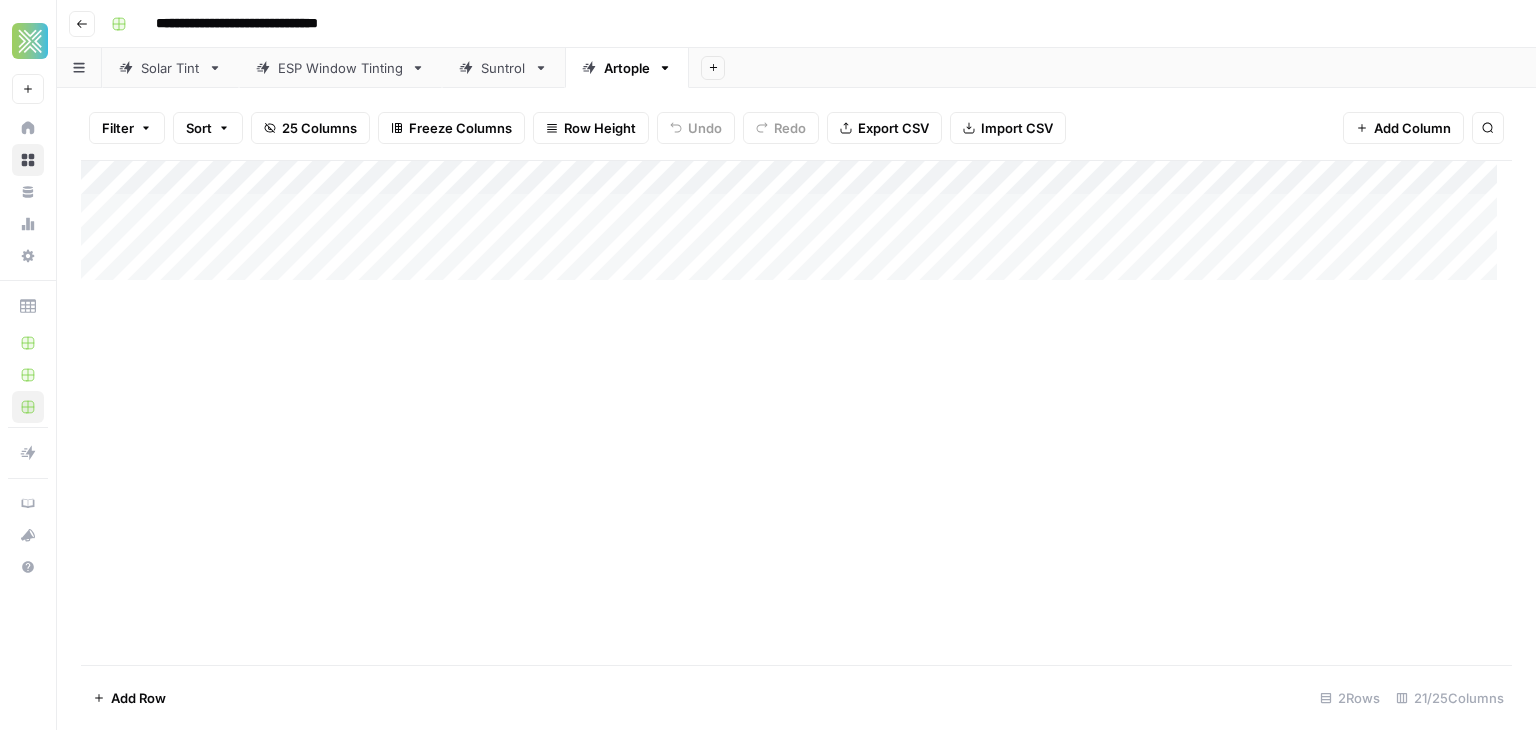click on "Add Column" at bounding box center (796, 228) 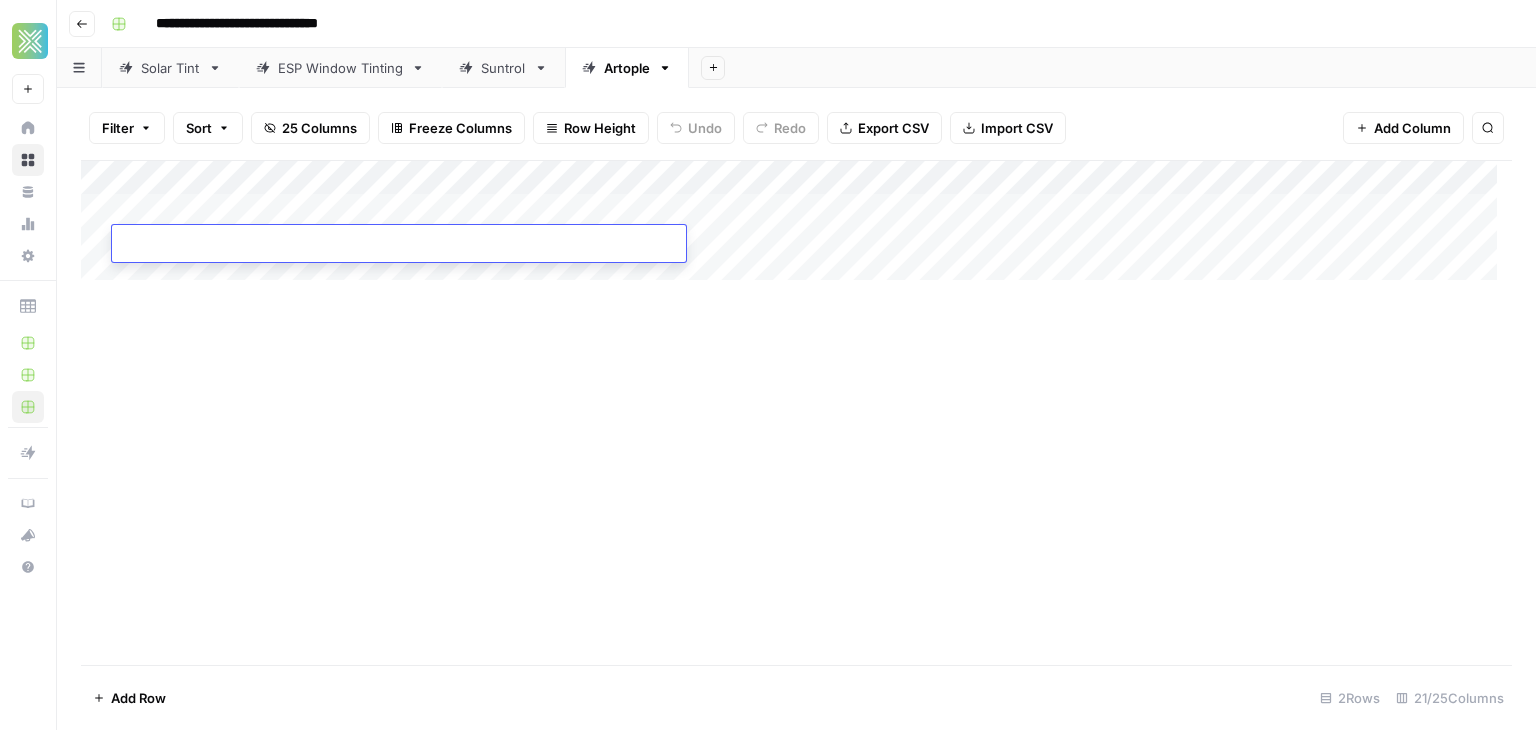 click at bounding box center (399, 245) 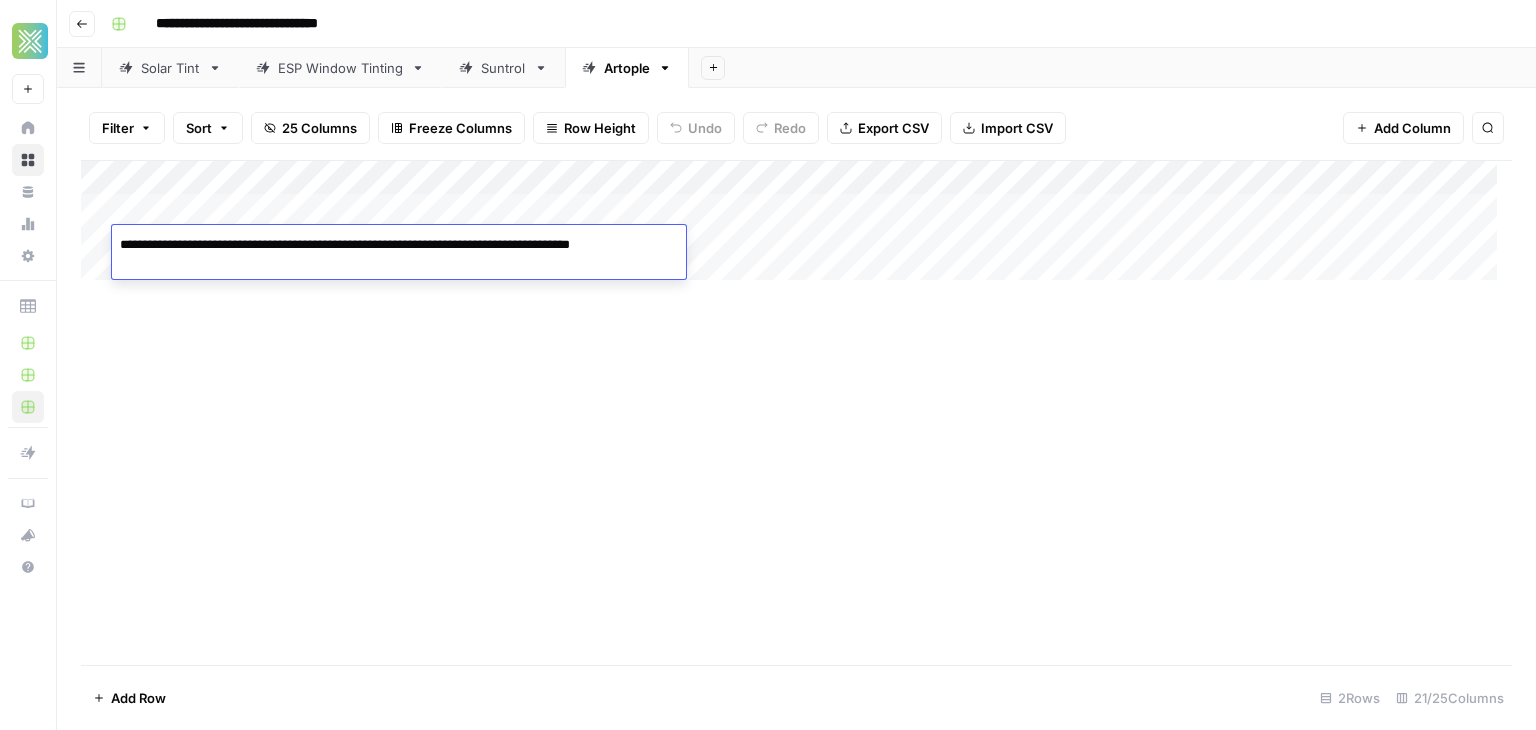 click on "Add Column" at bounding box center [796, 412] 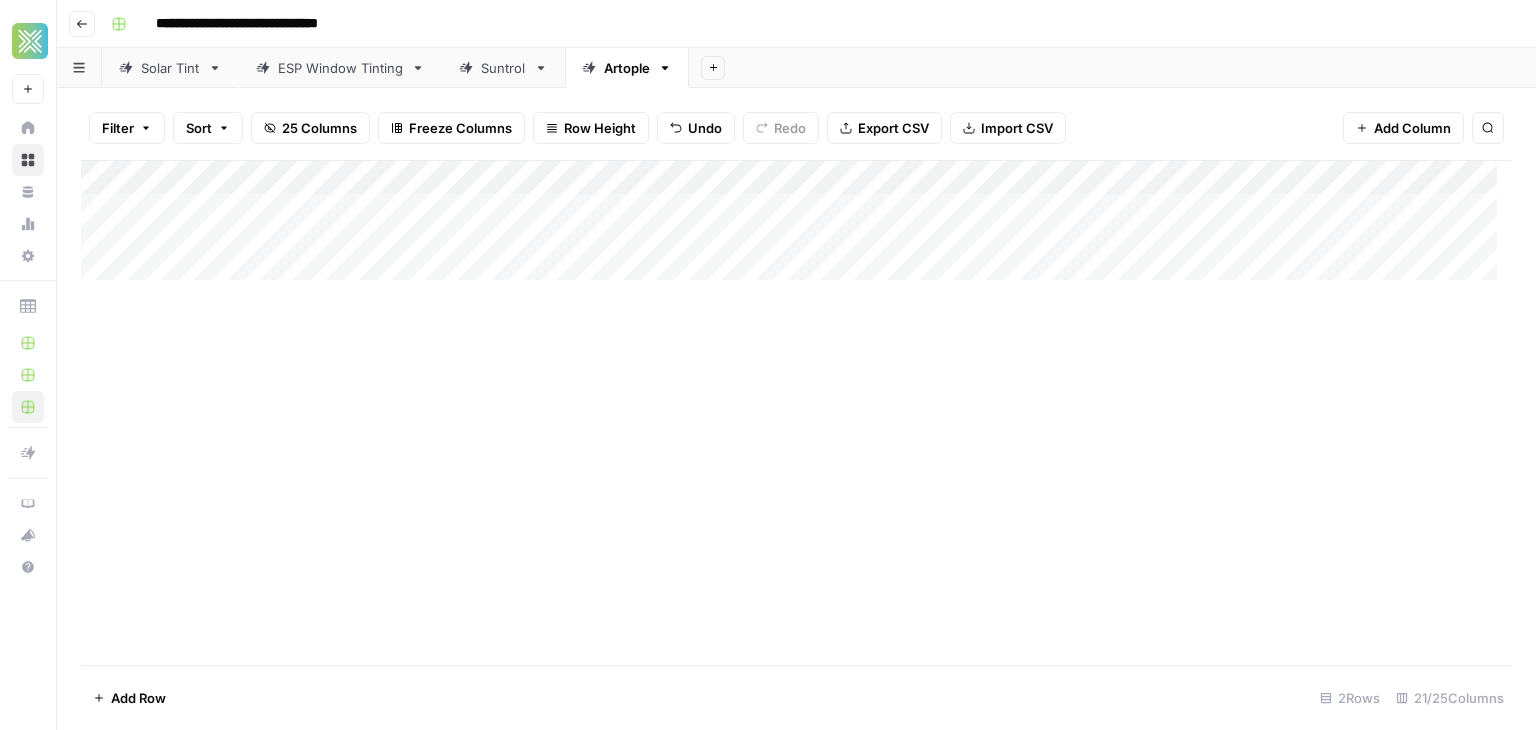 click on "Add Column" at bounding box center [796, 228] 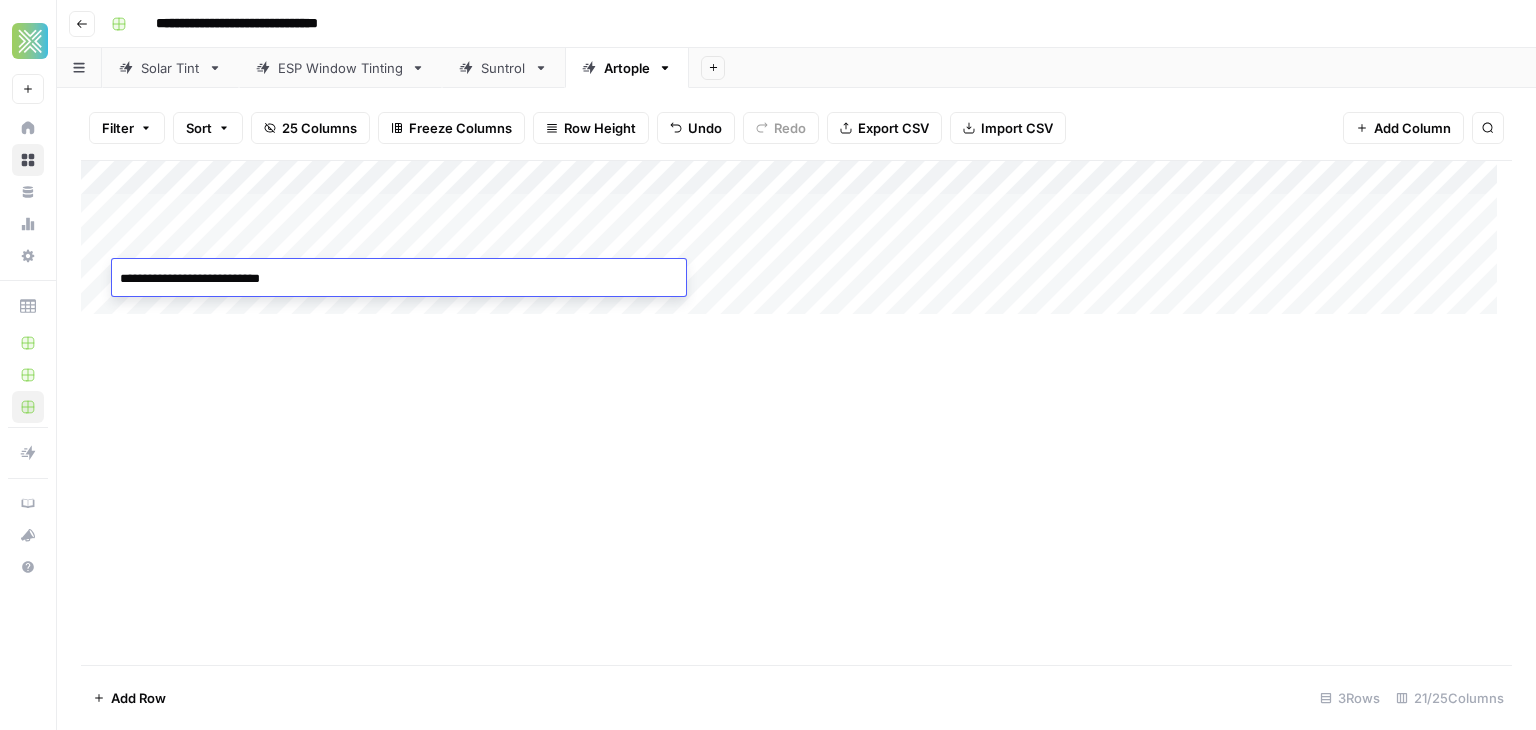type on "**********" 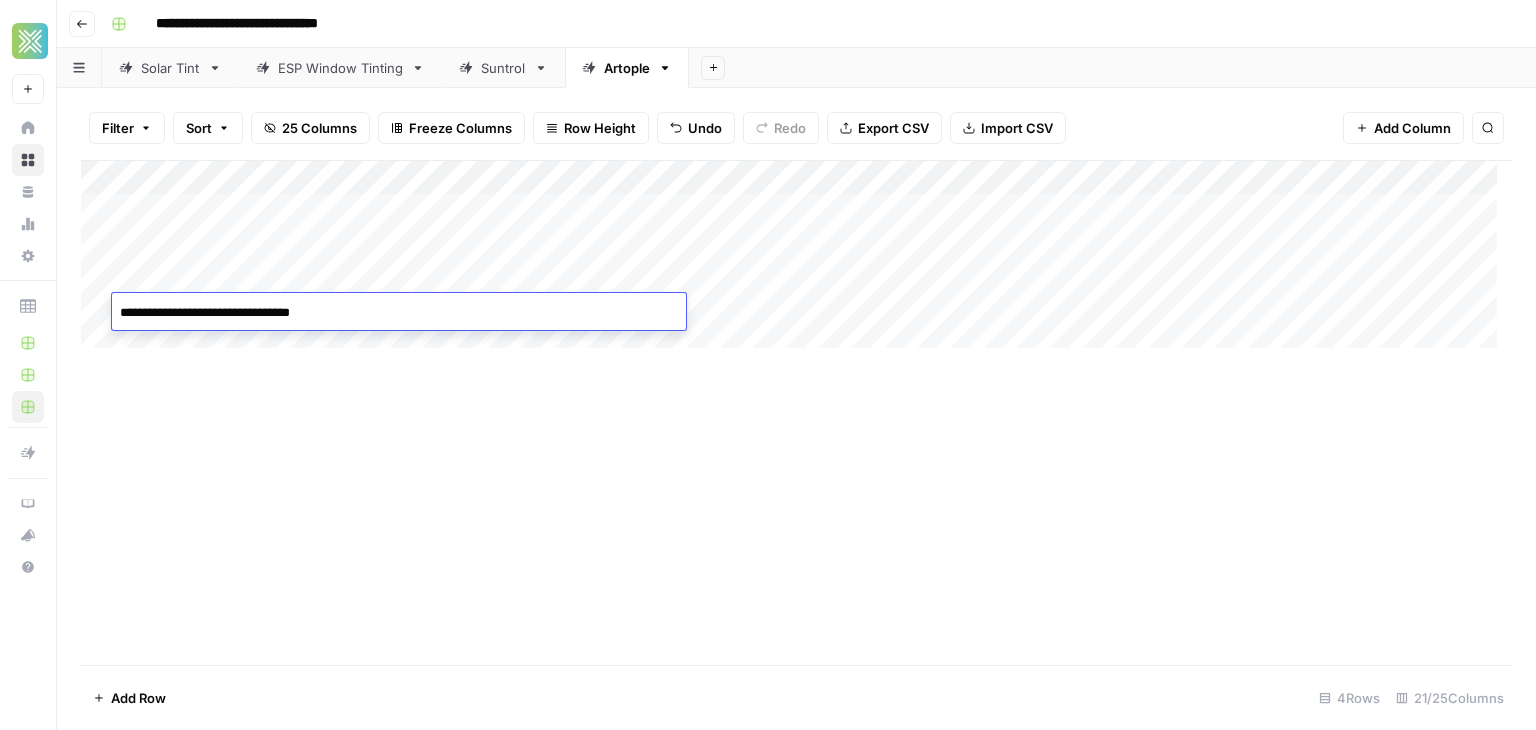 type on "**********" 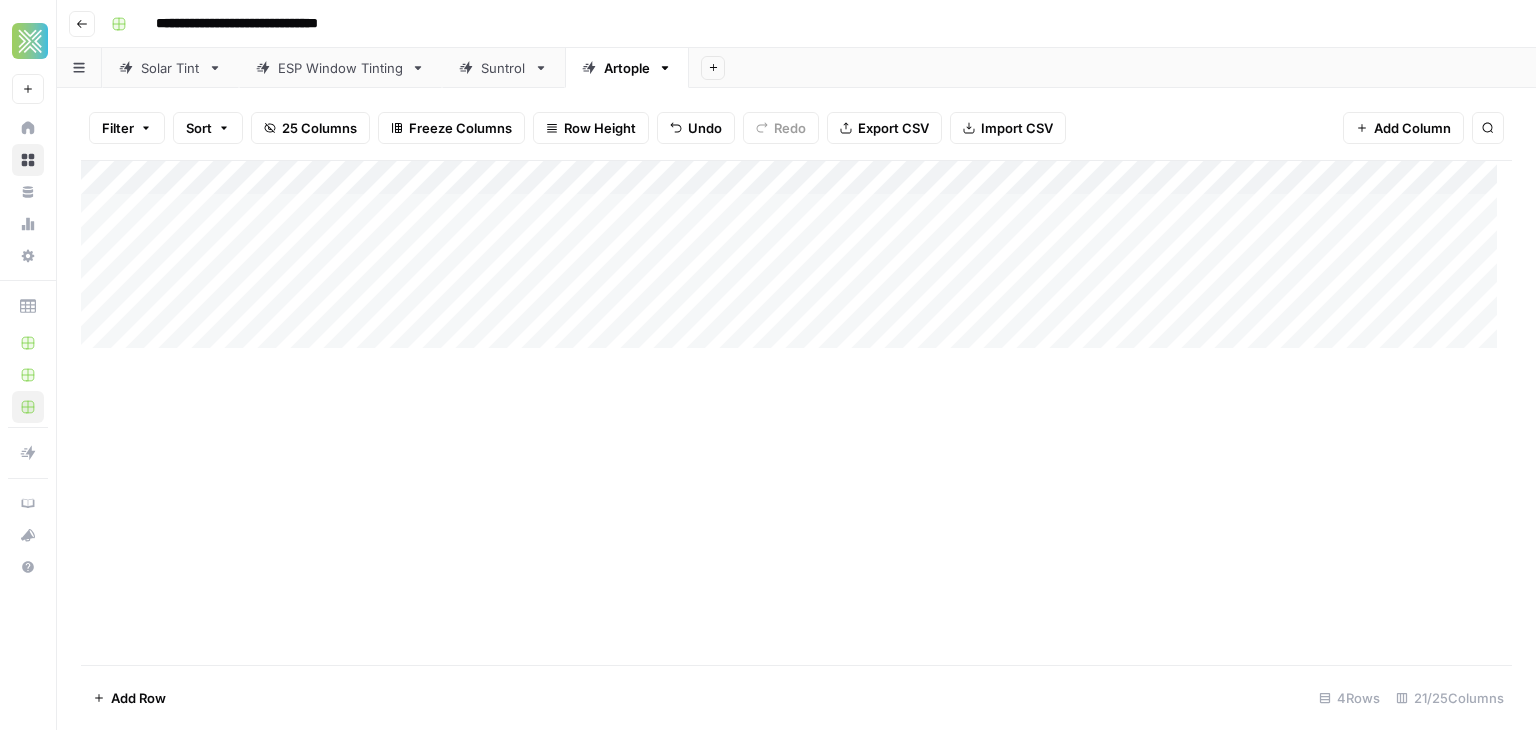 click on "Add Column" at bounding box center [796, 262] 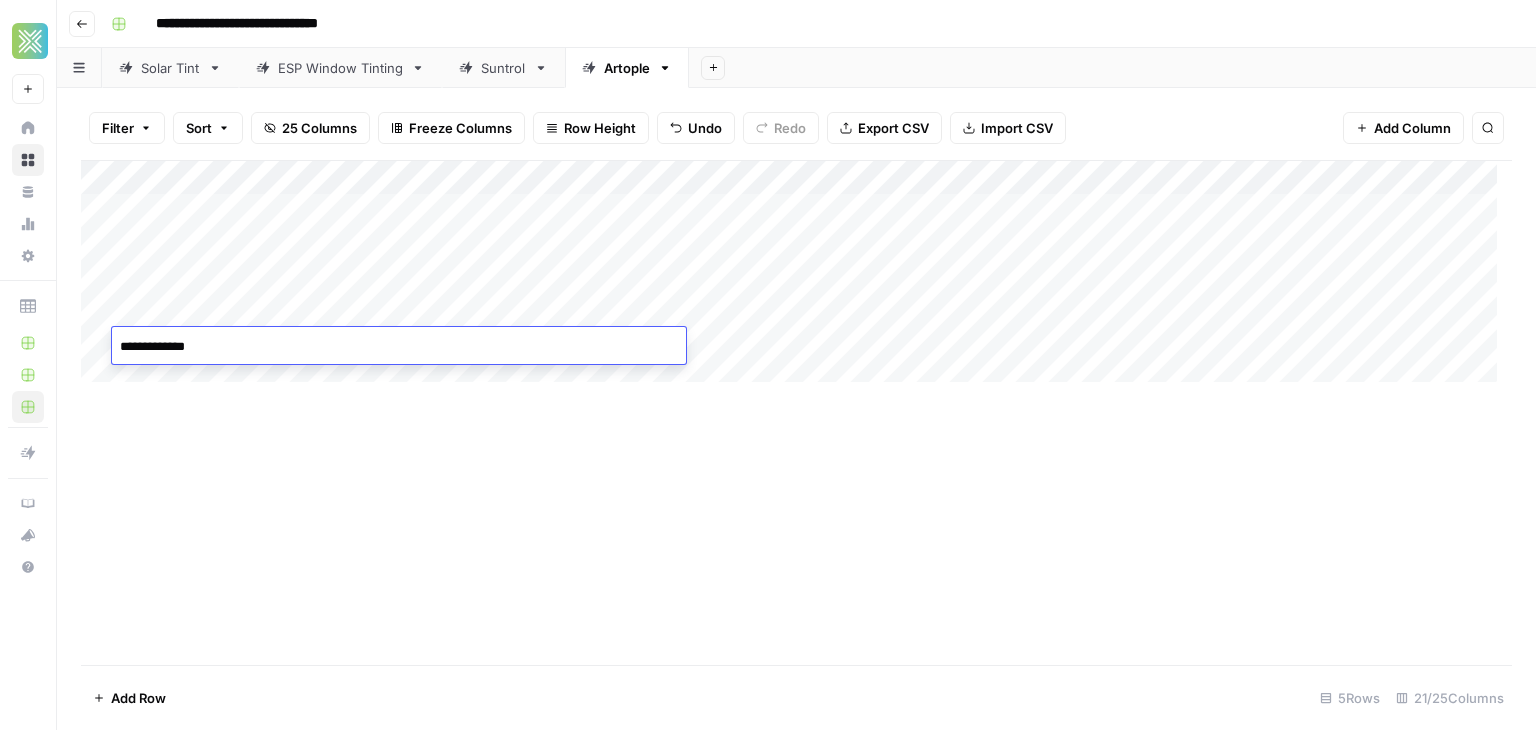 type on "**********" 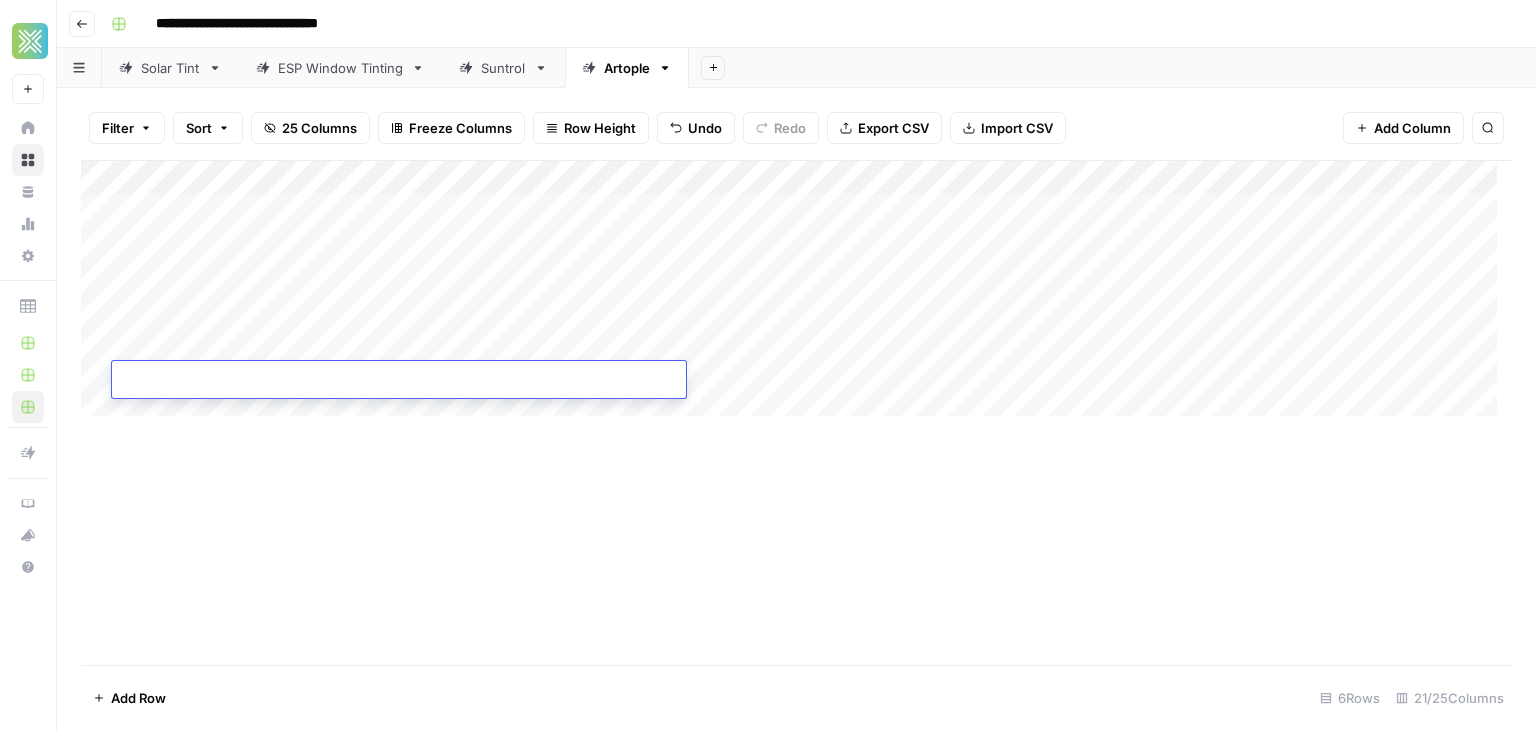 click at bounding box center [399, 381] 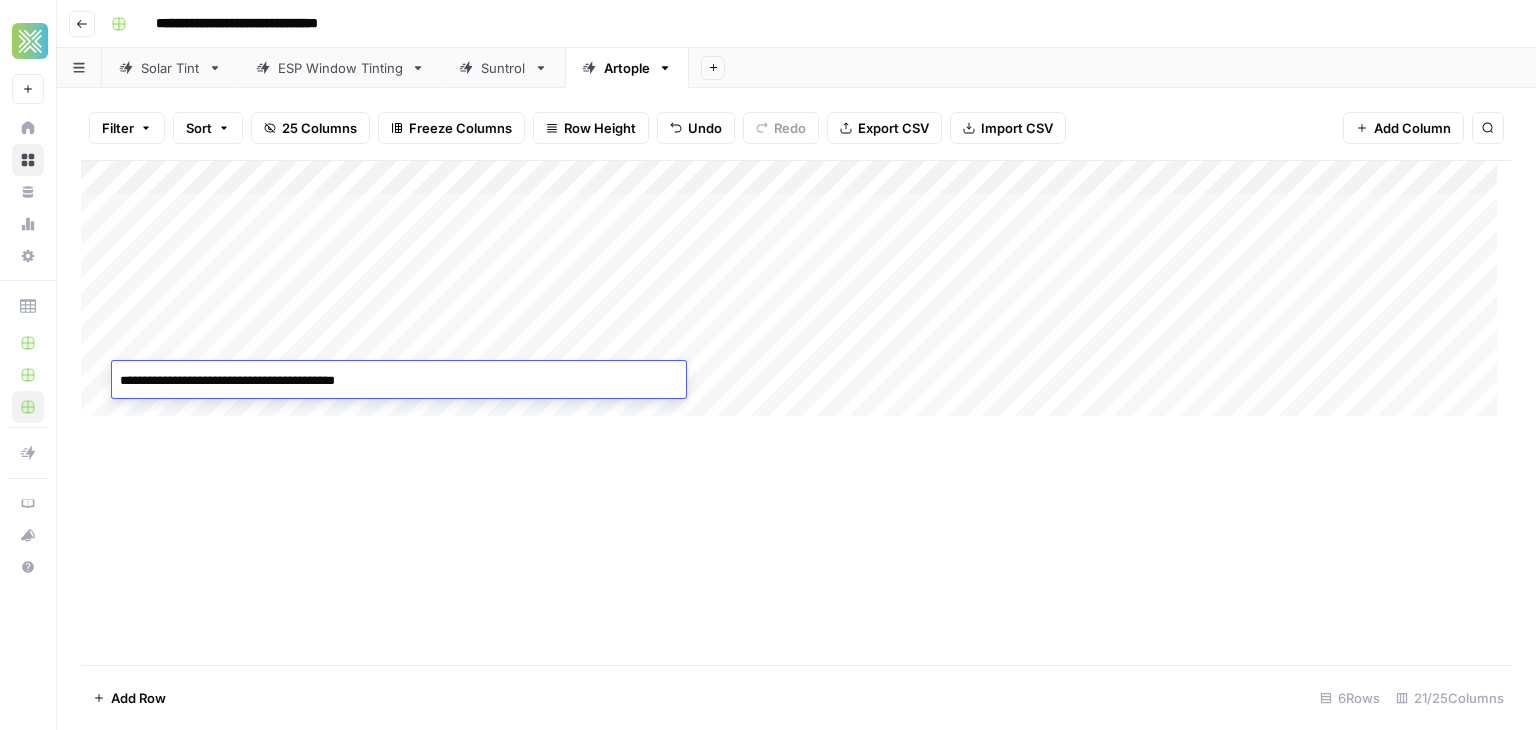 click on "Add Column" at bounding box center (796, 412) 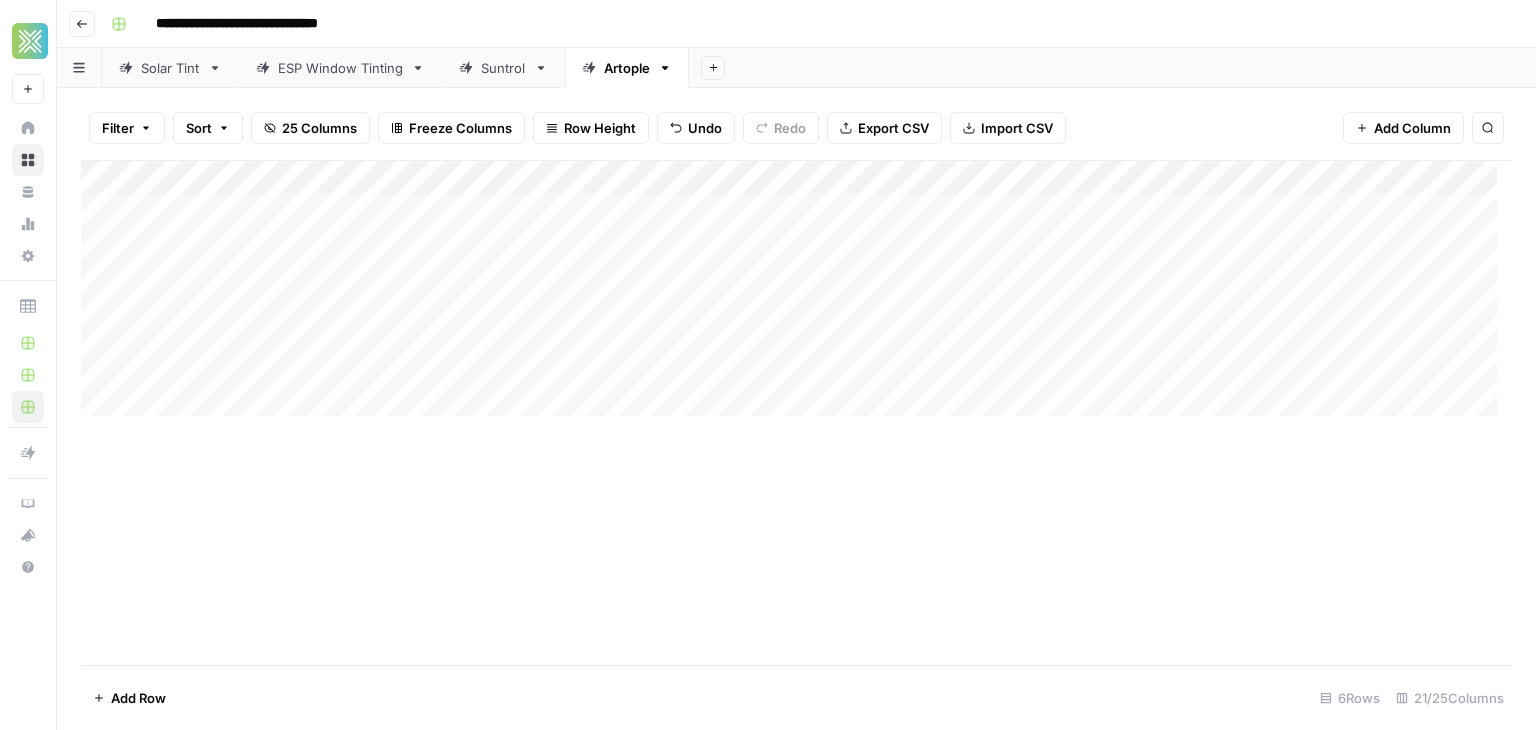click on "Add Column" at bounding box center (796, 296) 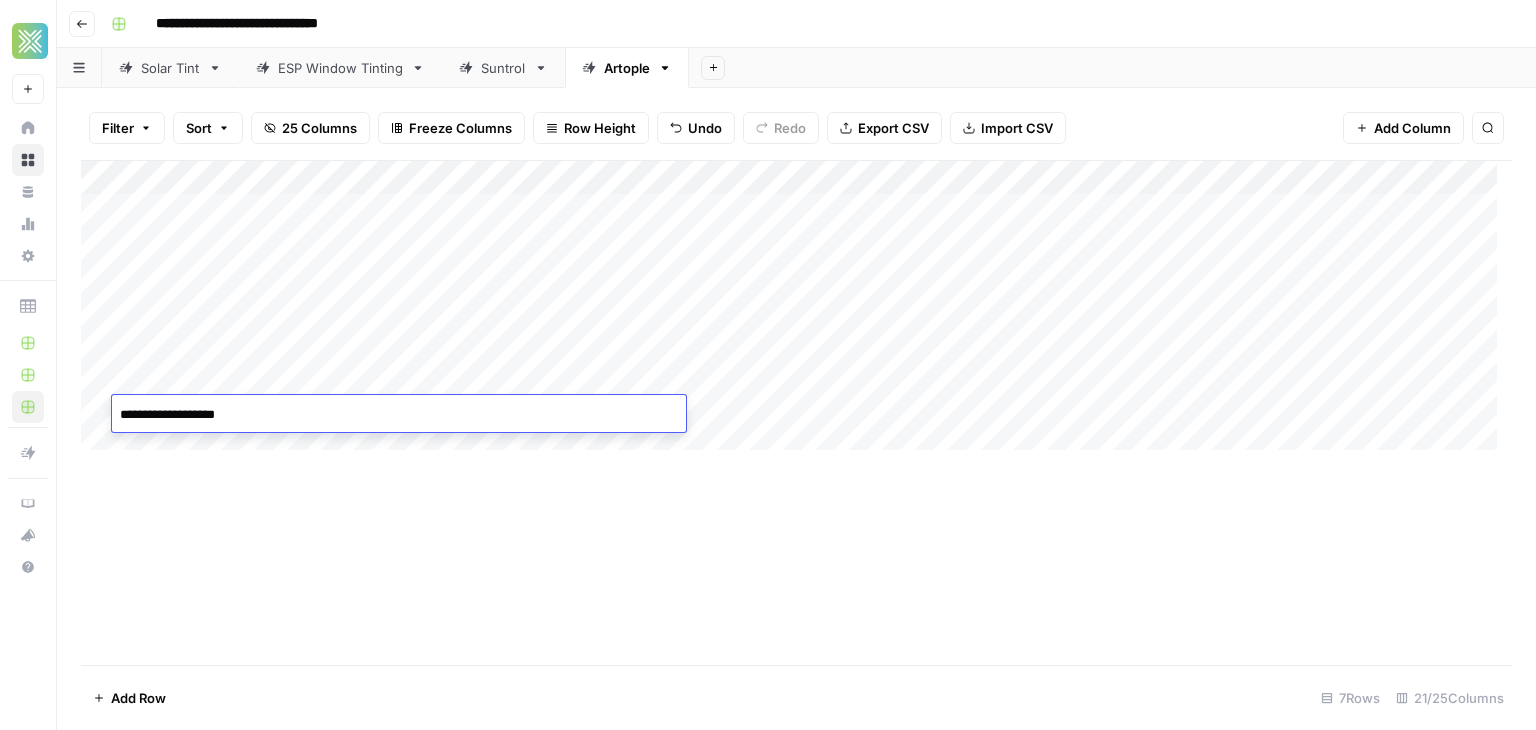 type on "**********" 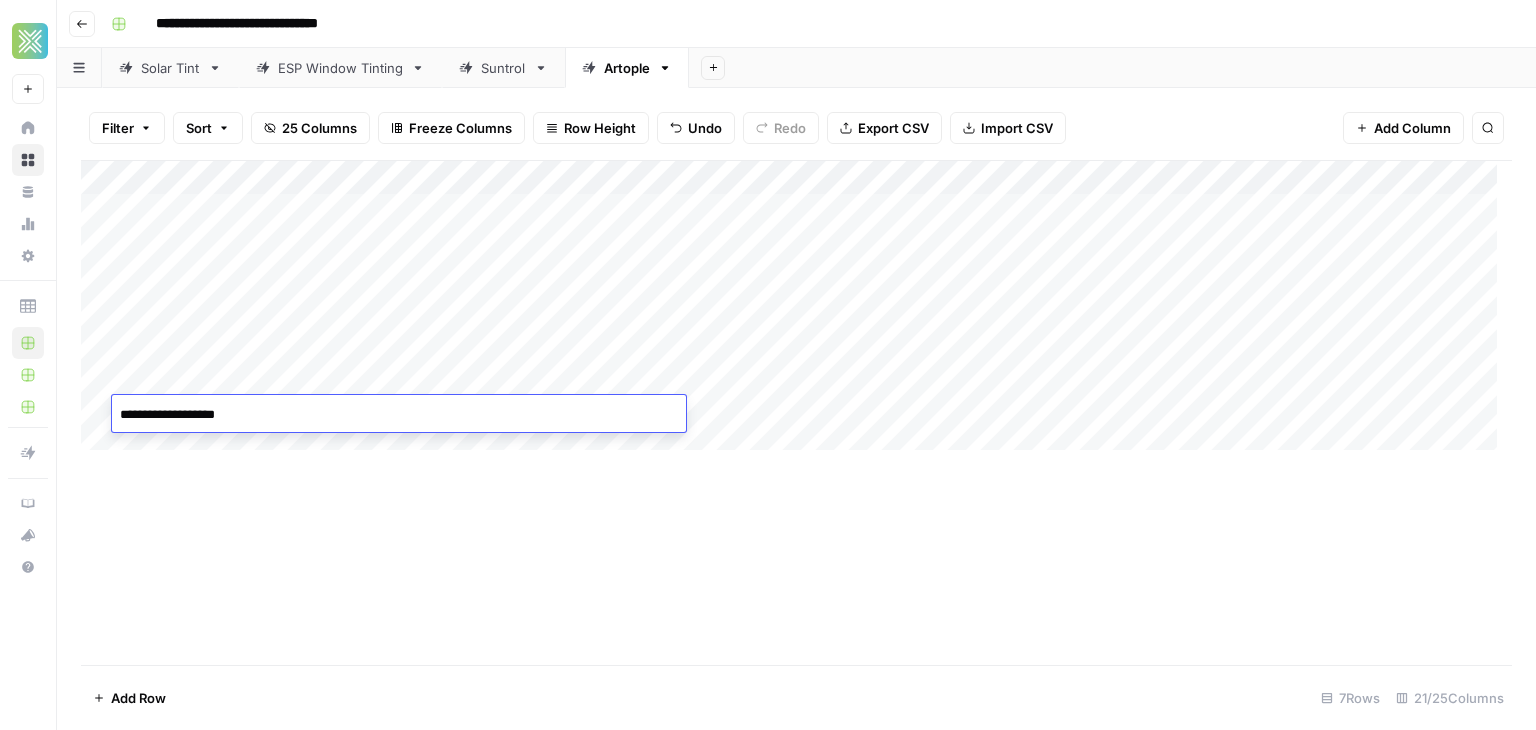 click on "Add Column" at bounding box center (796, 313) 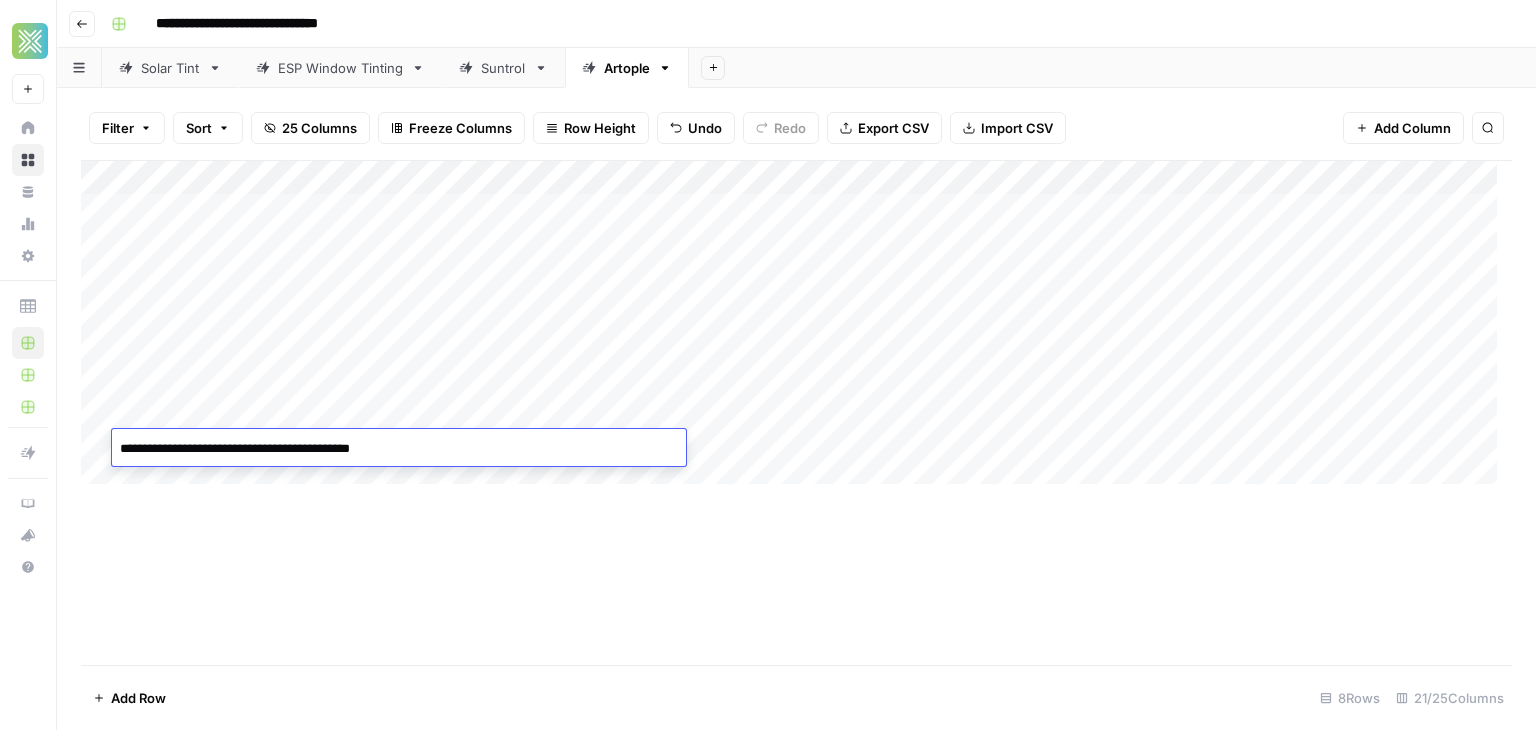 type on "**********" 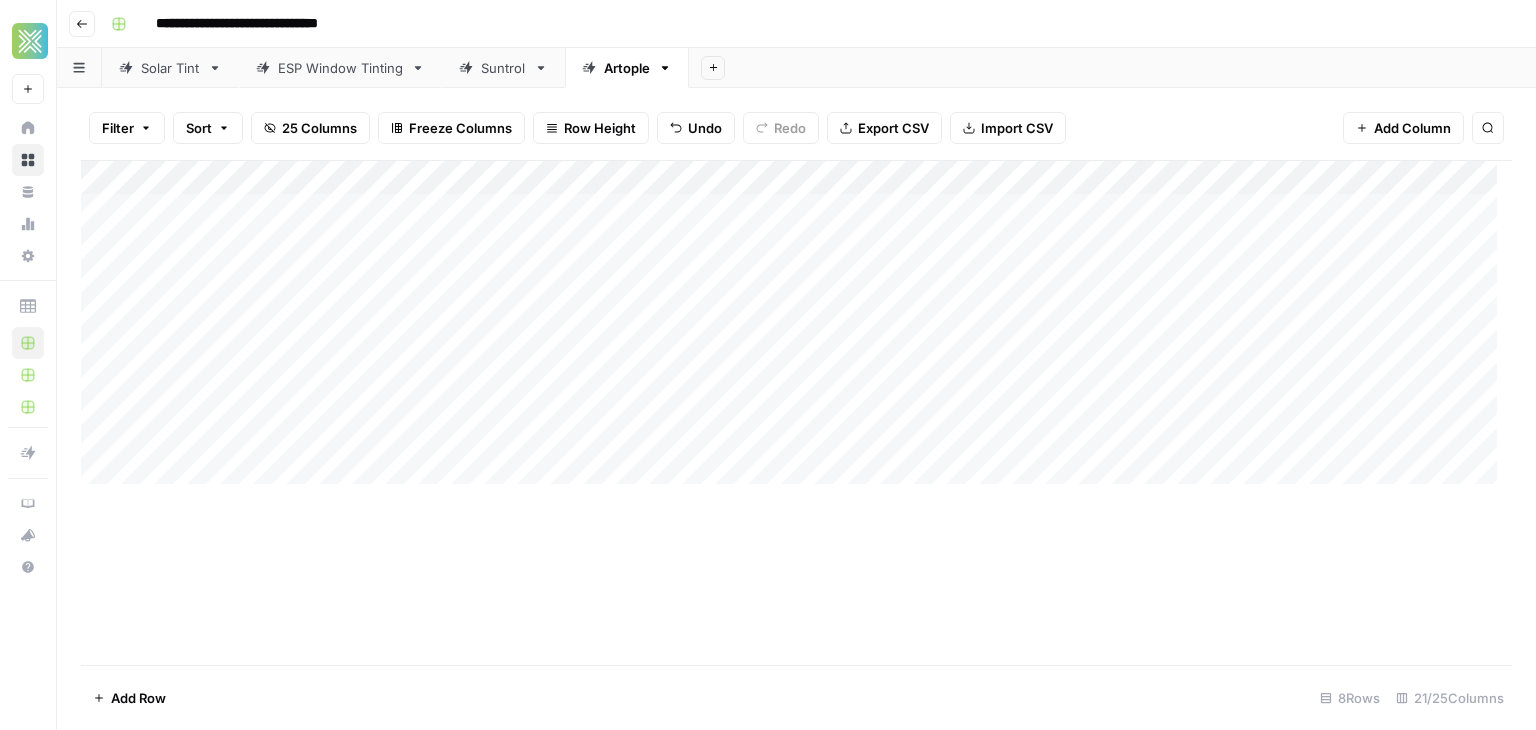 click on "Add Column" at bounding box center [796, 330] 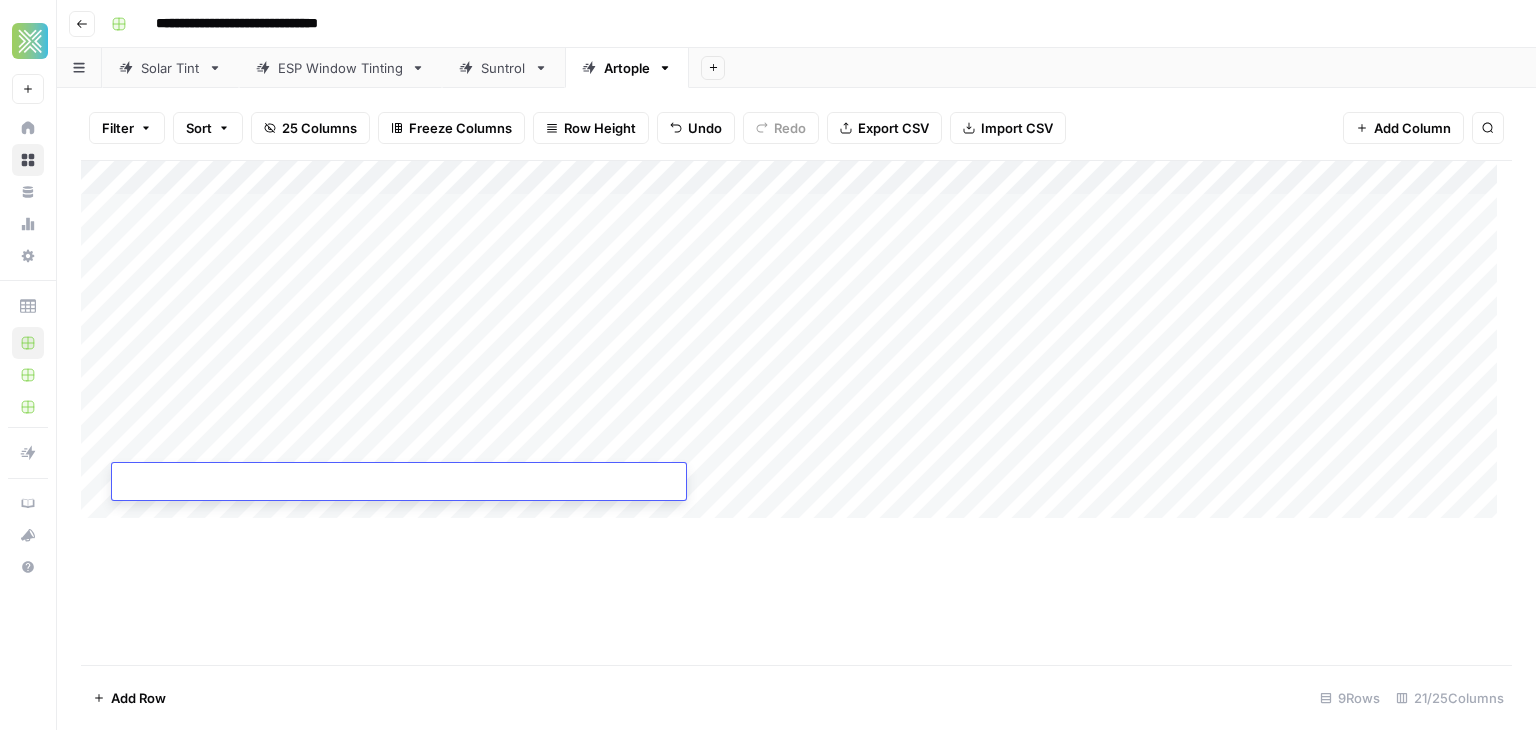 click at bounding box center (399, 483) 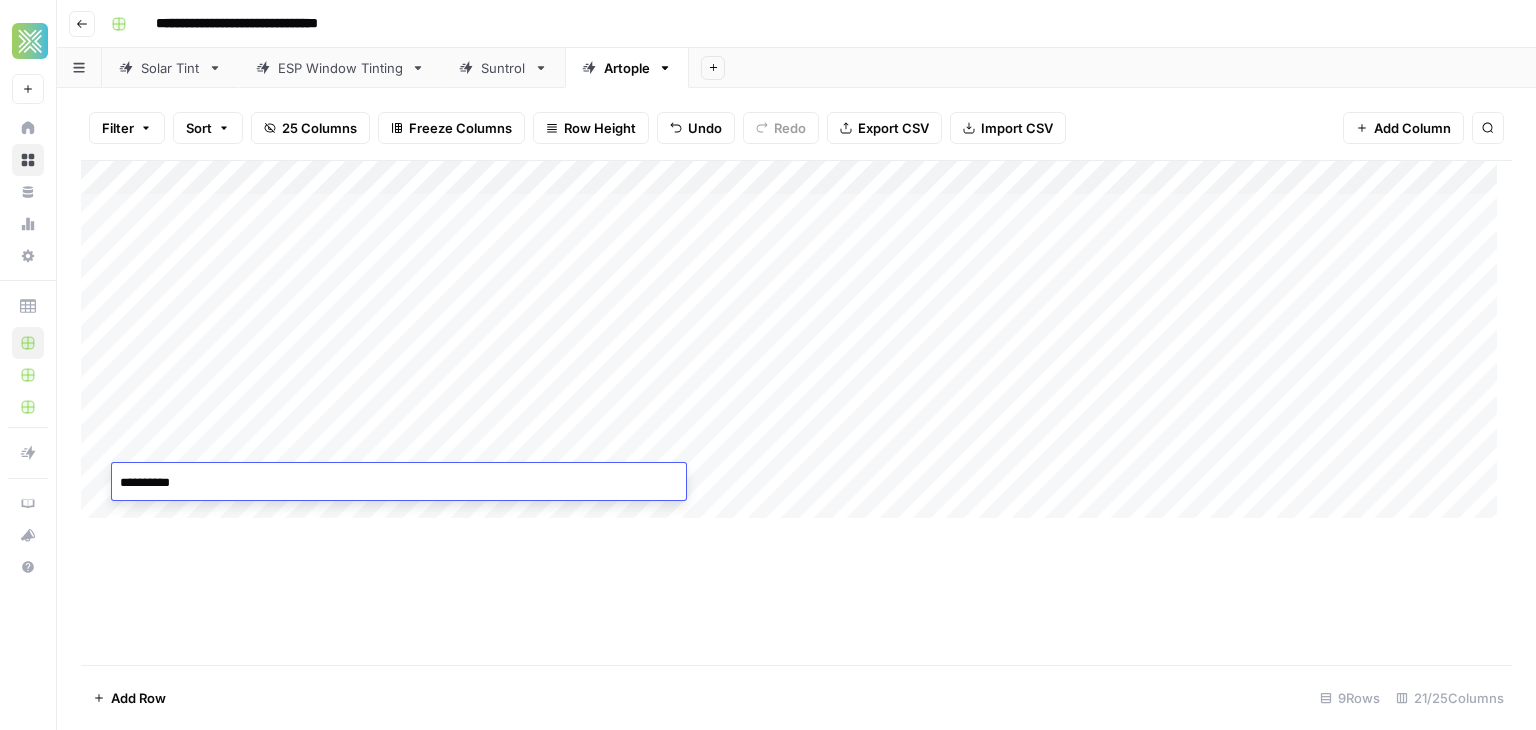 type on "**********" 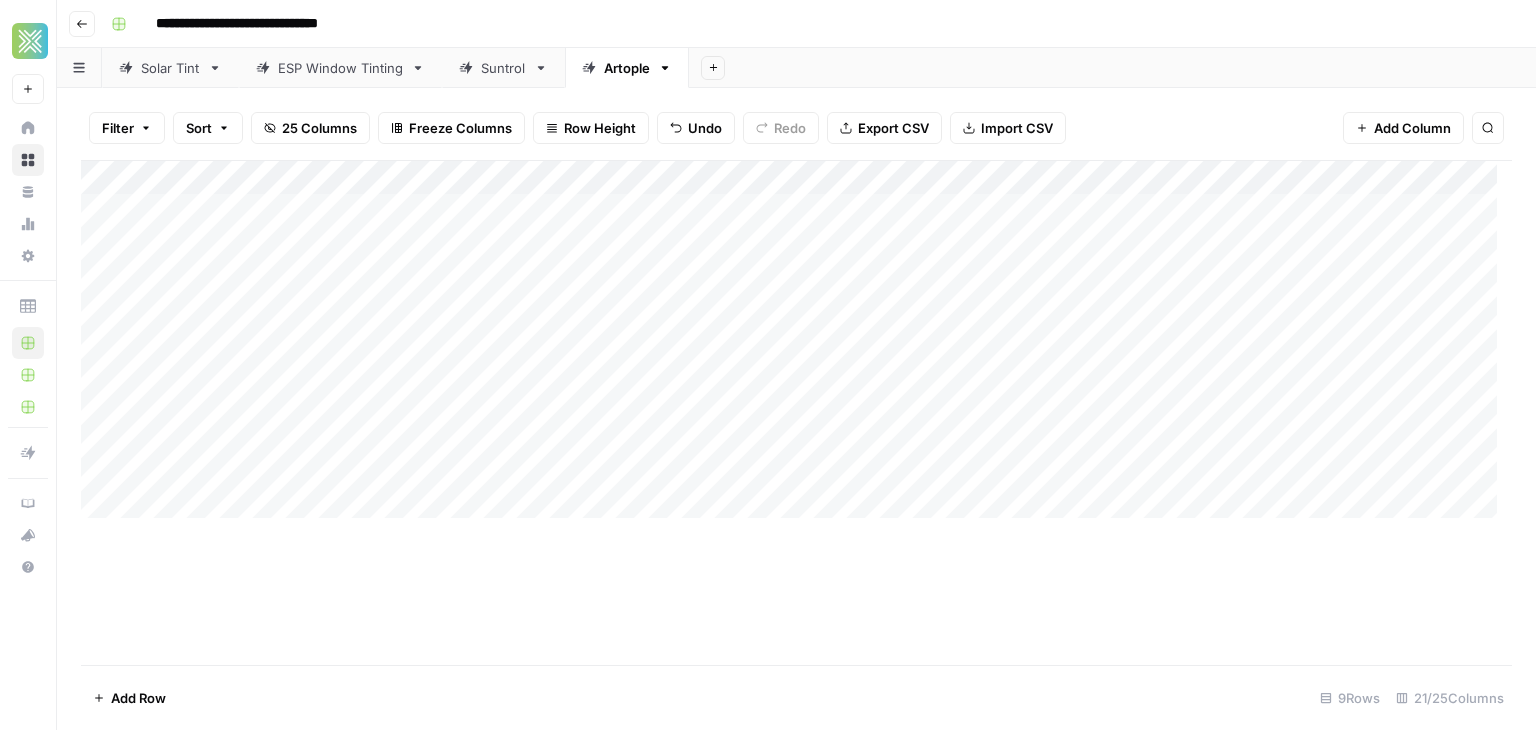 click on "Add Column" at bounding box center (796, 347) 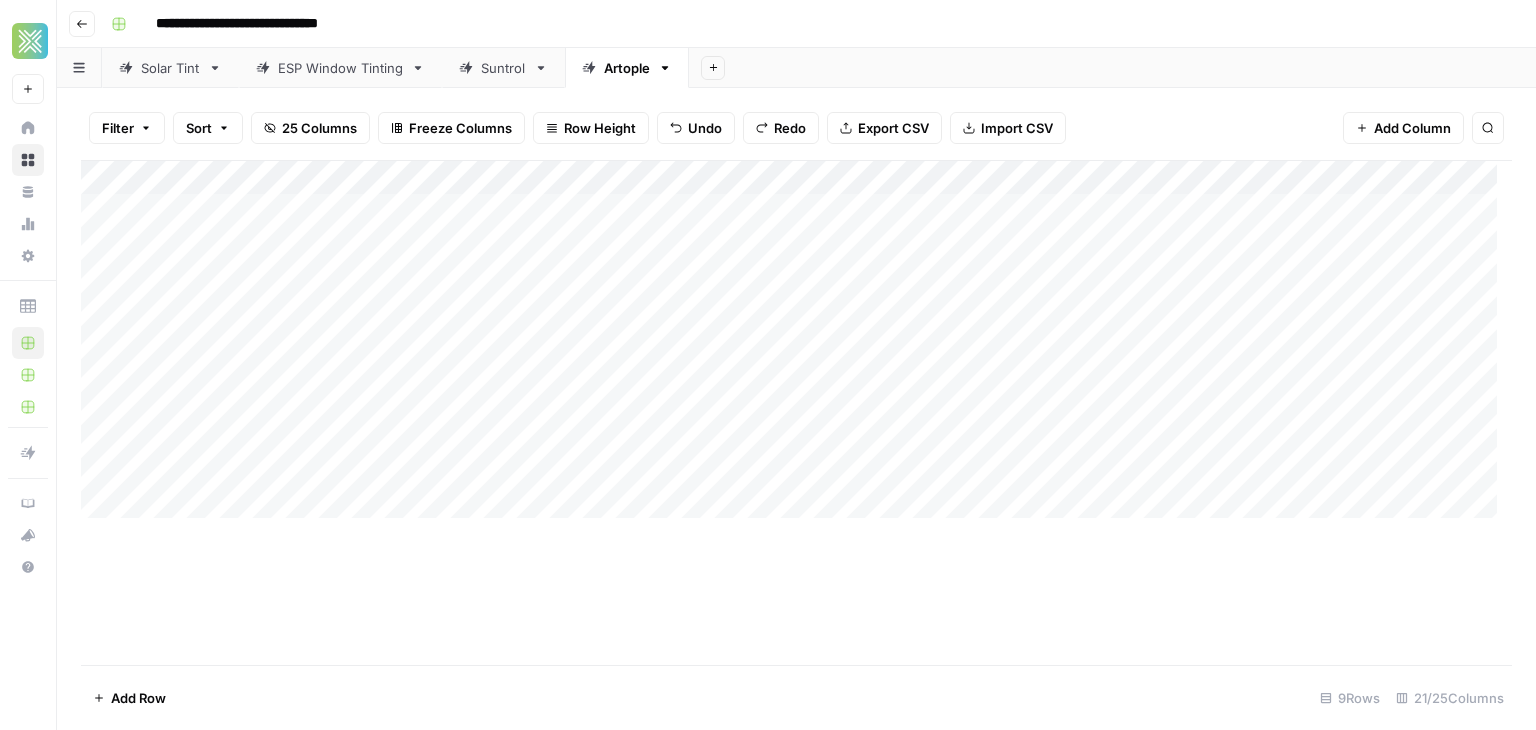 click on "Add Column" at bounding box center (796, 347) 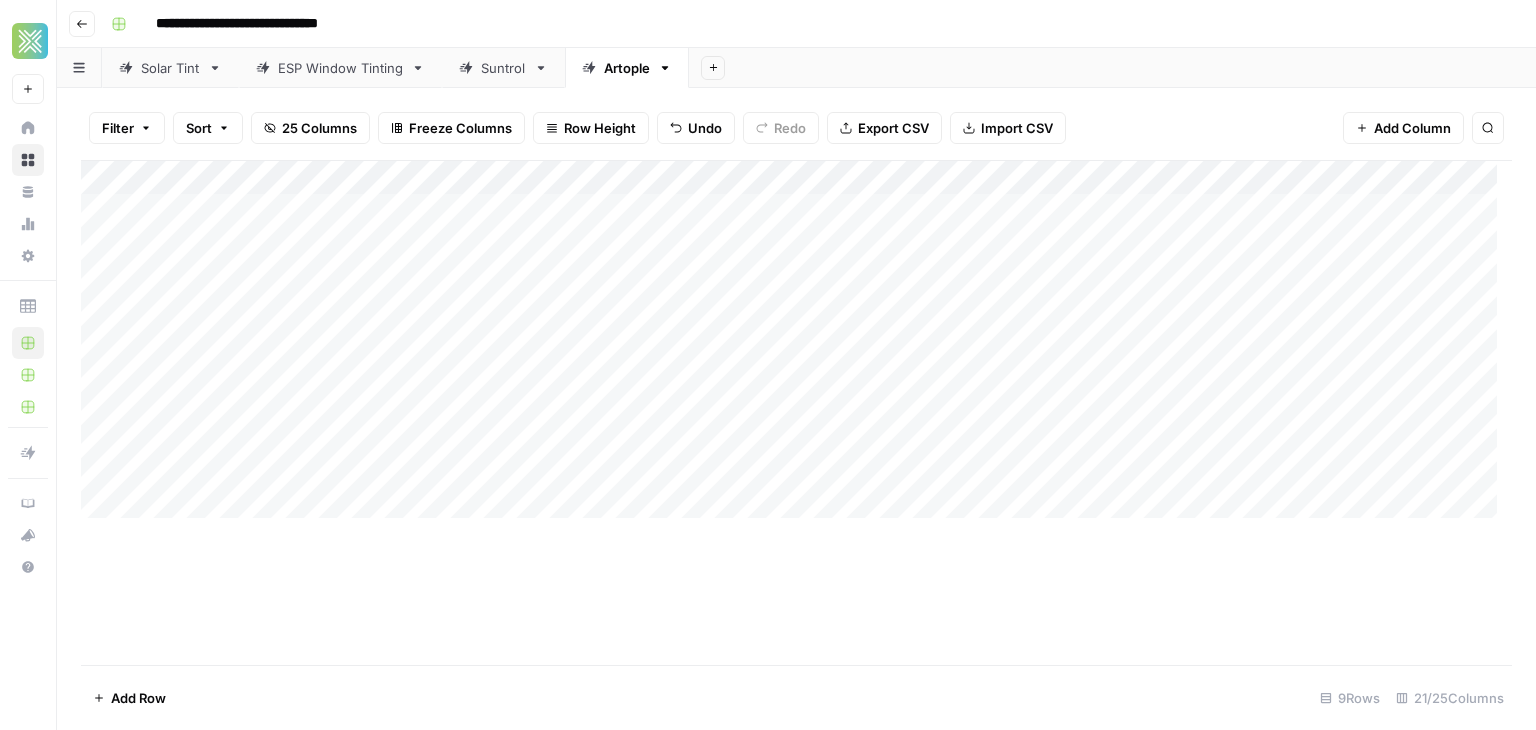 click on "Add Column" at bounding box center [796, 347] 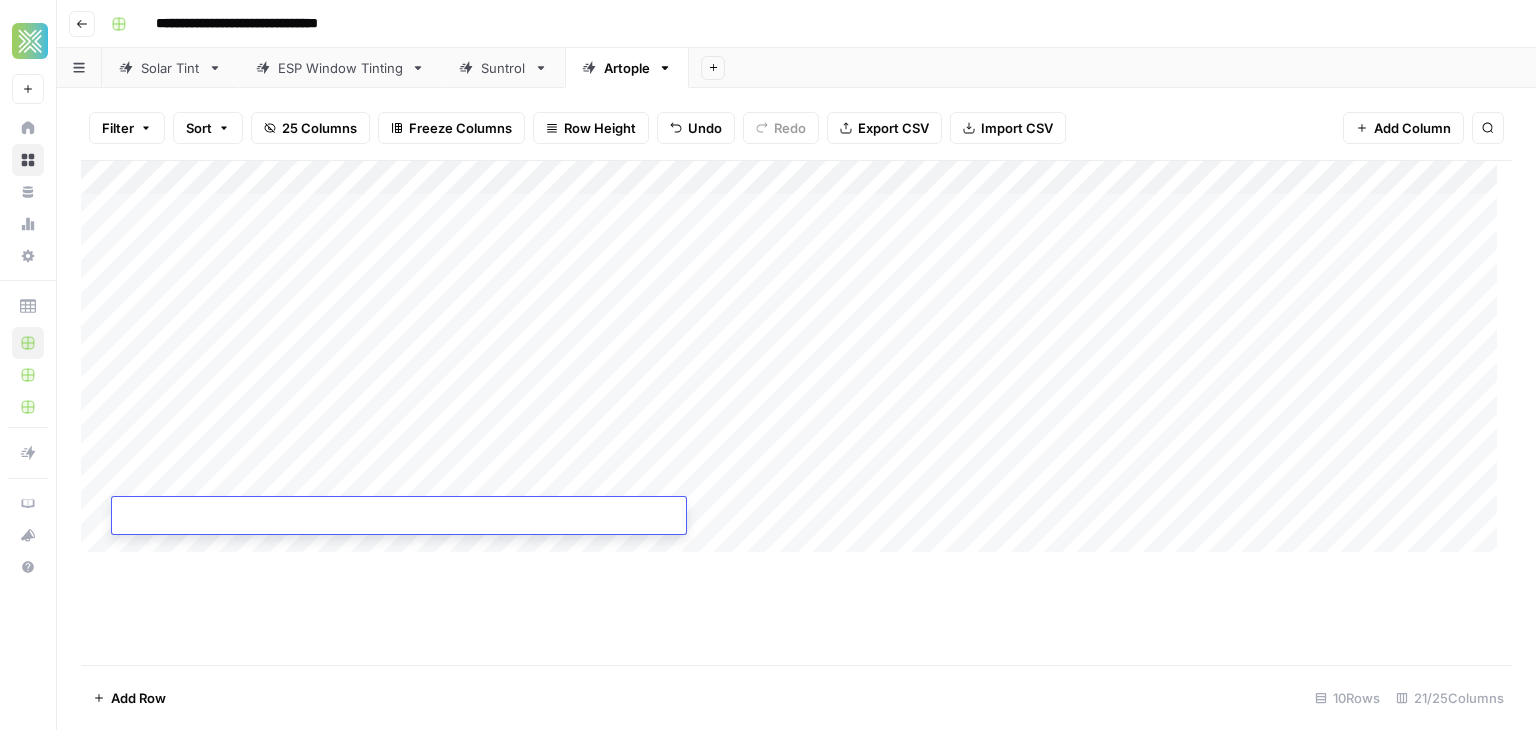 click at bounding box center [399, 517] 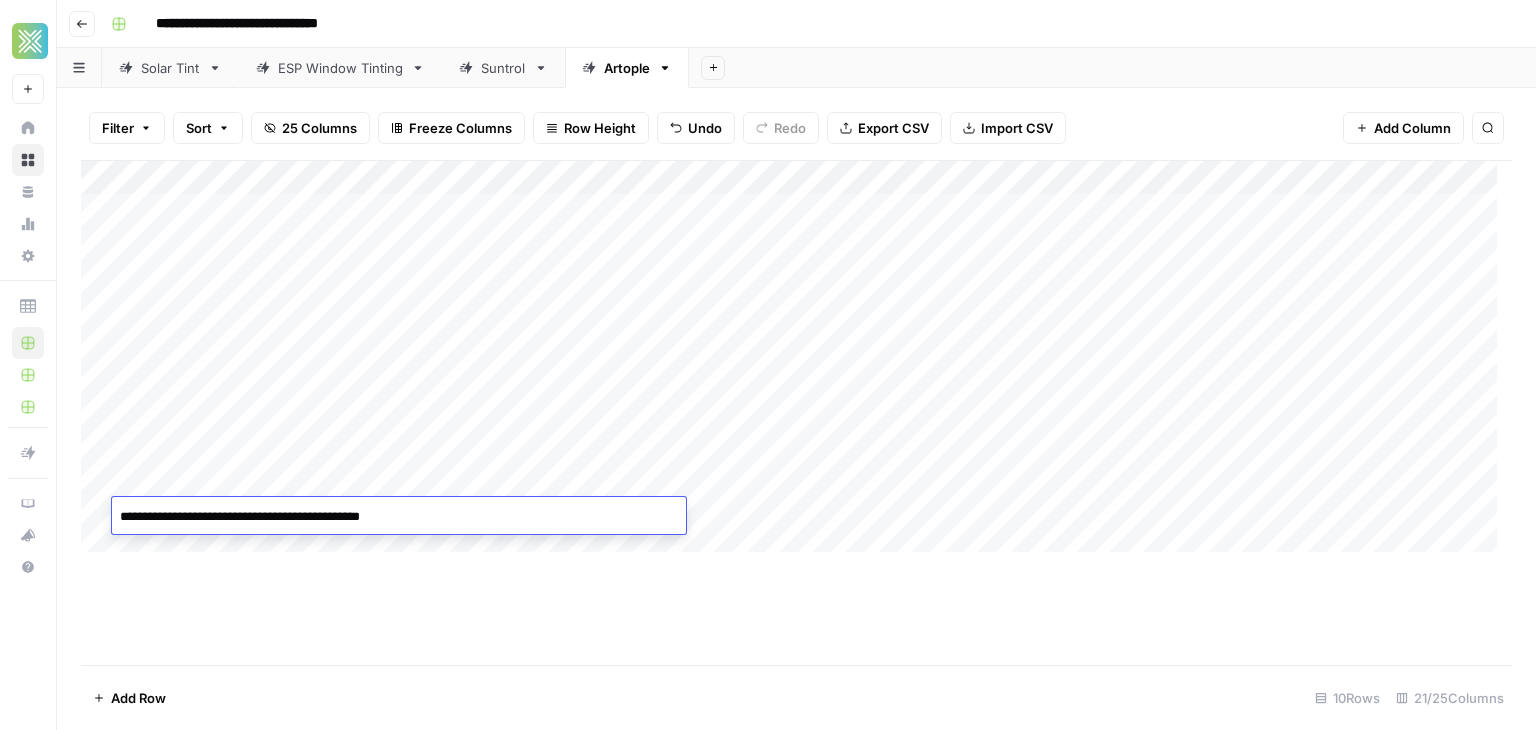 type on "**********" 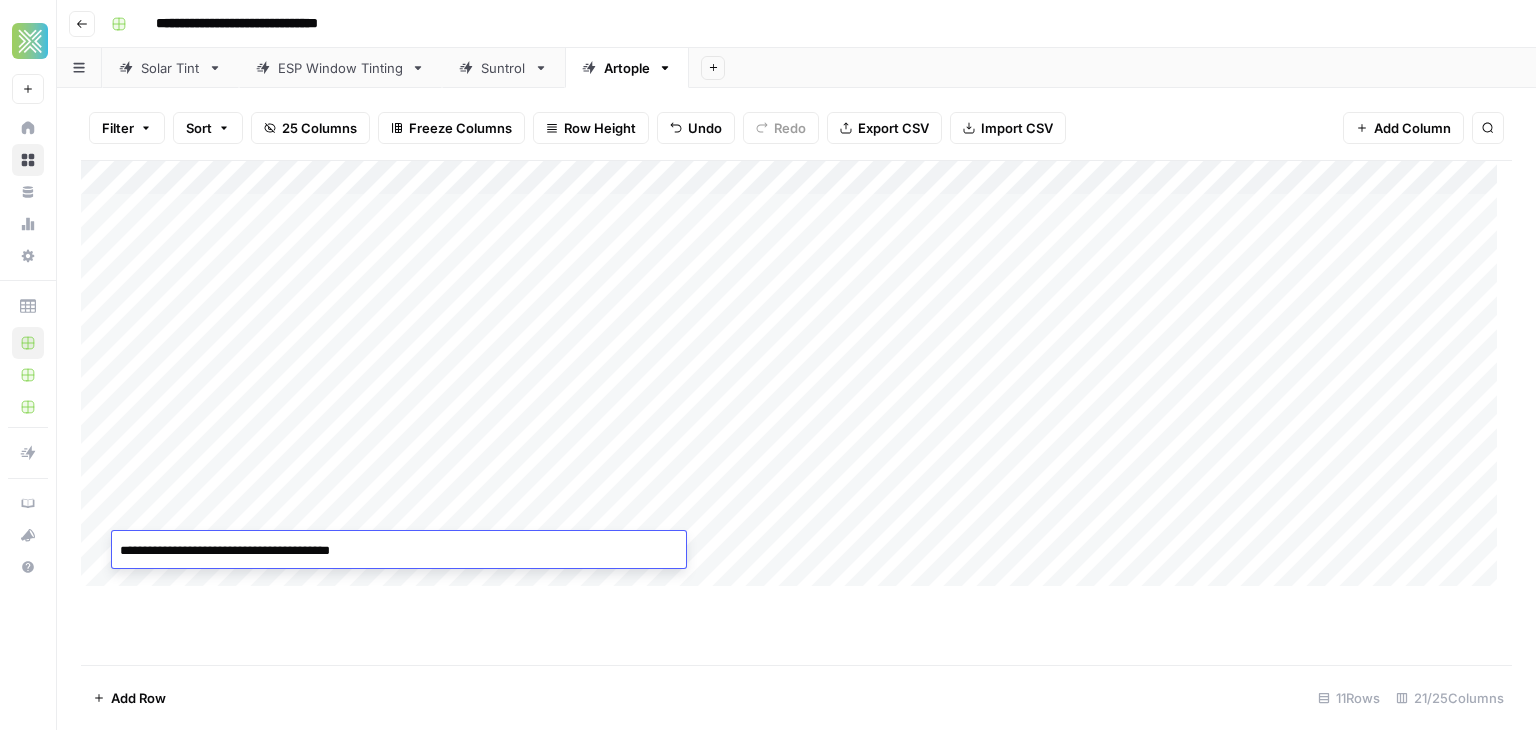 type on "**********" 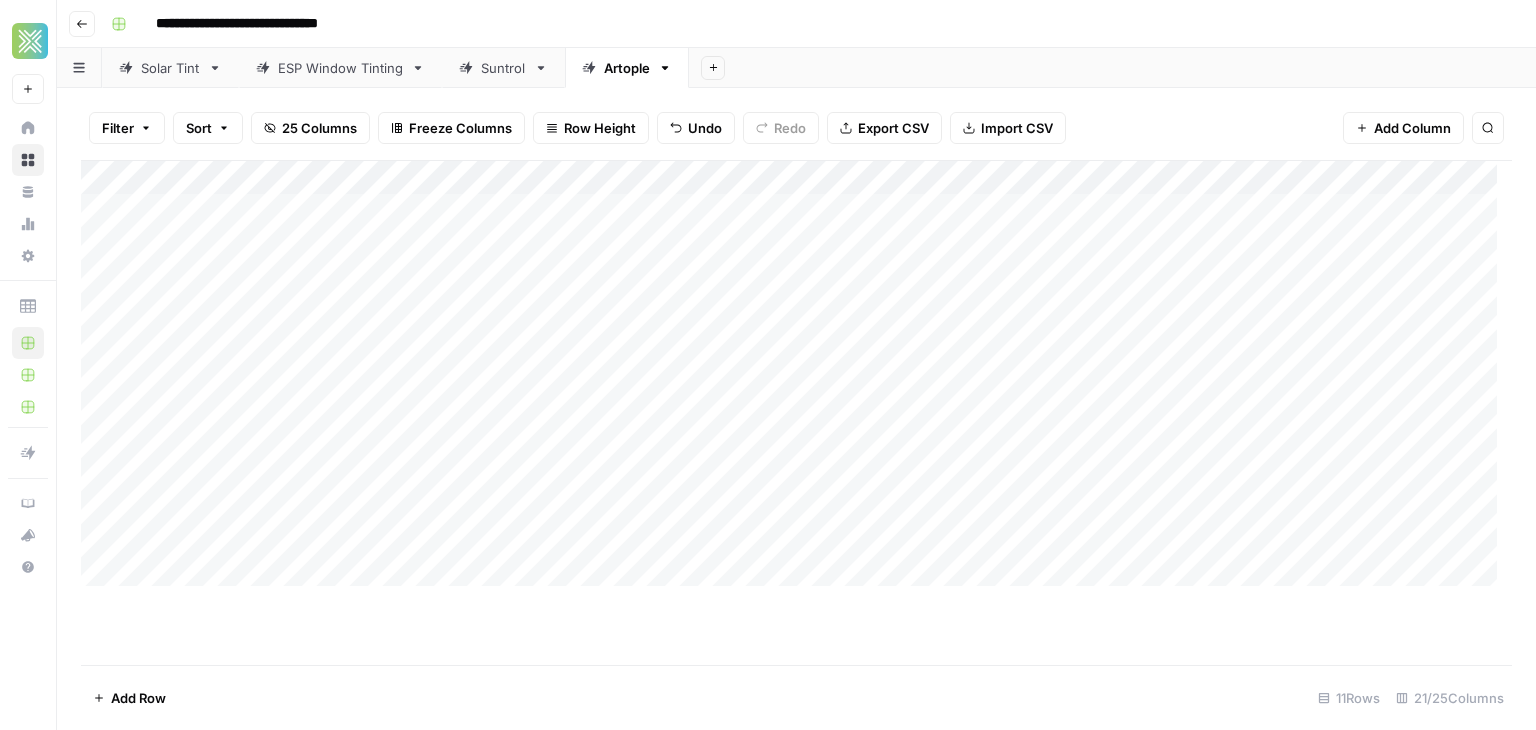 click on "Add Column" at bounding box center (796, 381) 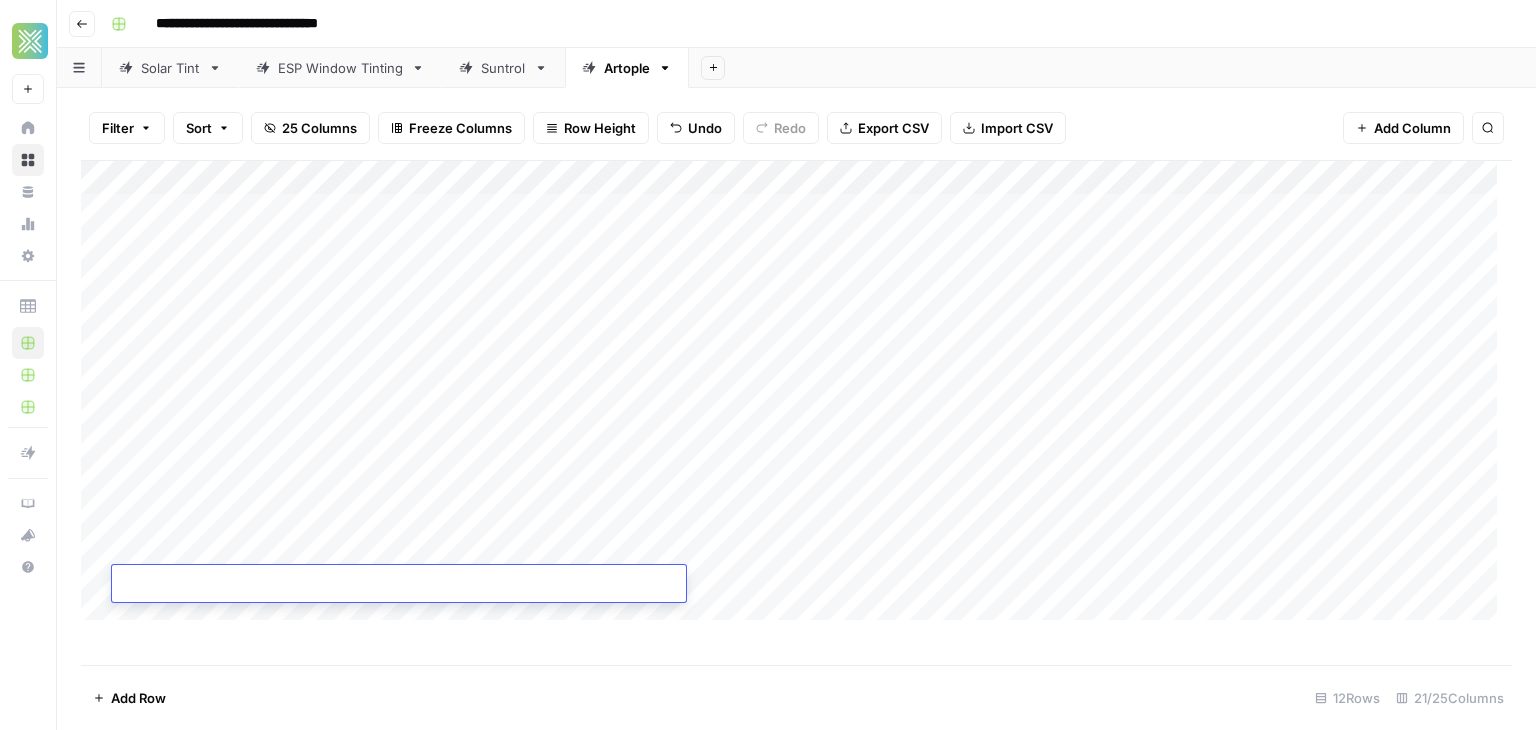 click at bounding box center [399, 585] 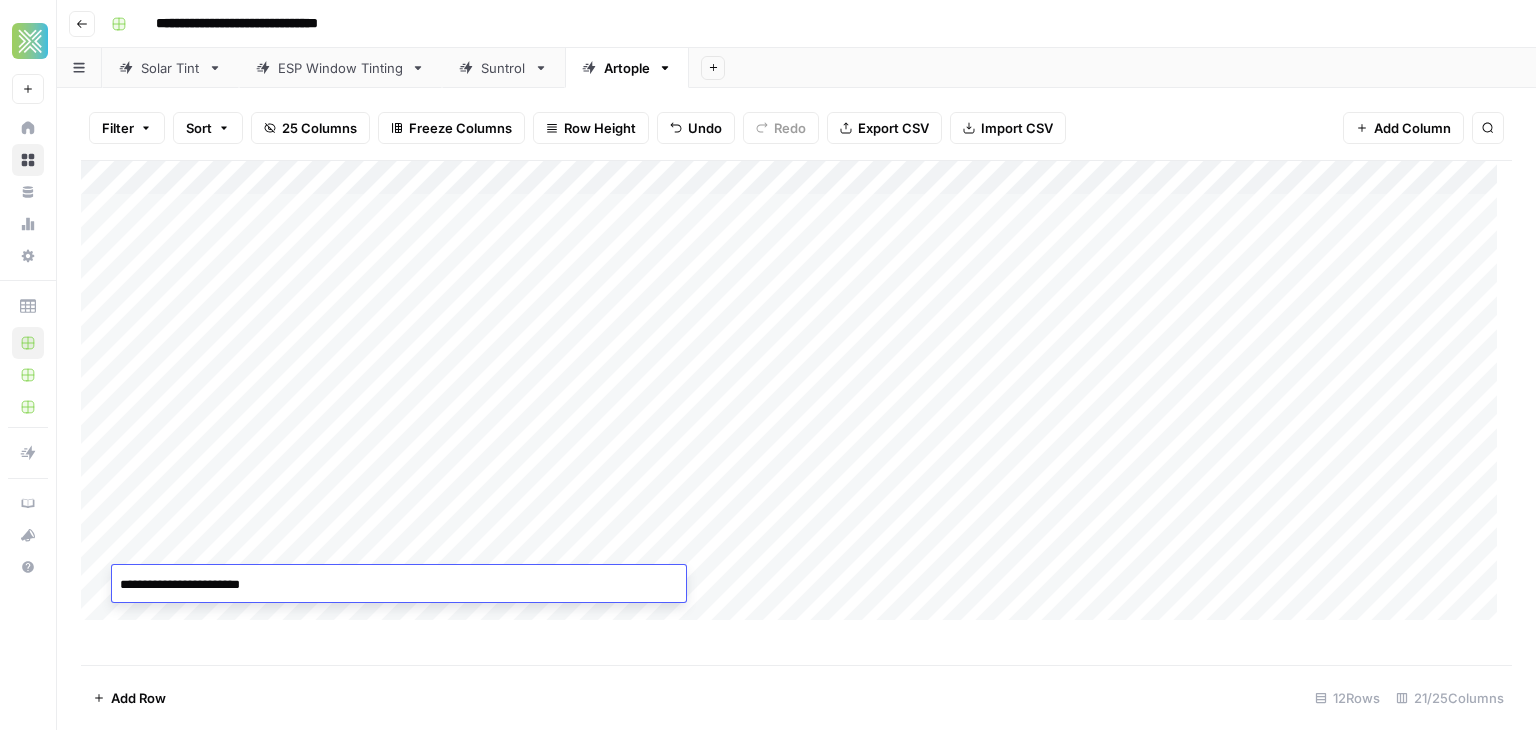click on "Add Row 12  Rows 21/25  Columns" at bounding box center (796, 697) 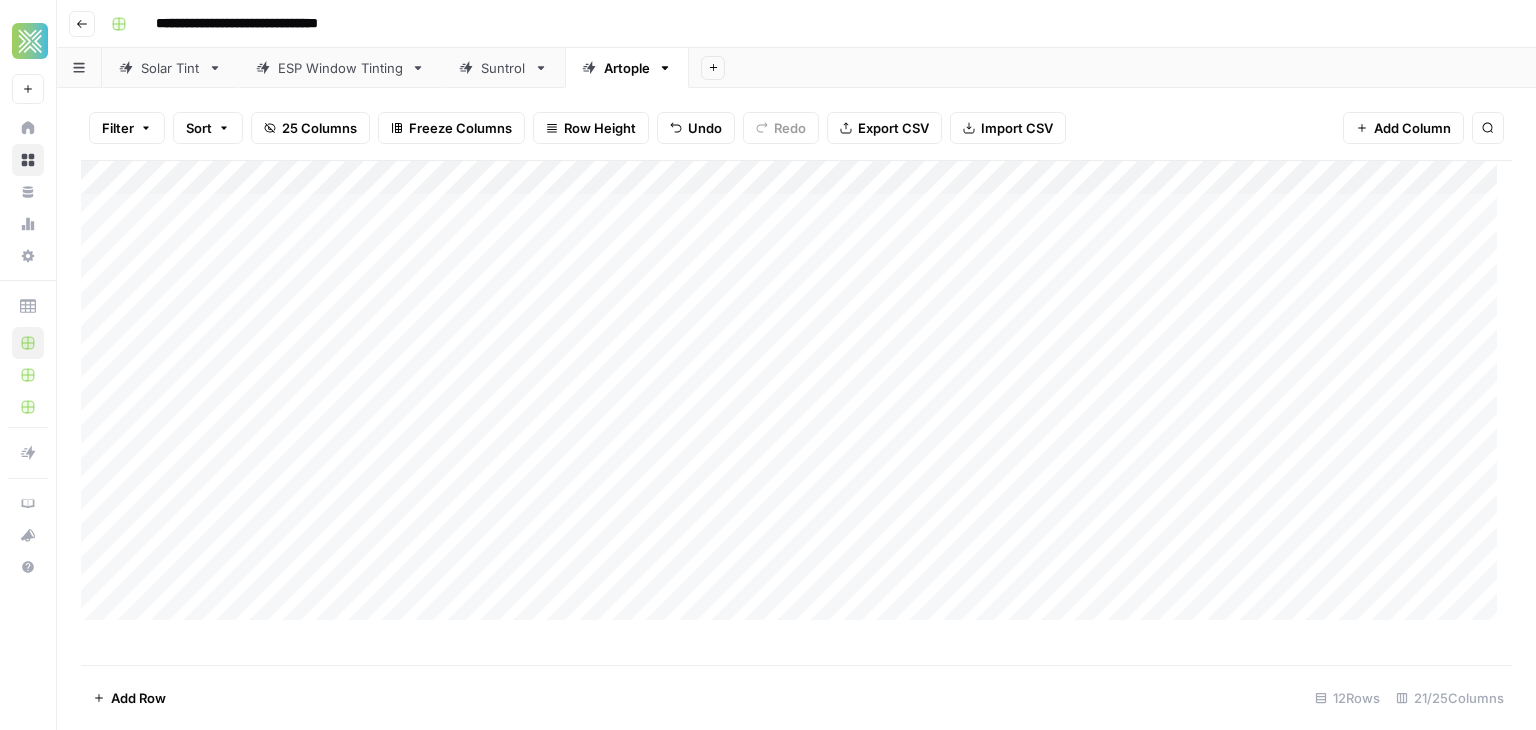 click on "Add Column" at bounding box center (796, 398) 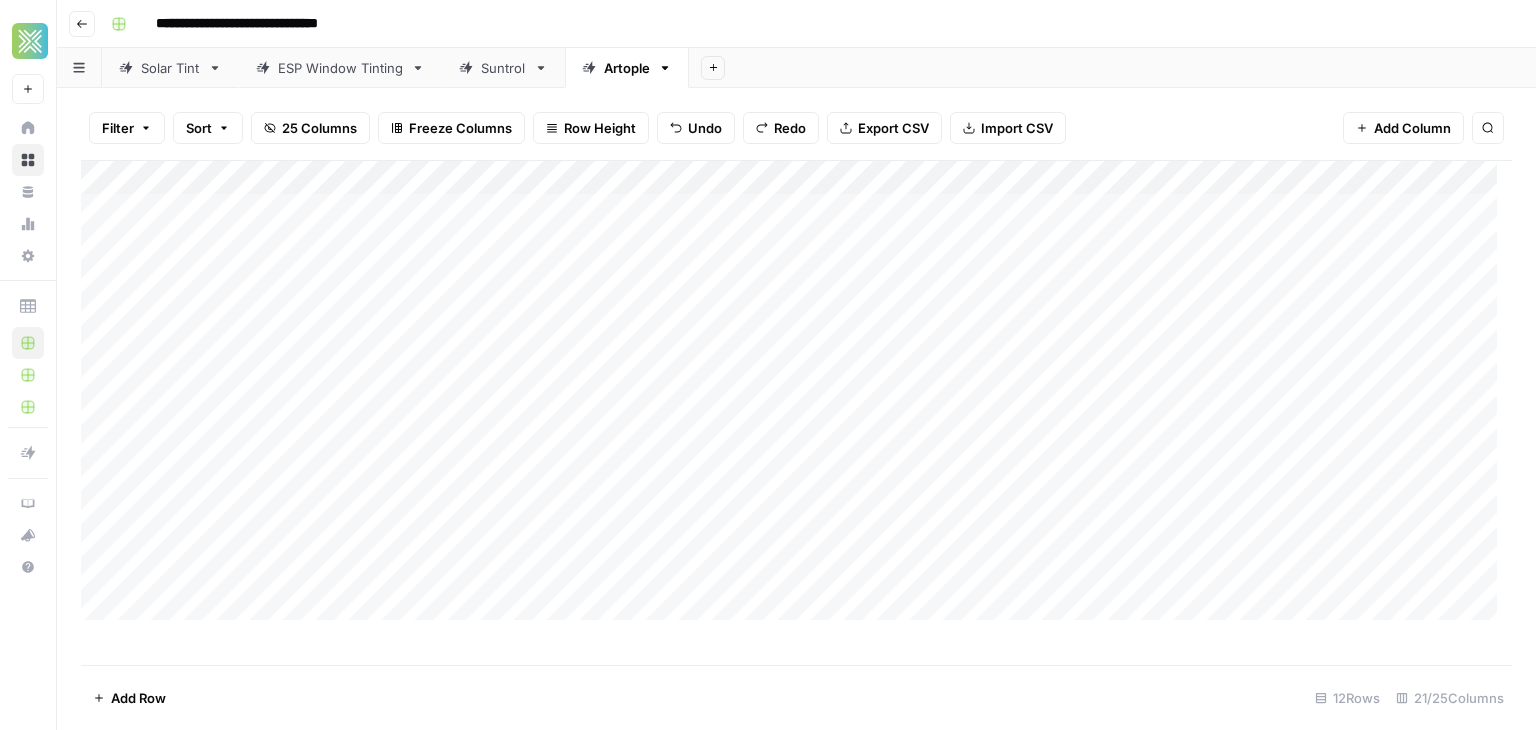 click on "Add Column" at bounding box center (796, 398) 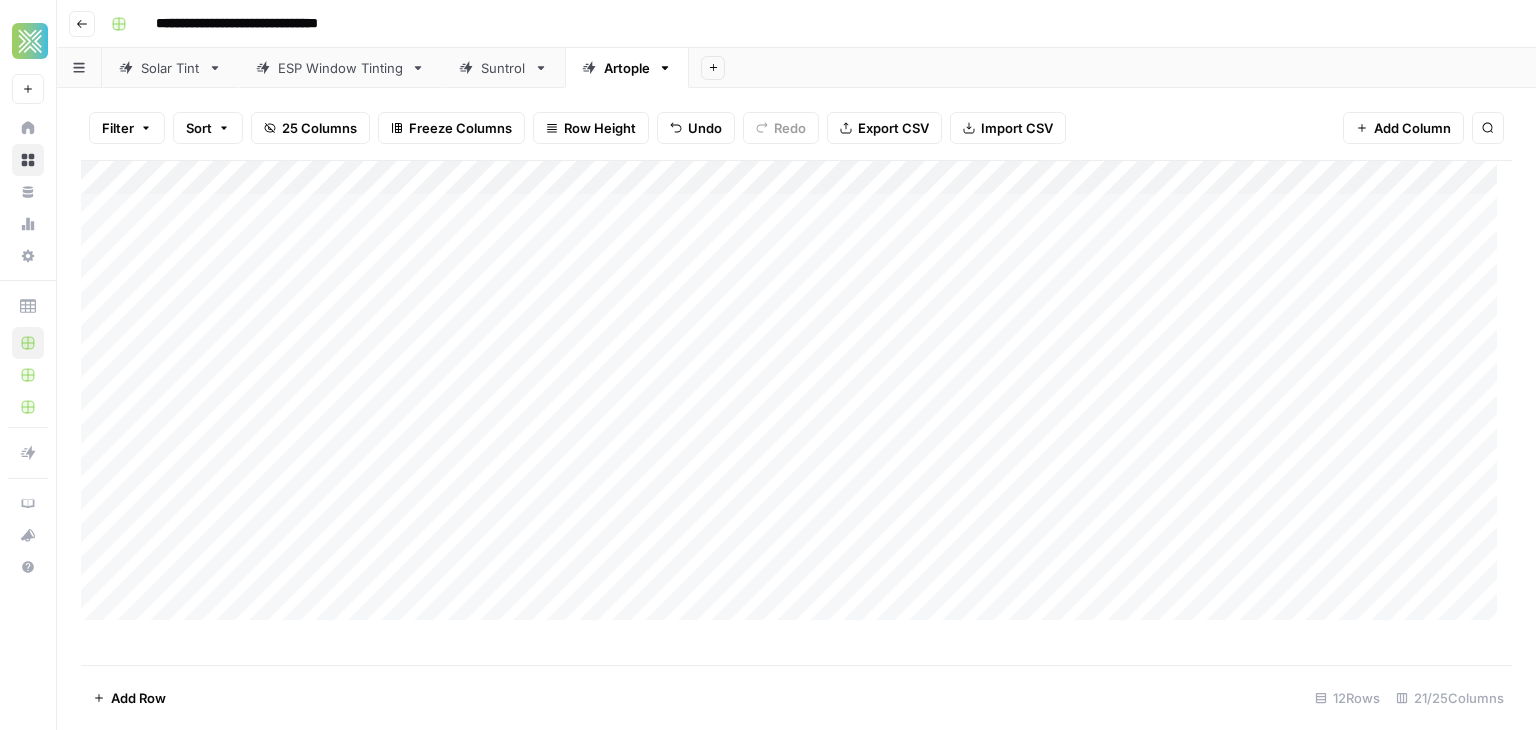 click on "Add Column" at bounding box center (796, 398) 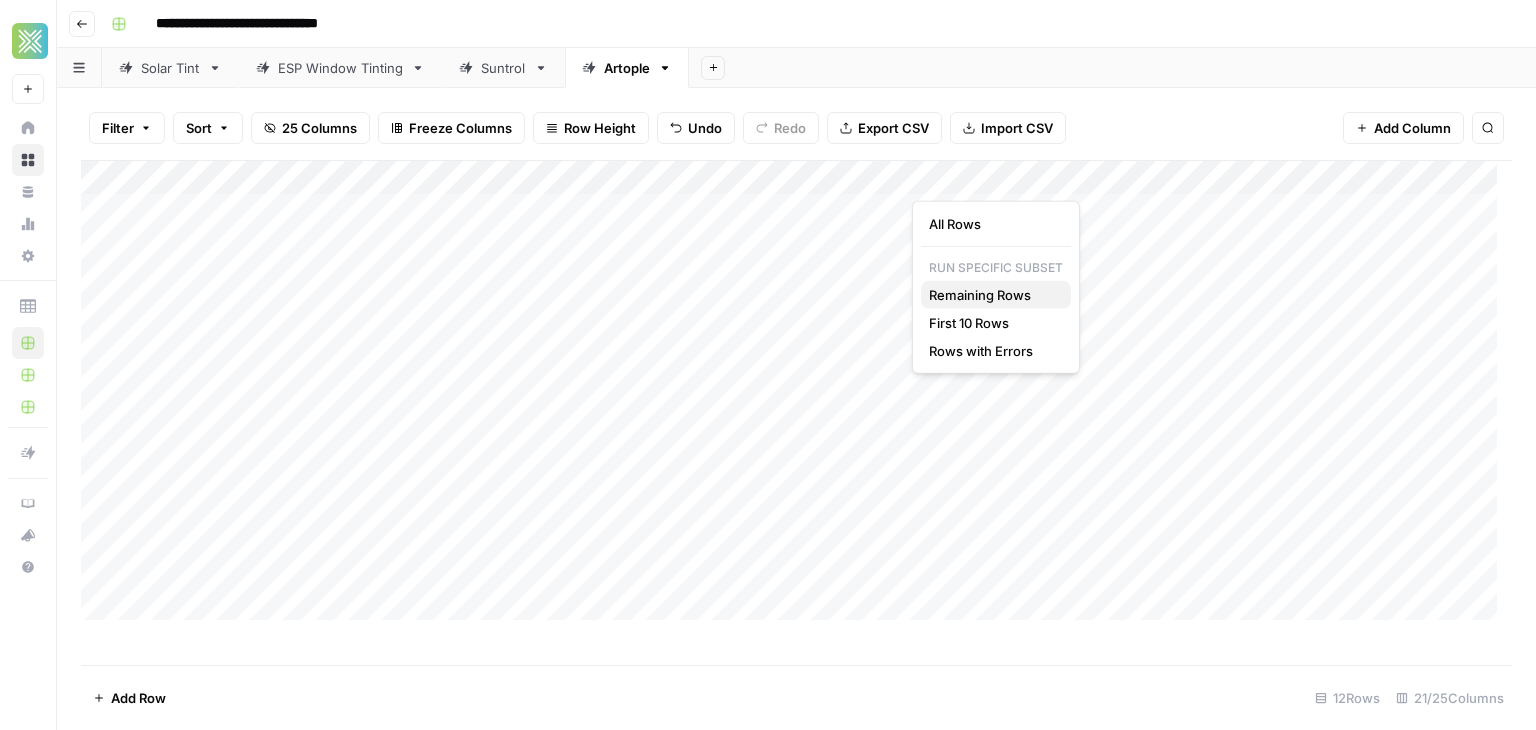 click on "Remaining Rows" at bounding box center [980, 295] 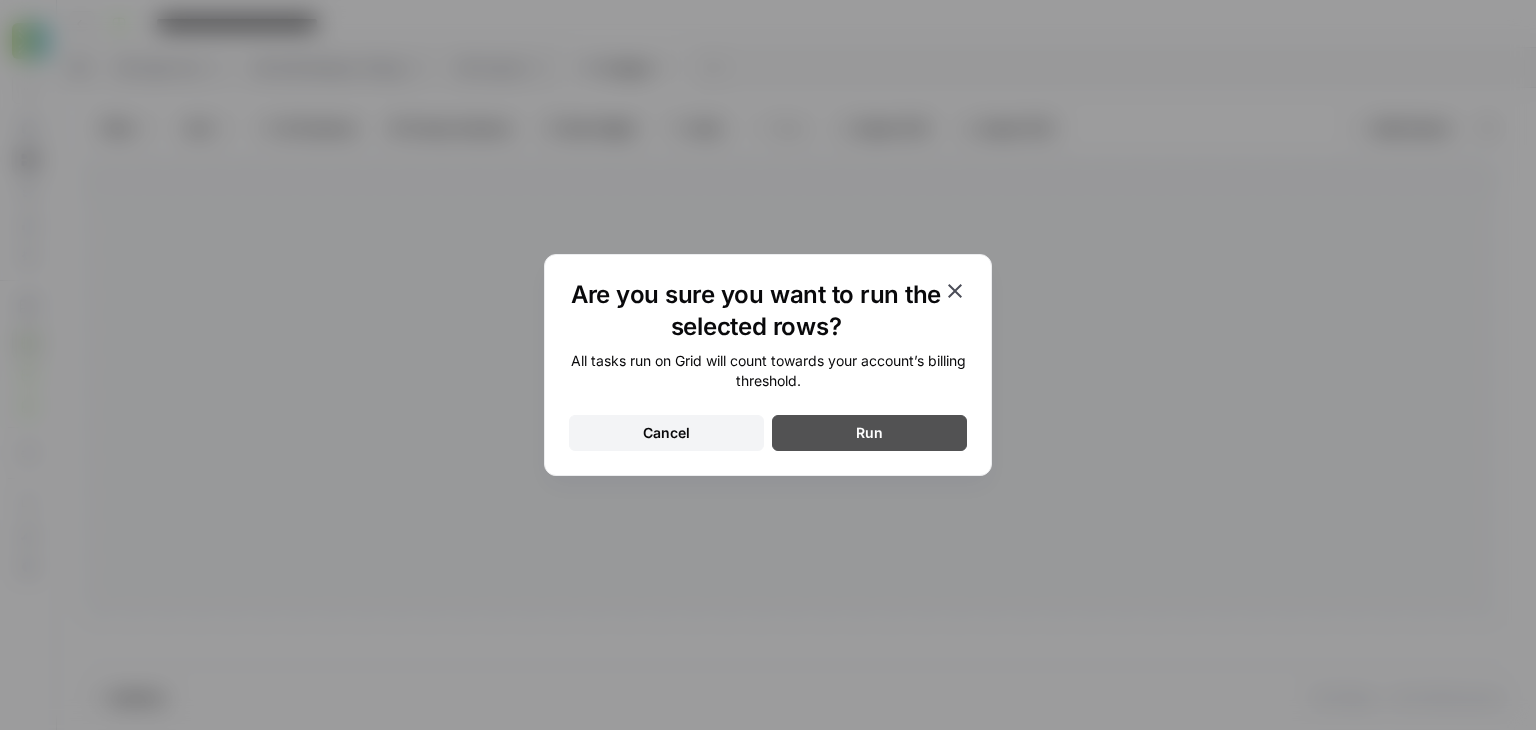 click on "Run" at bounding box center (869, 433) 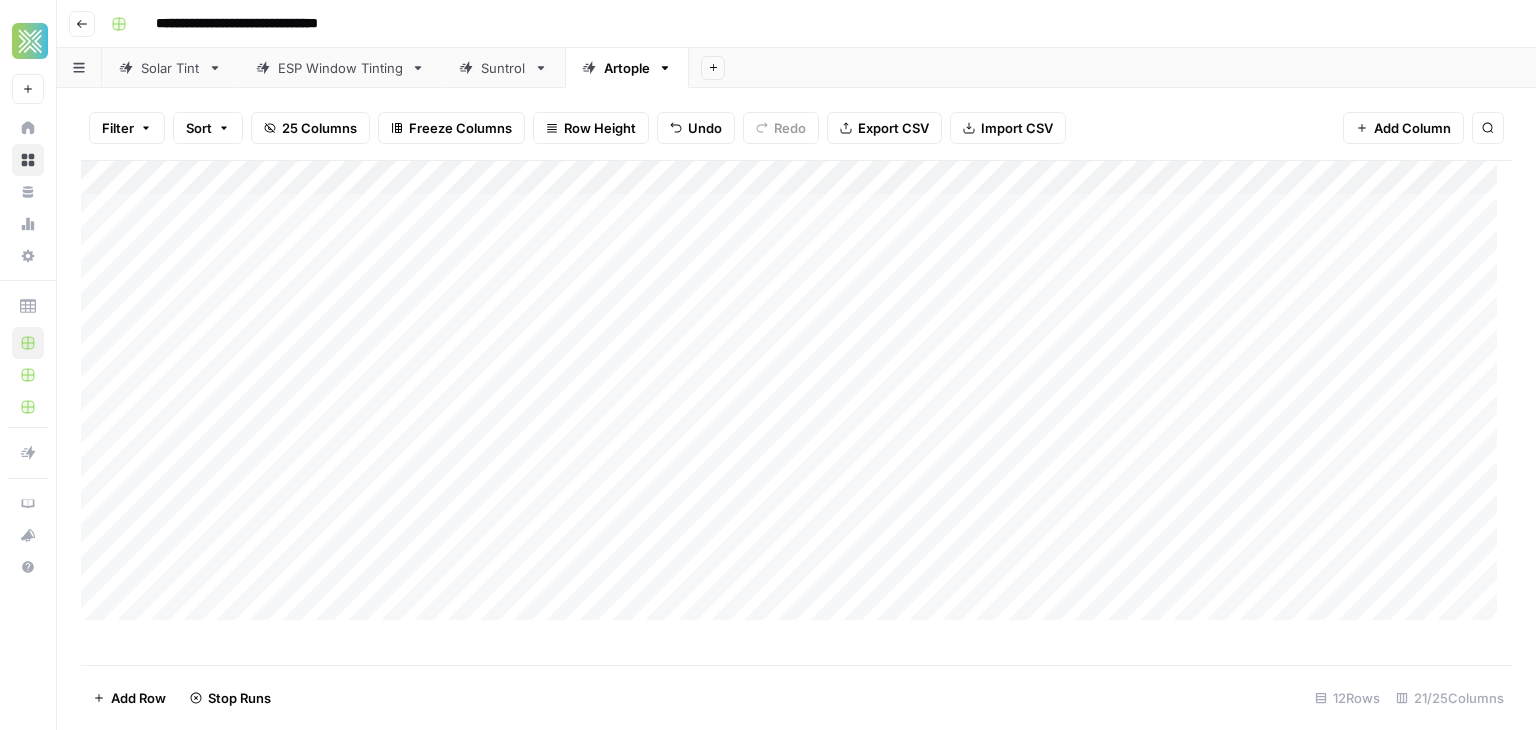 scroll, scrollTop: 15, scrollLeft: 0, axis: vertical 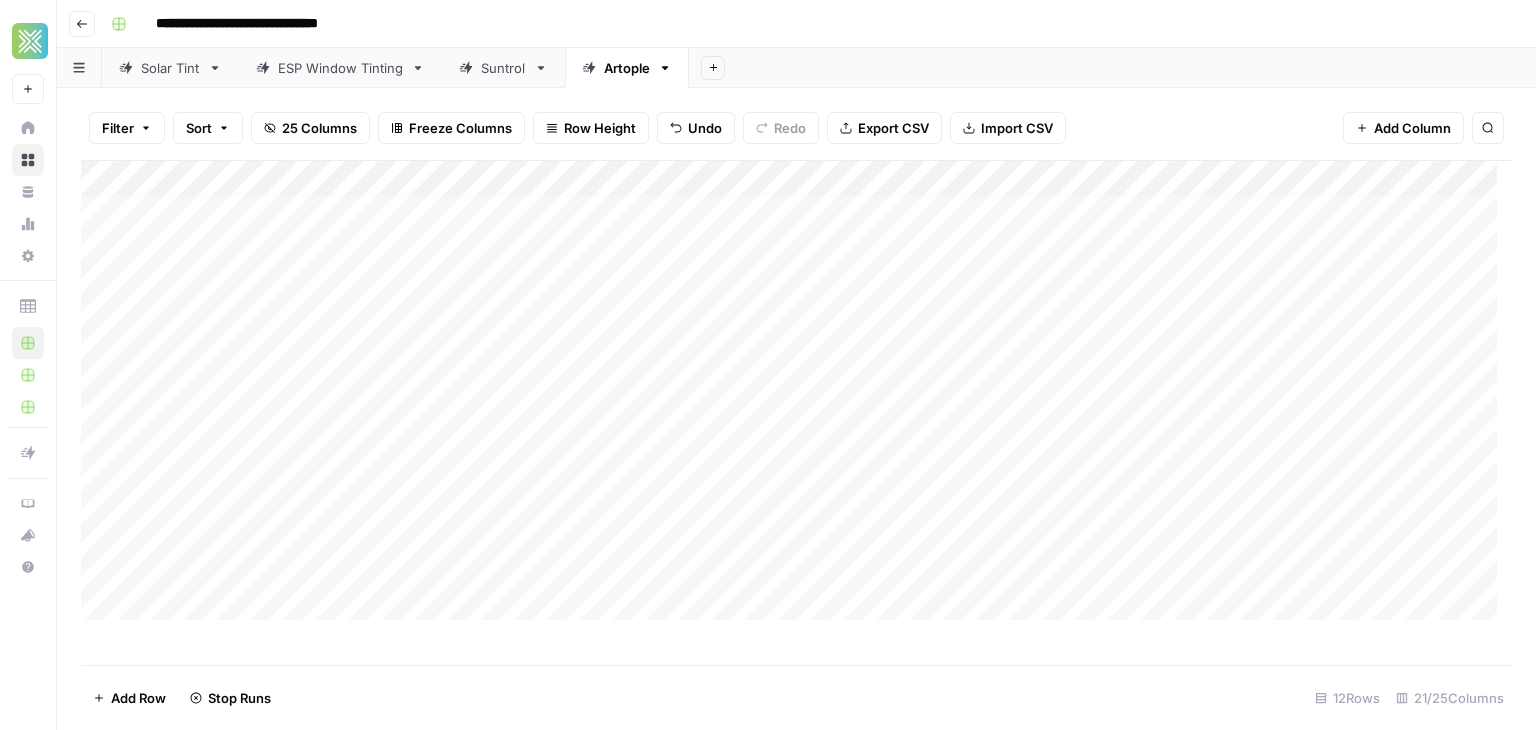 click on "Add Column" at bounding box center (796, 398) 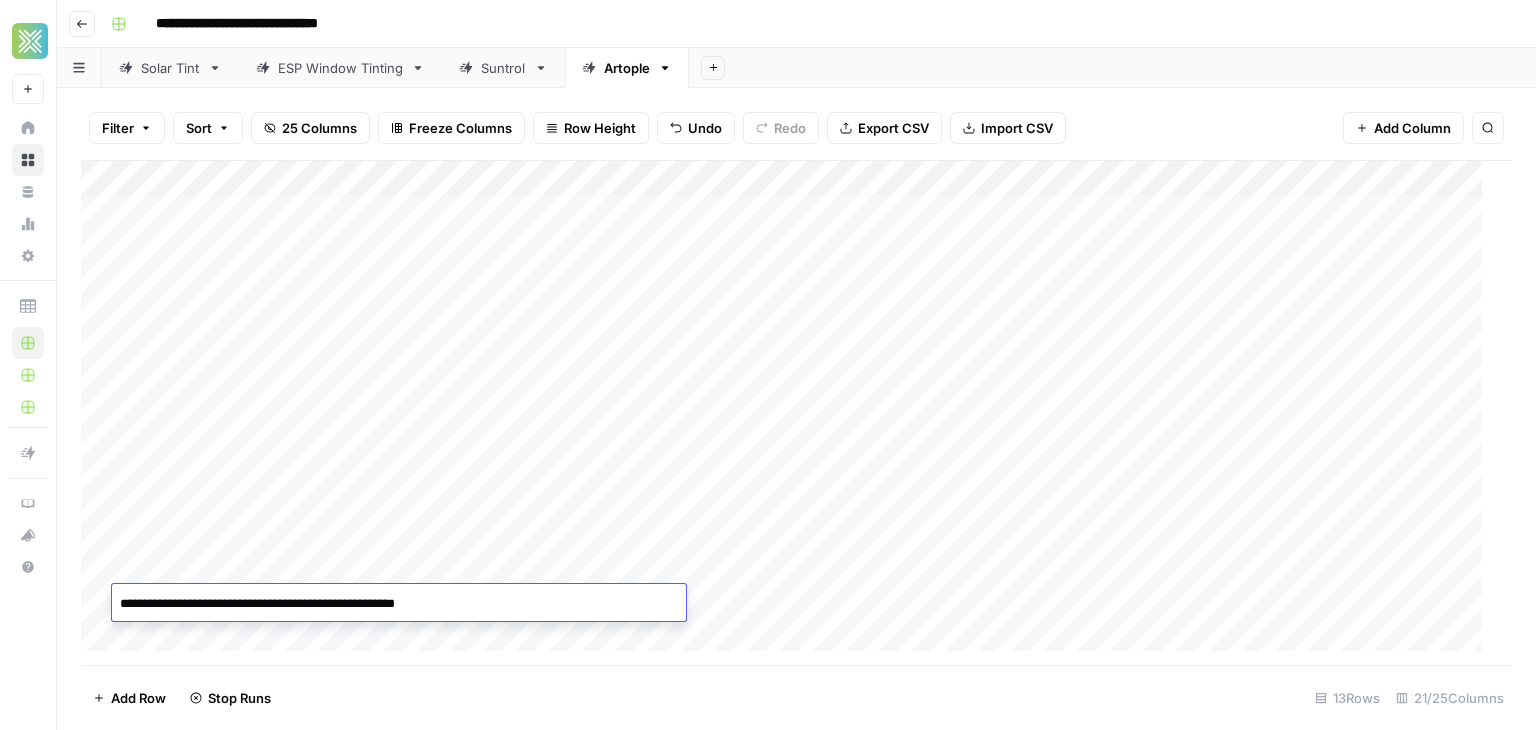 type on "**********" 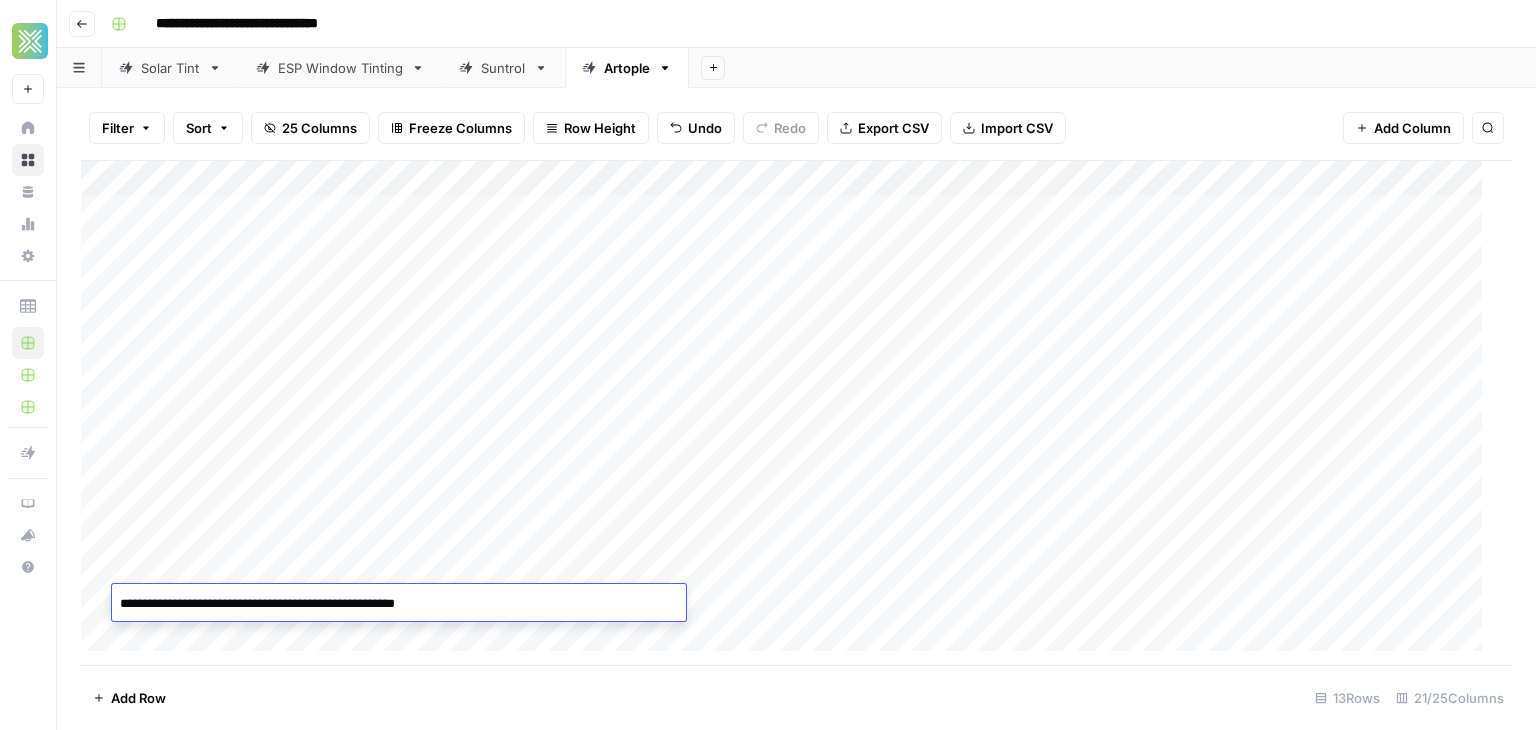 click on "Add Column" at bounding box center (789, 413) 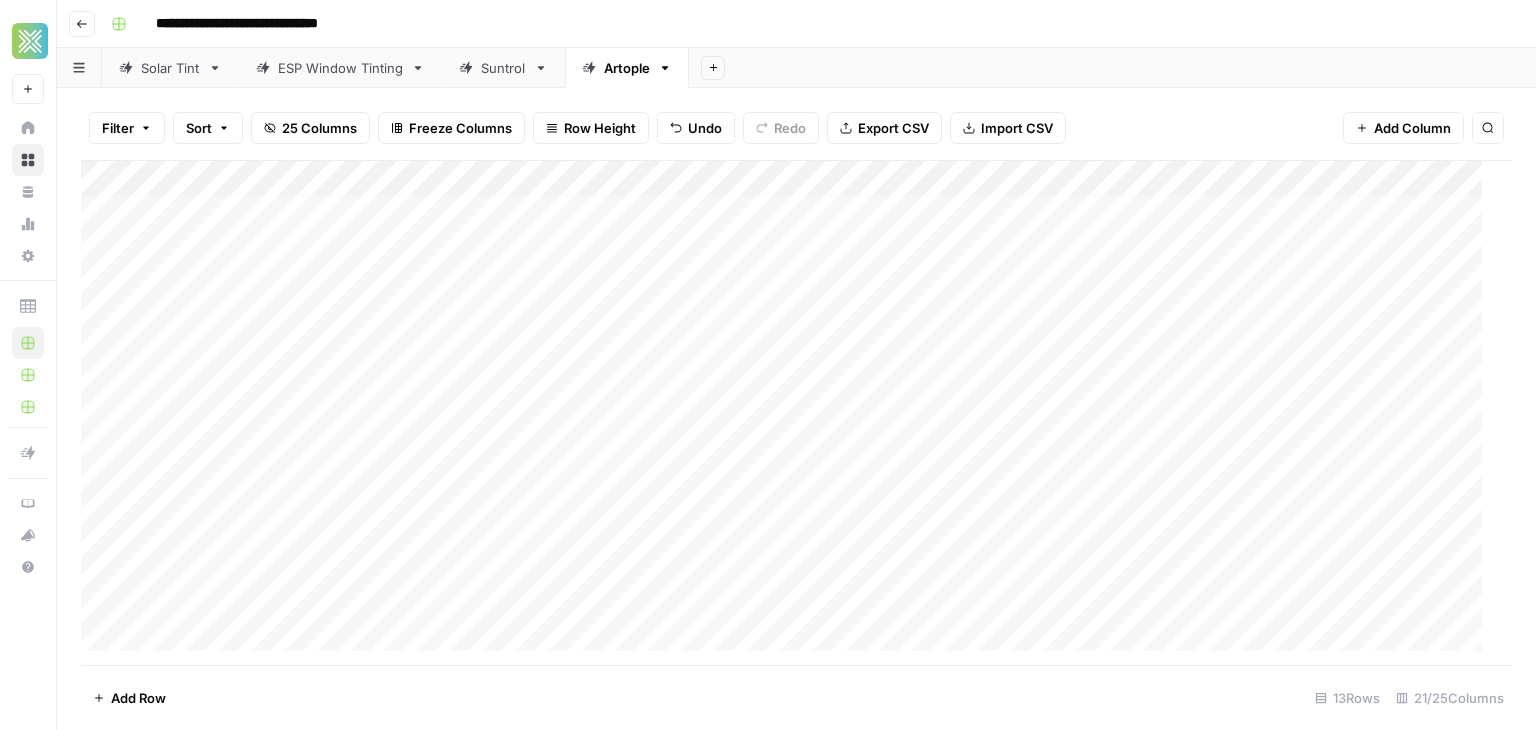 click on "Add Column" at bounding box center (789, 413) 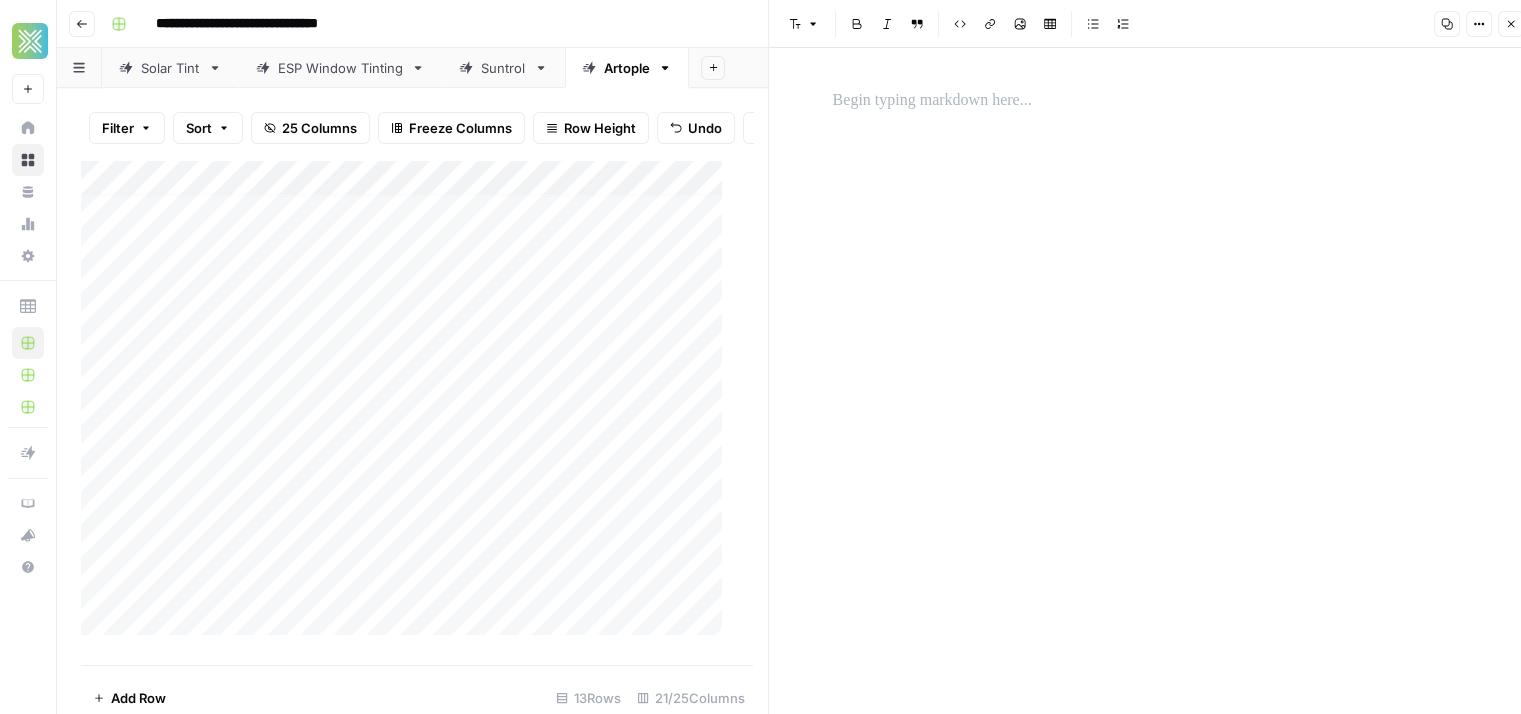 click at bounding box center (1153, 101) 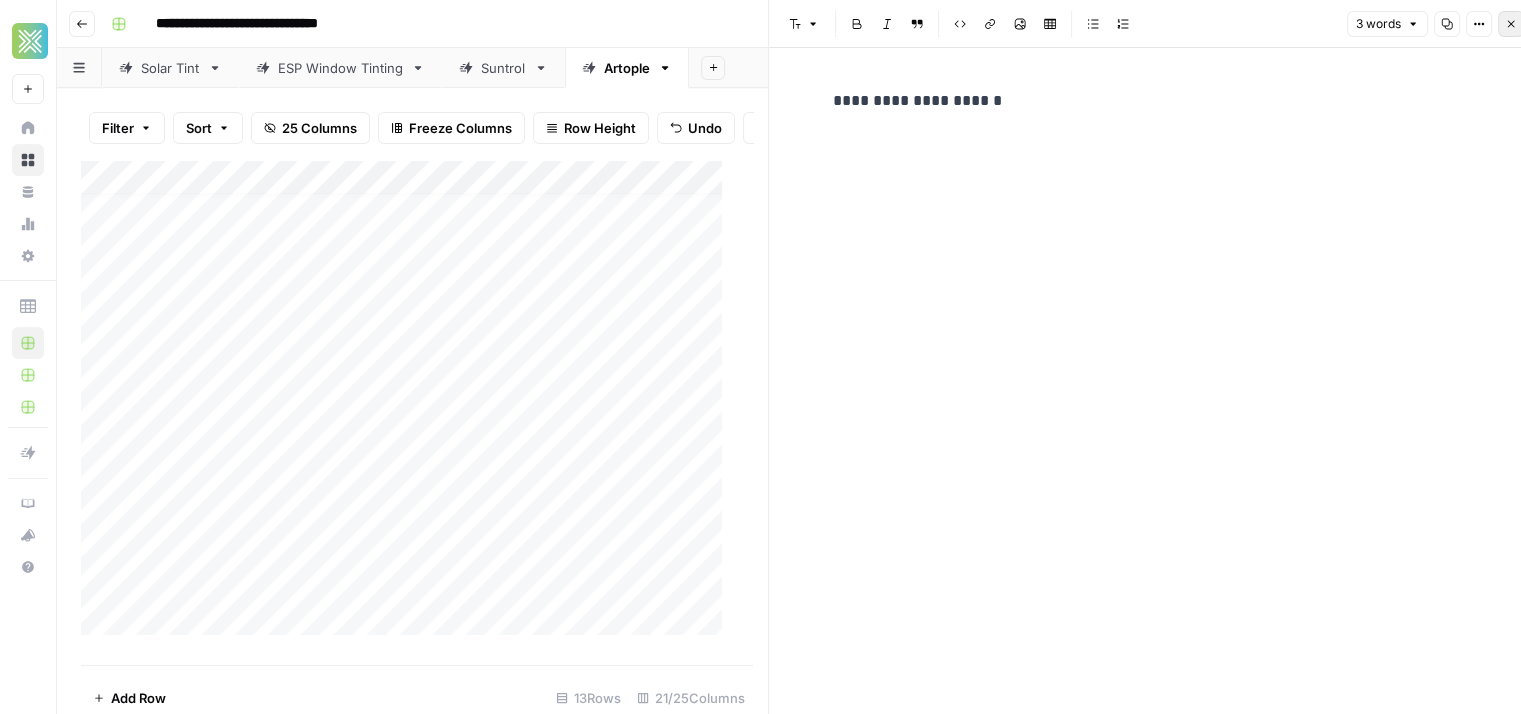click on "Close" at bounding box center [1511, 24] 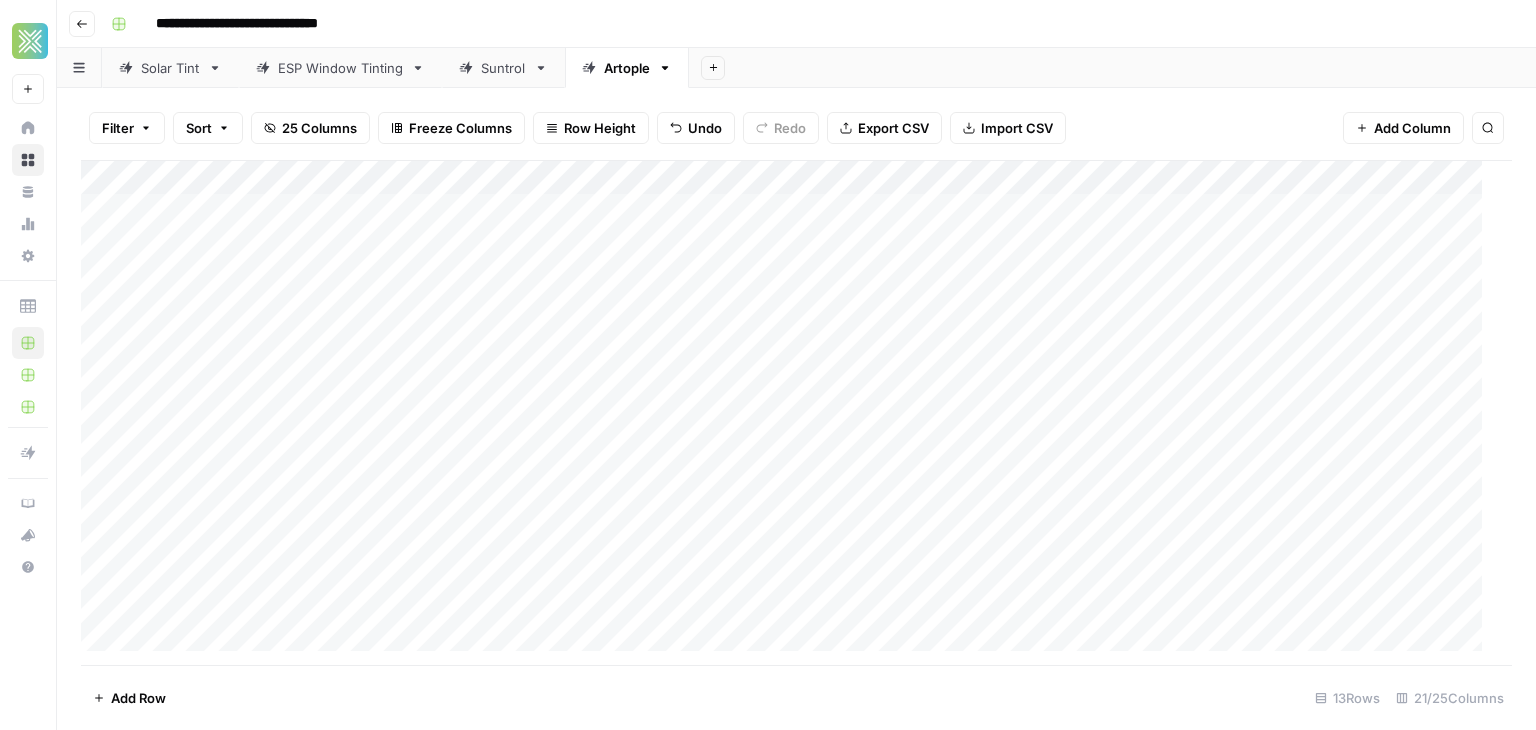 scroll, scrollTop: 18, scrollLeft: 0, axis: vertical 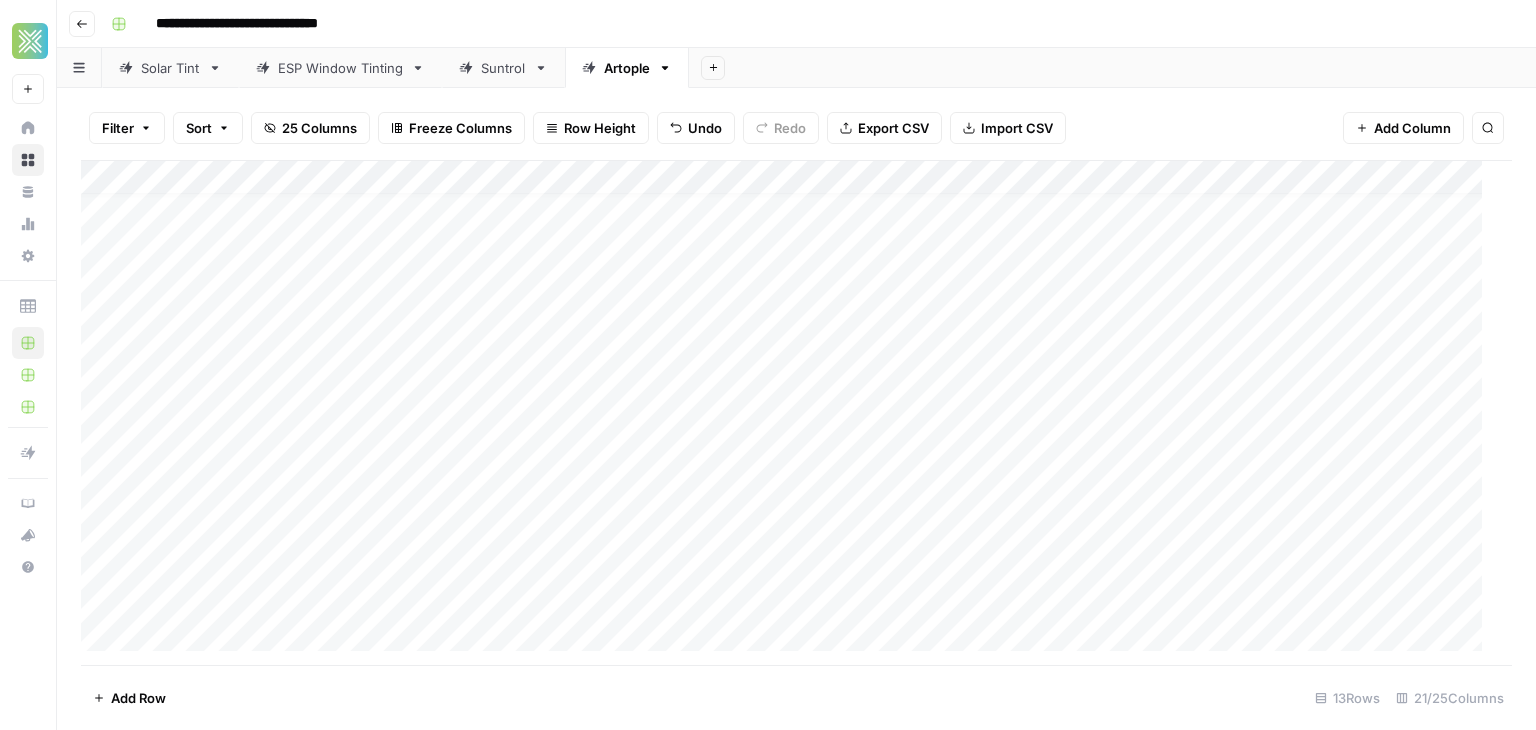 click on "Add Column" at bounding box center [789, 413] 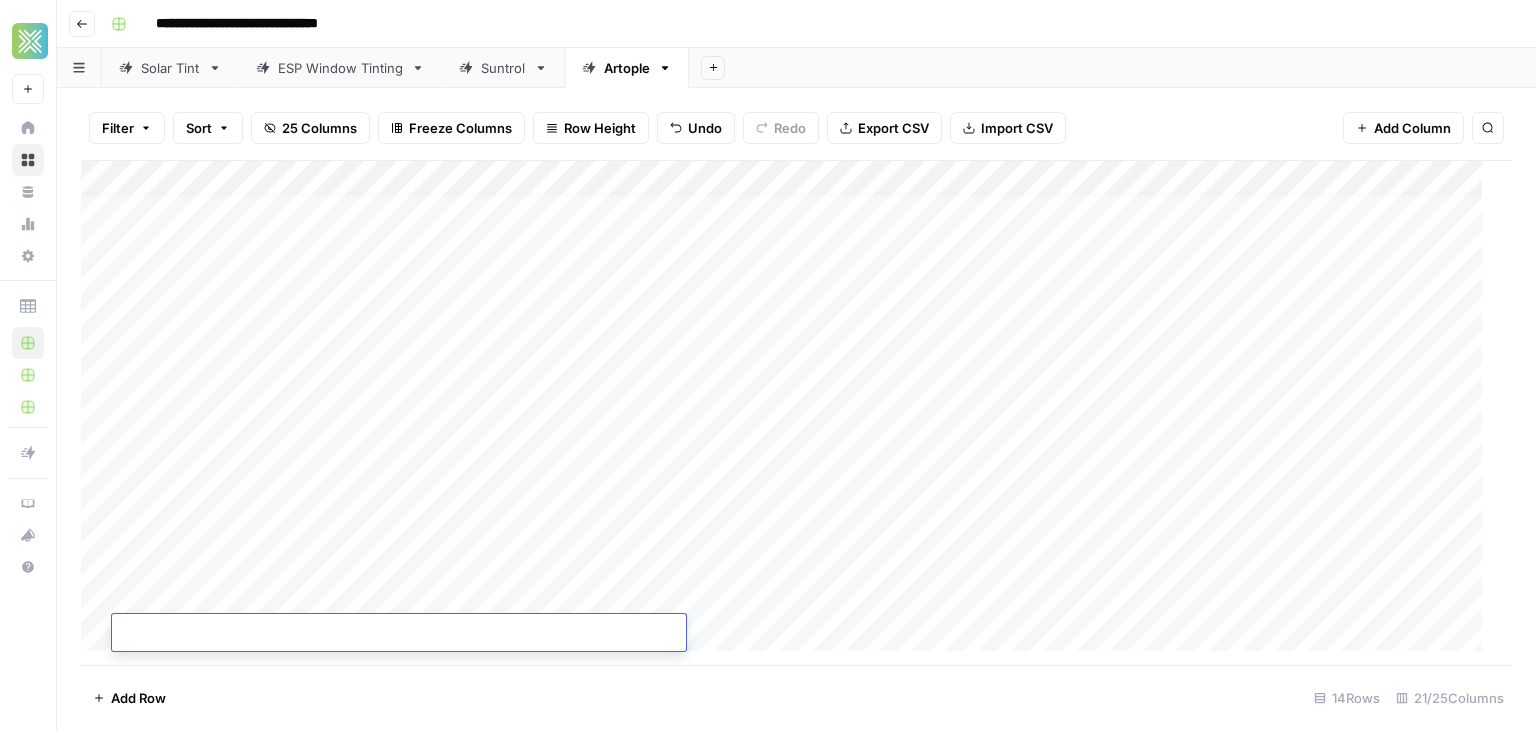 scroll, scrollTop: 19, scrollLeft: 0, axis: vertical 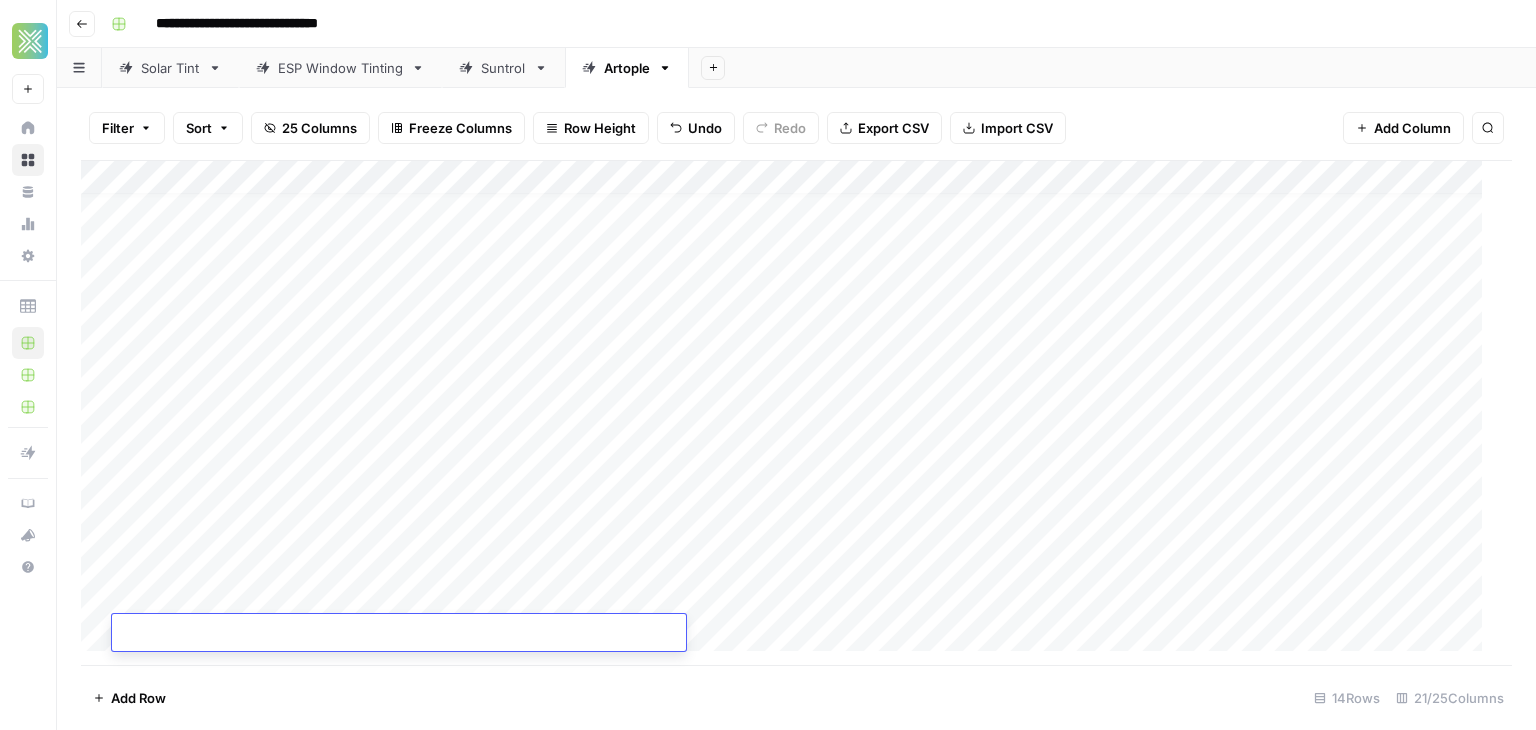 click at bounding box center [399, 634] 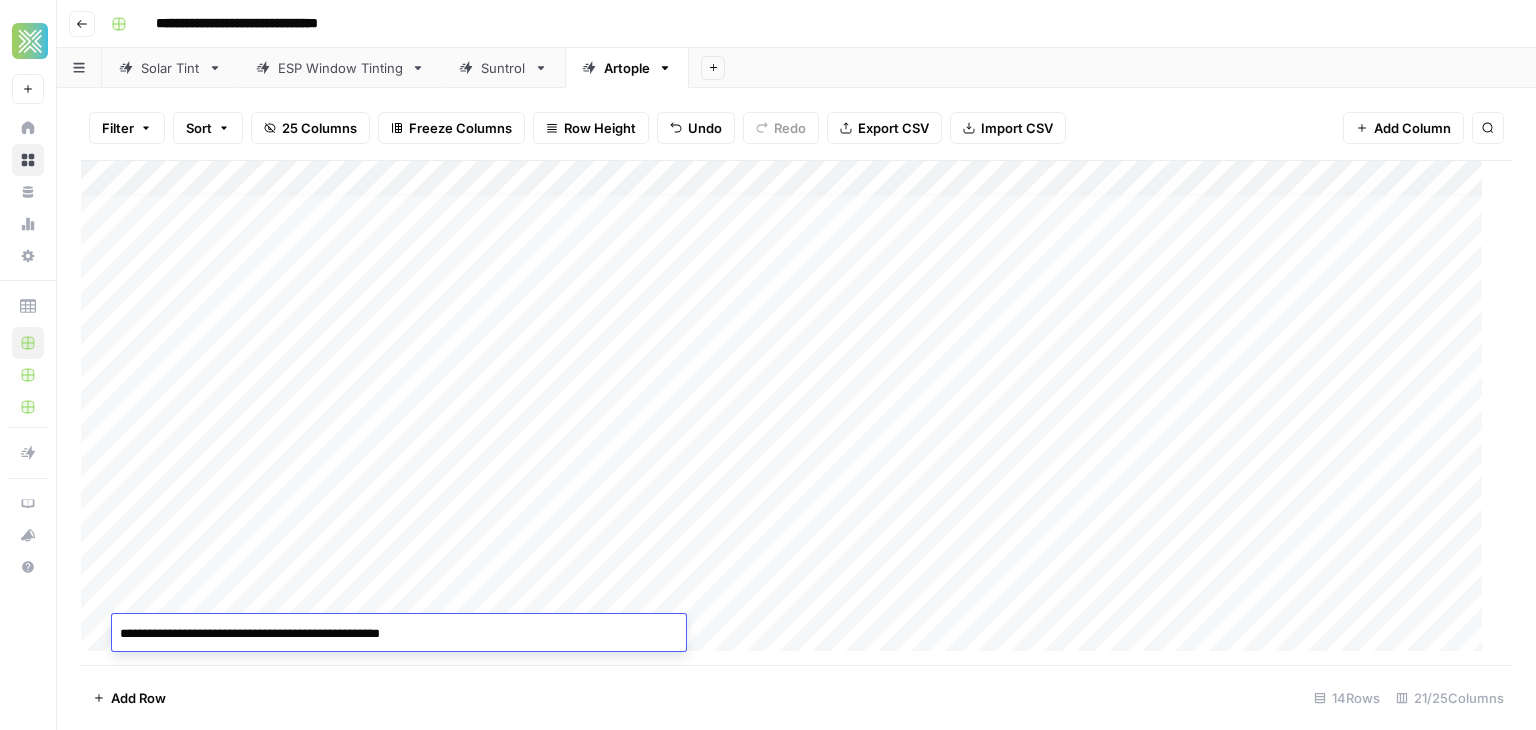 click on "Add Column" at bounding box center (789, 413) 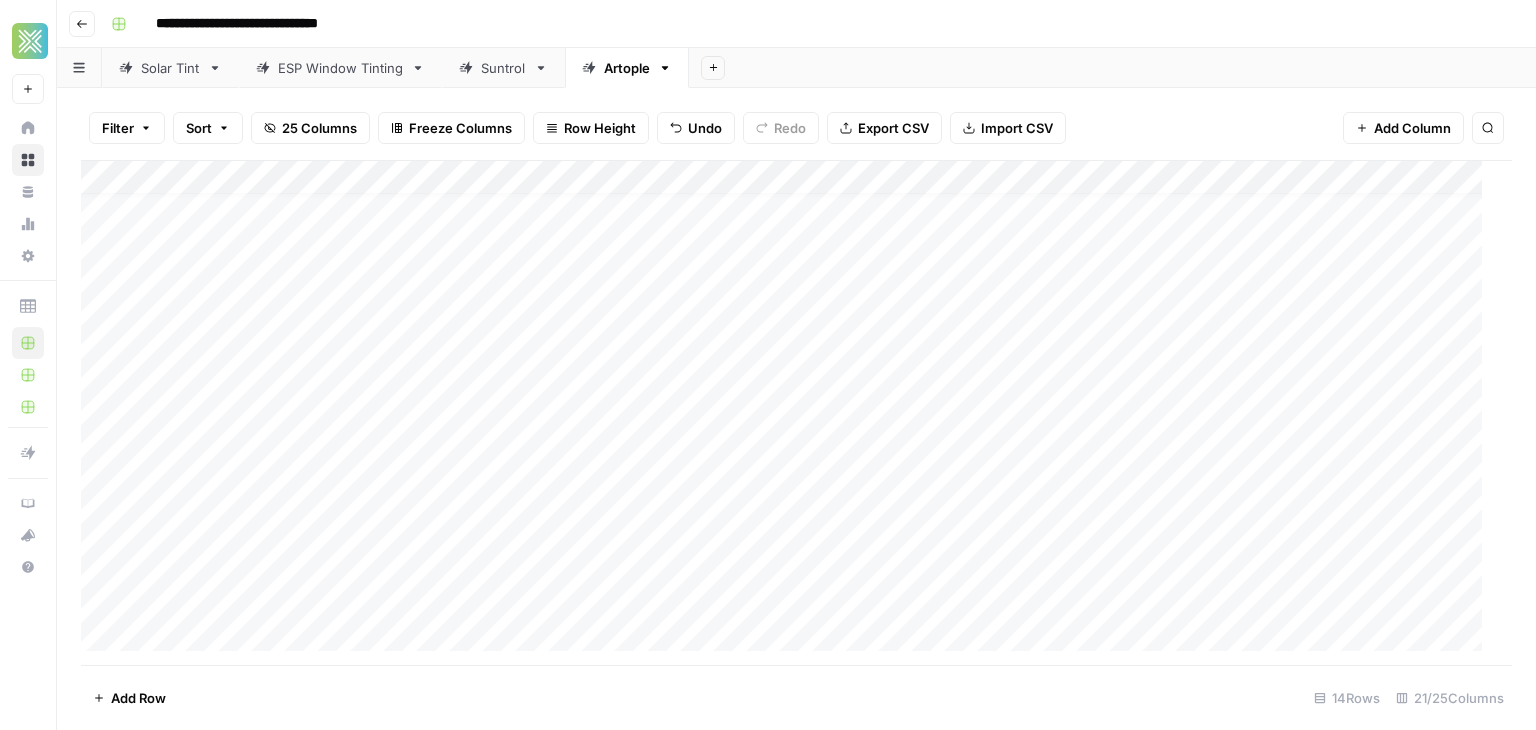 click on "Add Column" at bounding box center [789, 413] 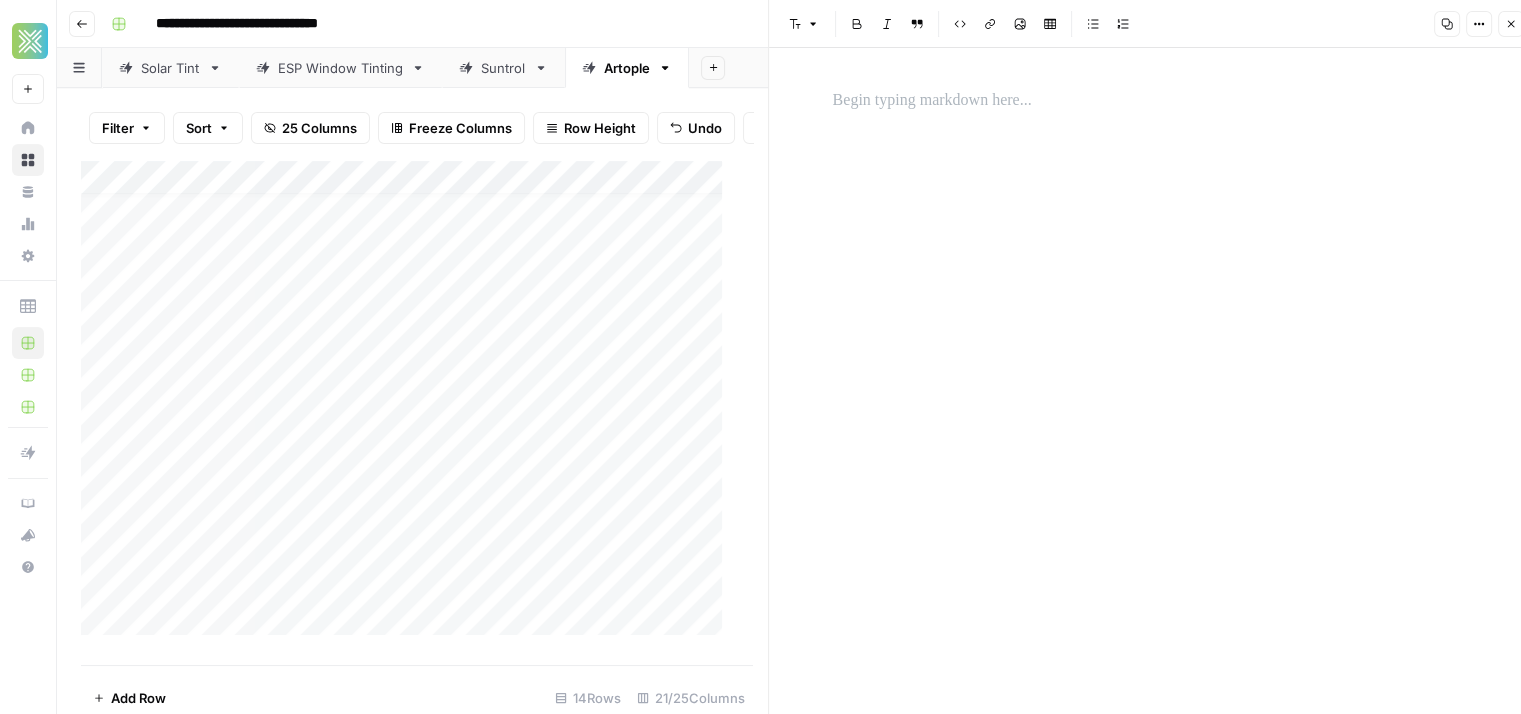 click at bounding box center [1153, 389] 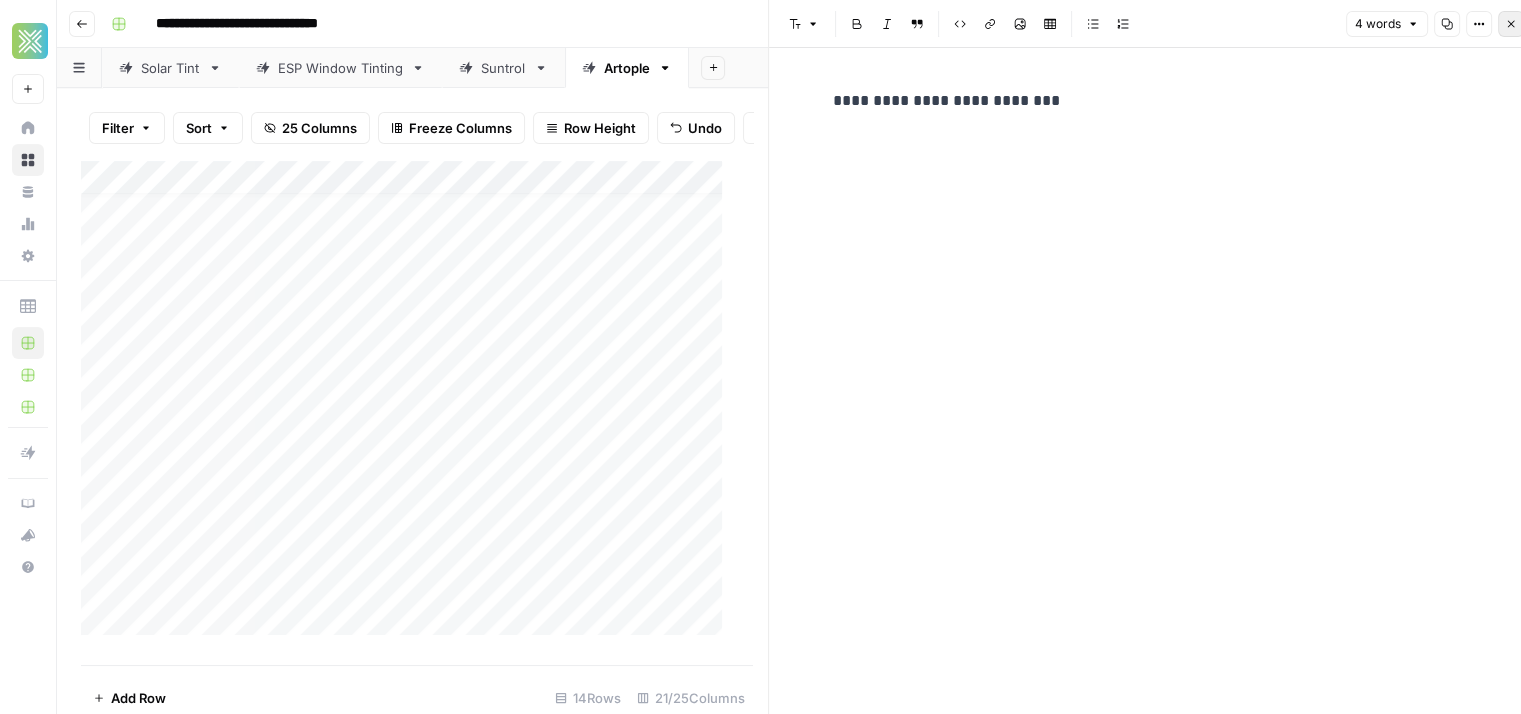 click 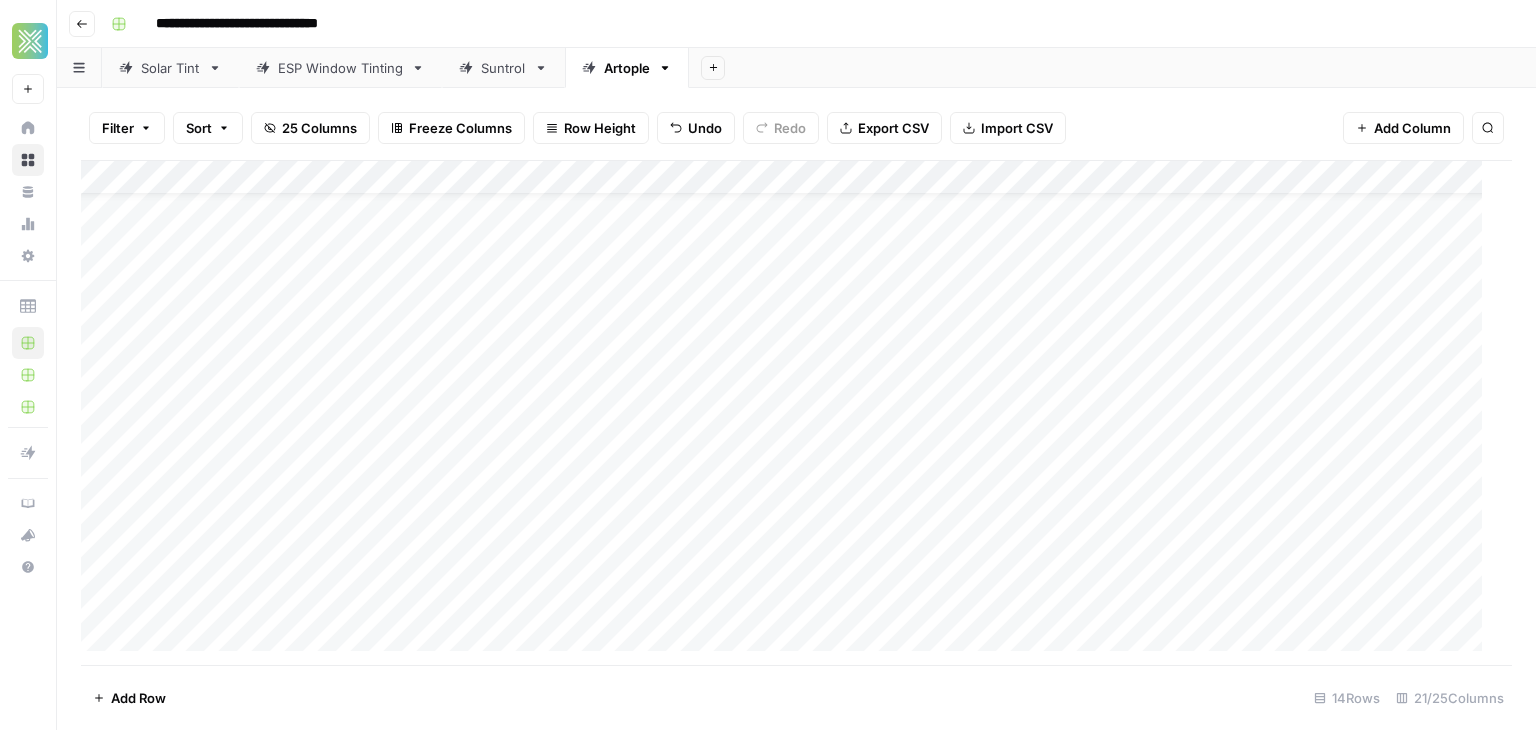 scroll, scrollTop: 0, scrollLeft: 0, axis: both 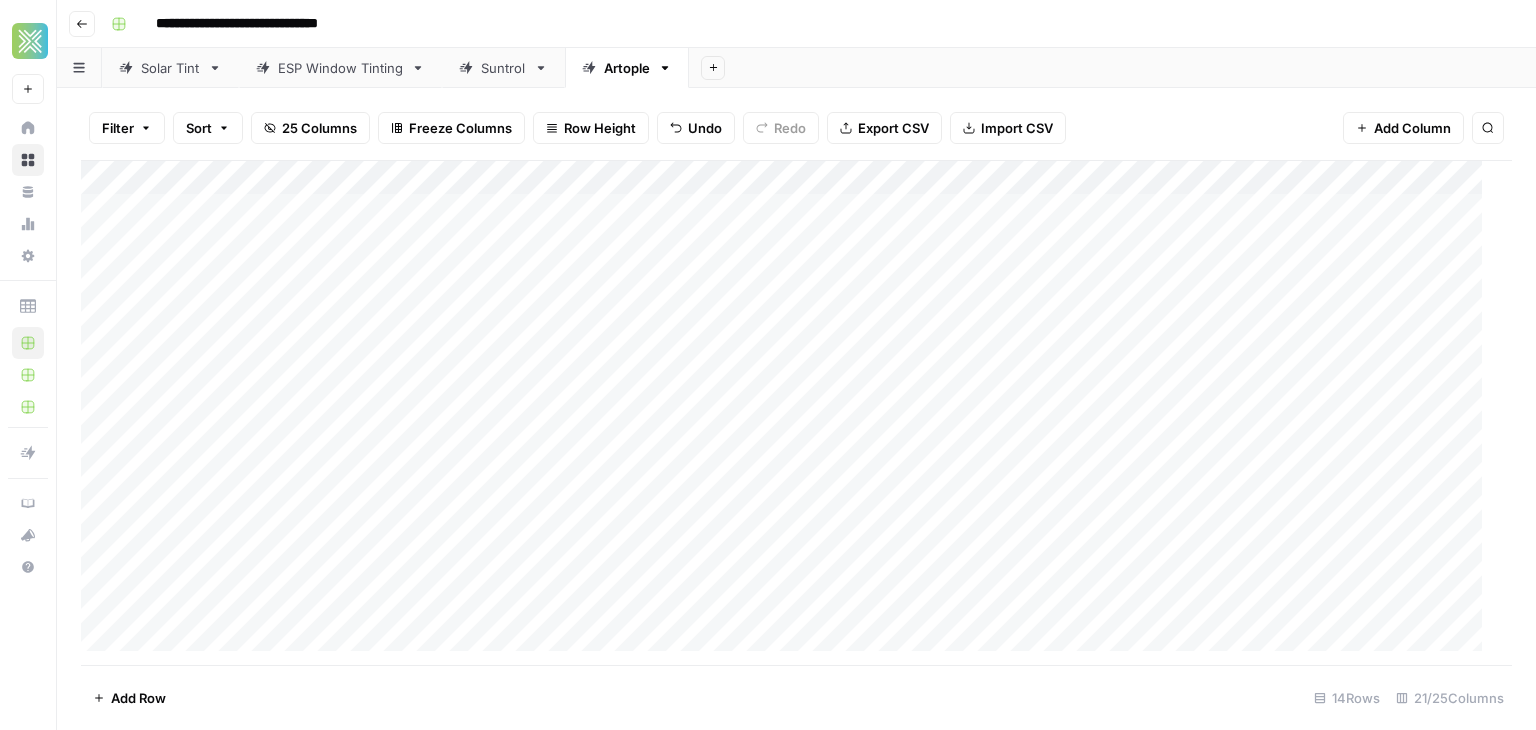click on "Add Column" at bounding box center (789, 413) 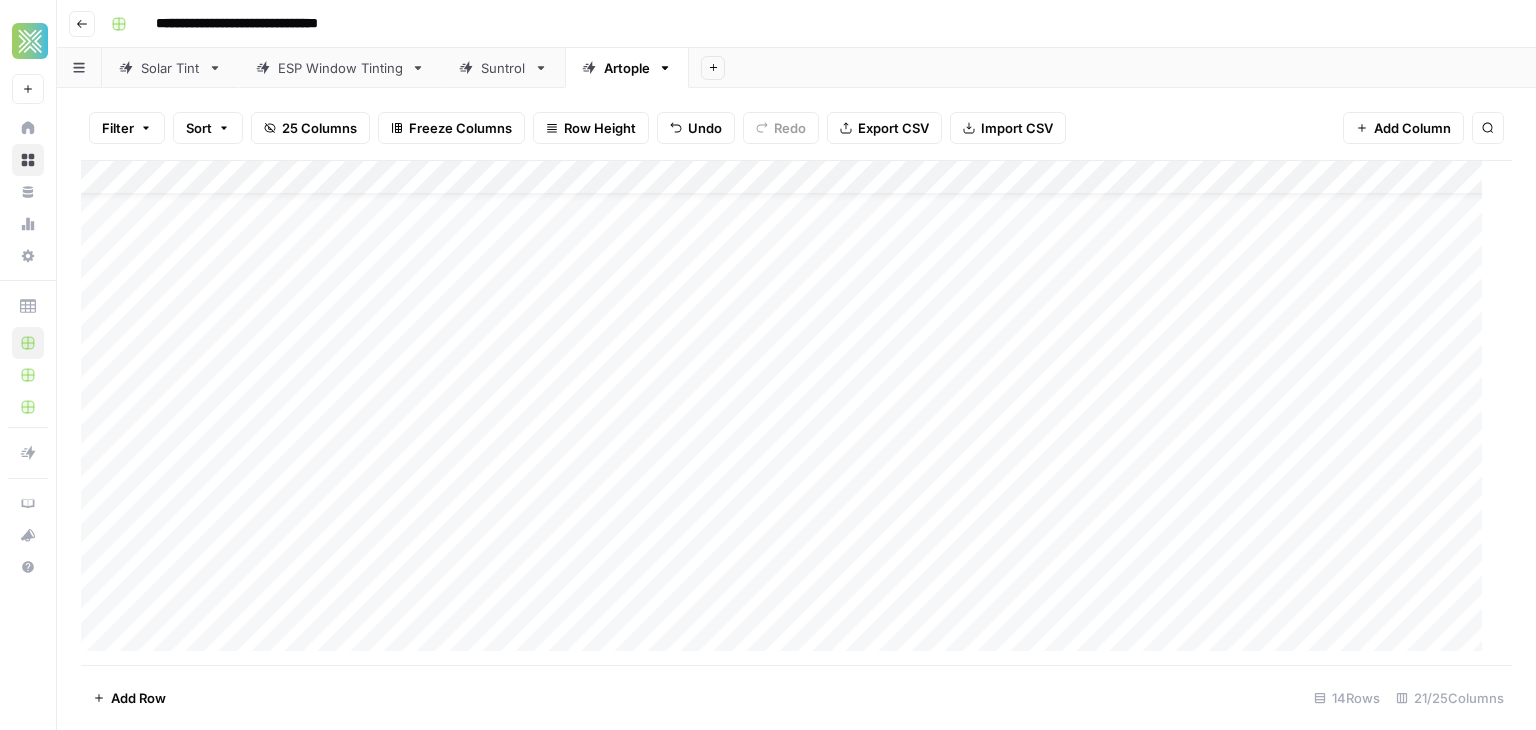 scroll, scrollTop: 52, scrollLeft: 0, axis: vertical 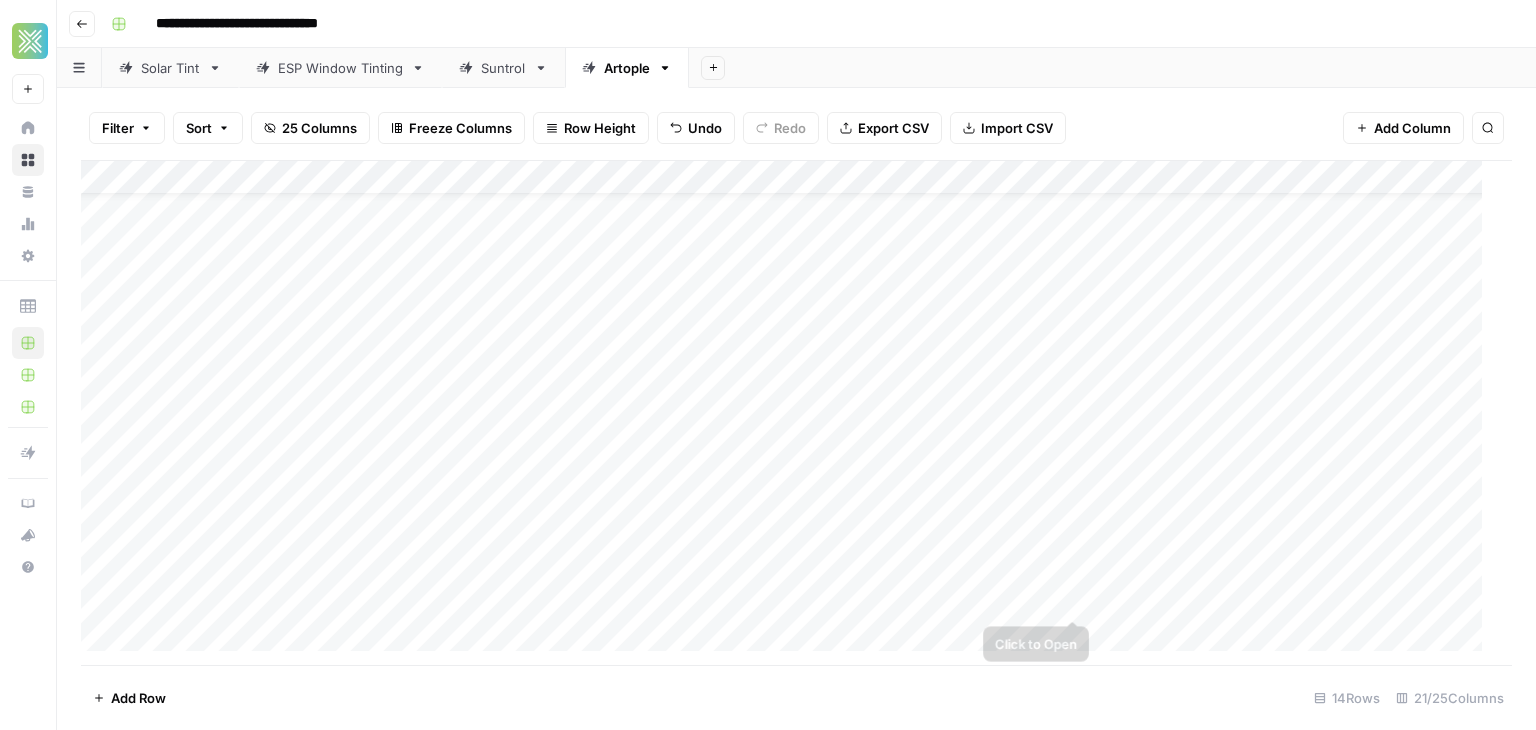 click on "Add Column" at bounding box center (789, 413) 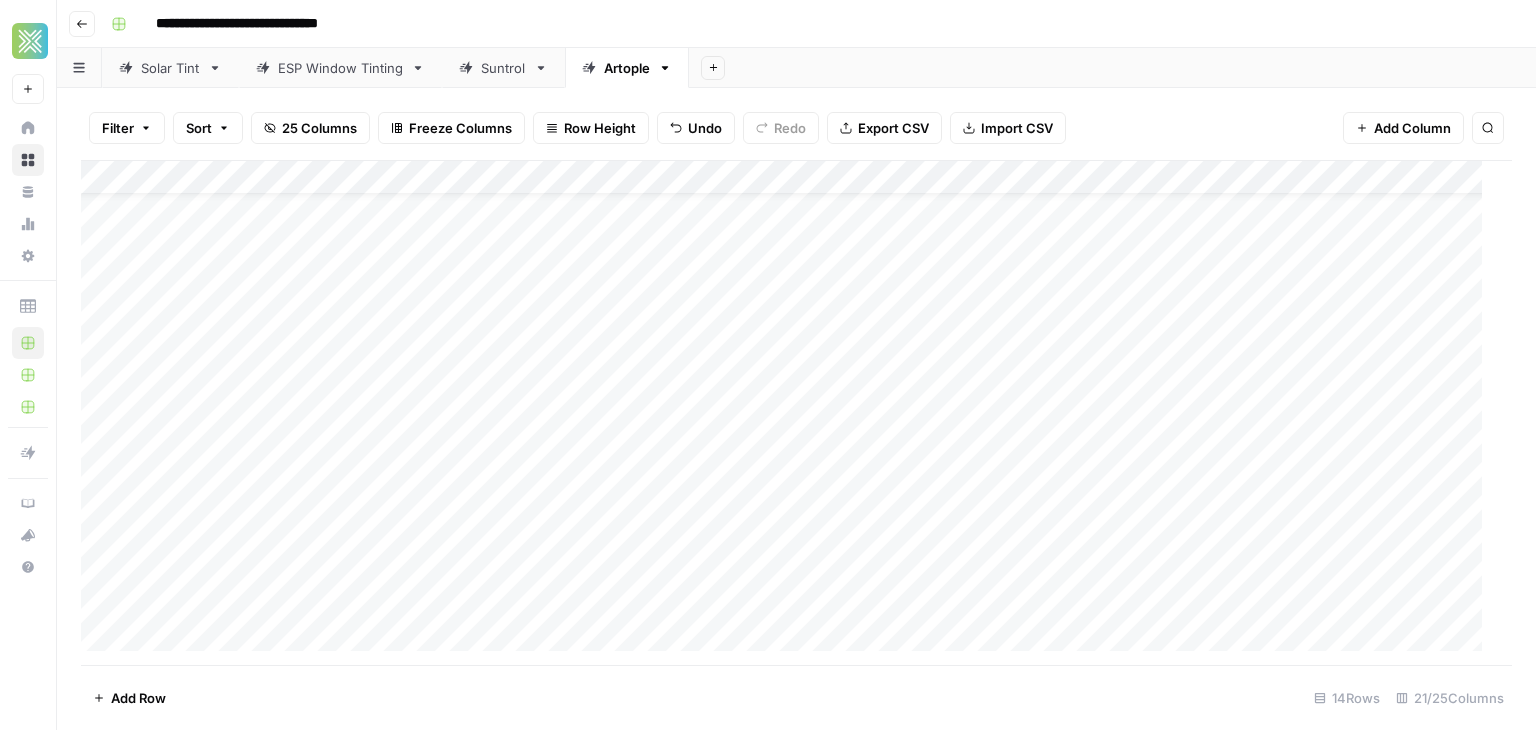 scroll, scrollTop: 0, scrollLeft: 0, axis: both 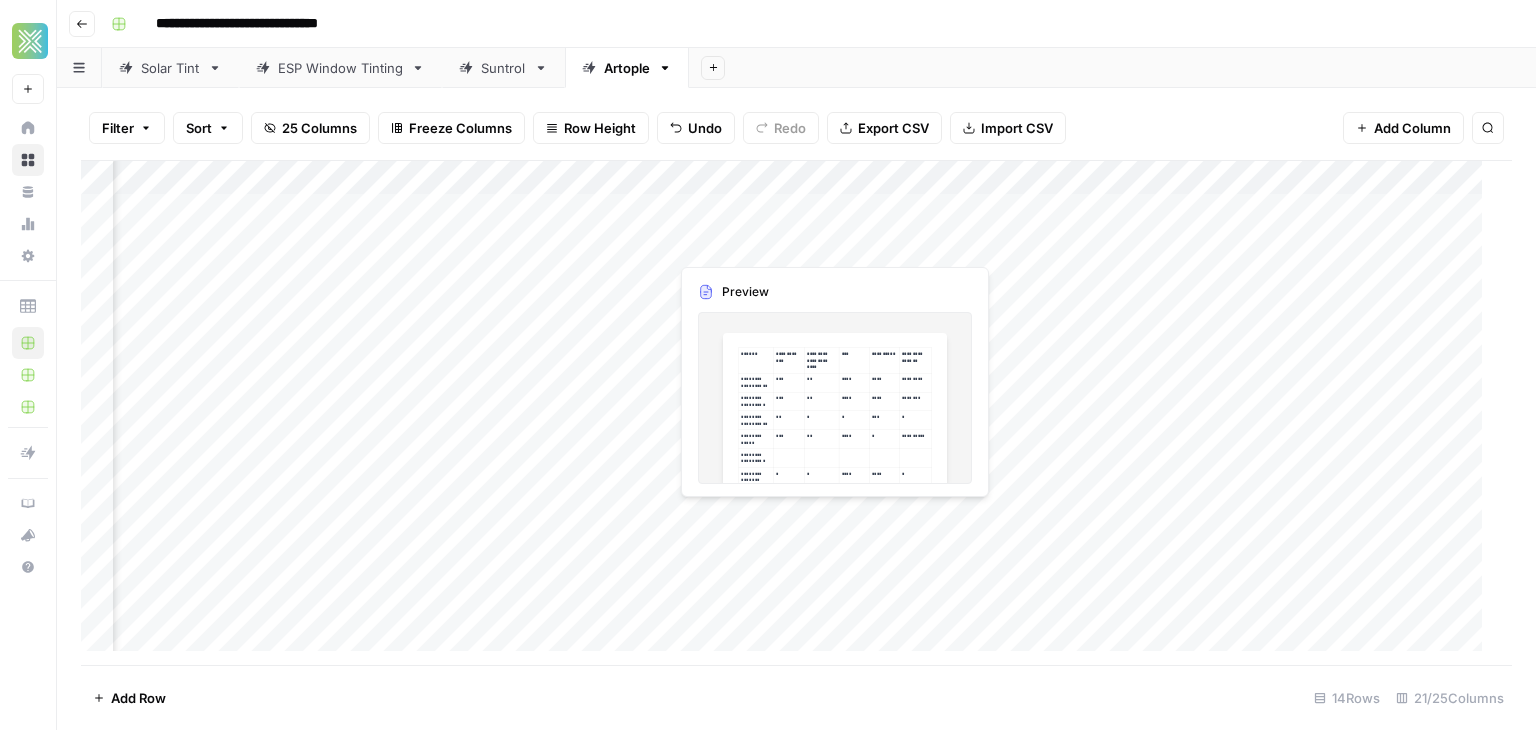 click on "Add Column" at bounding box center [789, 413] 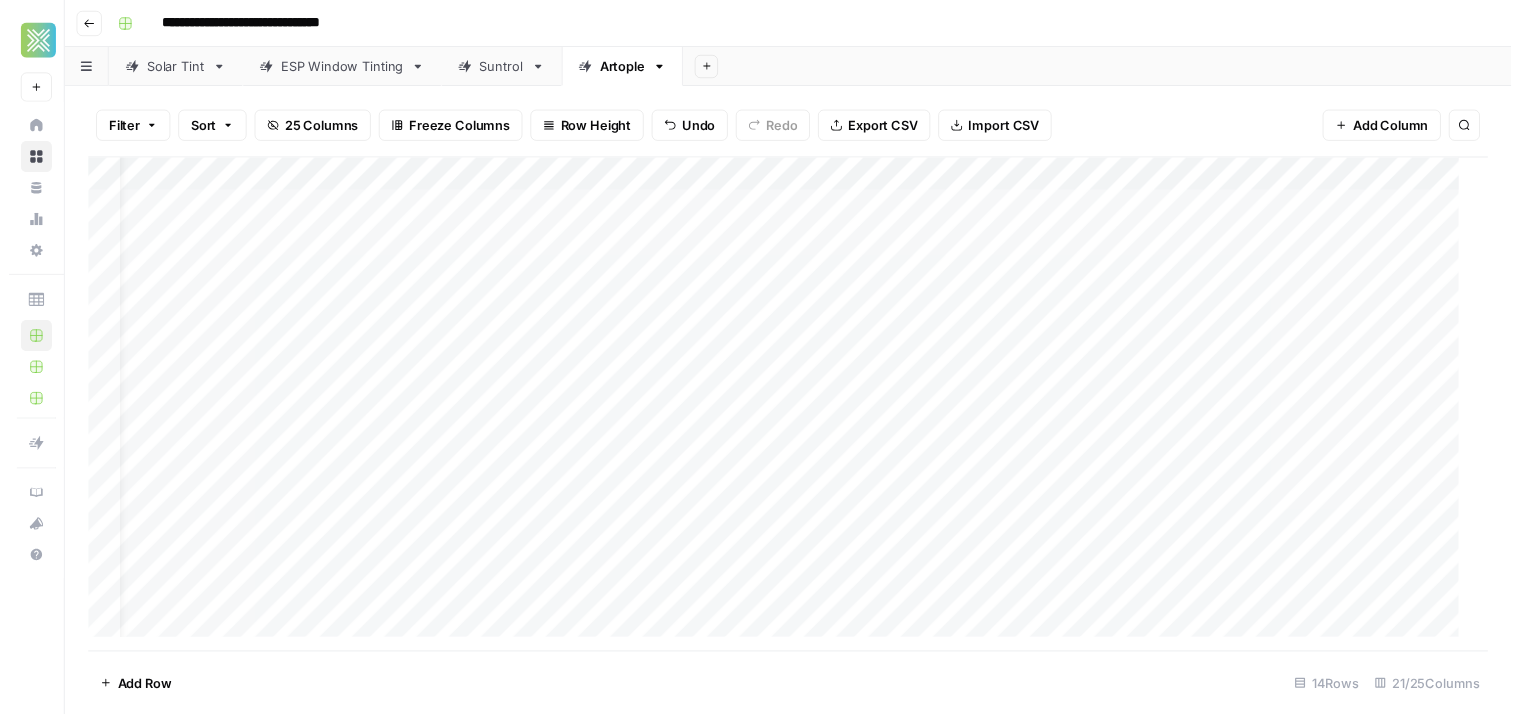scroll, scrollTop: 0, scrollLeft: 0, axis: both 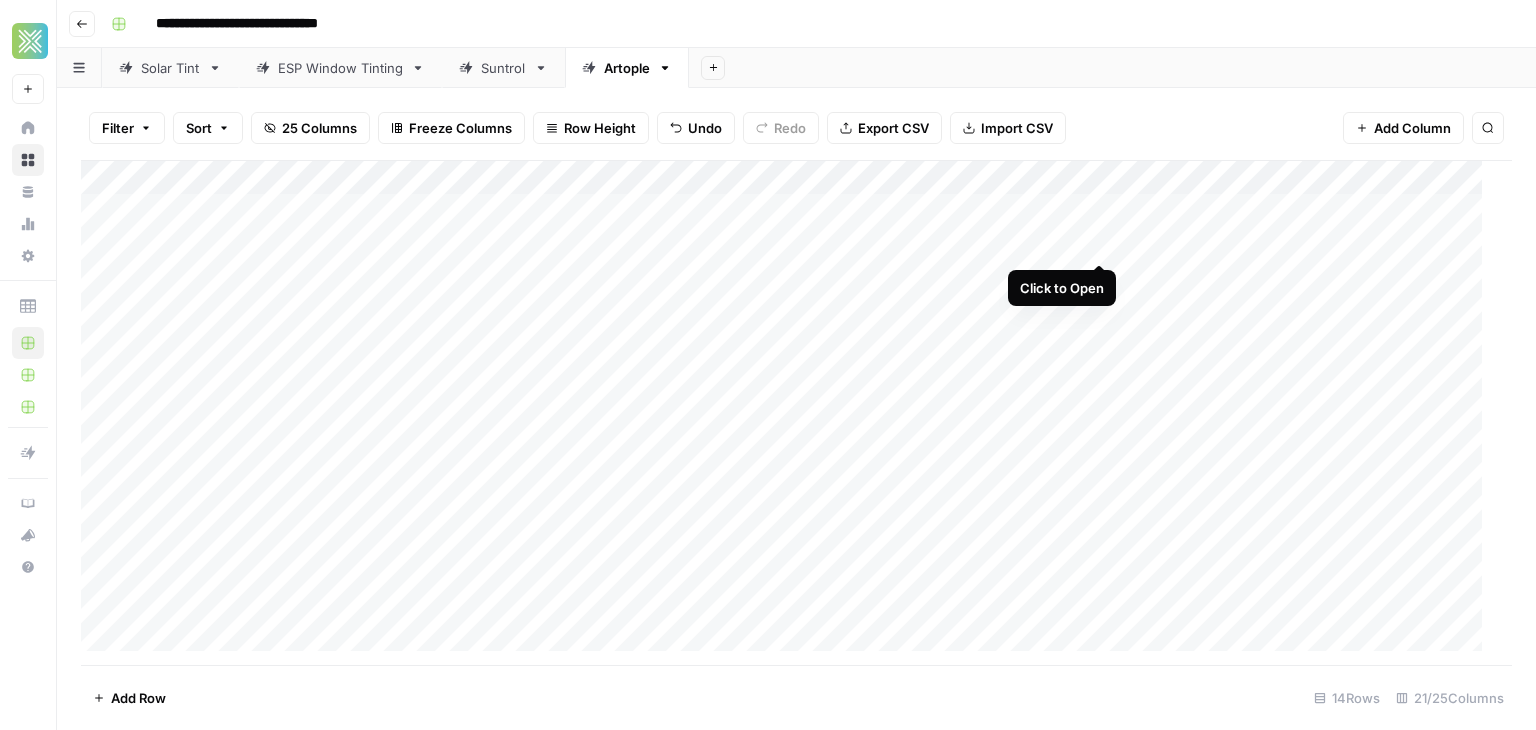 click on "Add Column" at bounding box center [789, 413] 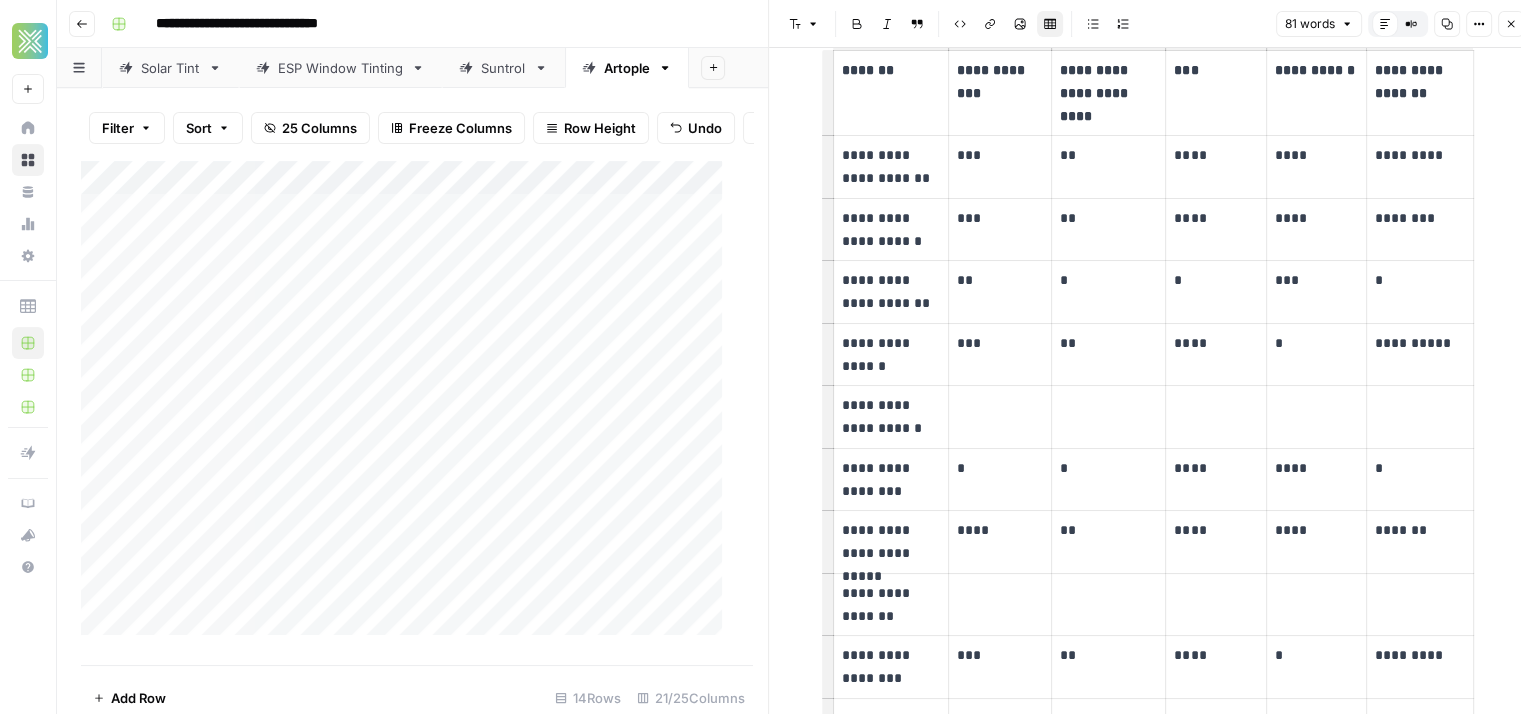 scroll, scrollTop: 170, scrollLeft: 0, axis: vertical 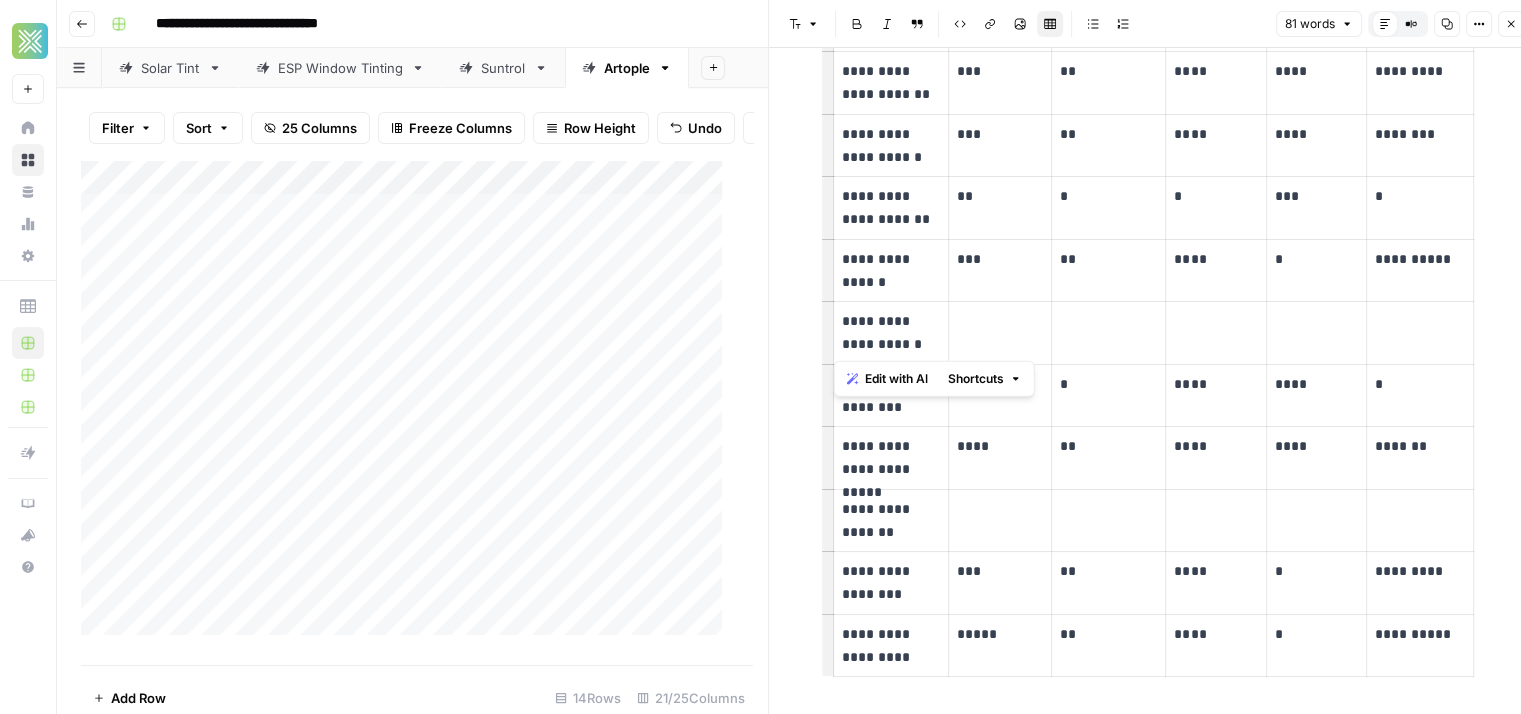 drag, startPoint x: 916, startPoint y: 343, endPoint x: 831, endPoint y: 317, distance: 88.88757 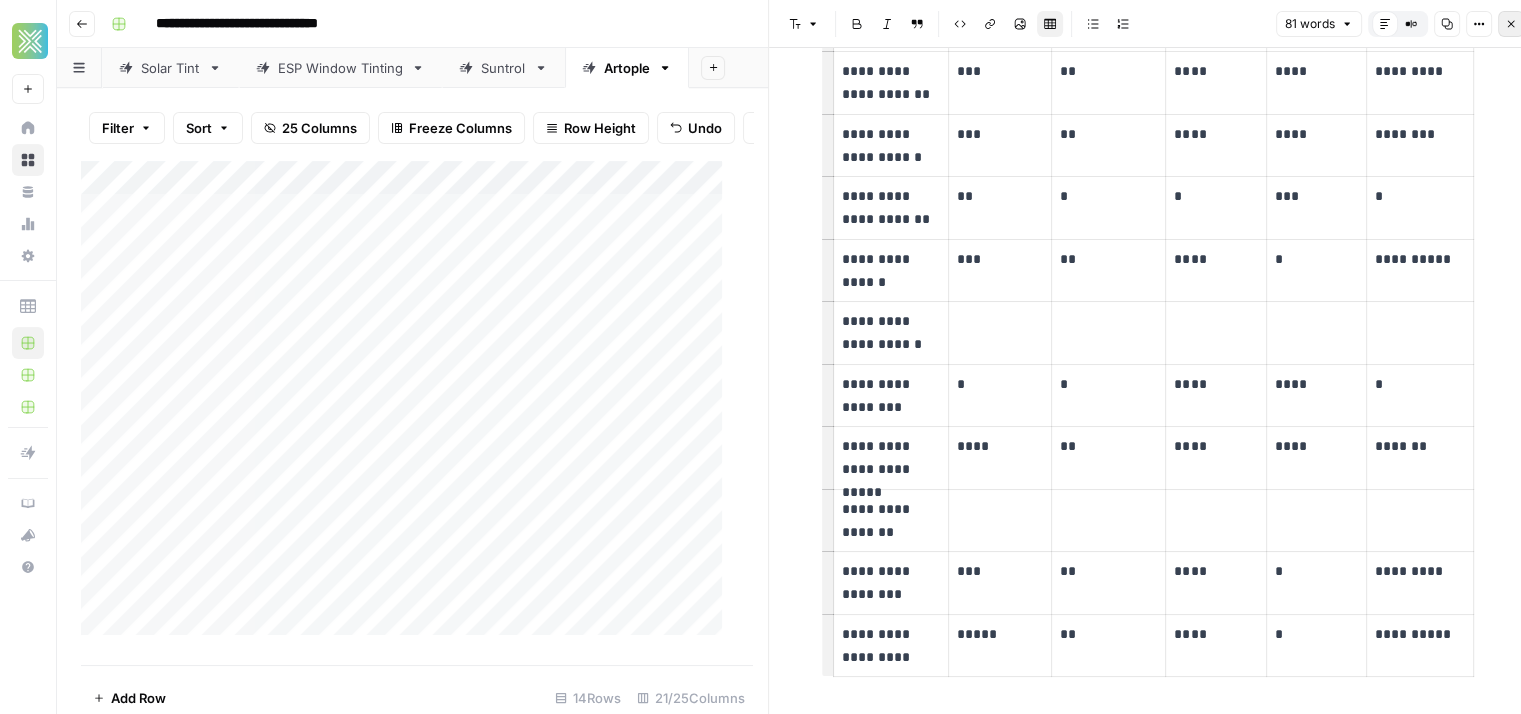 click 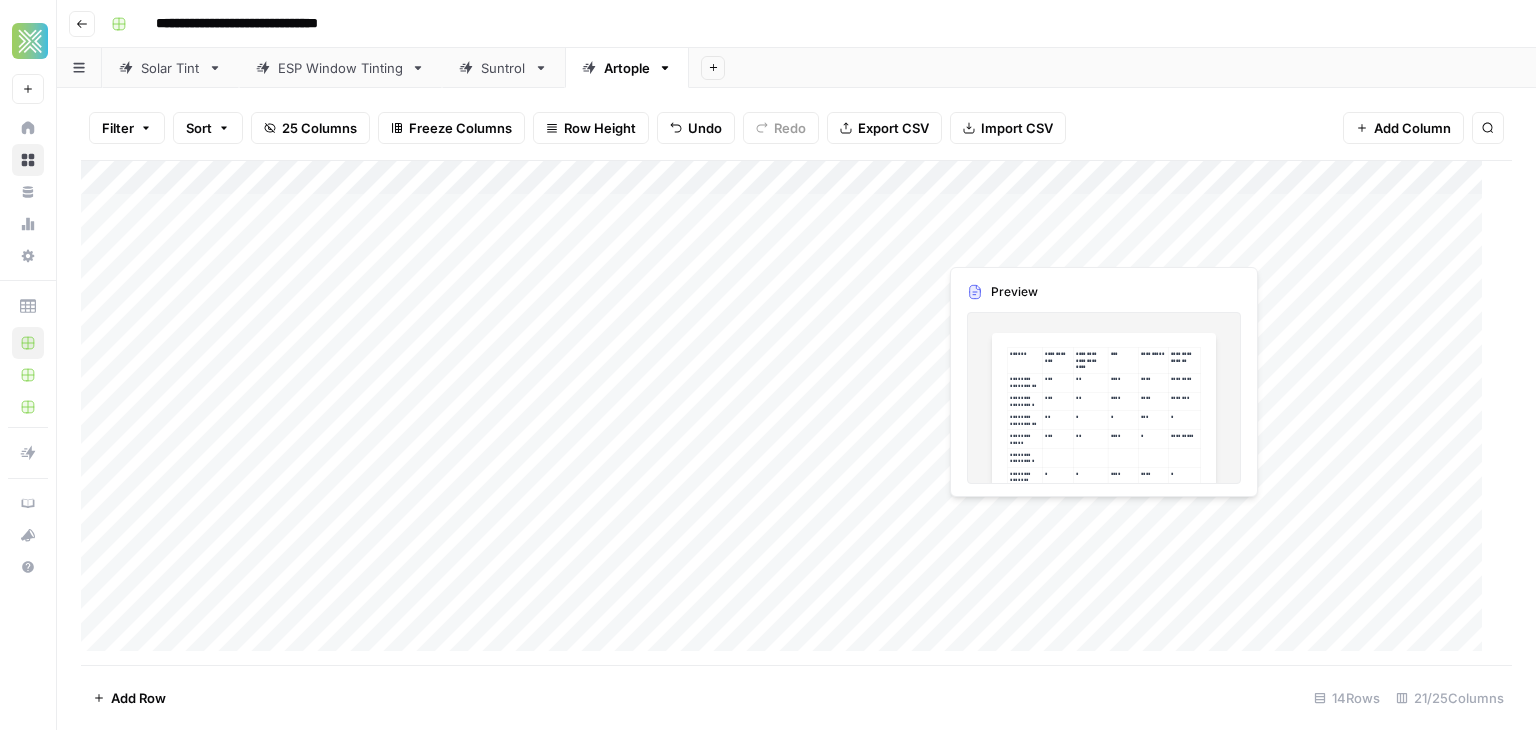 click on "Add Column" at bounding box center [789, 413] 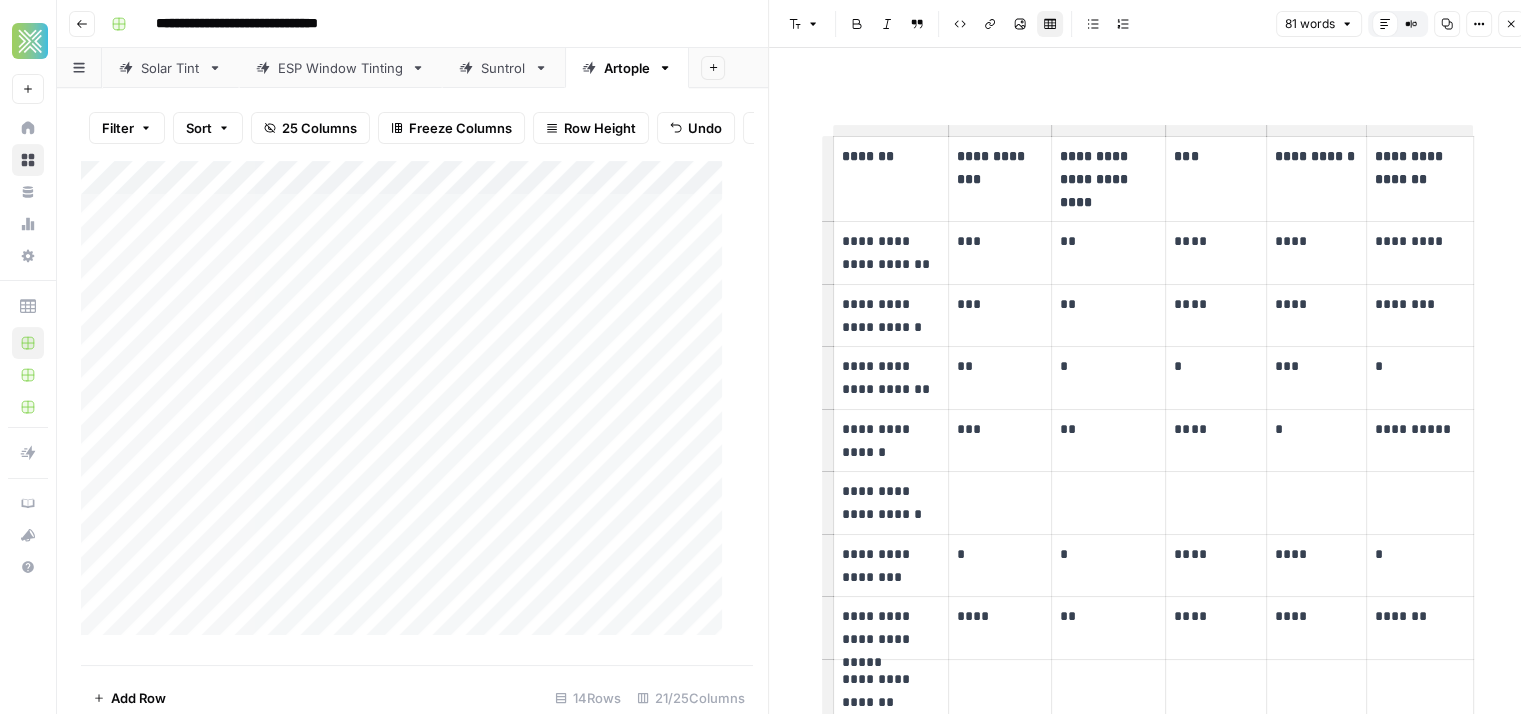 click on "**********" at bounding box center [891, 503] 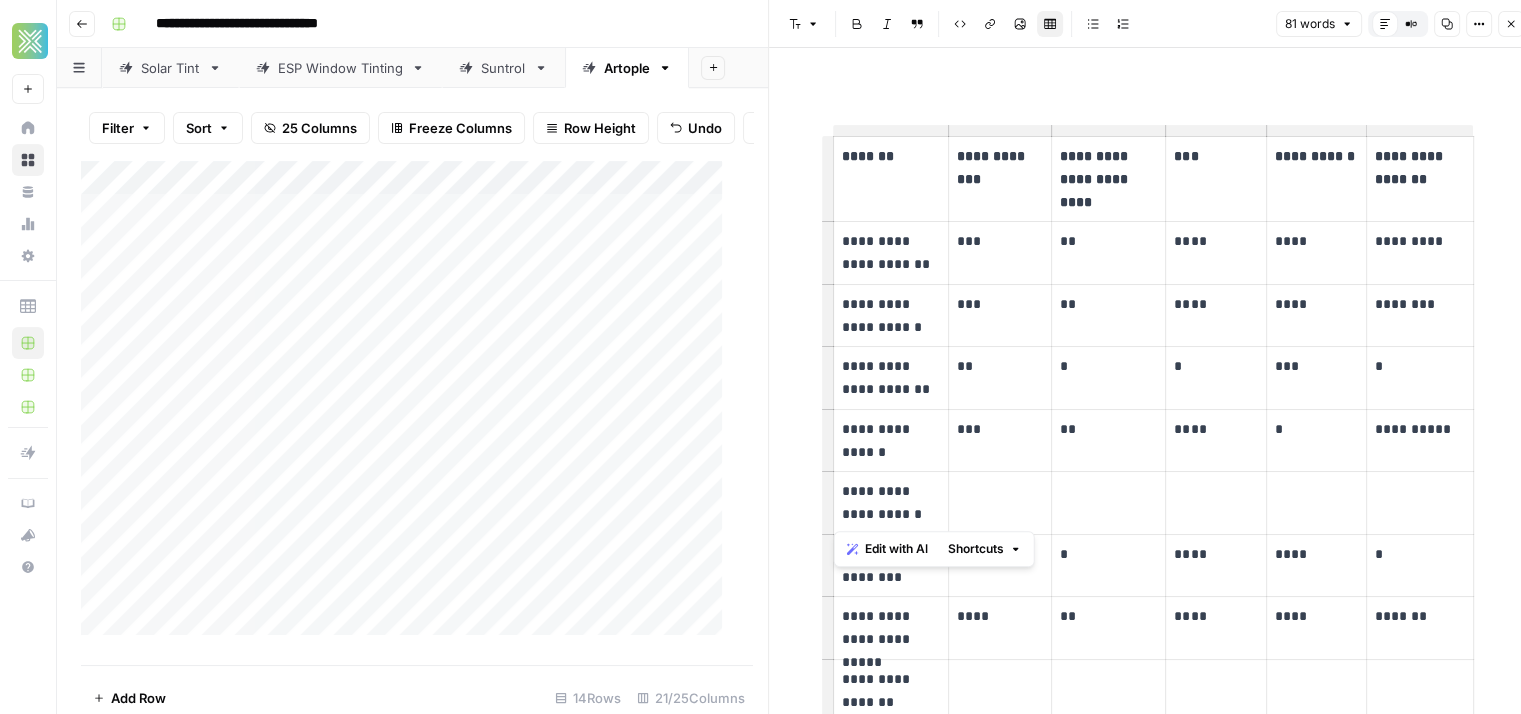 drag, startPoint x: 909, startPoint y: 513, endPoint x: 828, endPoint y: 489, distance: 84.48077 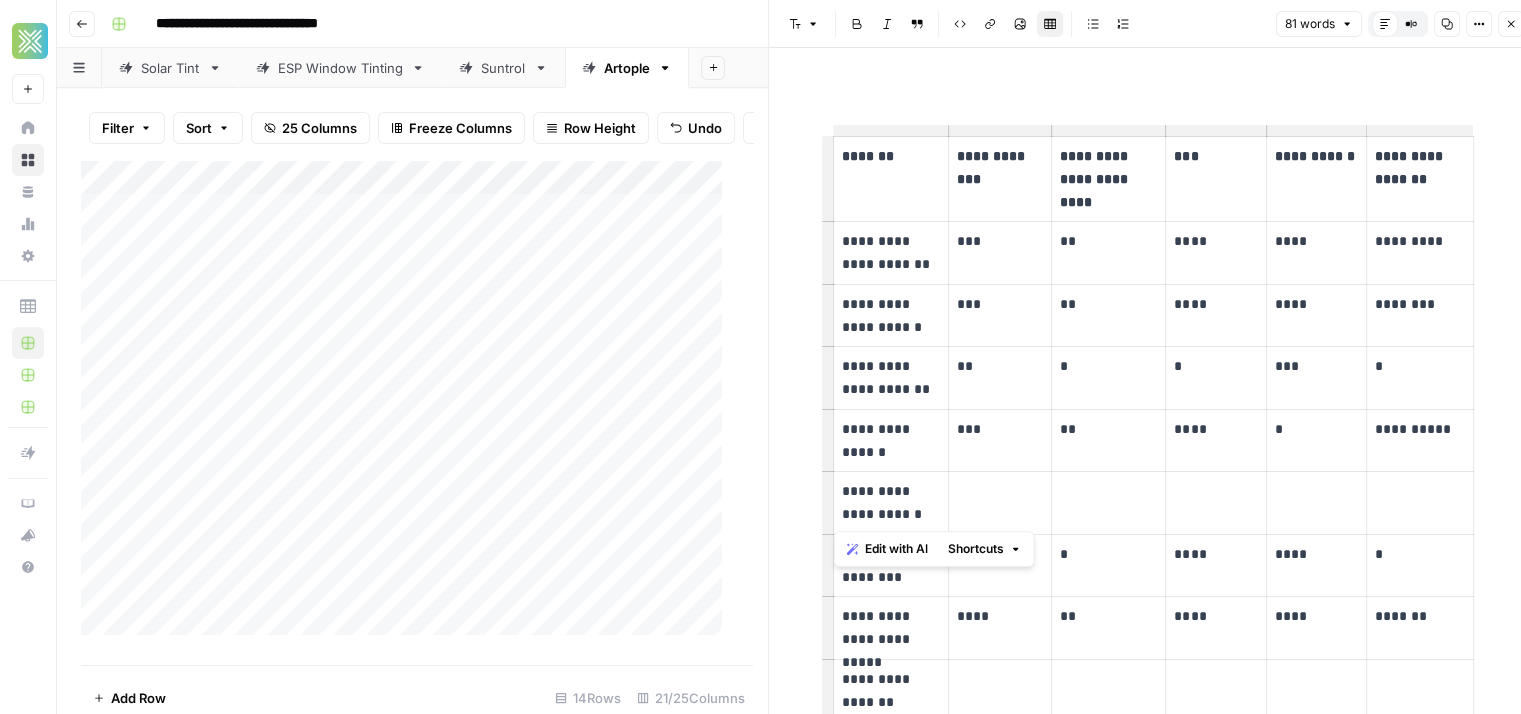 copy on "**********" 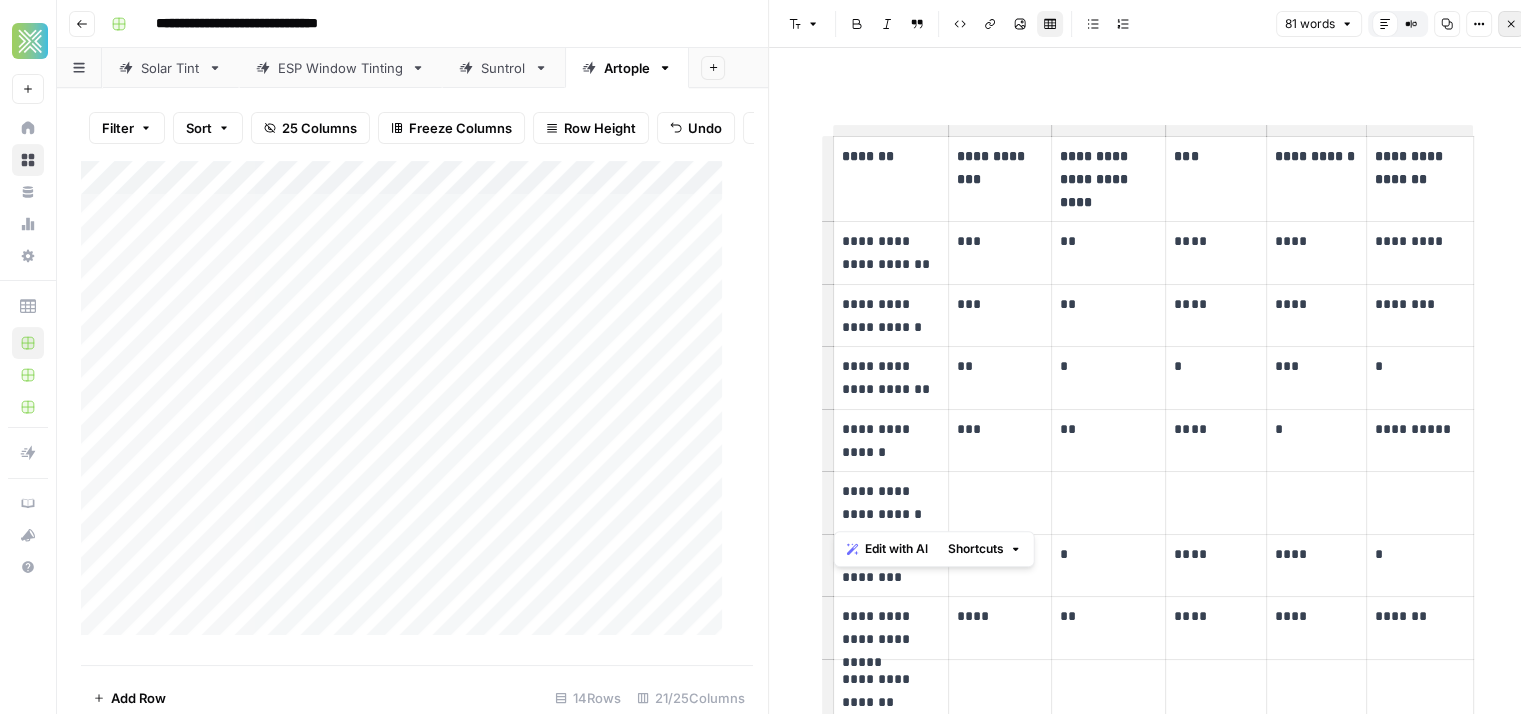 click 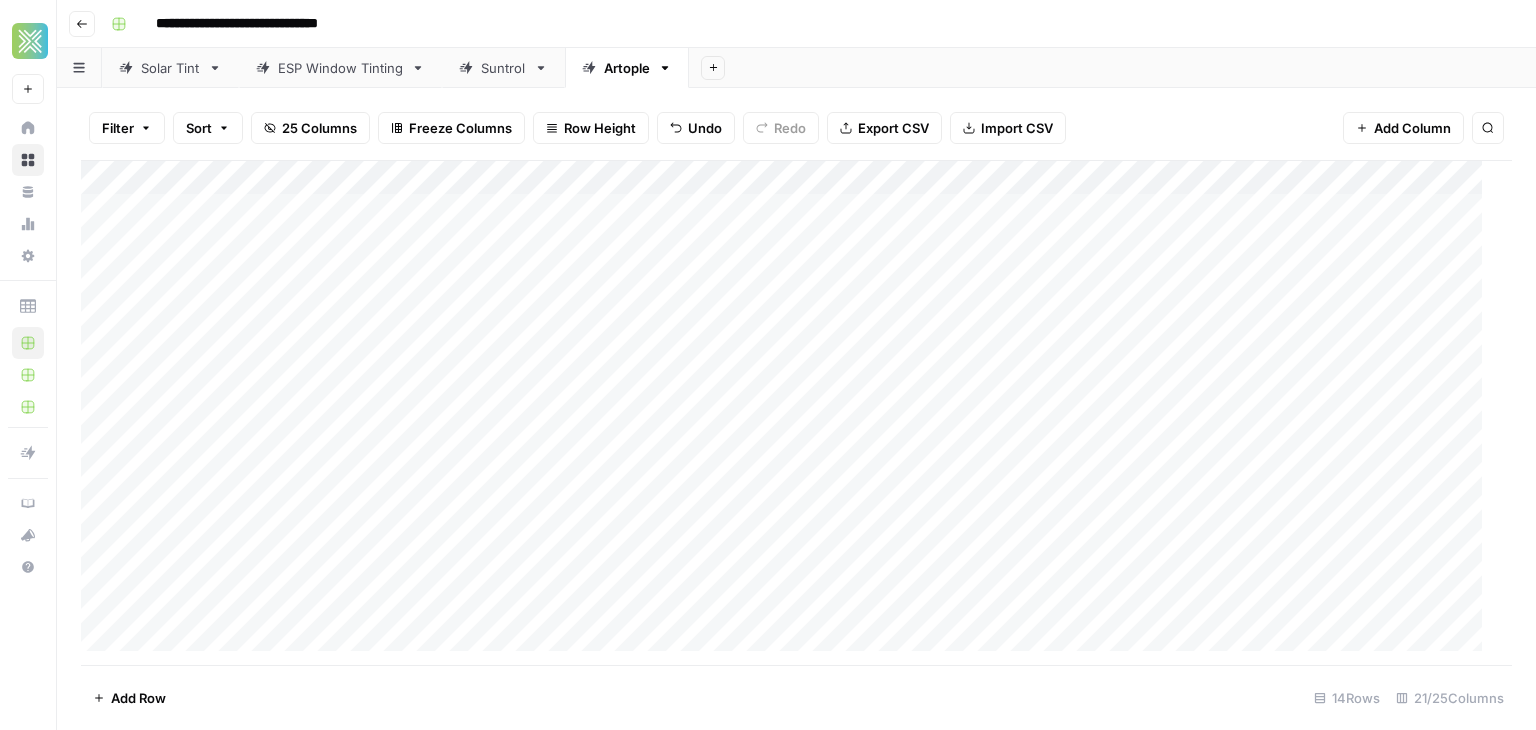 click on "Add Column" at bounding box center [789, 413] 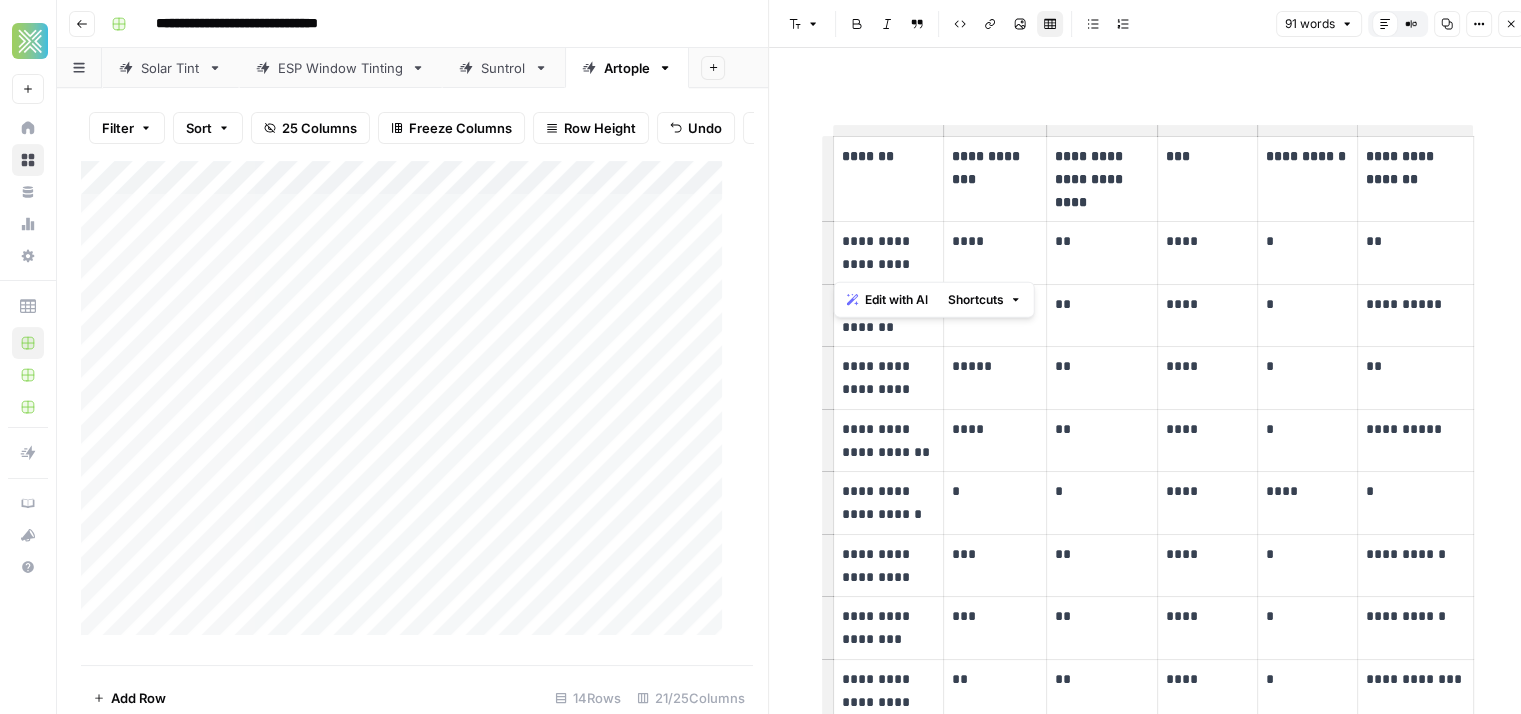drag, startPoint x: 913, startPoint y: 268, endPoint x: 834, endPoint y: 241, distance: 83.48653 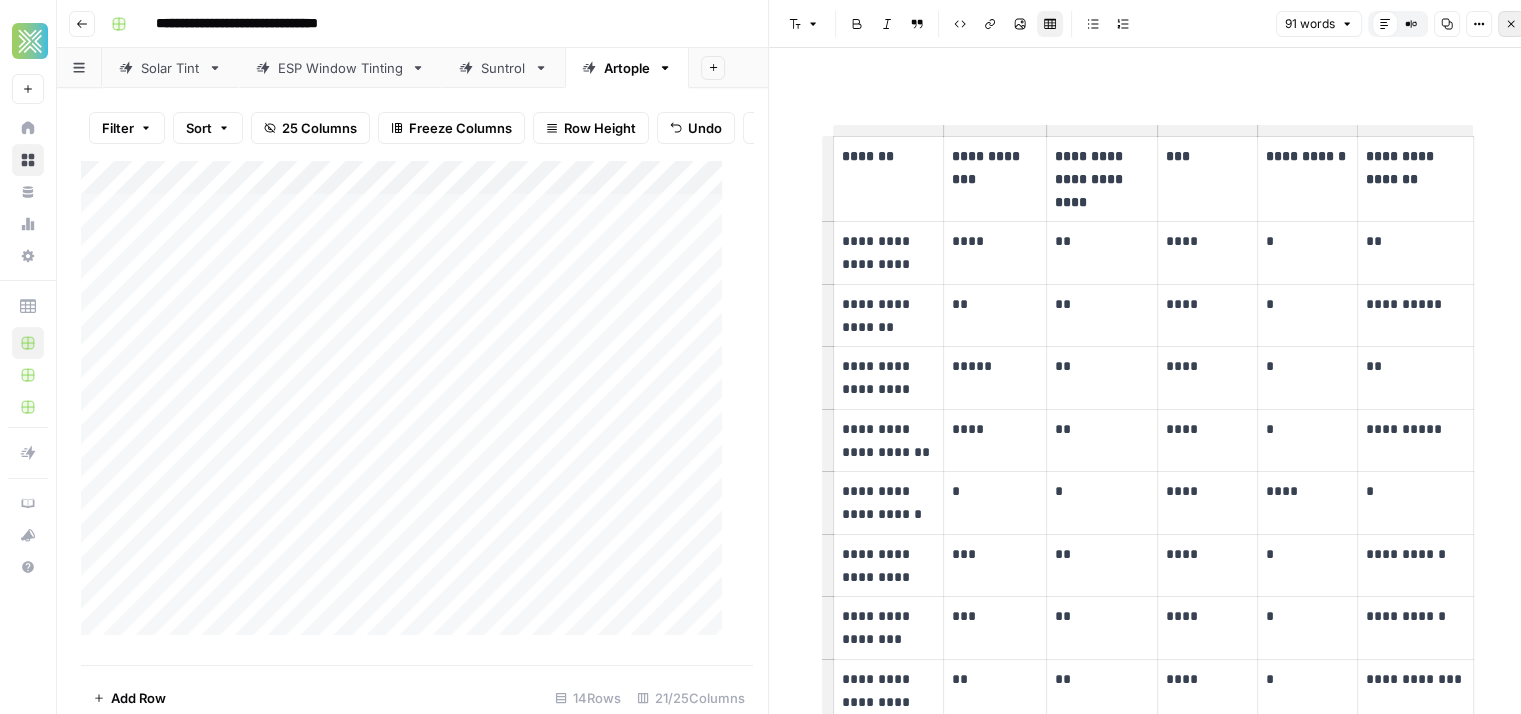click 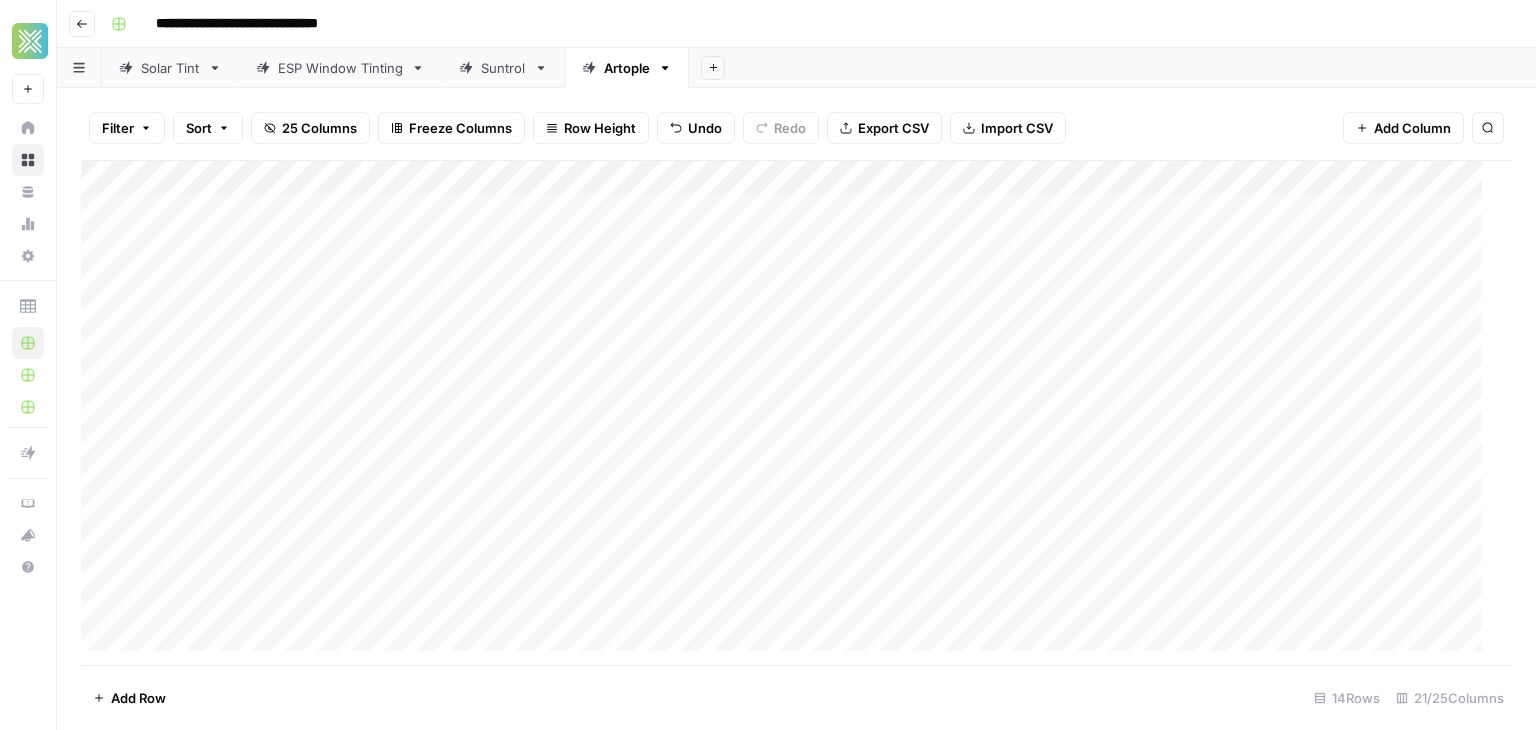 click on "Add Column" at bounding box center [789, 413] 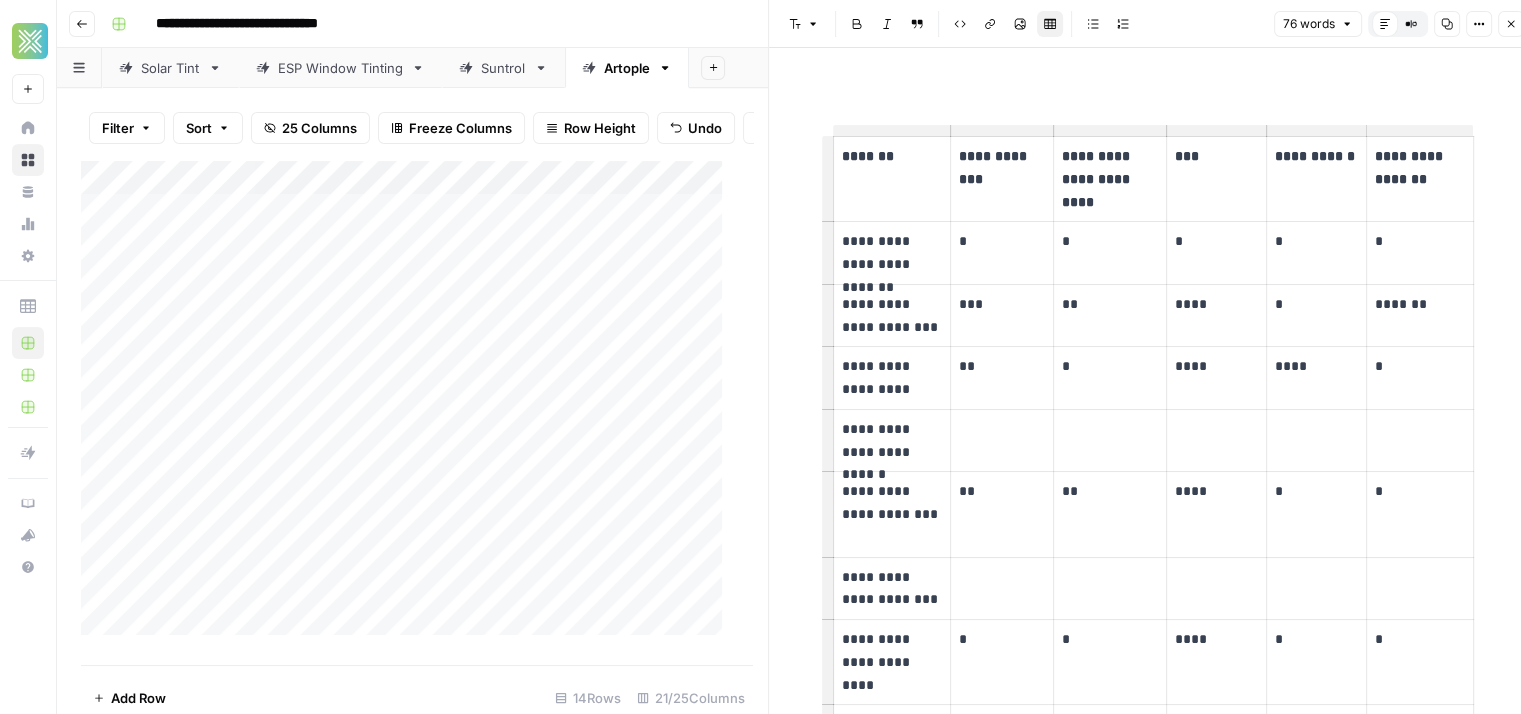 scroll, scrollTop: 238, scrollLeft: 0, axis: vertical 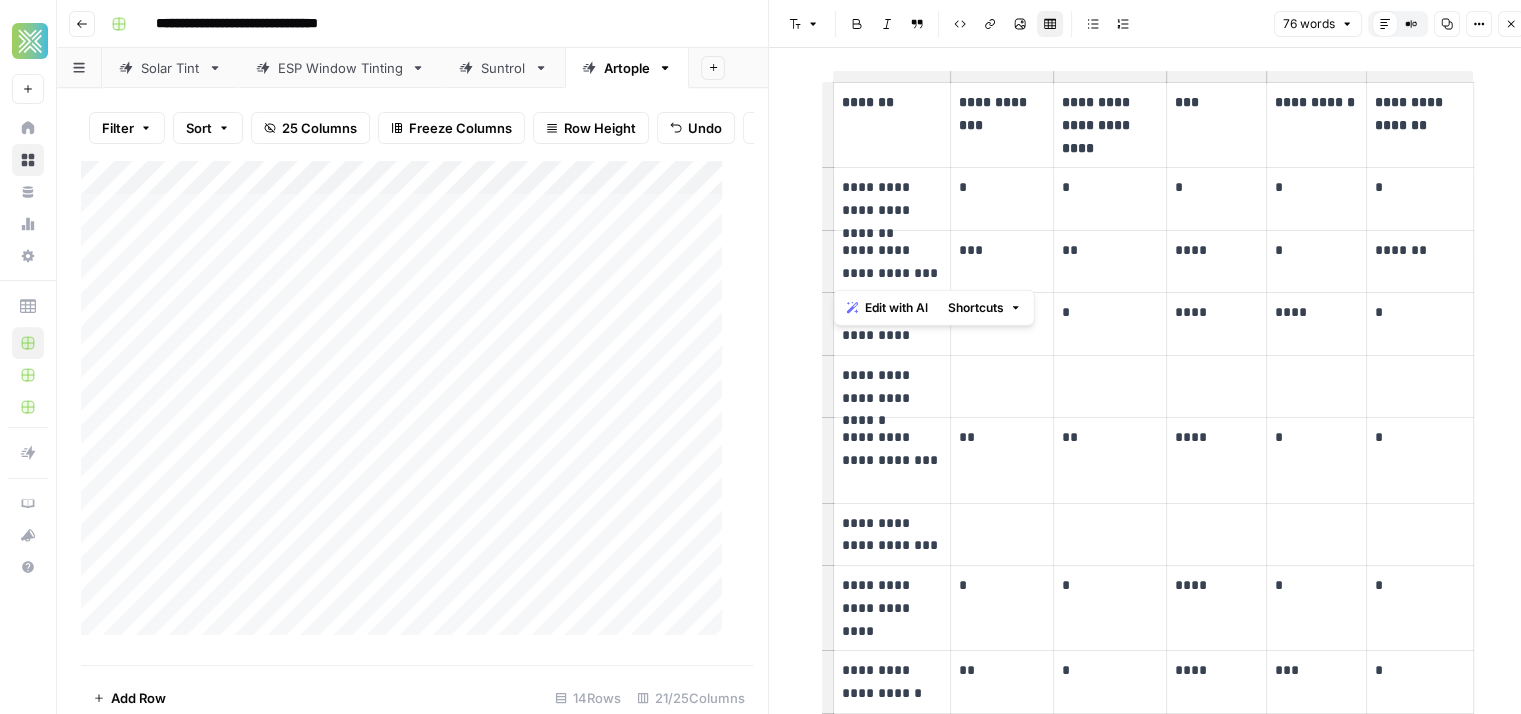 drag, startPoint x: 911, startPoint y: 277, endPoint x: 832, endPoint y: 246, distance: 84.8646 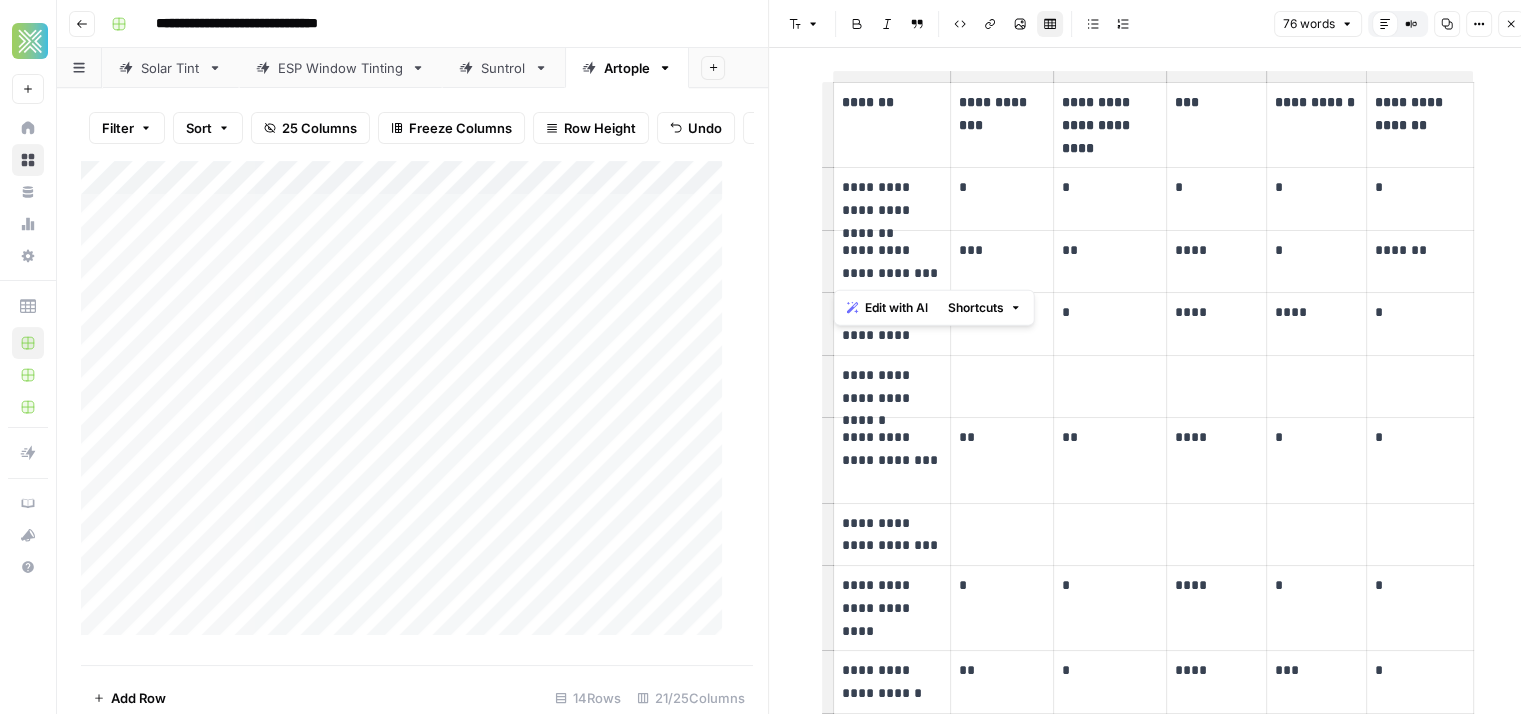 copy on "**********" 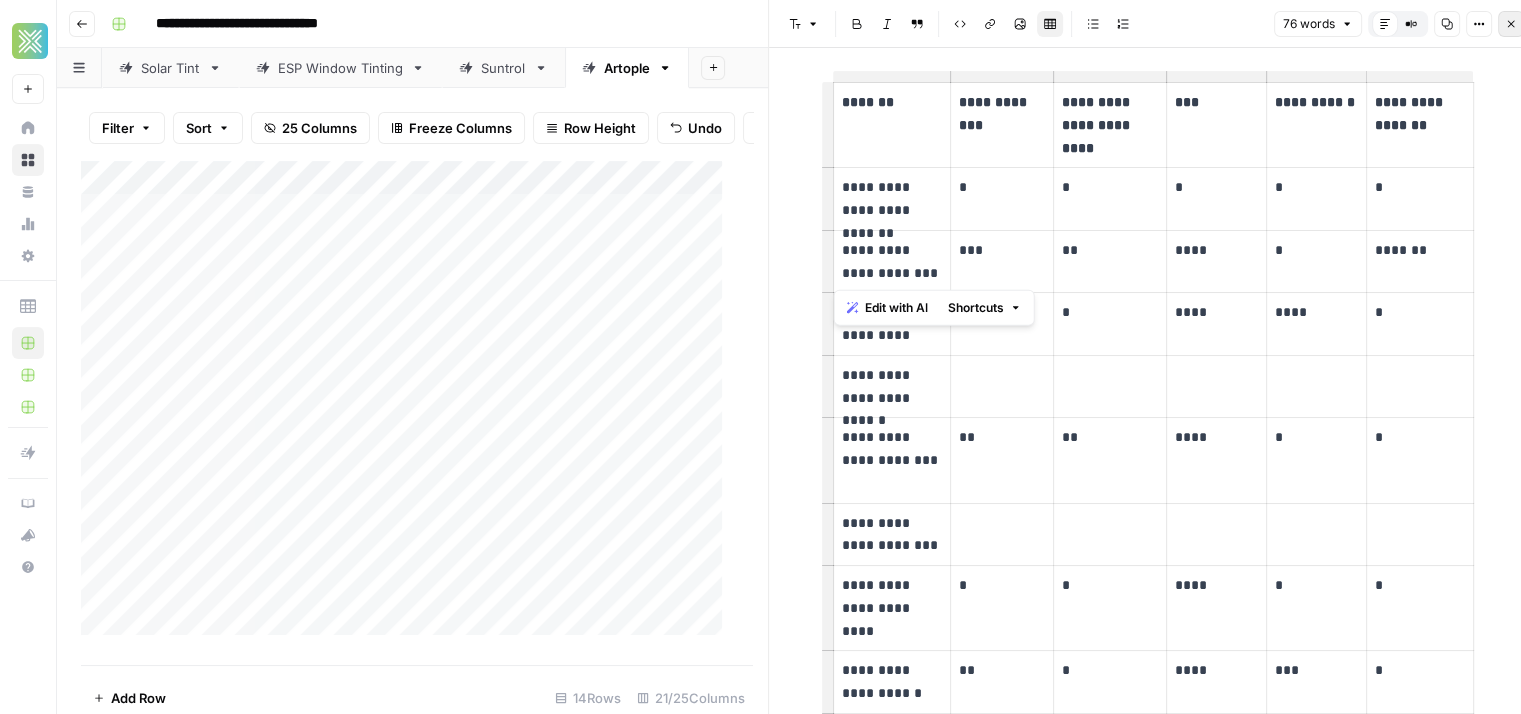 click on "Close" at bounding box center [1511, 24] 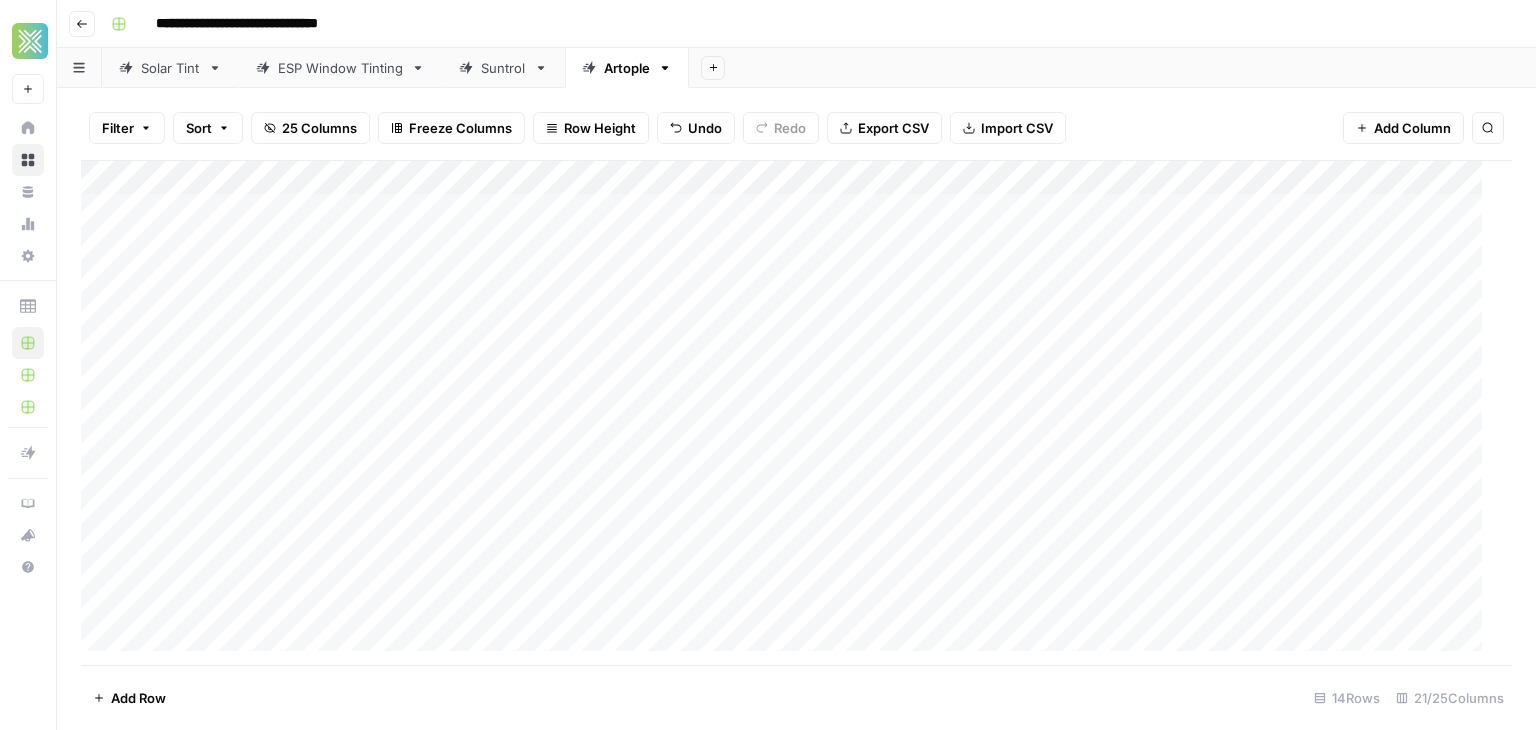 click on "Add Column" at bounding box center [789, 413] 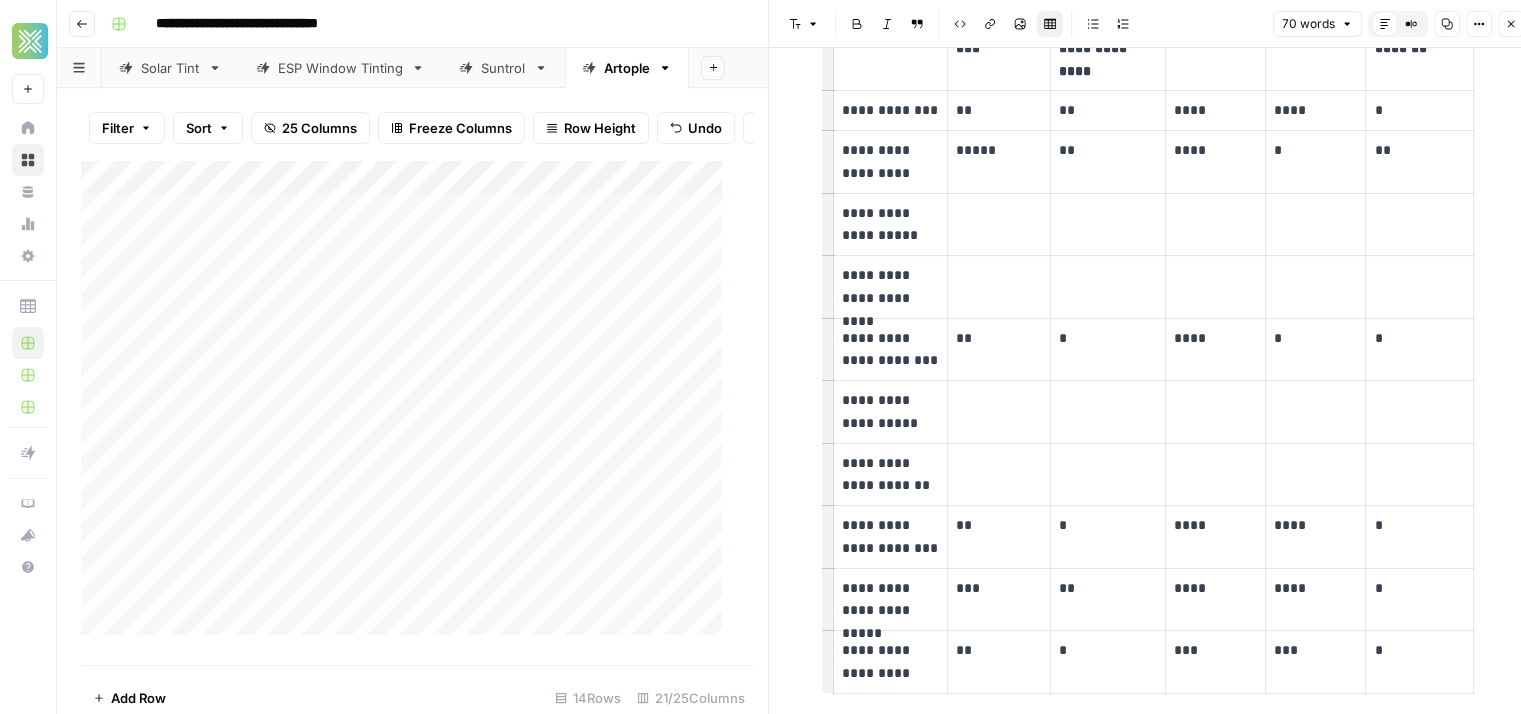 scroll, scrollTop: 148, scrollLeft: 0, axis: vertical 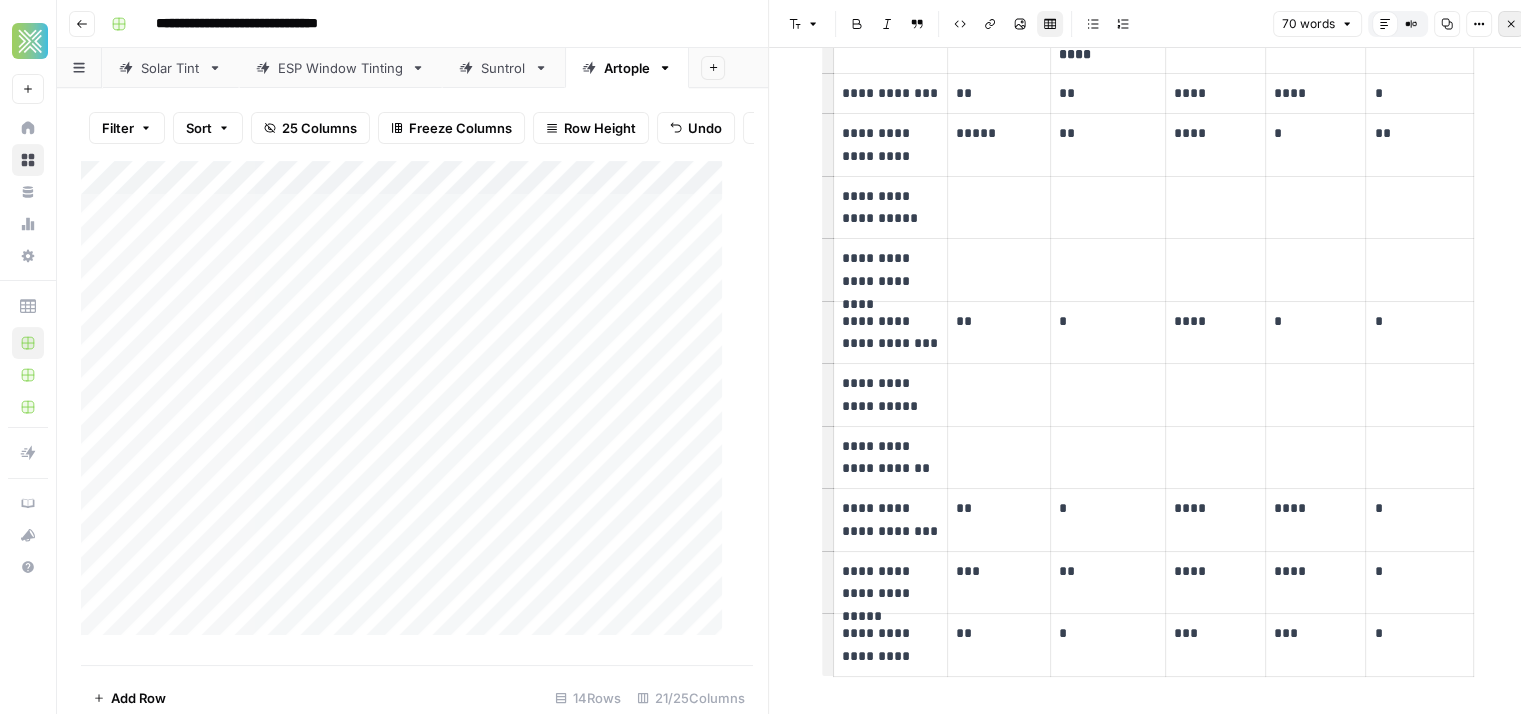 click 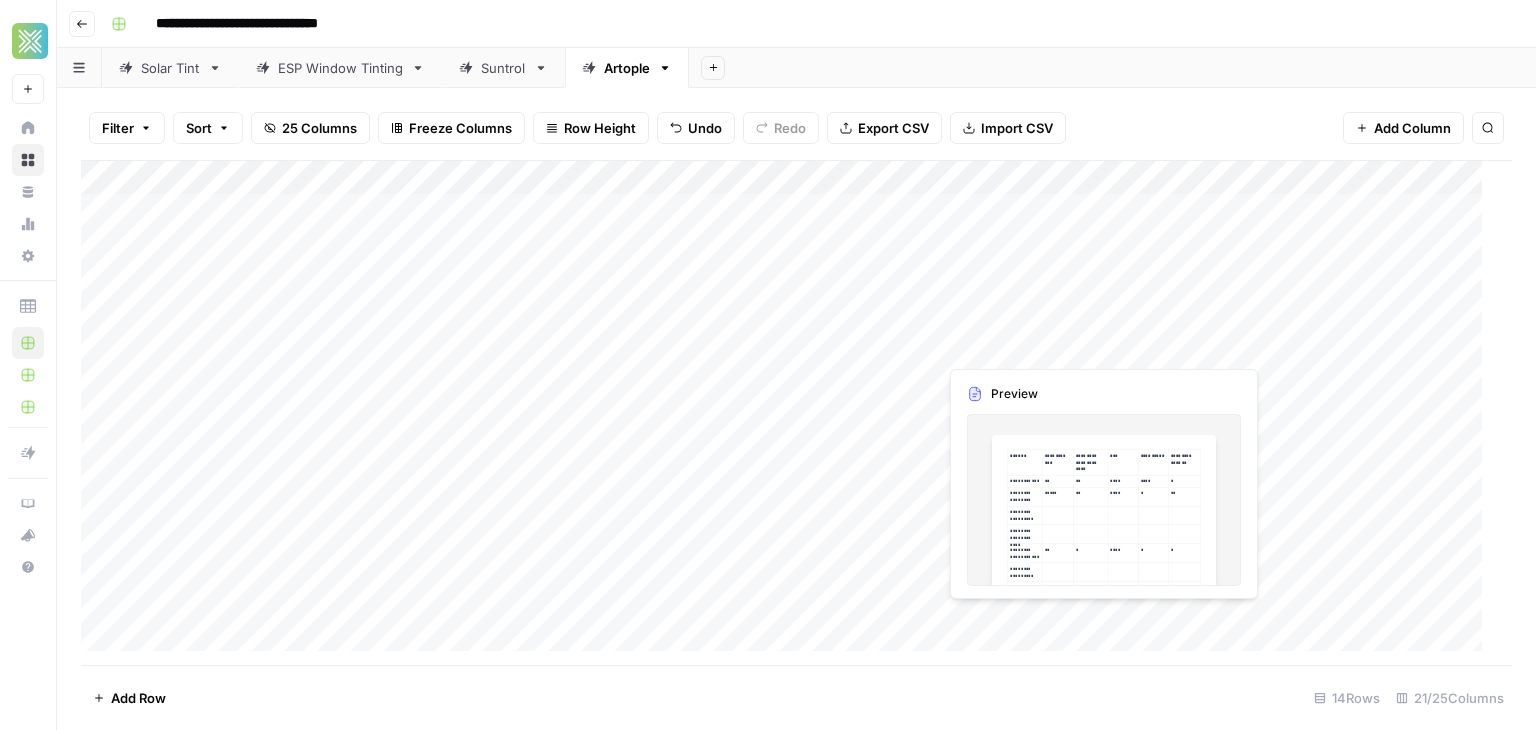 click on "Add Column" at bounding box center (789, 413) 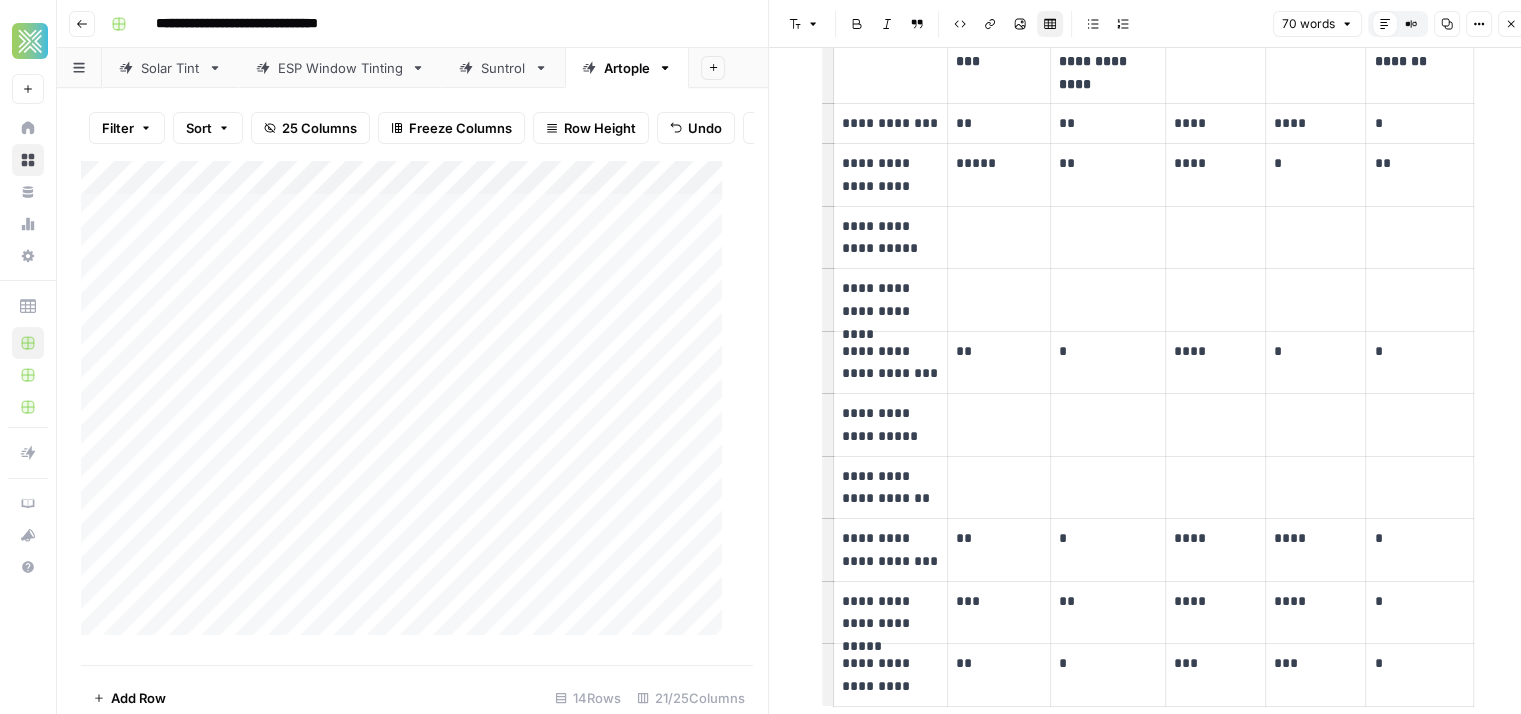 scroll, scrollTop: 0, scrollLeft: 0, axis: both 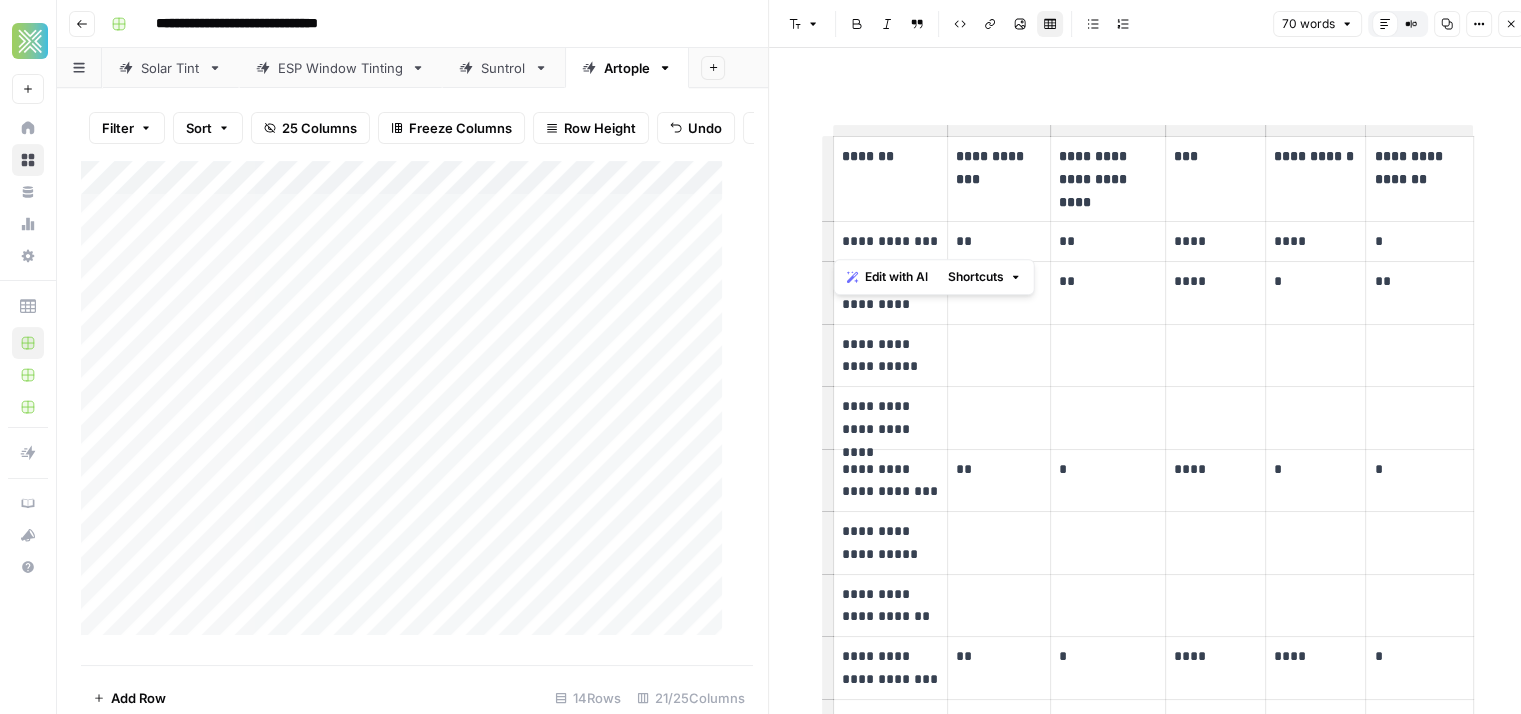 drag, startPoint x: 921, startPoint y: 239, endPoint x: 831, endPoint y: 233, distance: 90.199776 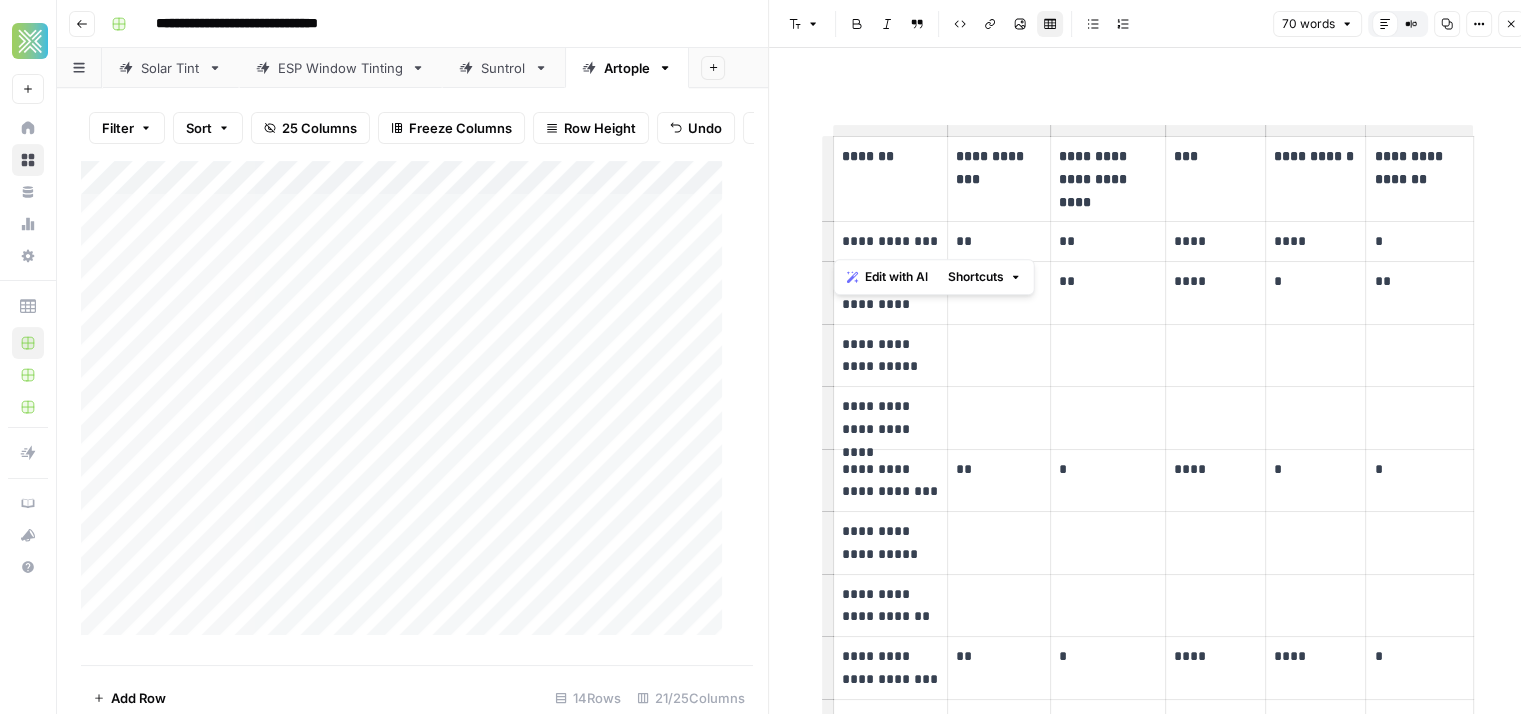 copy on "**********" 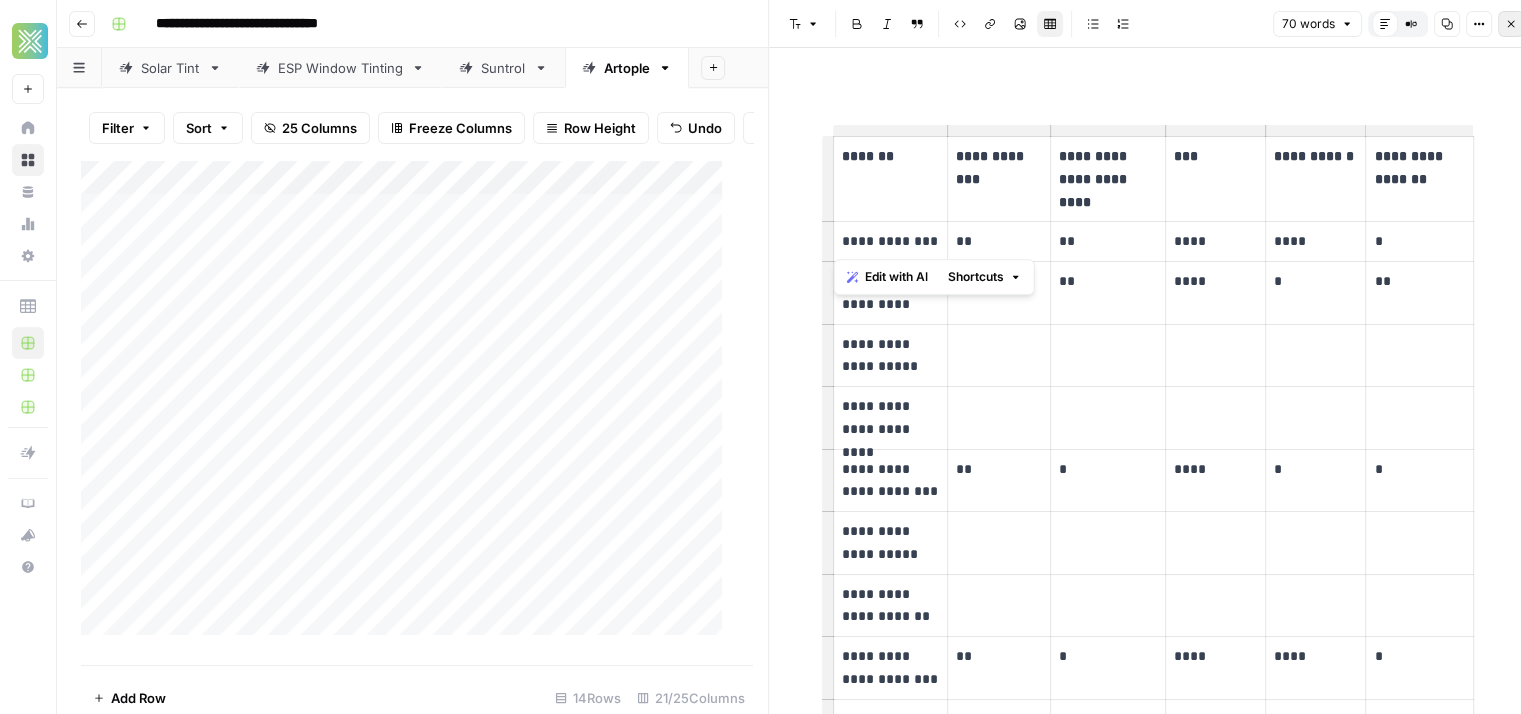click 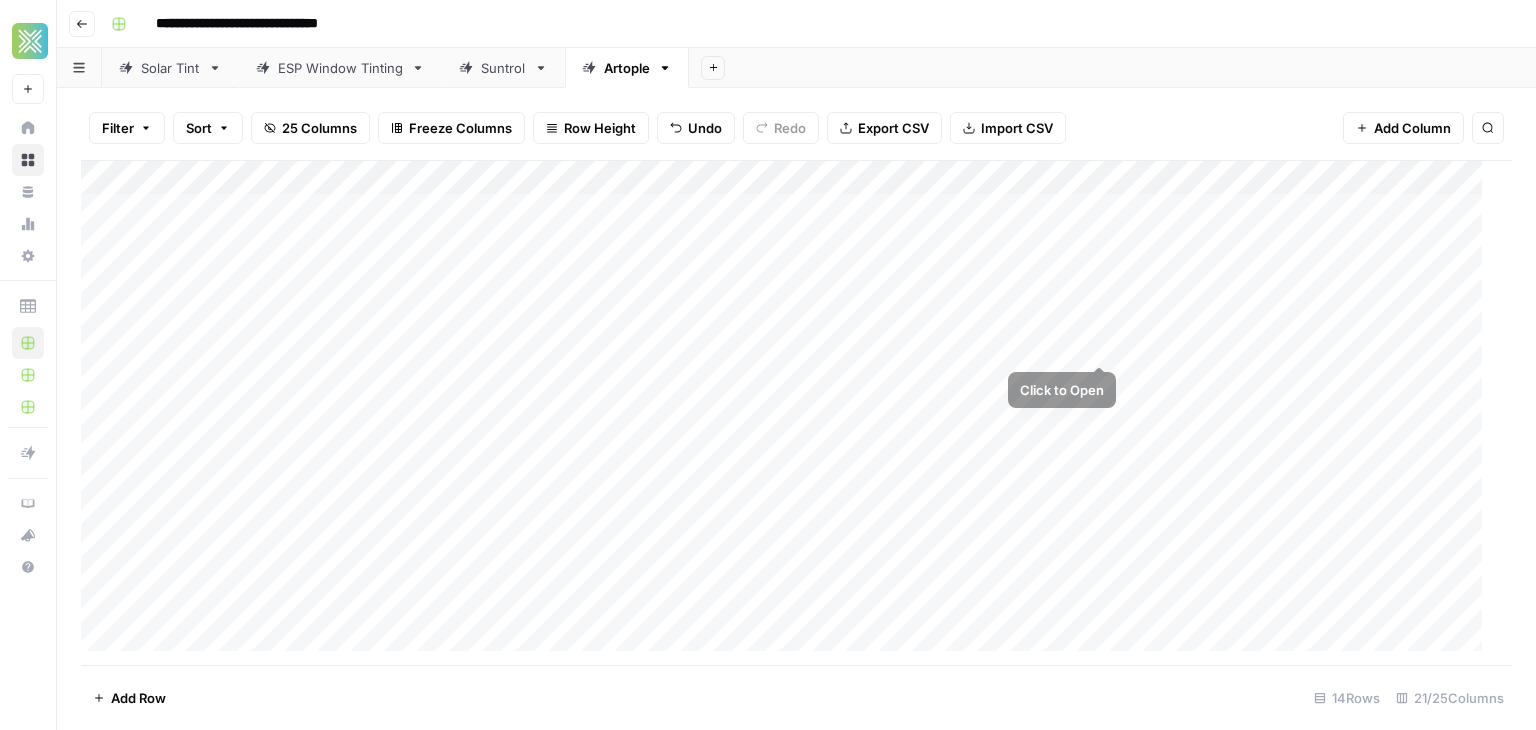 click on "Add Column" at bounding box center (789, 413) 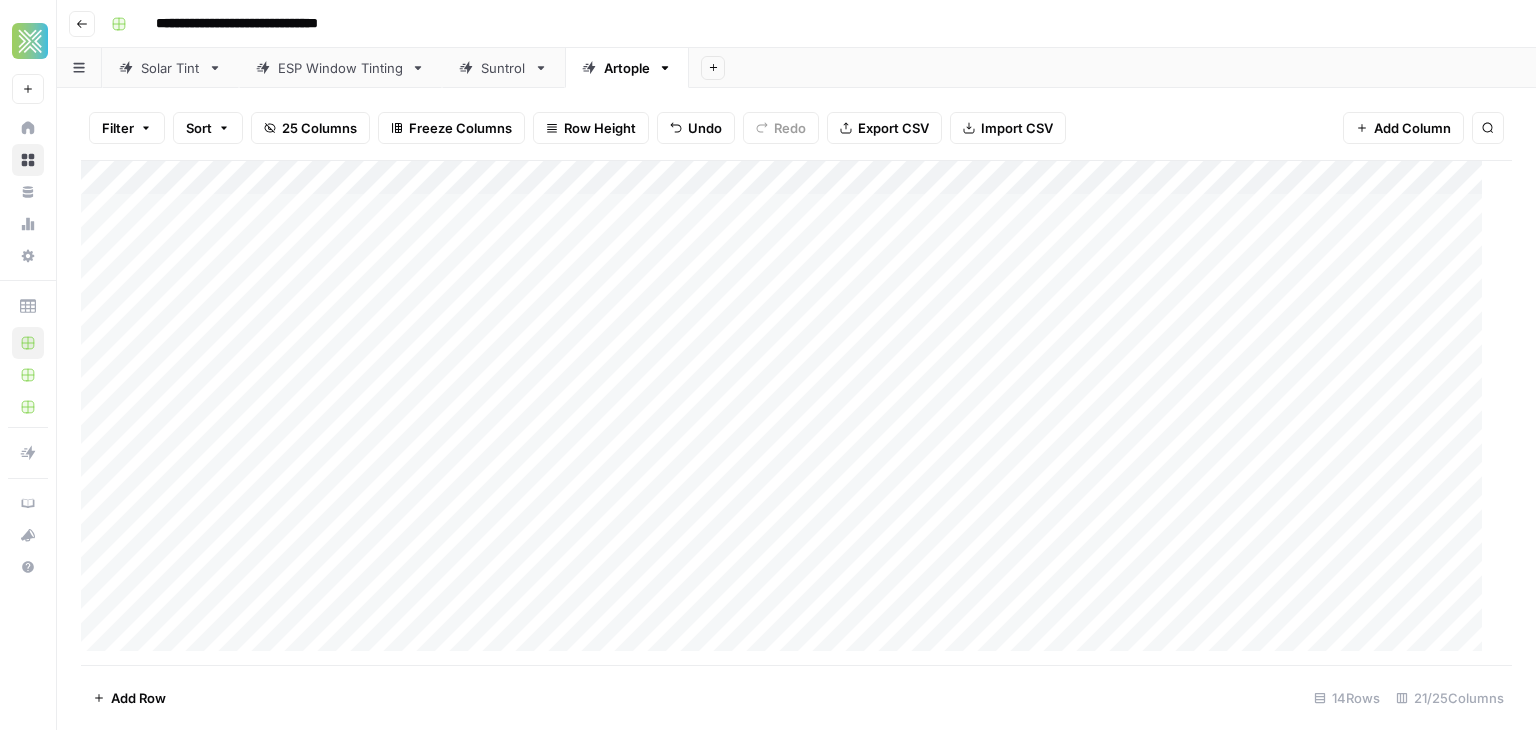 click on "Add Column" at bounding box center [789, 413] 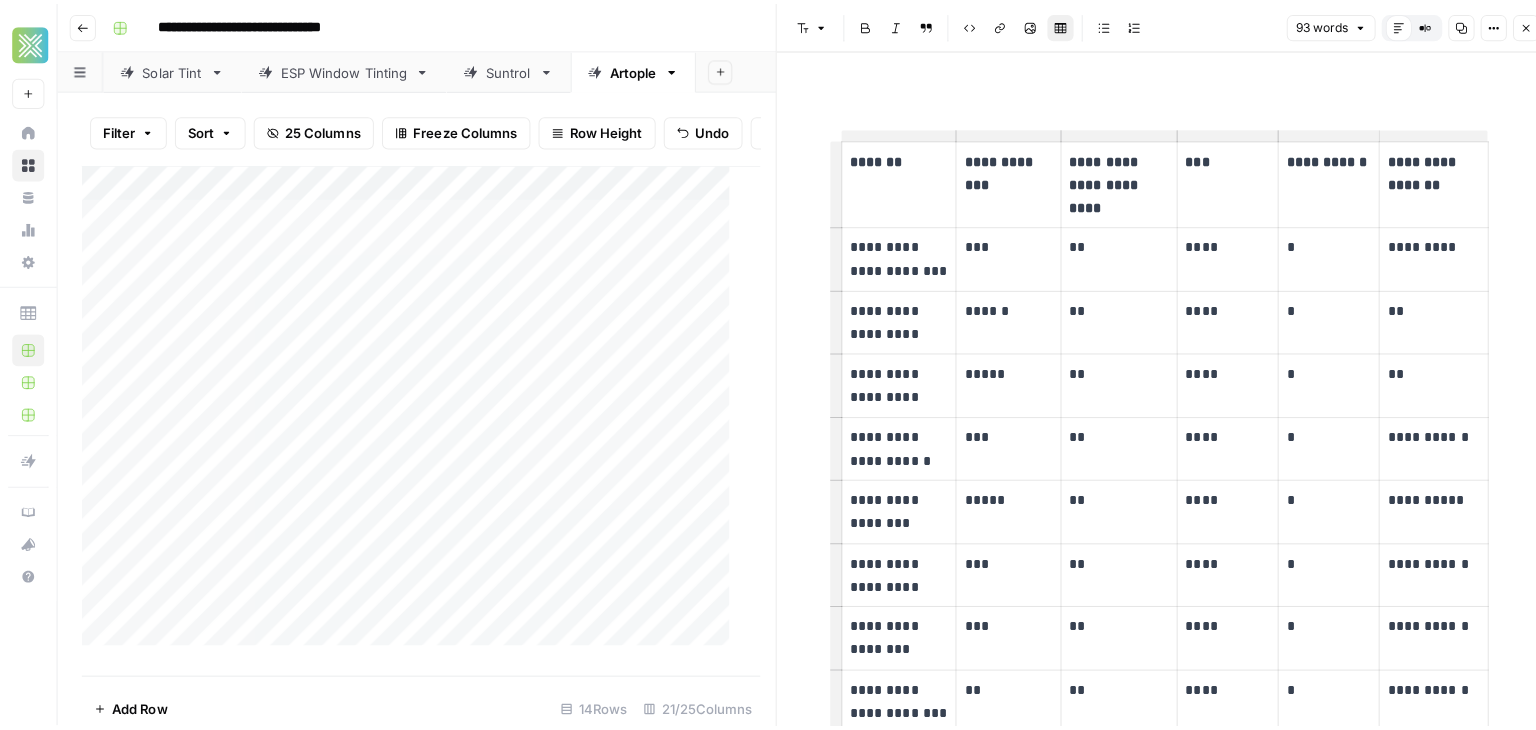 scroll, scrollTop: 2, scrollLeft: 0, axis: vertical 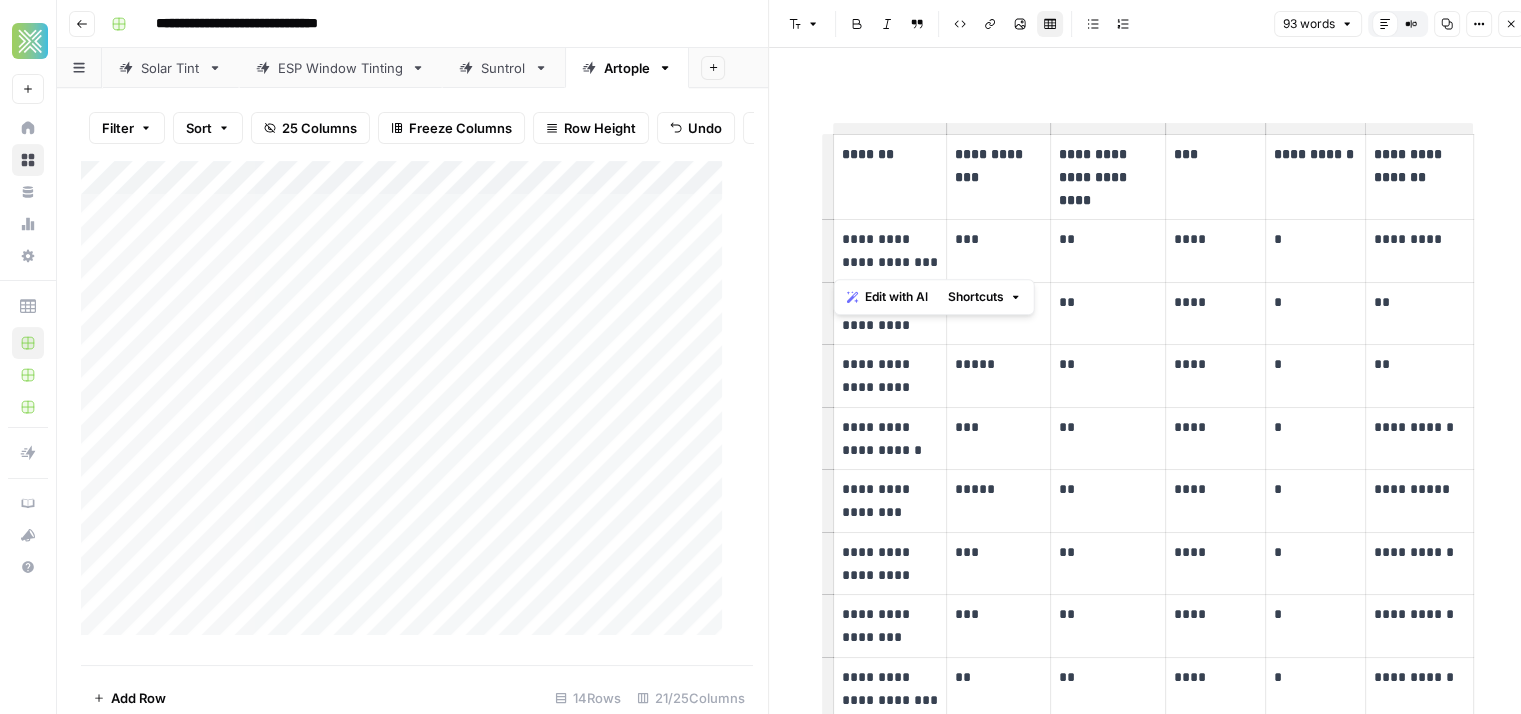 drag, startPoint x: 831, startPoint y: 241, endPoint x: 923, endPoint y: 264, distance: 94.83143 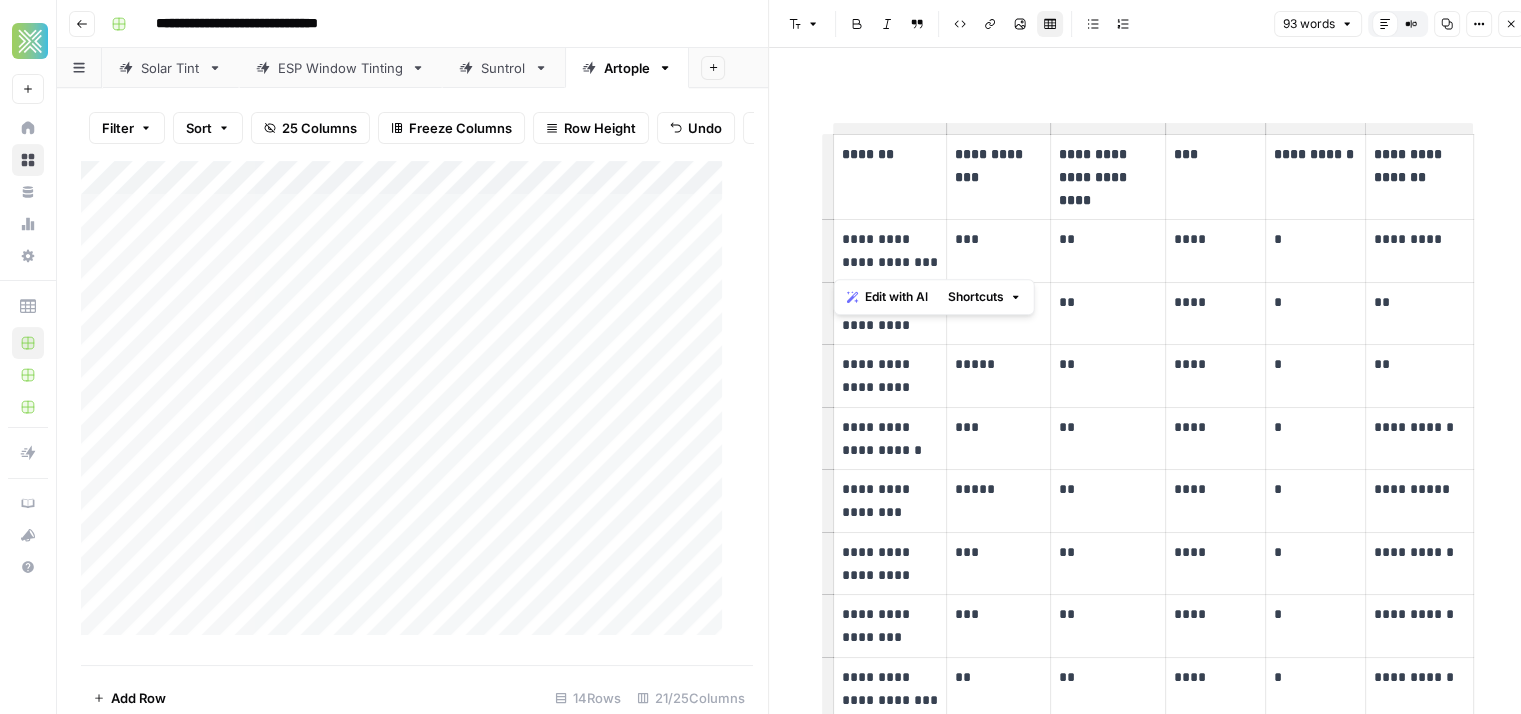 copy on "**********" 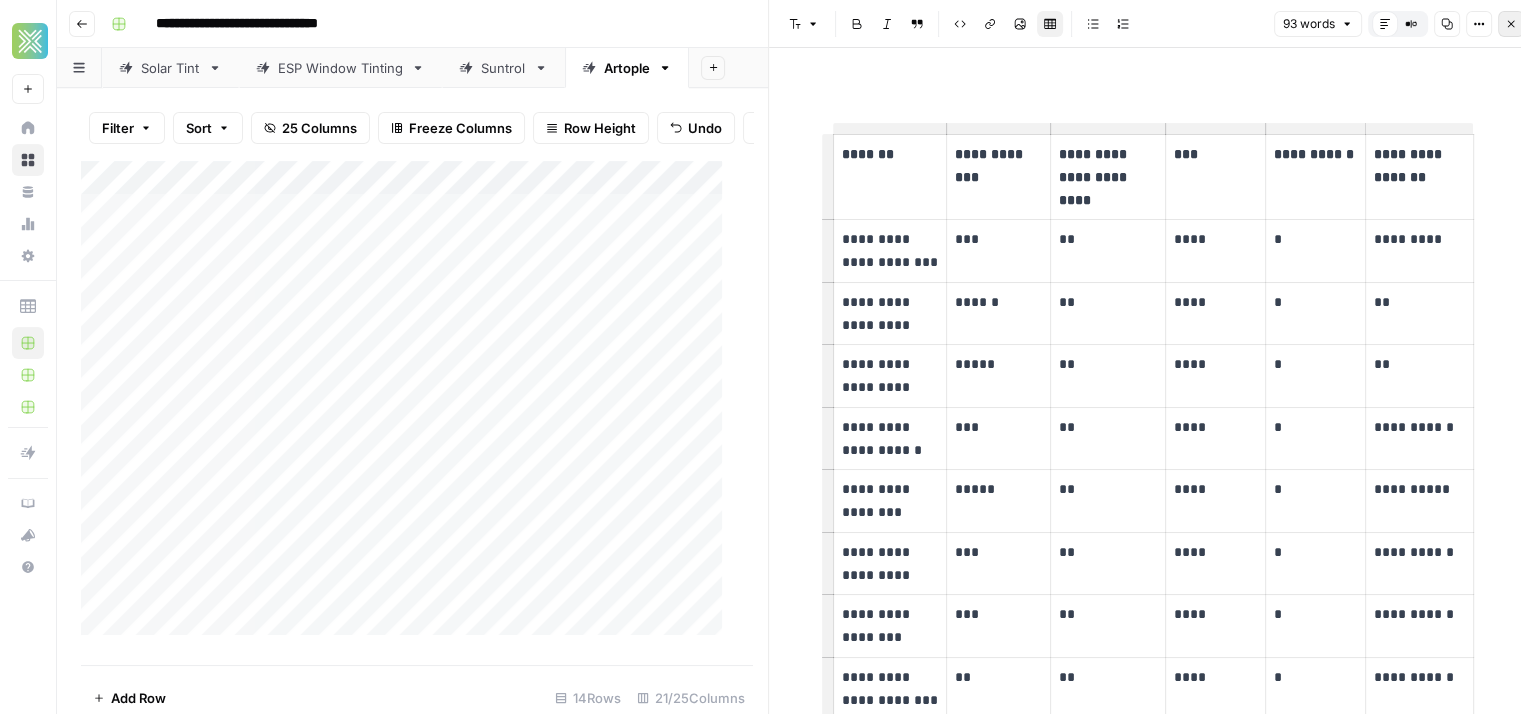 click 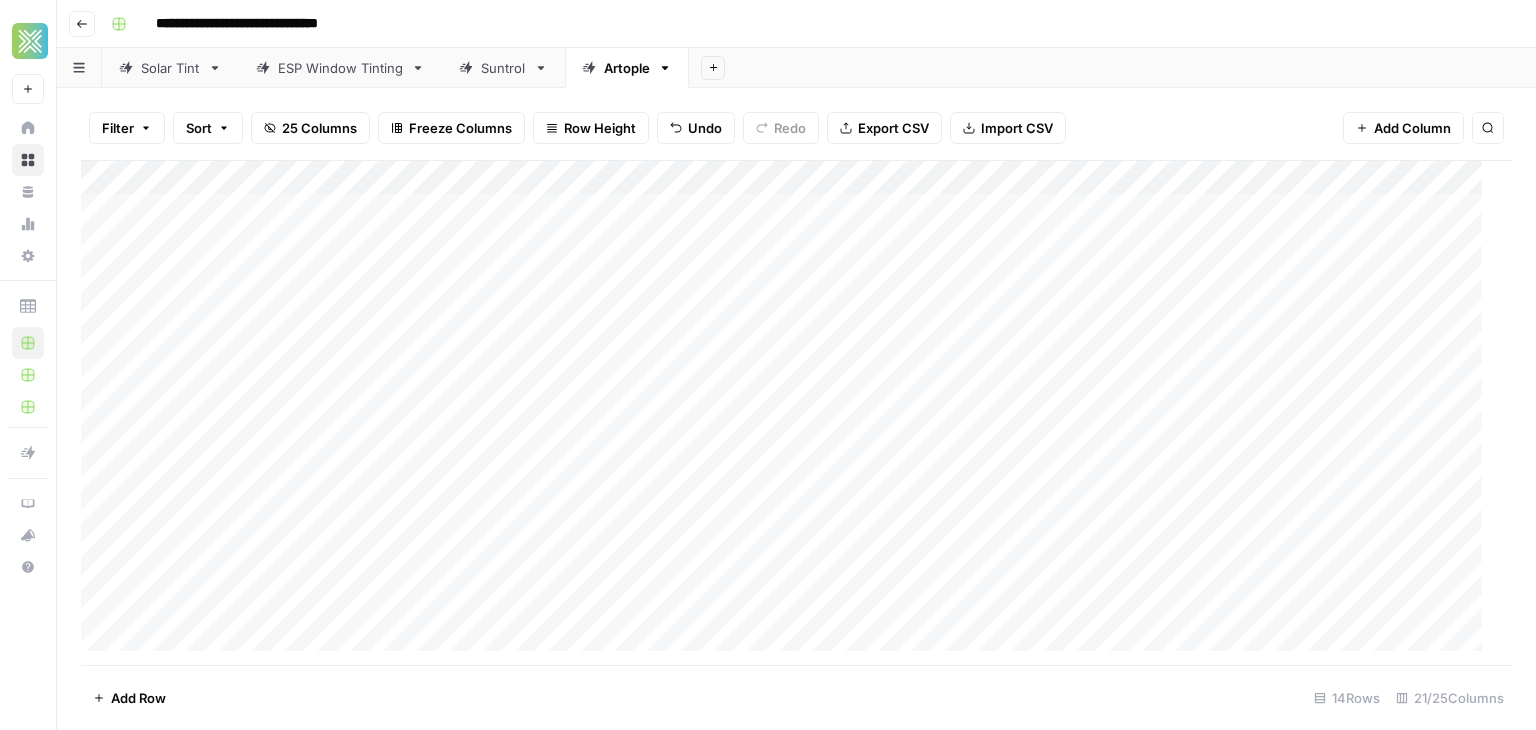 click on "Add Column" at bounding box center [789, 413] 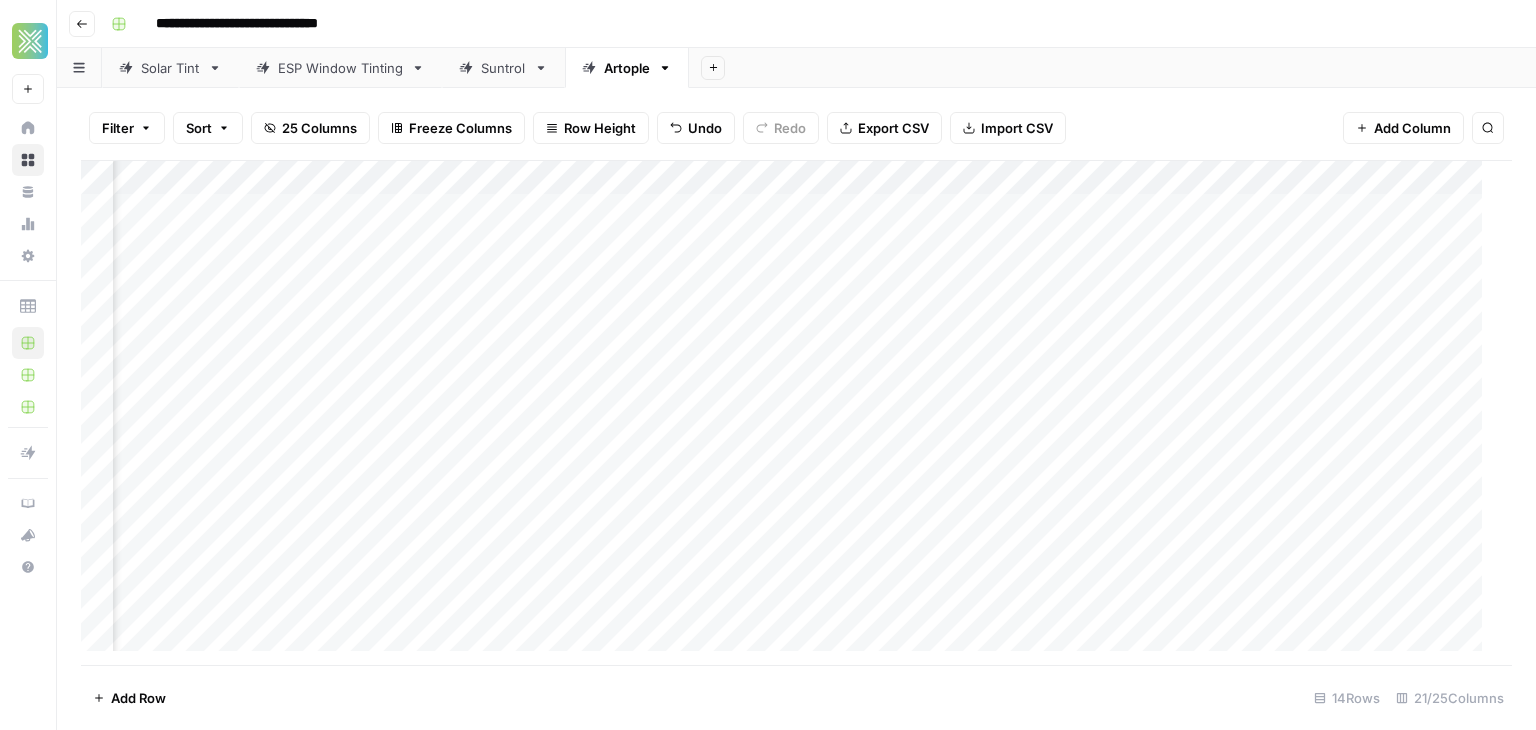 scroll, scrollTop: 0, scrollLeft: 264, axis: horizontal 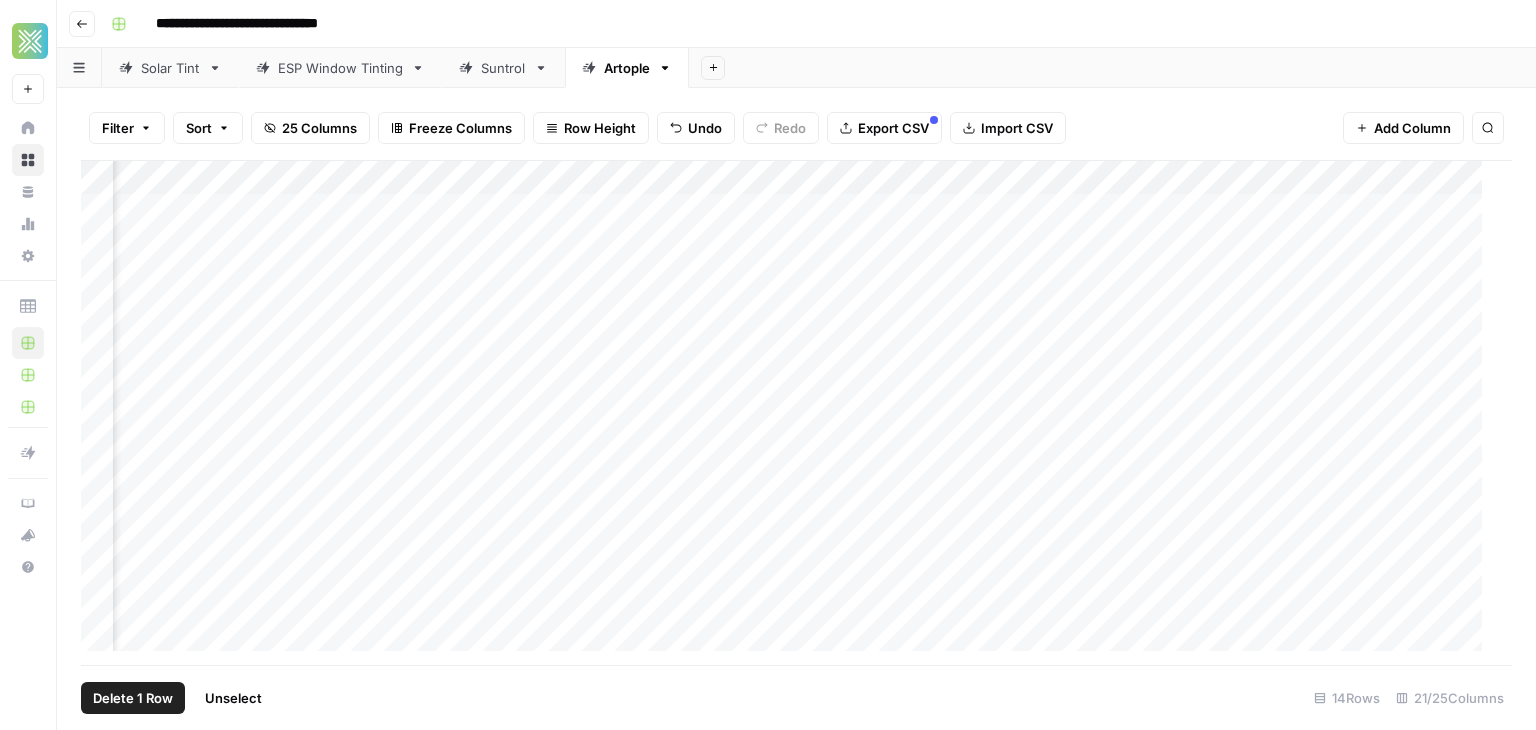 click on "Add Column" at bounding box center (789, 413) 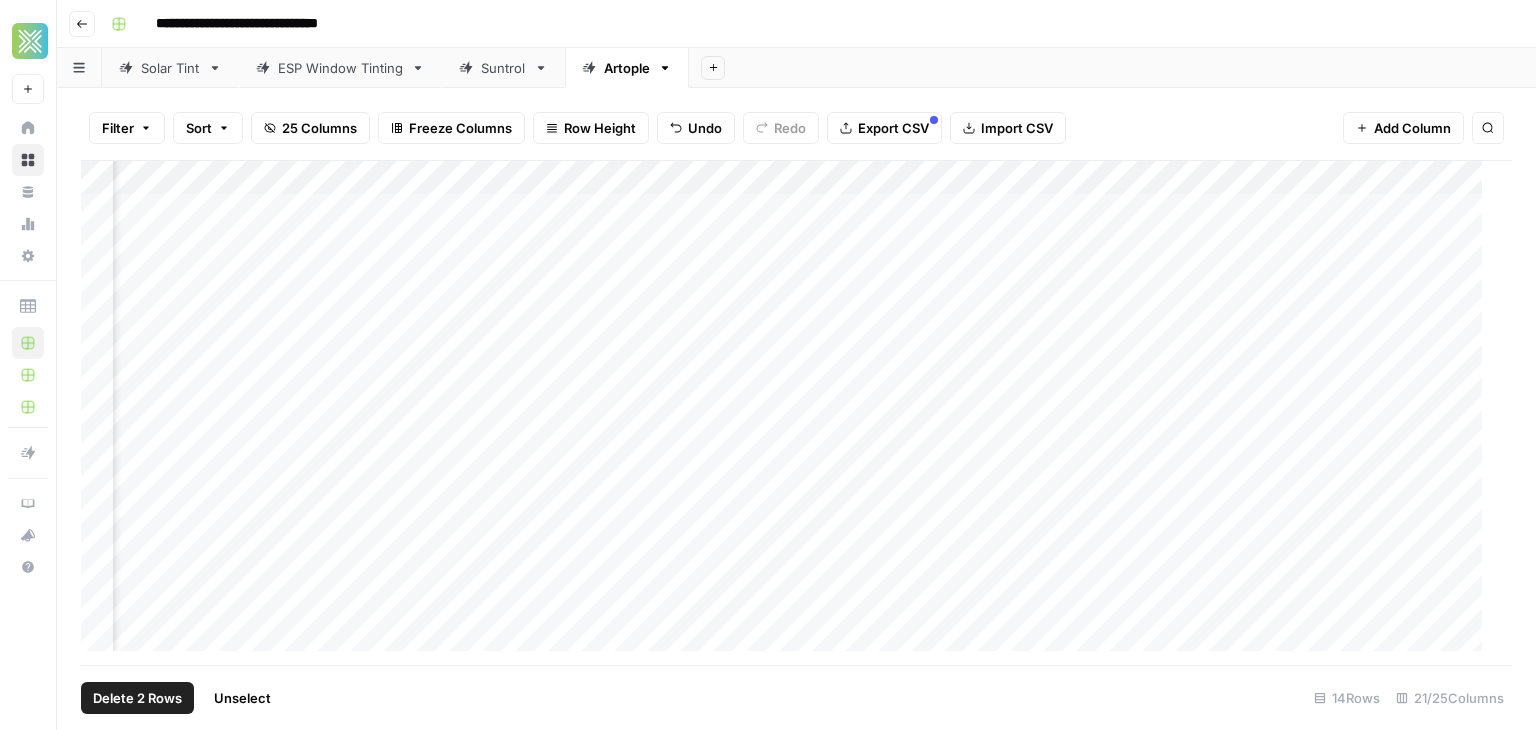 click on "Add Column" at bounding box center (789, 413) 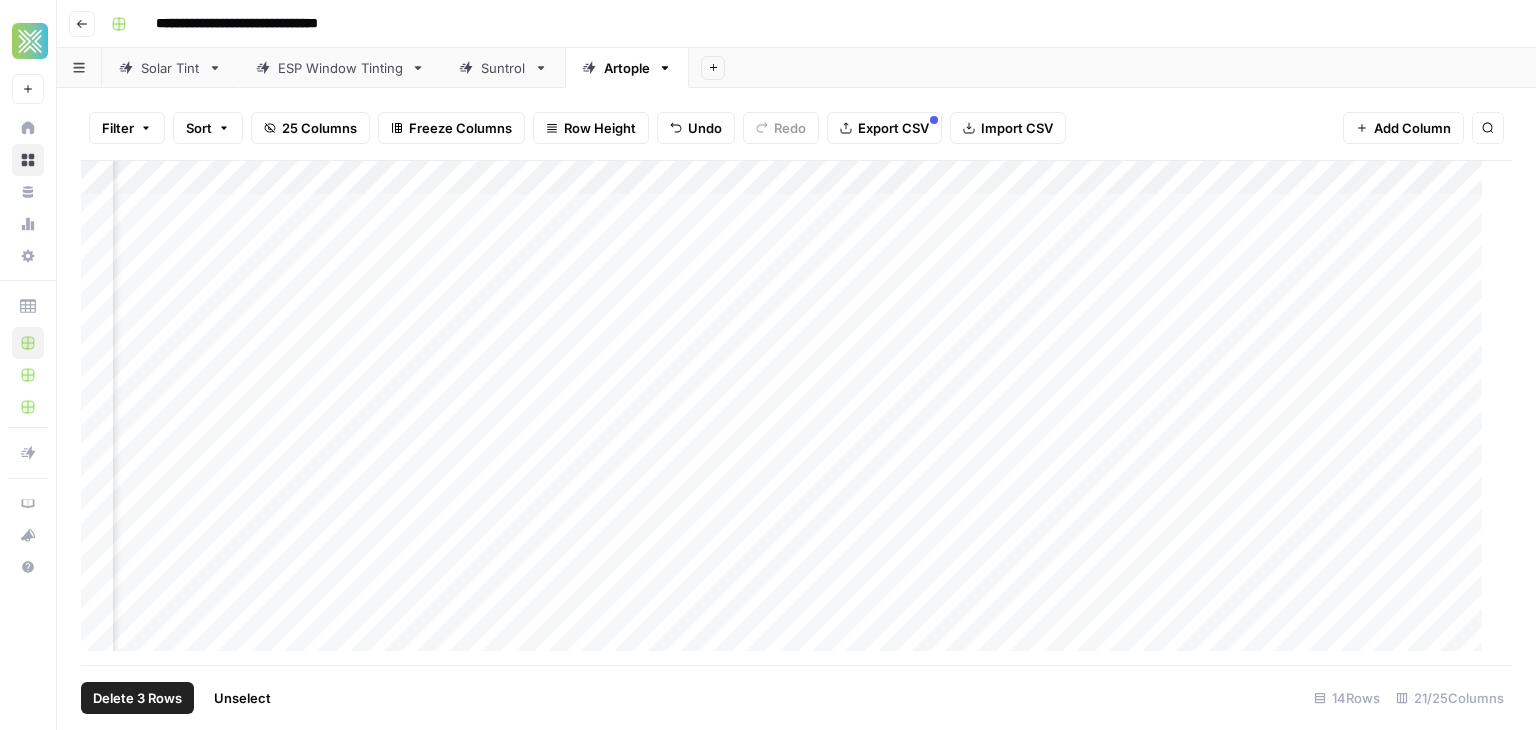 click on "Add Column" at bounding box center [789, 413] 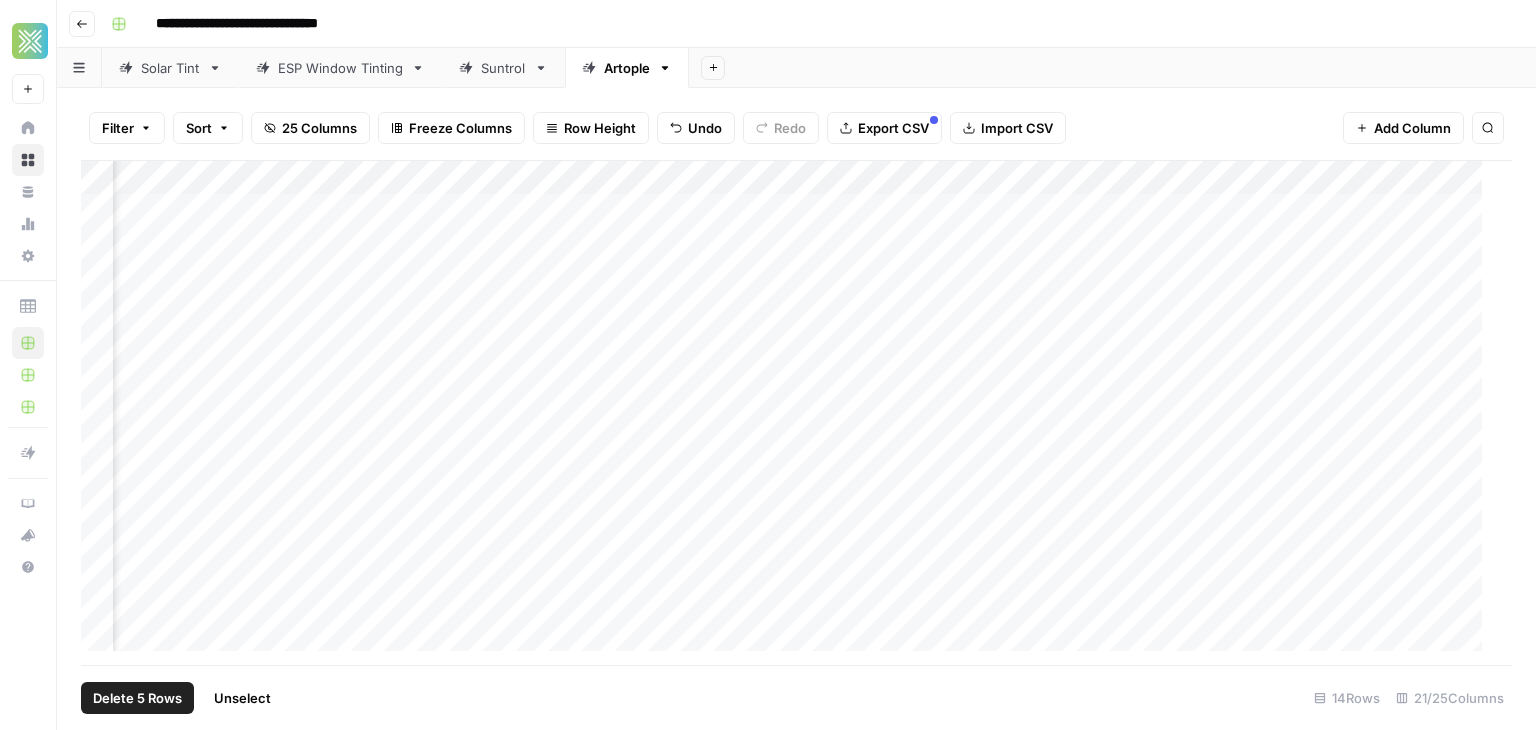 click on "Add Column" at bounding box center [789, 413] 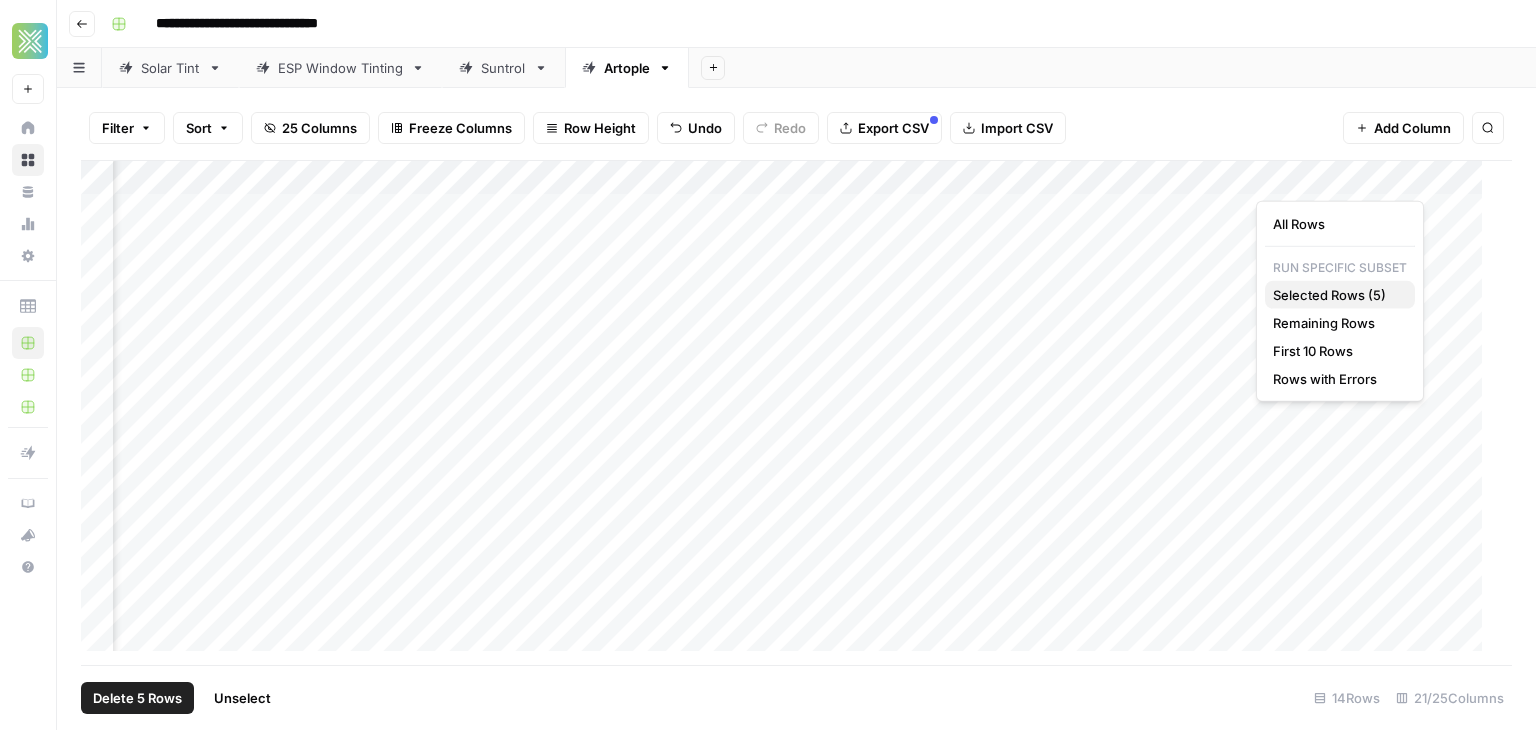 click on "Selected Rows (5)" at bounding box center (1329, 295) 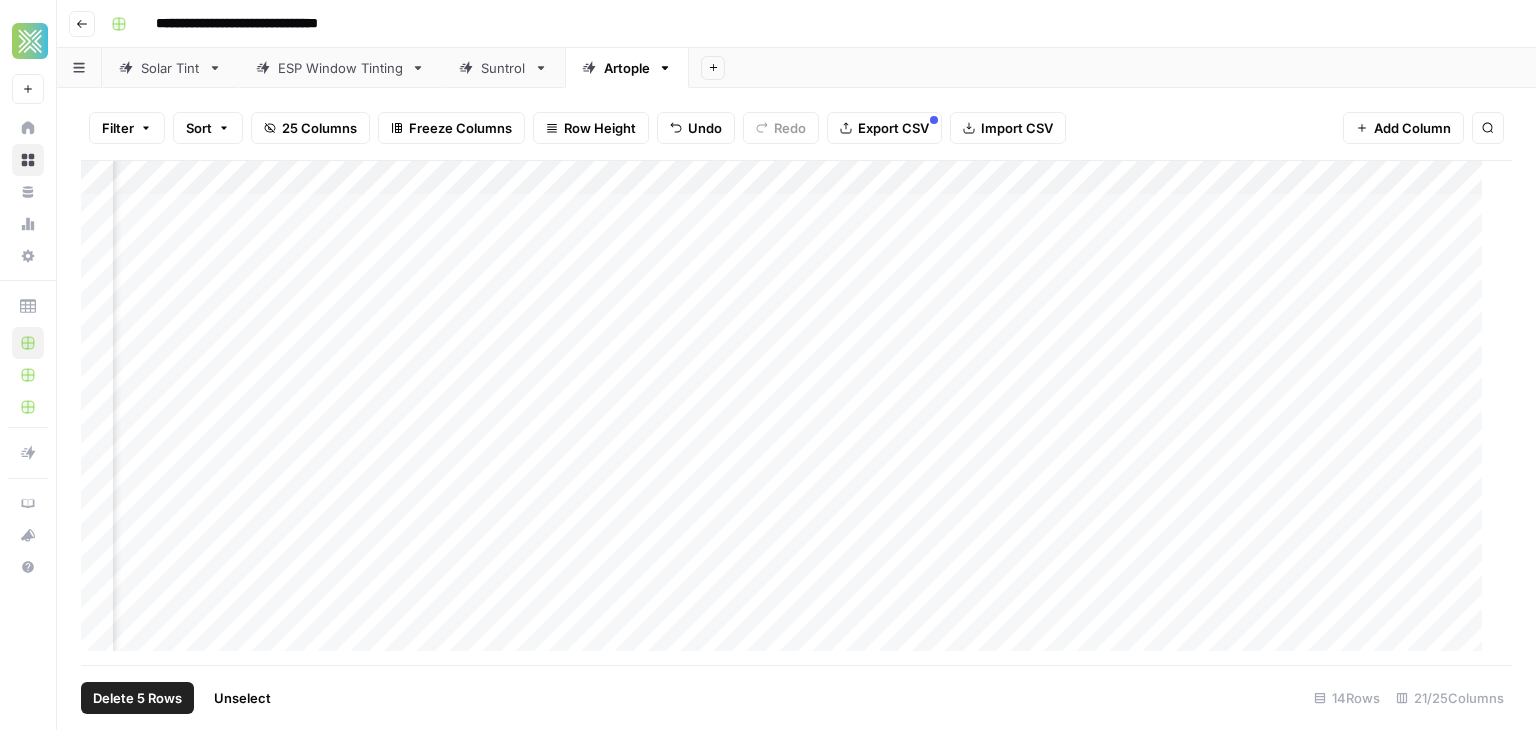 scroll, scrollTop: 0, scrollLeft: 2460, axis: horizontal 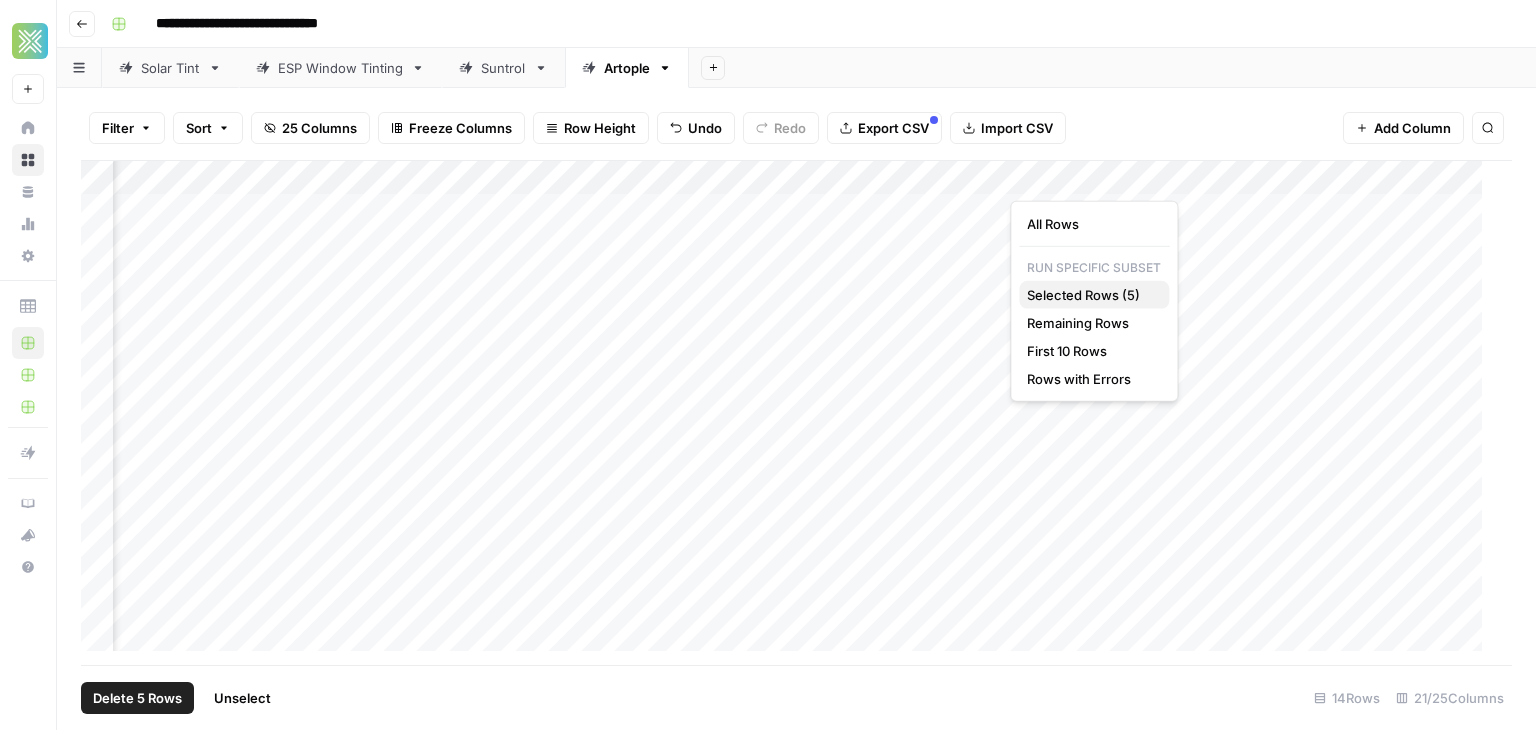 click on "Selected Rows (5)" at bounding box center (1083, 295) 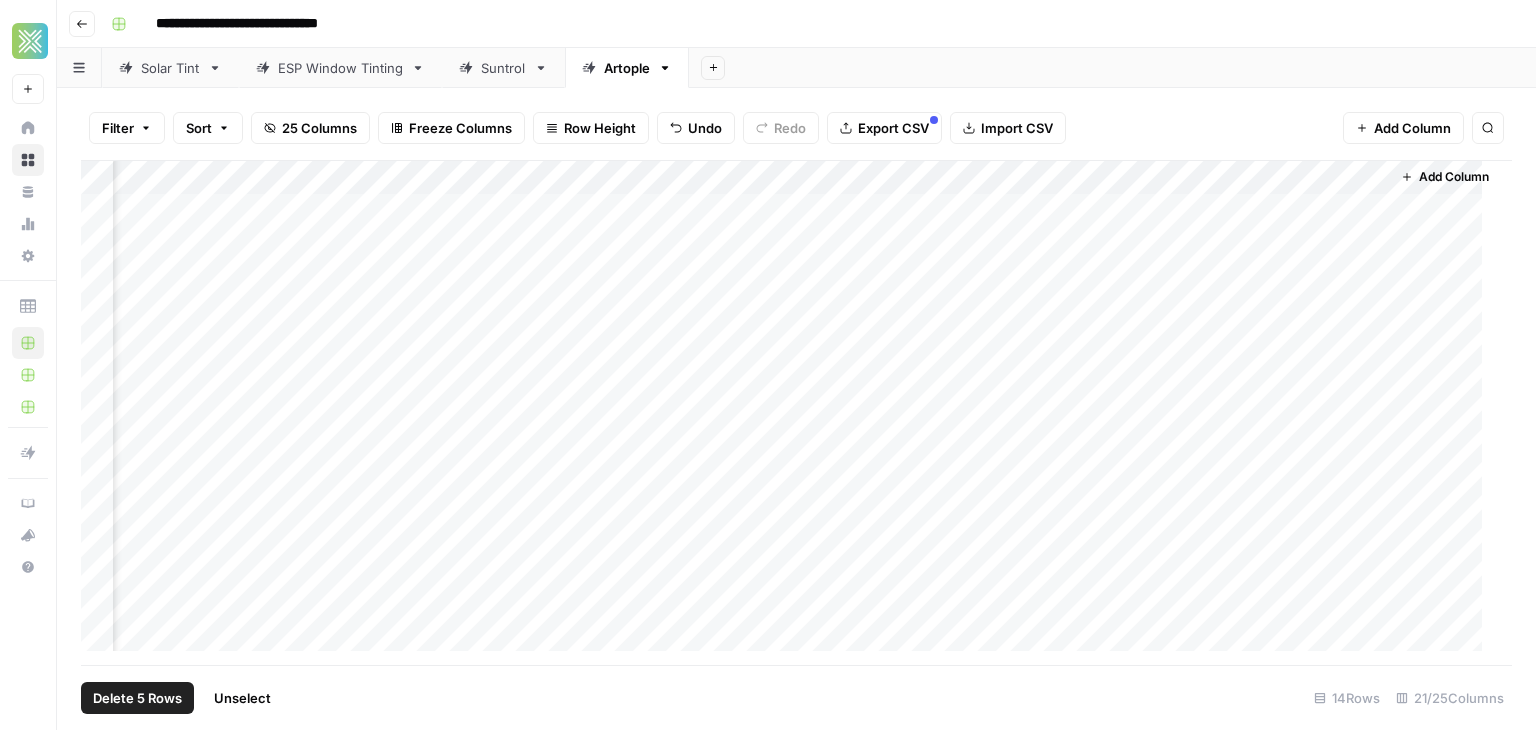 scroll, scrollTop: 0, scrollLeft: 3567, axis: horizontal 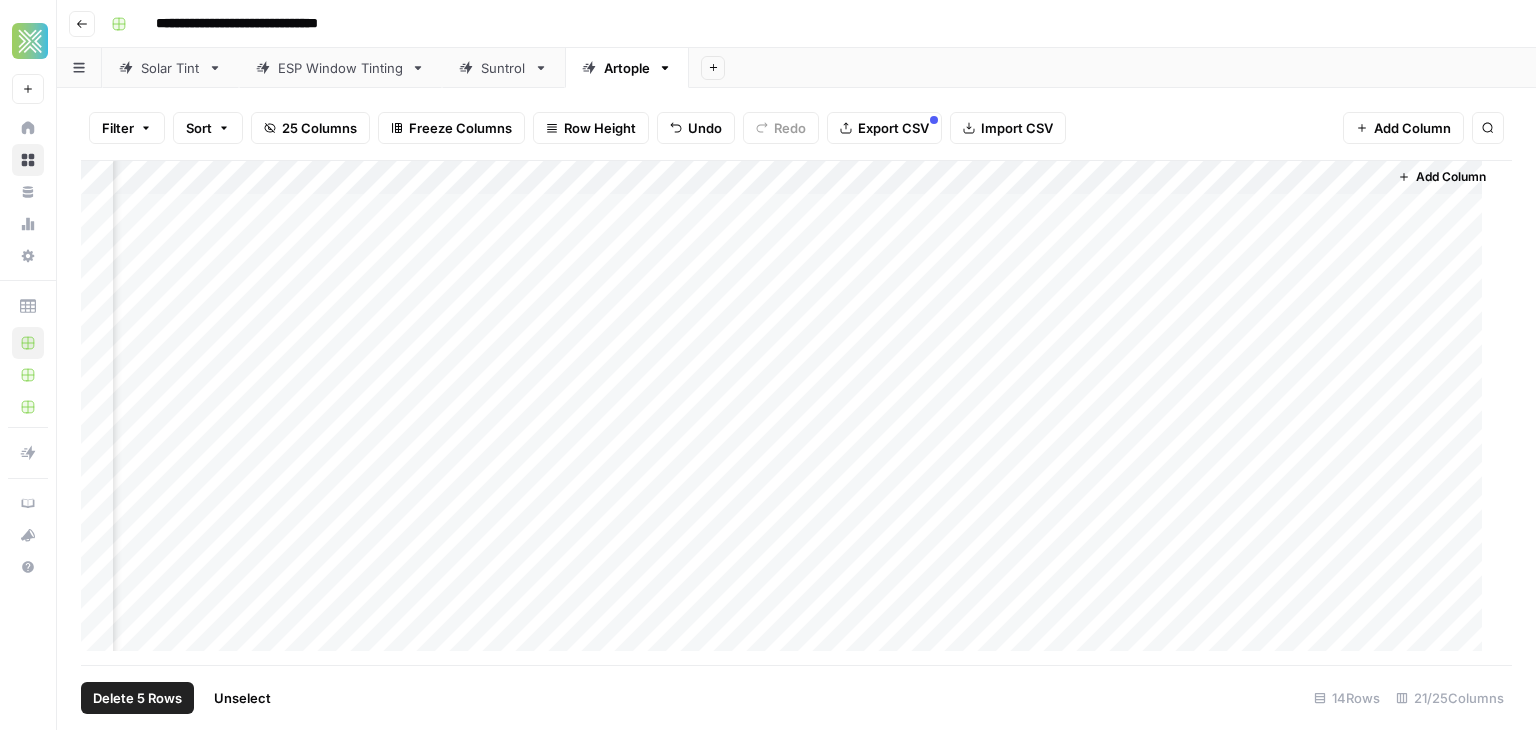 click on "Add Column" at bounding box center (789, 413) 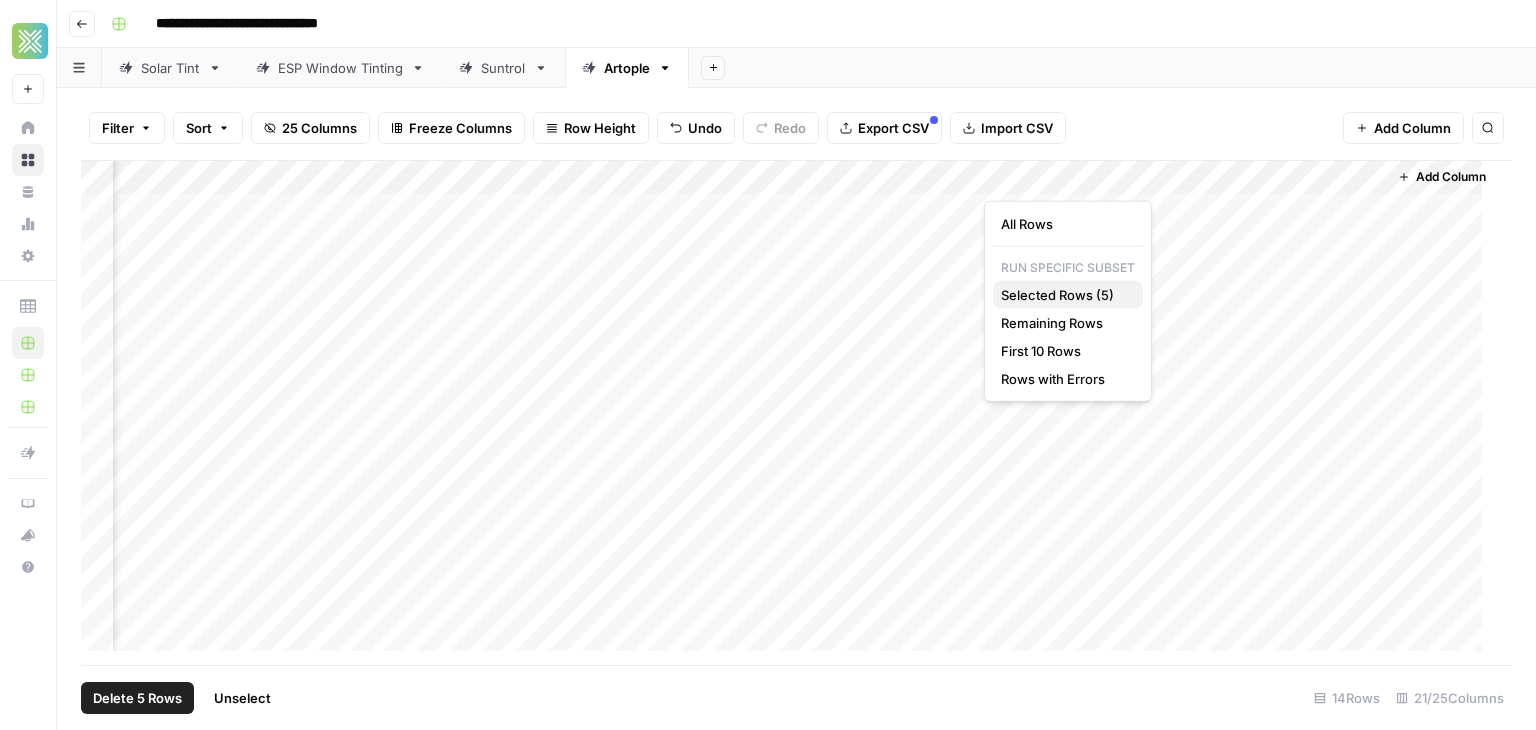 click on "Selected Rows (5)" at bounding box center [1057, 295] 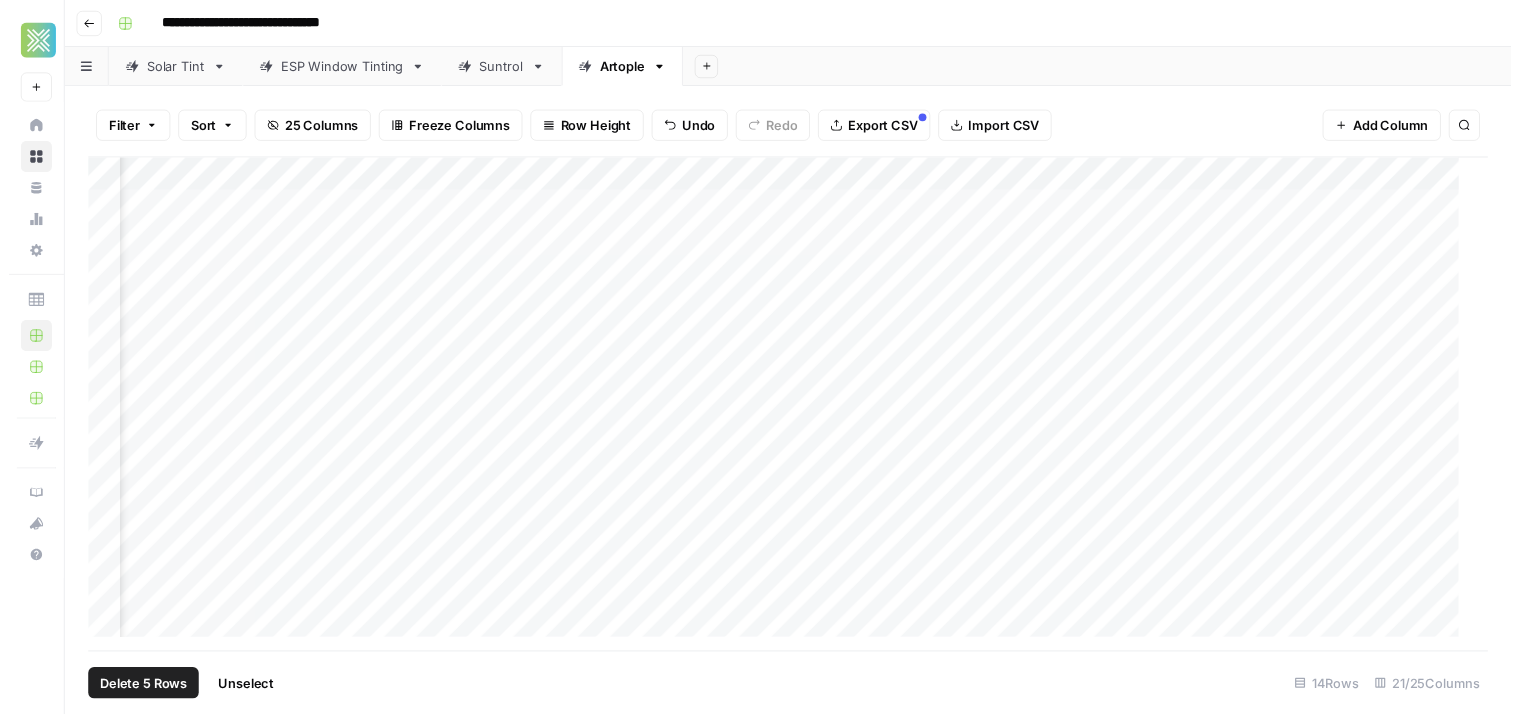 scroll, scrollTop: 0, scrollLeft: 3567, axis: horizontal 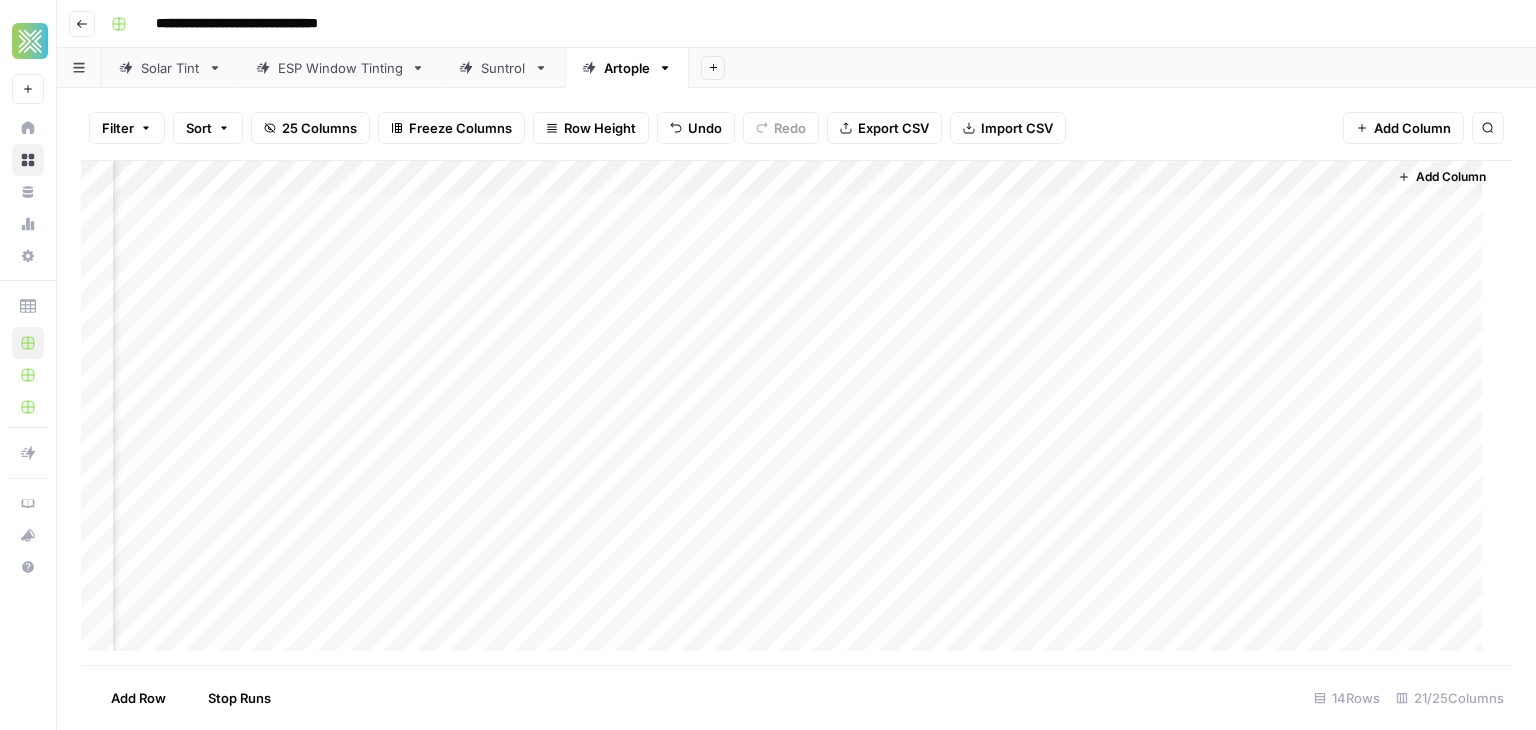 click on "Add Column" at bounding box center [789, 413] 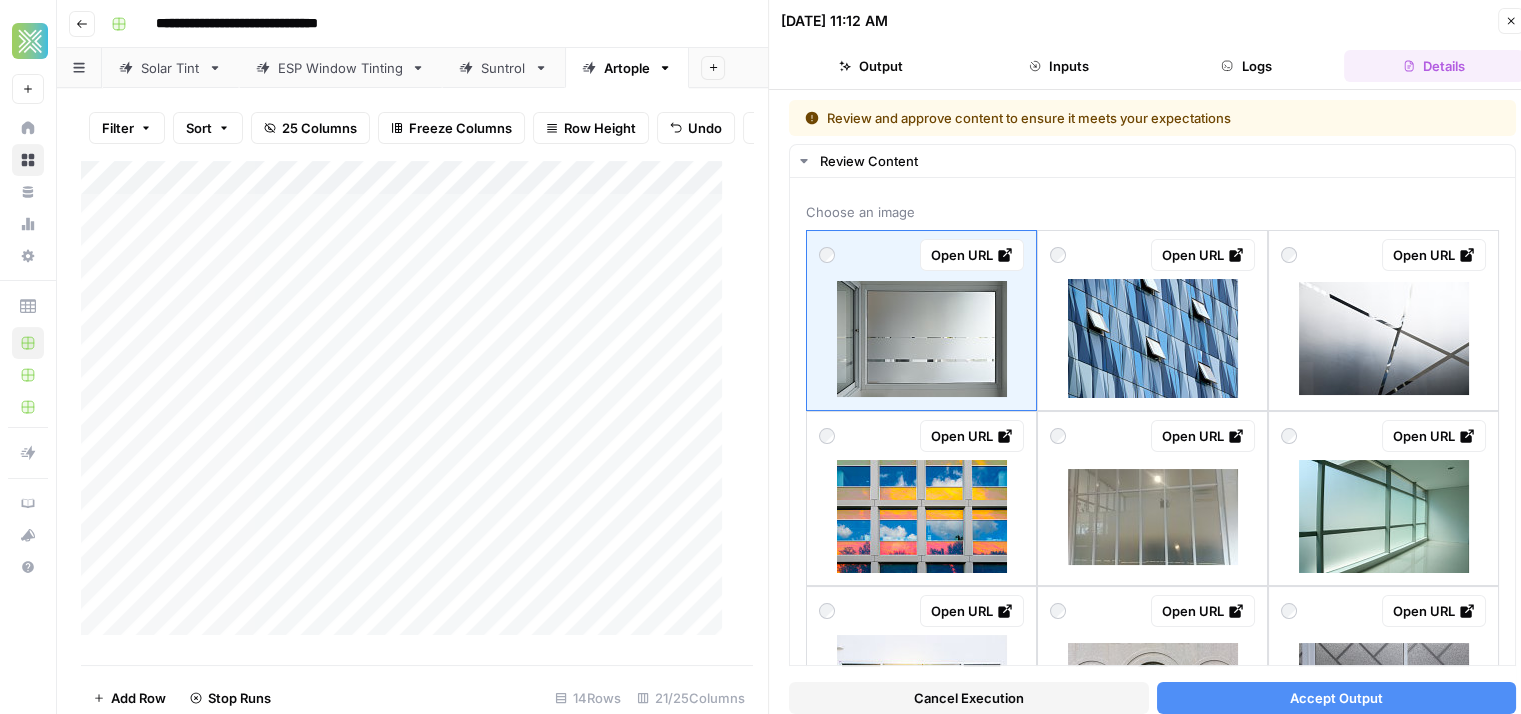 scroll, scrollTop: 0, scrollLeft: 0, axis: both 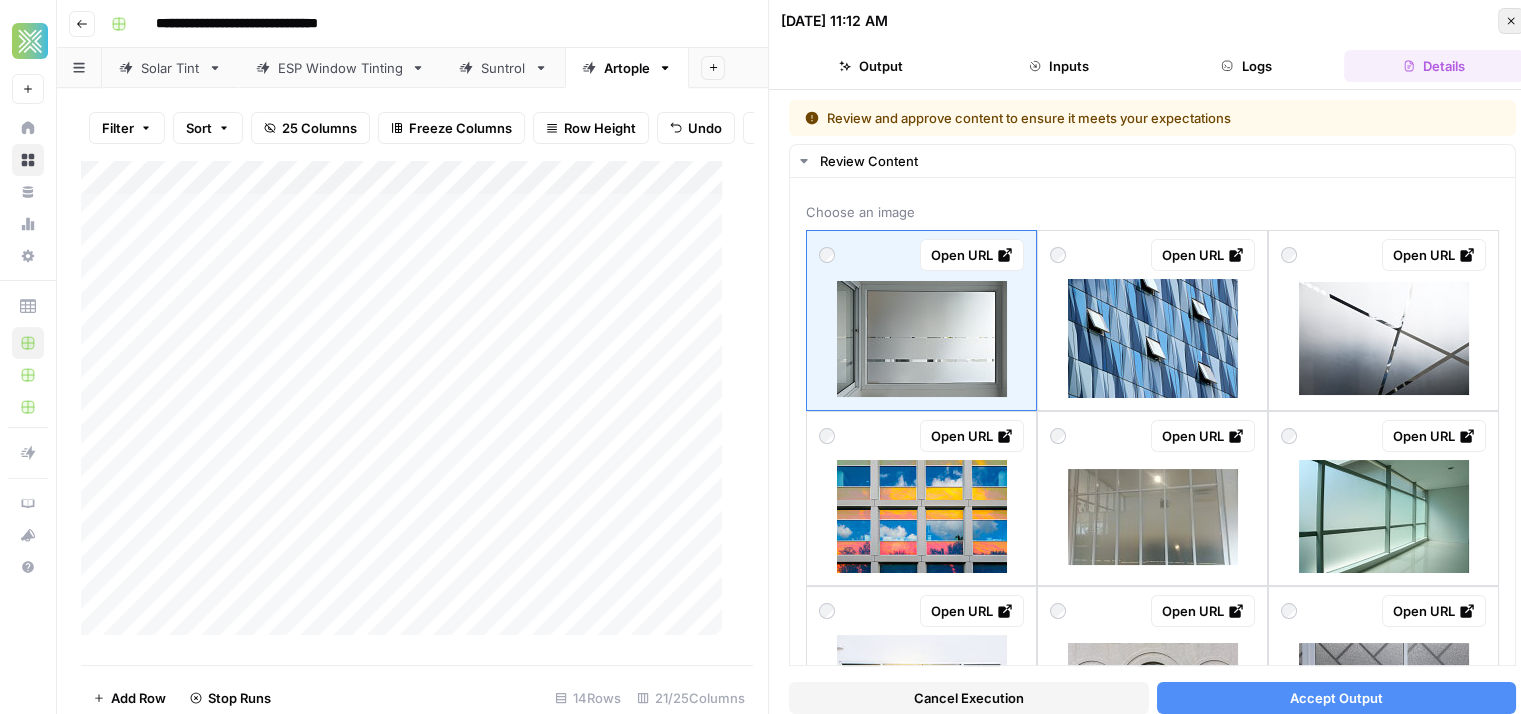 click 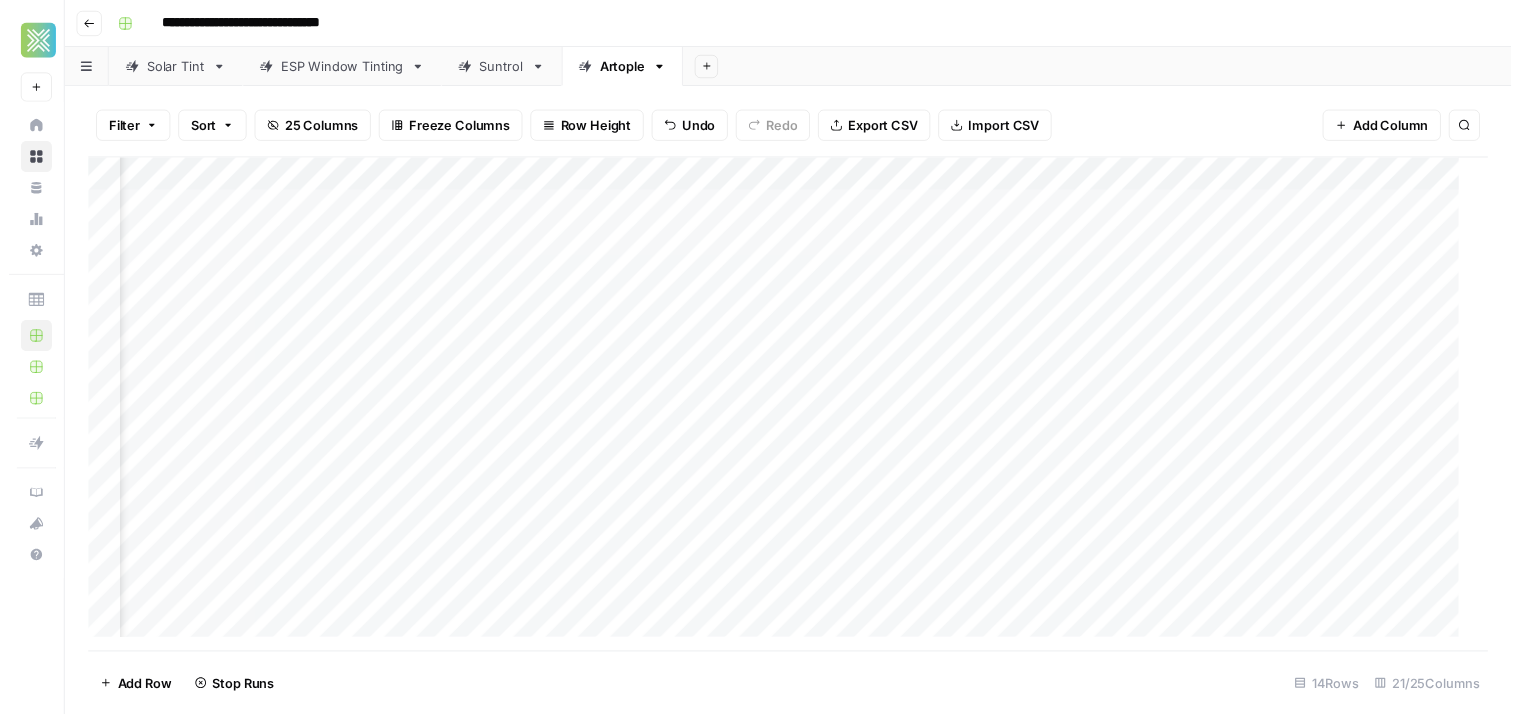 scroll, scrollTop: 0, scrollLeft: 3432, axis: horizontal 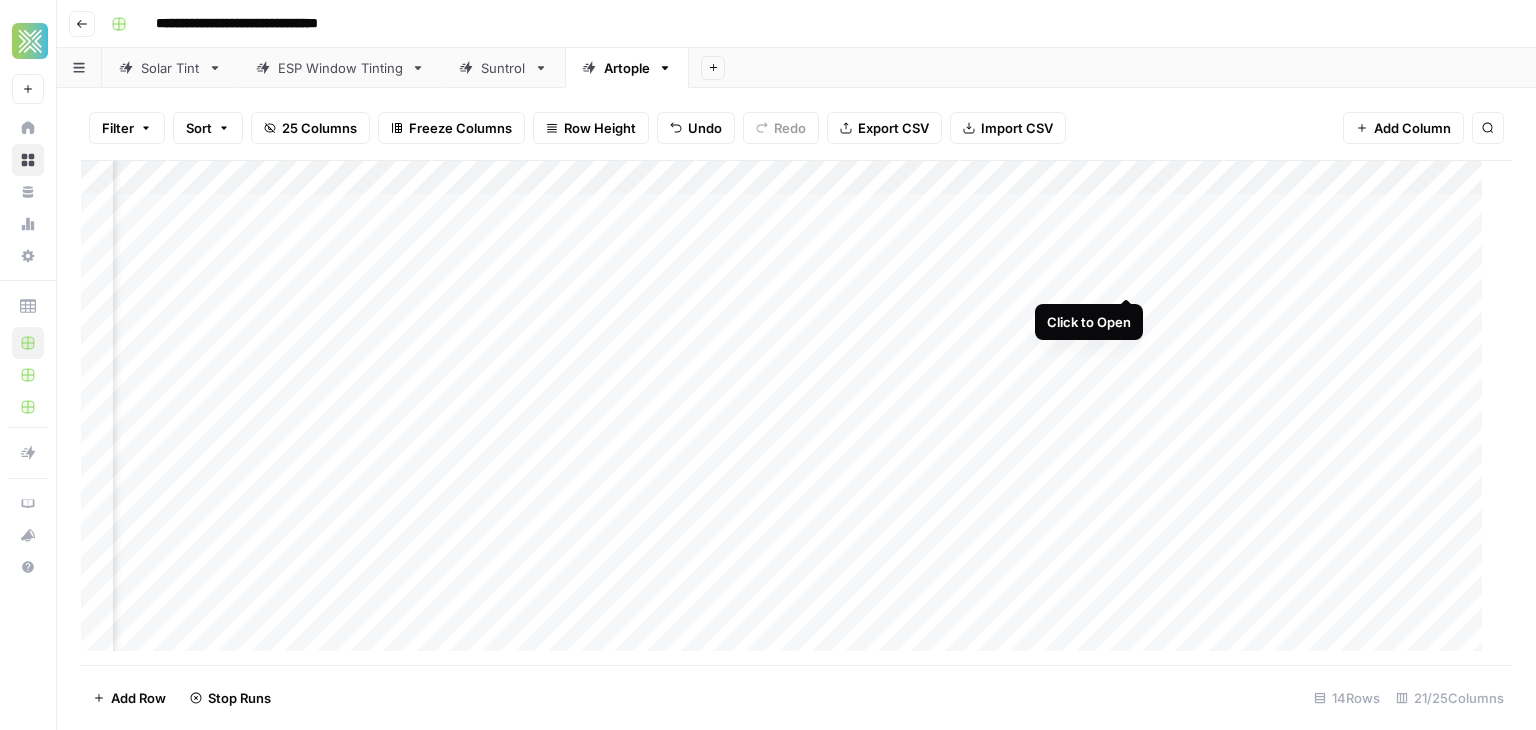 click on "Add Column" at bounding box center [789, 413] 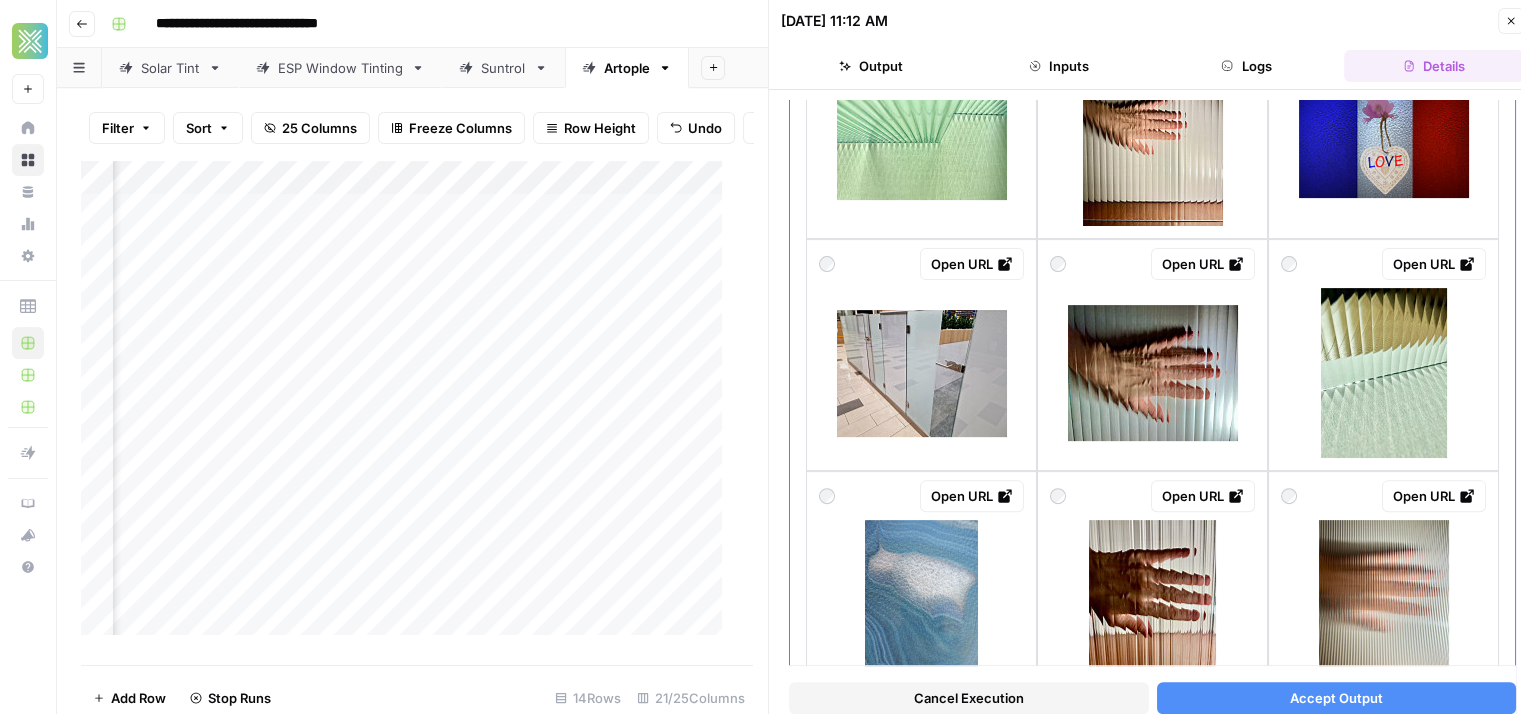 scroll, scrollTop: 688, scrollLeft: 0, axis: vertical 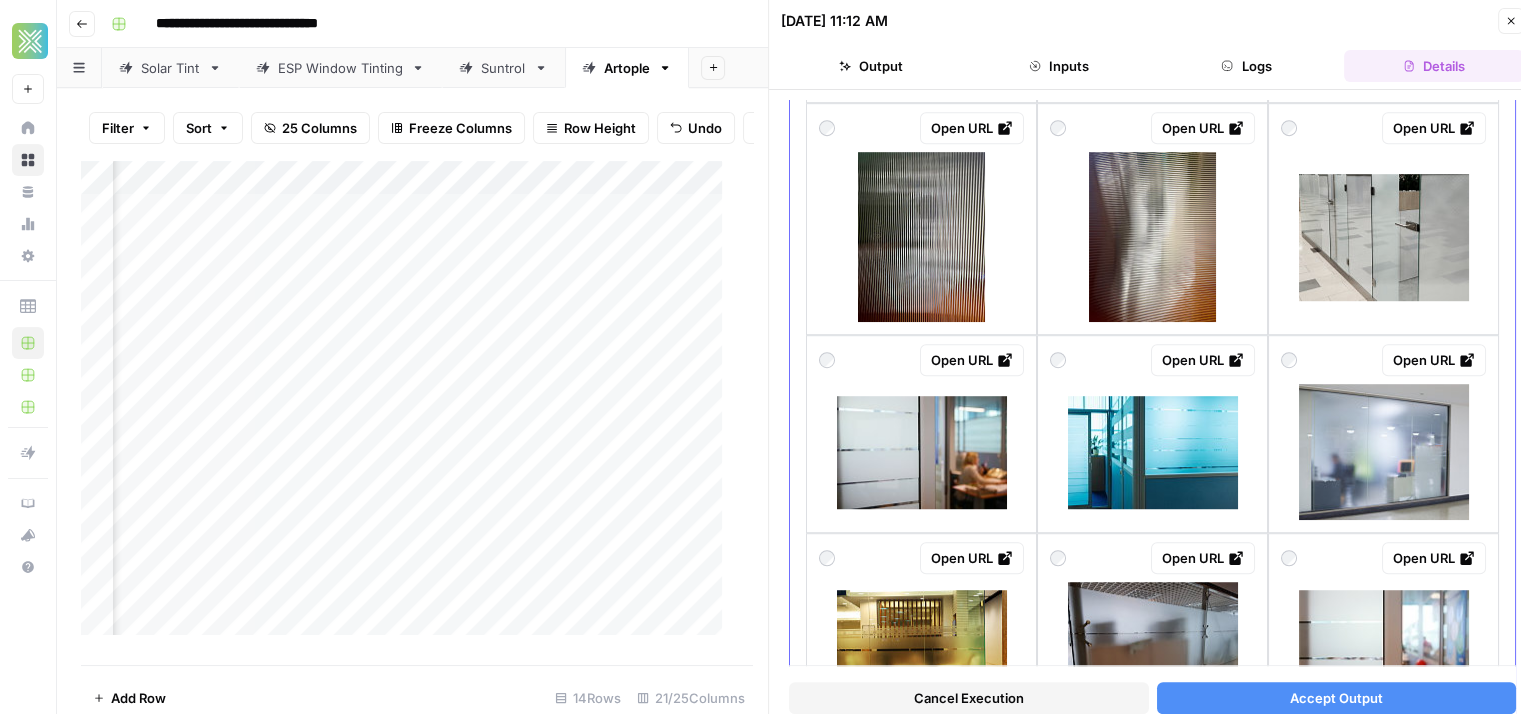 click at bounding box center [827, 360] 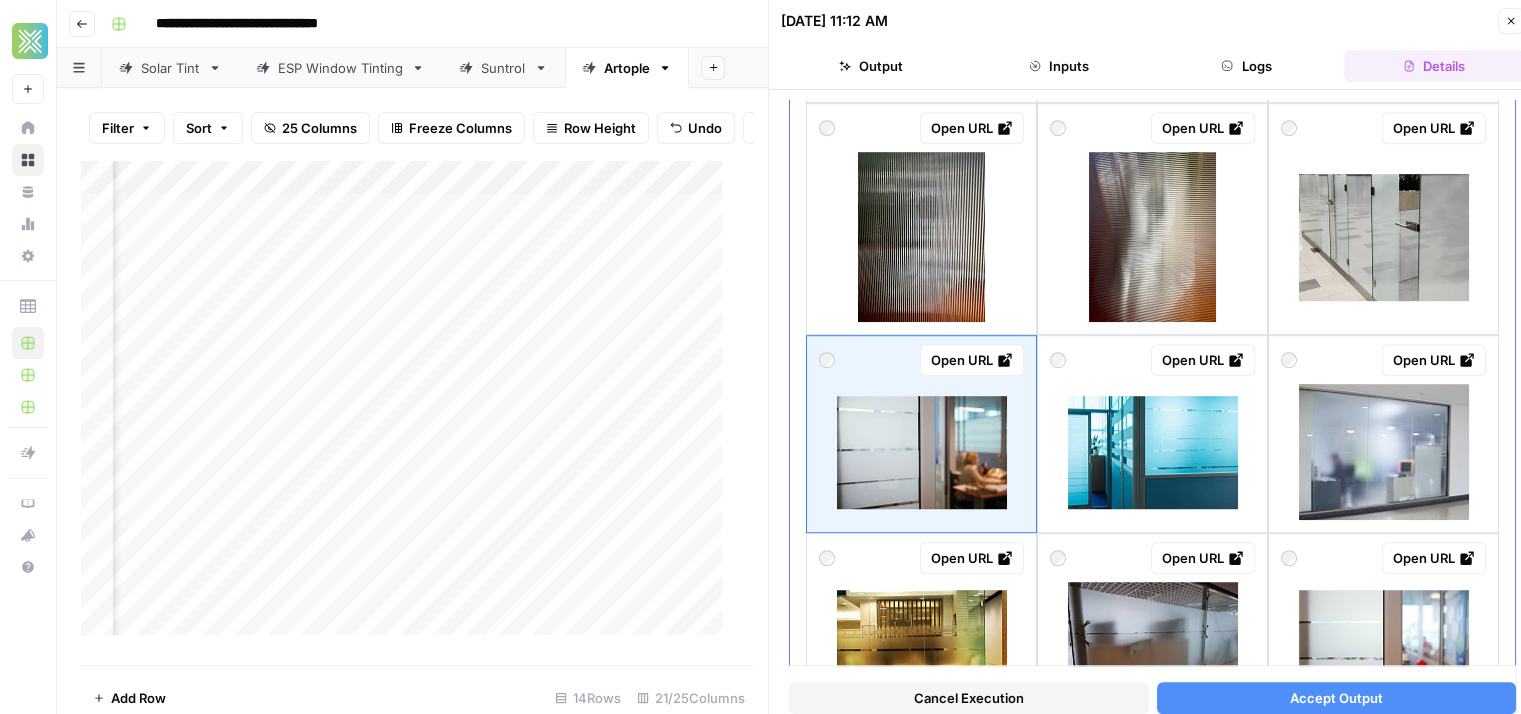 scroll, scrollTop: 1425, scrollLeft: 0, axis: vertical 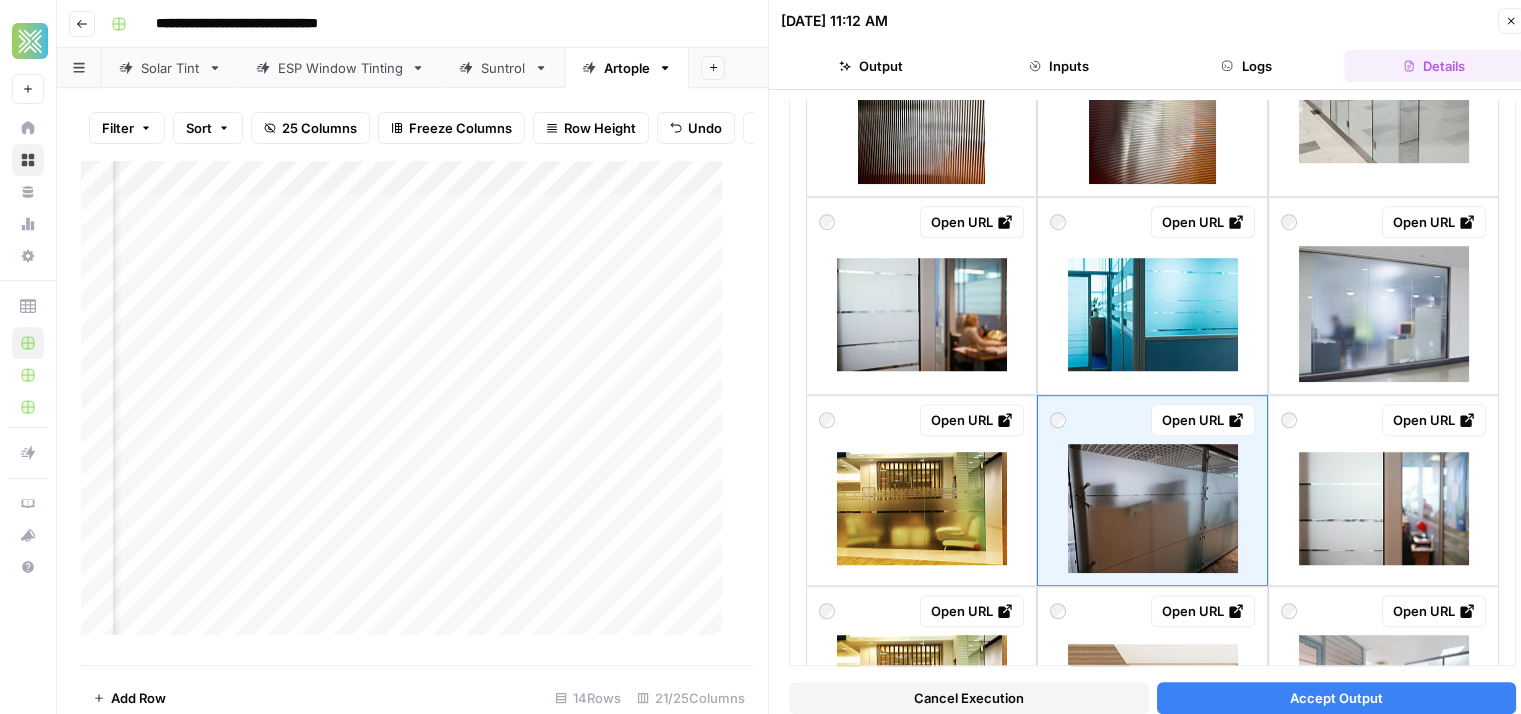 click on "Accept Output" at bounding box center [1337, 698] 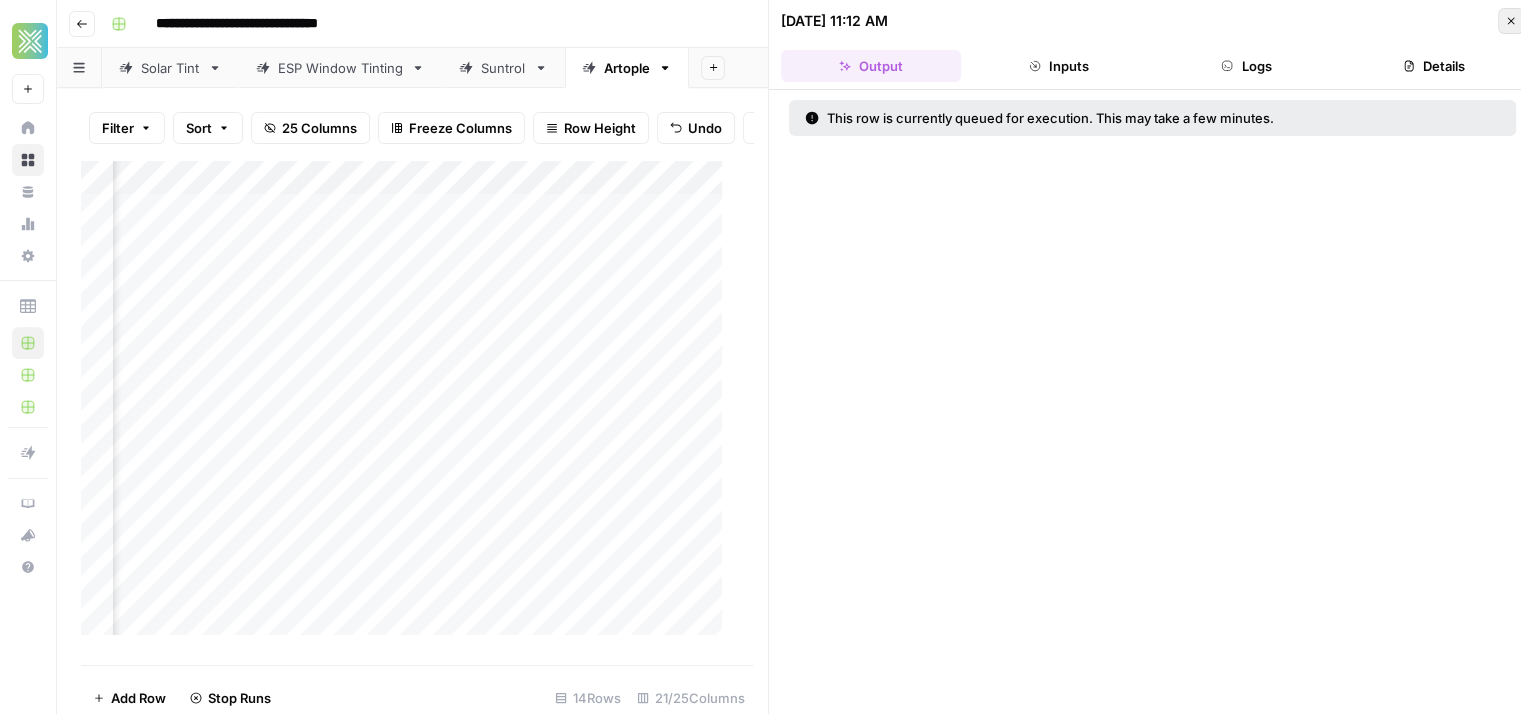 click 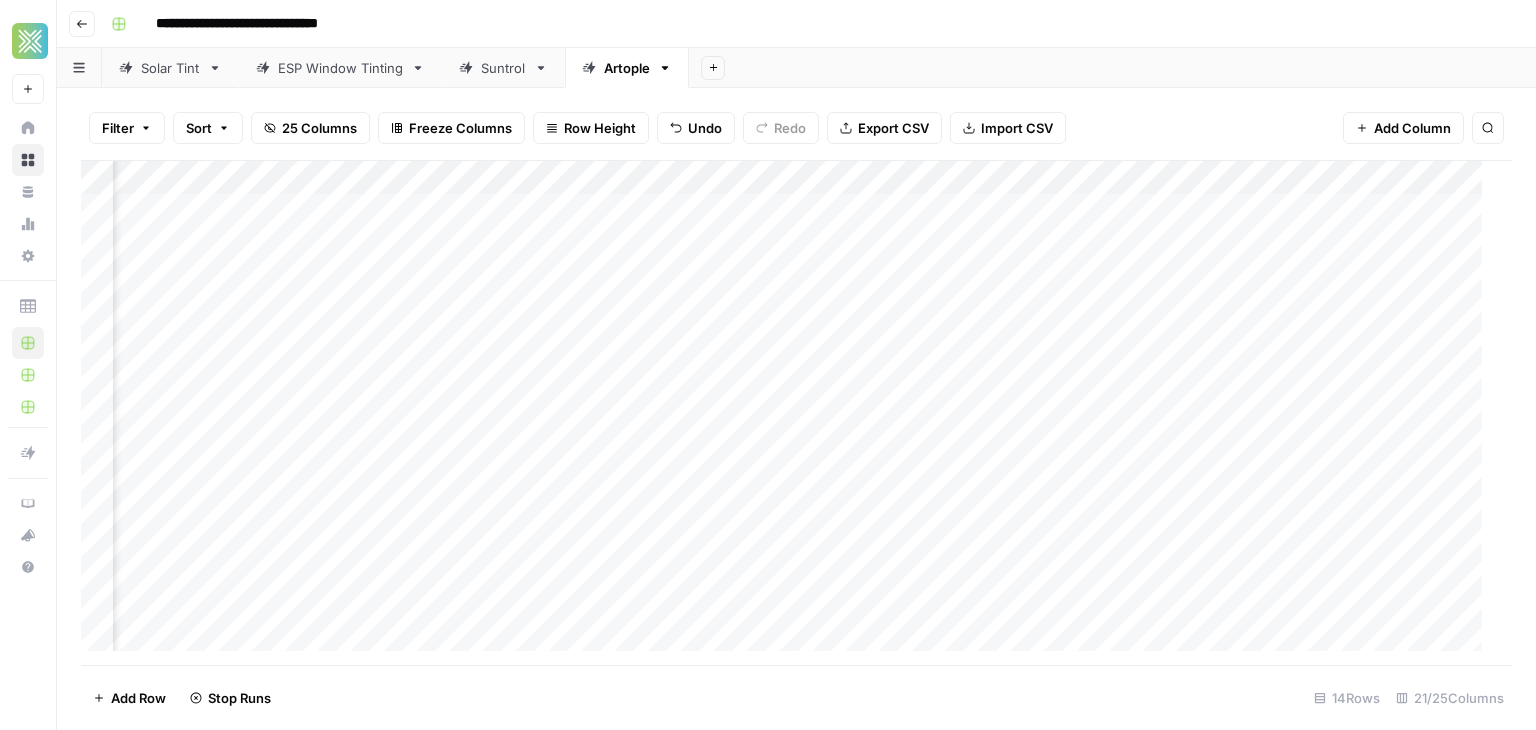 click on "Add Column" at bounding box center [789, 413] 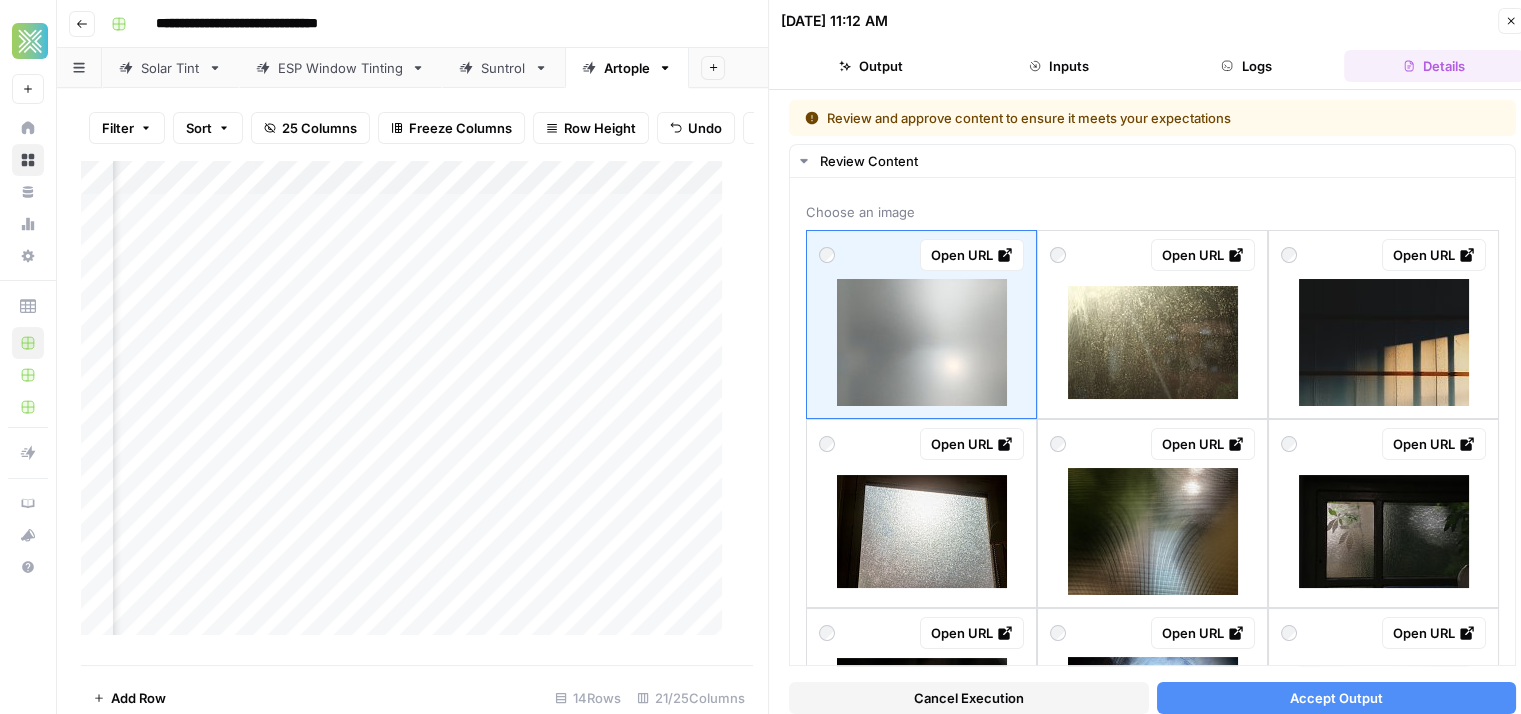 scroll, scrollTop: 0, scrollLeft: 3886, axis: horizontal 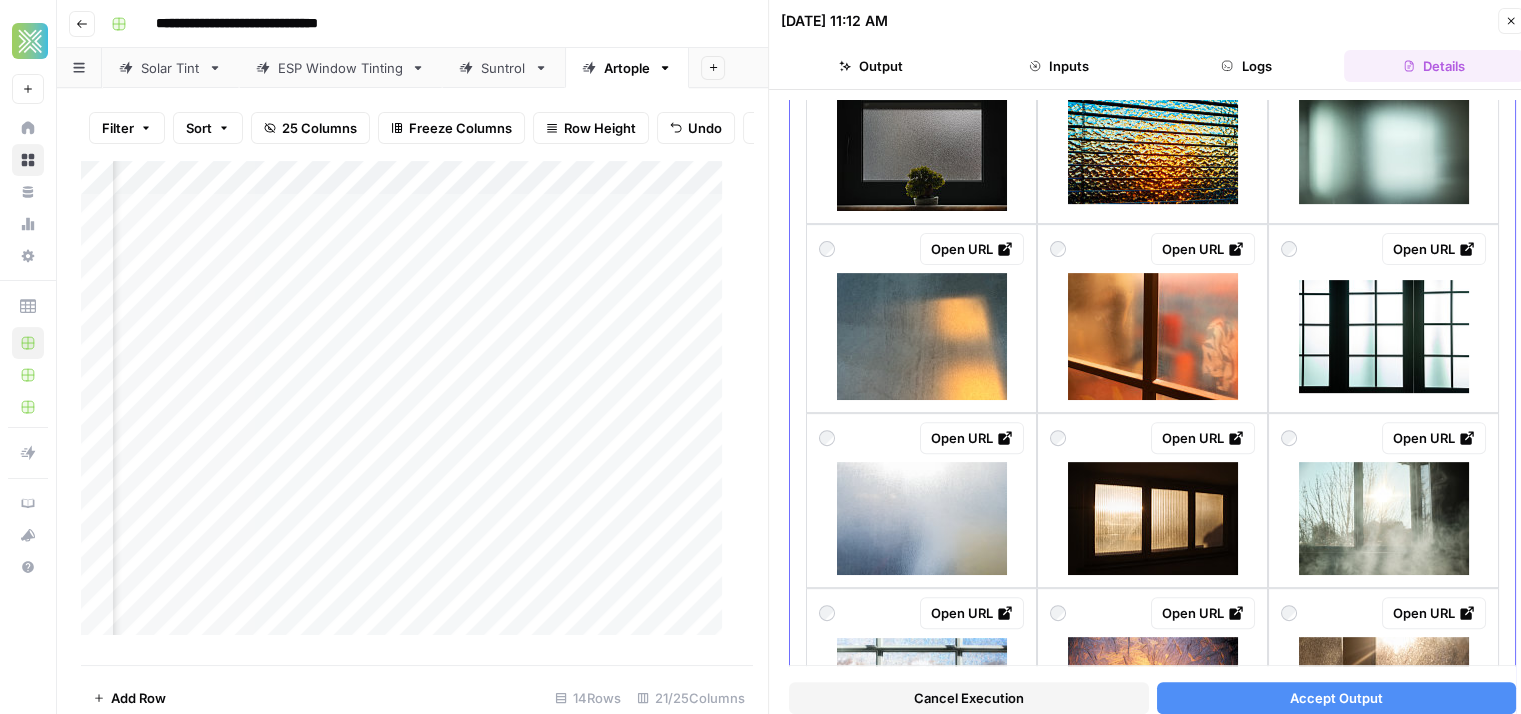 click at bounding box center [1153, 336] 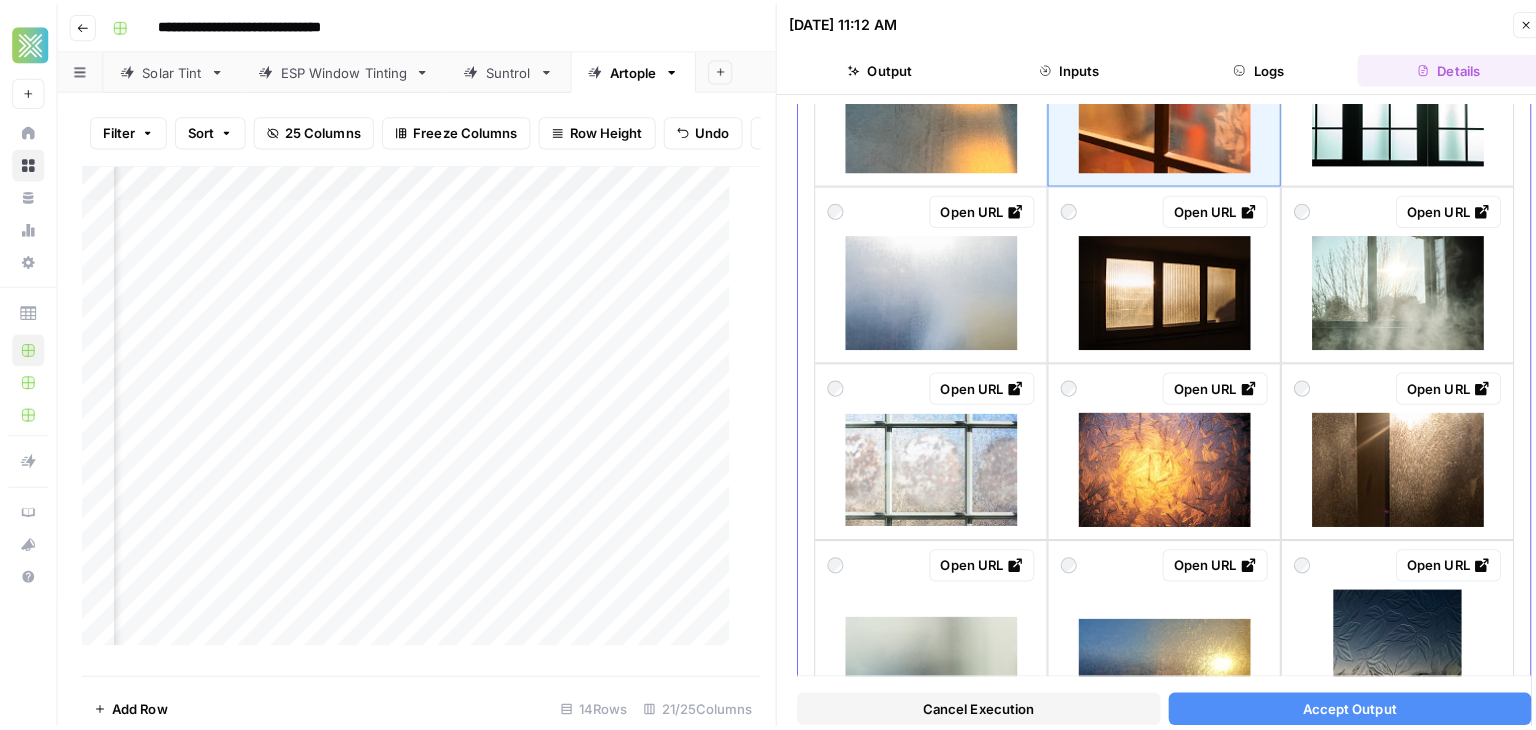 scroll, scrollTop: 980, scrollLeft: 0, axis: vertical 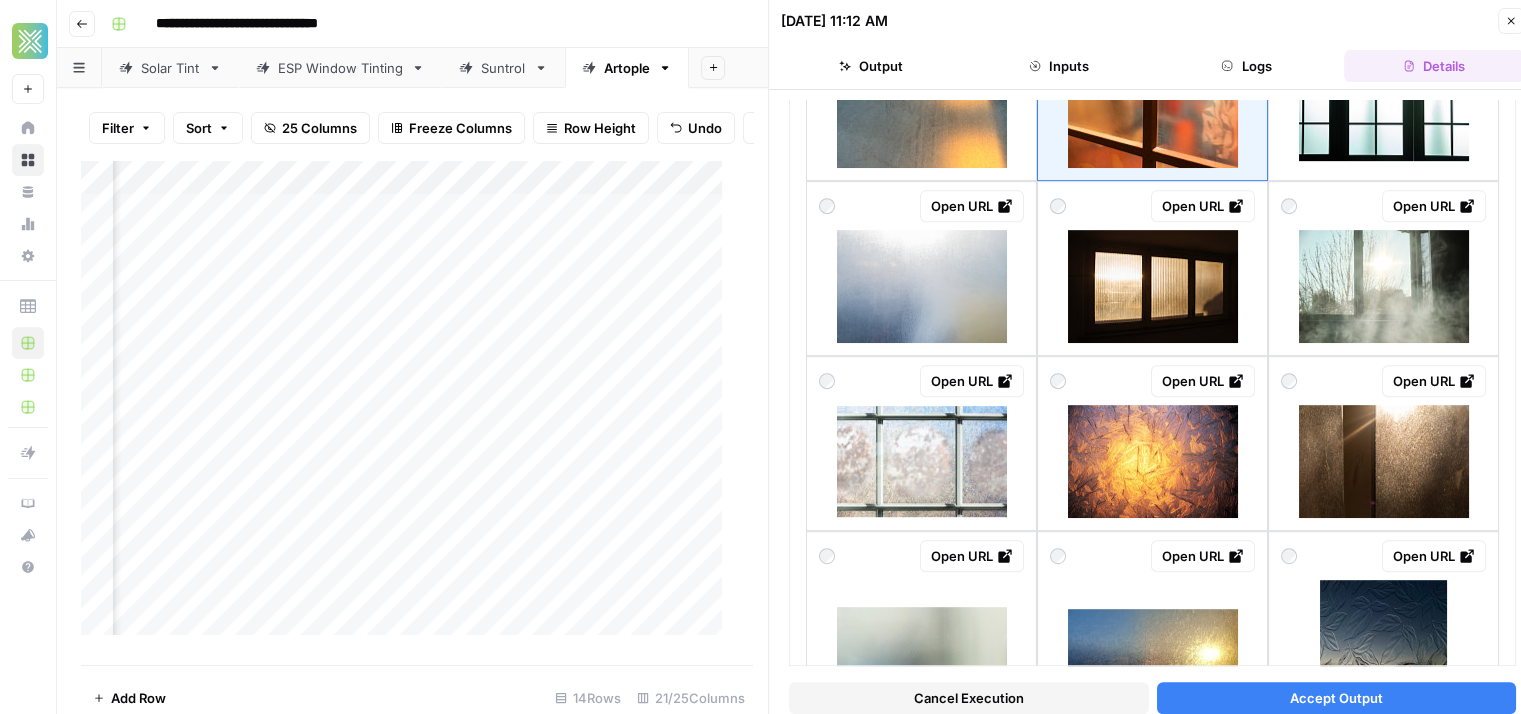 click on "Accept Output" at bounding box center [1337, 698] 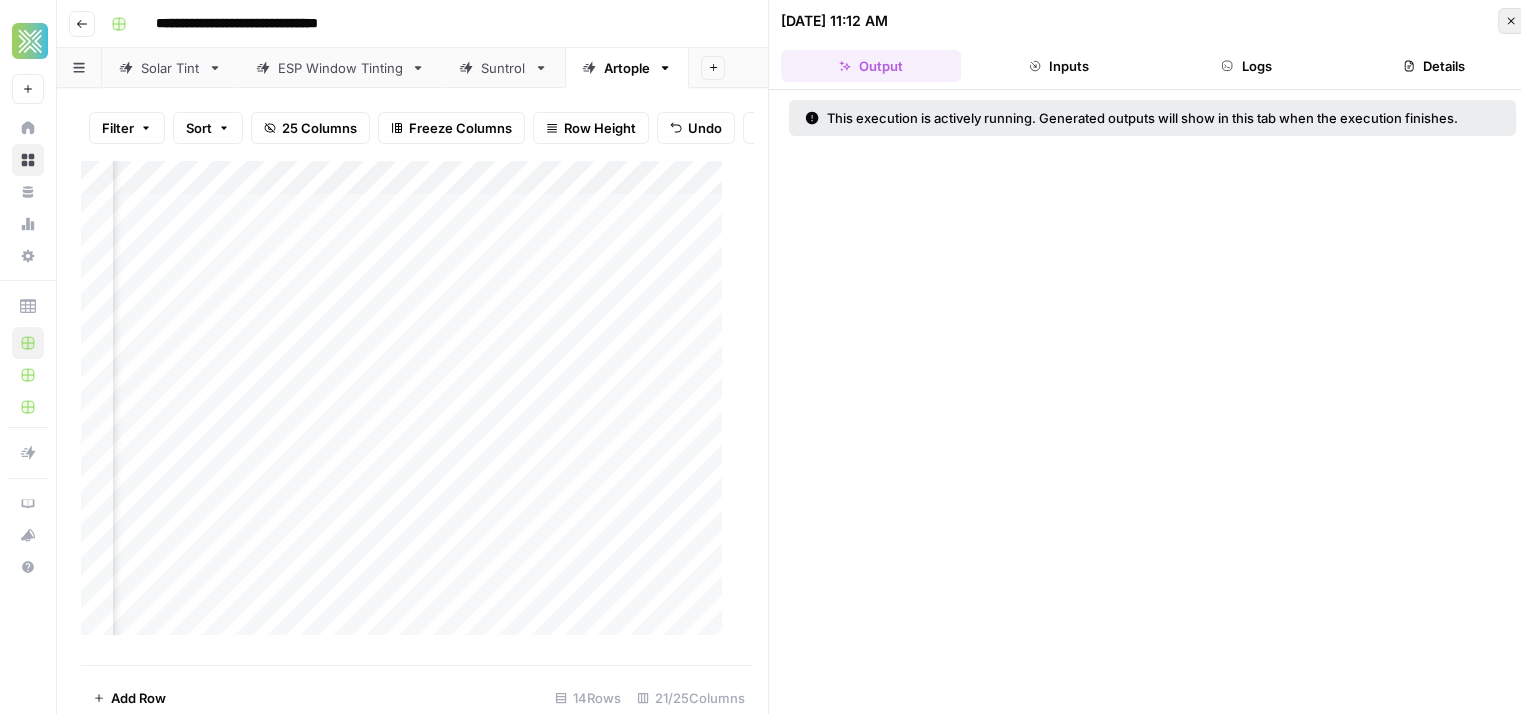 click 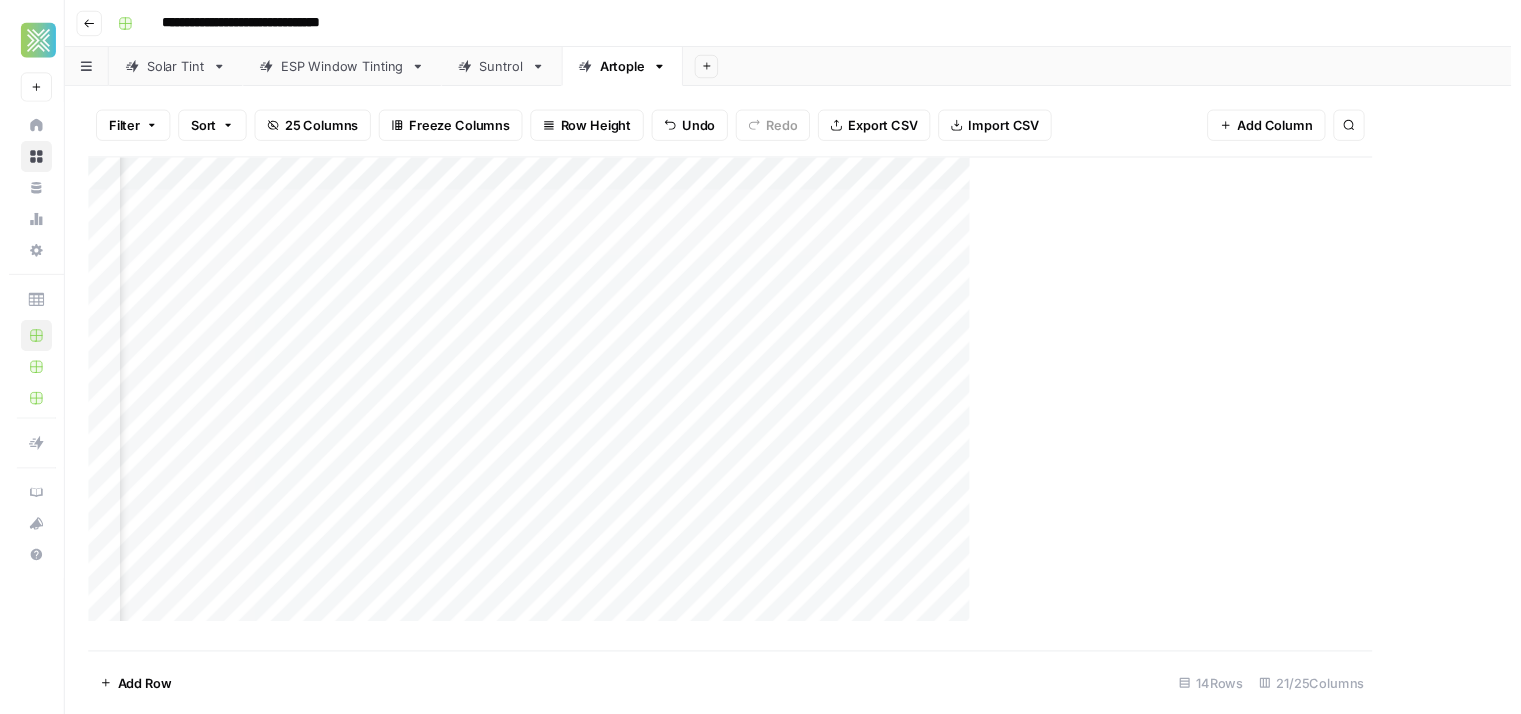 scroll, scrollTop: 0, scrollLeft: 3543, axis: horizontal 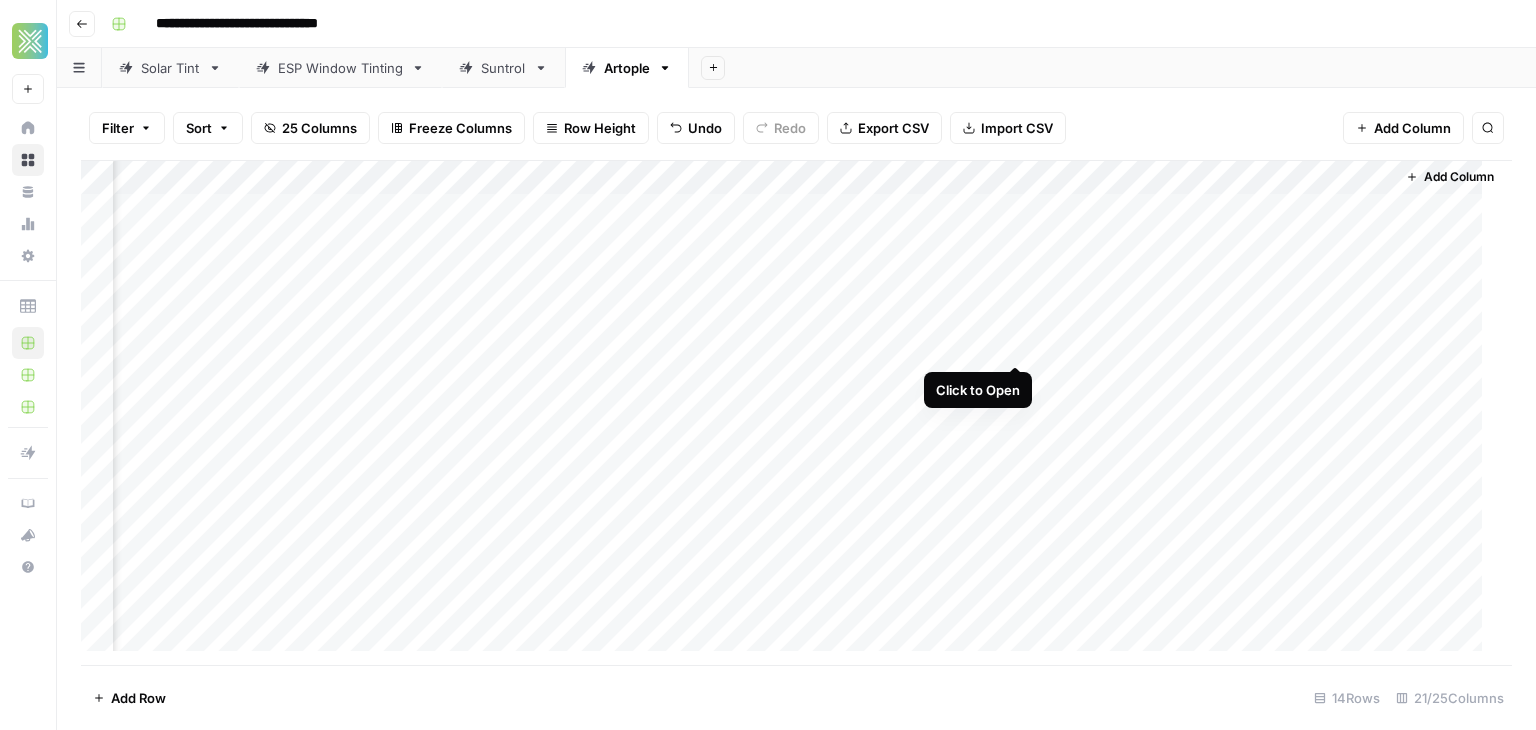 click on "Add Column" at bounding box center (789, 413) 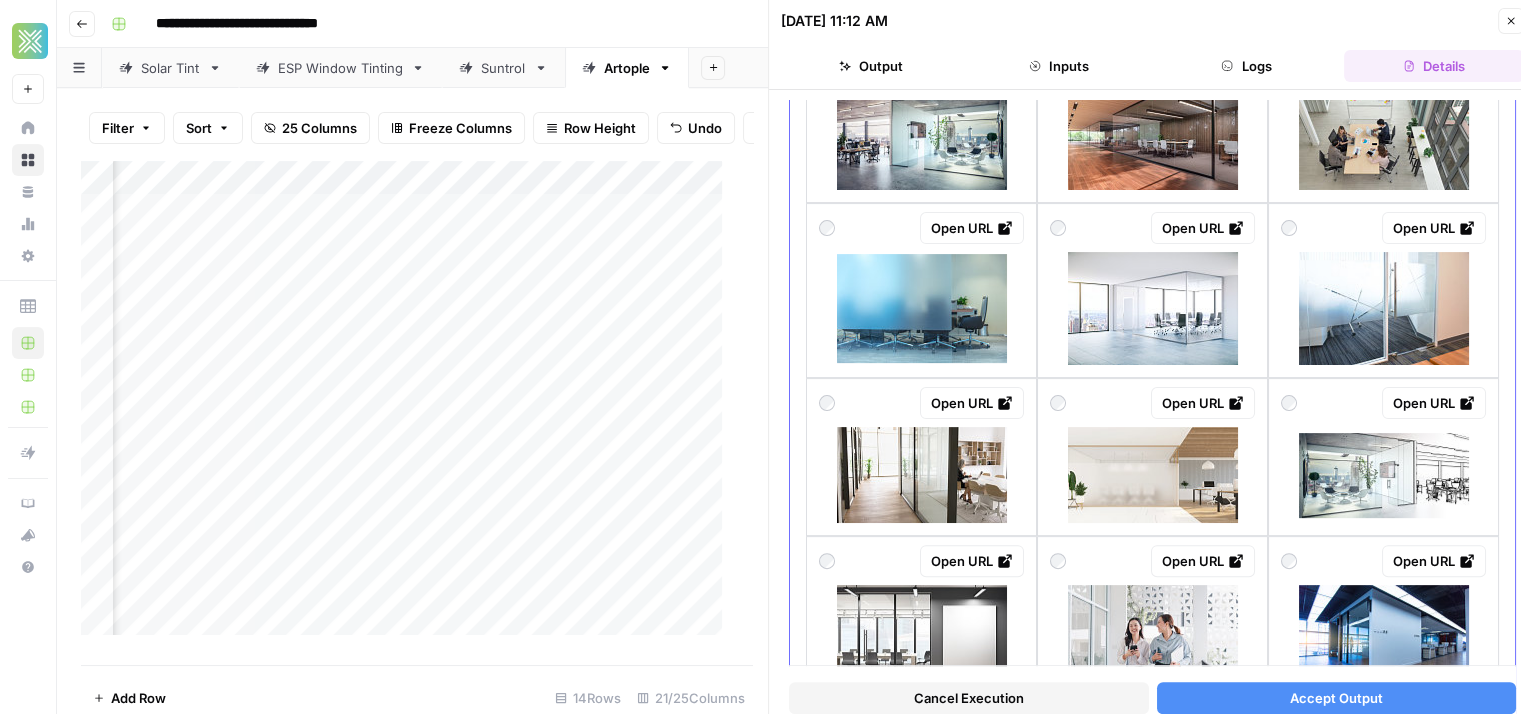 scroll, scrollTop: 0, scrollLeft: 0, axis: both 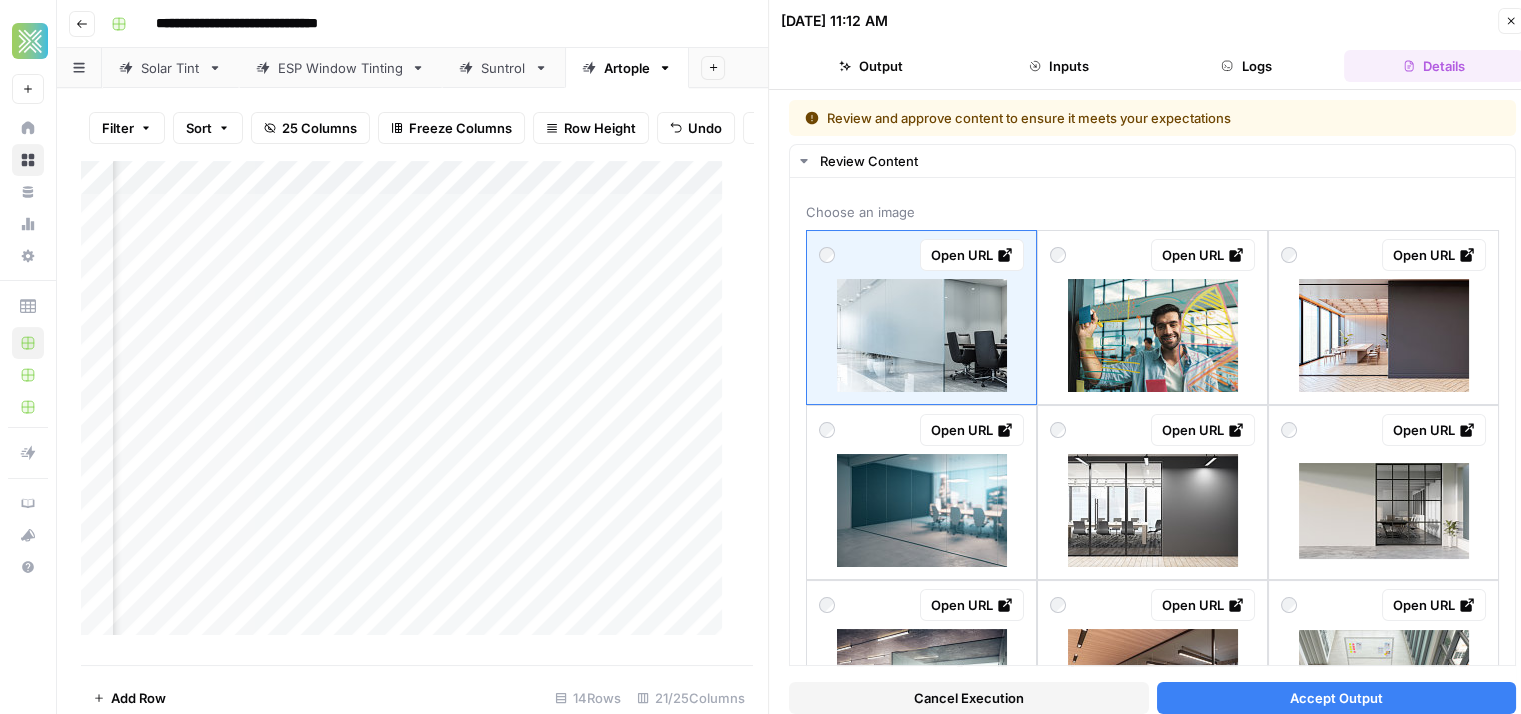 click on "Accept Output" at bounding box center [1337, 698] 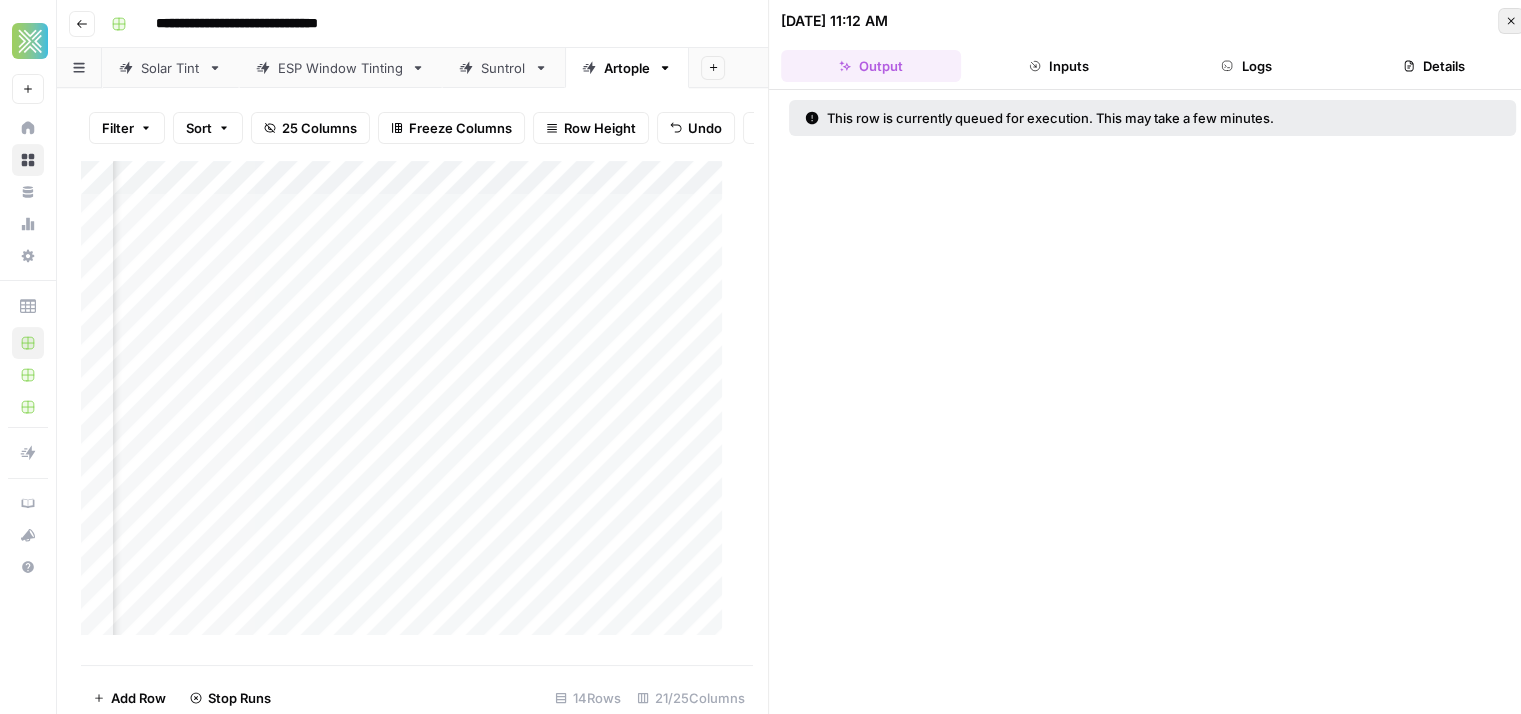 click 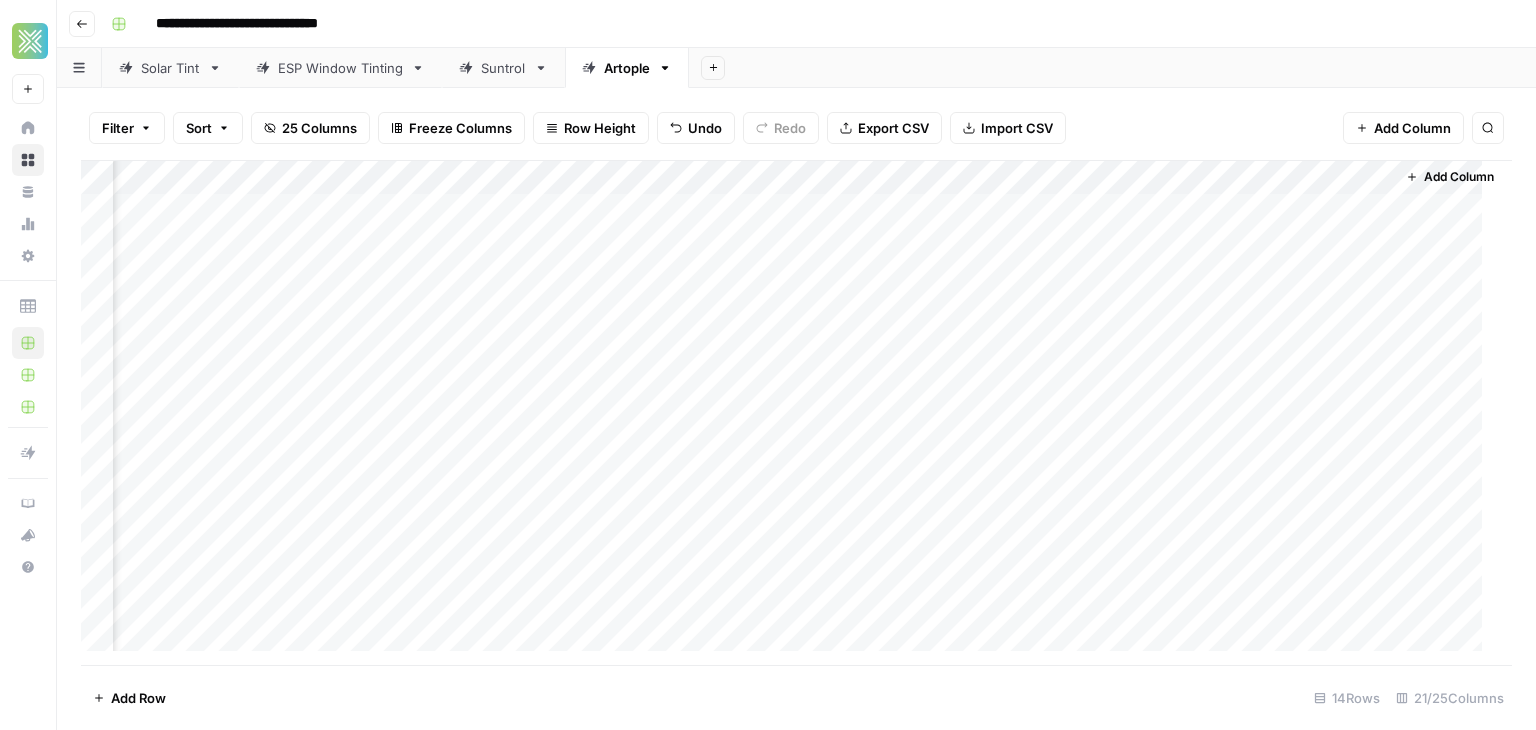 click on "Add Column" at bounding box center (789, 413) 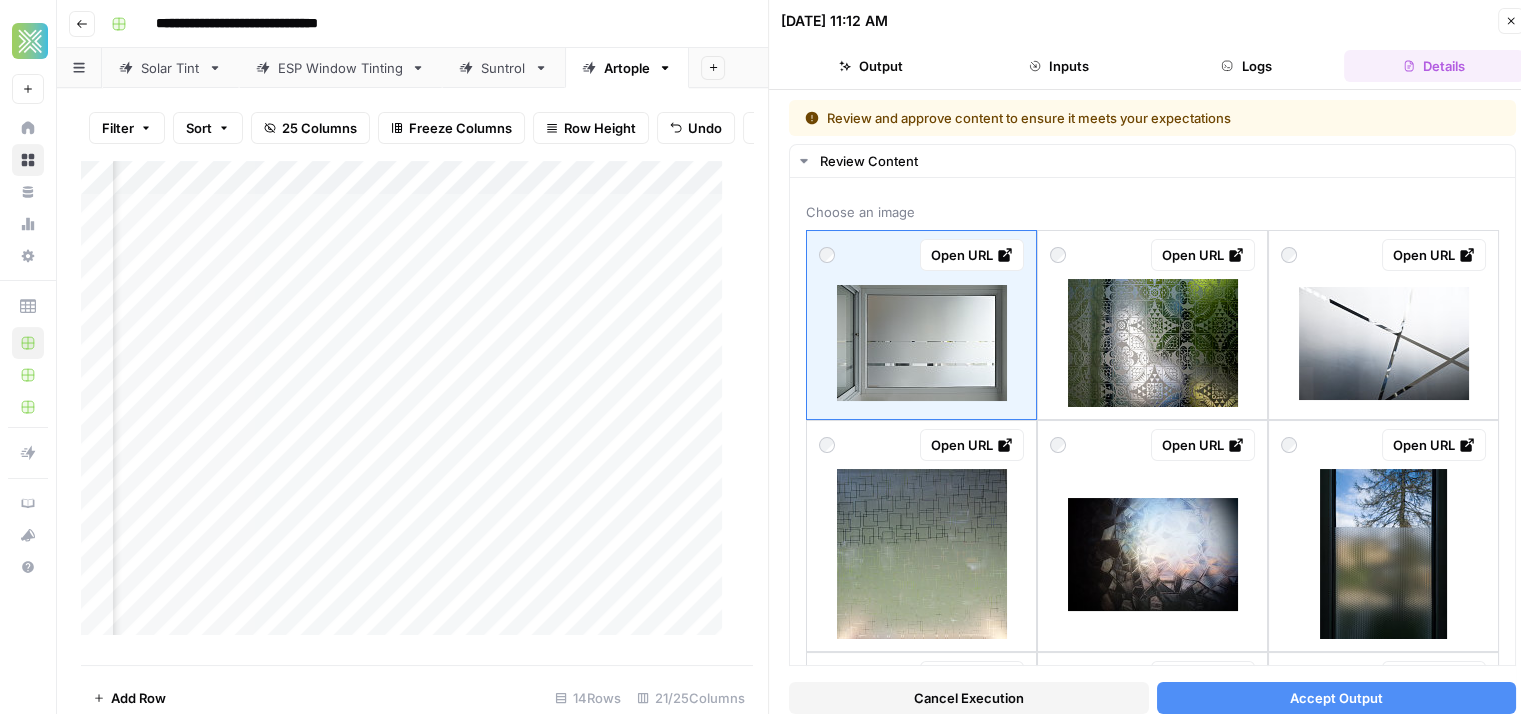 scroll, scrollTop: 0, scrollLeft: 3755, axis: horizontal 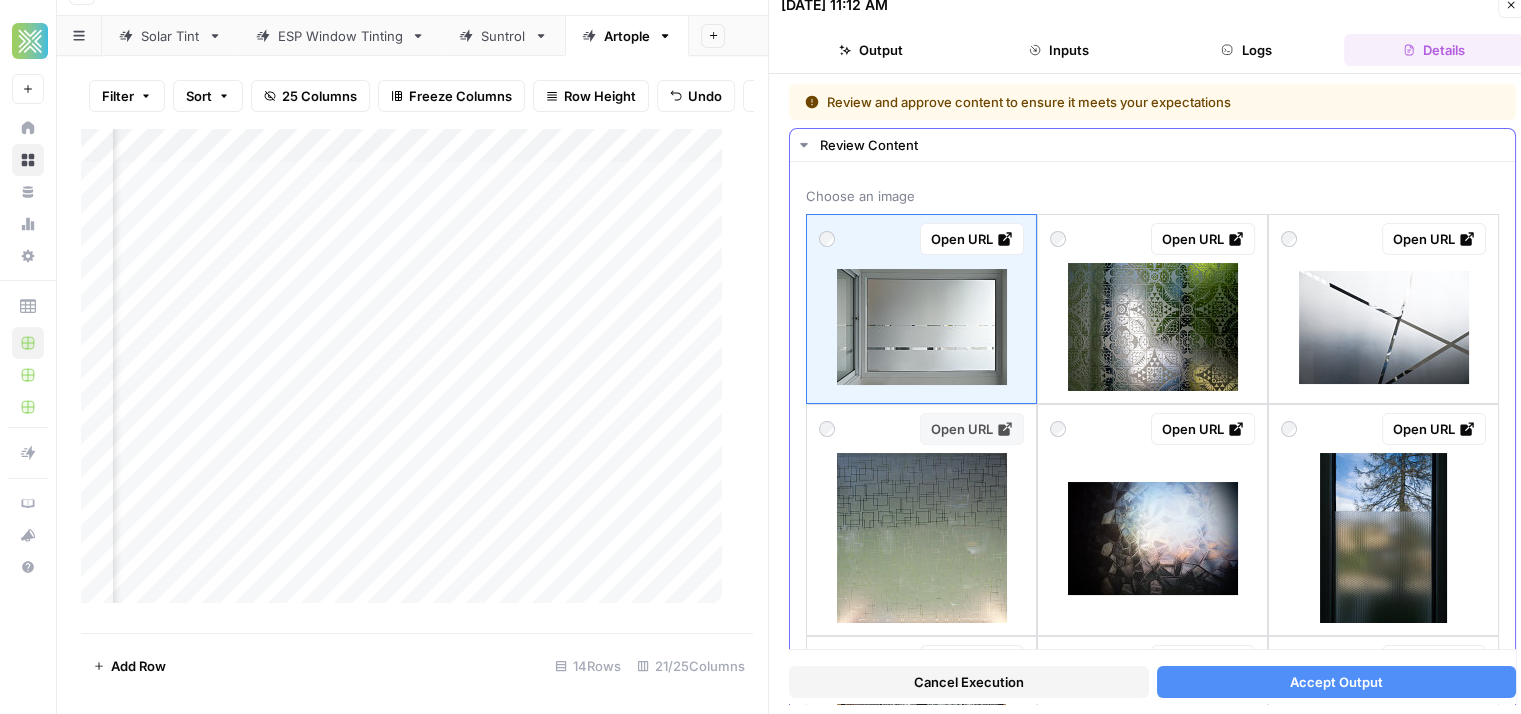 click on "Open URL" at bounding box center (972, 429) 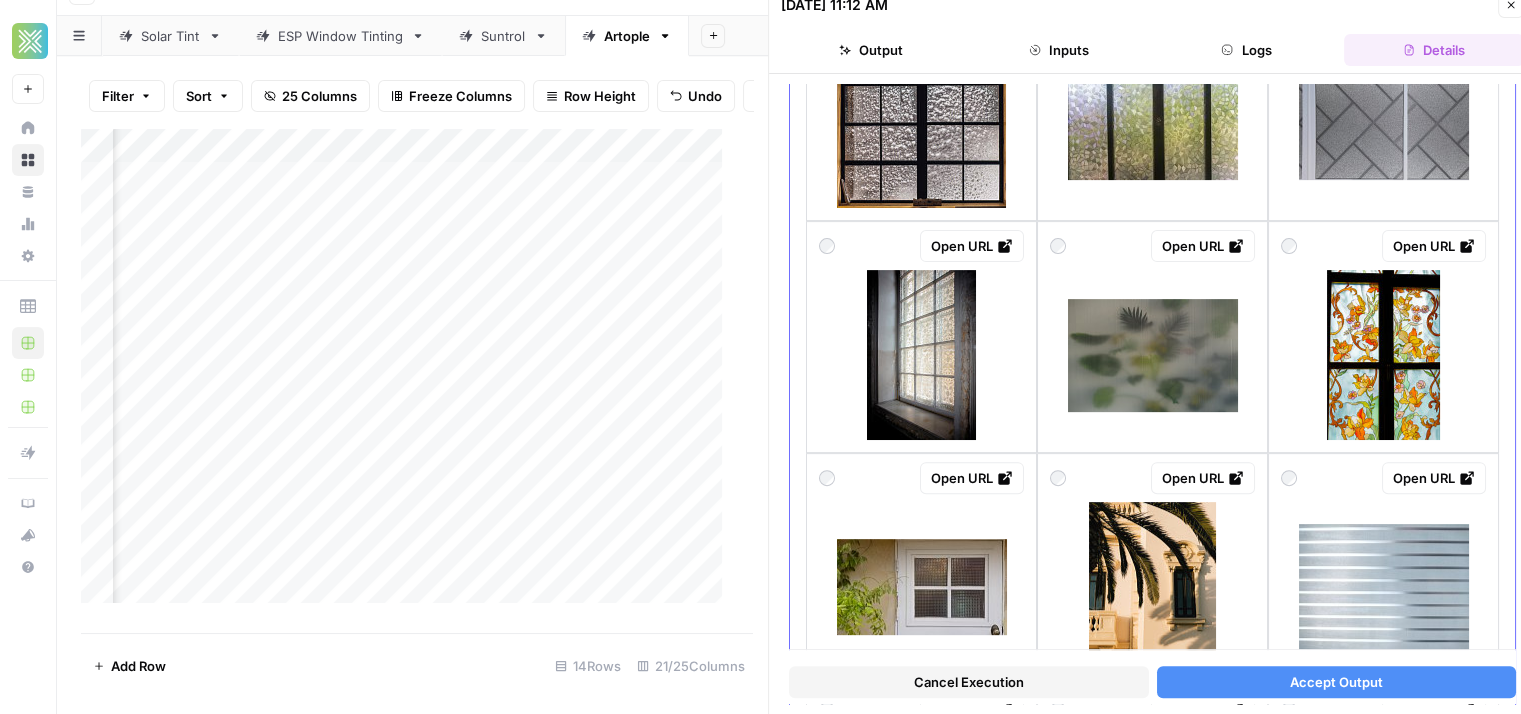 scroll, scrollTop: 654, scrollLeft: 0, axis: vertical 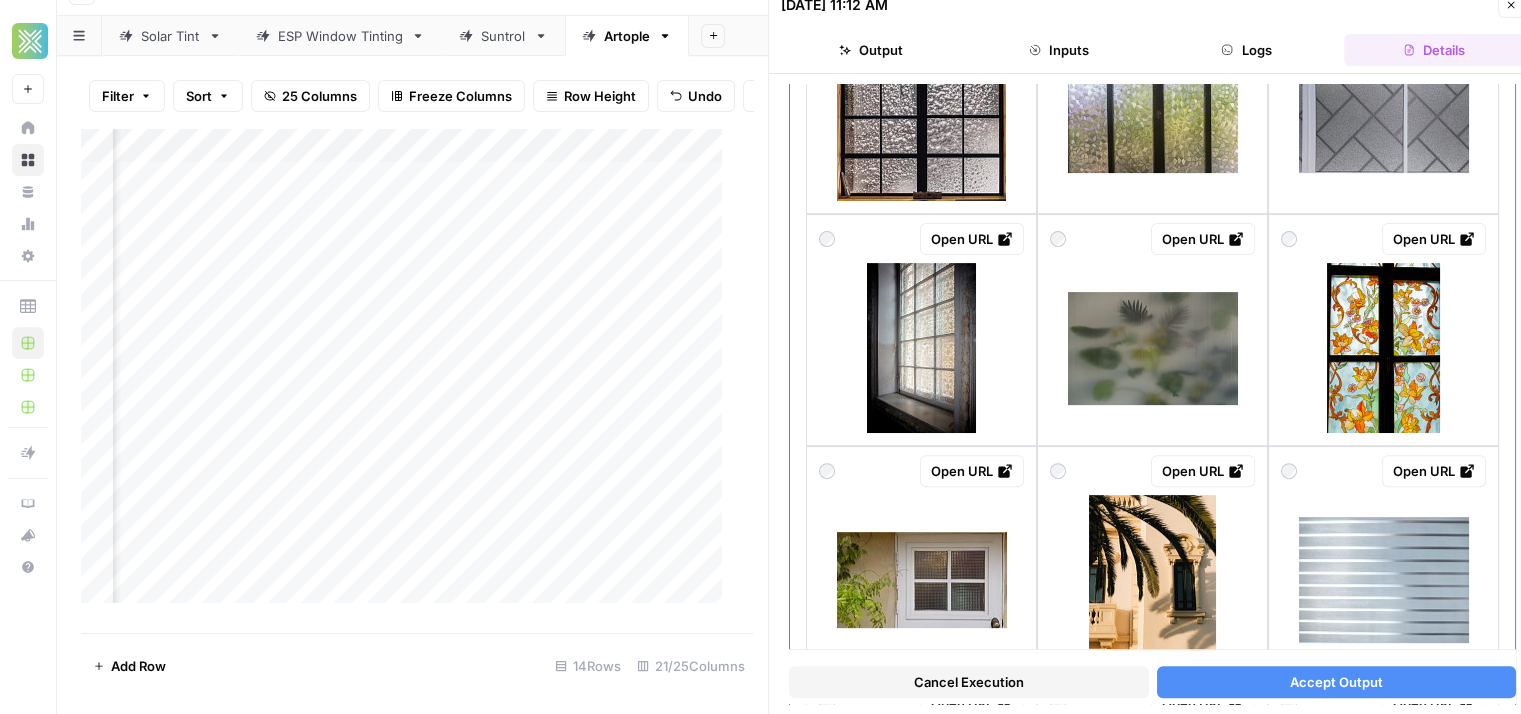 click at bounding box center [921, 348] 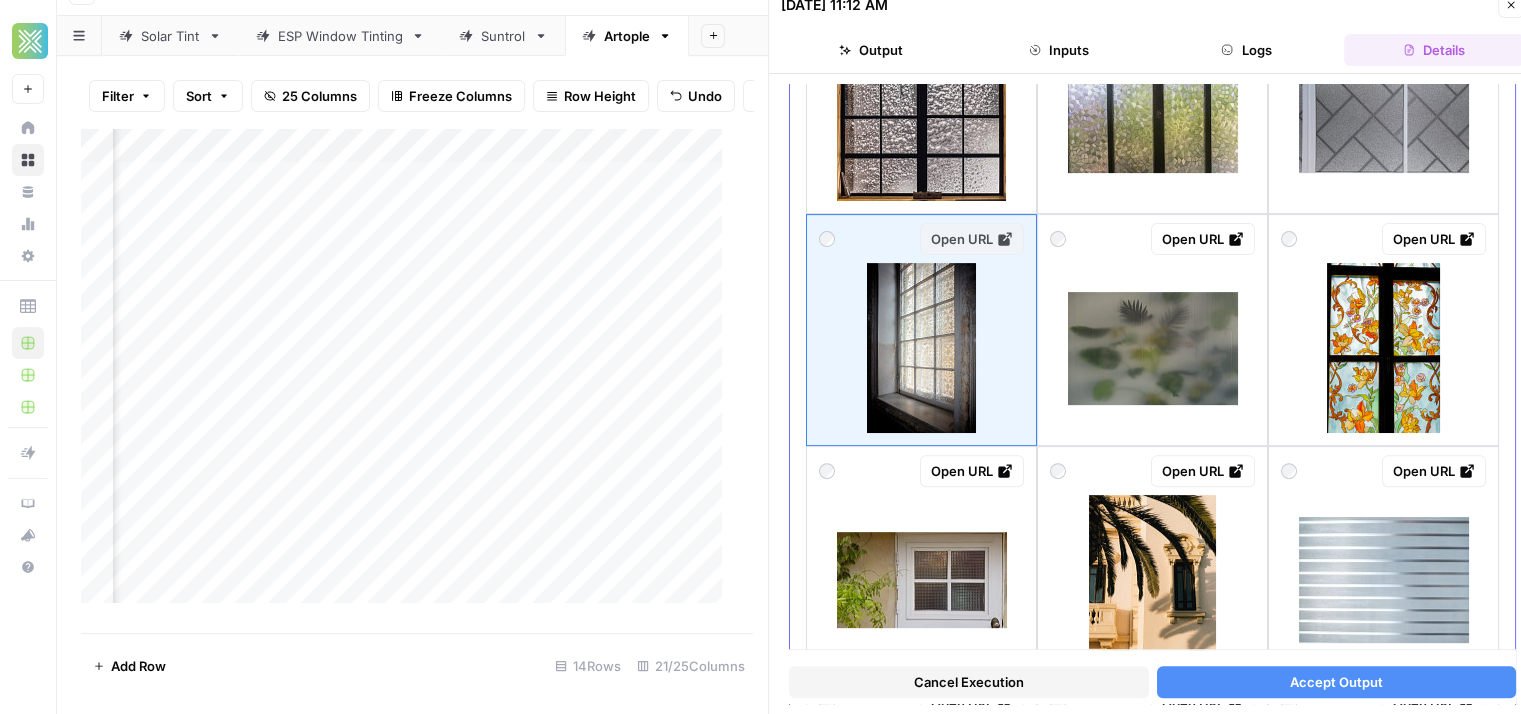 click on "Open URL" at bounding box center [972, 239] 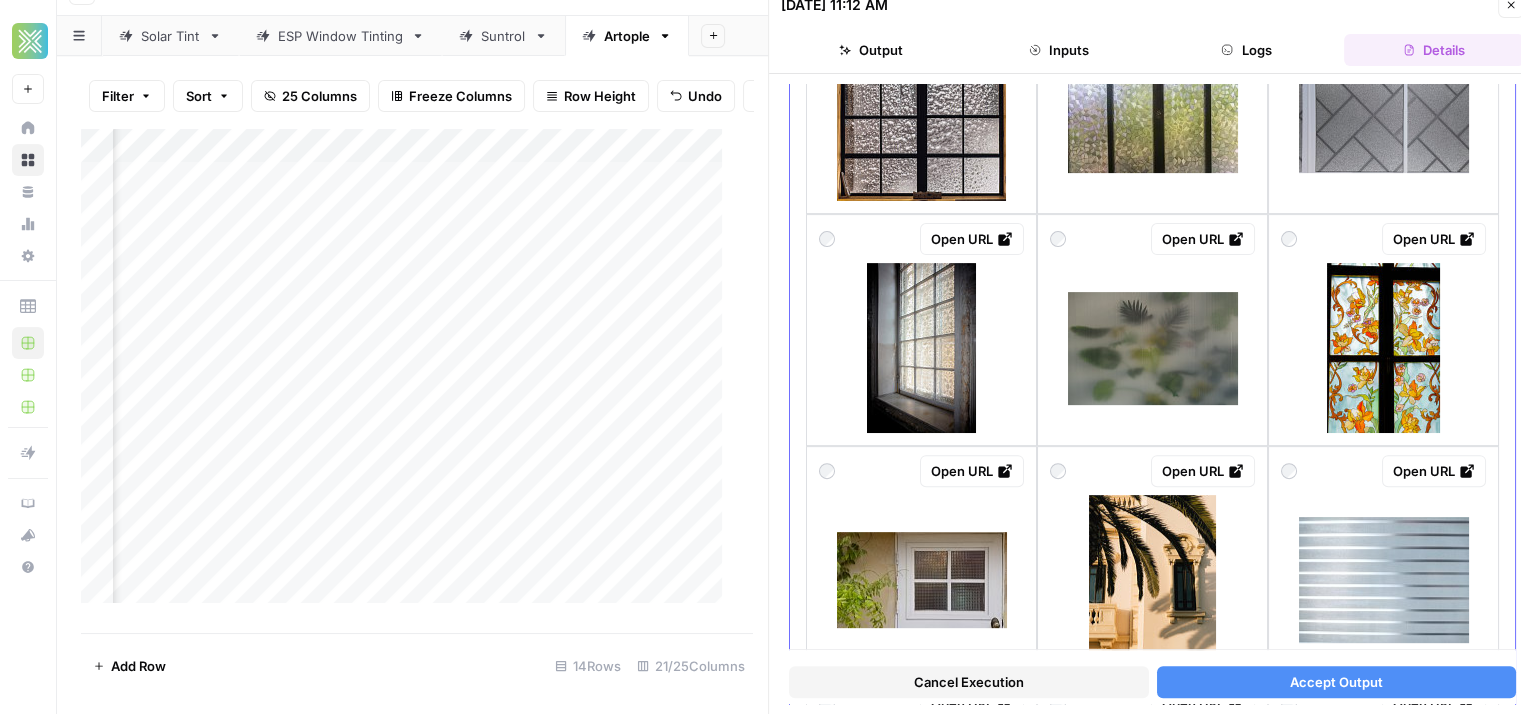 click at bounding box center [921, 348] 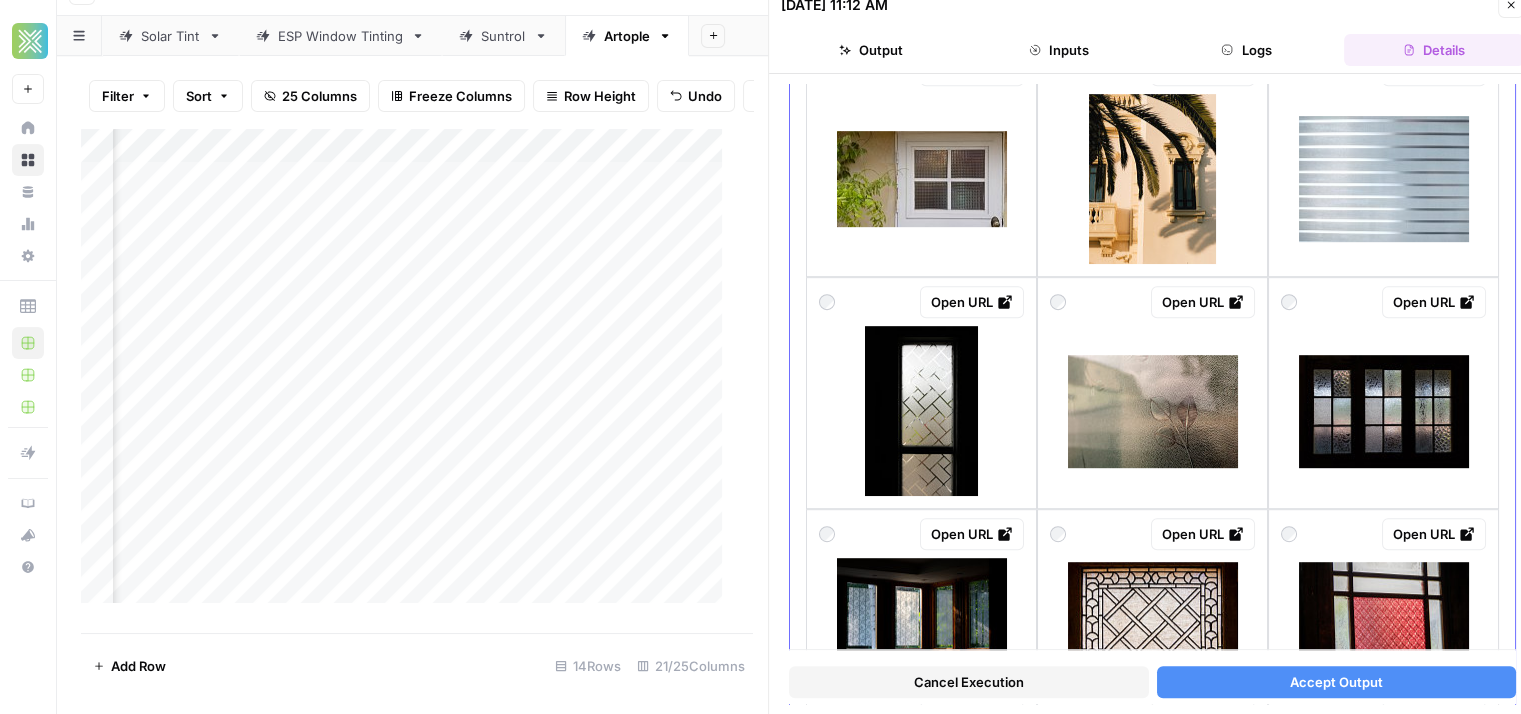 scroll, scrollTop: 1056, scrollLeft: 0, axis: vertical 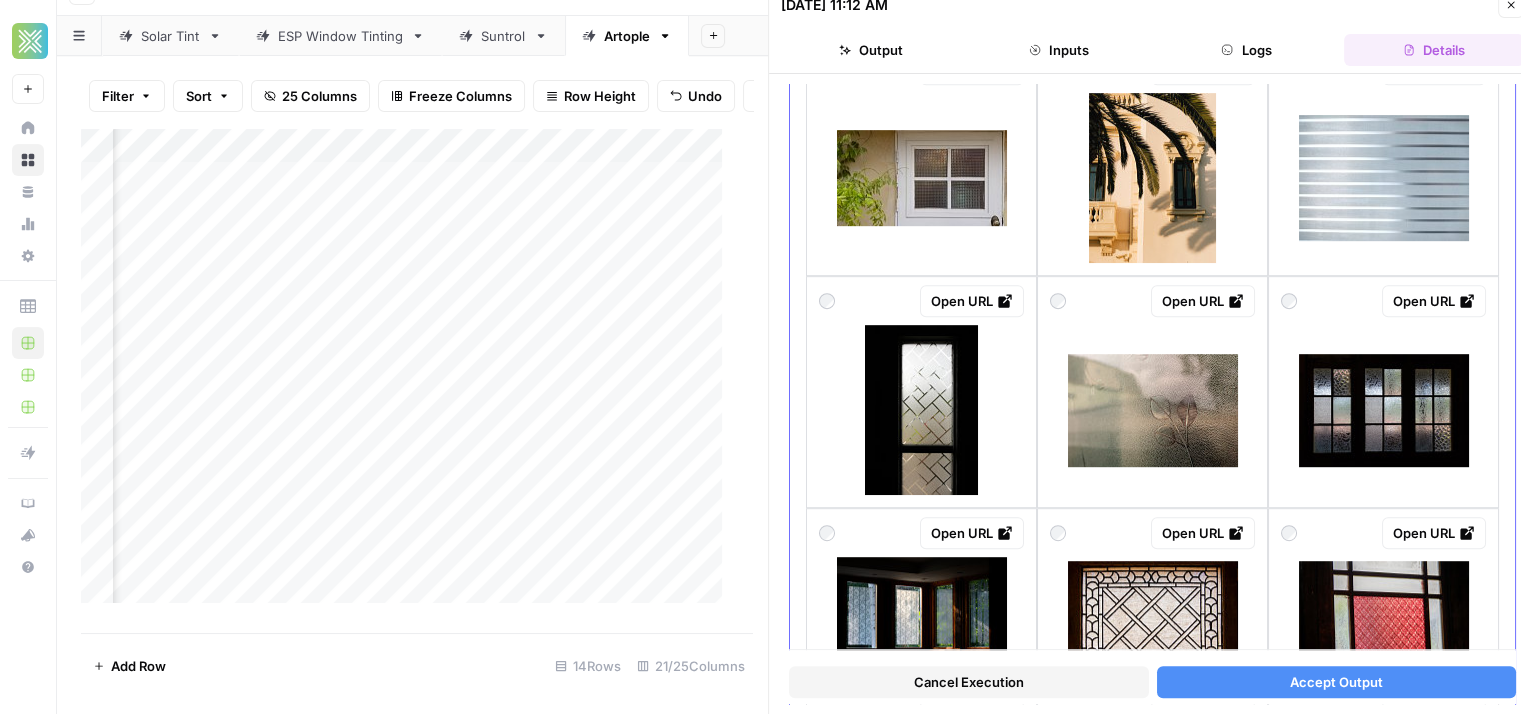 click at bounding box center (1384, 410) 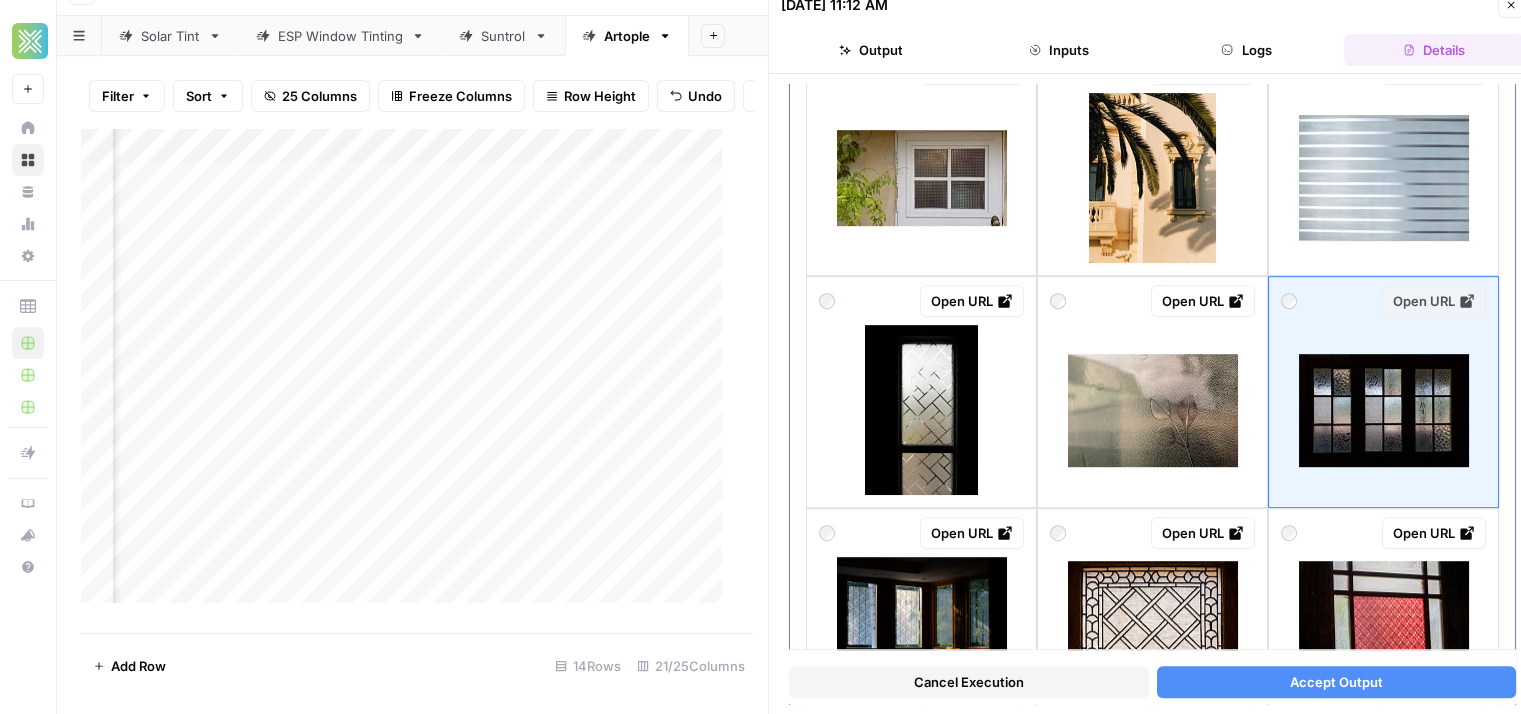 click on "Open URL" at bounding box center [1434, 301] 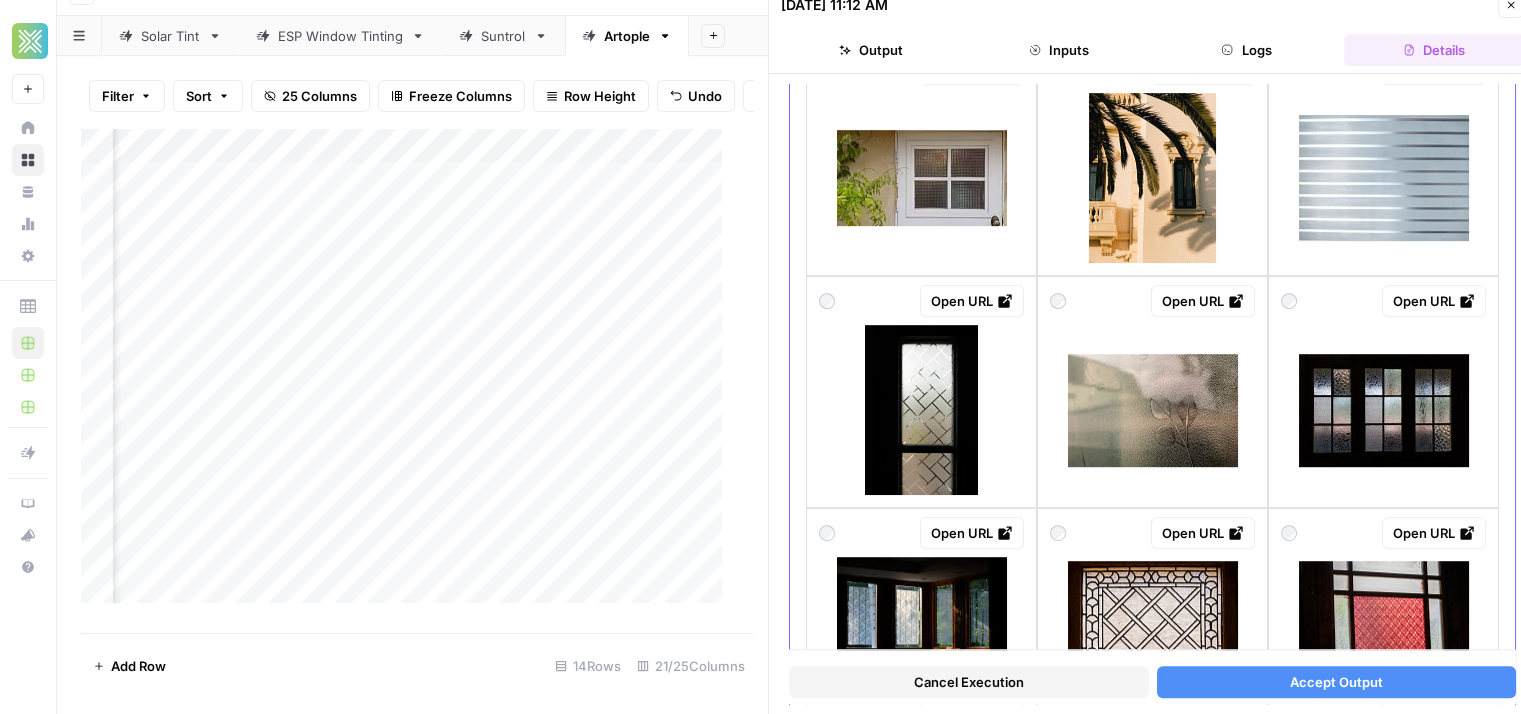 click at bounding box center (1384, 410) 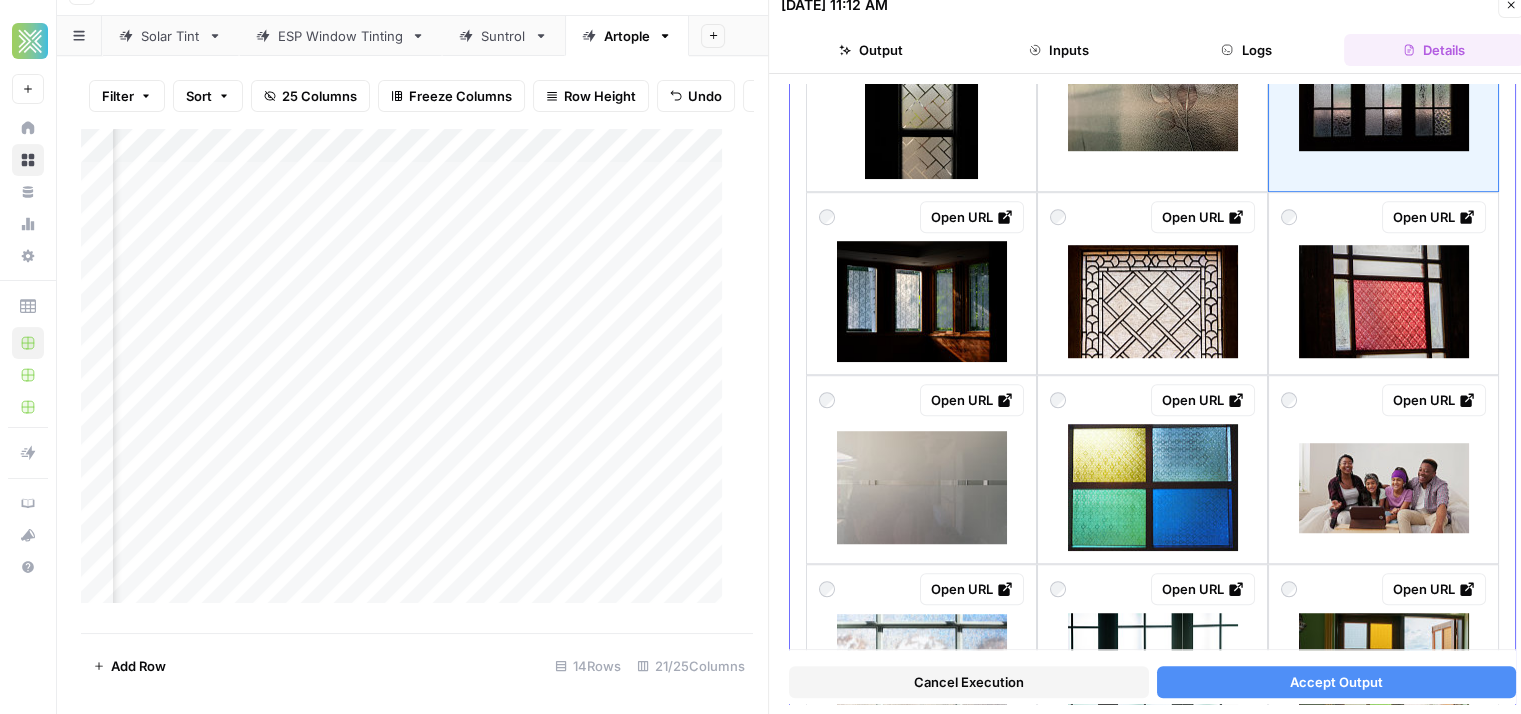 scroll, scrollTop: 1483, scrollLeft: 0, axis: vertical 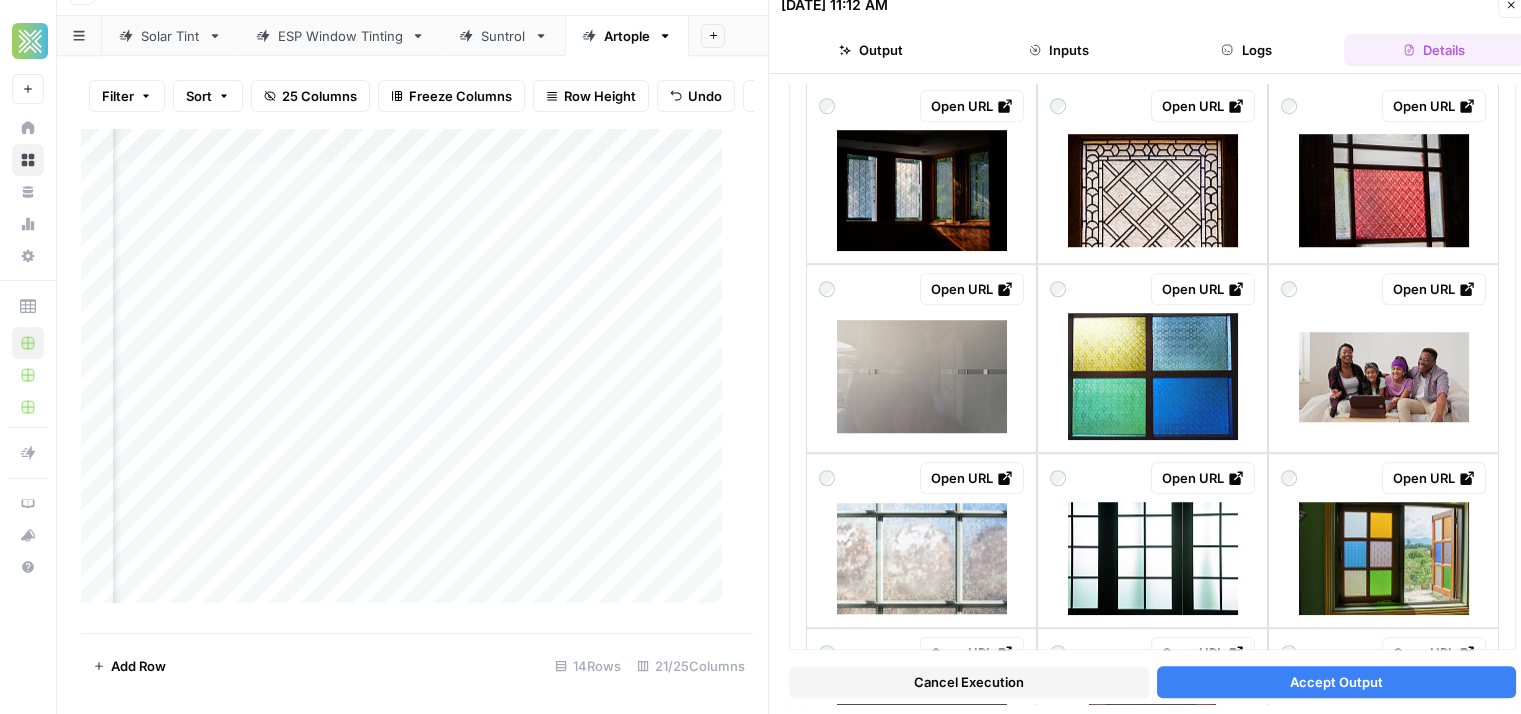 click on "Accept Output" at bounding box center [1336, 682] 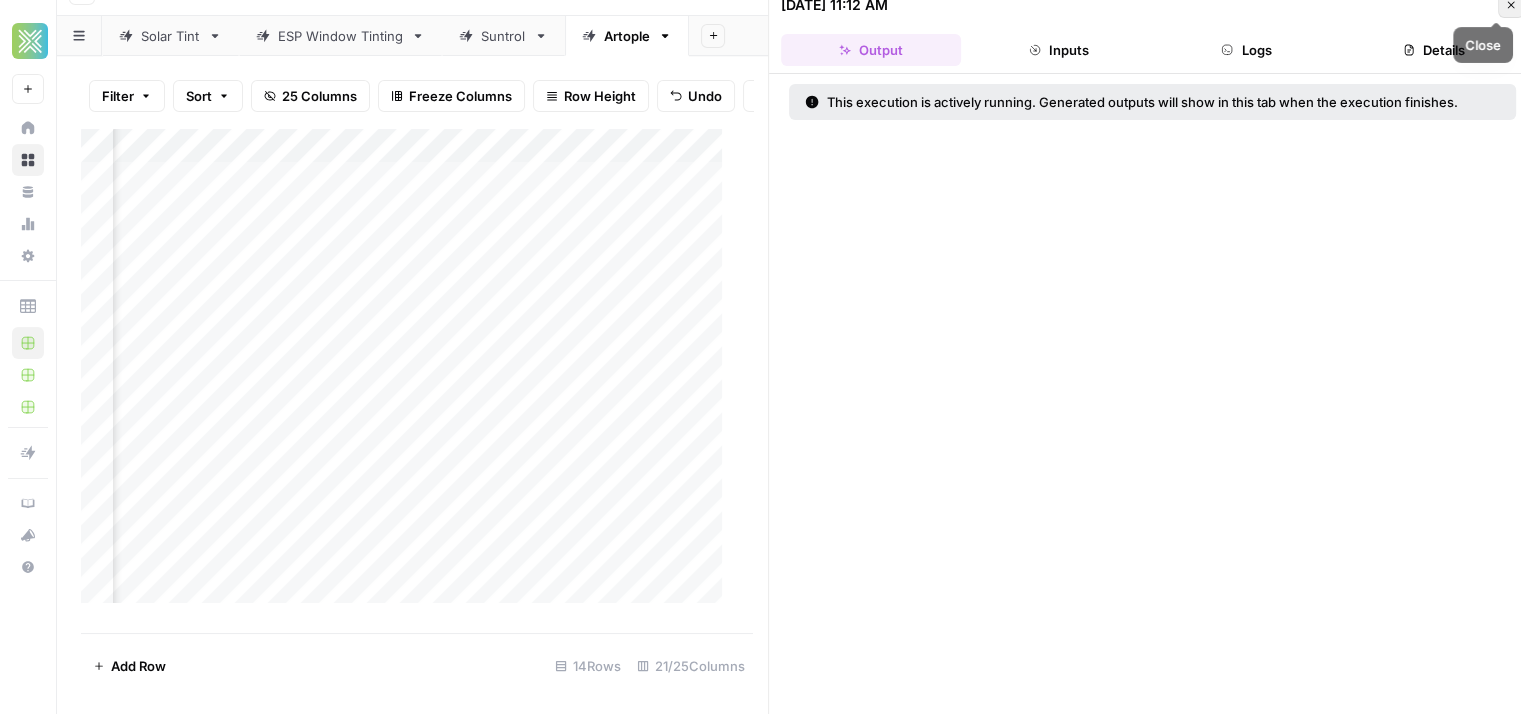 click 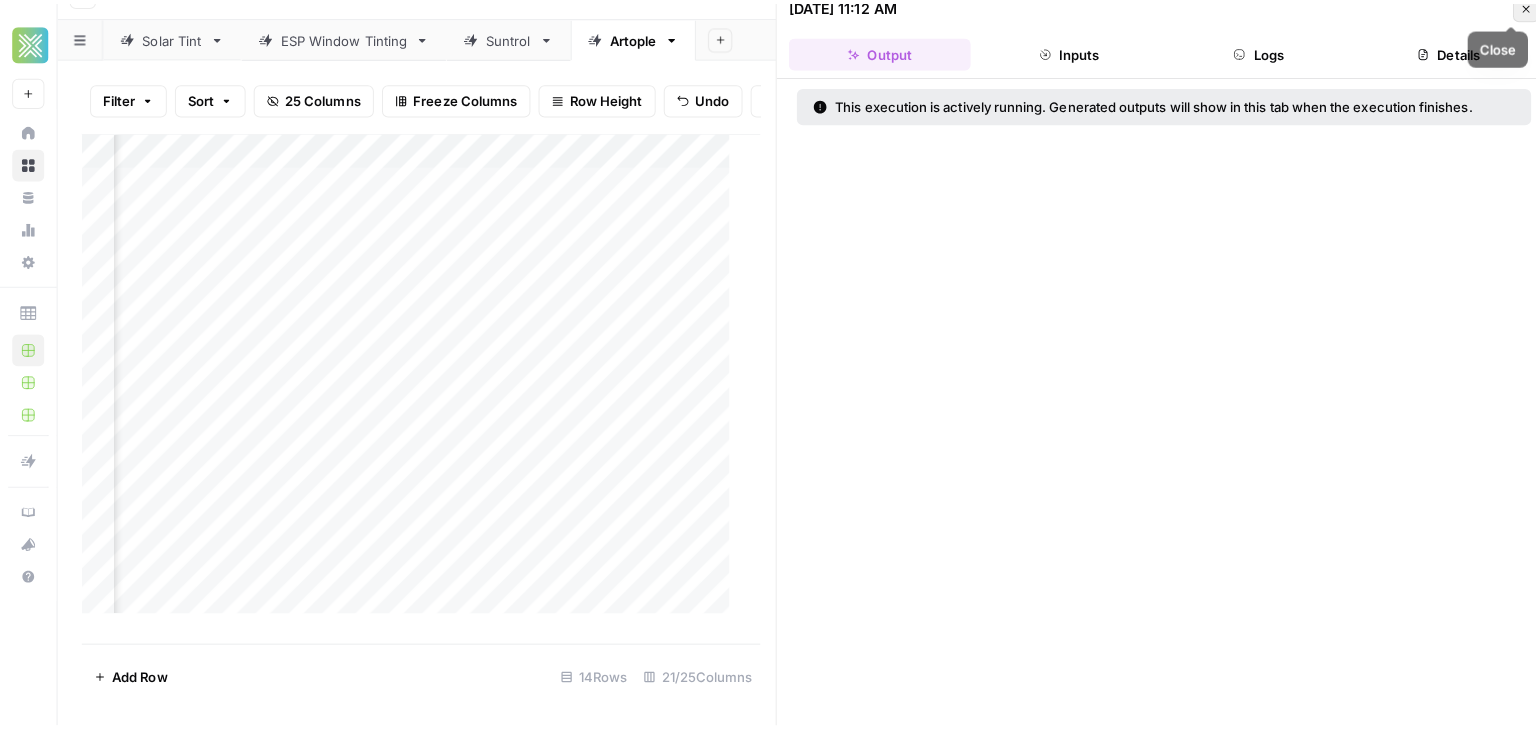 scroll, scrollTop: 0, scrollLeft: 0, axis: both 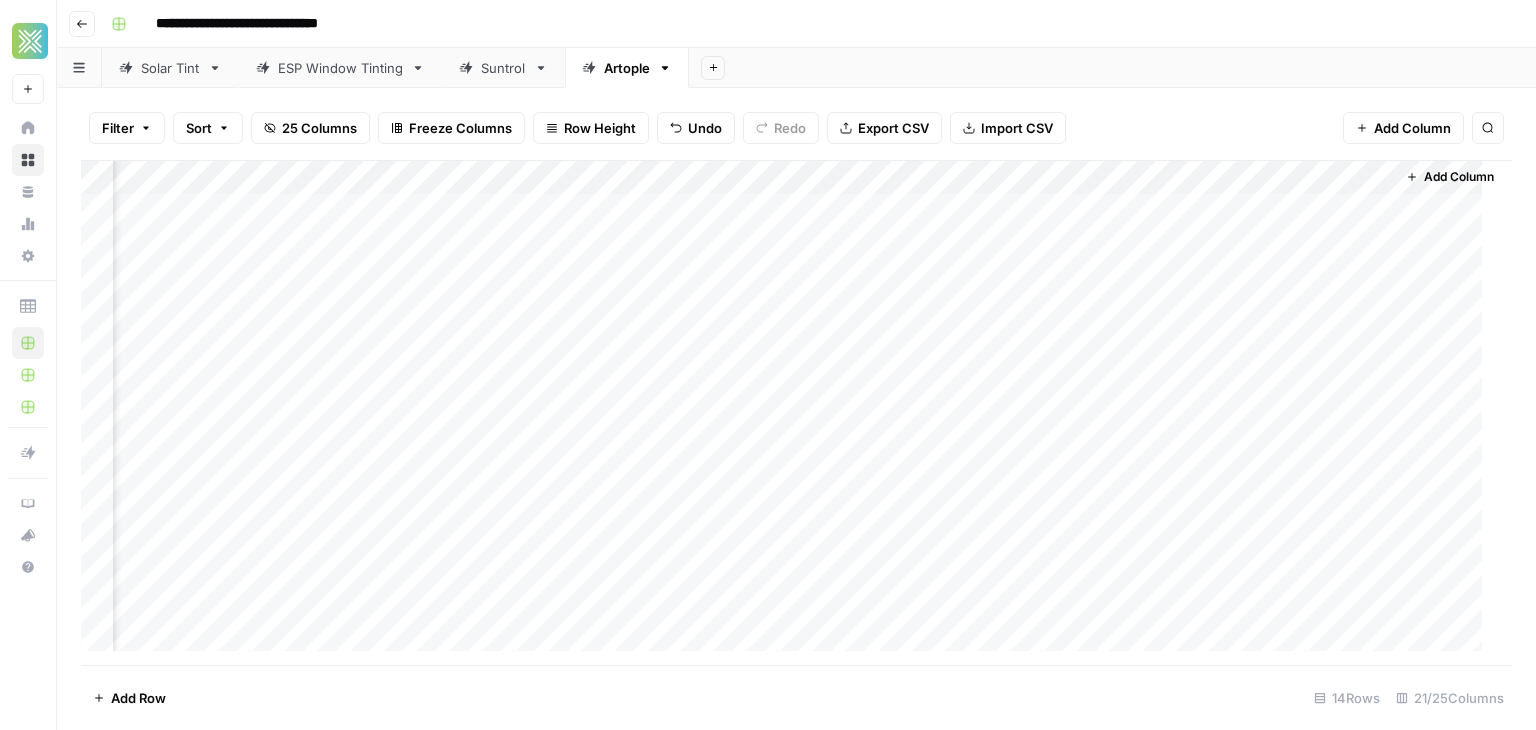 click on "Add Column" at bounding box center (789, 413) 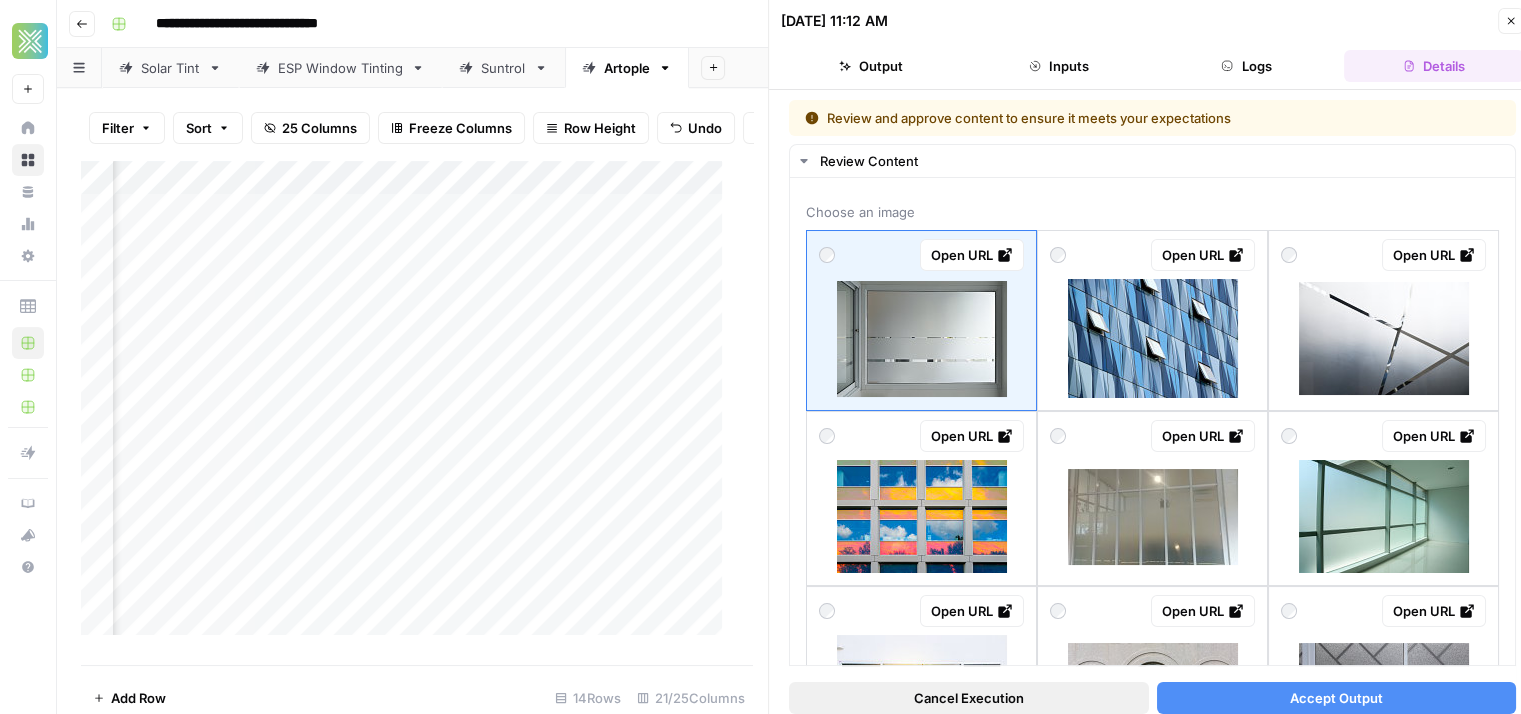 click on "Cancel Execution" at bounding box center [969, 698] 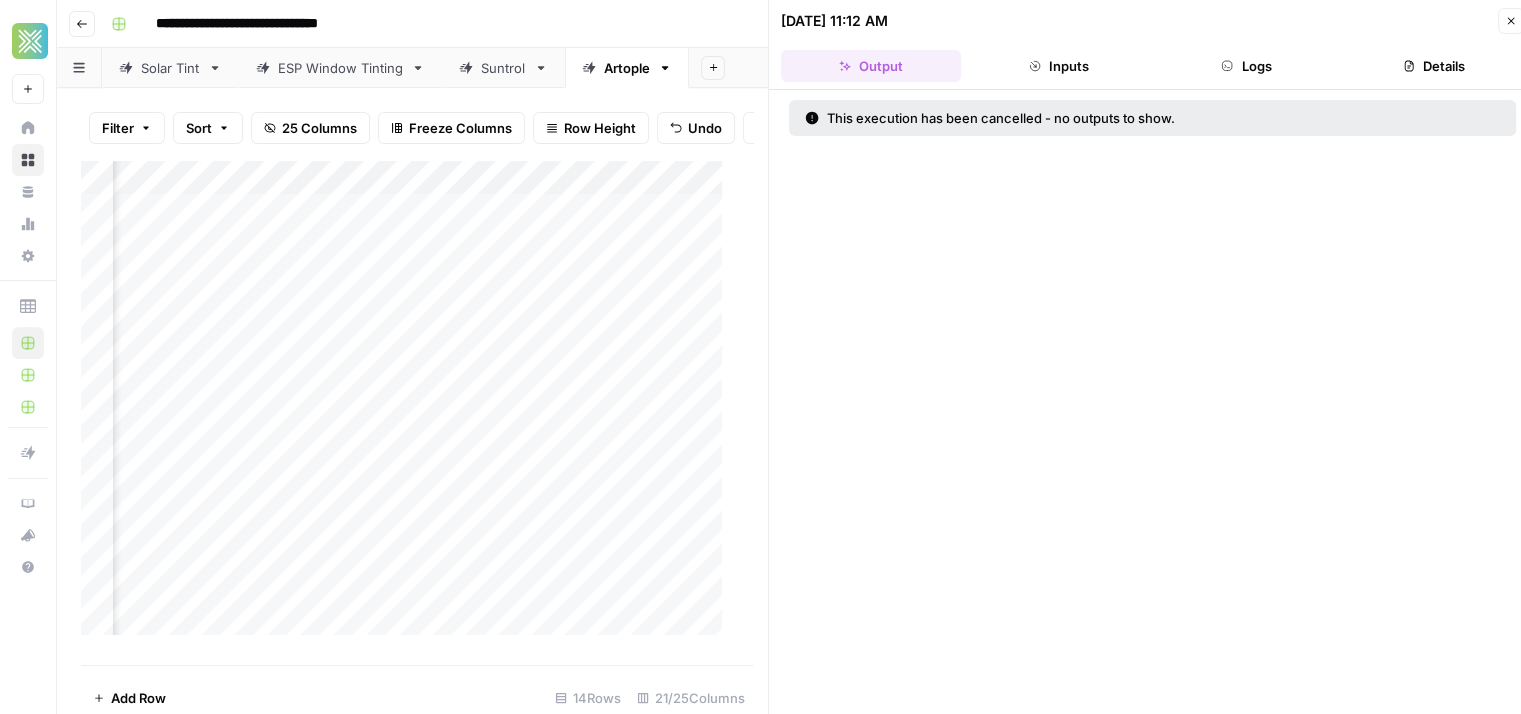 click on "07/02/25 at 11:12 AM" at bounding box center (1136, 21) 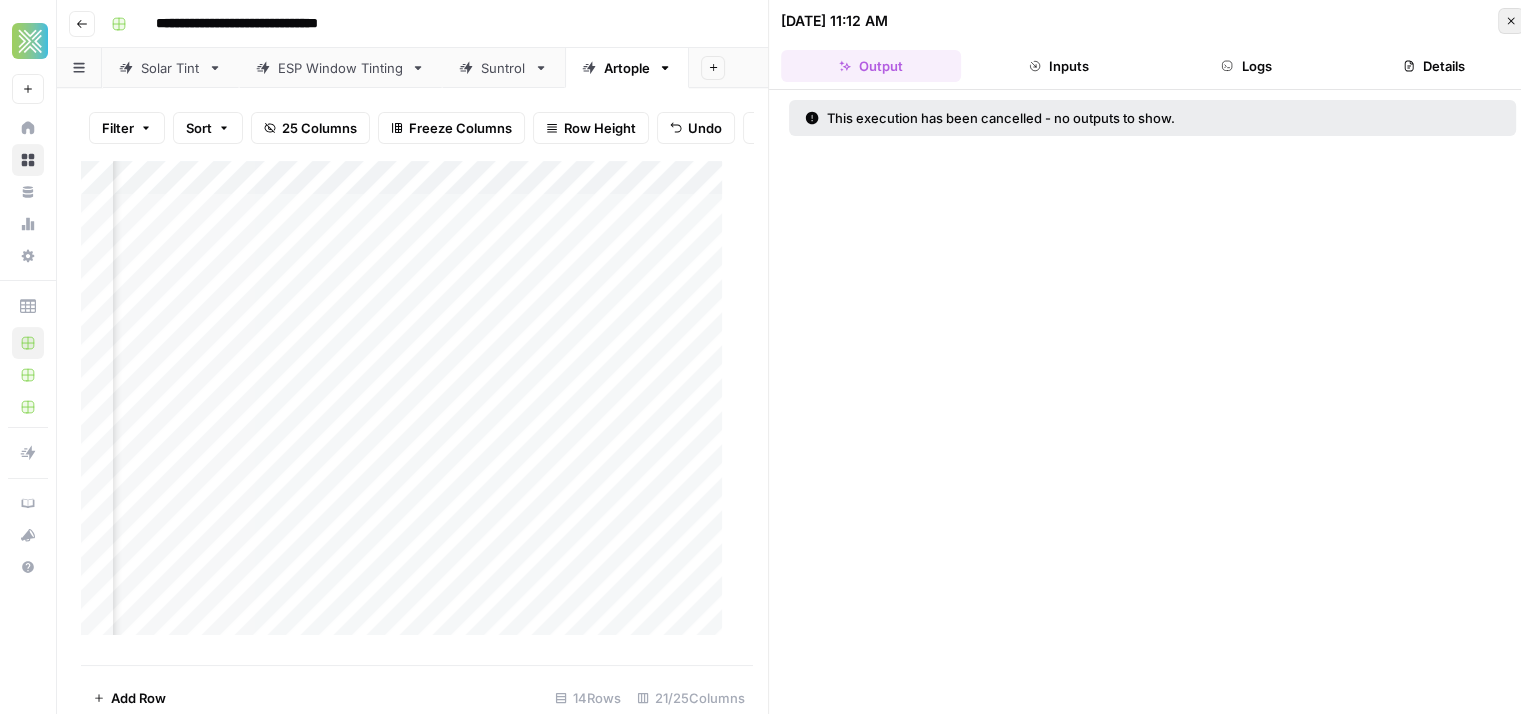 click on "Close" at bounding box center (1511, 21) 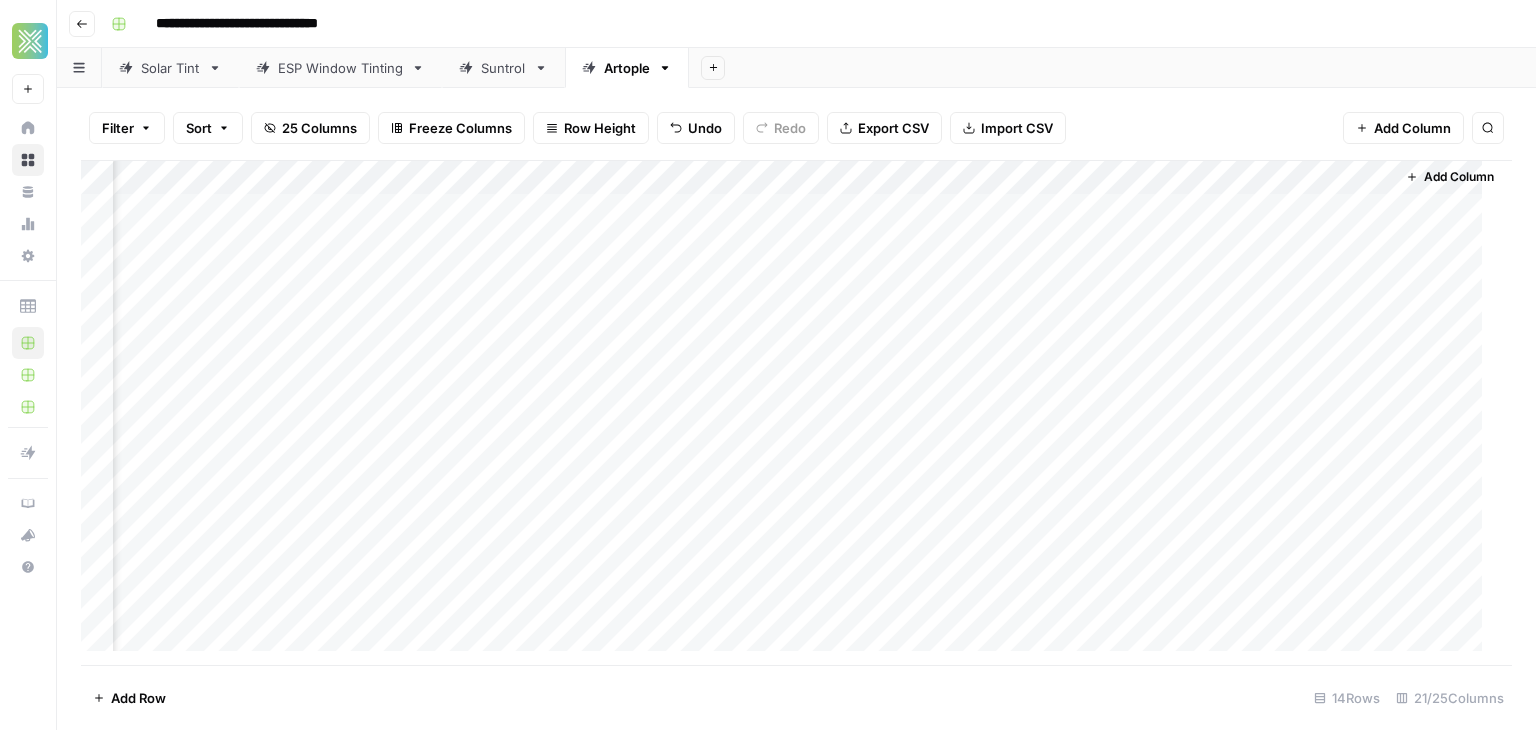 click on "Add Column" at bounding box center [789, 413] 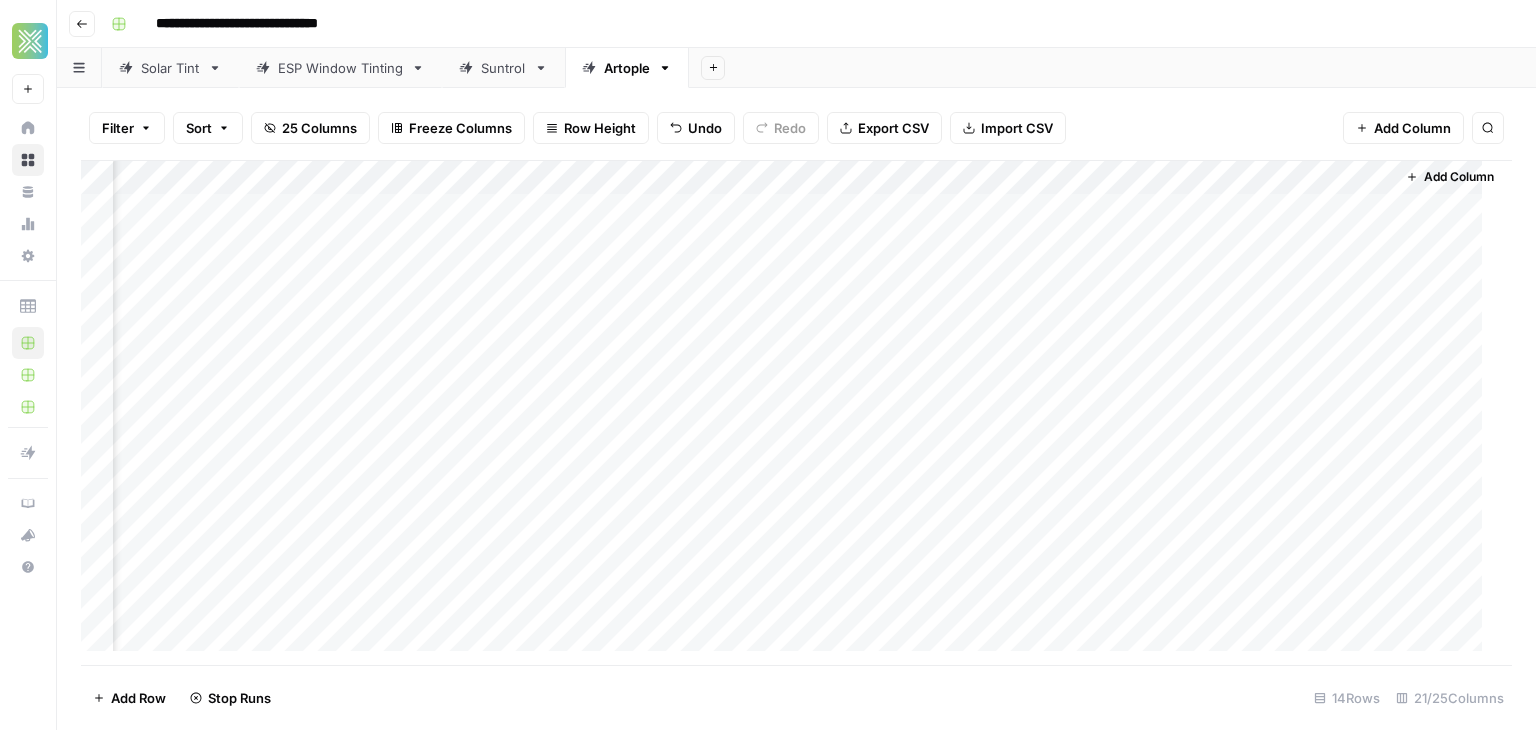 click on "Add Column" at bounding box center (789, 413) 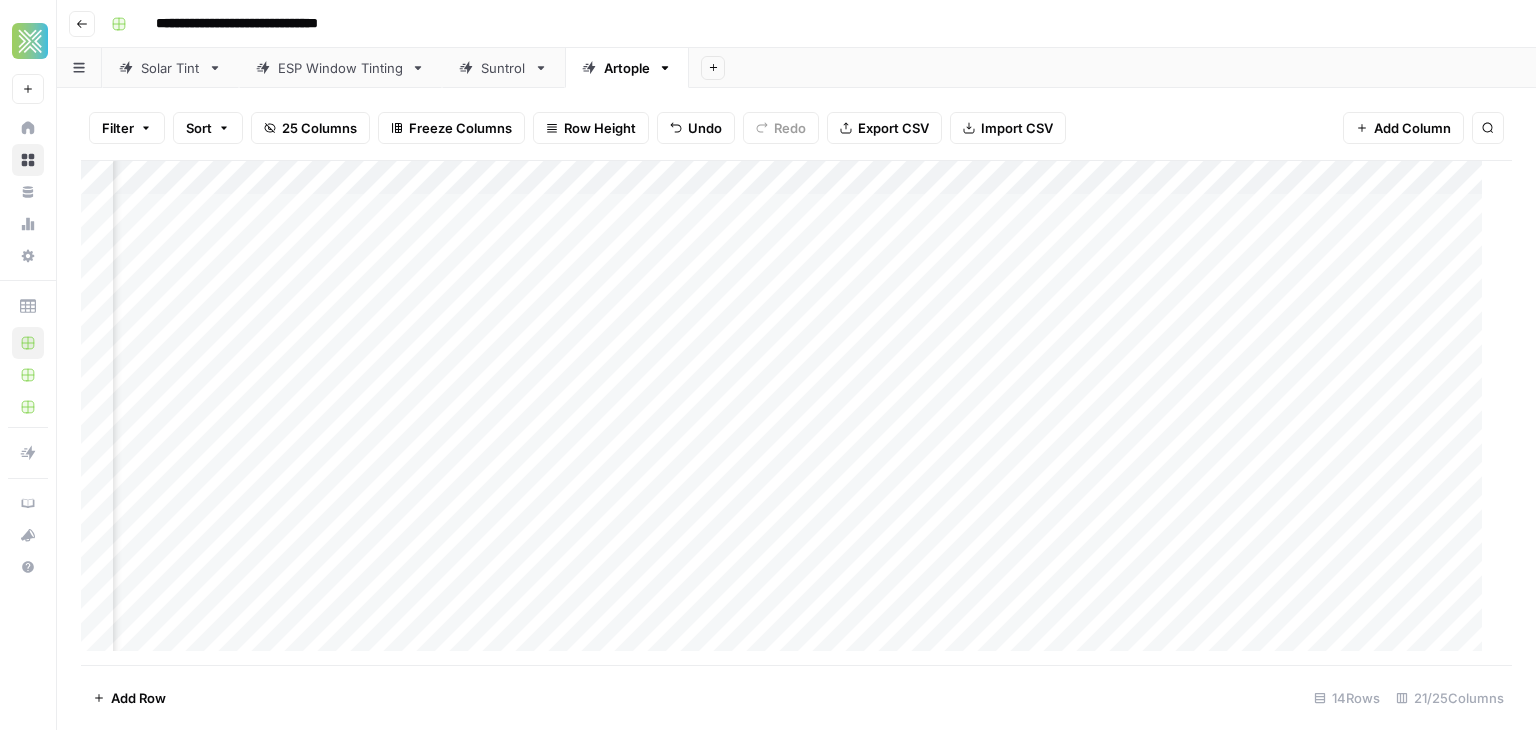 scroll, scrollTop: 0, scrollLeft: 3158, axis: horizontal 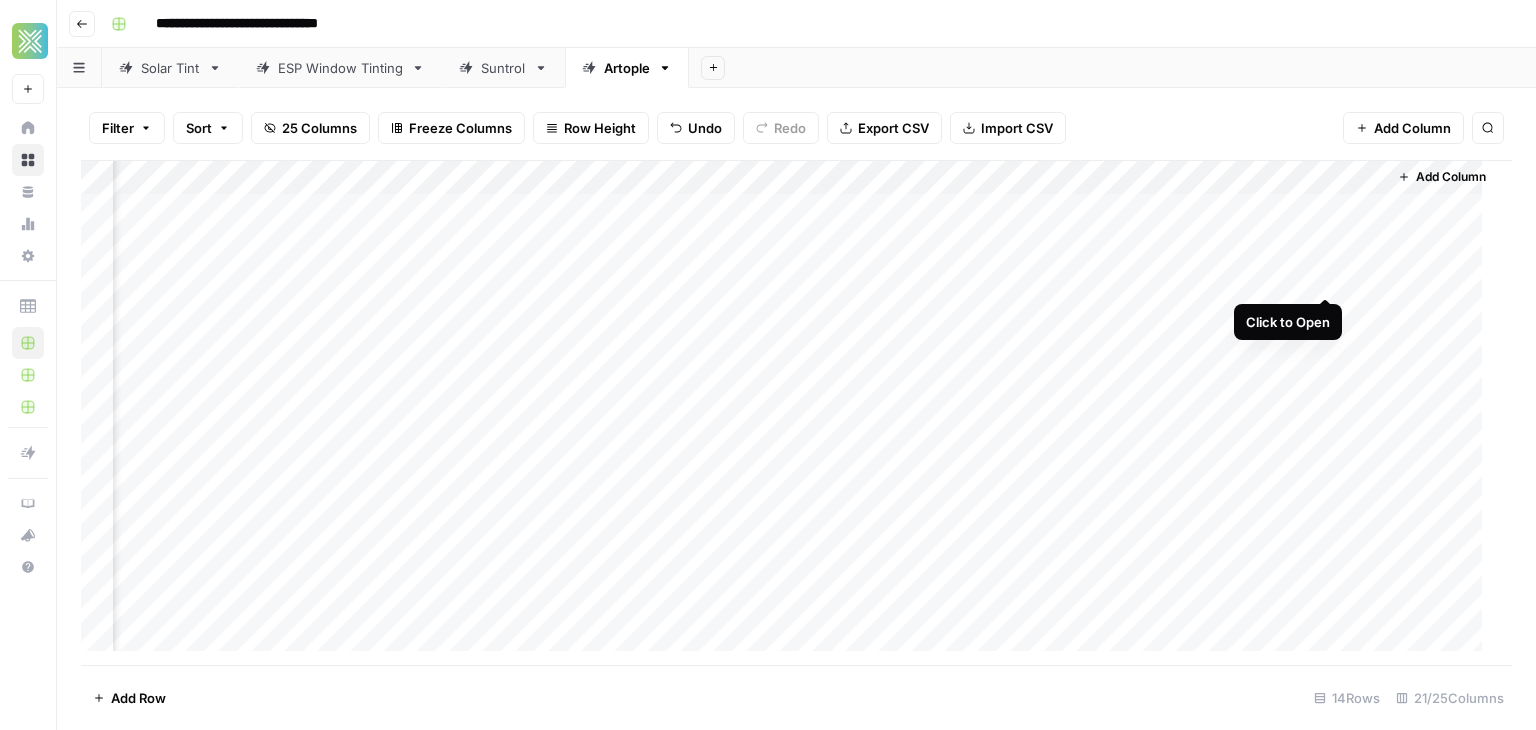 click on "Add Column" at bounding box center (789, 413) 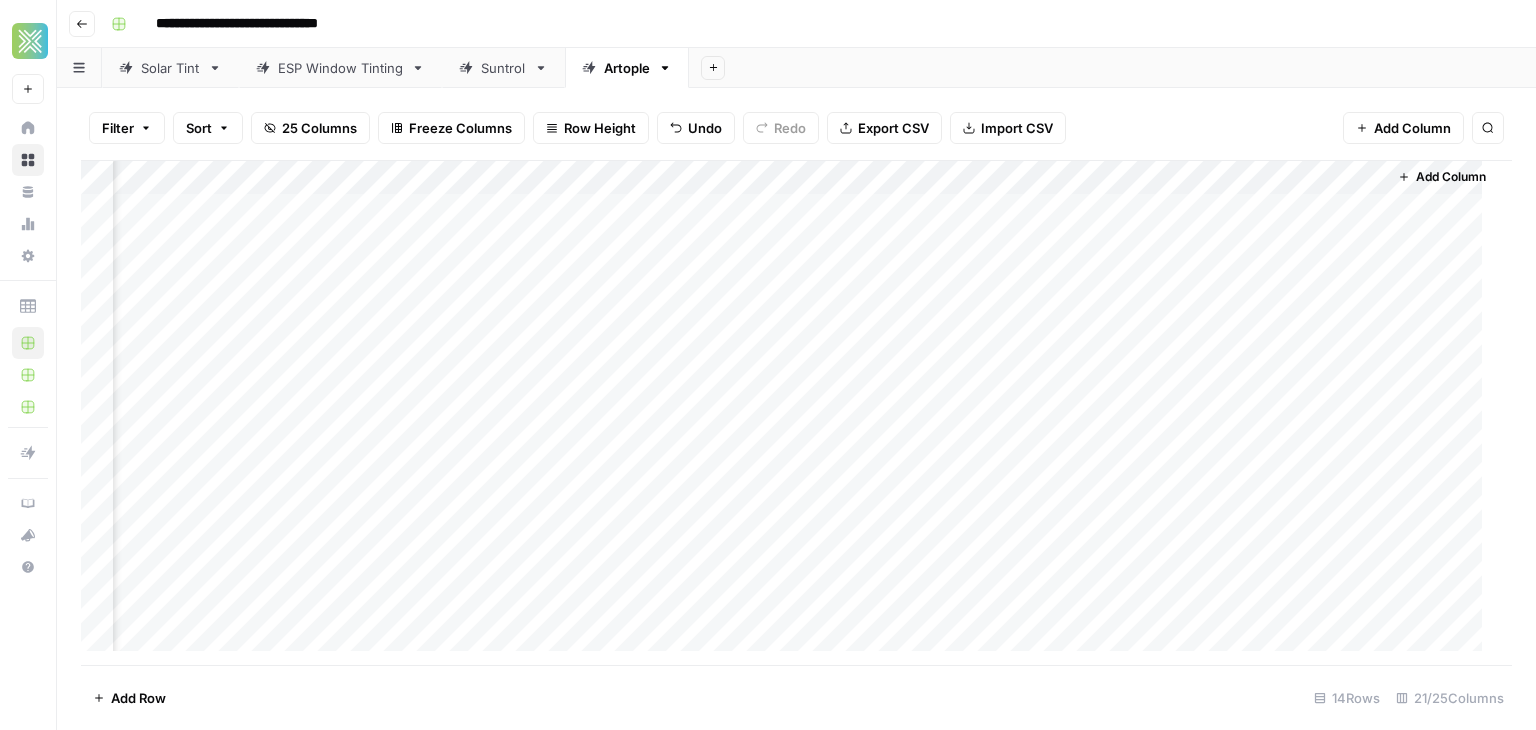 click on "Add Column" at bounding box center [789, 413] 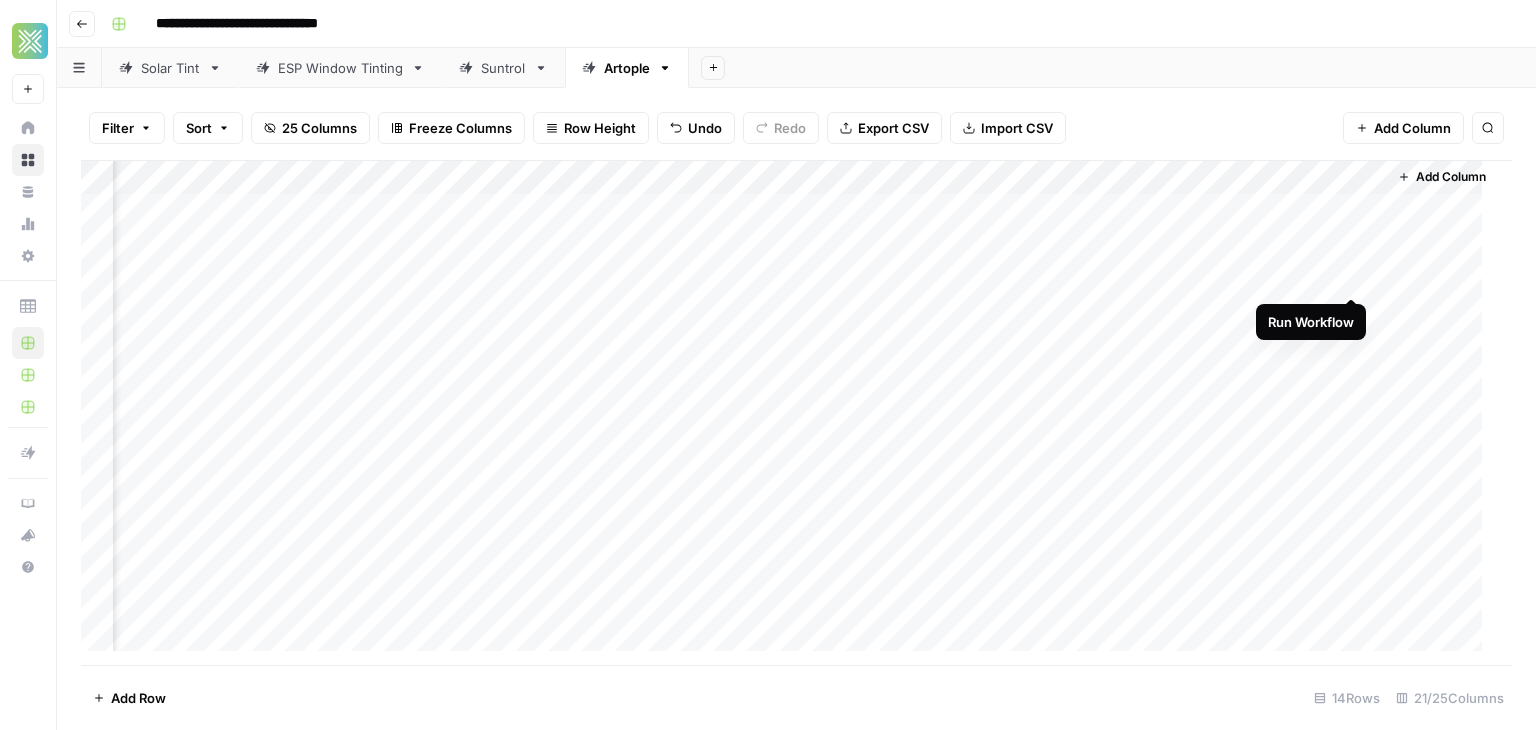click on "Add Column" at bounding box center (789, 413) 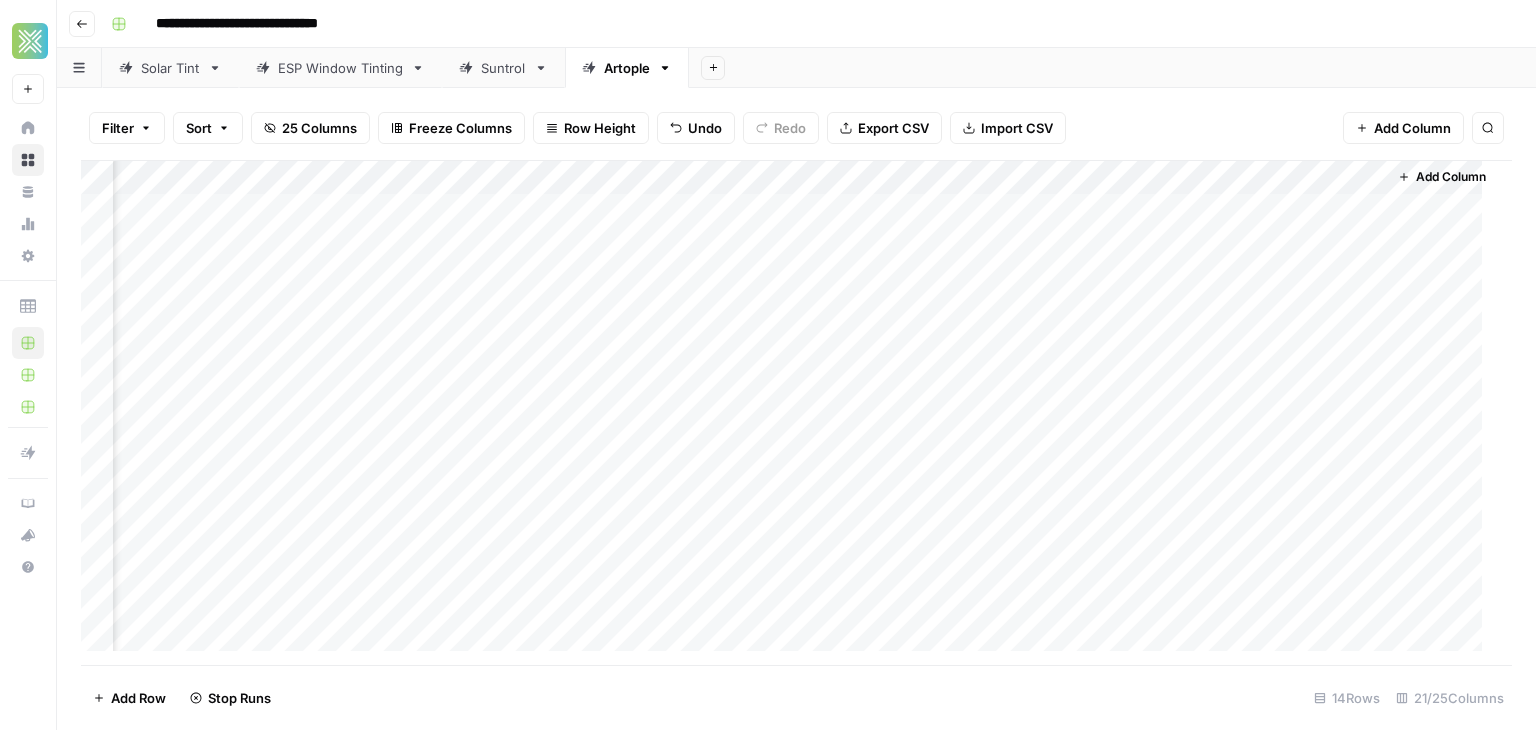 click on "Add Column" at bounding box center [789, 413] 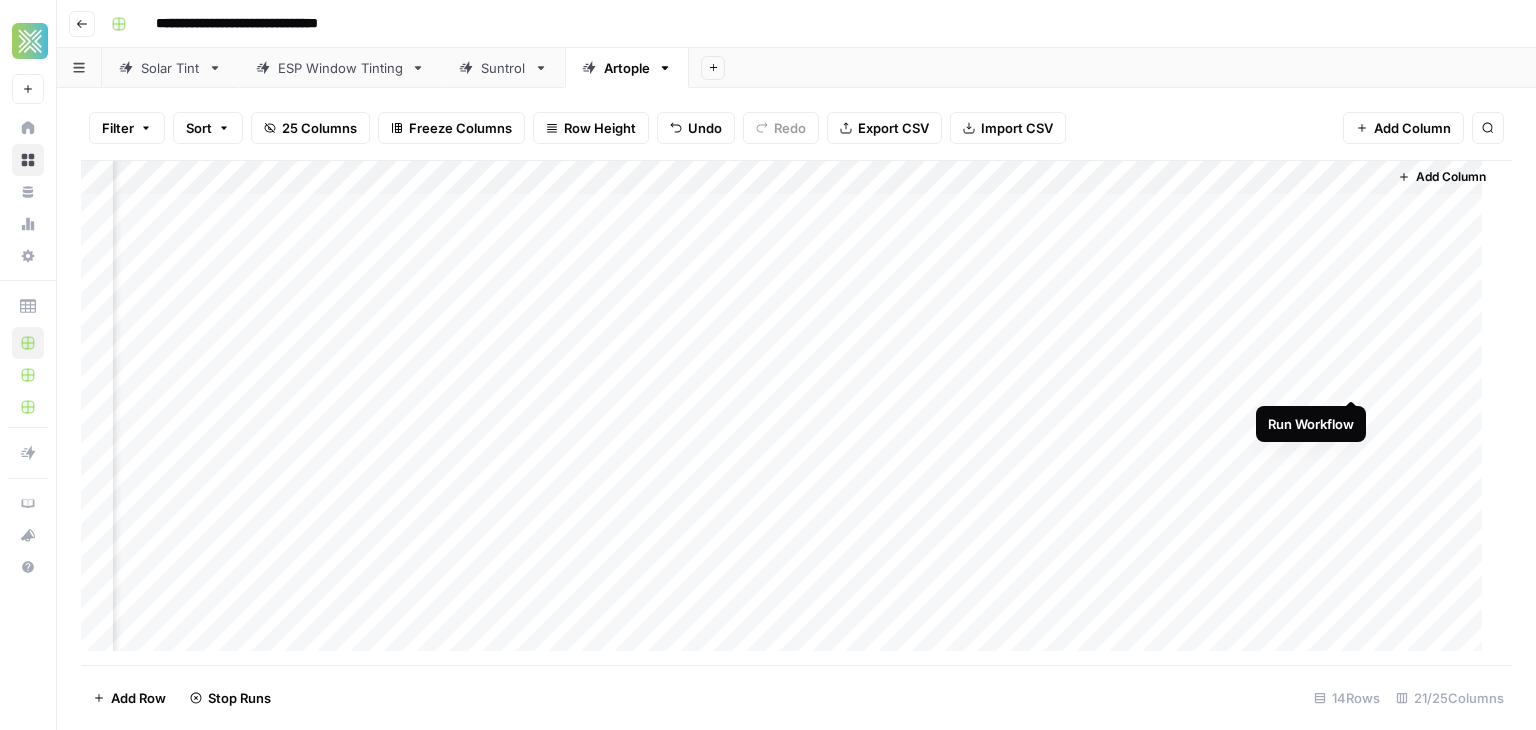 click on "Add Column" at bounding box center [789, 413] 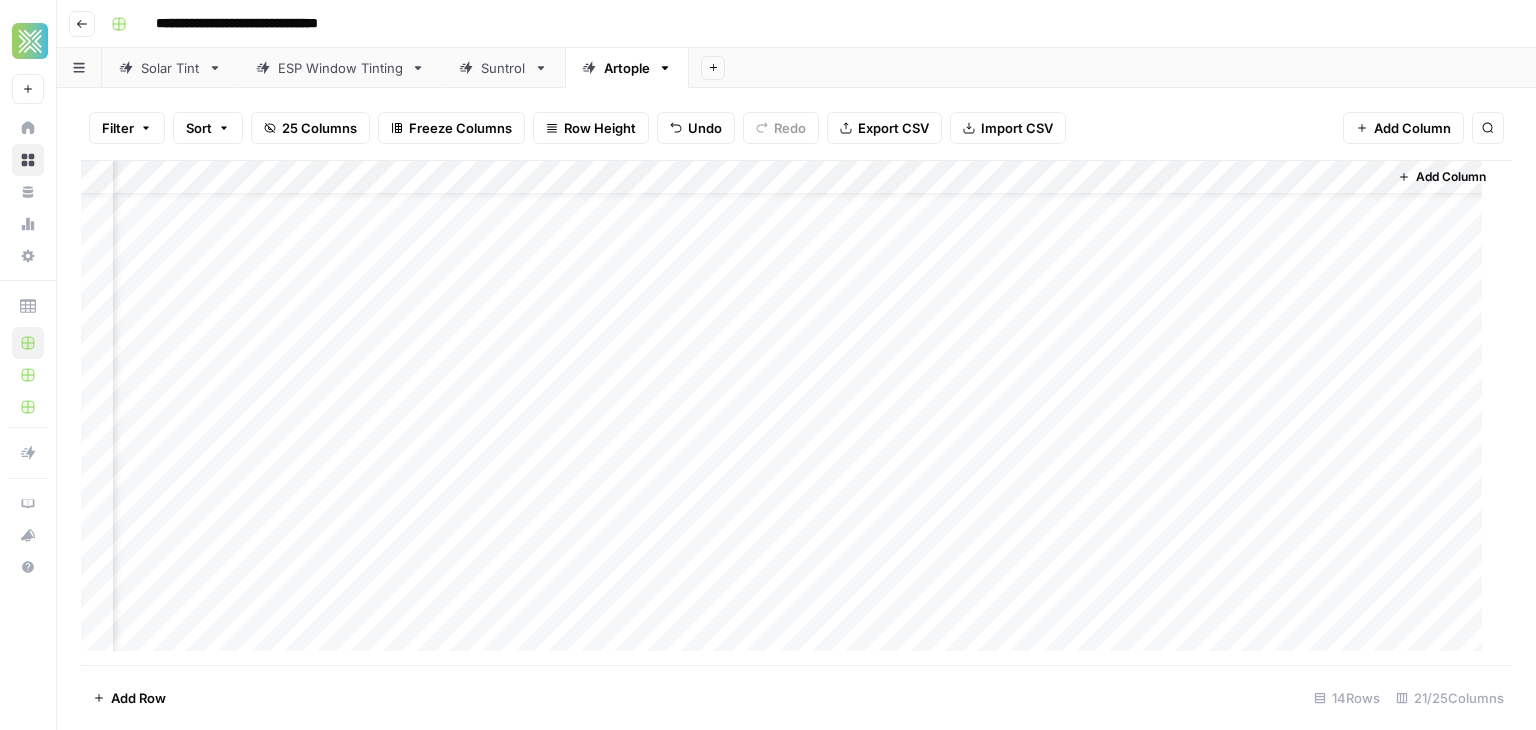 scroll, scrollTop: 0, scrollLeft: 3567, axis: horizontal 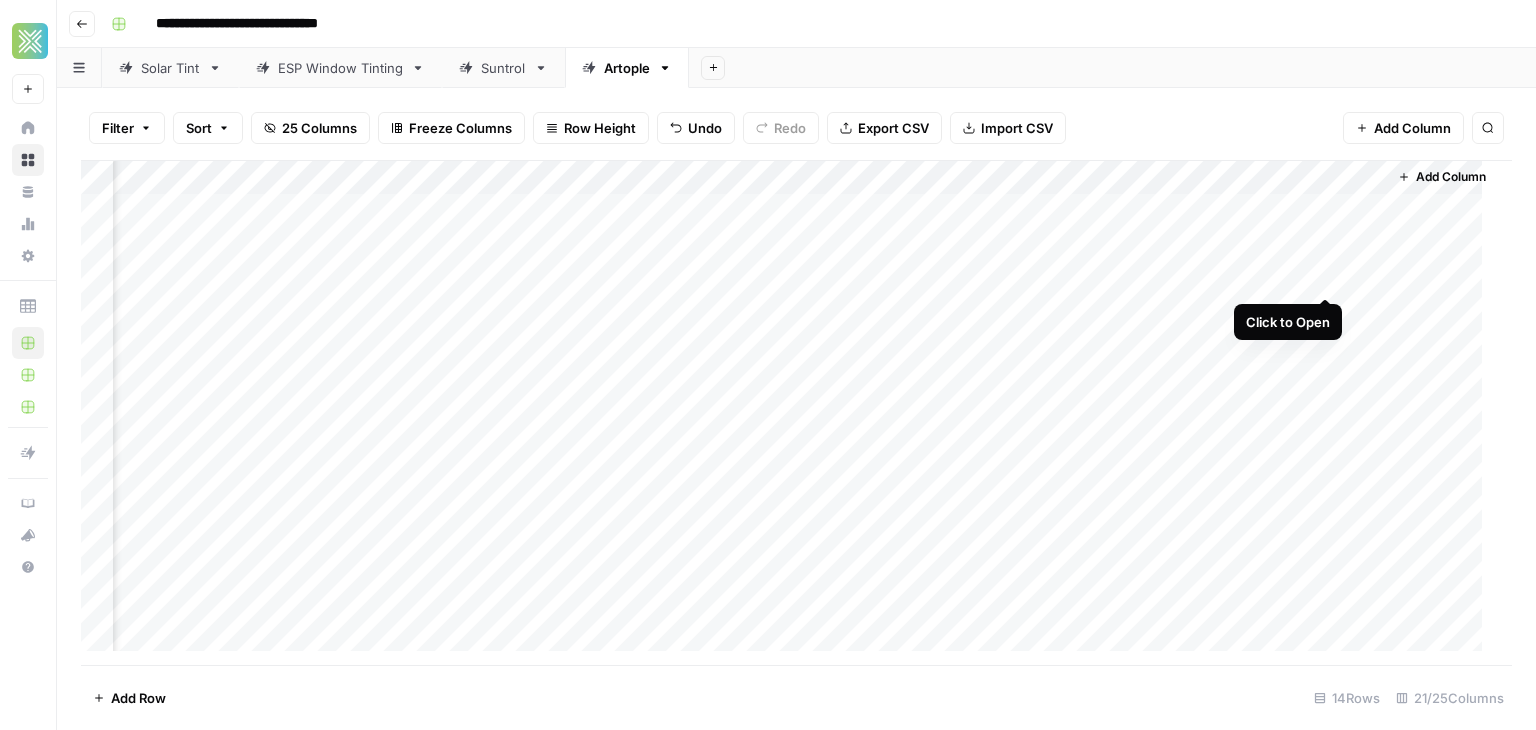 click on "Add Column" at bounding box center [789, 413] 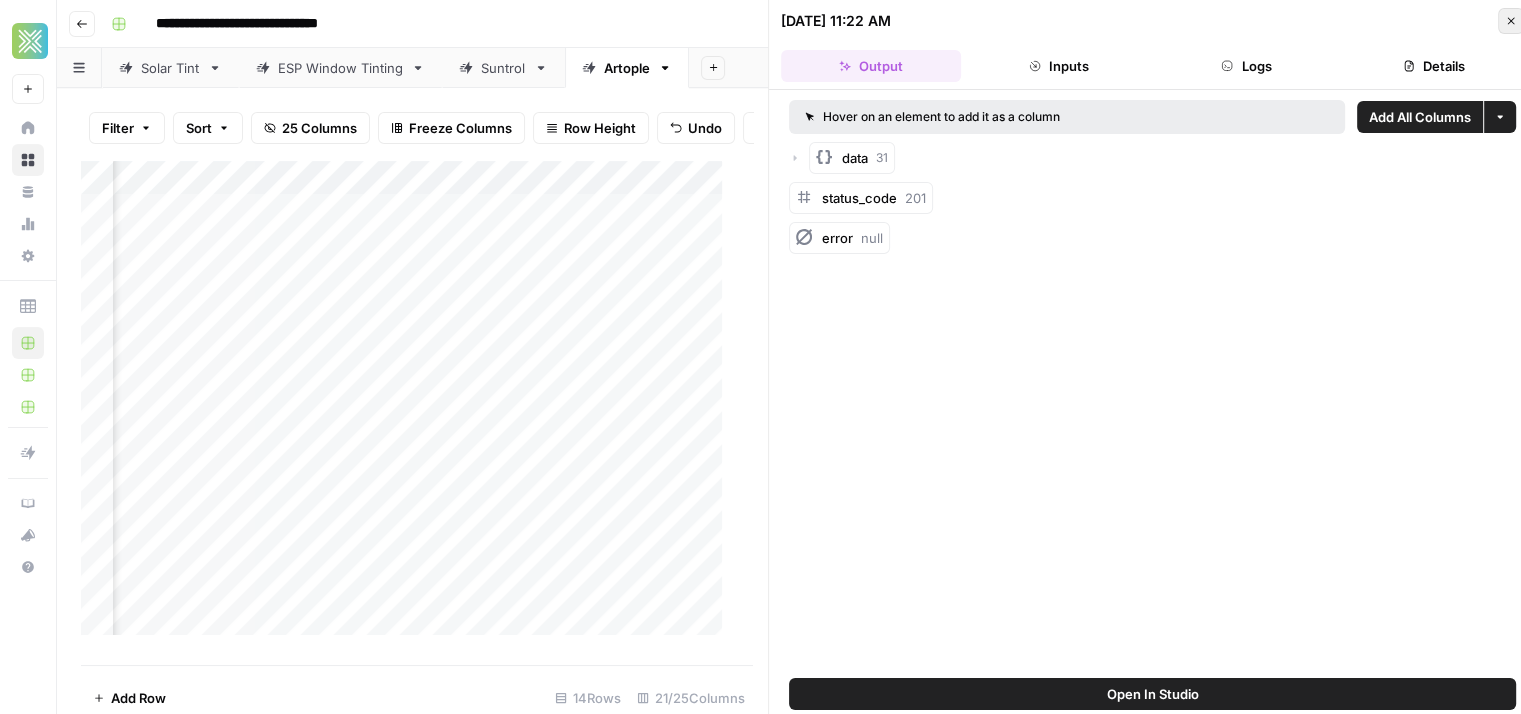 click 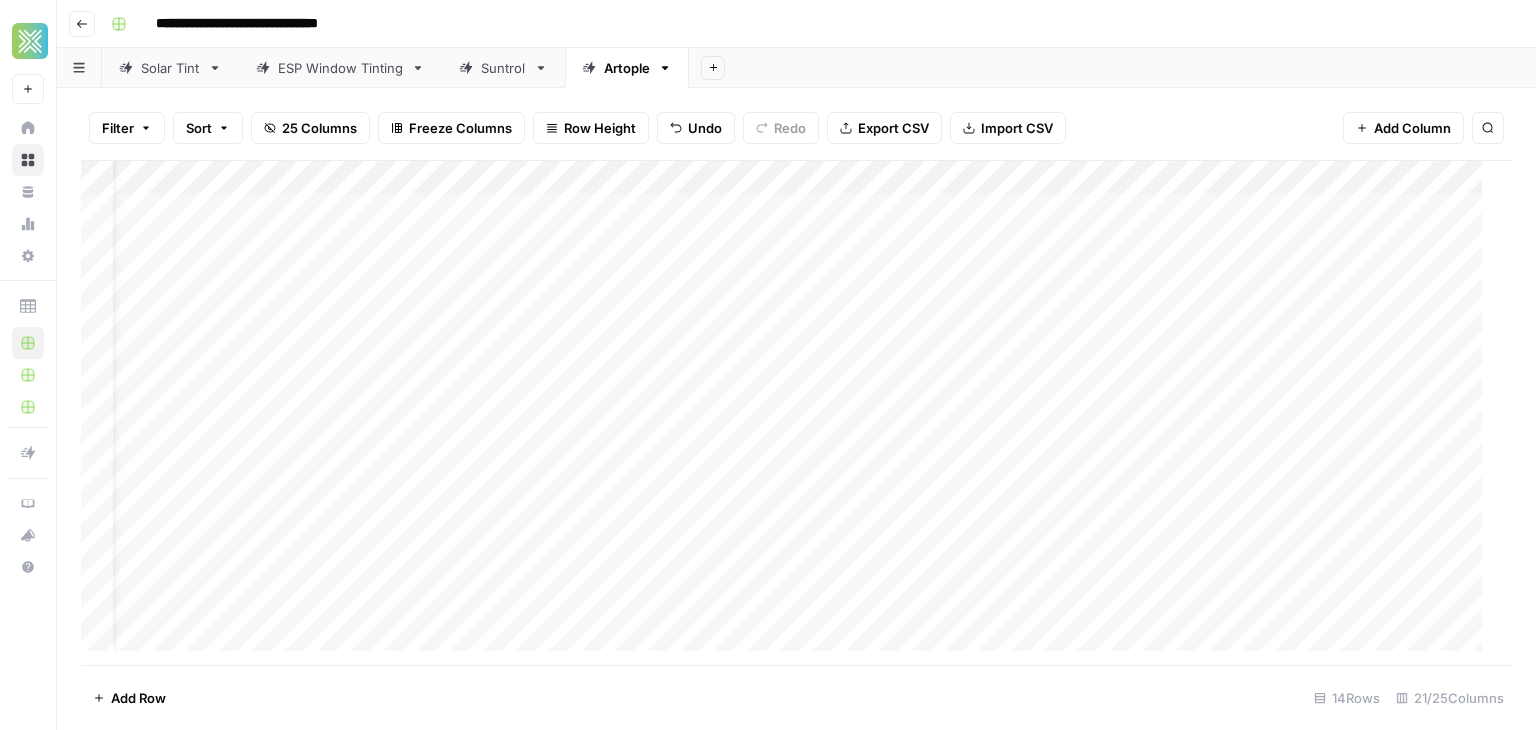 scroll, scrollTop: 0, scrollLeft: 0, axis: both 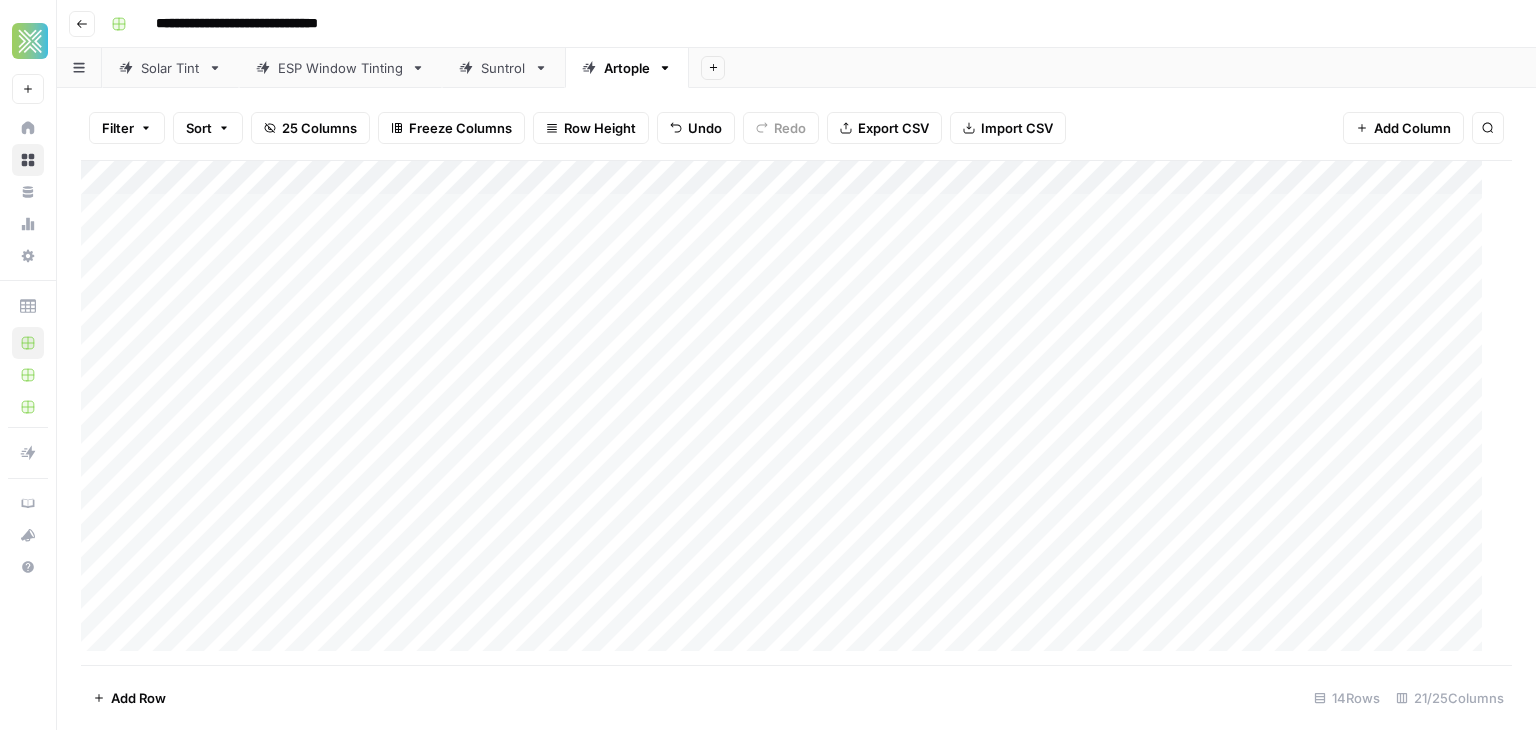 click on "Add Column" at bounding box center (789, 413) 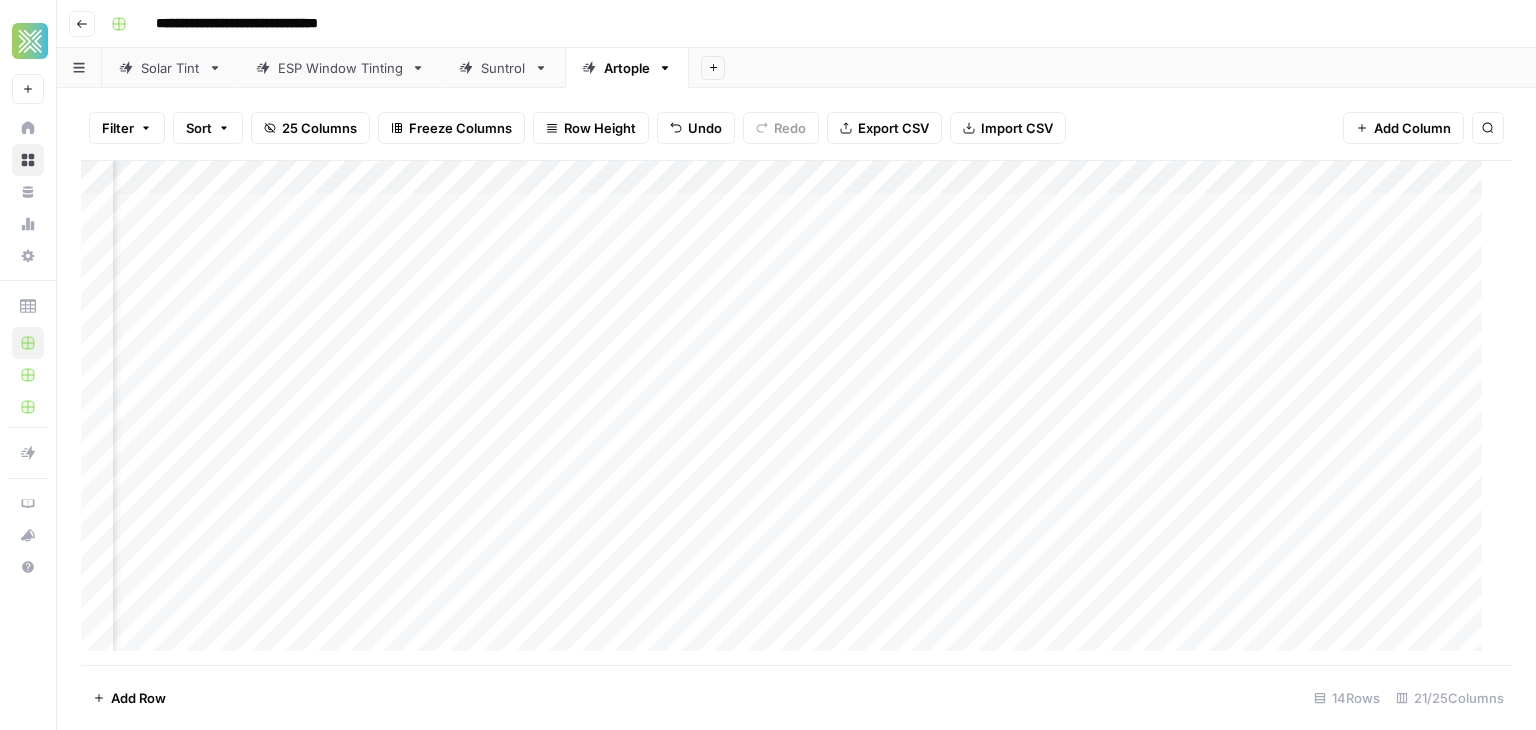 scroll, scrollTop: 0, scrollLeft: 3567, axis: horizontal 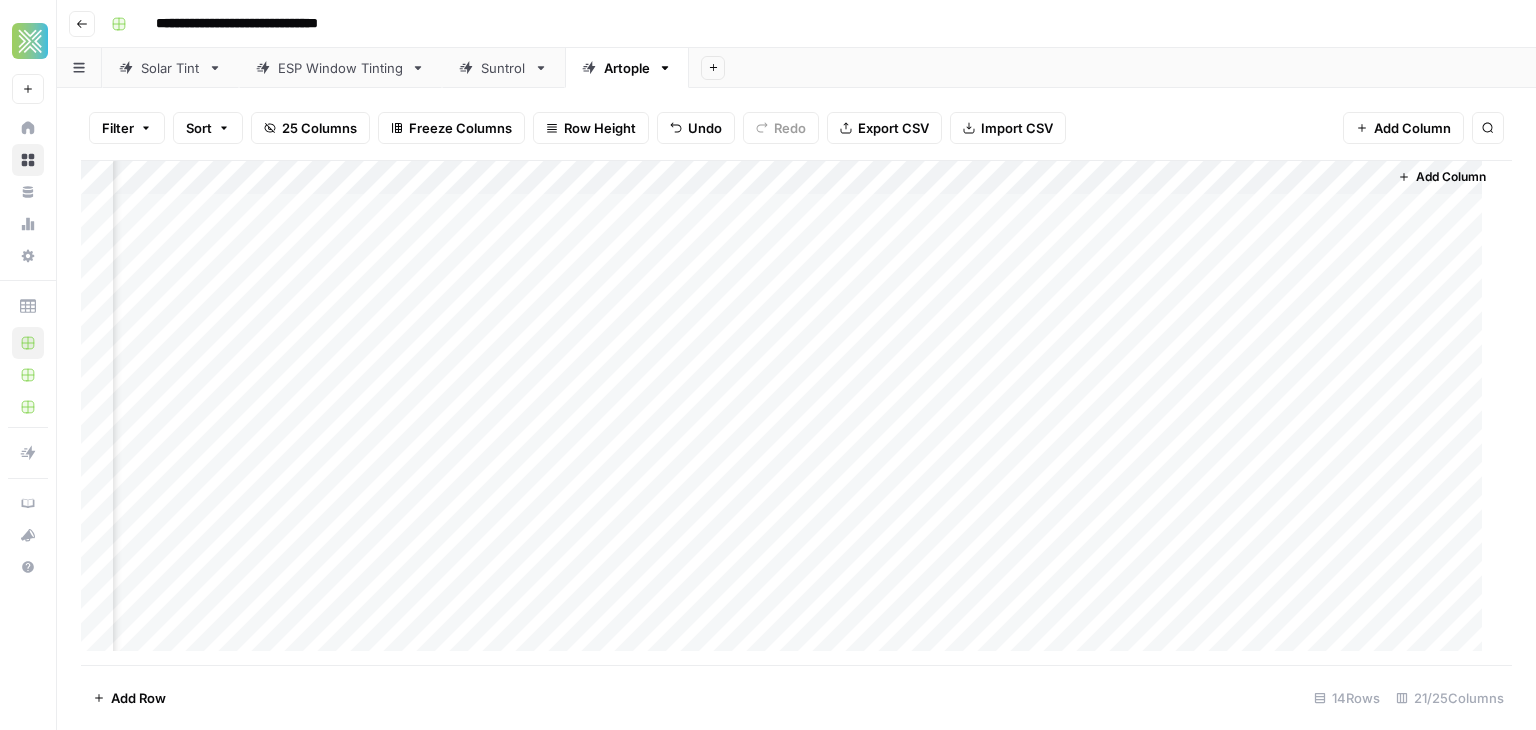 click on "Add Column" at bounding box center (789, 413) 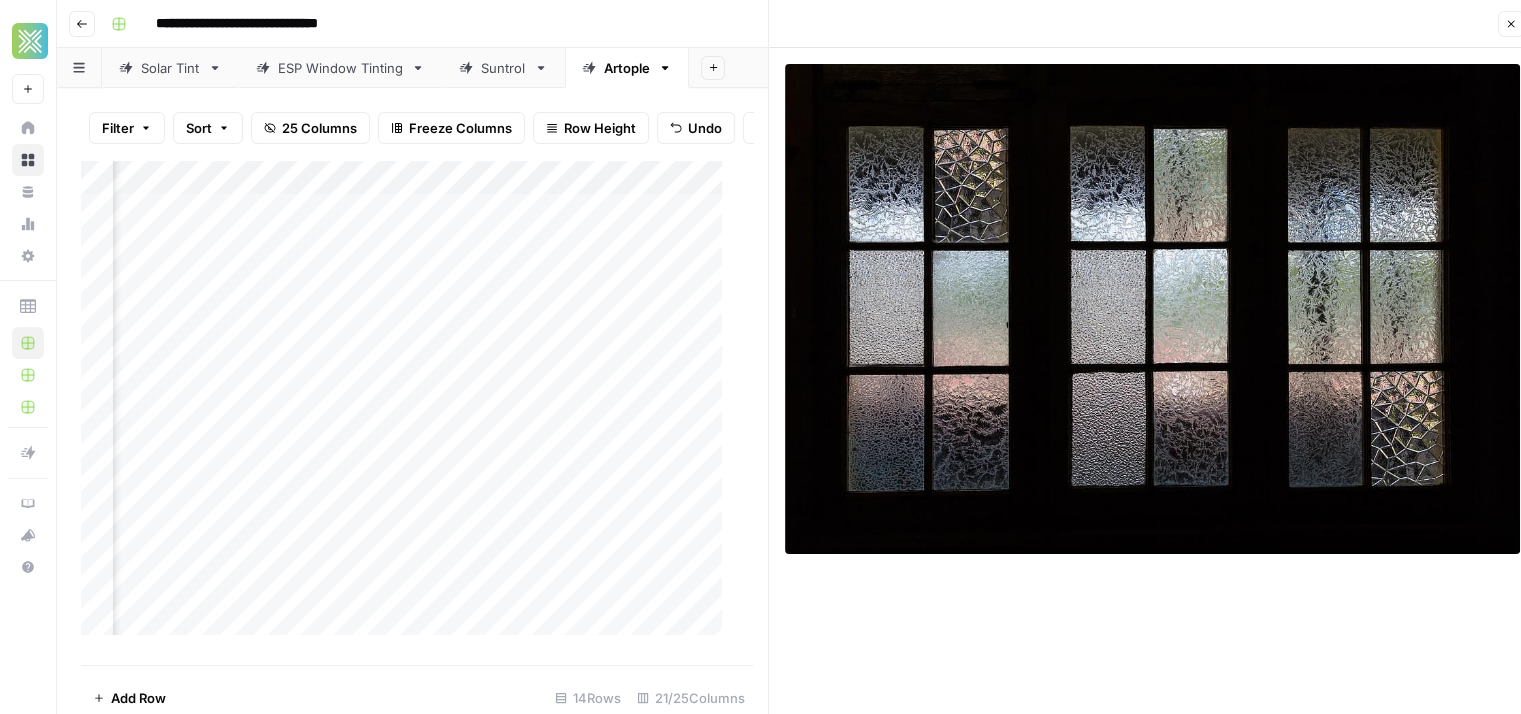 click at bounding box center [1152, 309] 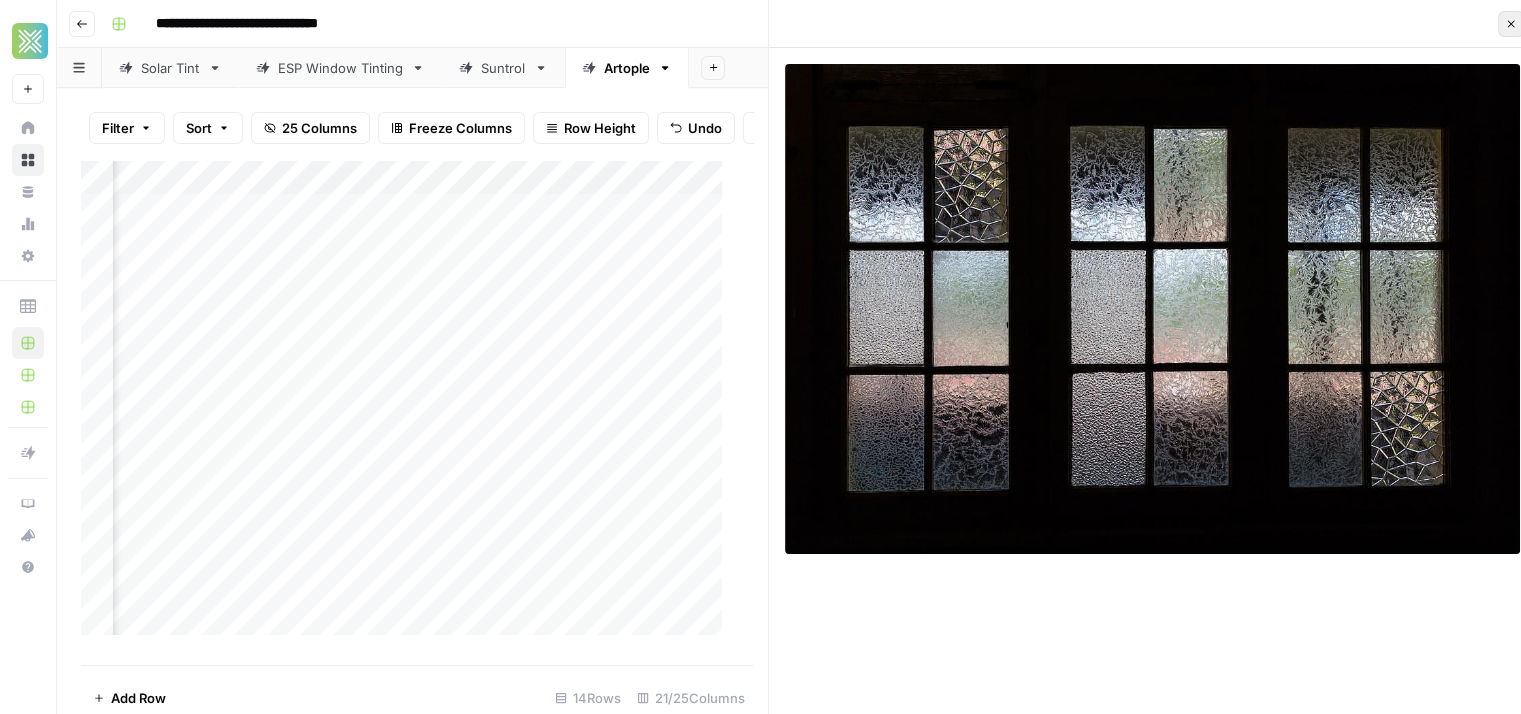 click 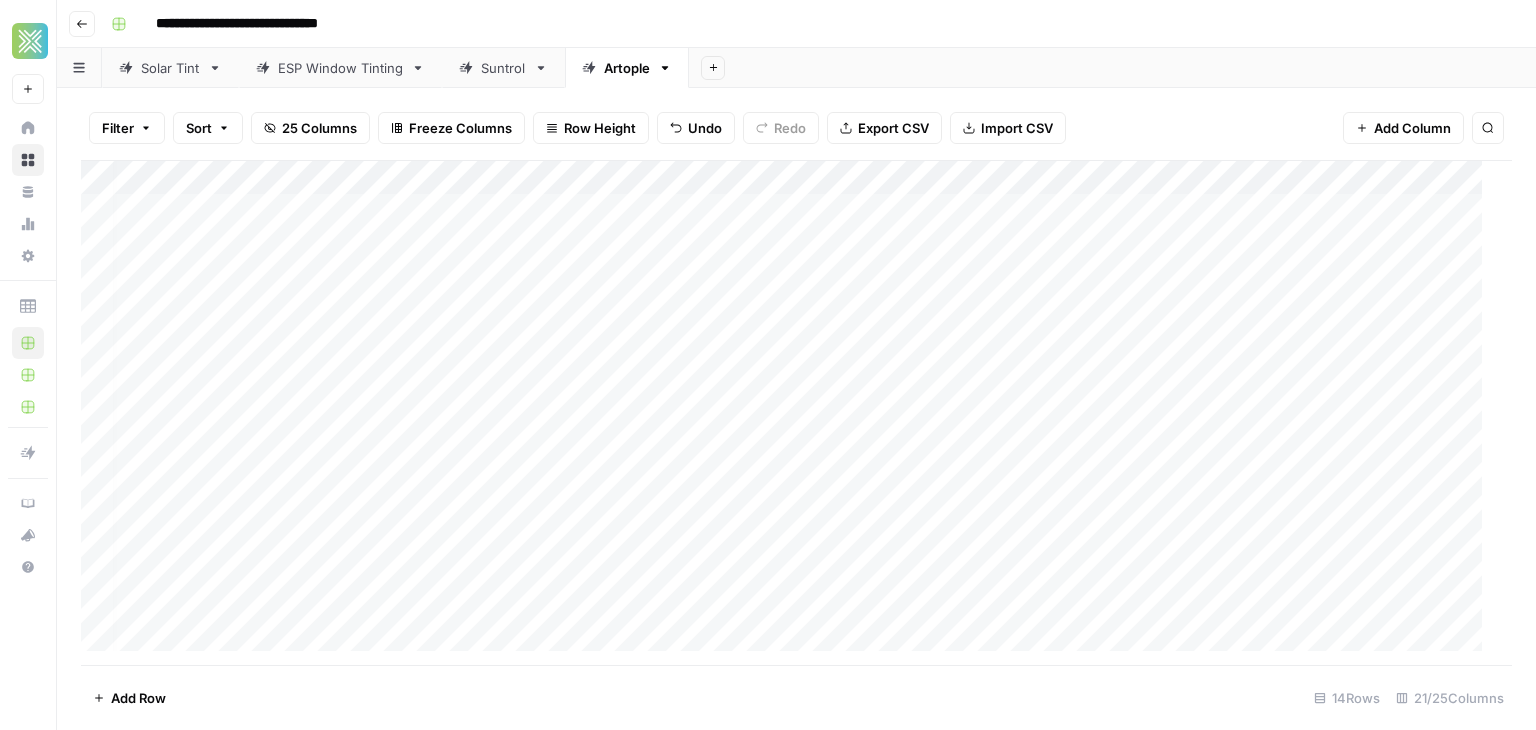 scroll, scrollTop: 0, scrollLeft: 0, axis: both 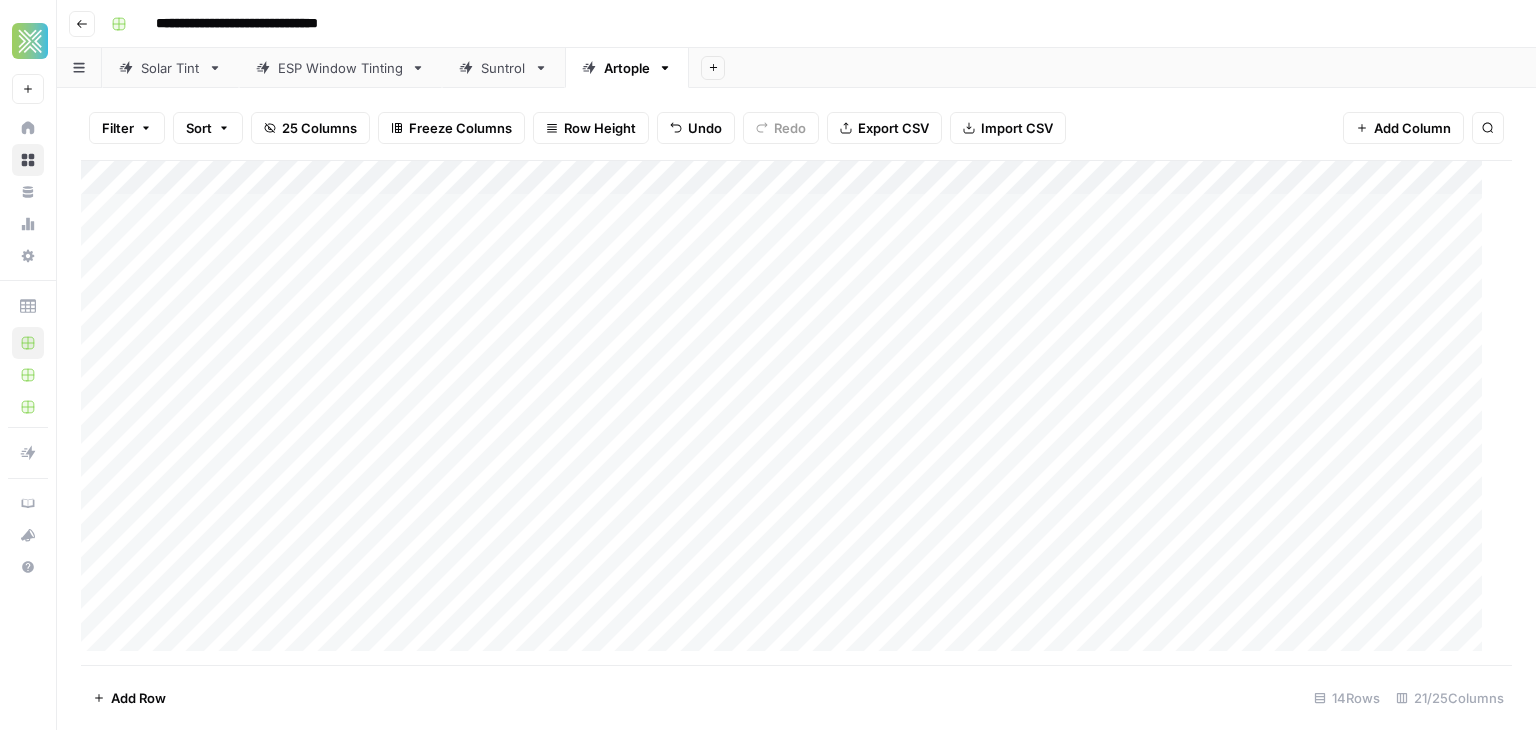 click on "Add Column" at bounding box center (789, 413) 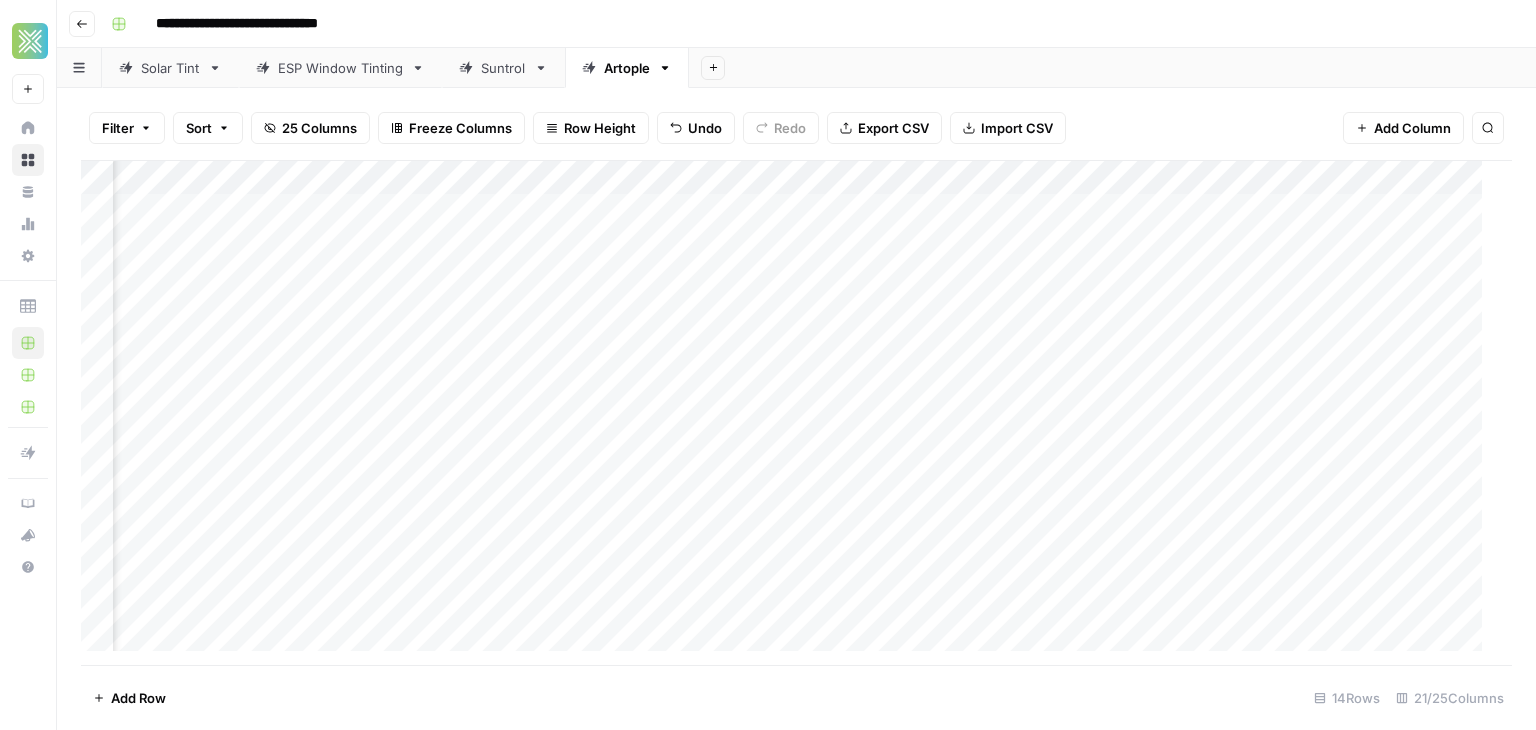 scroll, scrollTop: 0, scrollLeft: 3567, axis: horizontal 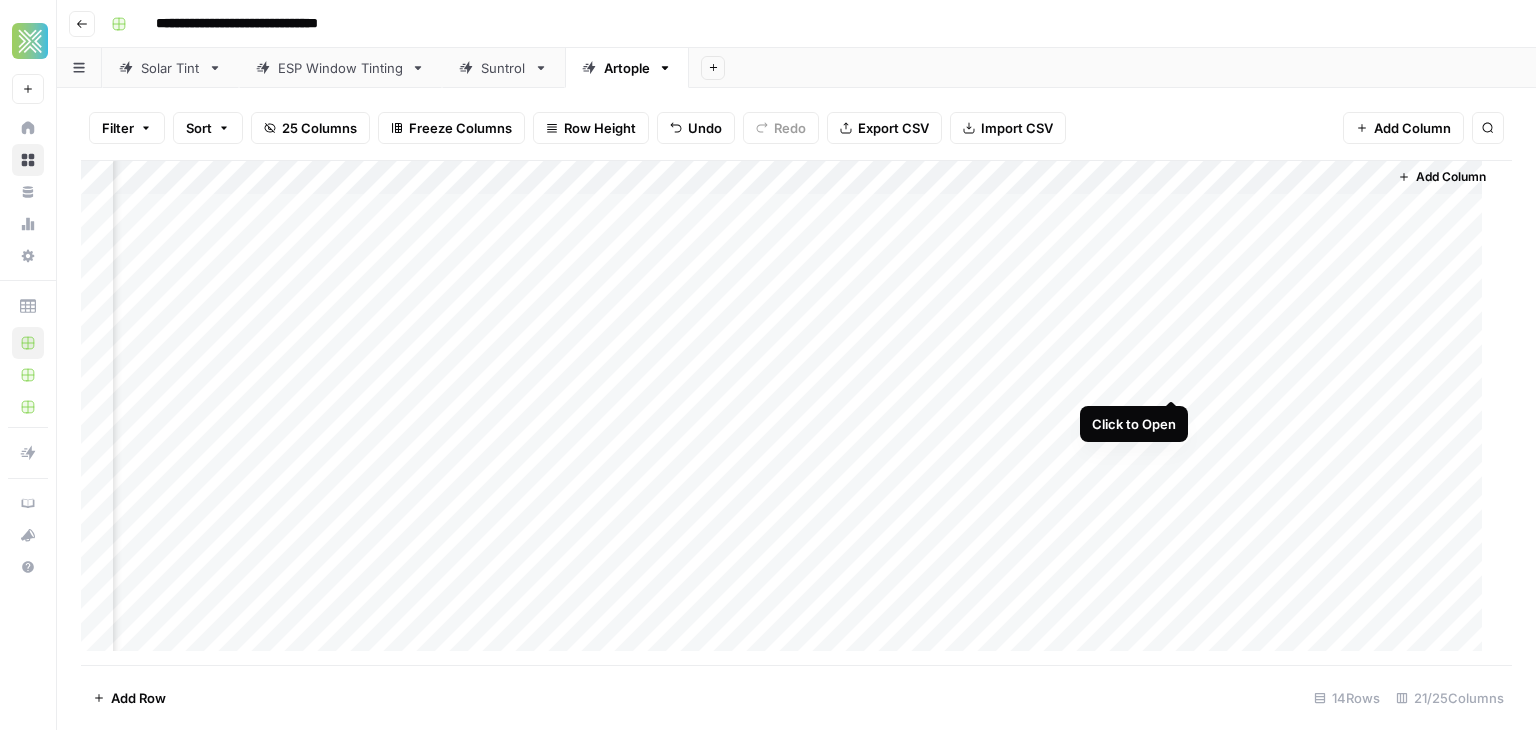 click on "Add Column" at bounding box center [789, 413] 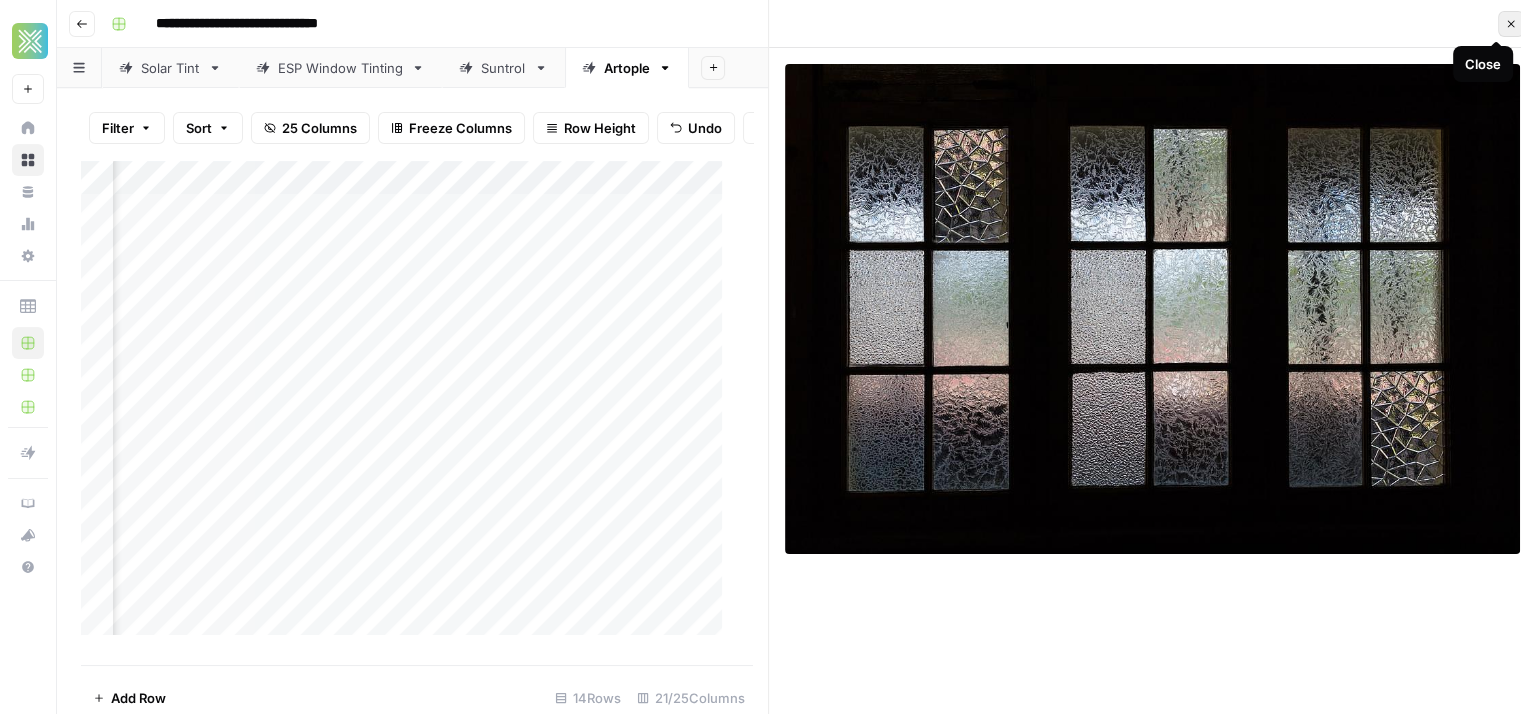 click on "Close" at bounding box center [1511, 24] 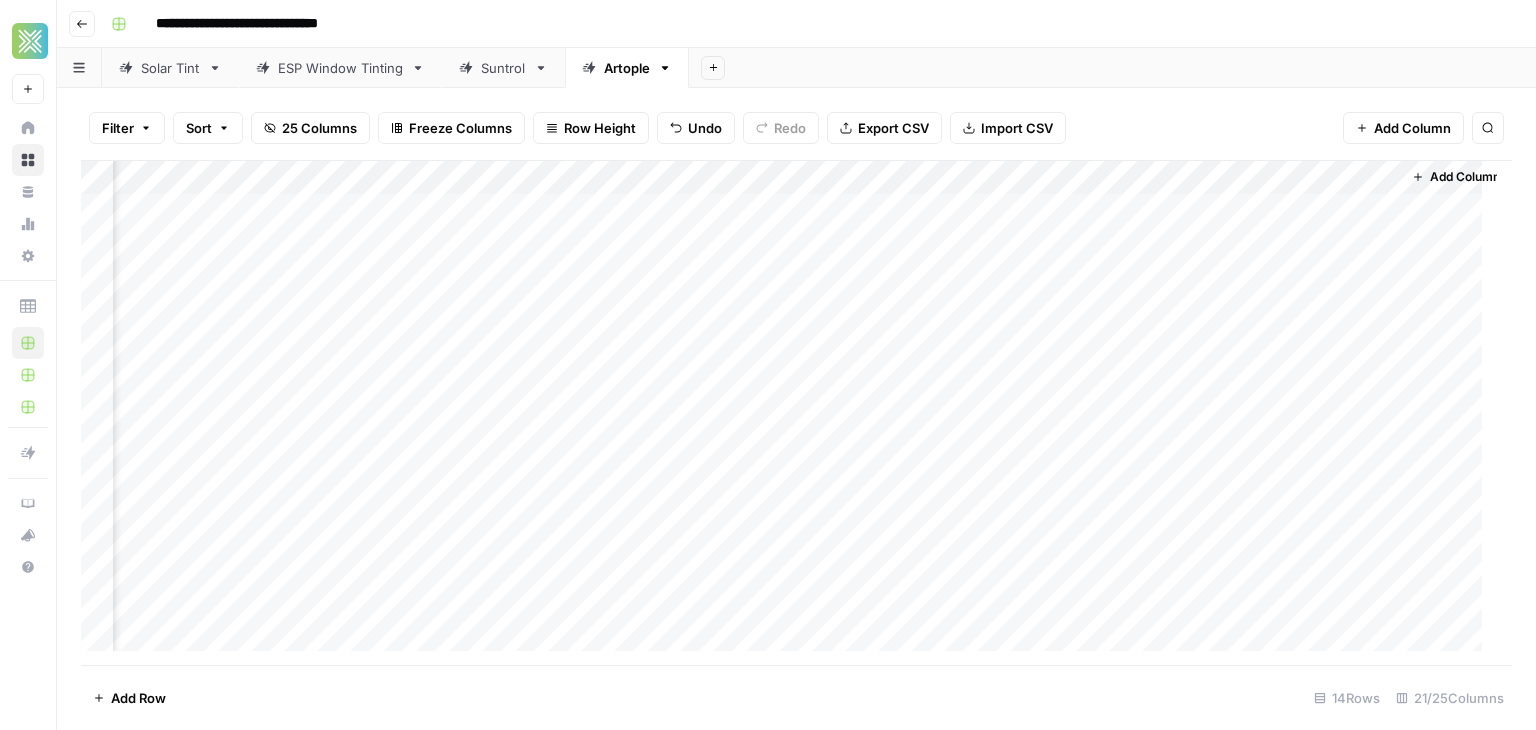 scroll, scrollTop: 0, scrollLeft: 3567, axis: horizontal 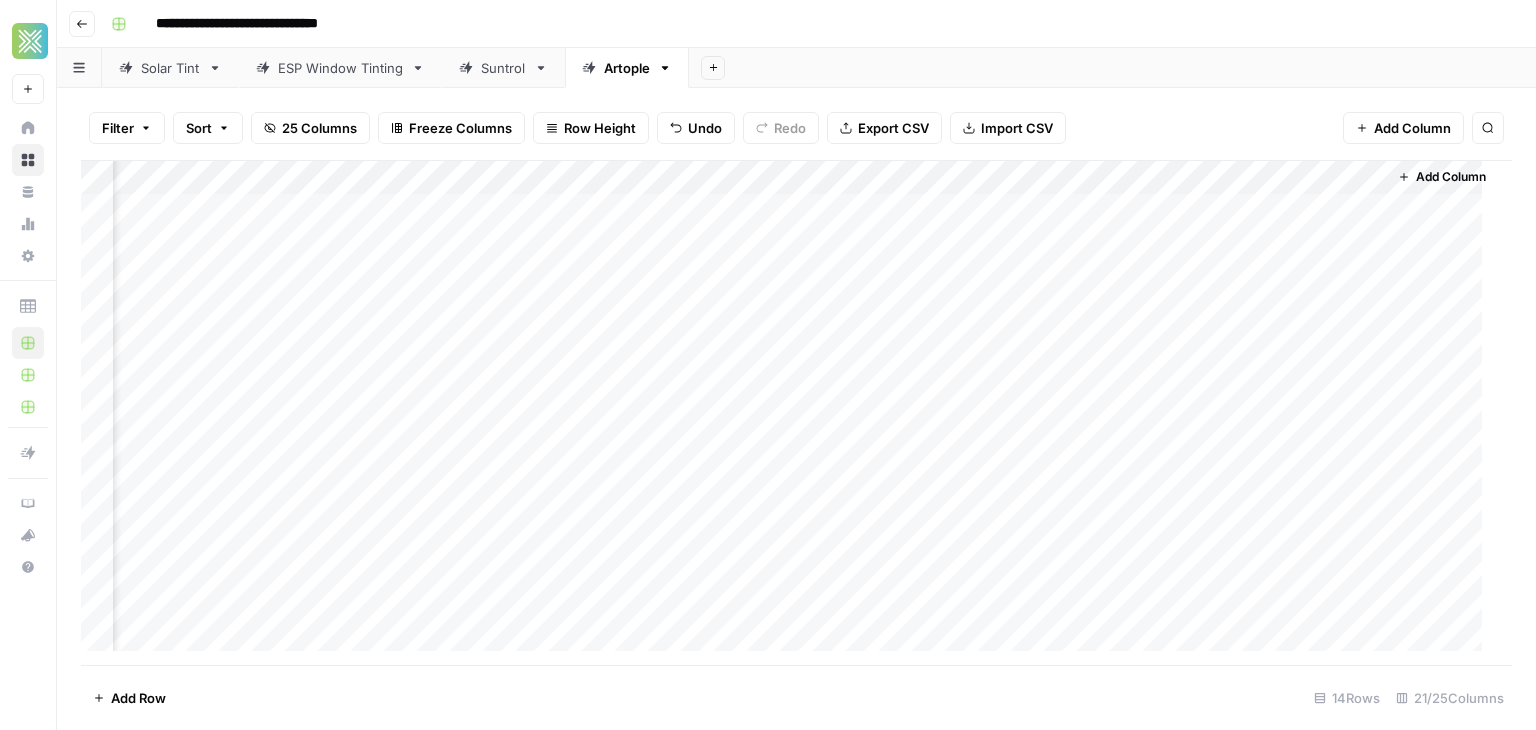 click on "Add Column" at bounding box center [789, 413] 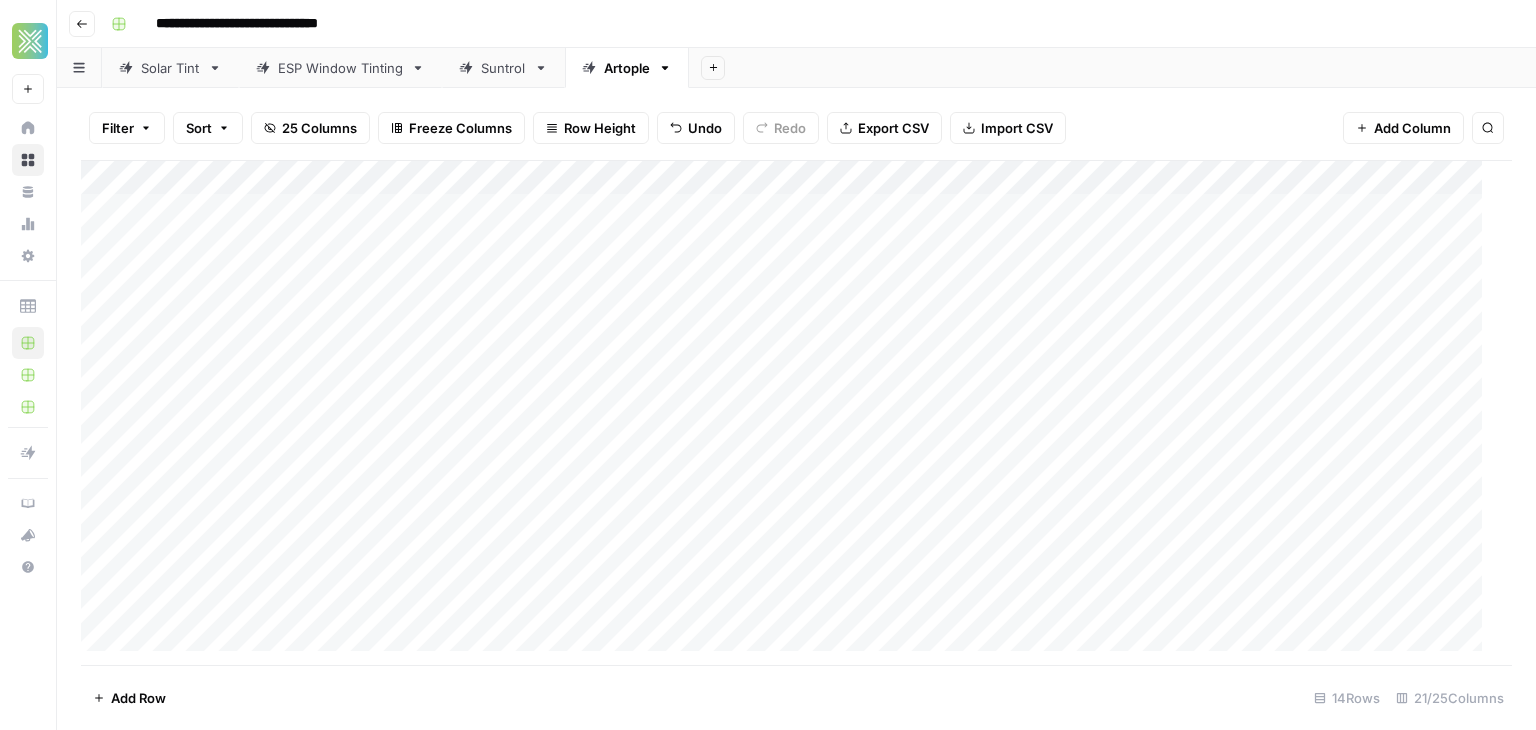 scroll, scrollTop: 0, scrollLeft: 0, axis: both 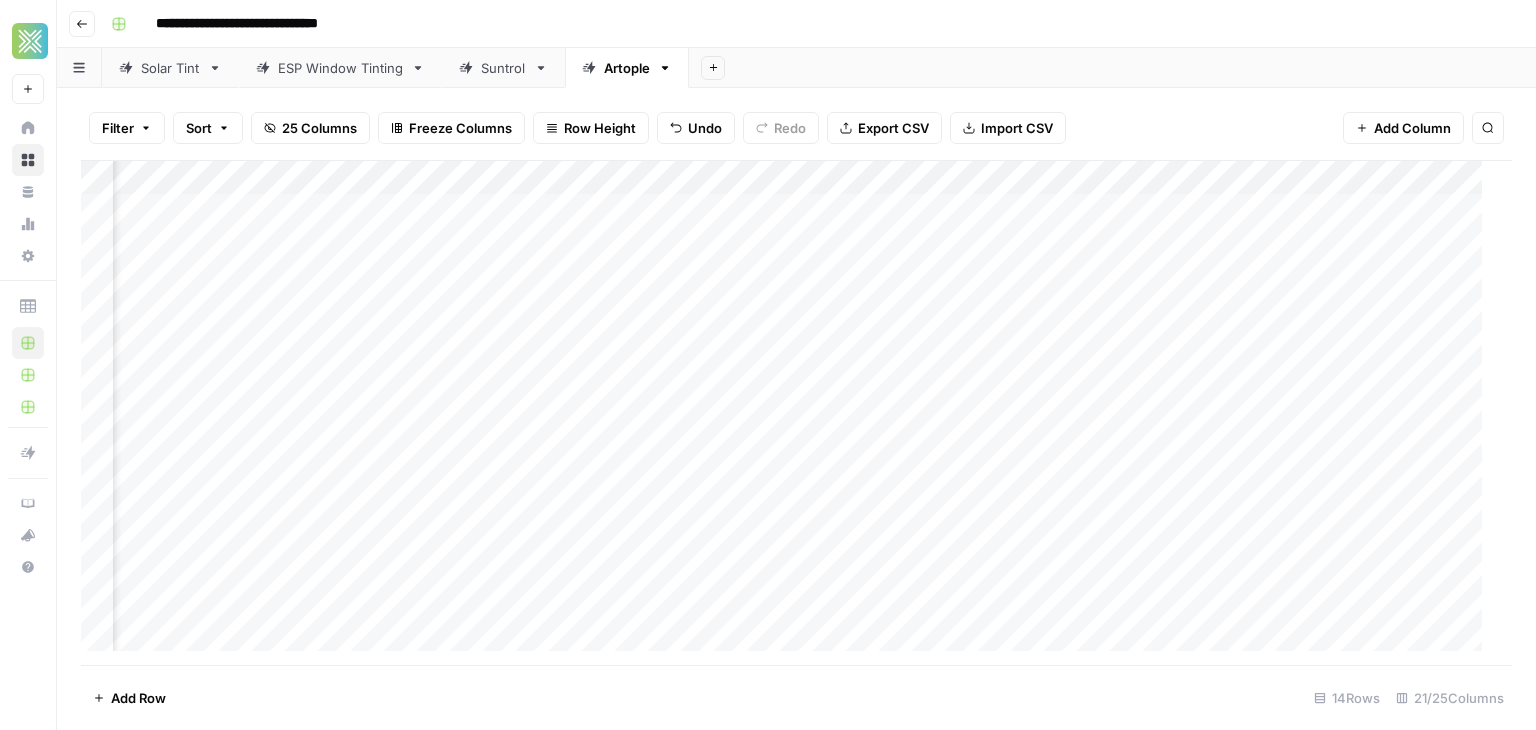 click on "Add Column" at bounding box center (789, 413) 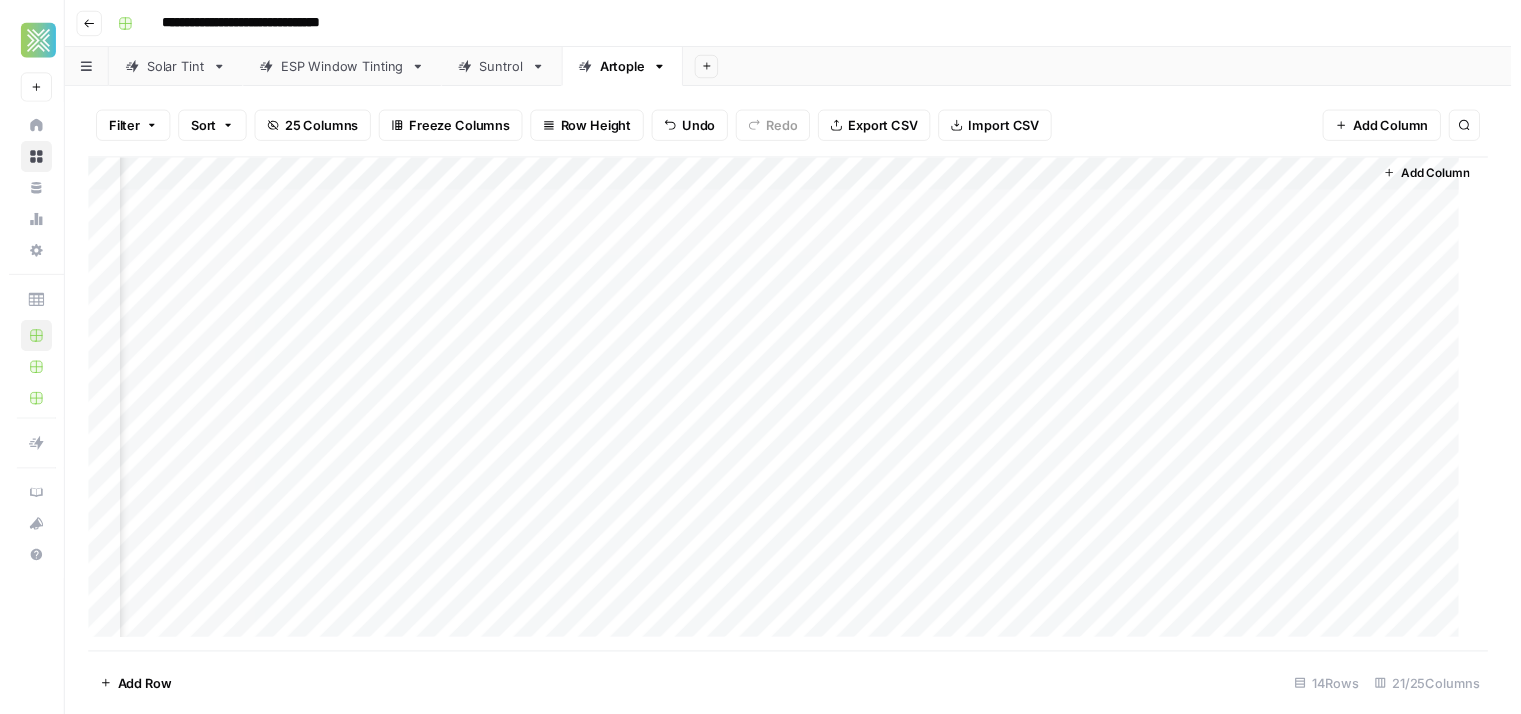 scroll, scrollTop: 0, scrollLeft: 3555, axis: horizontal 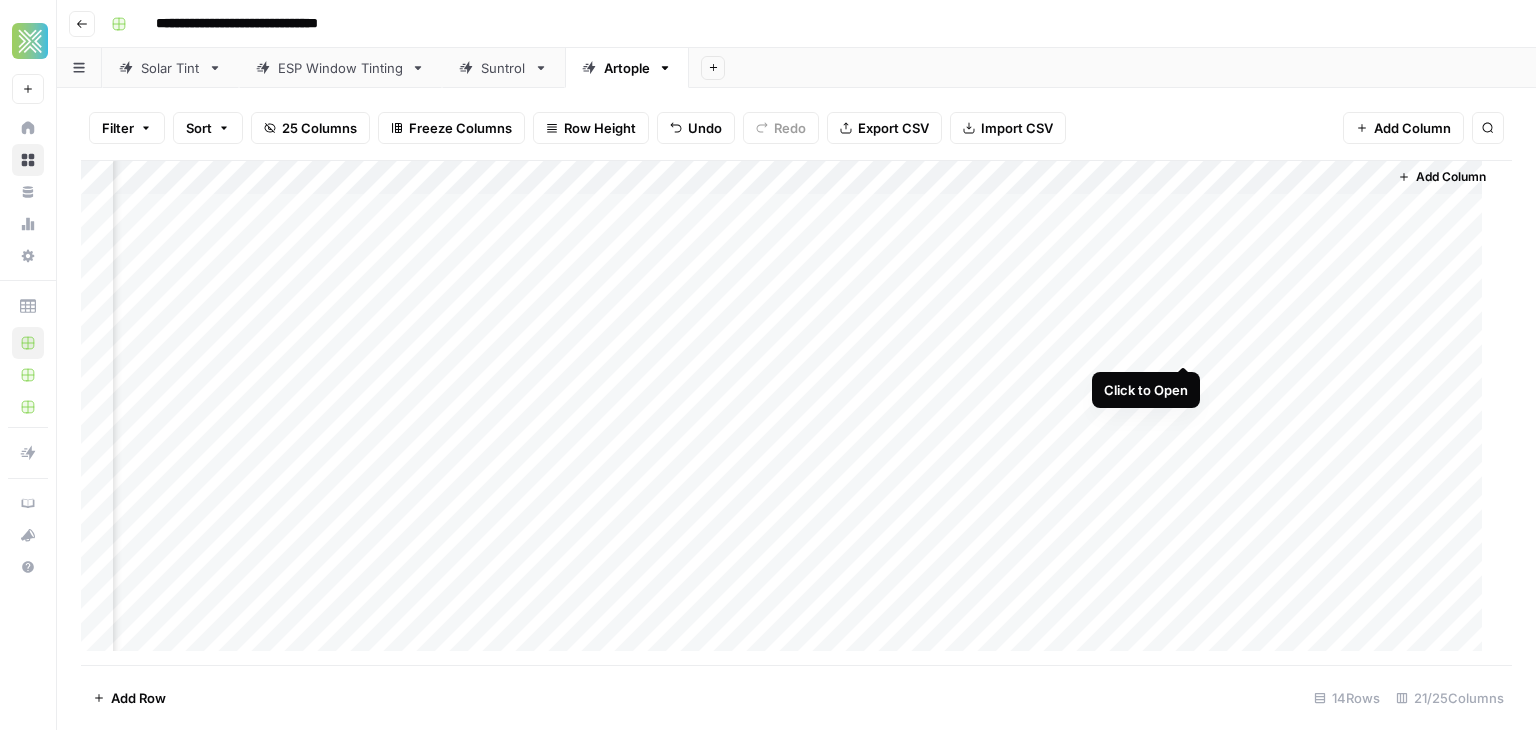 click on "Add Column" at bounding box center [789, 413] 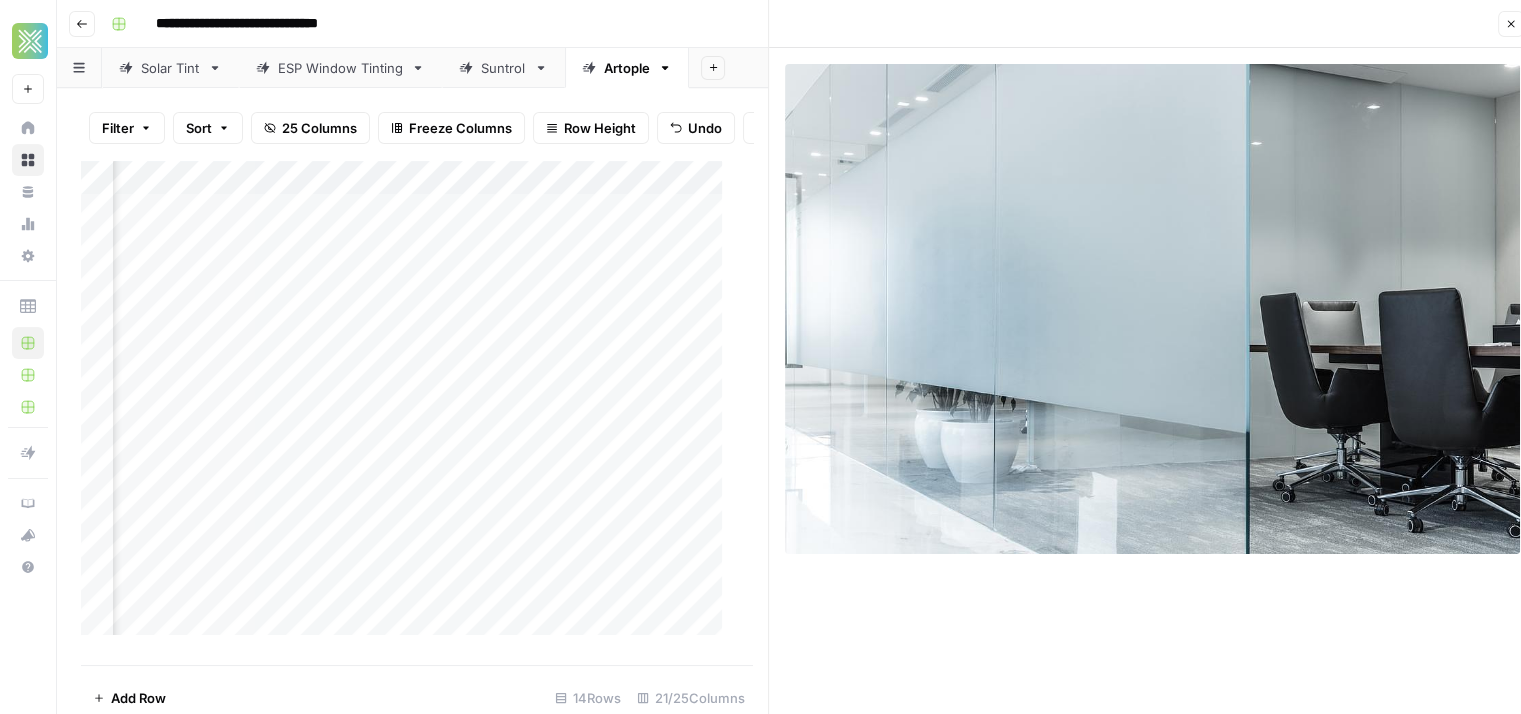 scroll, scrollTop: 0, scrollLeft: 0, axis: both 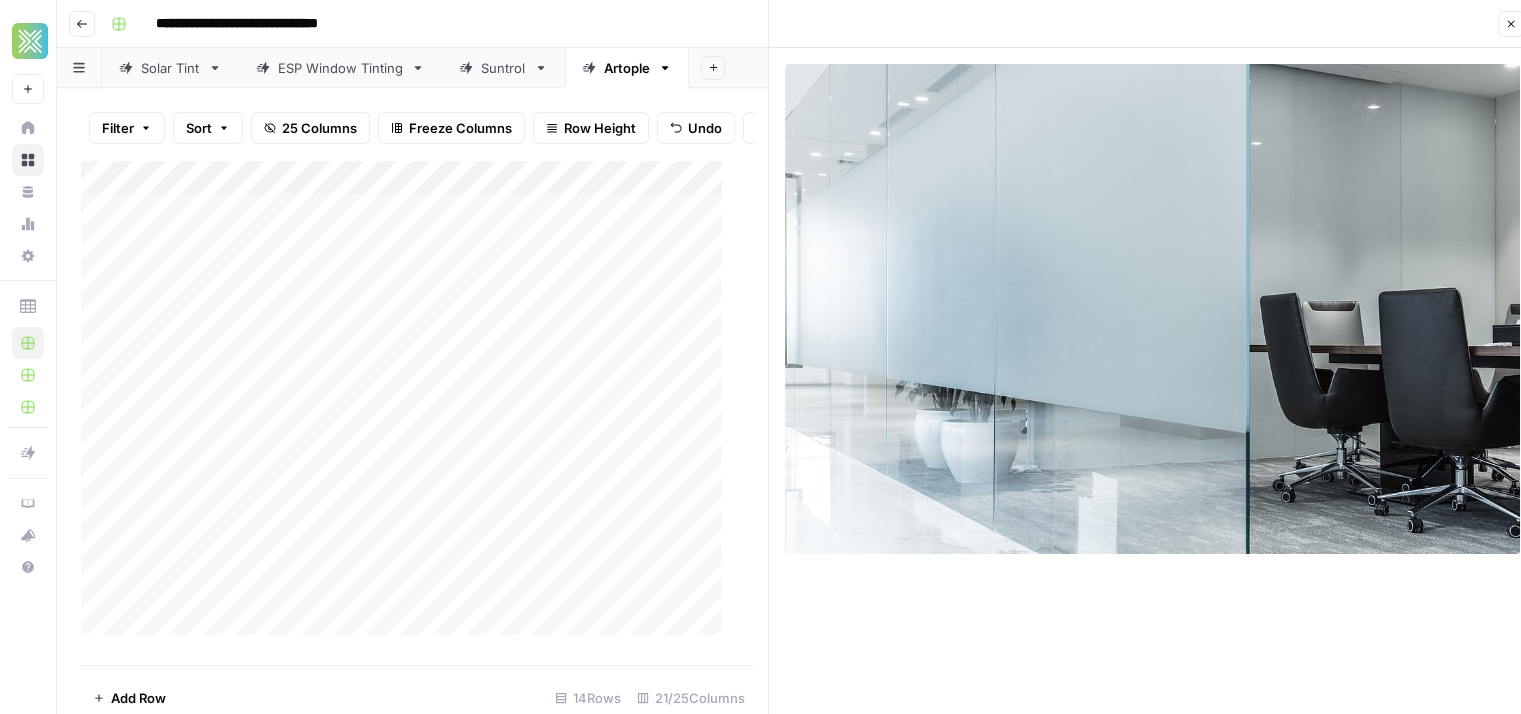 click on "Add Column" at bounding box center (409, 406) 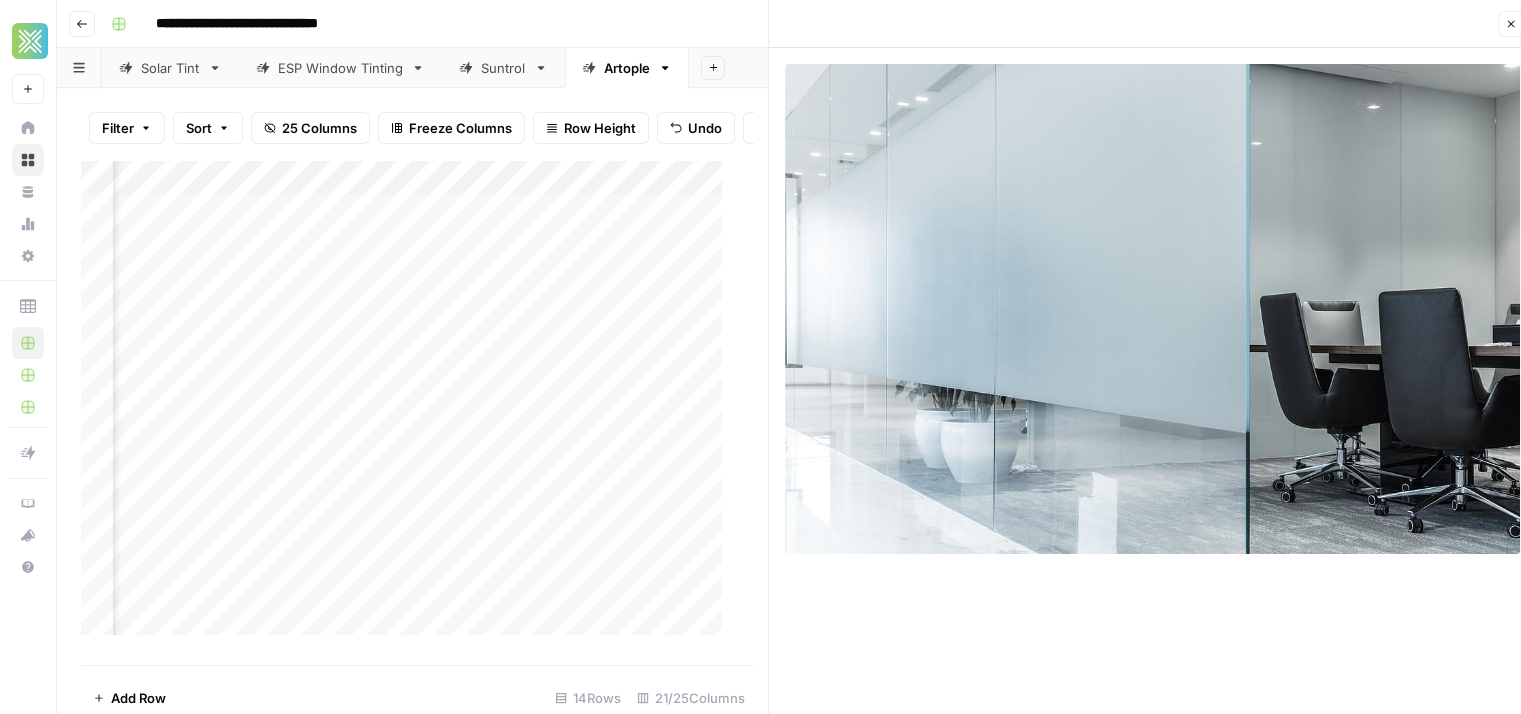 scroll, scrollTop: 0, scrollLeft: 3880, axis: horizontal 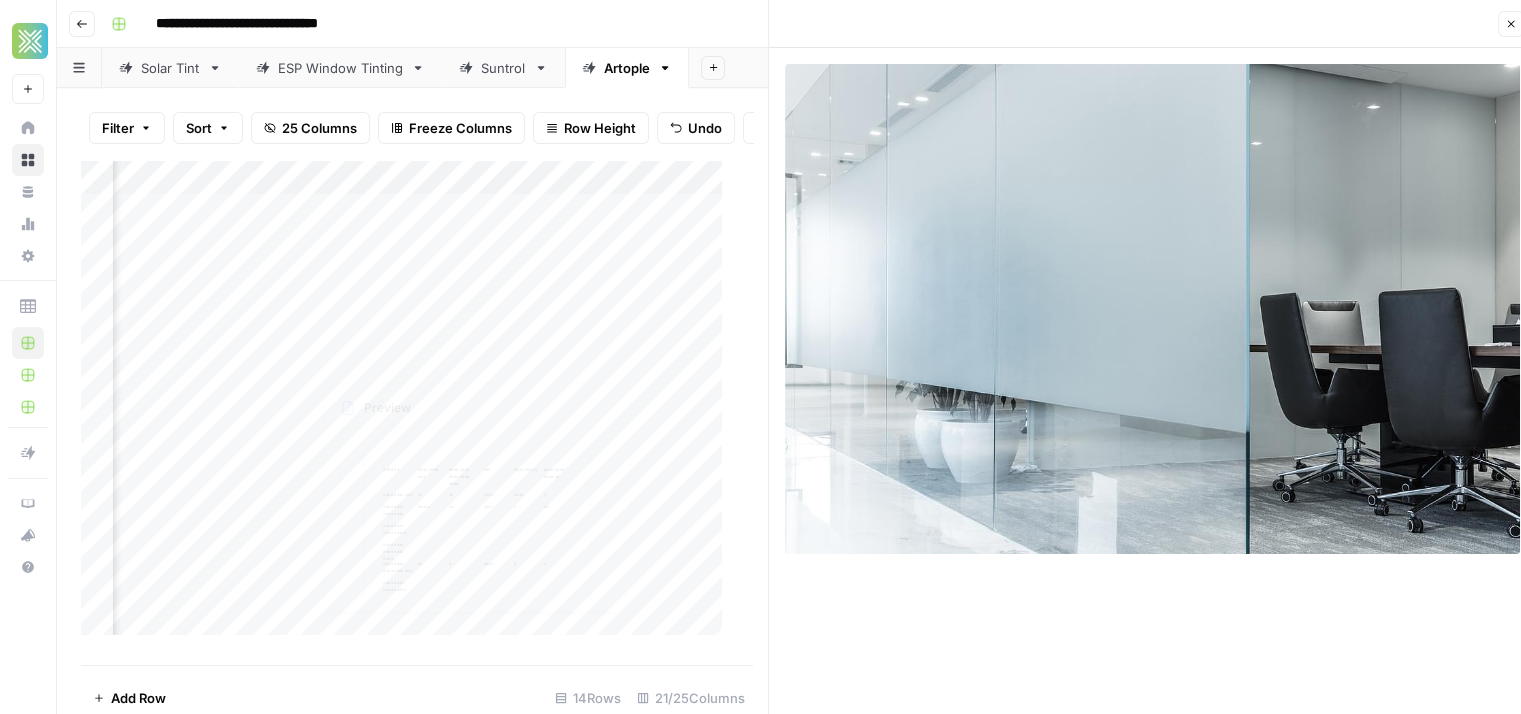 click on "Add Column" at bounding box center (409, 406) 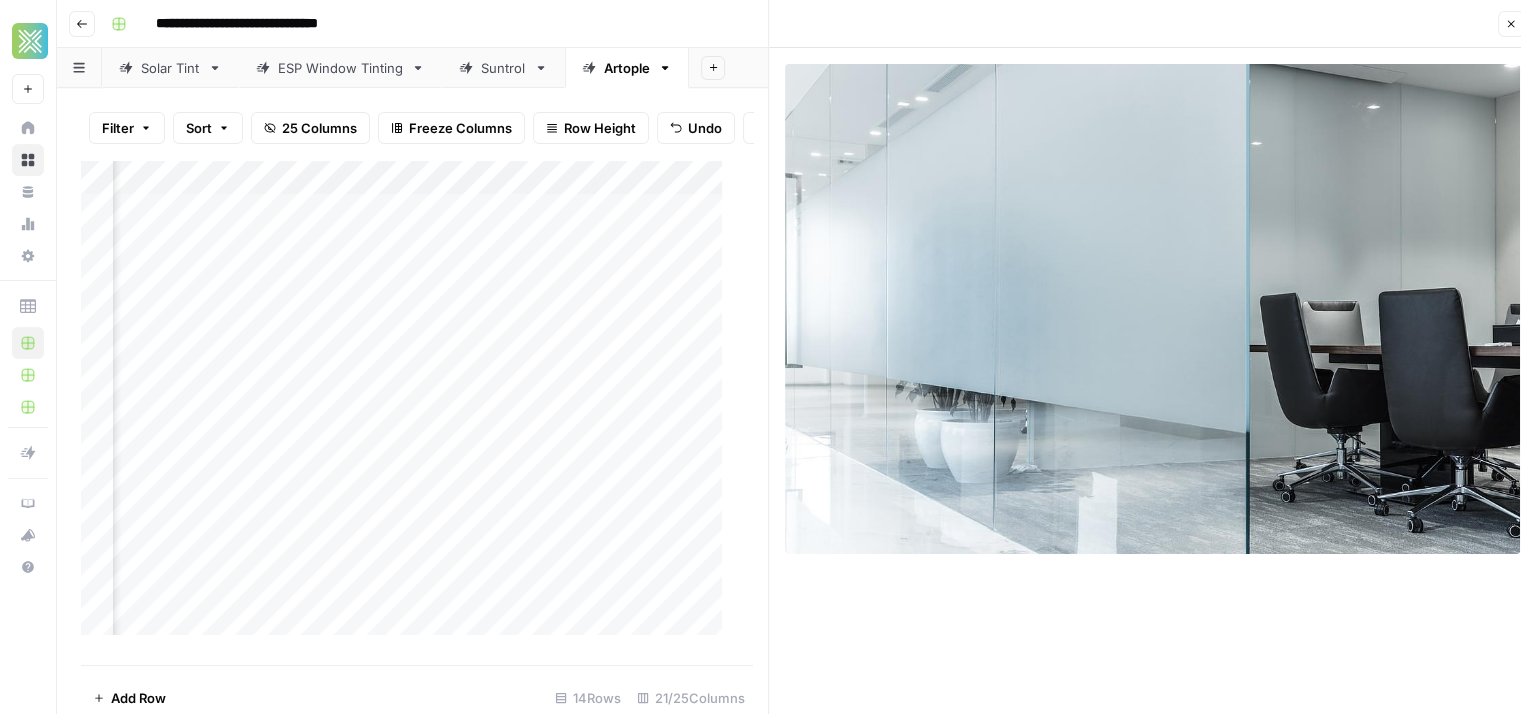 scroll, scrollTop: 0, scrollLeft: 1240, axis: horizontal 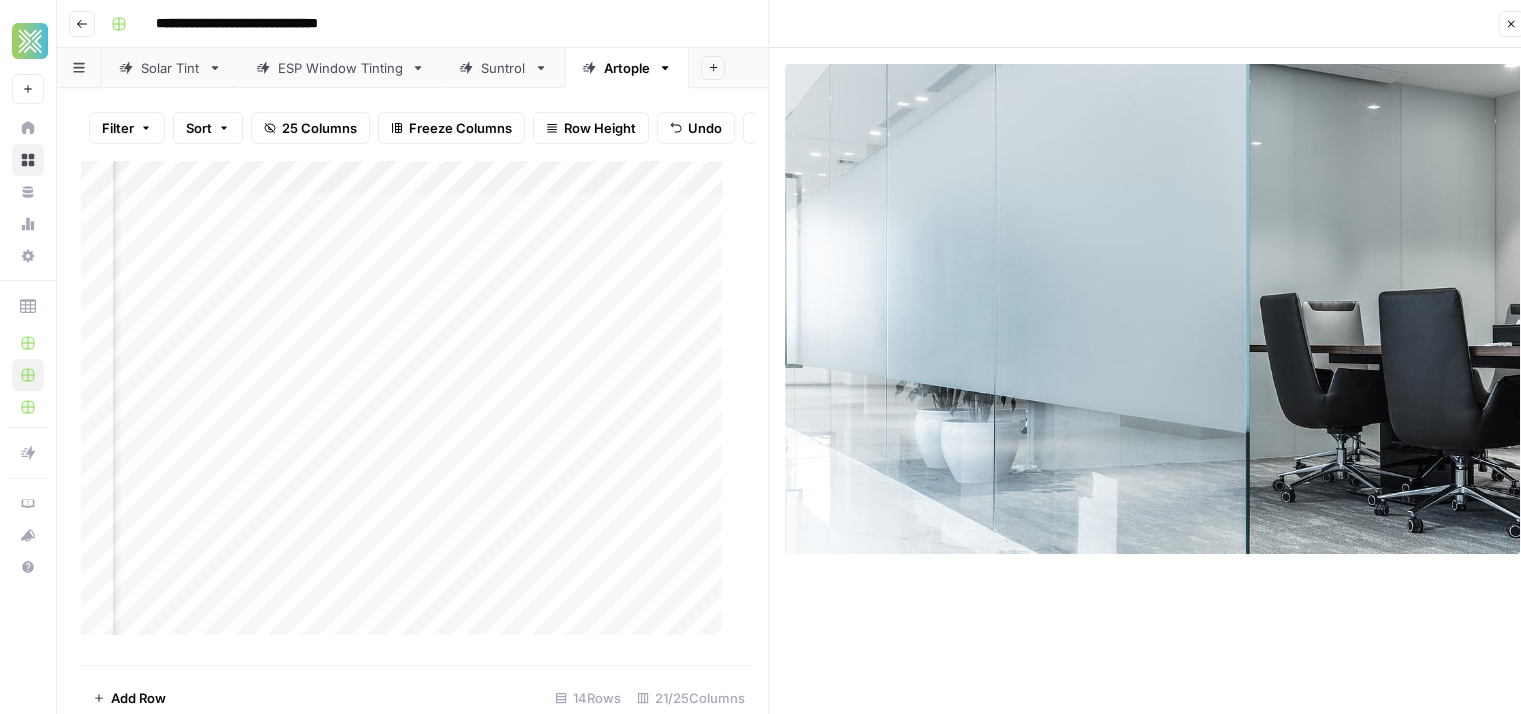 click on "Add Column" at bounding box center [409, 406] 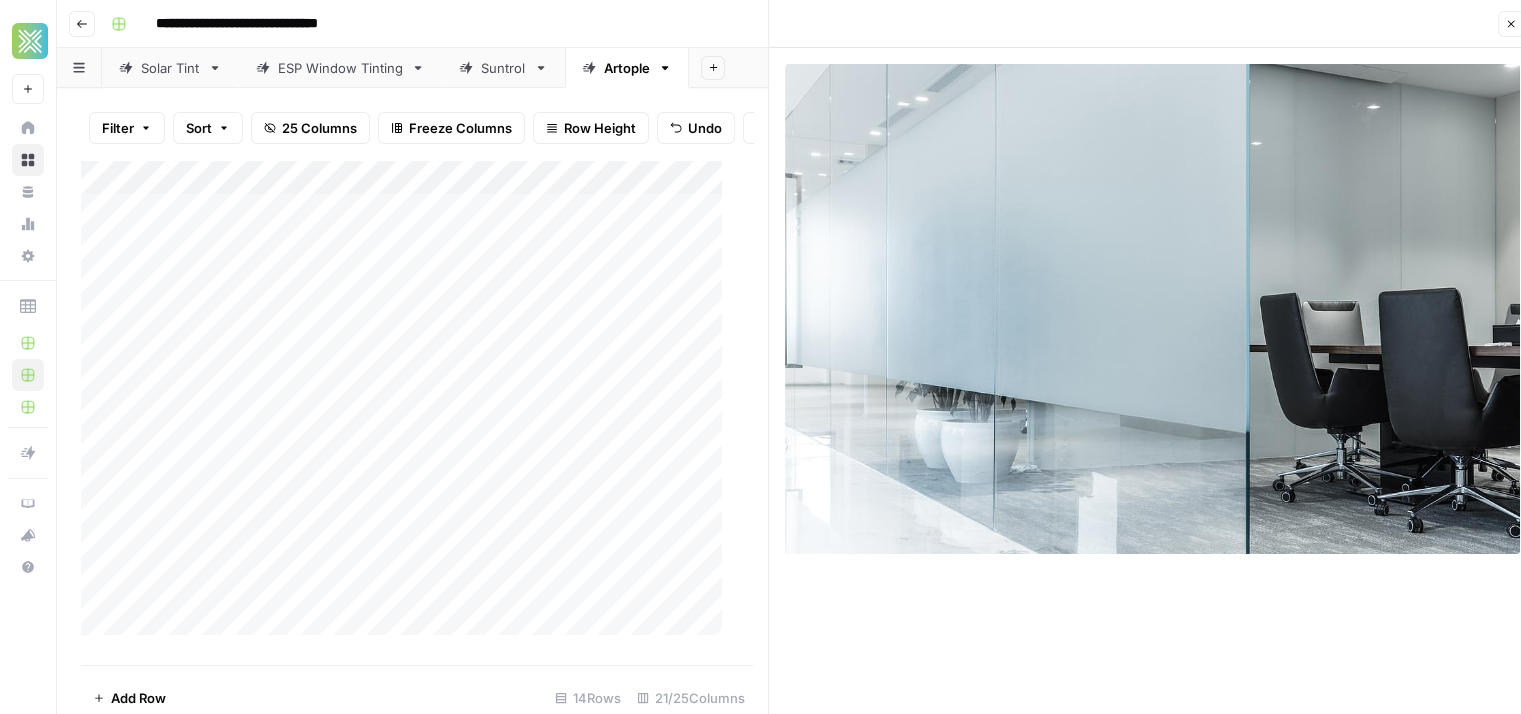 click on "Add Column" at bounding box center [409, 406] 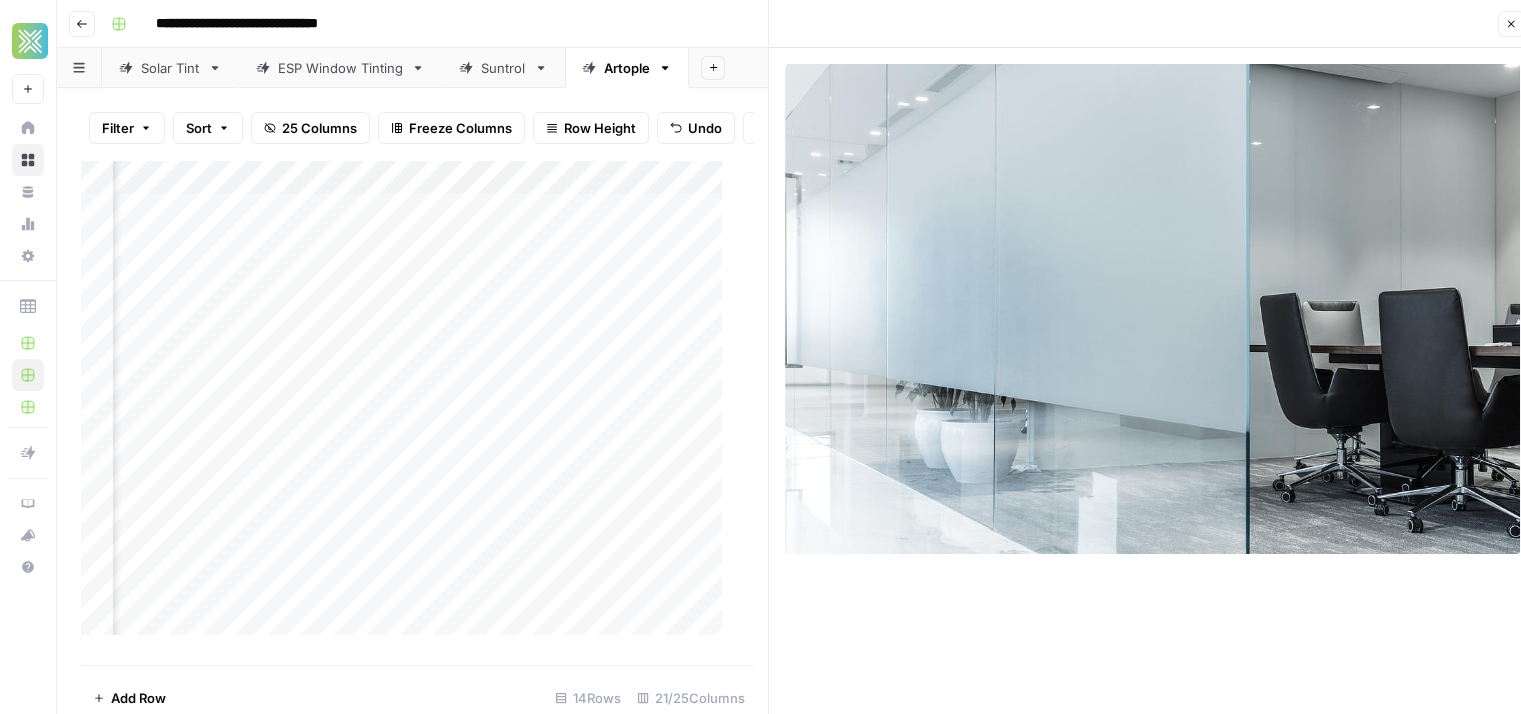 scroll, scrollTop: 0, scrollLeft: 4326, axis: horizontal 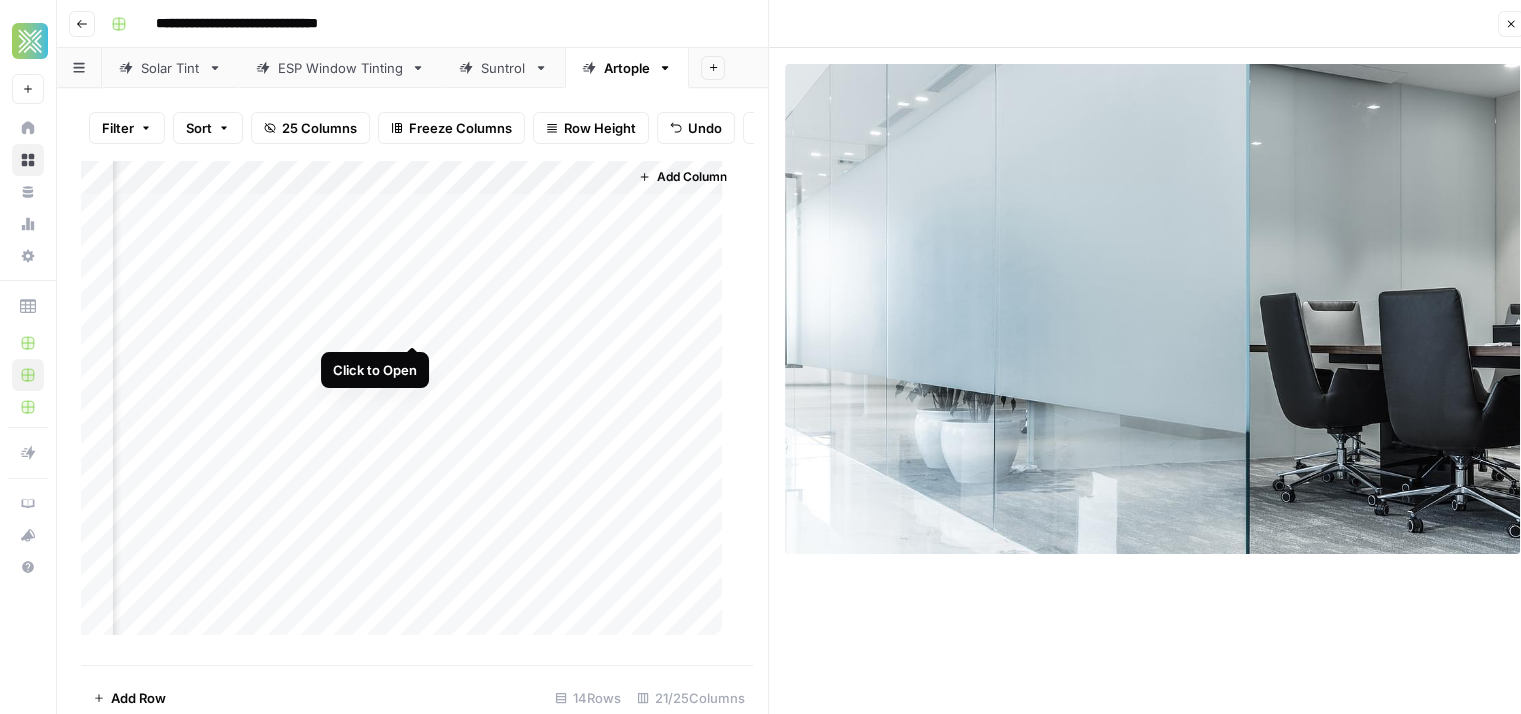 click on "Add Column" at bounding box center [409, 406] 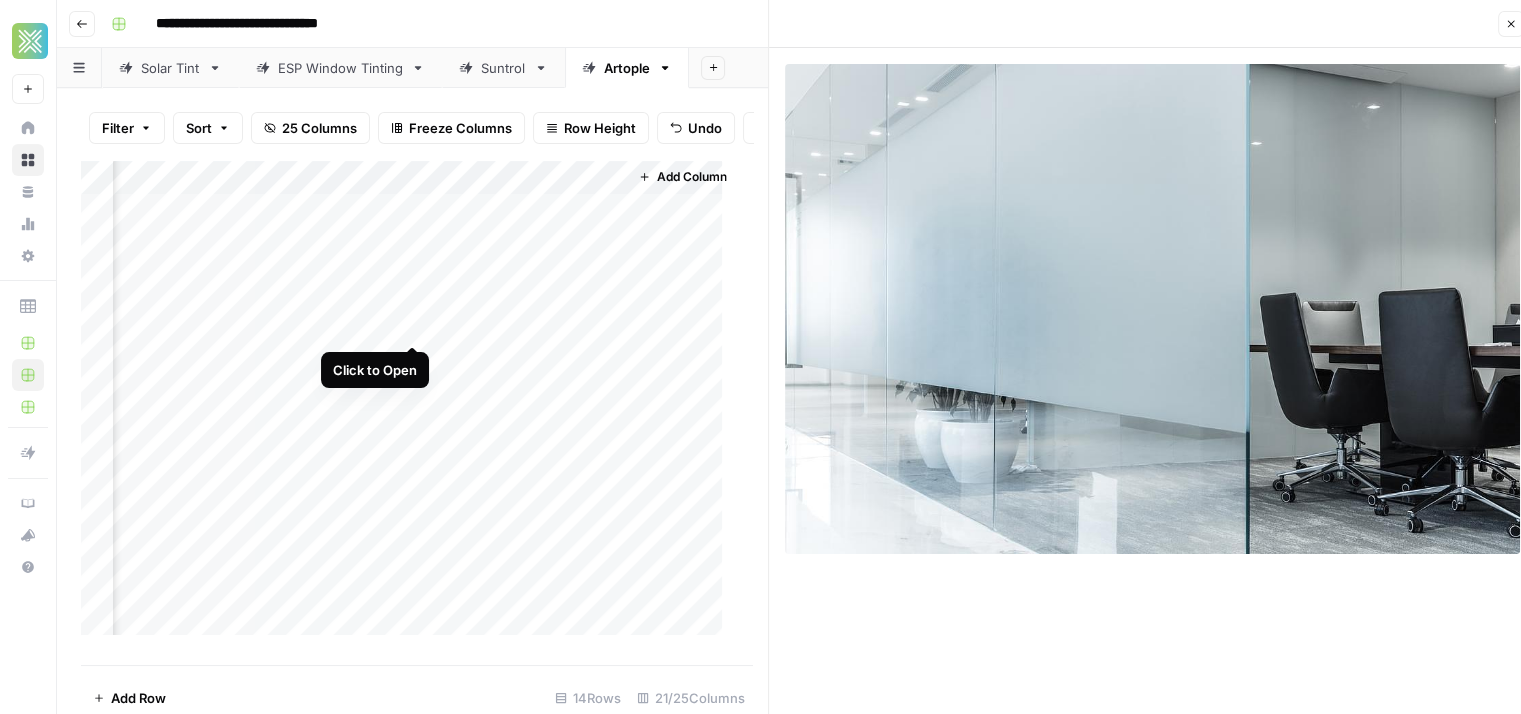 click on "Add Column" at bounding box center [409, 406] 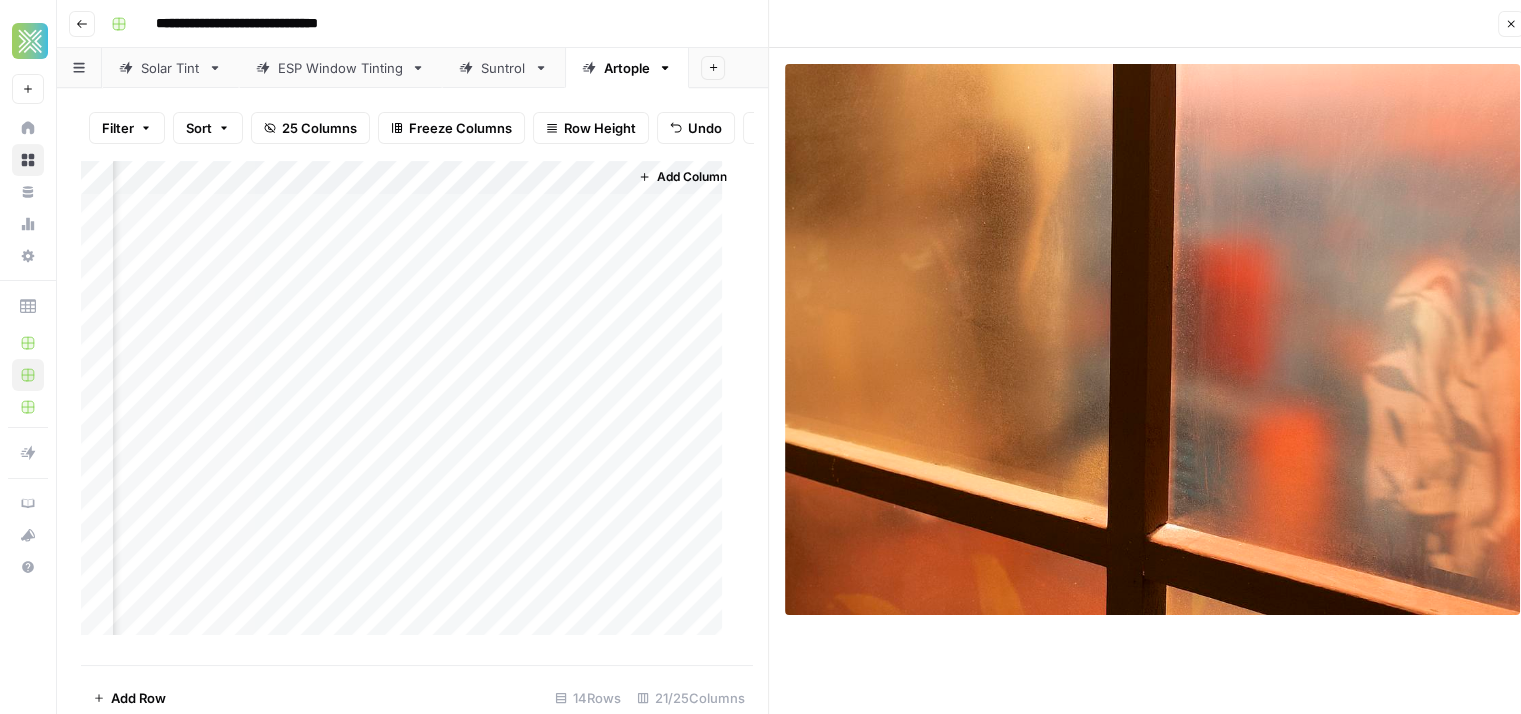 click on "Add Column" at bounding box center [409, 406] 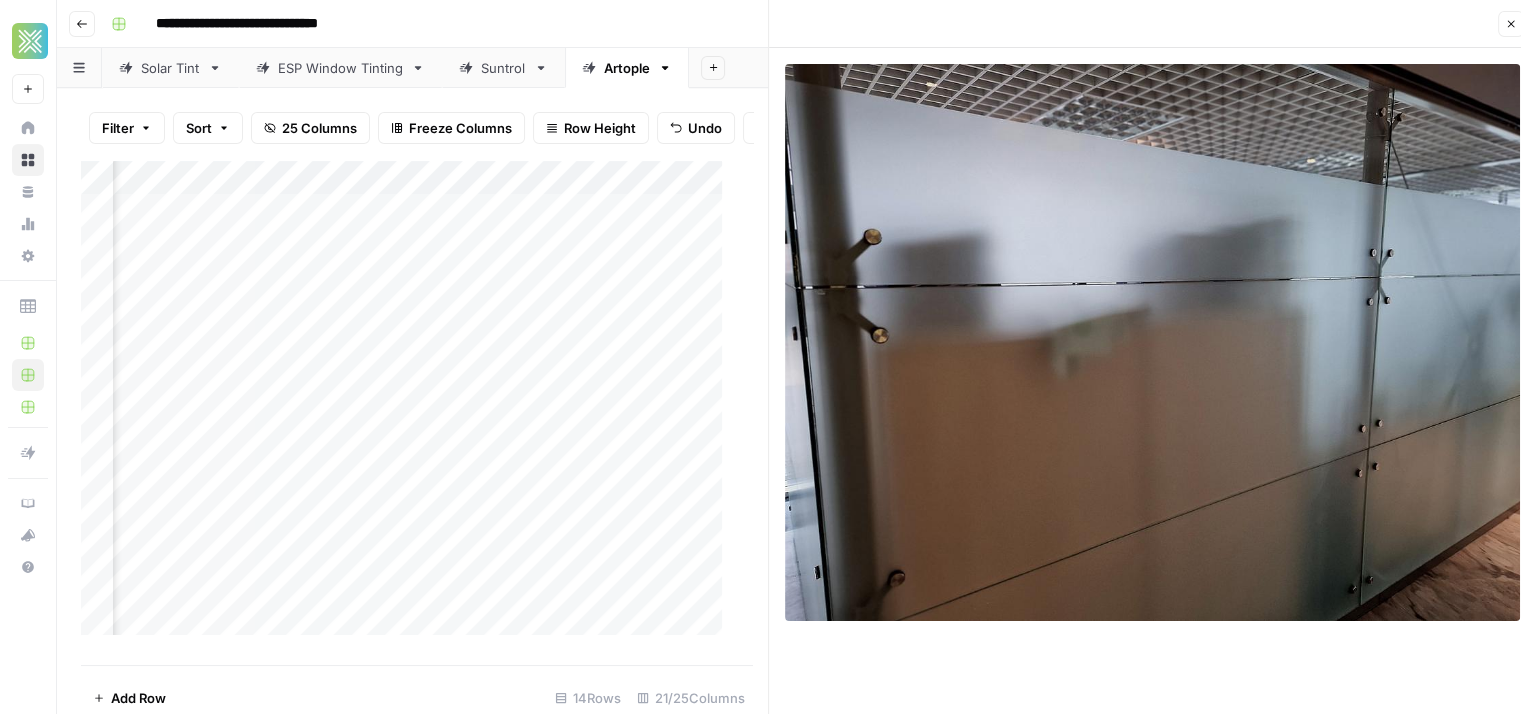 scroll, scrollTop: 0, scrollLeft: 0, axis: both 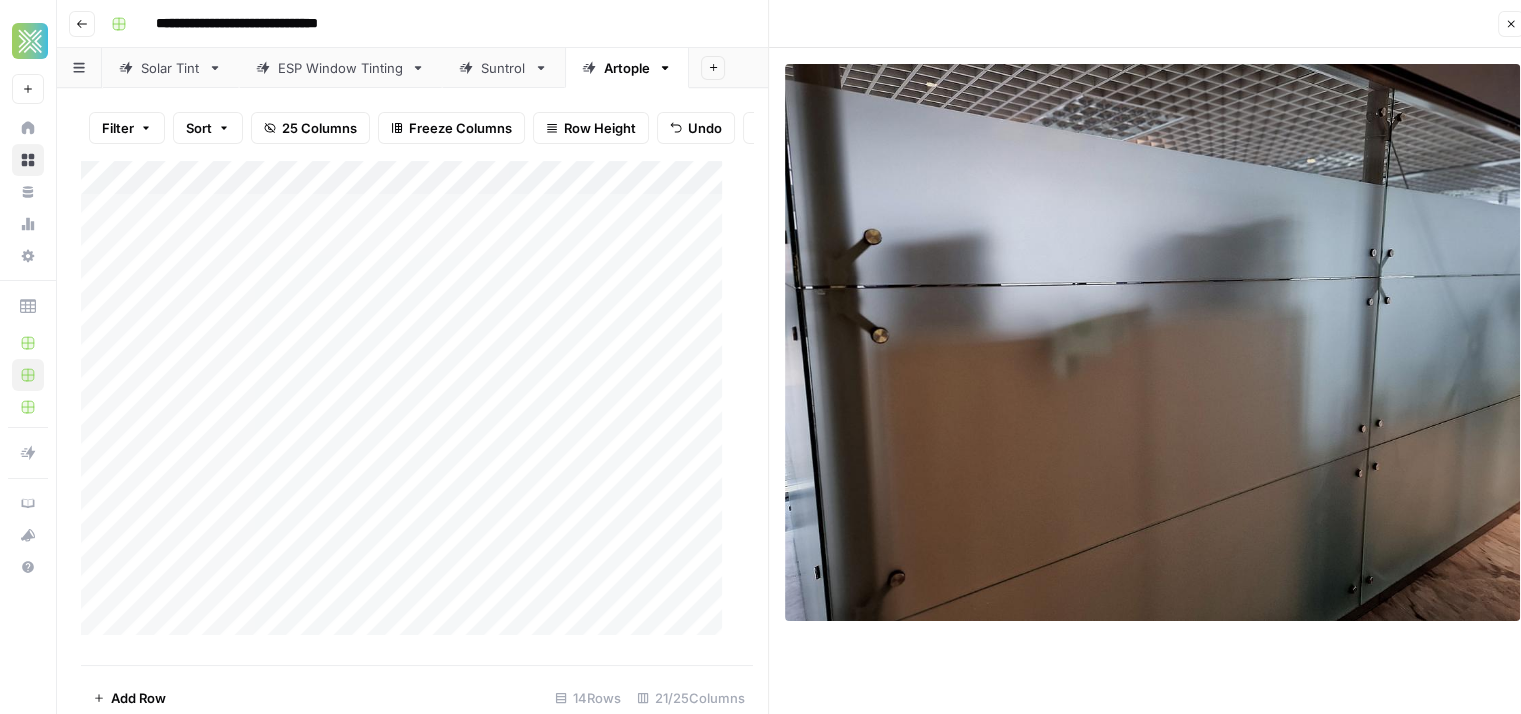 click on "Add Column" at bounding box center (409, 406) 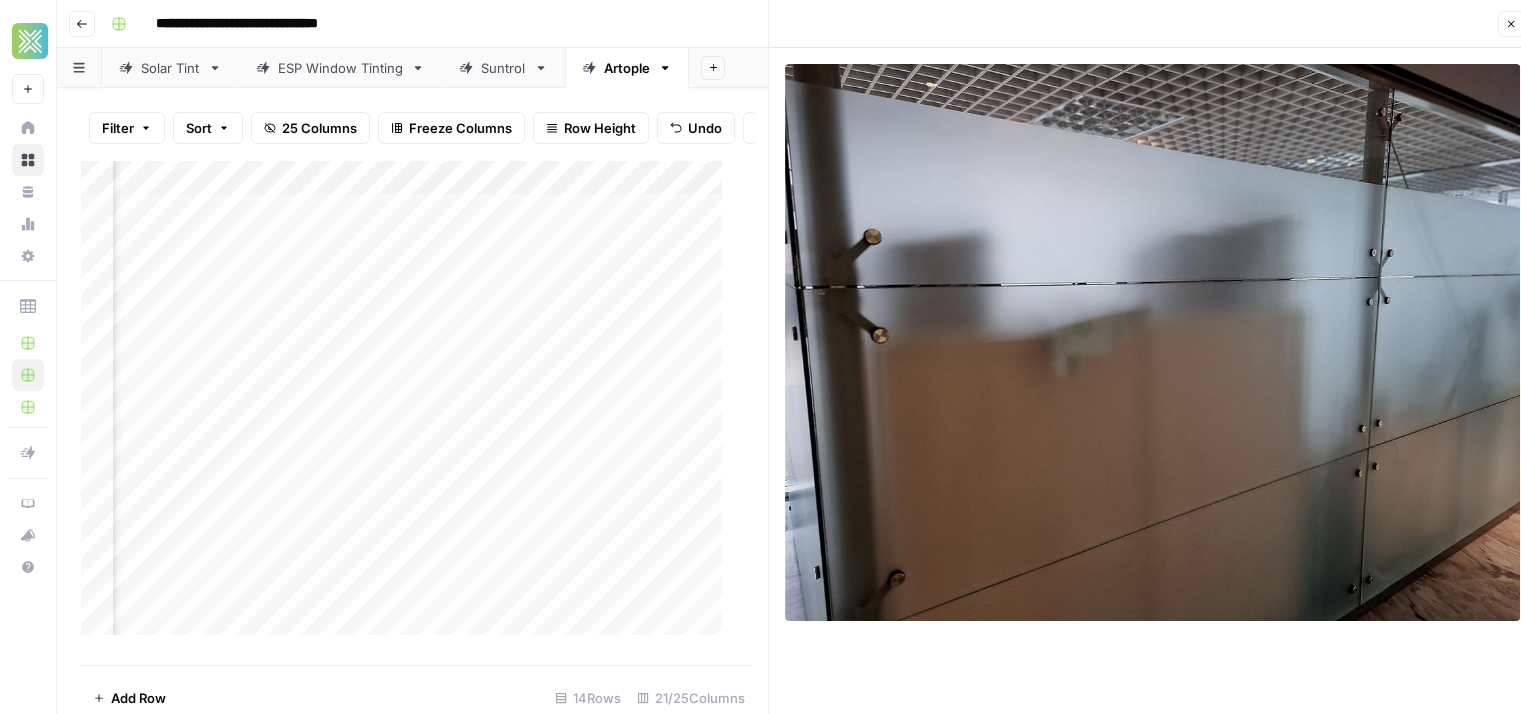 scroll, scrollTop: 0, scrollLeft: 872, axis: horizontal 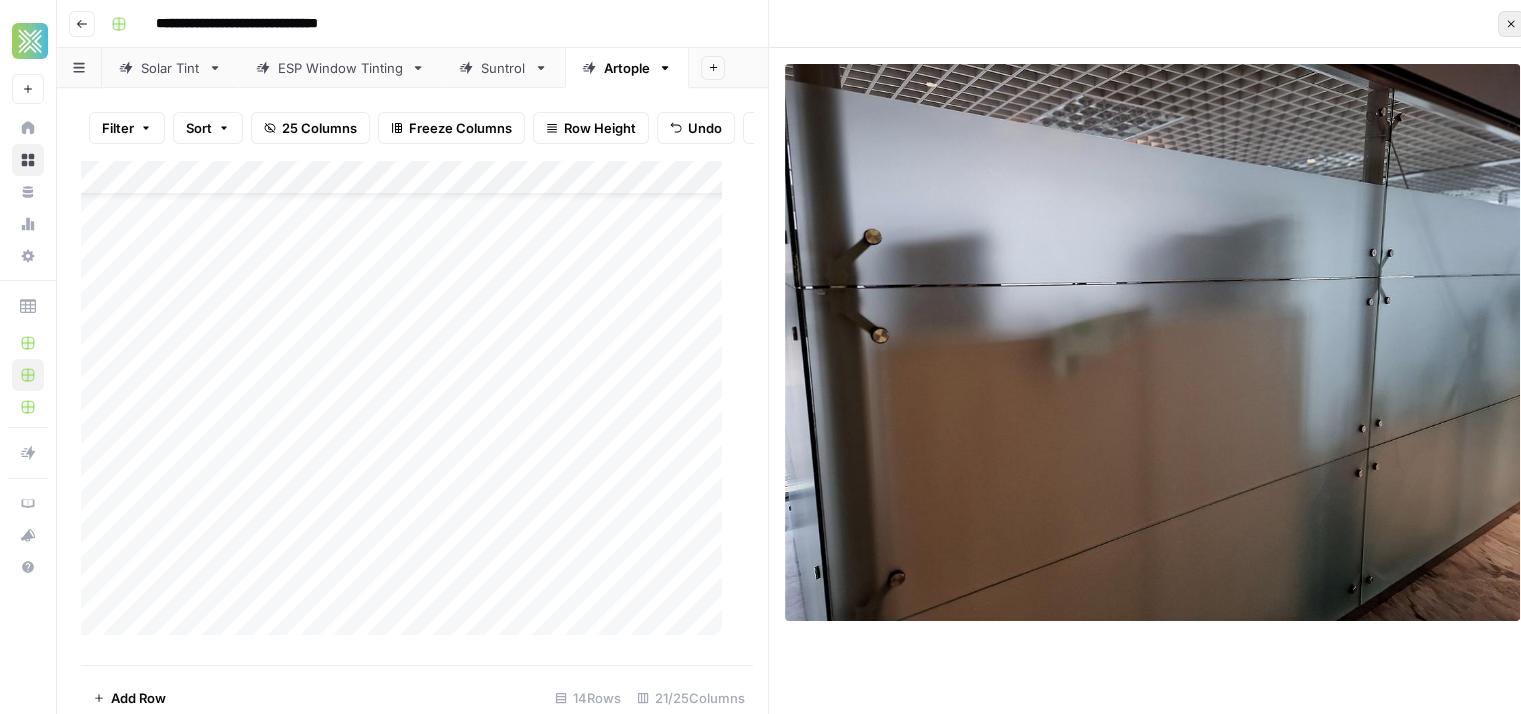 click 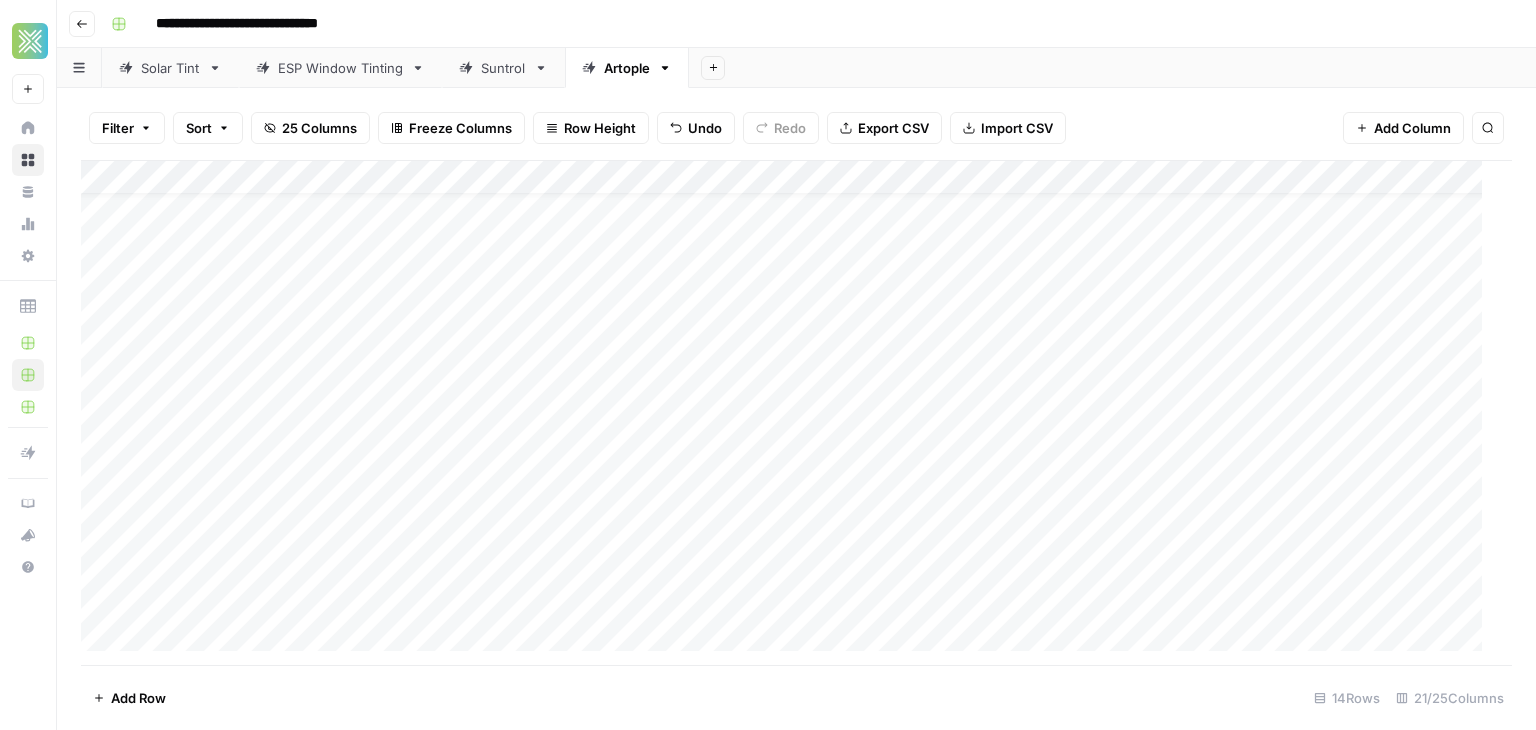 scroll, scrollTop: 52, scrollLeft: 0, axis: vertical 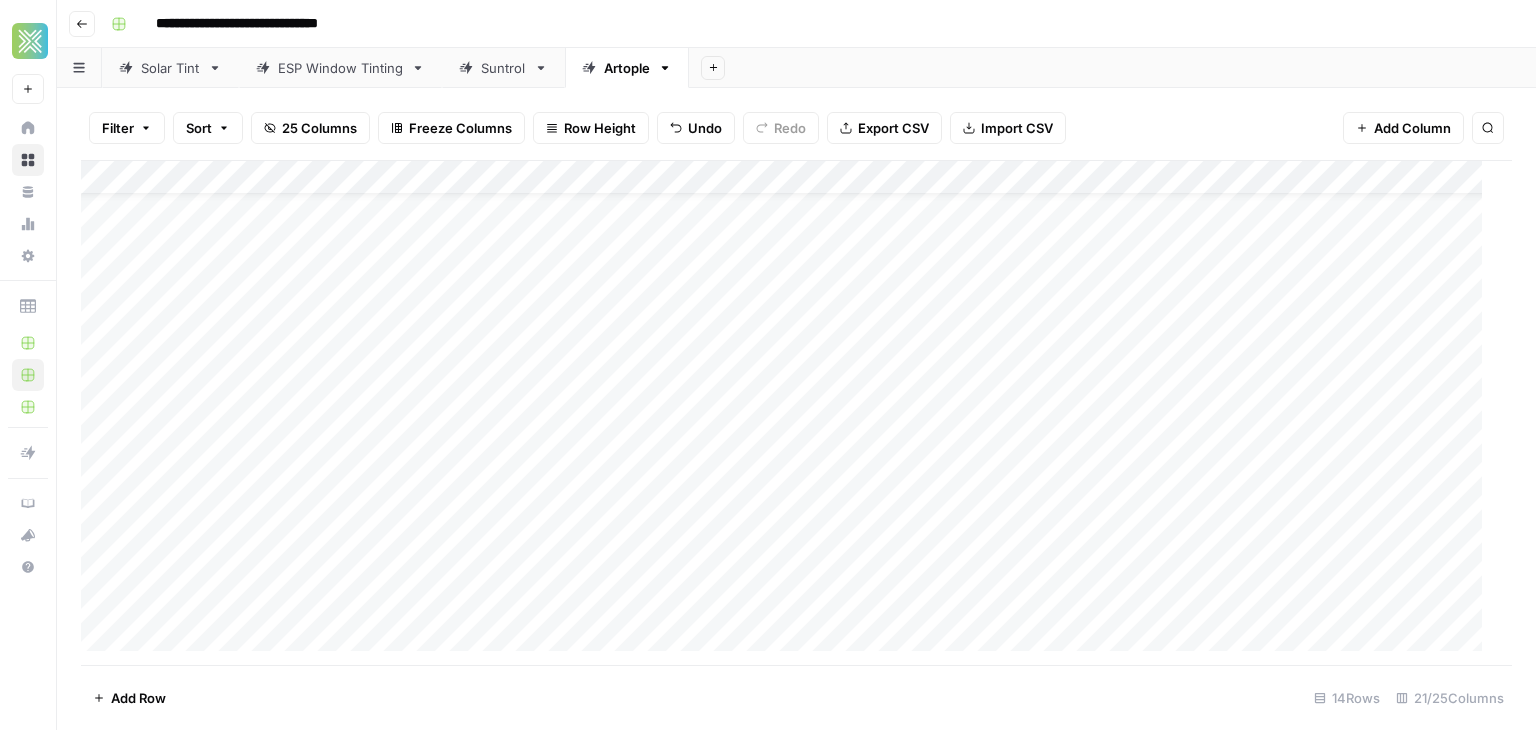click on "Add Column" at bounding box center [789, 413] 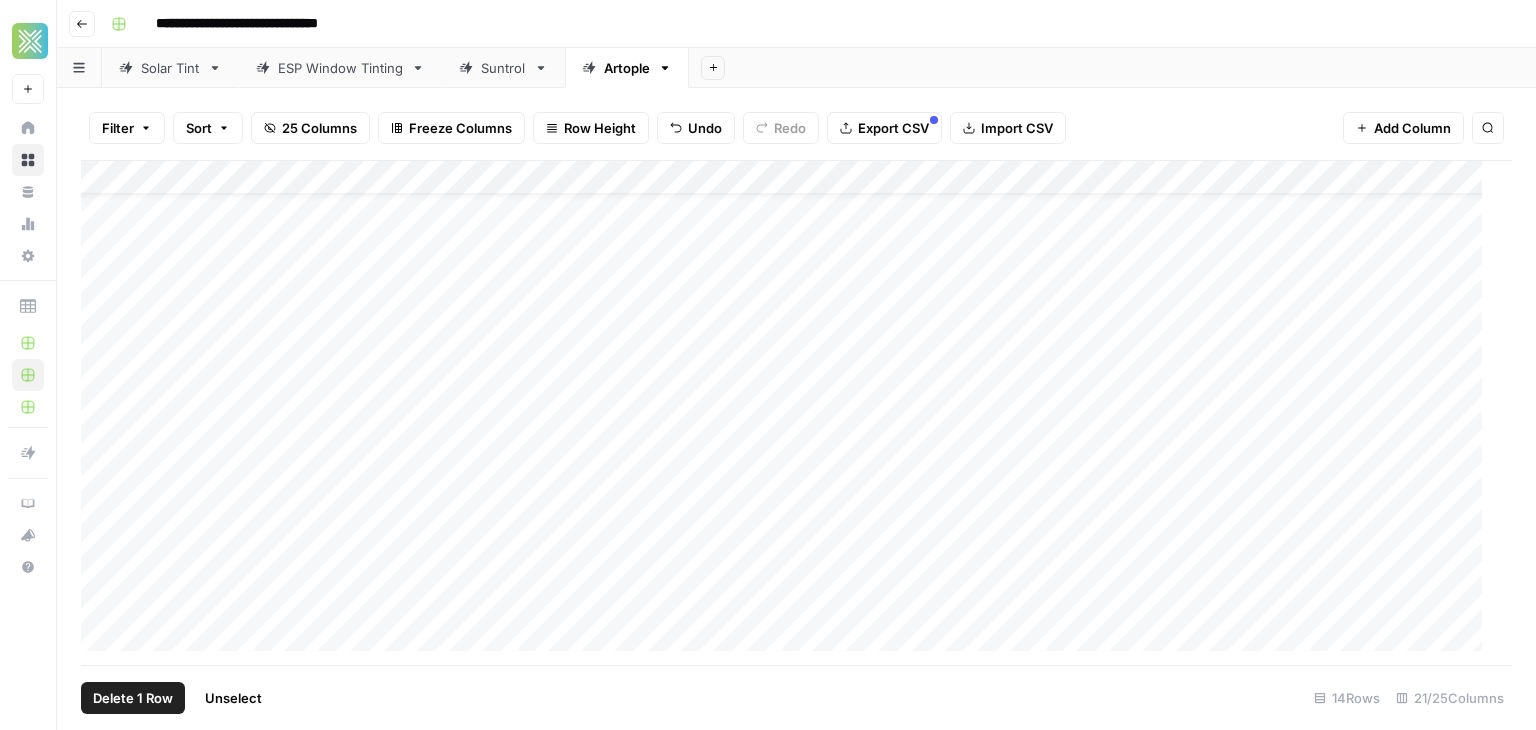 scroll, scrollTop: 0, scrollLeft: 0, axis: both 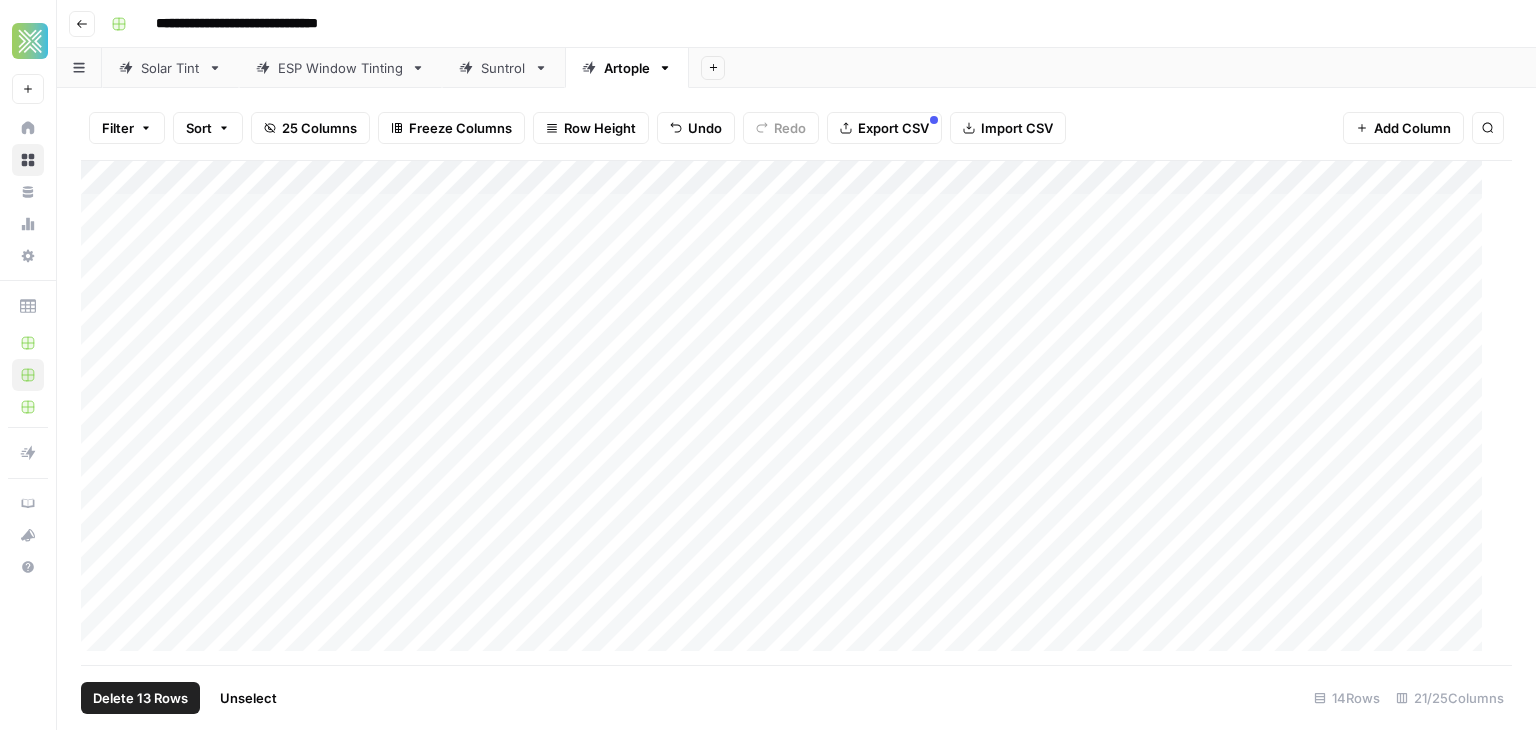 click on "Add Column" at bounding box center (789, 413) 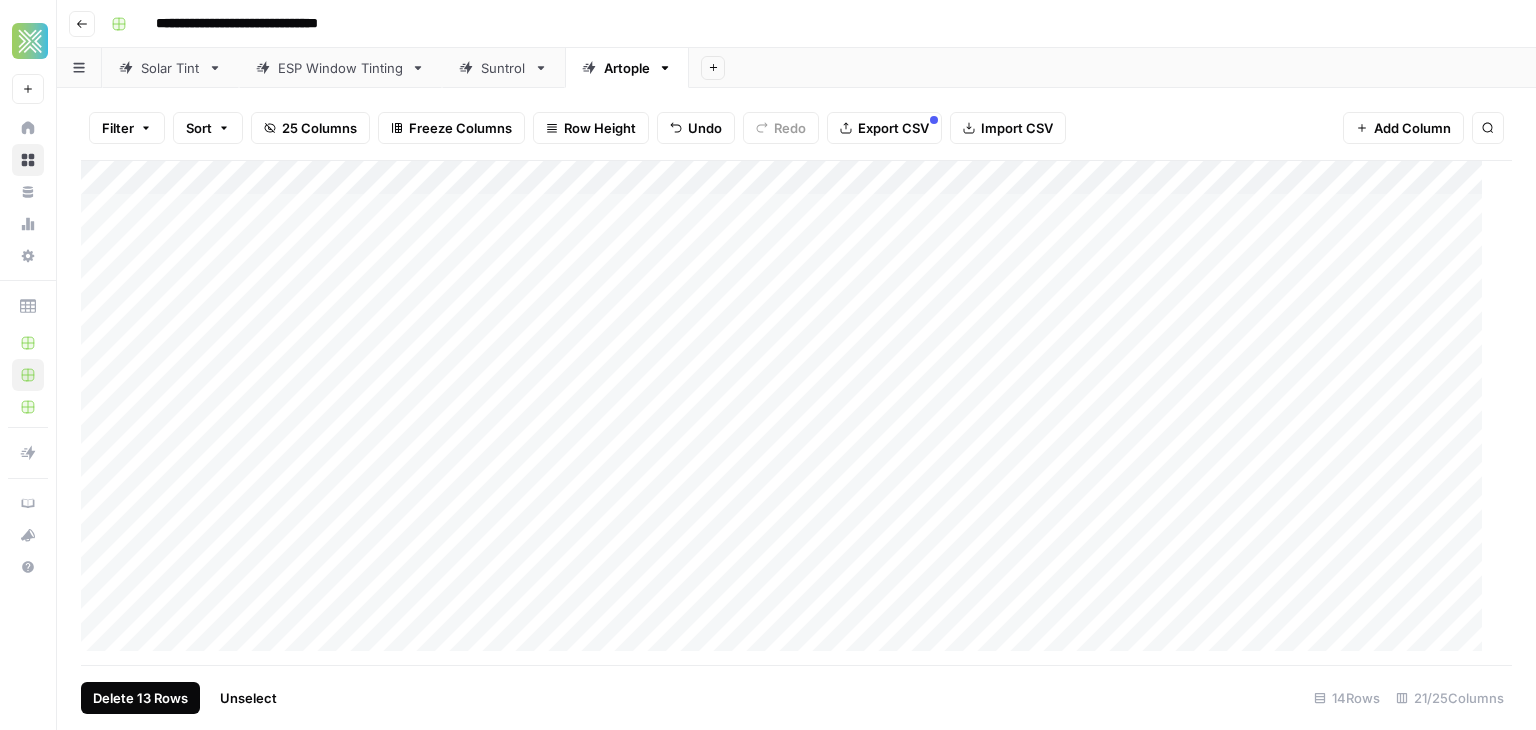 click on "Delete 13 Rows" at bounding box center [140, 698] 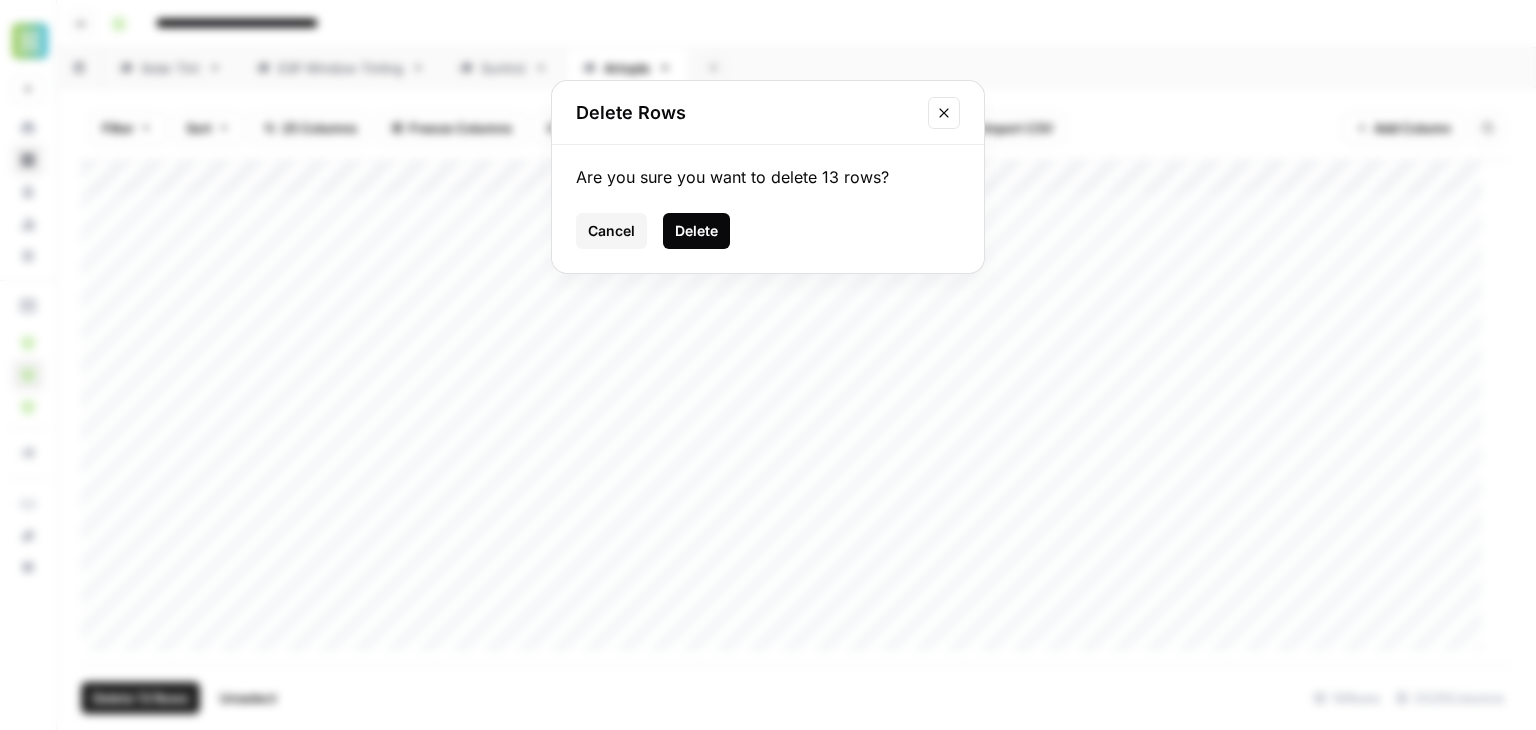 click on "Delete" at bounding box center [696, 231] 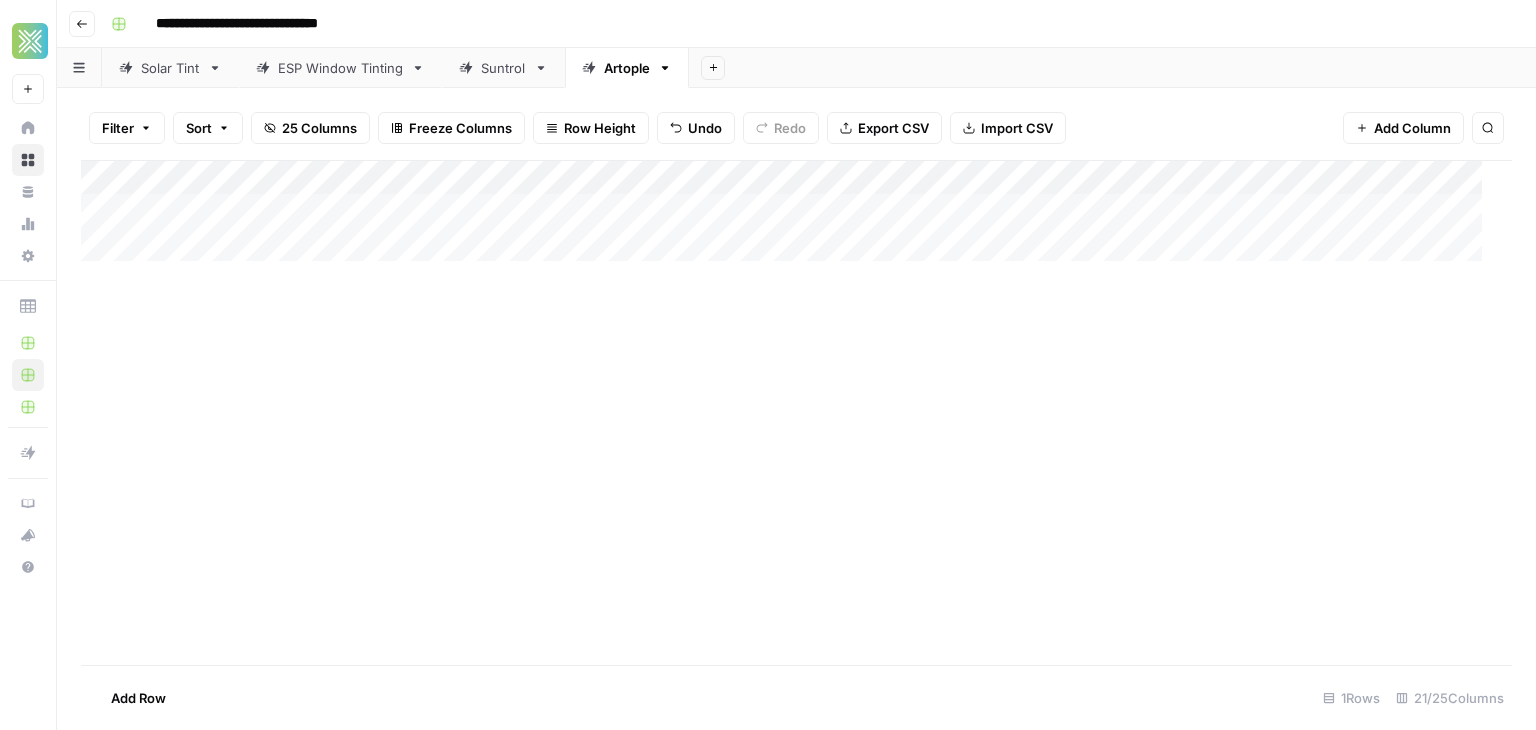 scroll, scrollTop: 0, scrollLeft: 0, axis: both 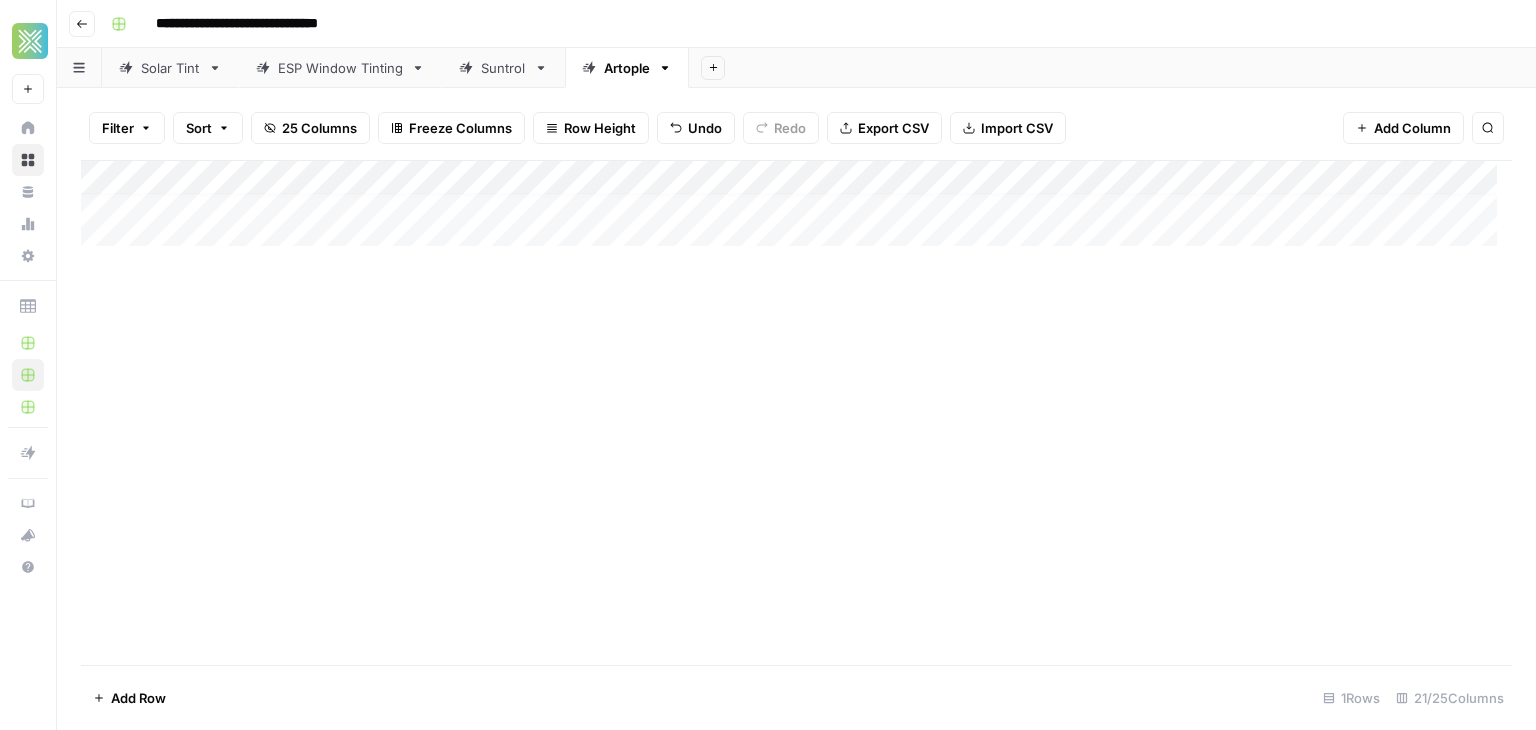 click on "Add Column" at bounding box center [796, 211] 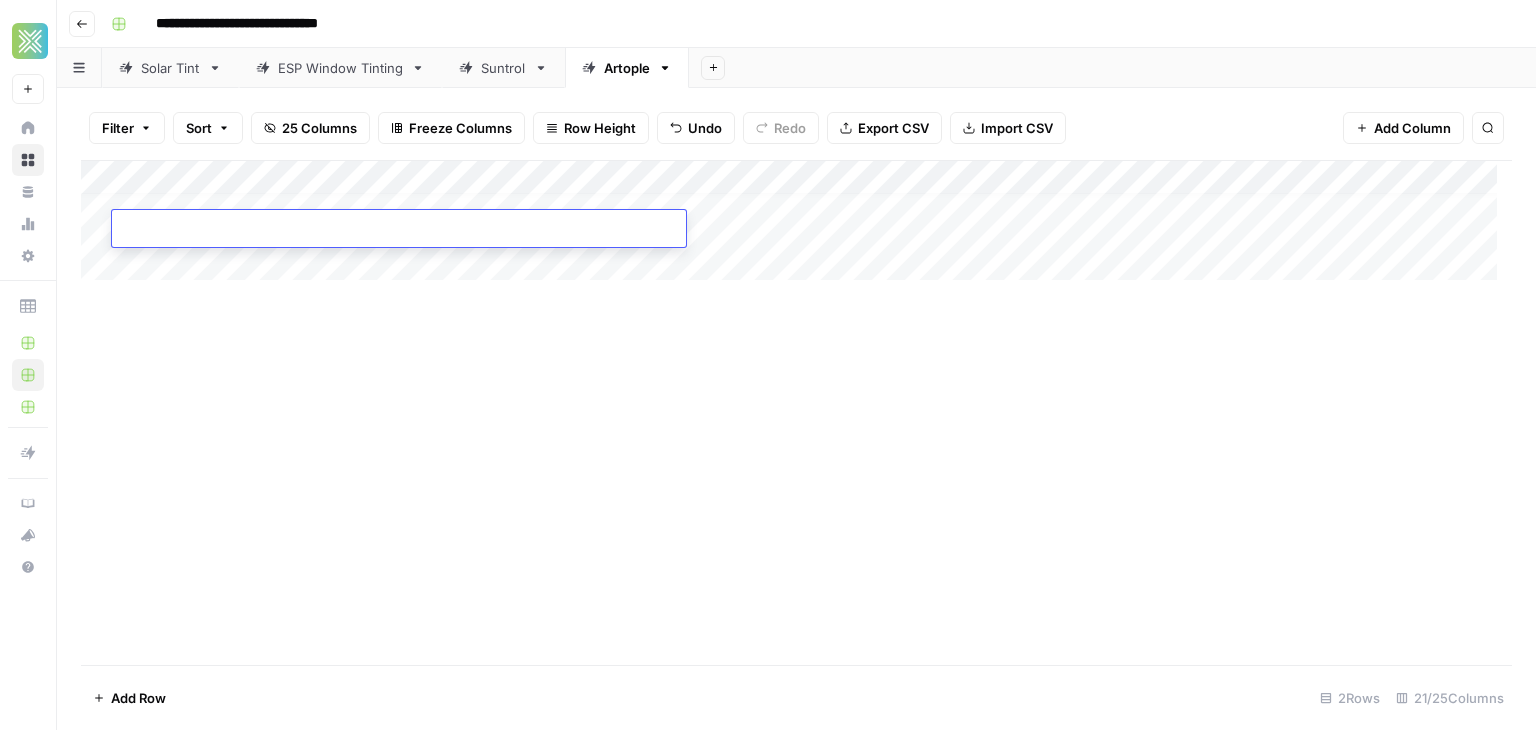 type on "**********" 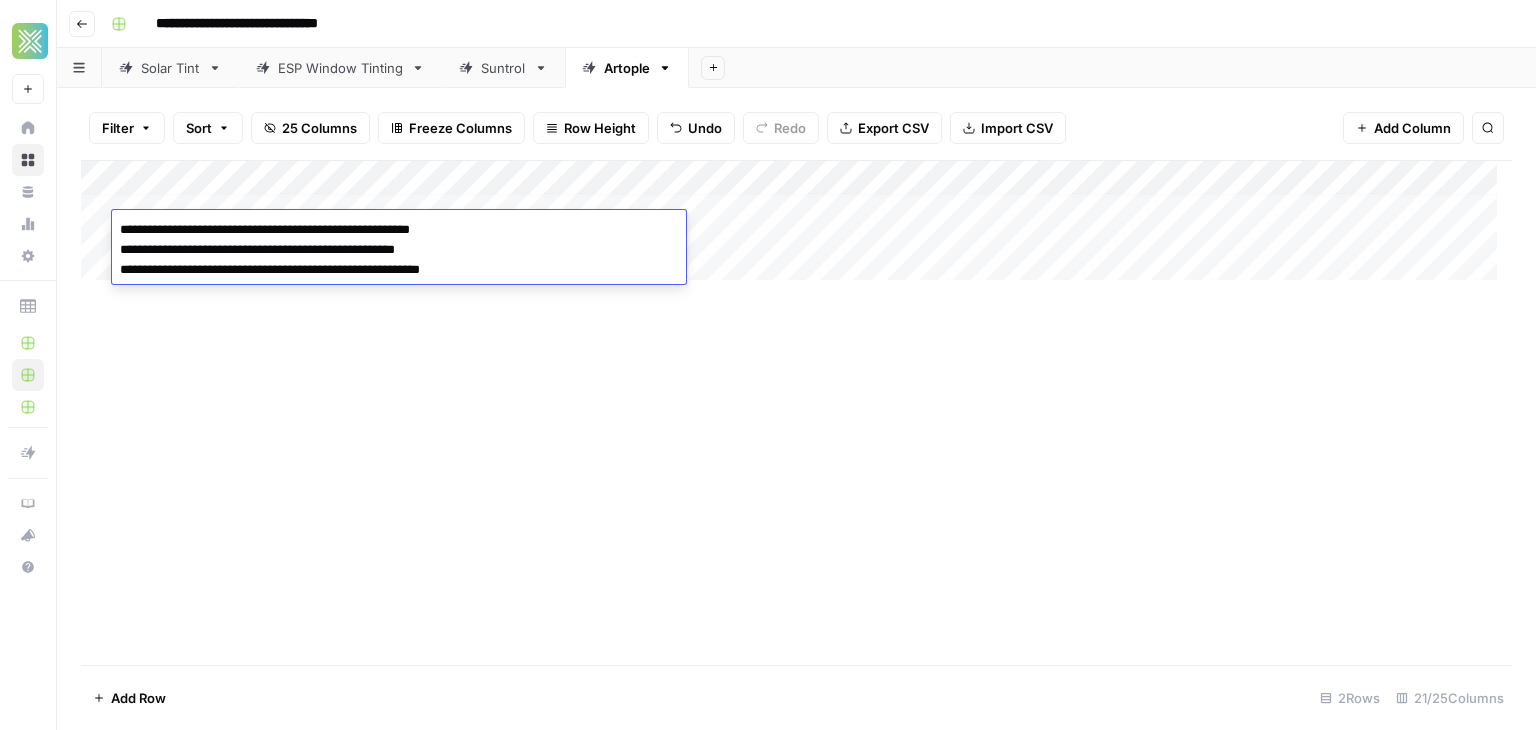 type 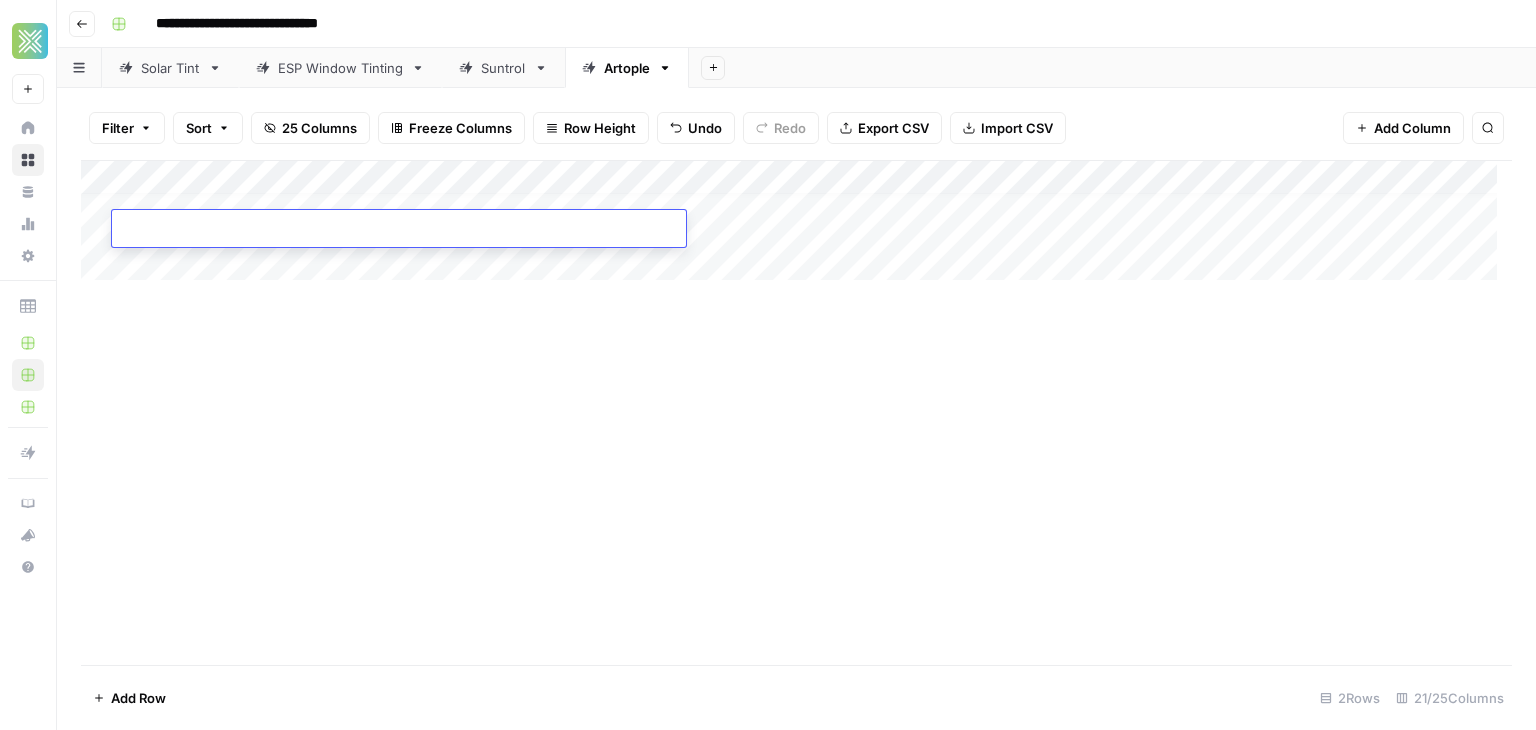 click on "Add Column" at bounding box center [796, 412] 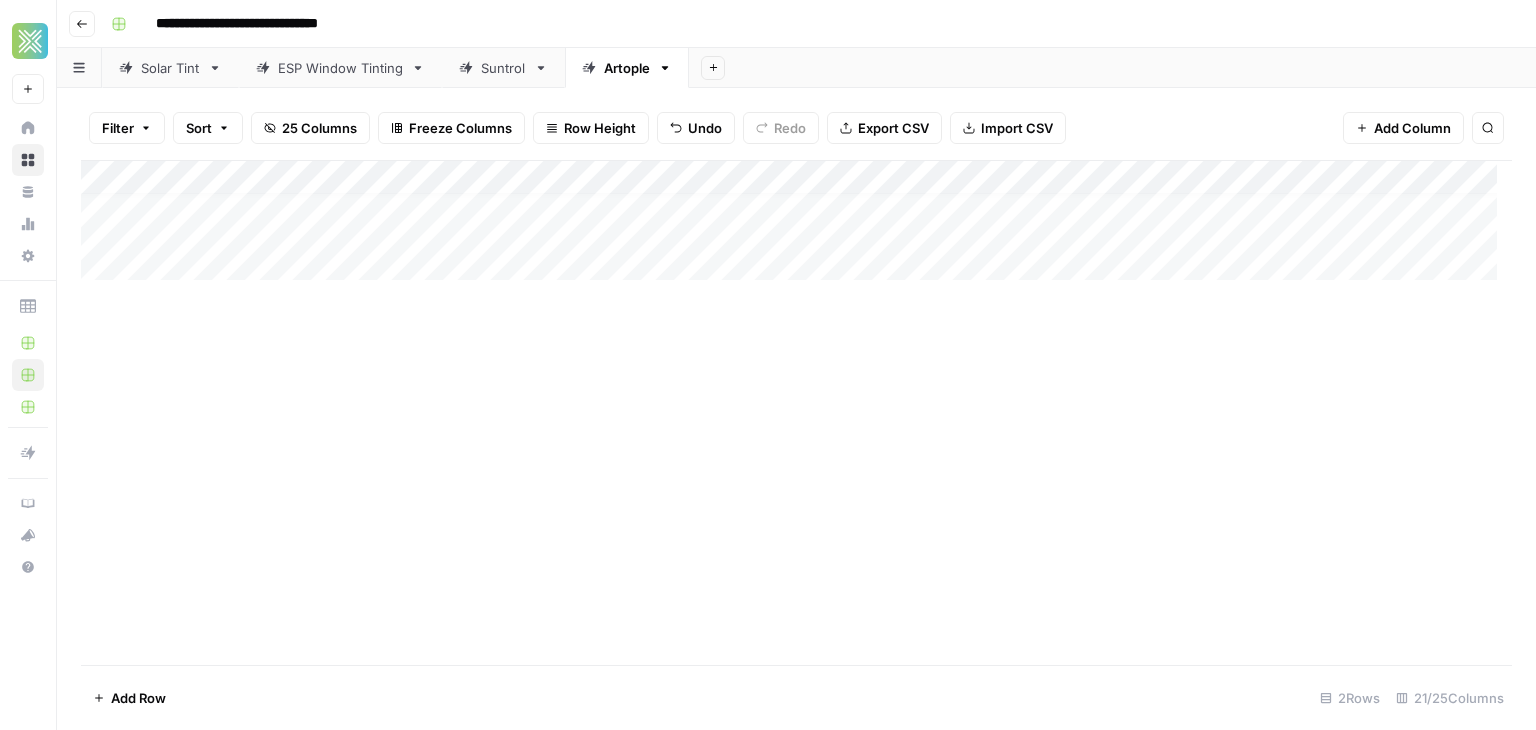 click on "Add Column" at bounding box center (796, 228) 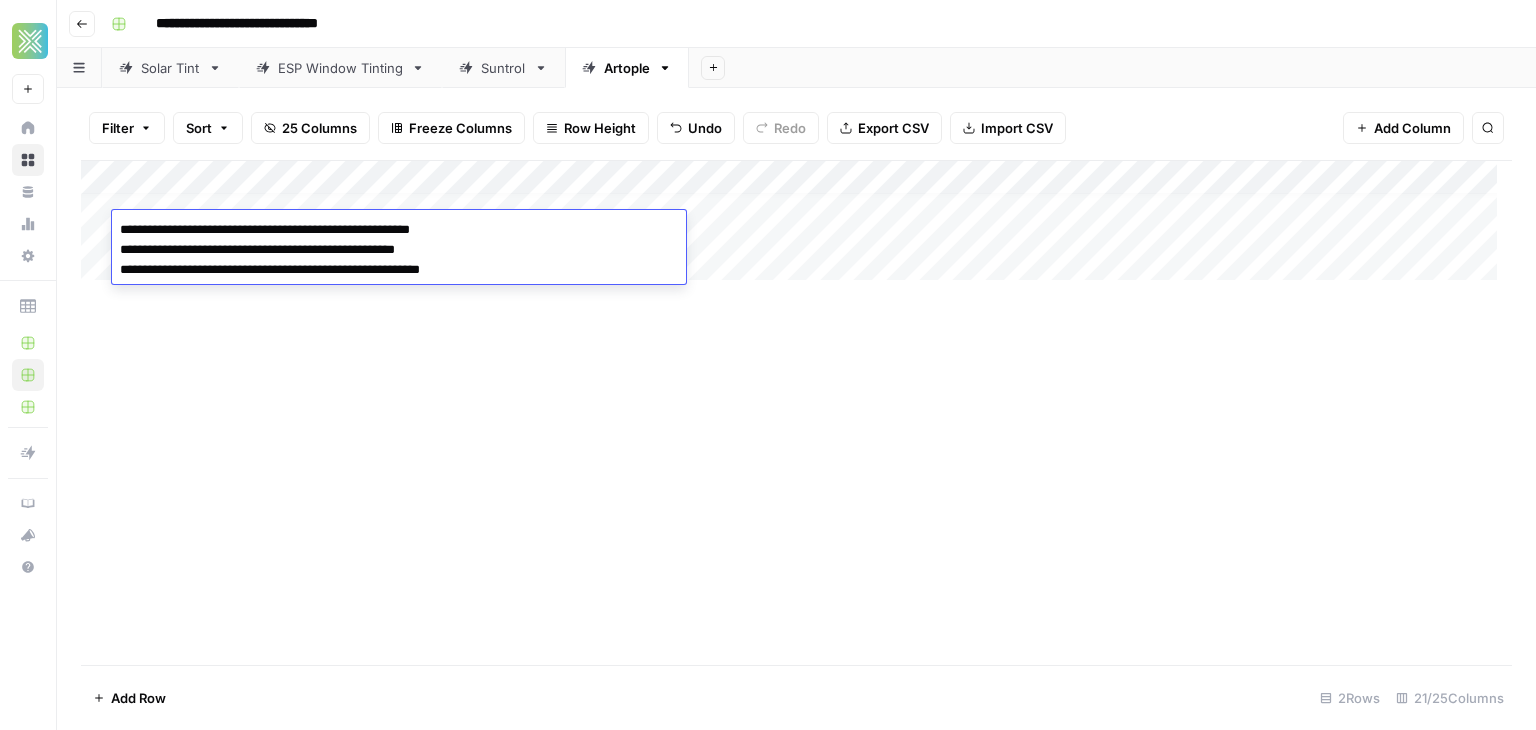 drag, startPoint x: 528, startPoint y: 269, endPoint x: 105, endPoint y: 243, distance: 423.7983 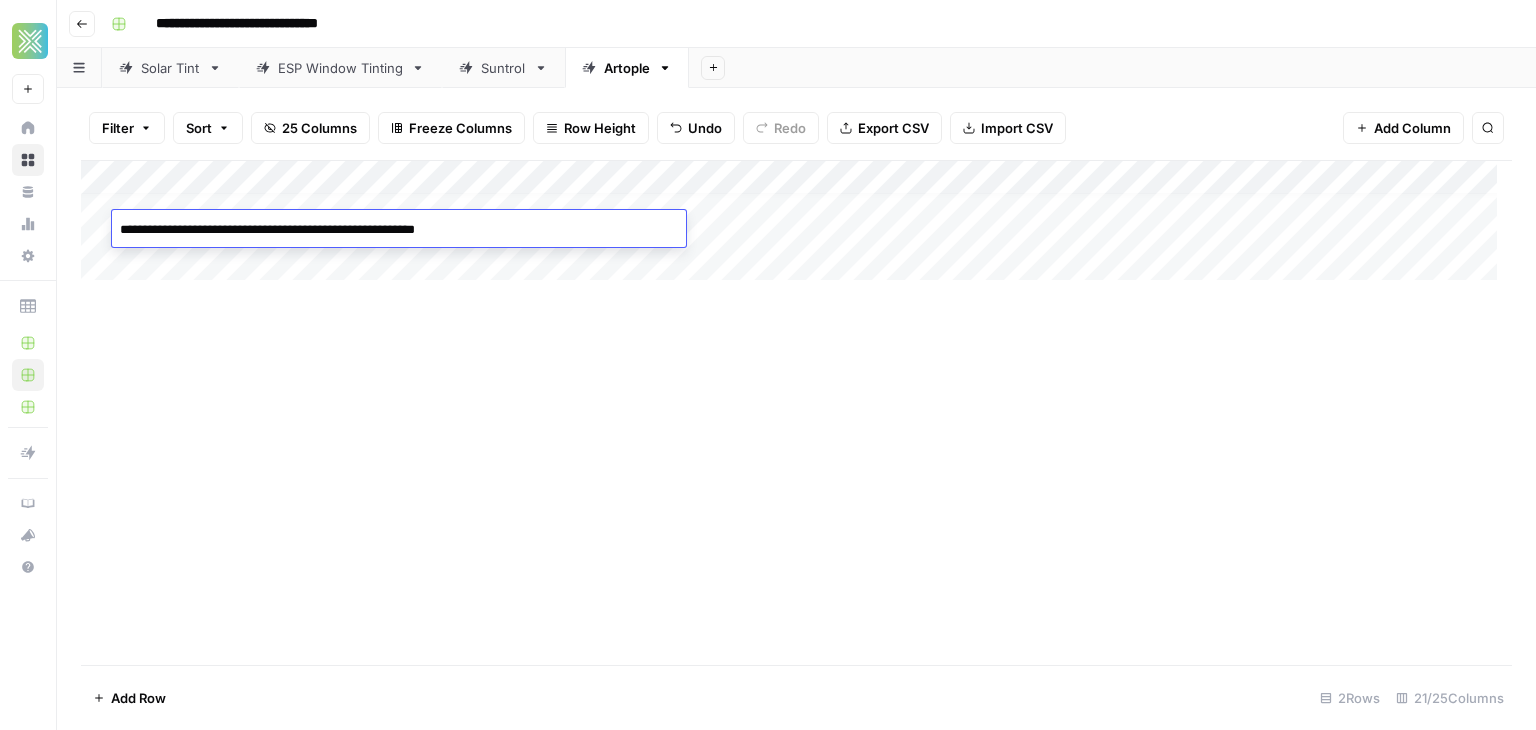 type on "**********" 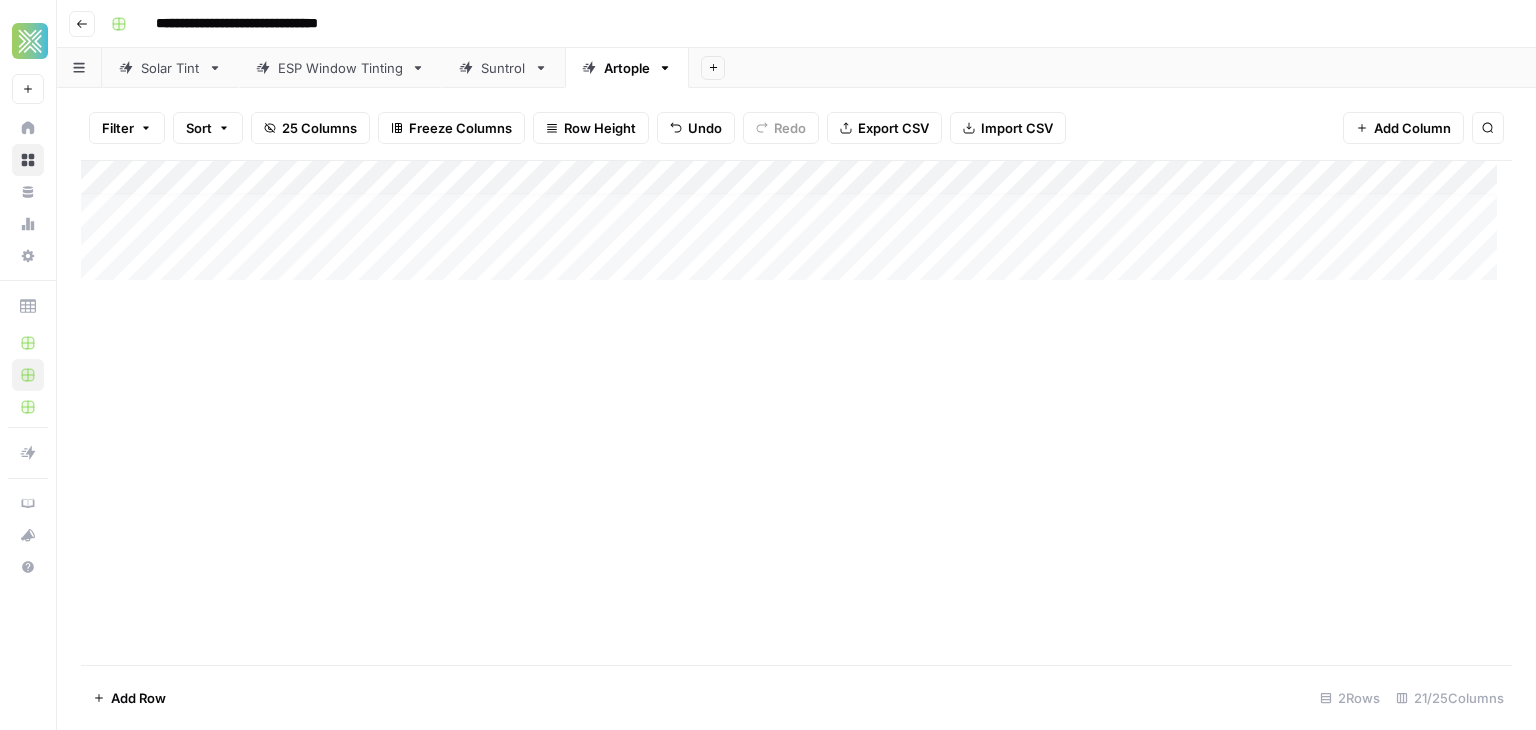 click on "Add Column" at bounding box center [796, 228] 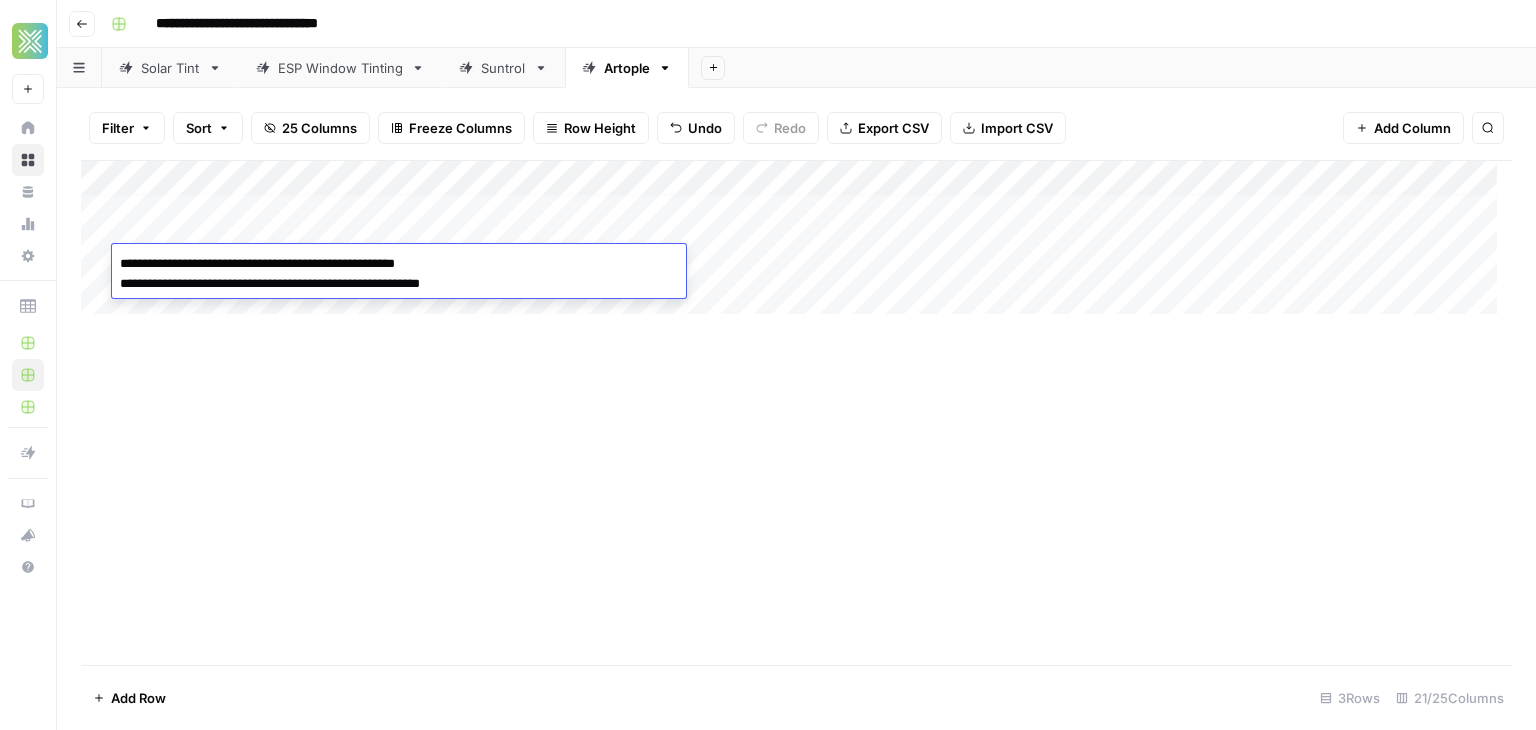 drag, startPoint x: 413, startPoint y: 297, endPoint x: 101, endPoint y: 297, distance: 312 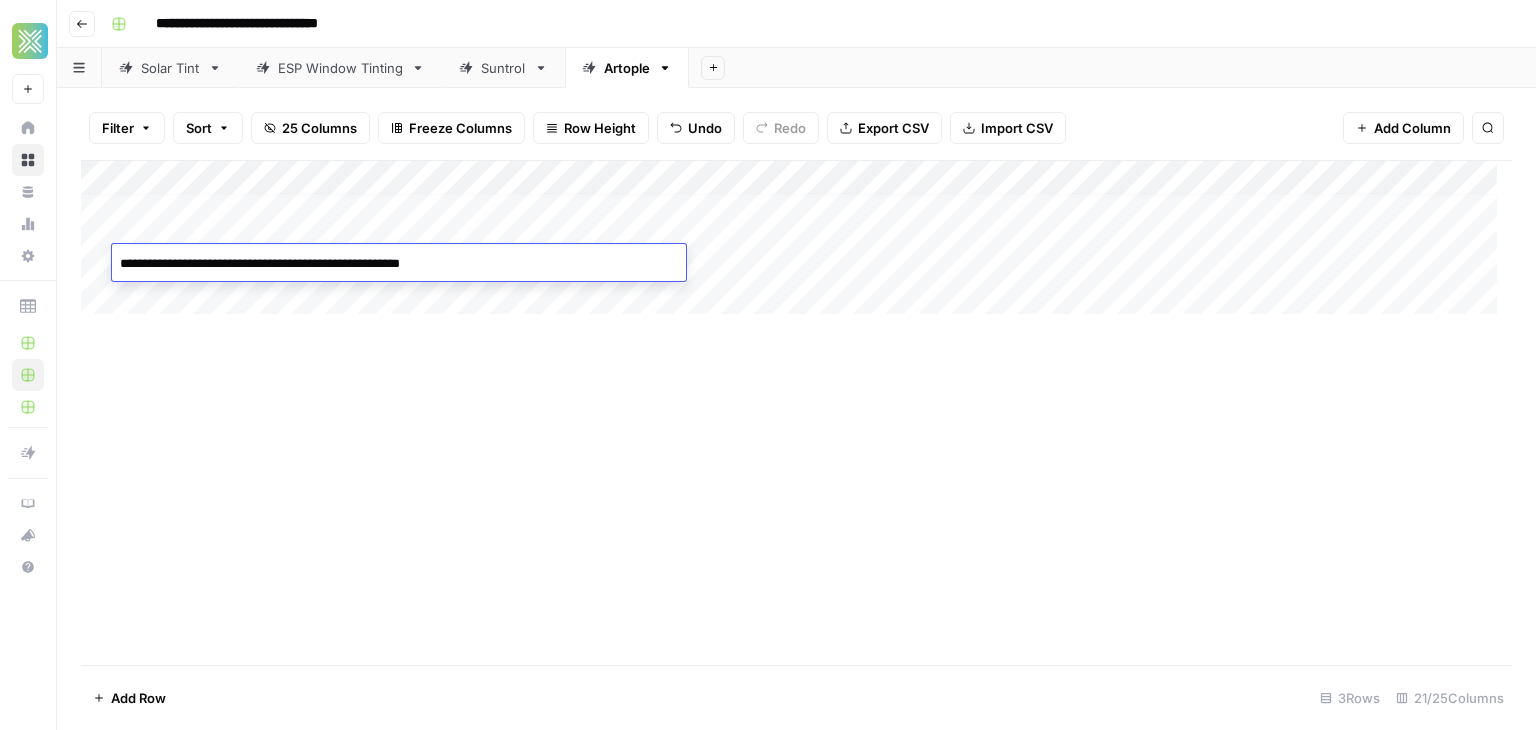type on "**********" 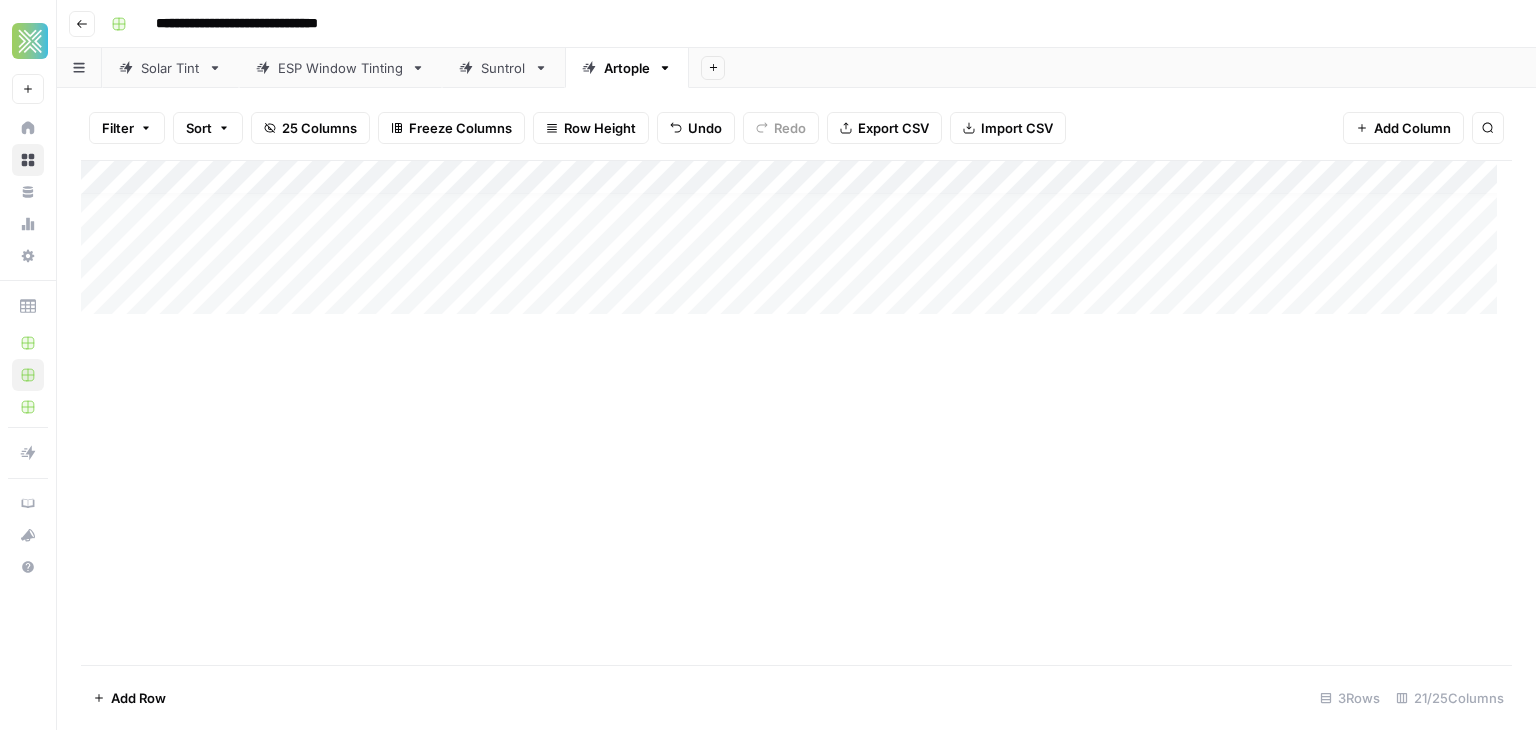 click on "Add Column" at bounding box center [796, 245] 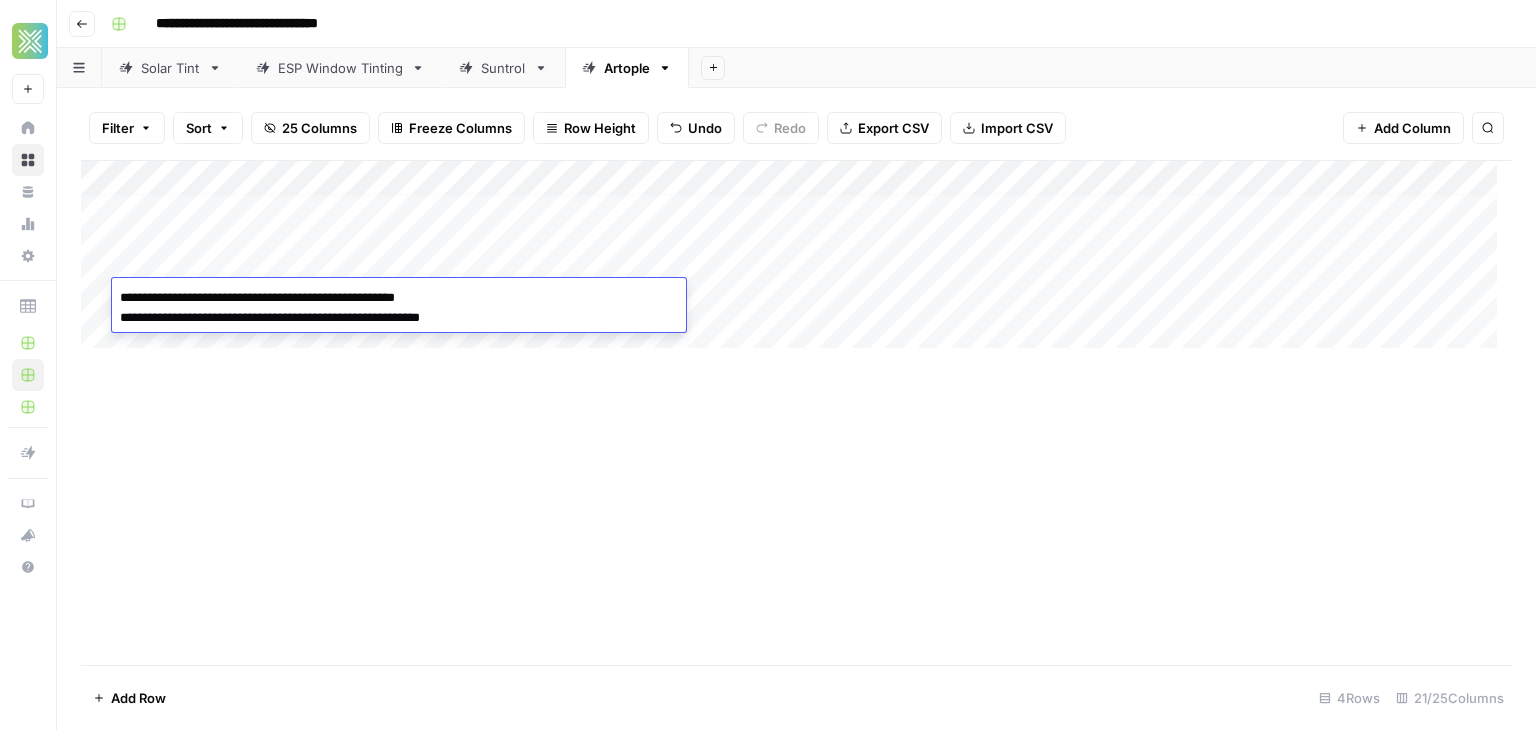 drag, startPoint x: 515, startPoint y: 292, endPoint x: 106, endPoint y: 288, distance: 409.01956 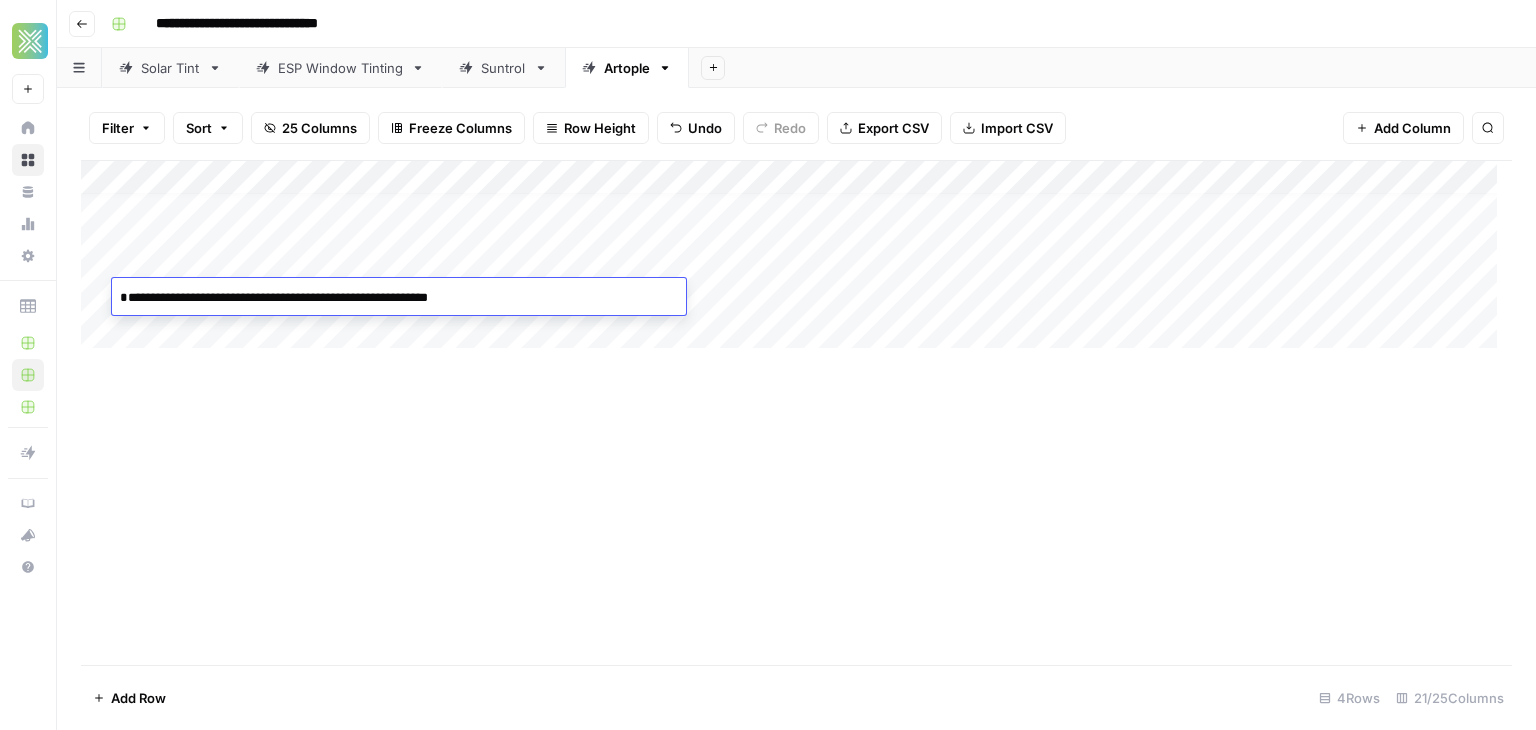 click on "**********" at bounding box center (399, 308) 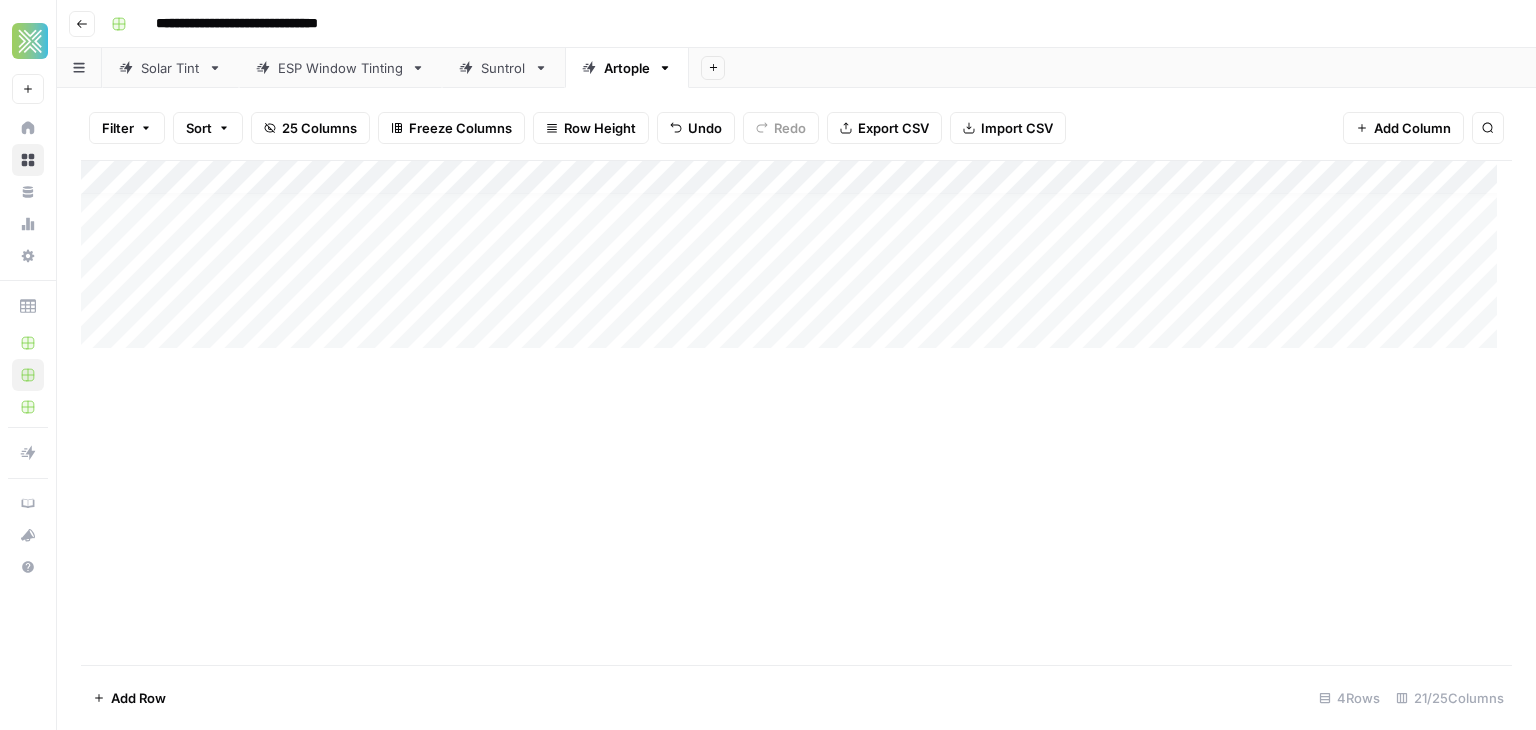 click on "Add Column" at bounding box center (796, 412) 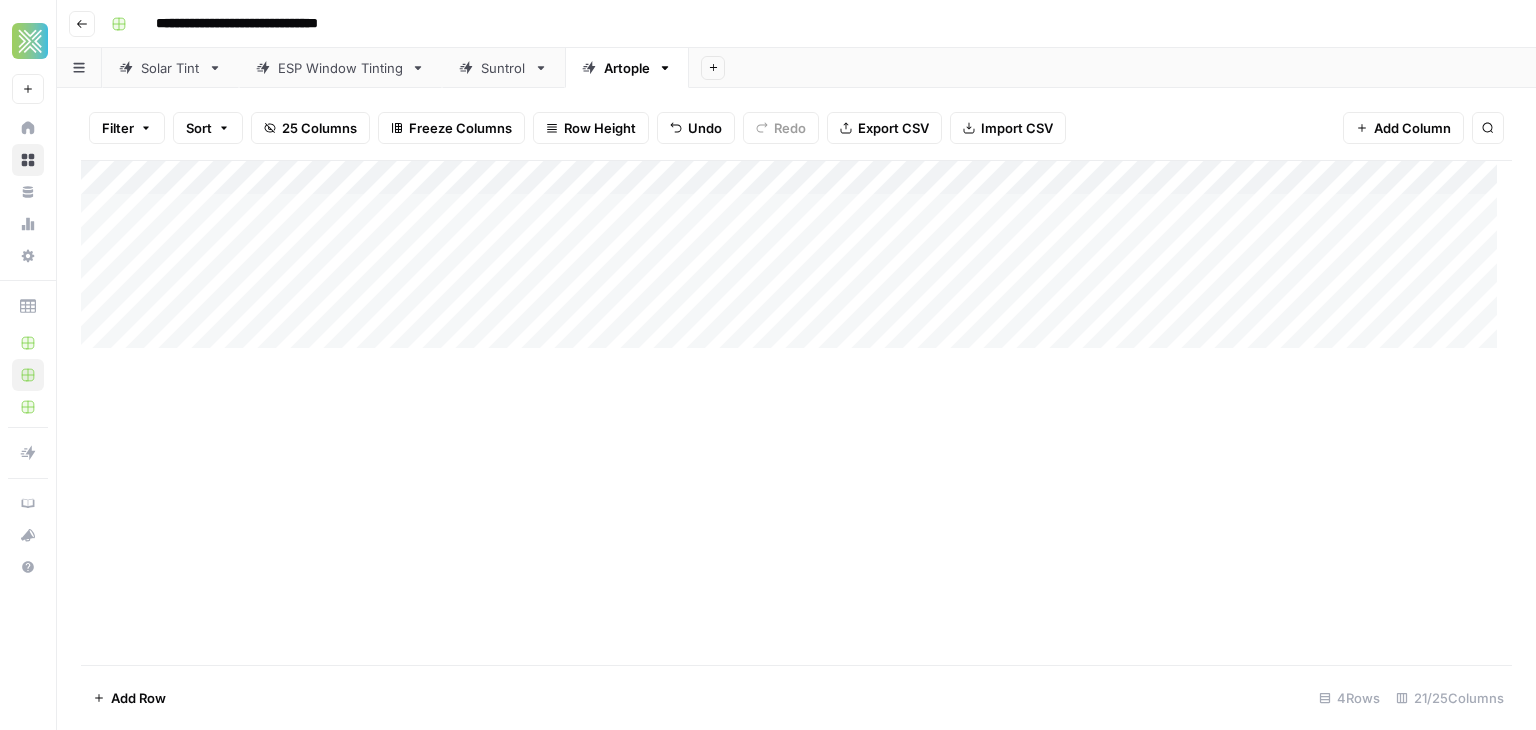 click on "Add Column" at bounding box center [796, 262] 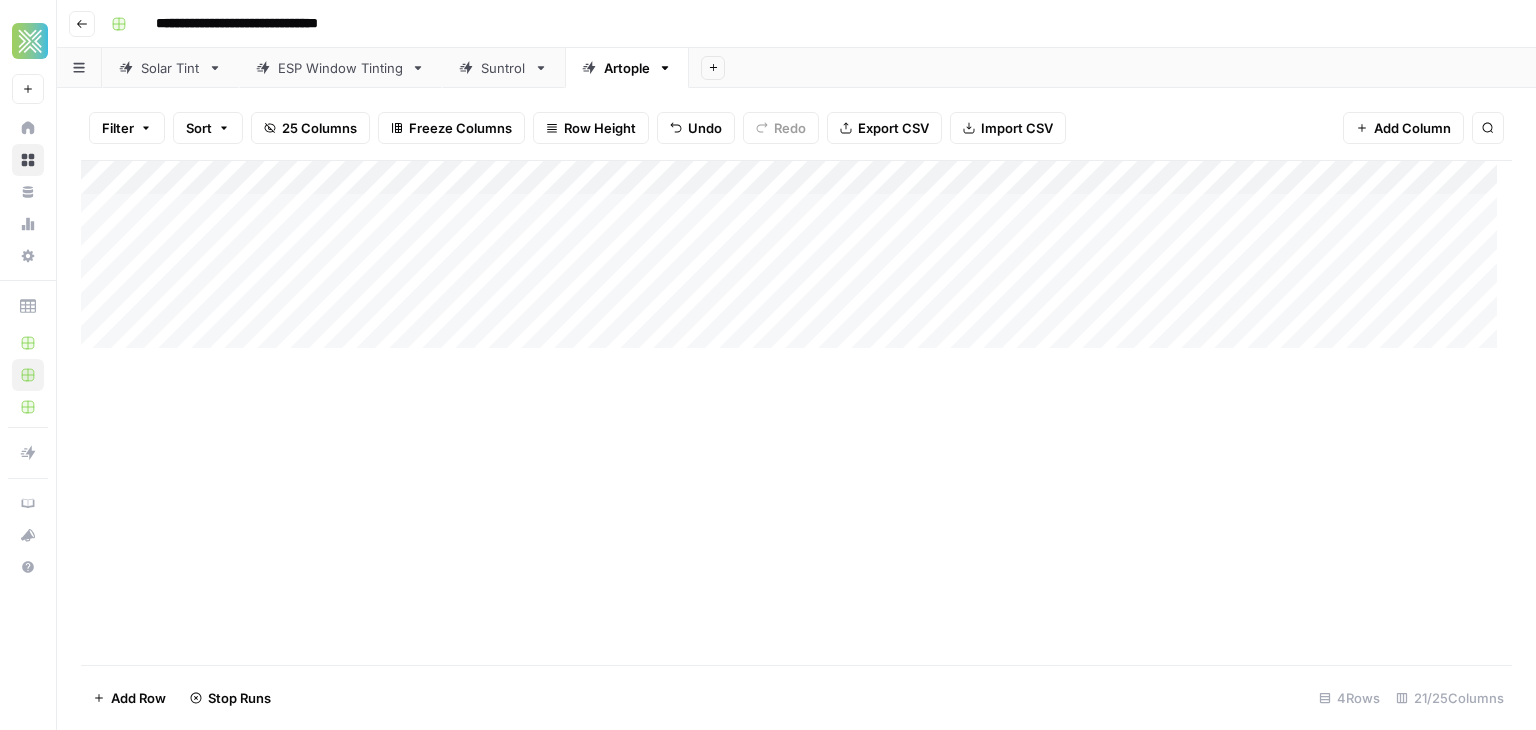 click on "Add Column" at bounding box center (796, 262) 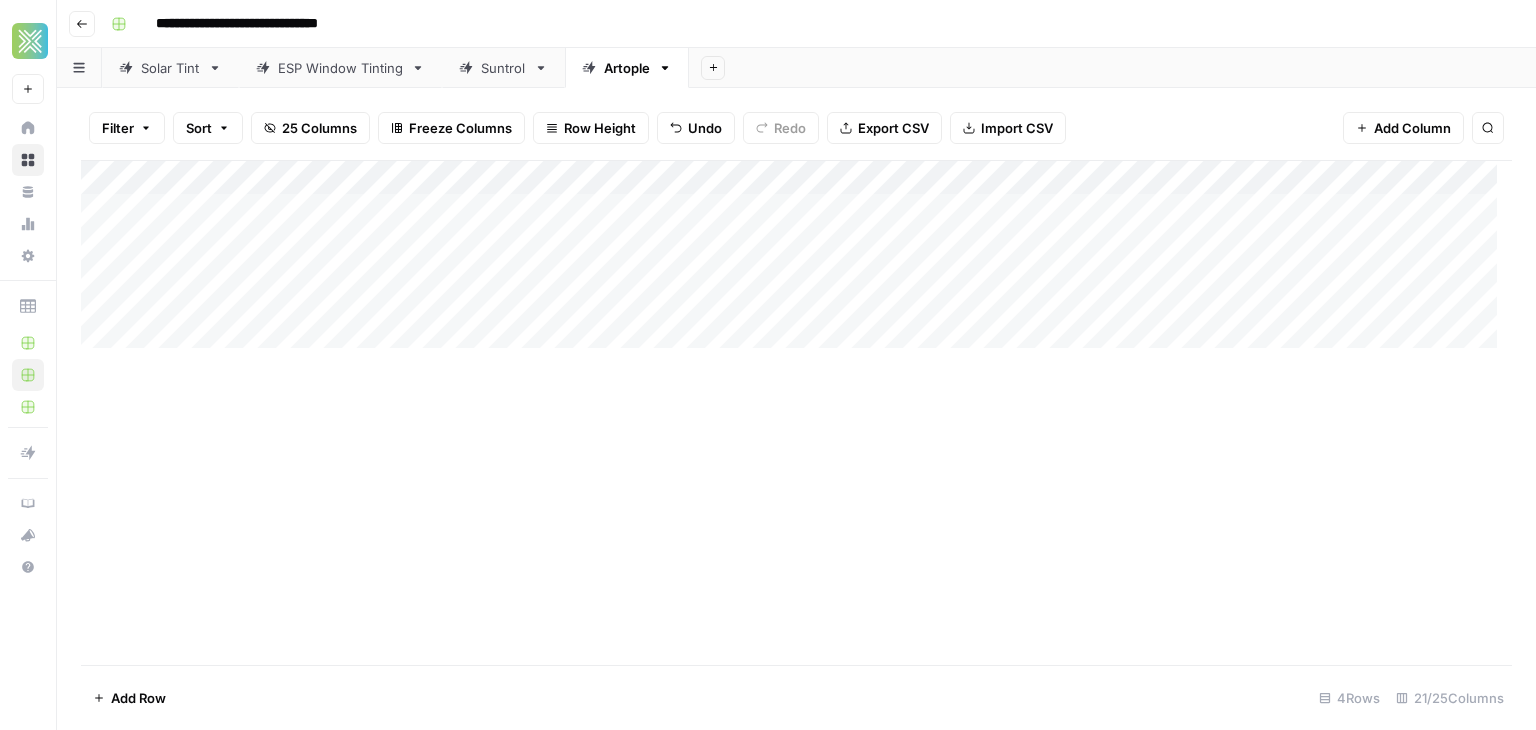 click on "Add Column" at bounding box center (796, 262) 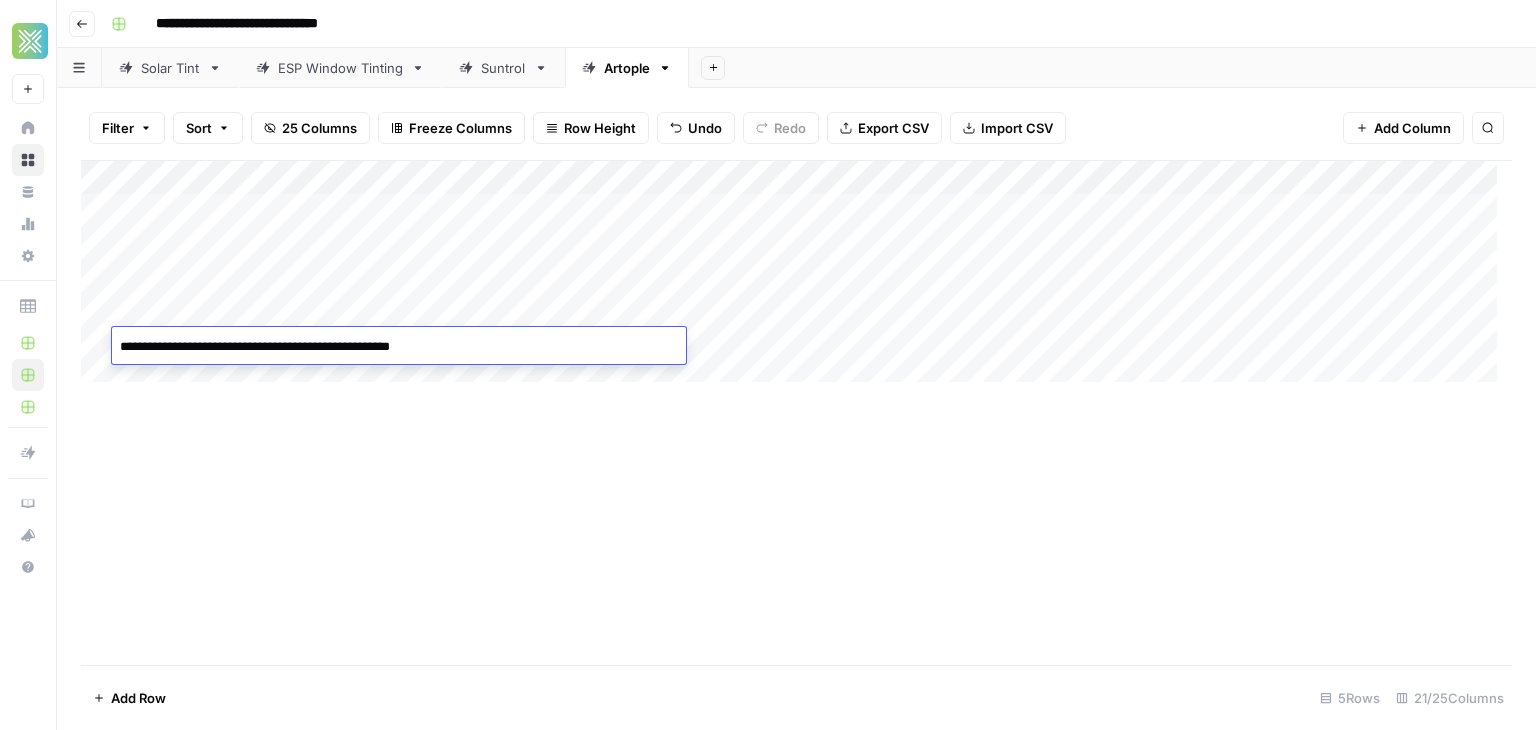 type on "**********" 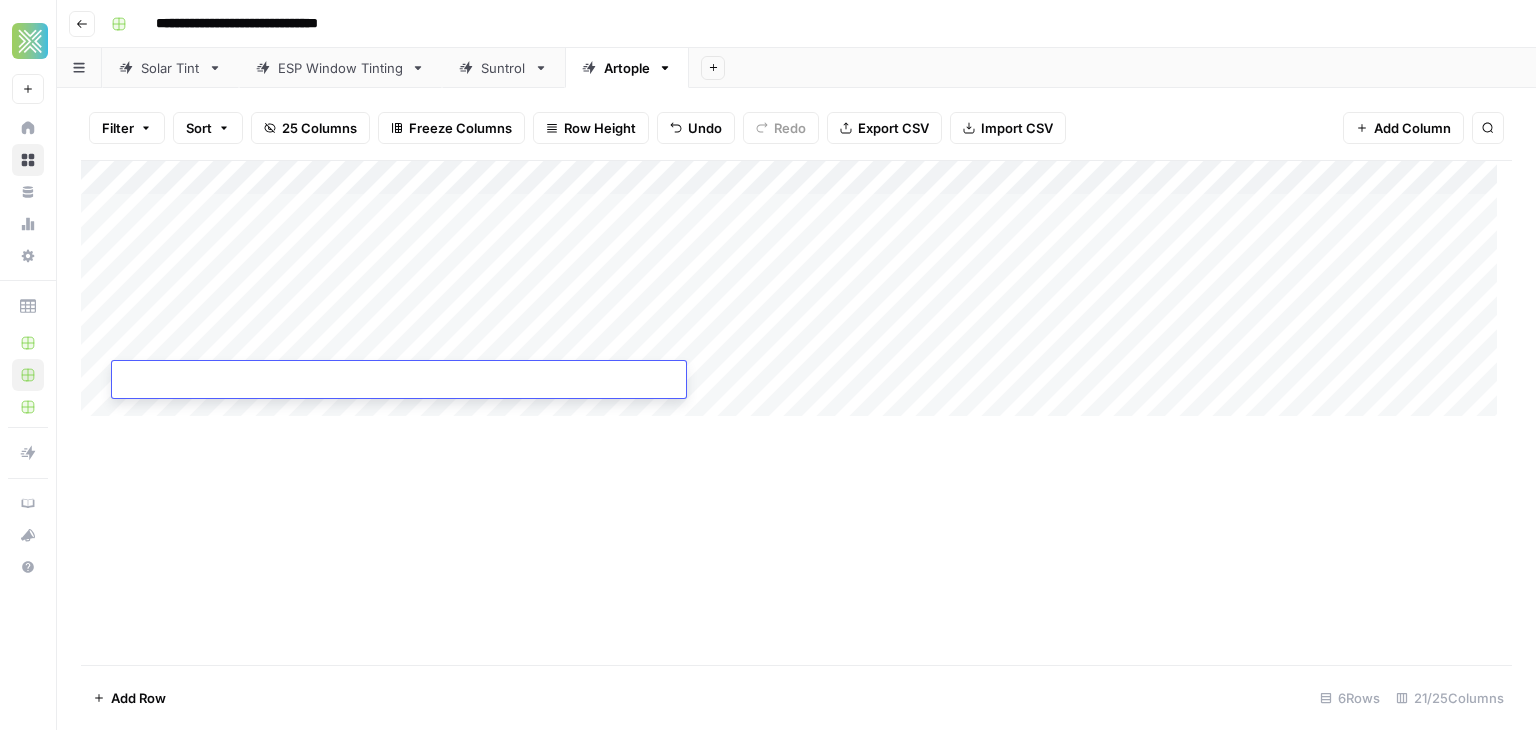 paste on "**********" 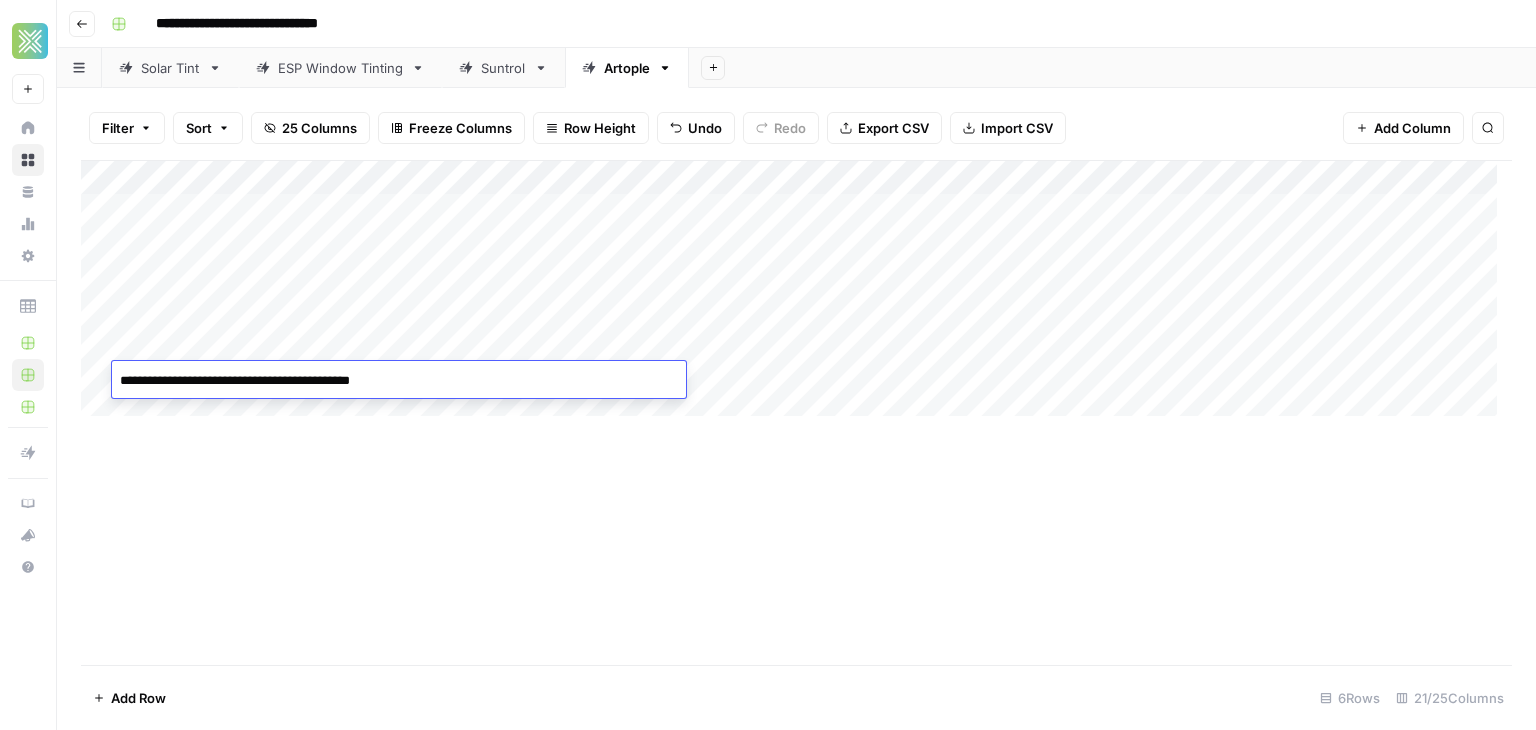 click on "Add Column" at bounding box center [796, 296] 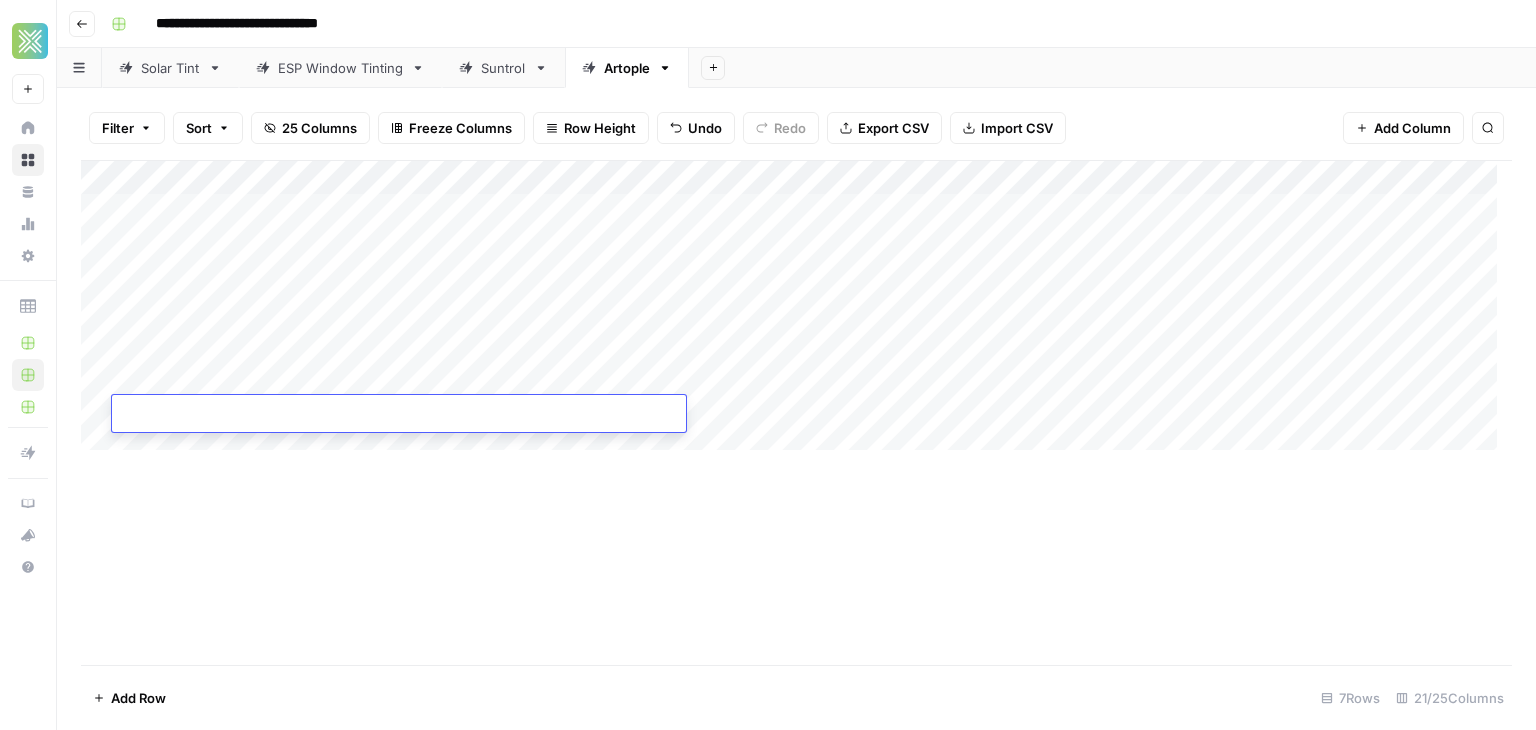 click at bounding box center (399, 415) 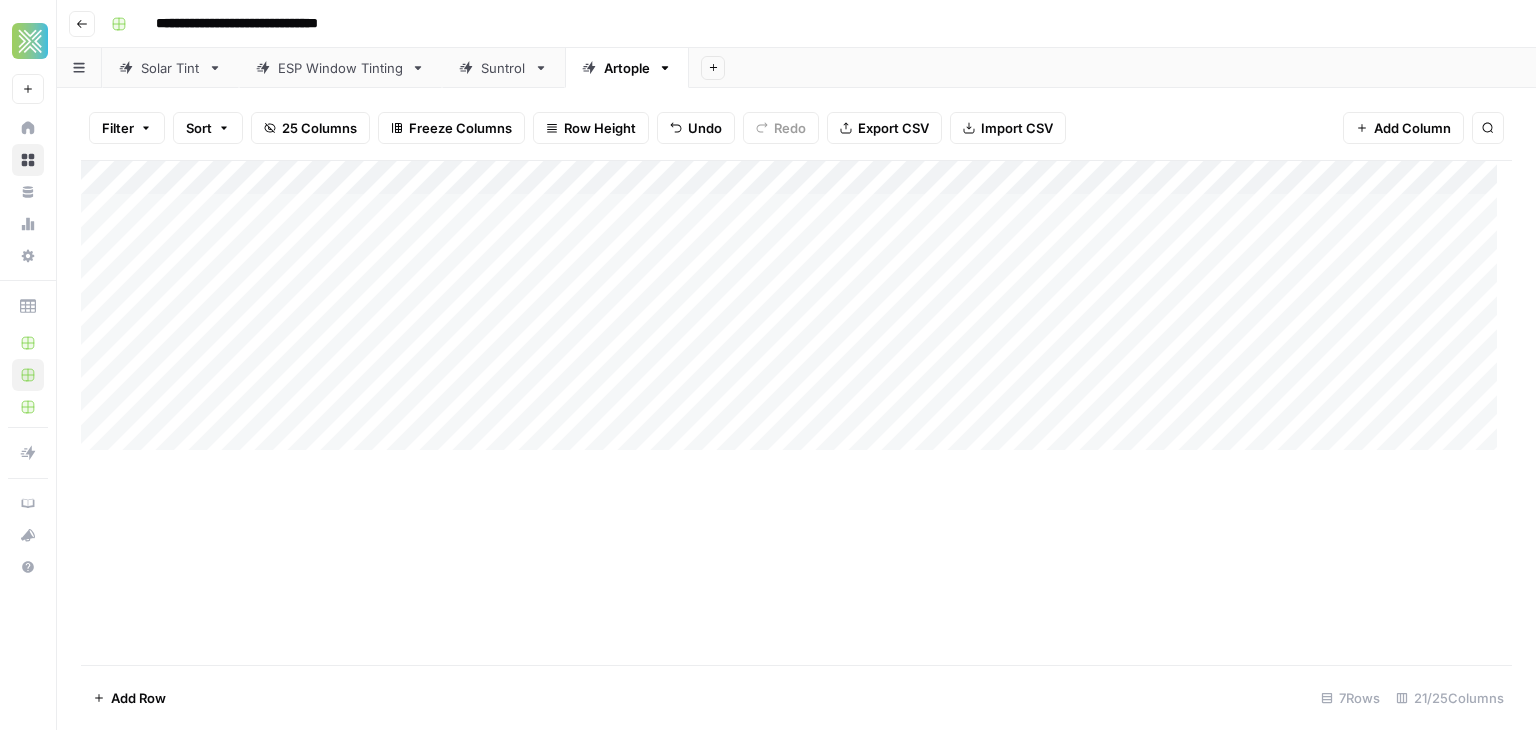 click on "Add Column" at bounding box center [796, 412] 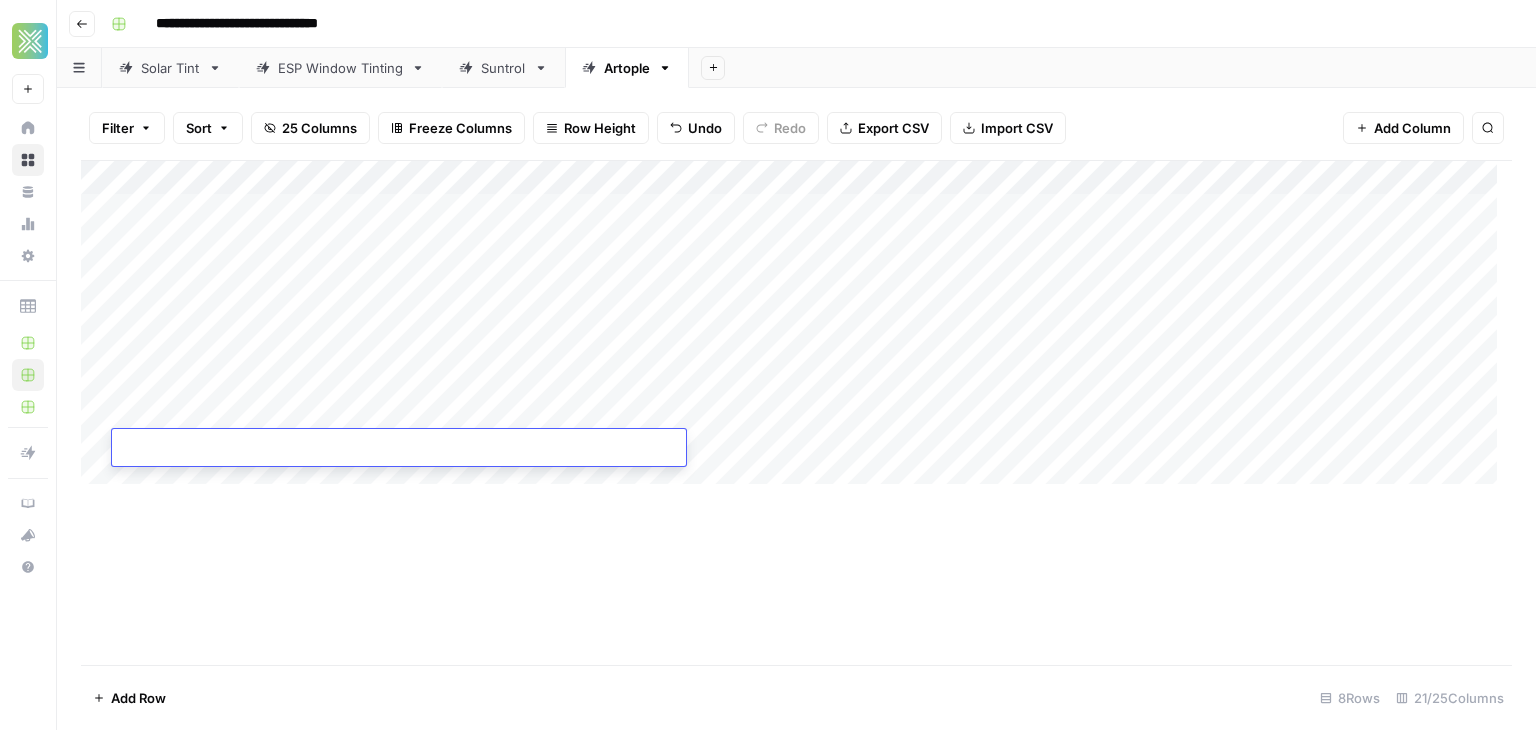 type on "**********" 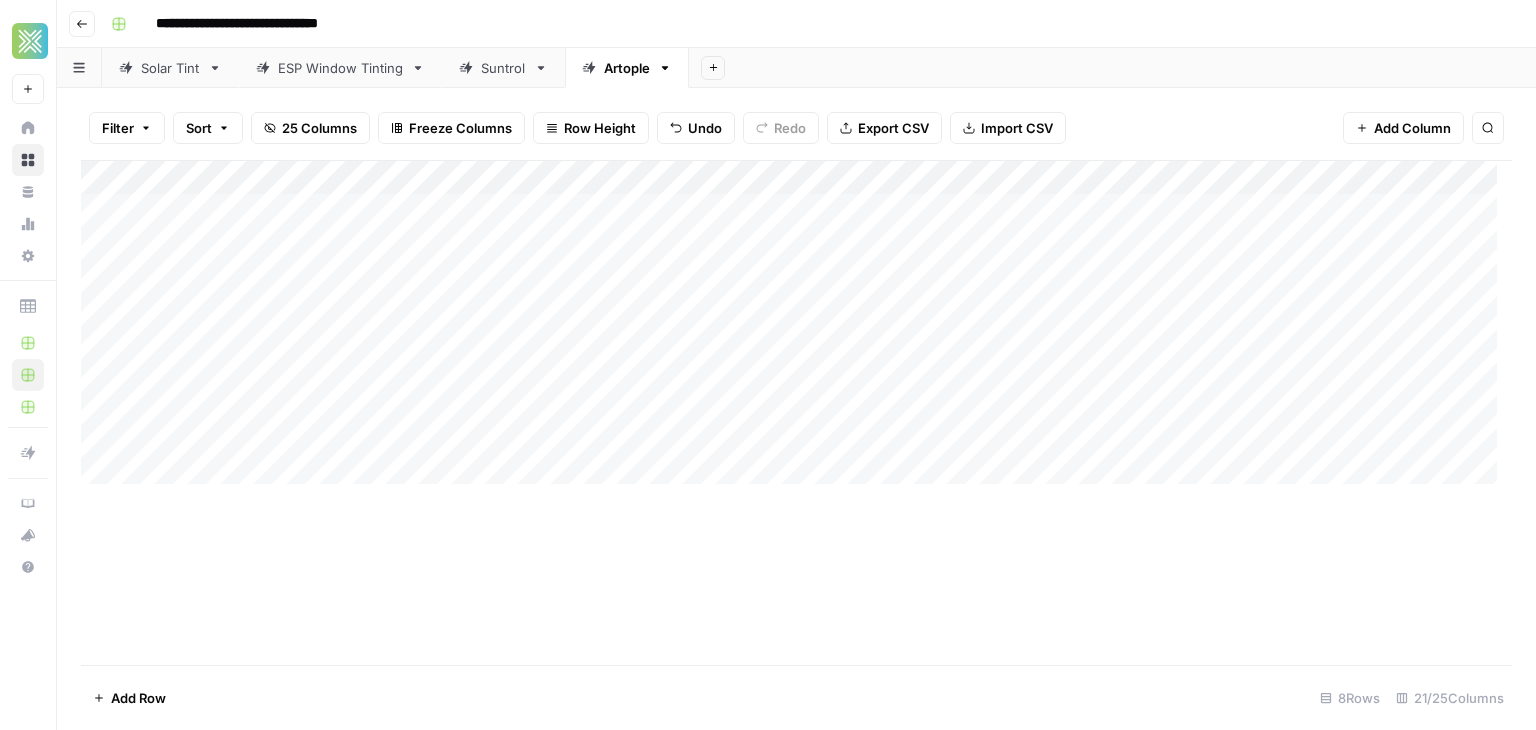 click on "Add Column" at bounding box center (796, 412) 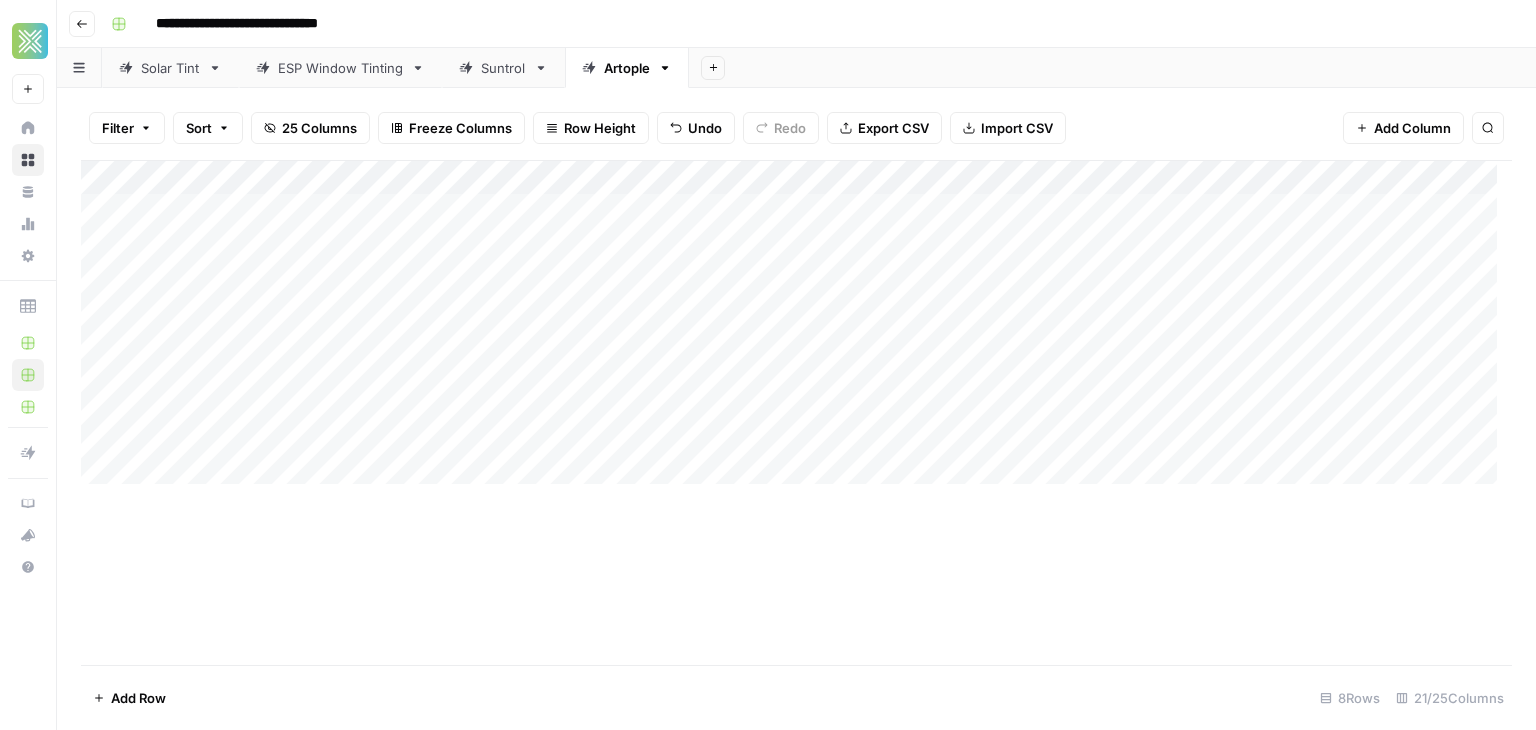 click on "Add Column" at bounding box center [796, 330] 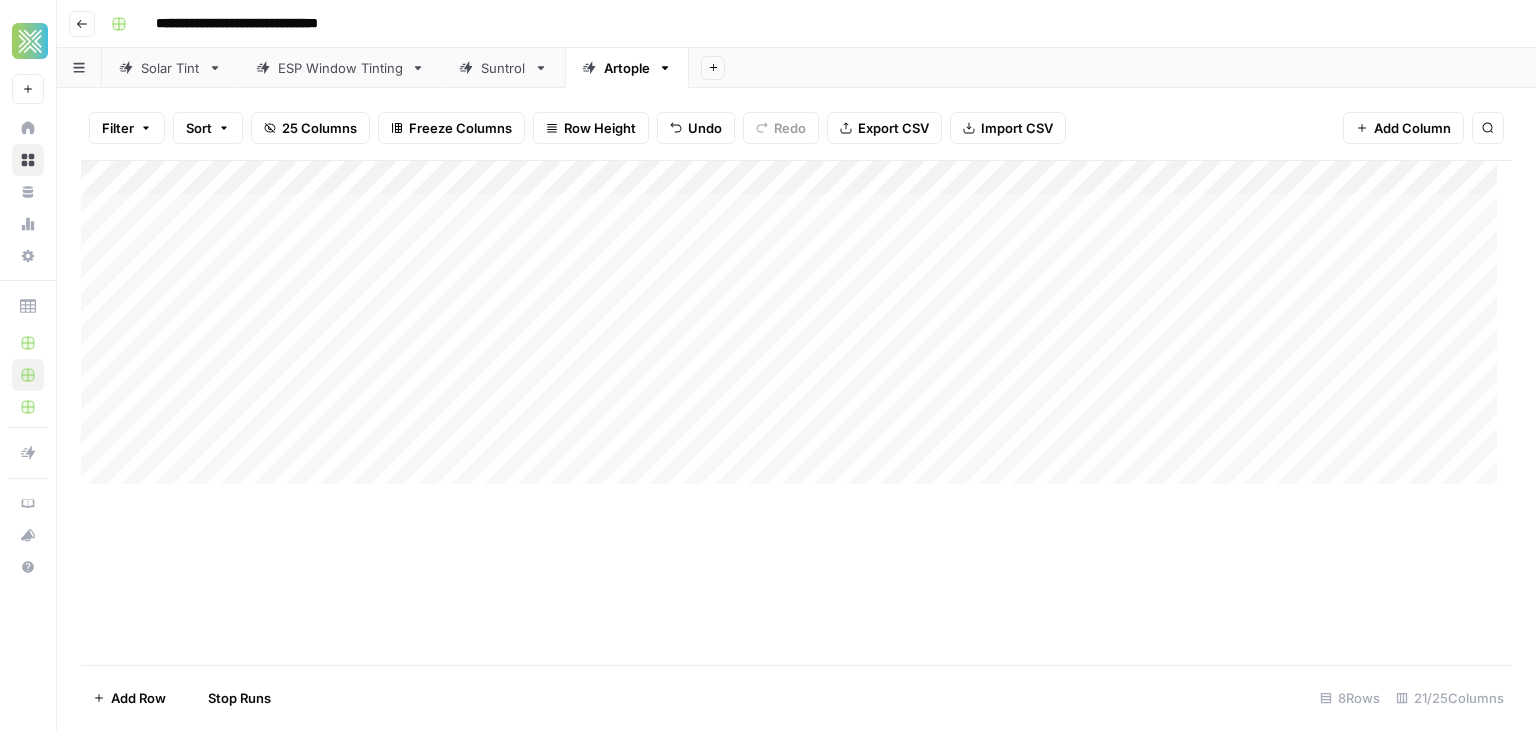 click on "Add Column" at bounding box center (796, 330) 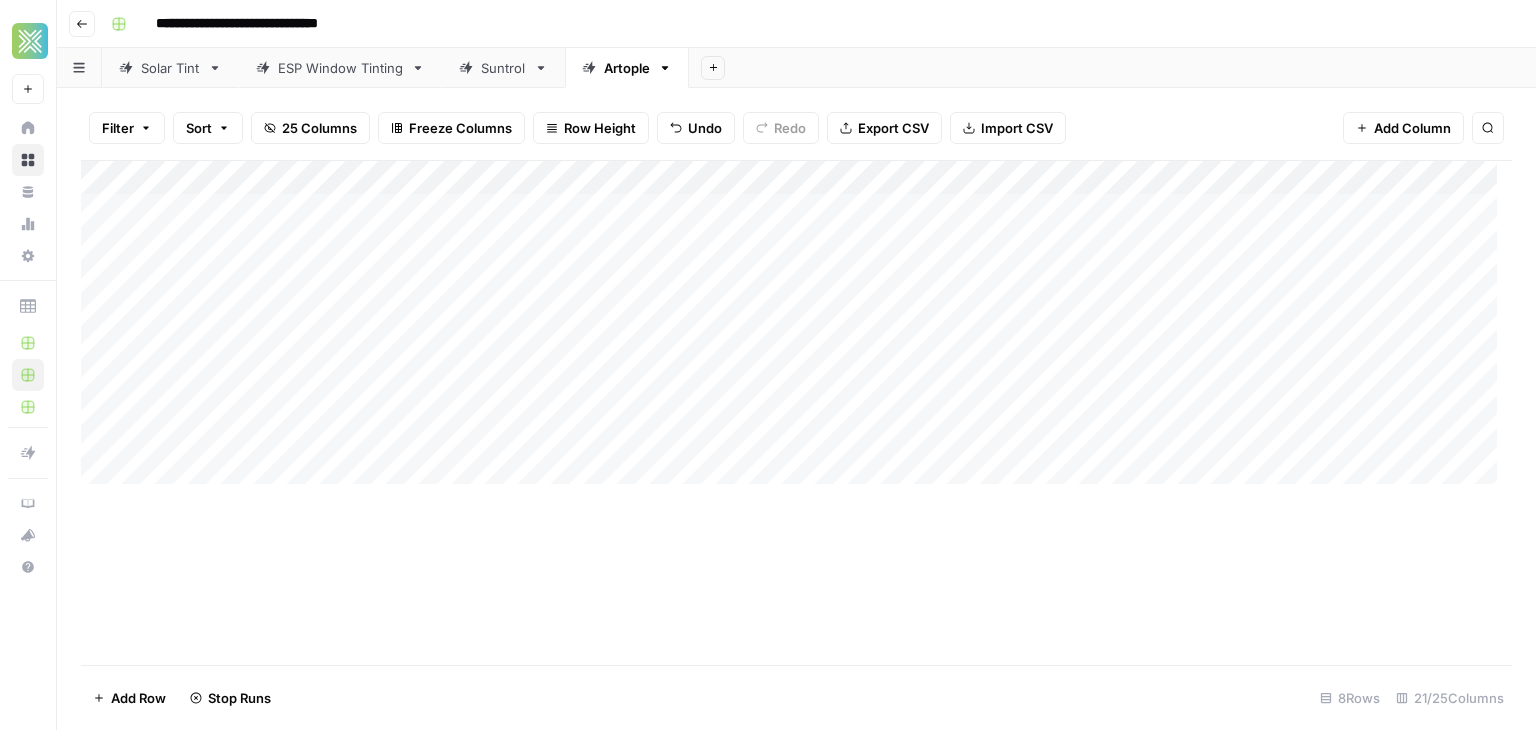click on "Add Column" at bounding box center [796, 330] 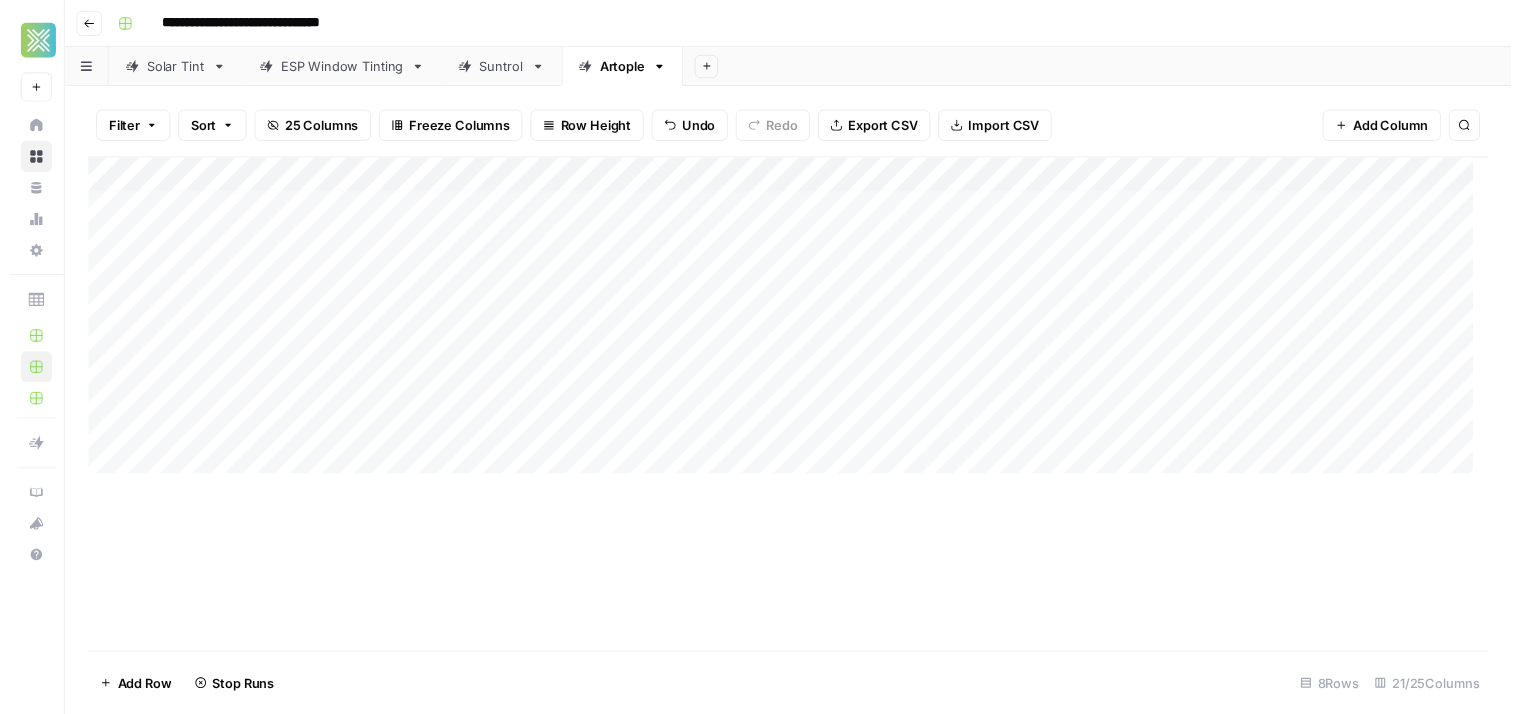 scroll, scrollTop: 0, scrollLeft: 0, axis: both 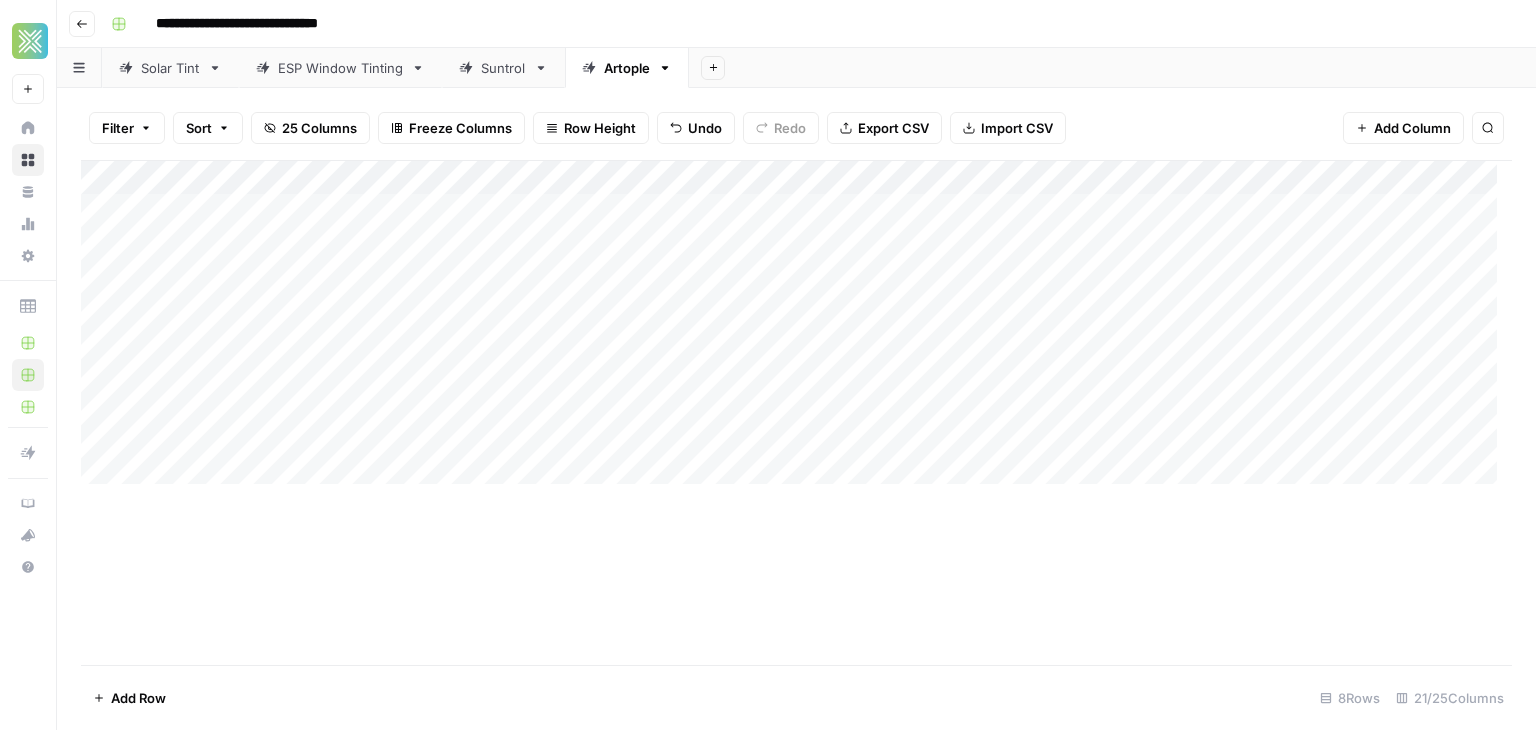 click on "Add Column" at bounding box center (796, 330) 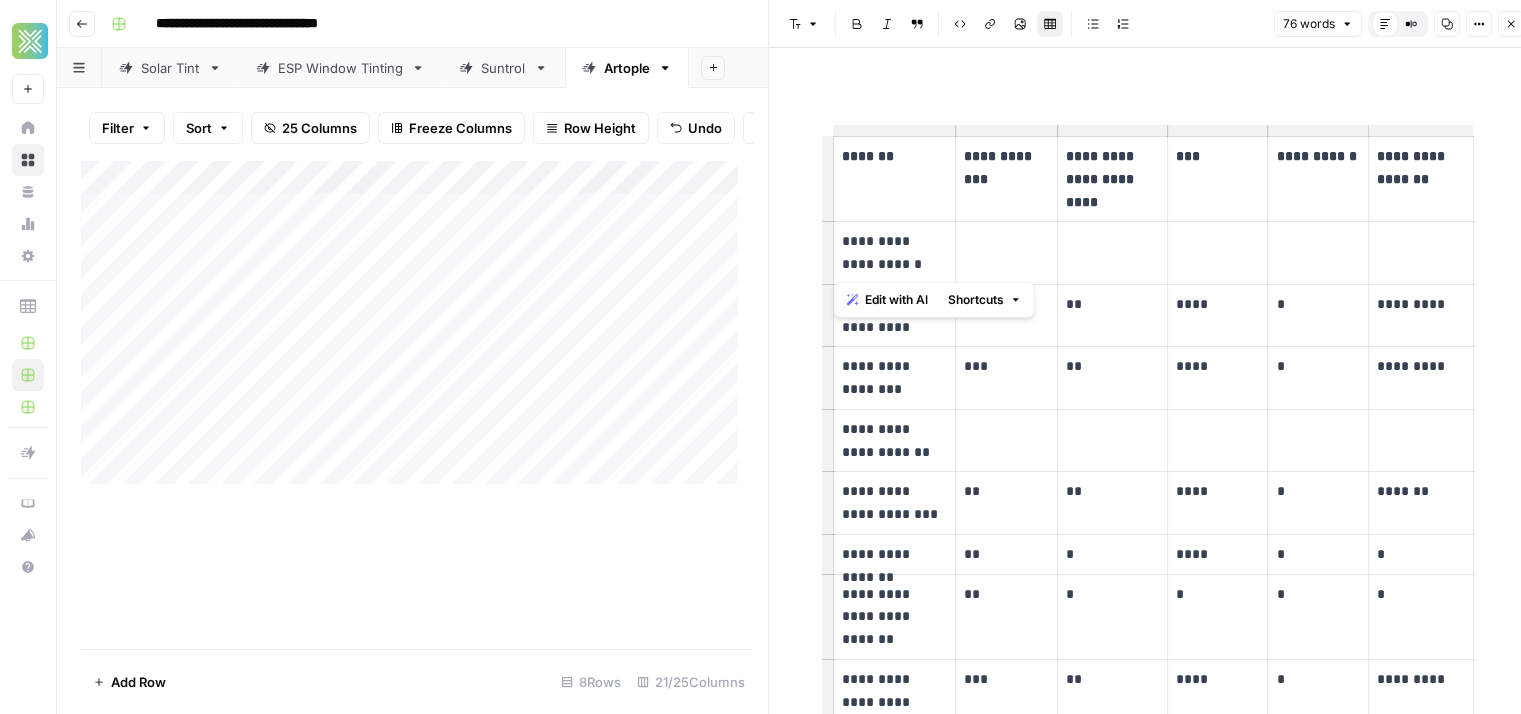 drag, startPoint x: 888, startPoint y: 272, endPoint x: 832, endPoint y: 240, distance: 64.49806 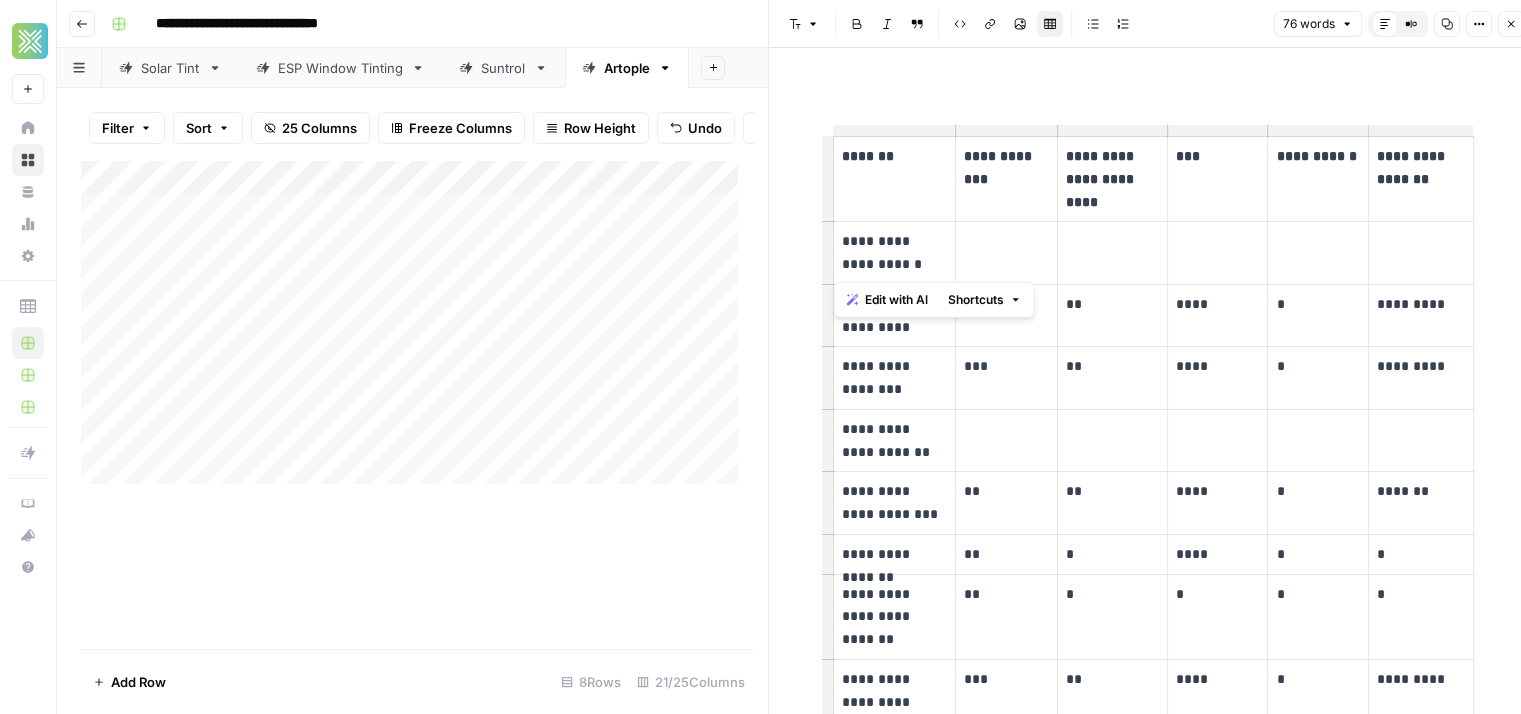 drag, startPoint x: 877, startPoint y: 263, endPoint x: 835, endPoint y: 235, distance: 50.47772 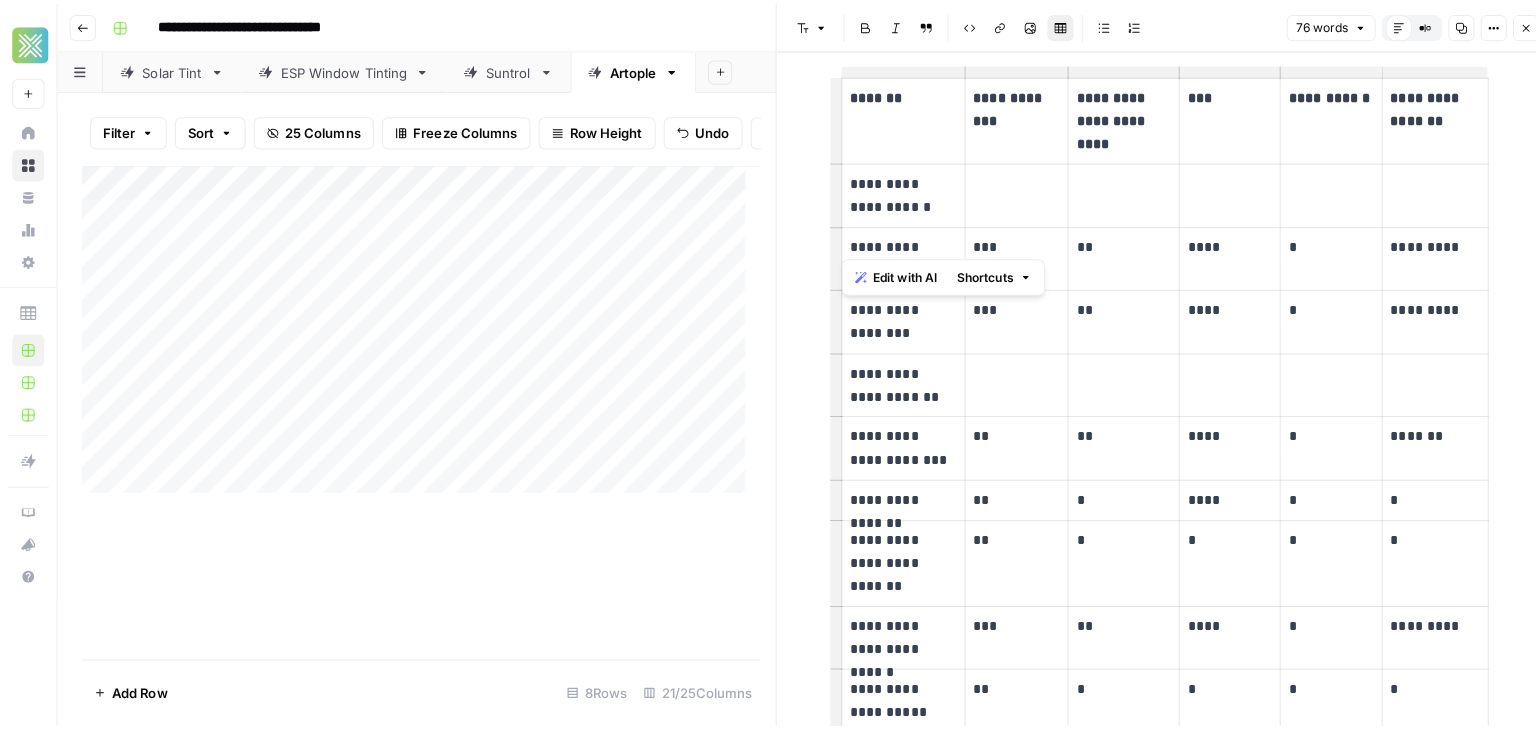 scroll, scrollTop: 0, scrollLeft: 0, axis: both 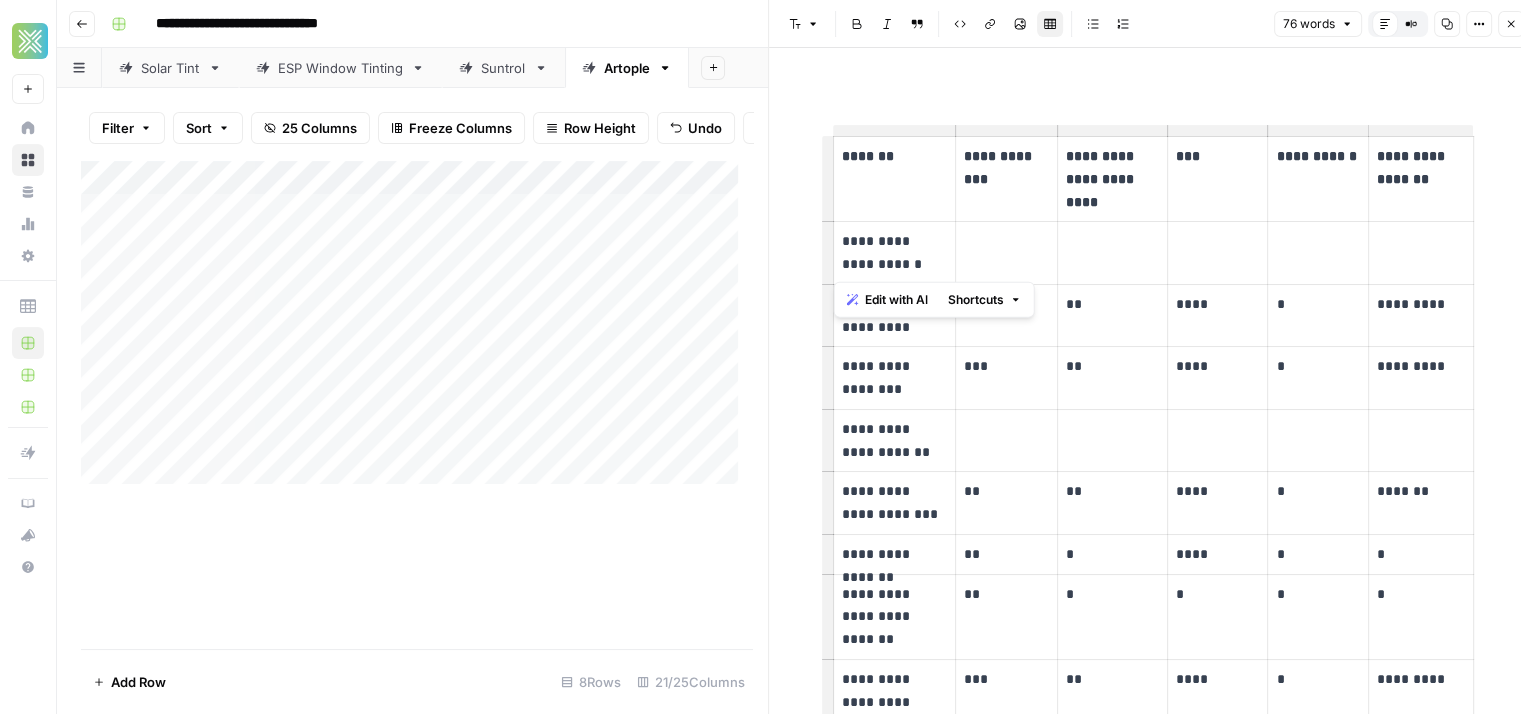 click on "**********" at bounding box center [894, 441] 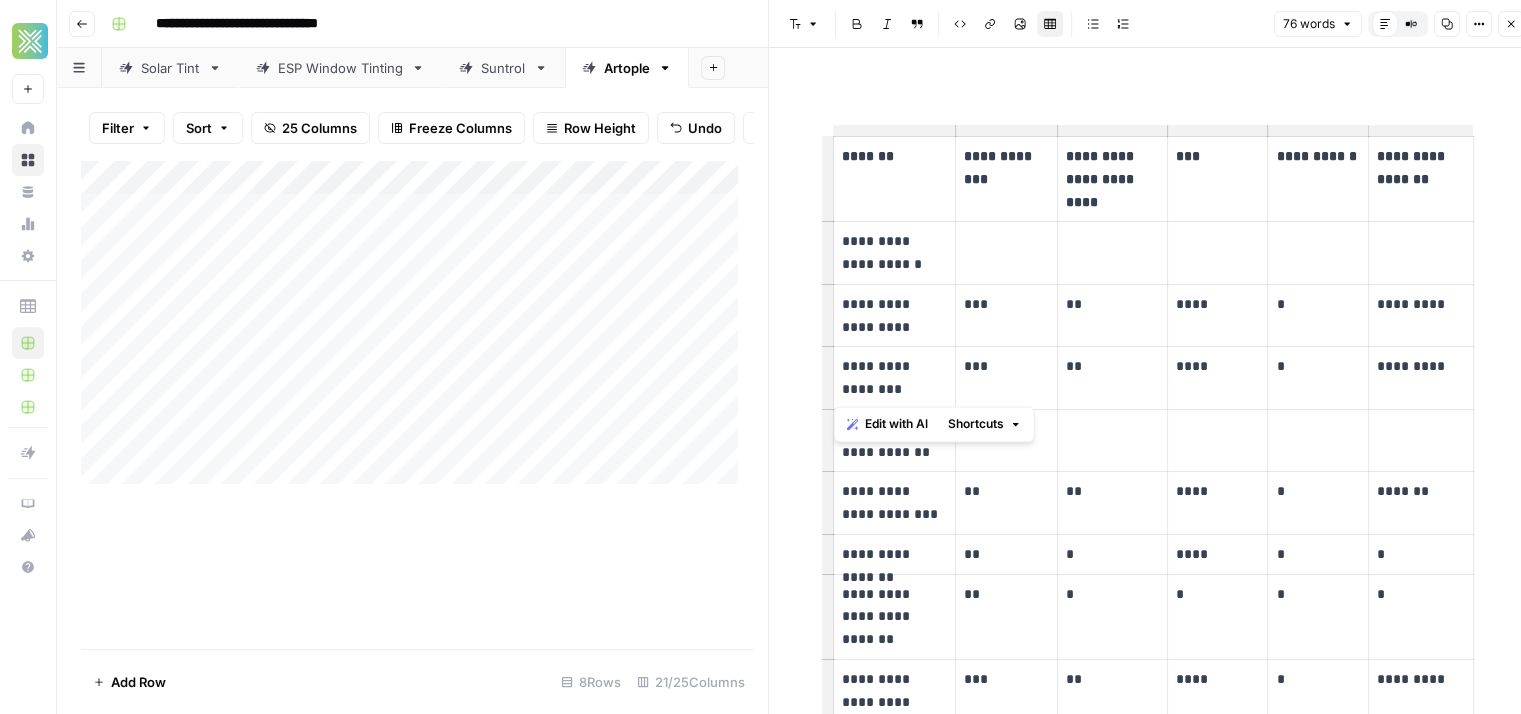 drag, startPoint x: 883, startPoint y: 389, endPoint x: 832, endPoint y: 364, distance: 56.797886 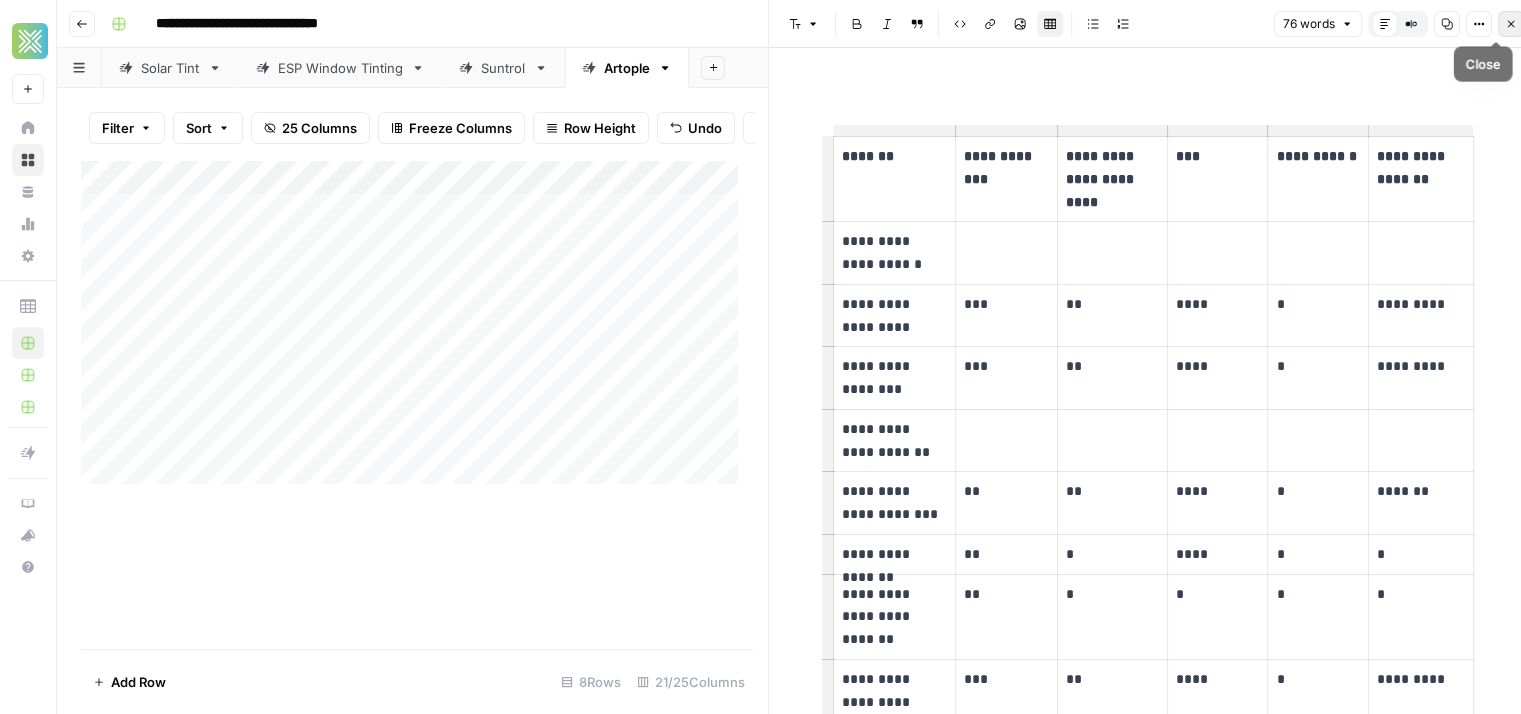 click 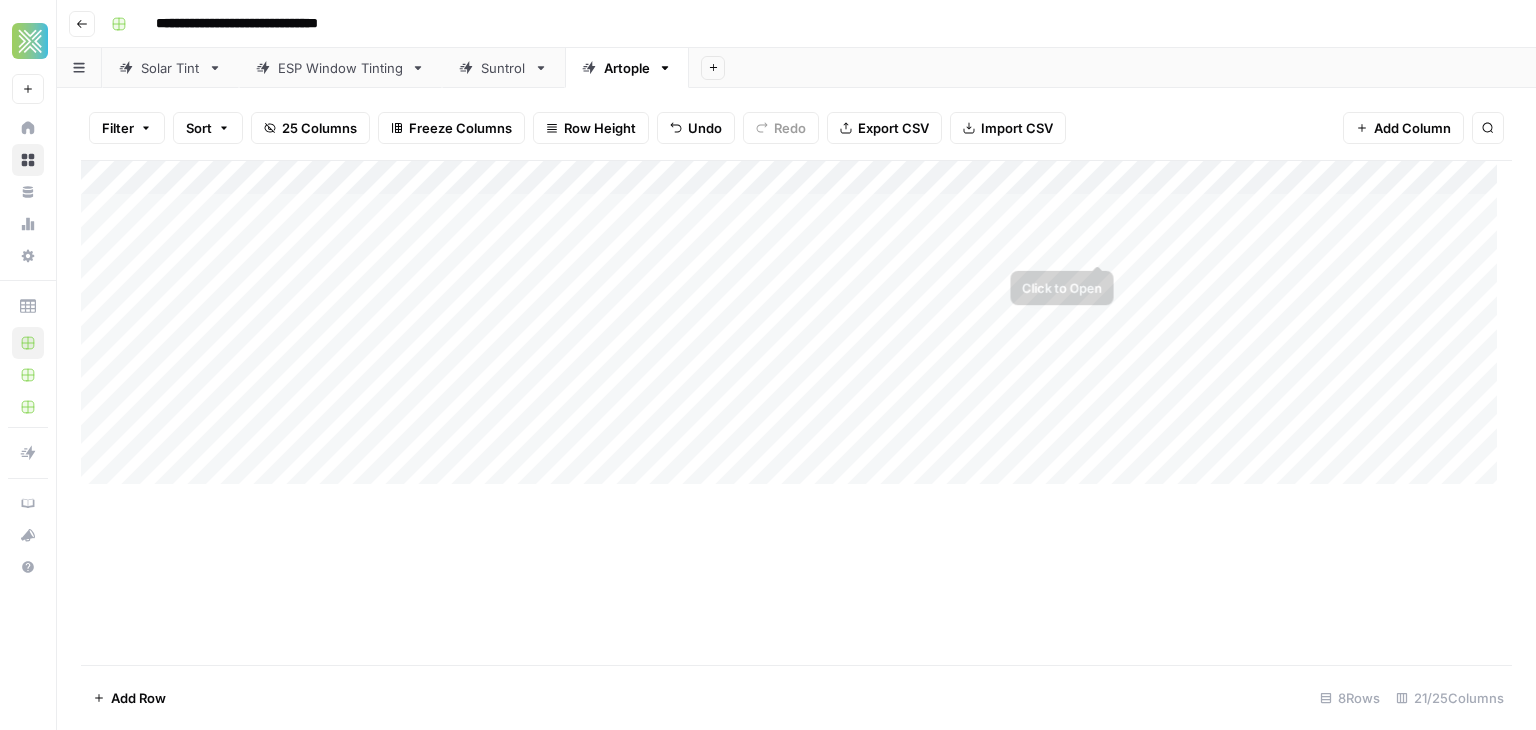 click on "Add Column" at bounding box center [796, 330] 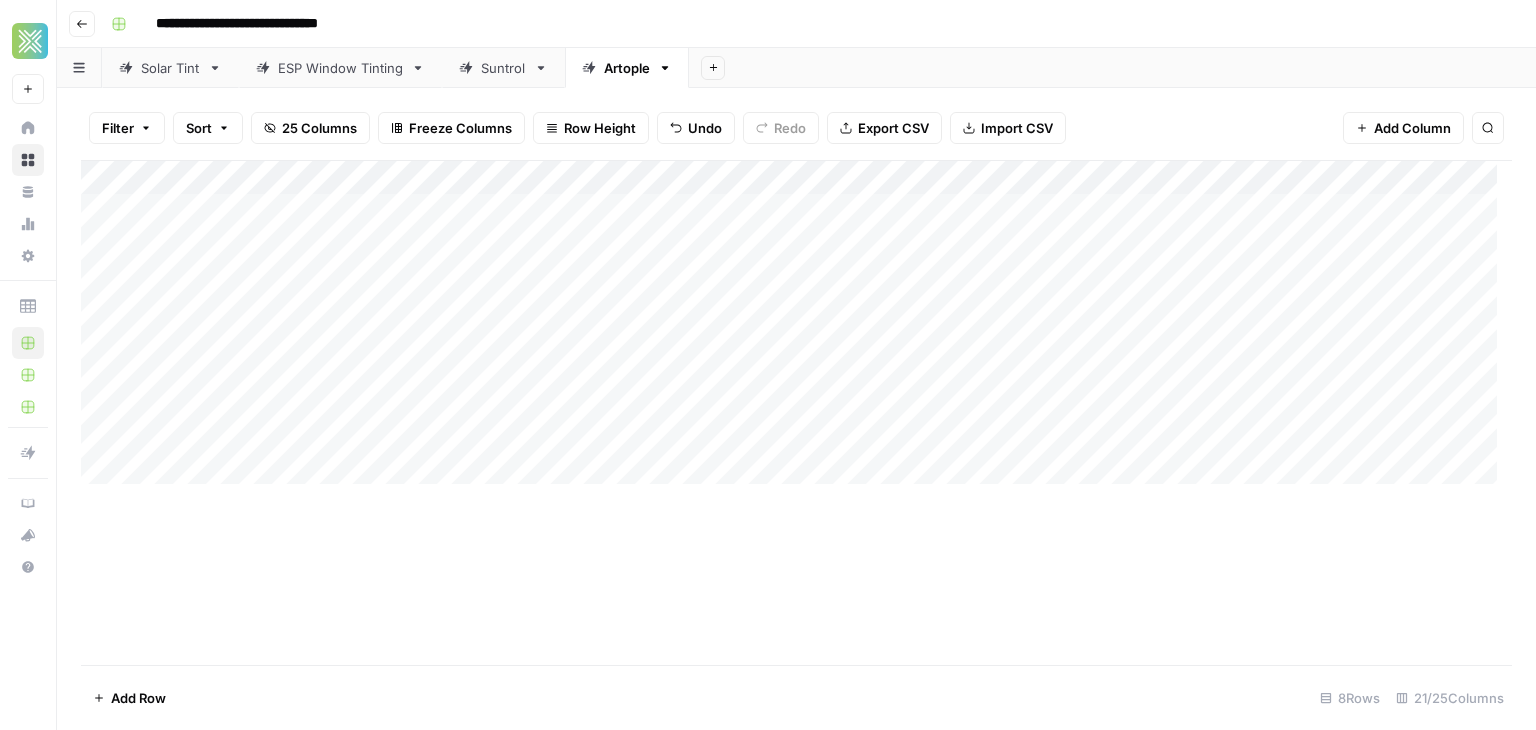 click on "Add Column" at bounding box center (796, 412) 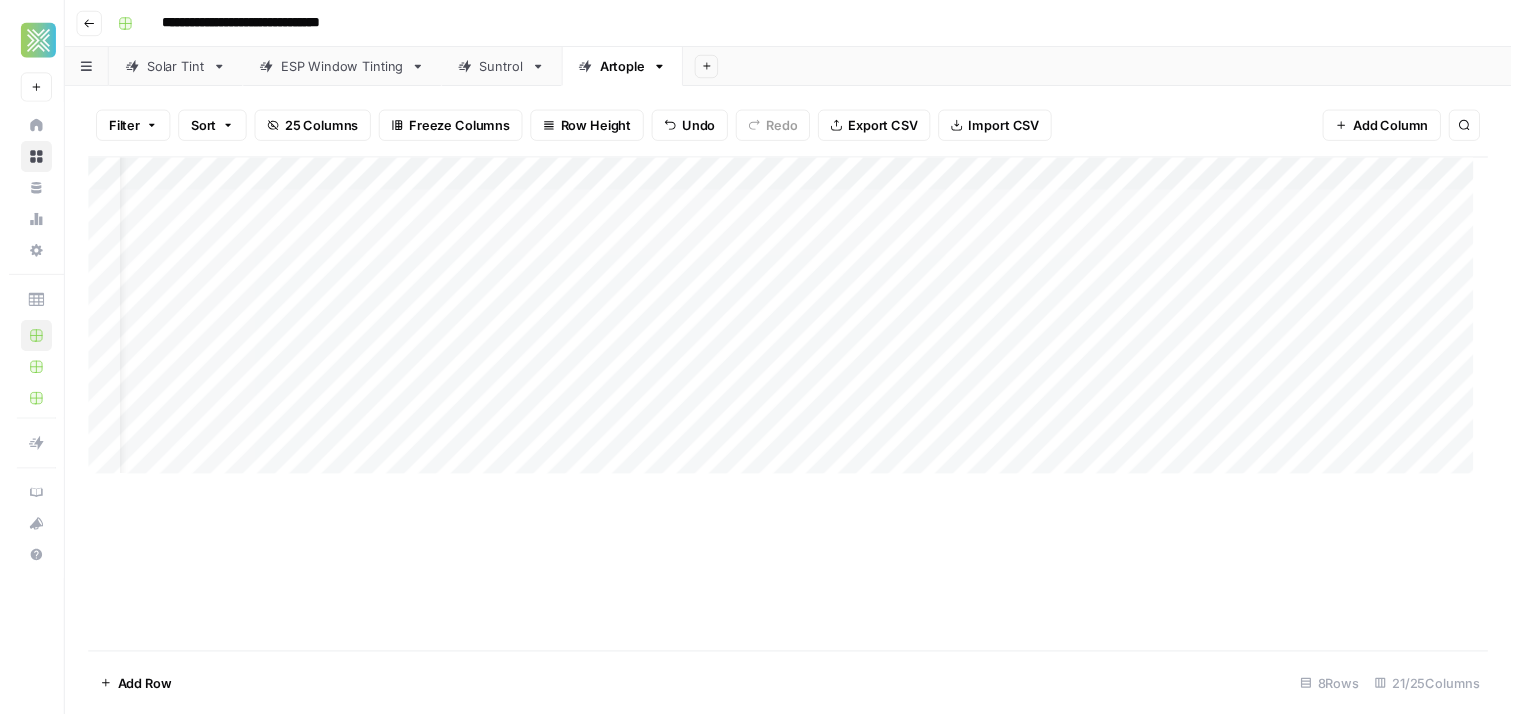 scroll, scrollTop: 0, scrollLeft: 59, axis: horizontal 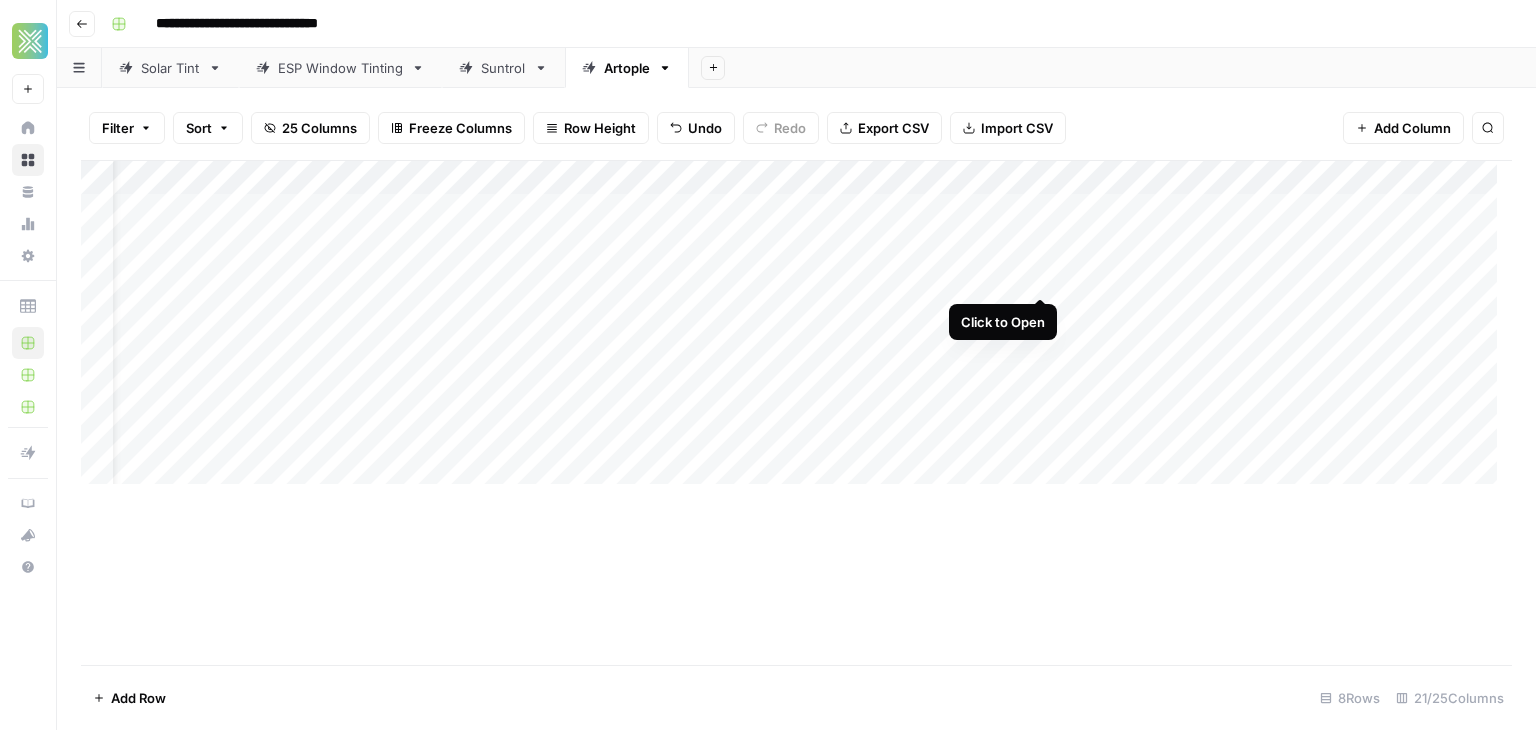 click on "Add Column" at bounding box center (796, 330) 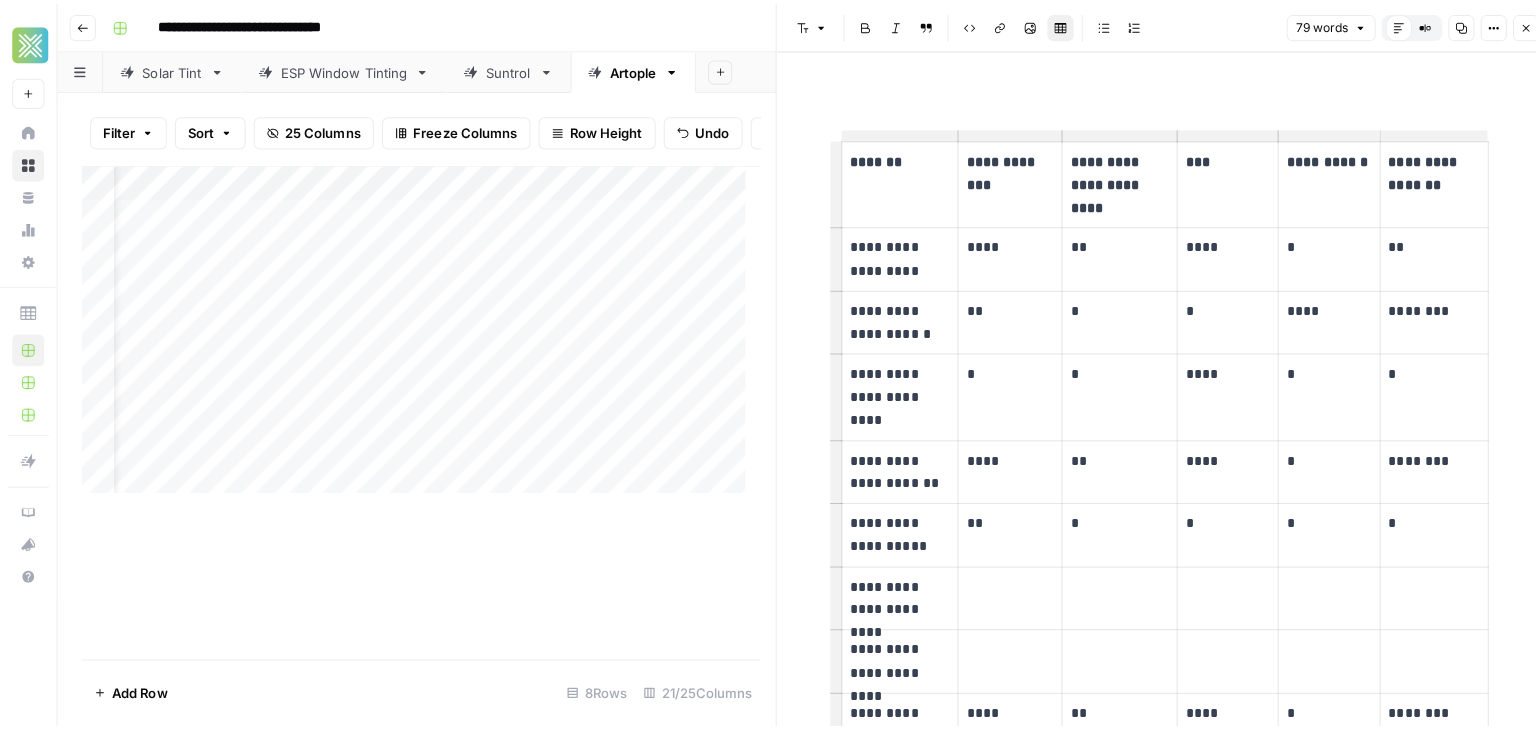 scroll, scrollTop: 0, scrollLeft: 0, axis: both 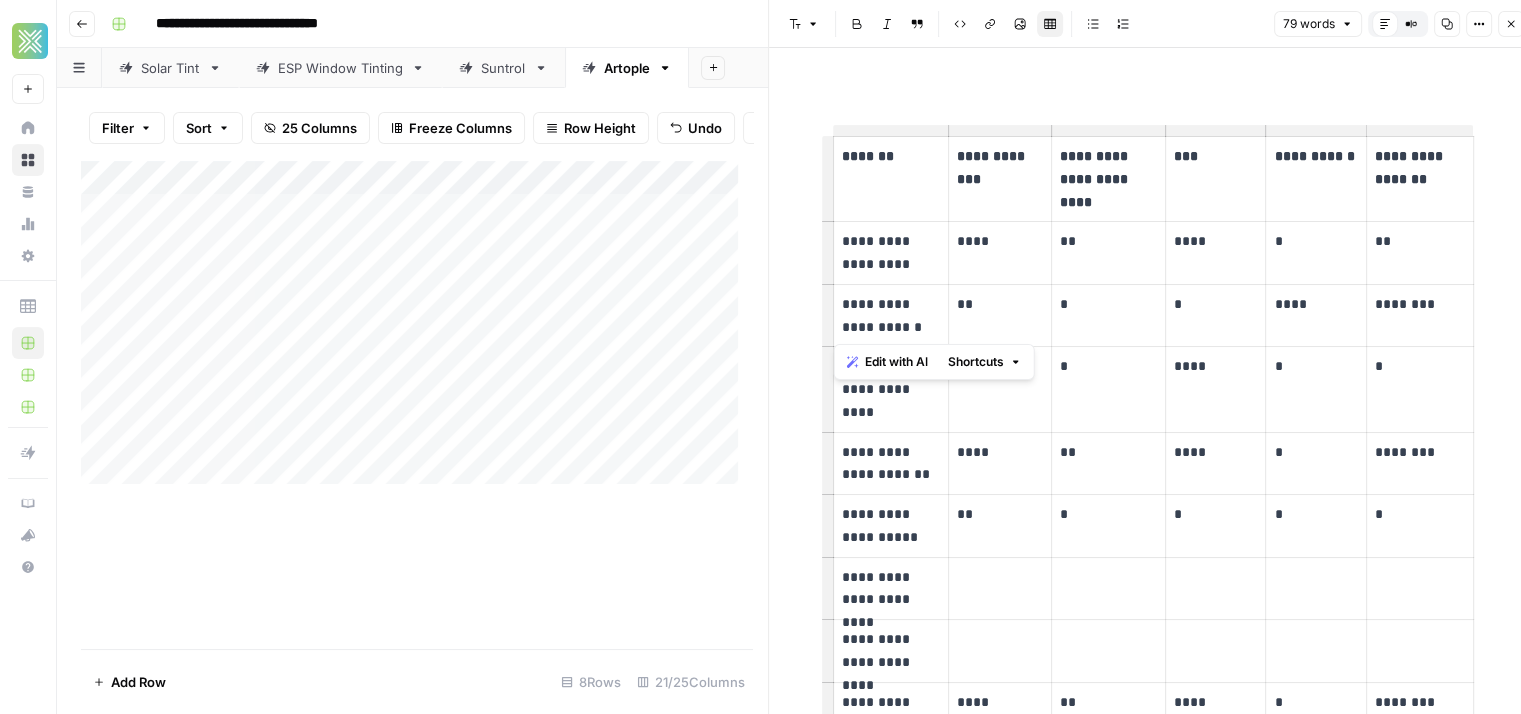 drag, startPoint x: 902, startPoint y: 332, endPoint x: 828, endPoint y: 299, distance: 81.02469 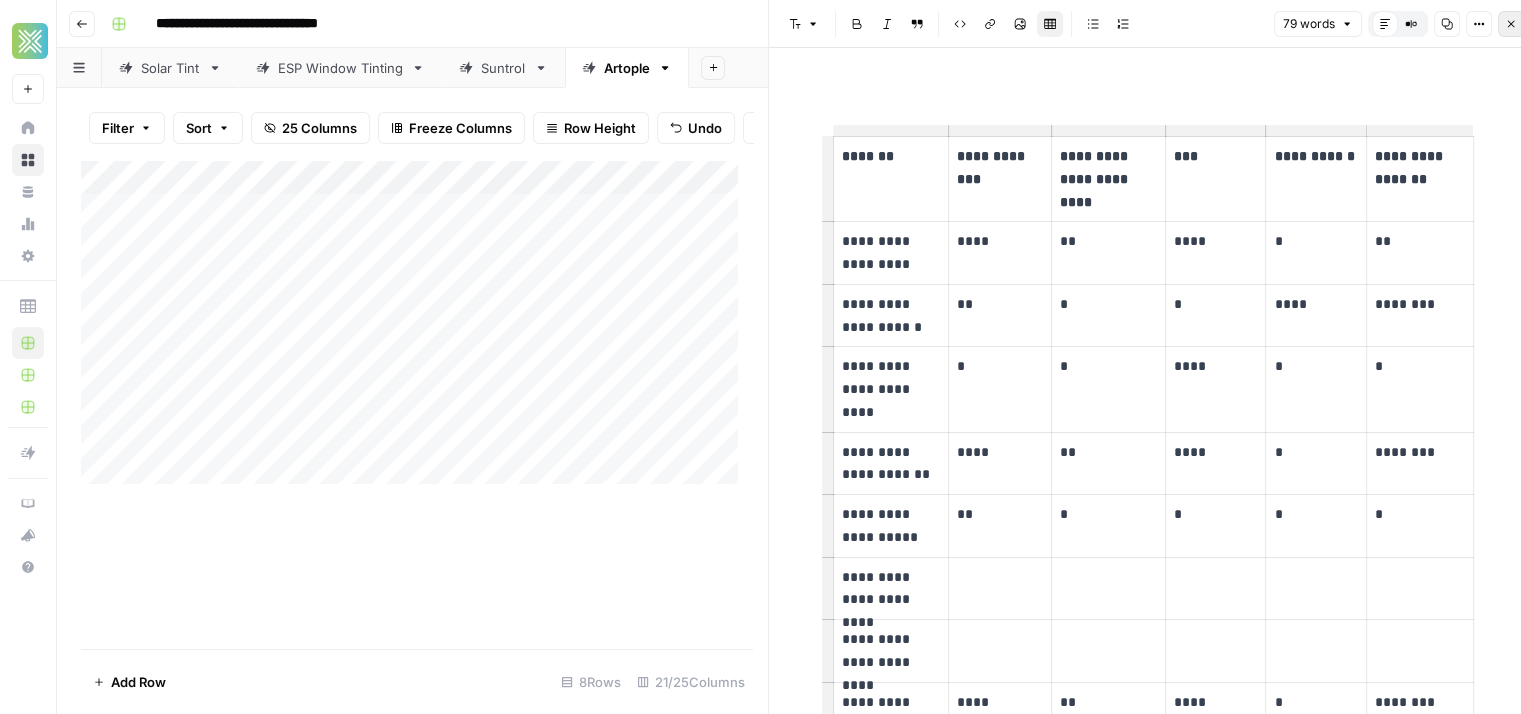 click 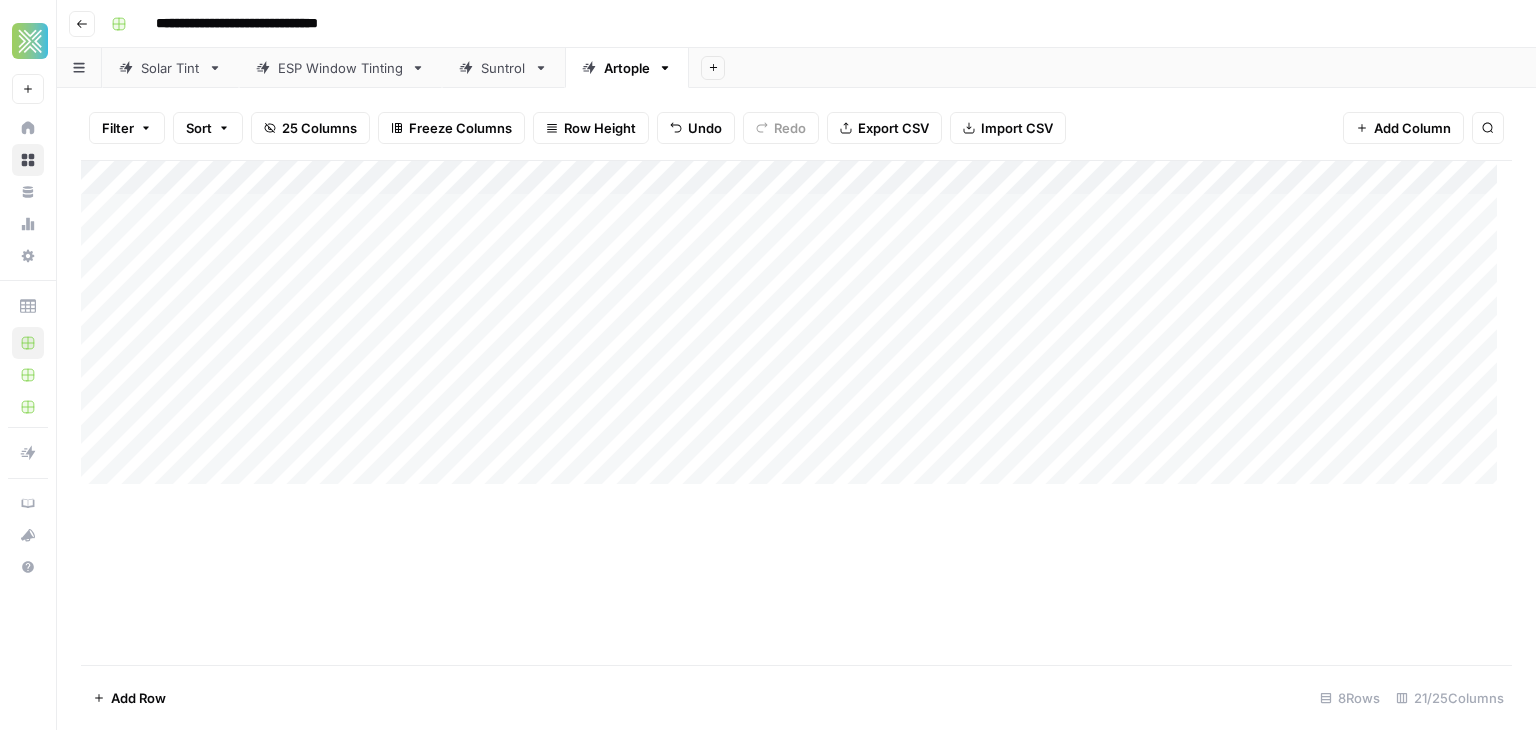 click on "Add Column" at bounding box center [796, 330] 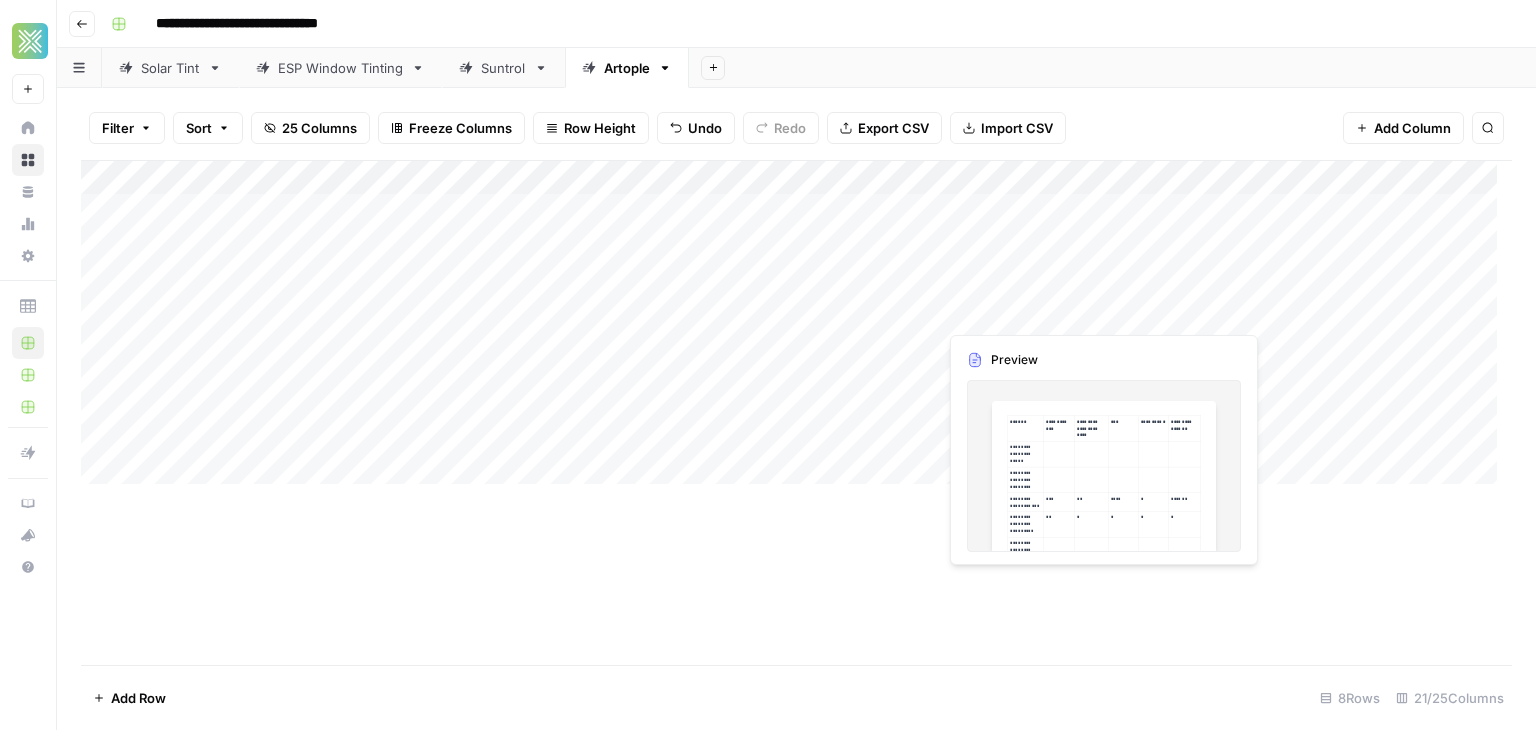 click on "Add Column" at bounding box center [796, 330] 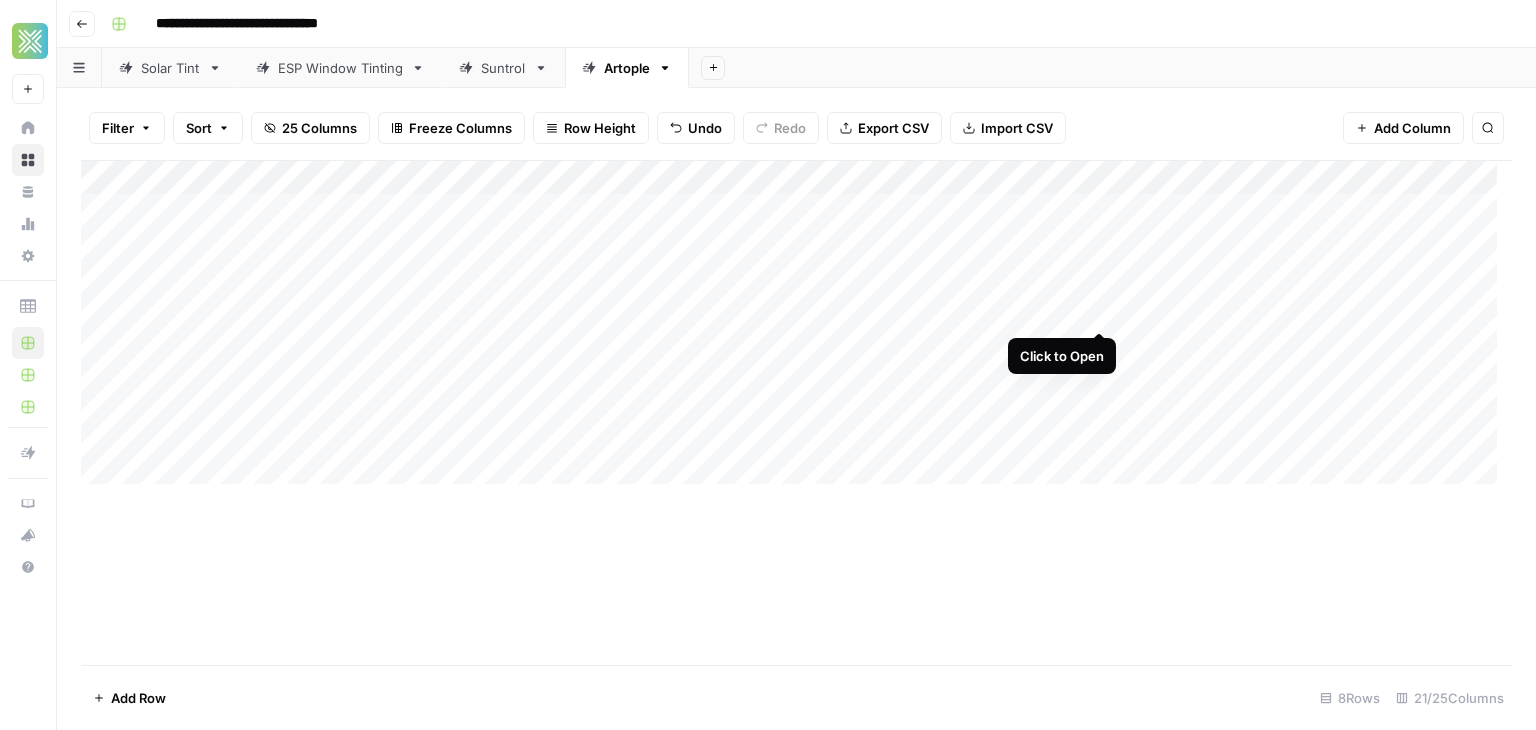 click on "Add Column" at bounding box center [796, 330] 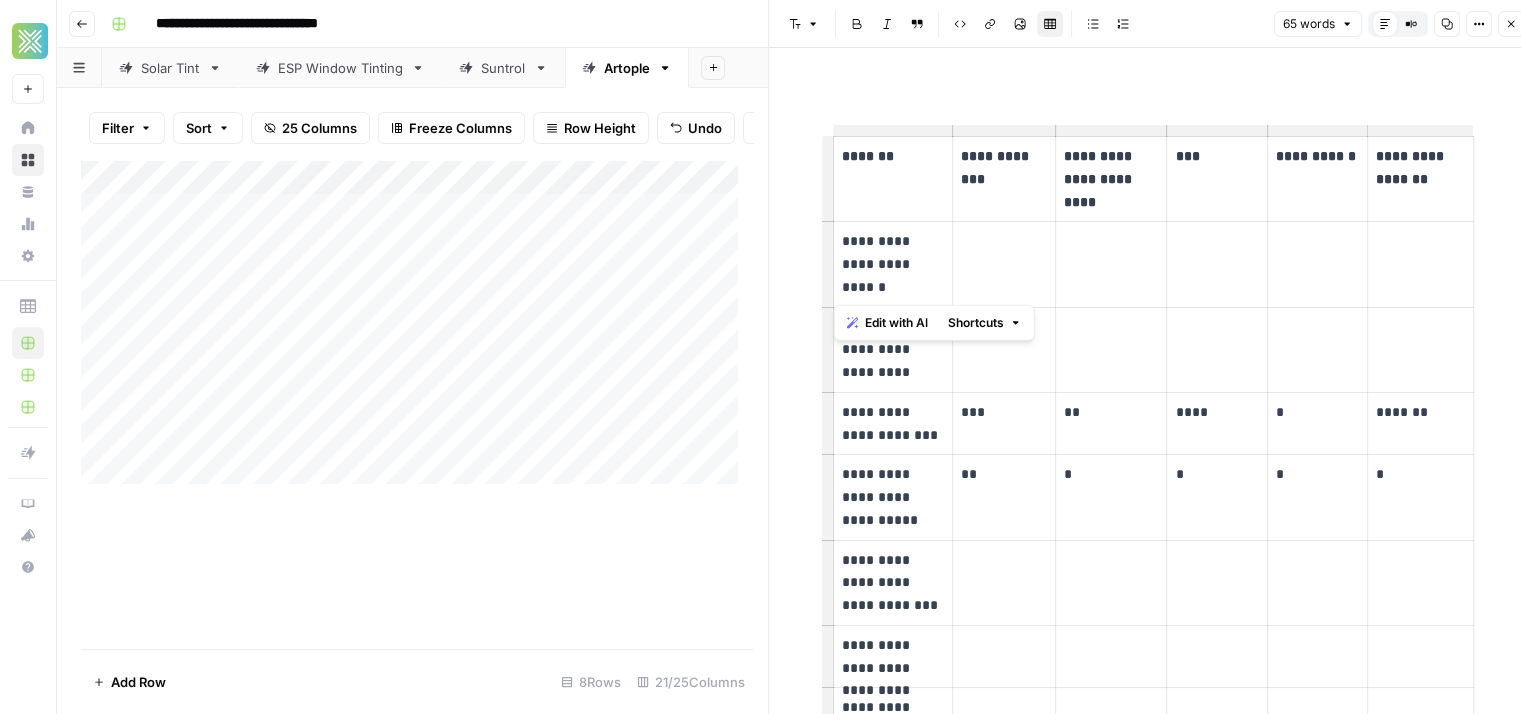 drag, startPoint x: 892, startPoint y: 292, endPoint x: 832, endPoint y: 236, distance: 82.073135 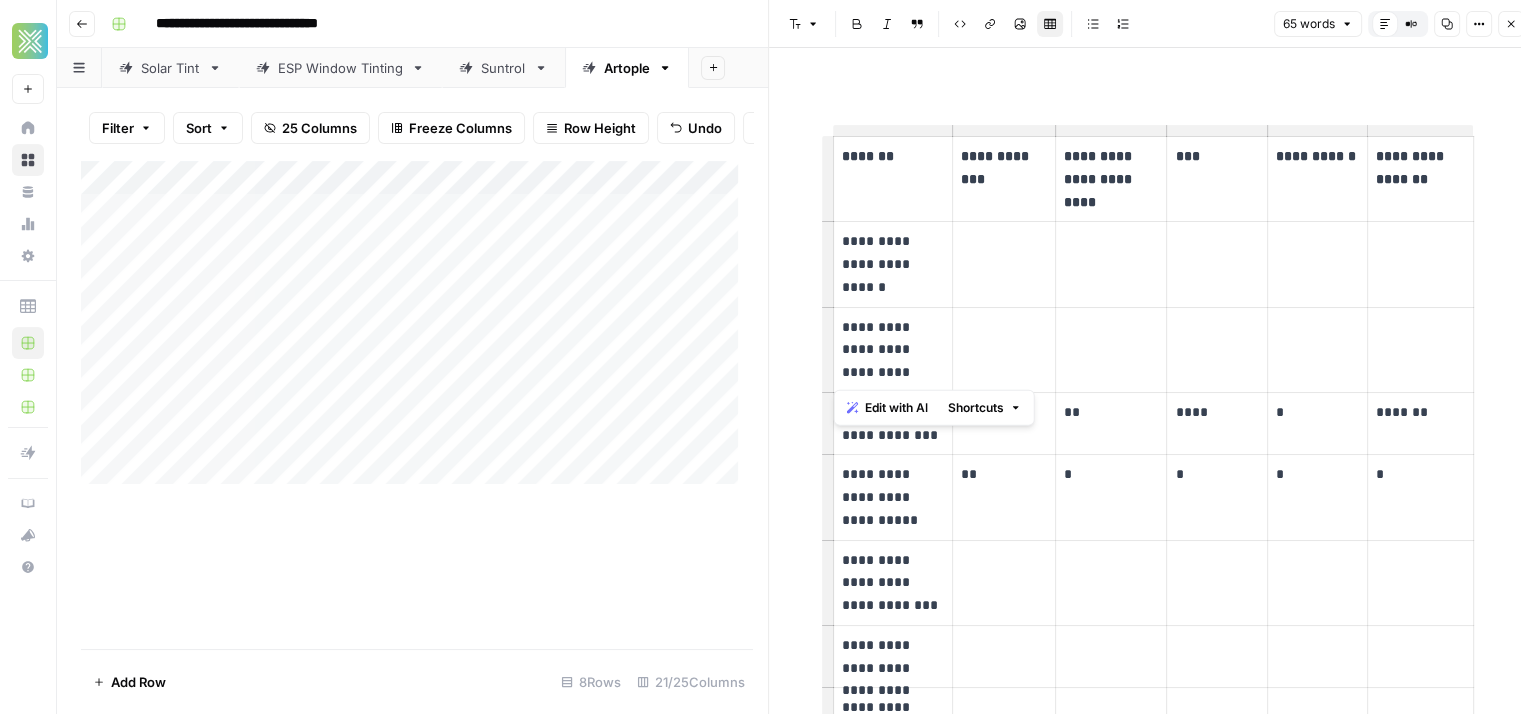 drag, startPoint x: 892, startPoint y: 378, endPoint x: 832, endPoint y: 329, distance: 77.46612 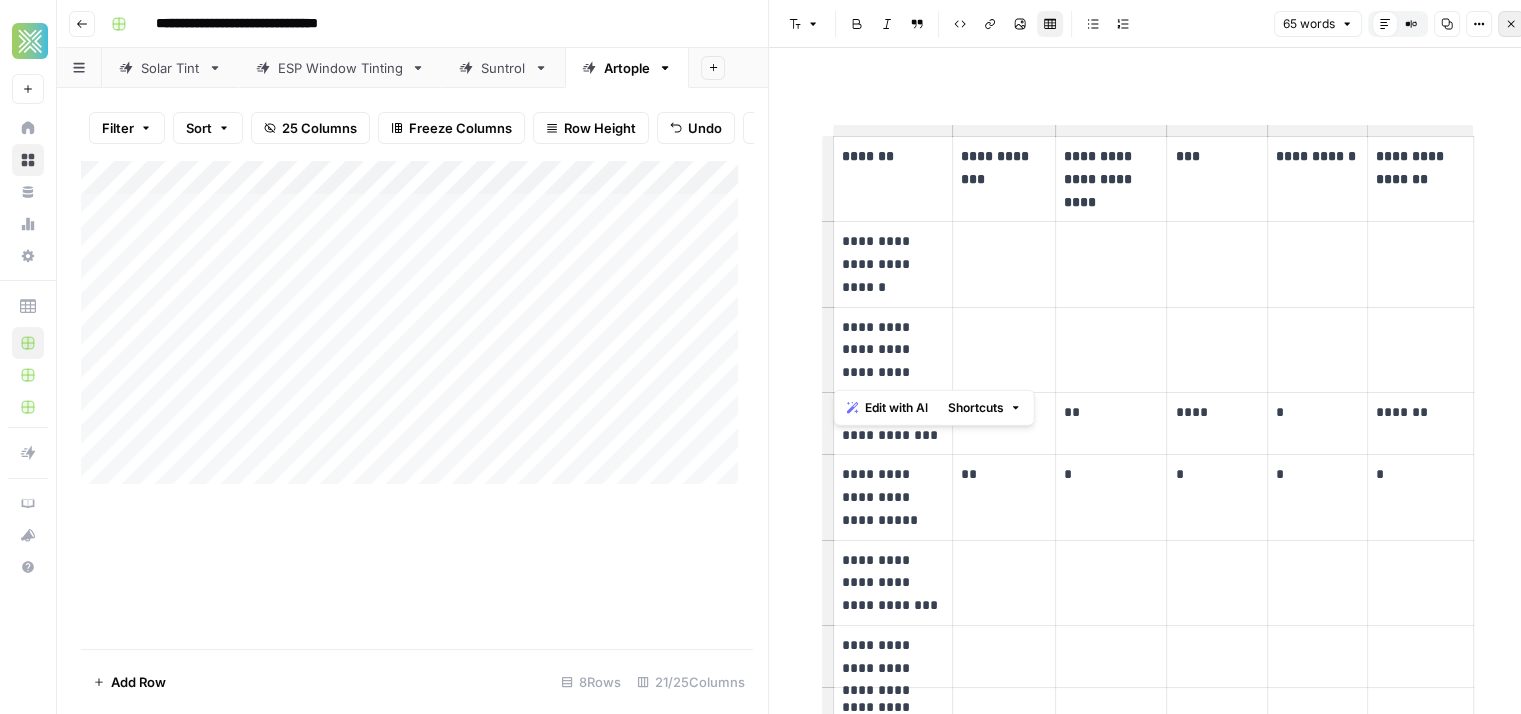 click 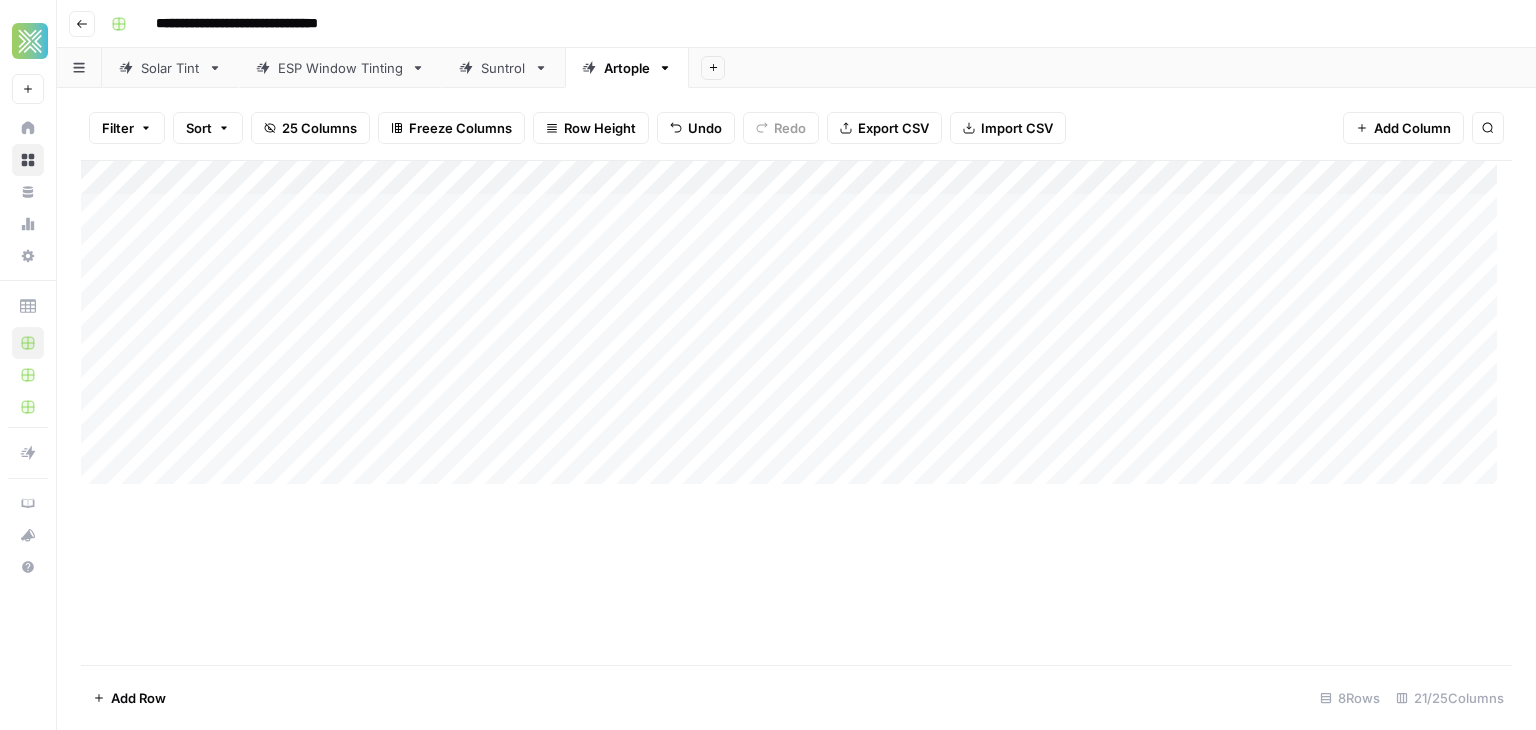 click on "Add Column" at bounding box center (796, 330) 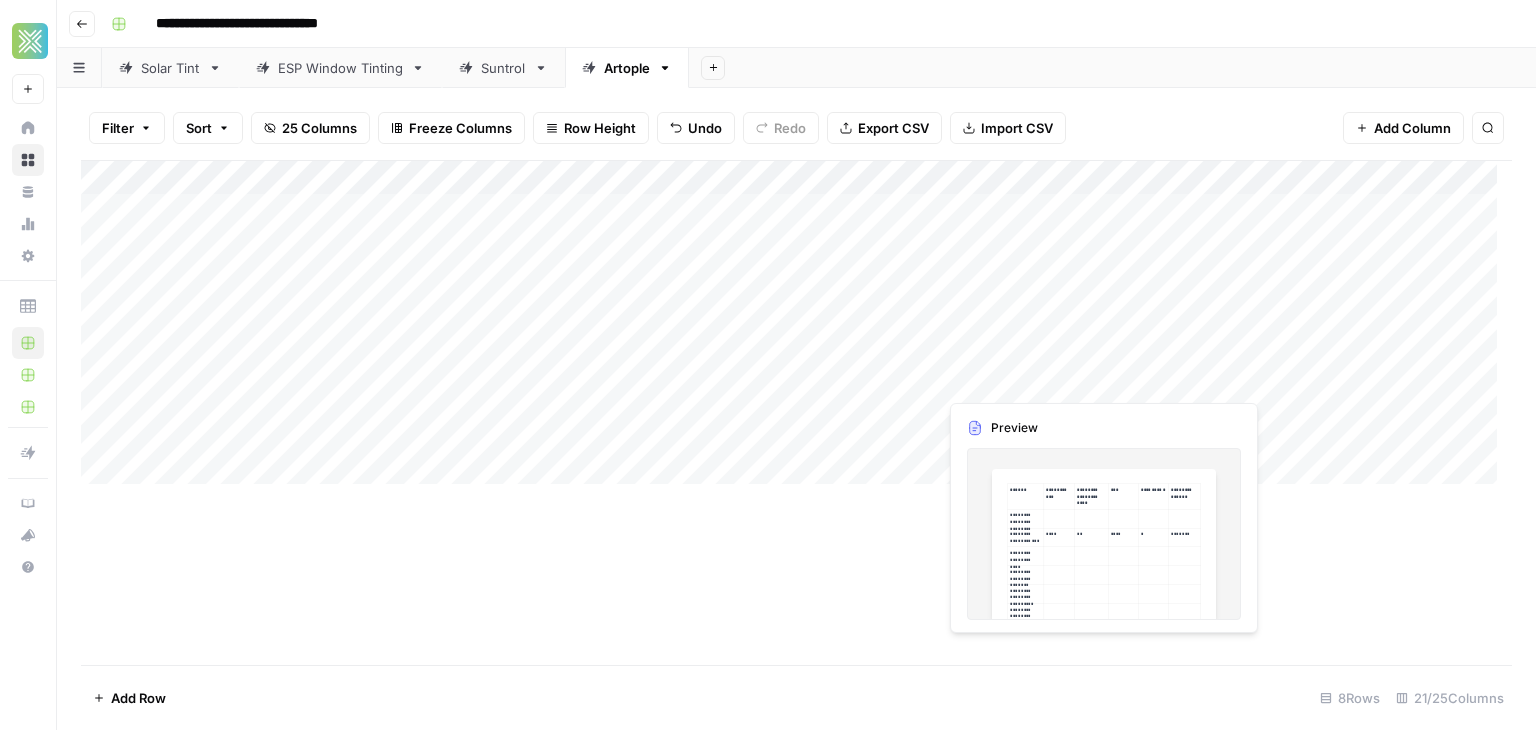 click on "Add Column" at bounding box center (796, 330) 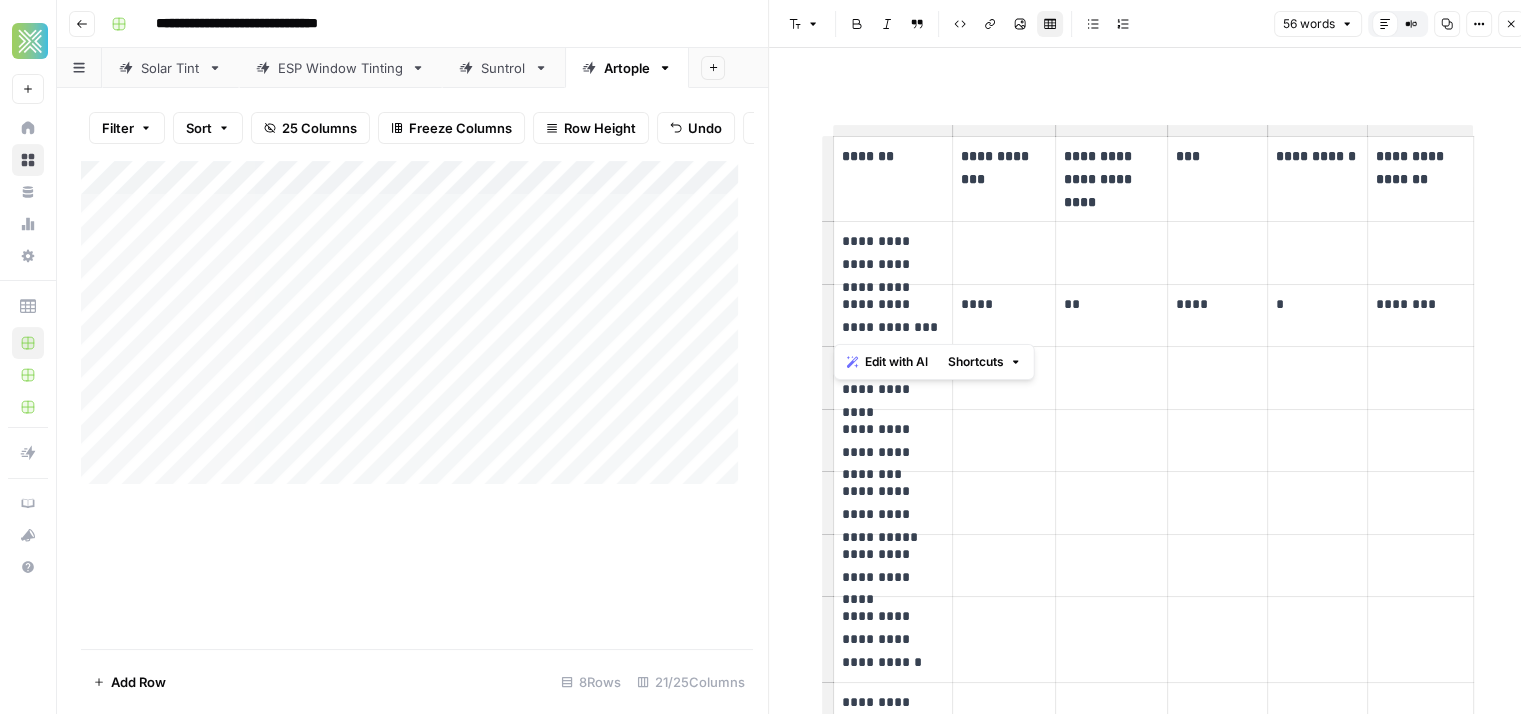 drag, startPoint x: 922, startPoint y: 326, endPoint x: 831, endPoint y: 306, distance: 93.17188 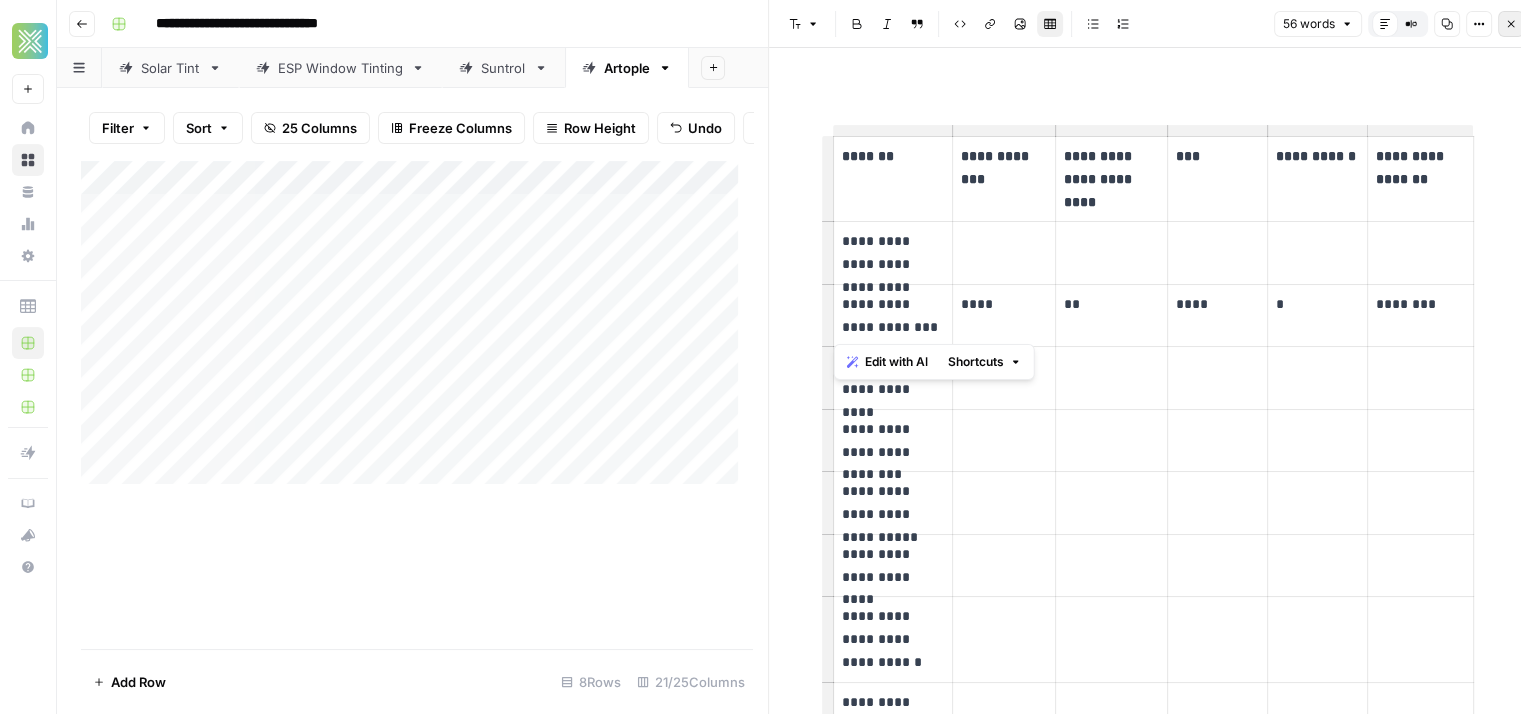 click 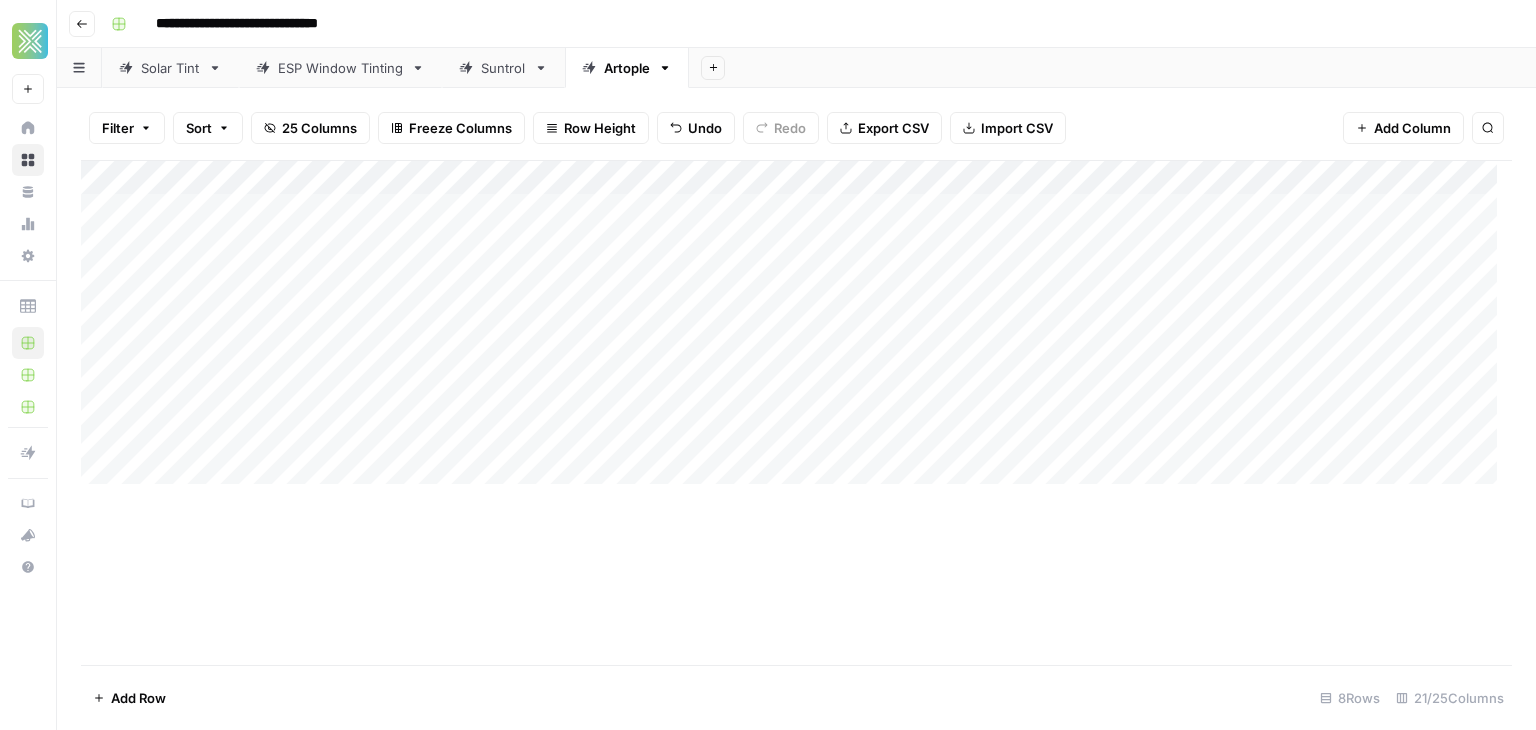 click on "Add Column" at bounding box center [796, 330] 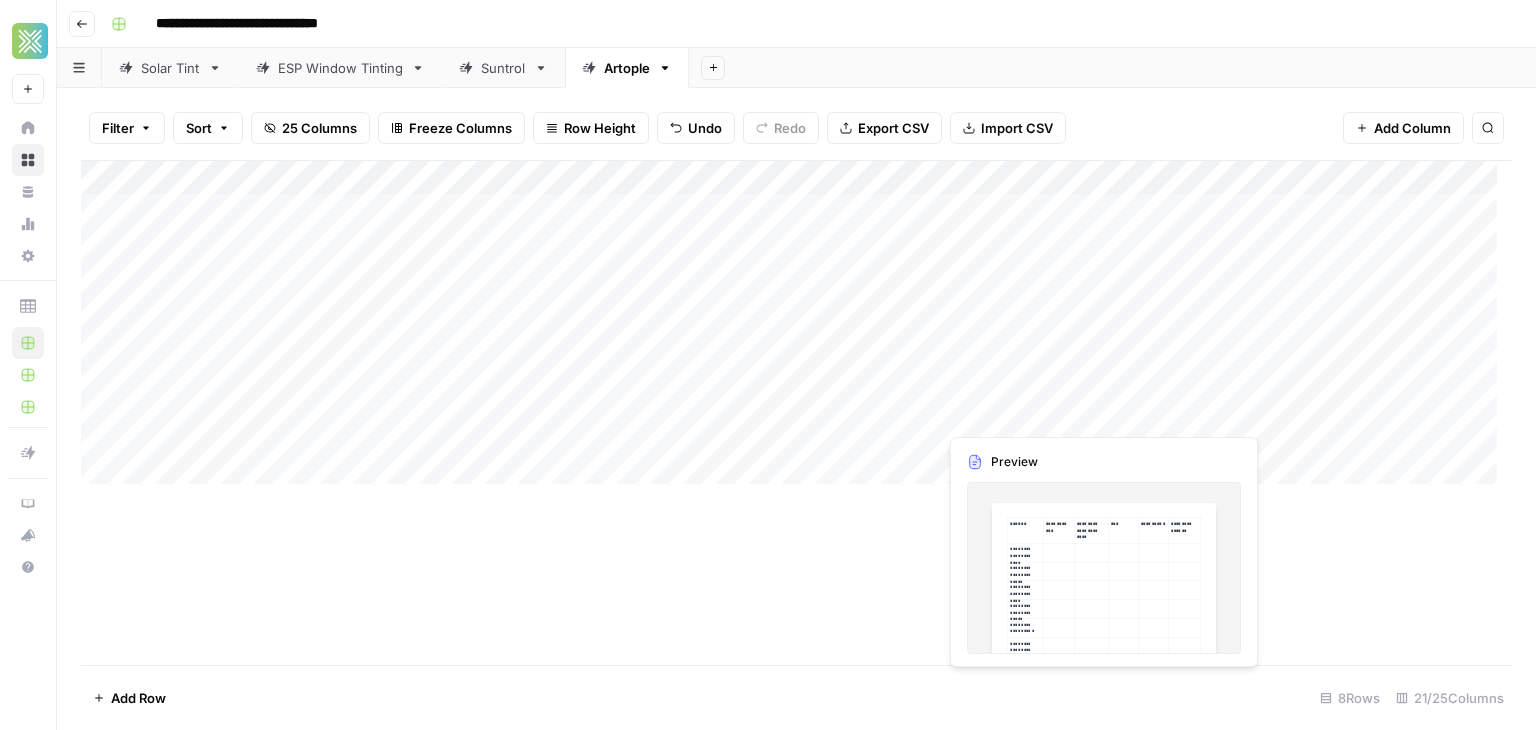 click on "Add Column" at bounding box center [796, 330] 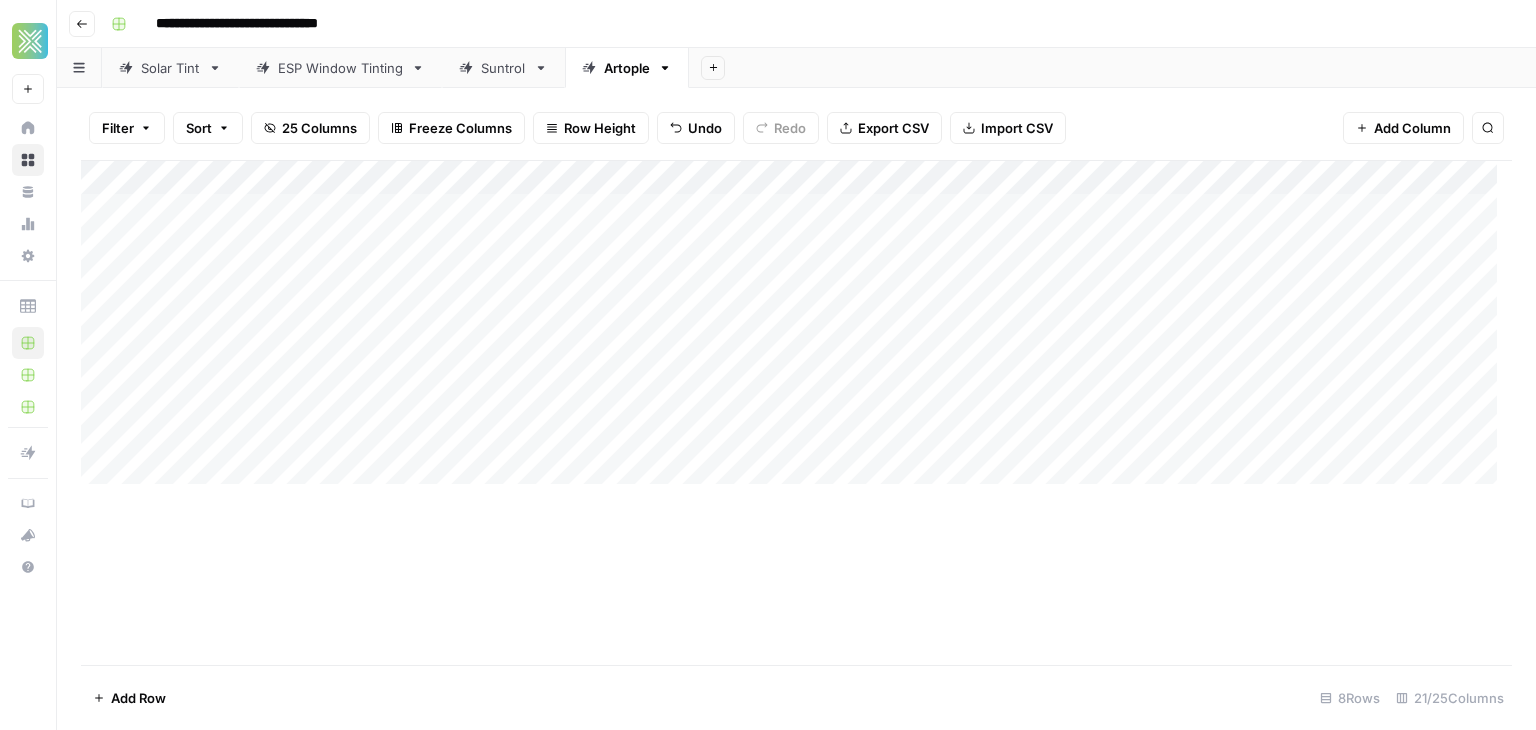 click on "Add Column" at bounding box center [796, 330] 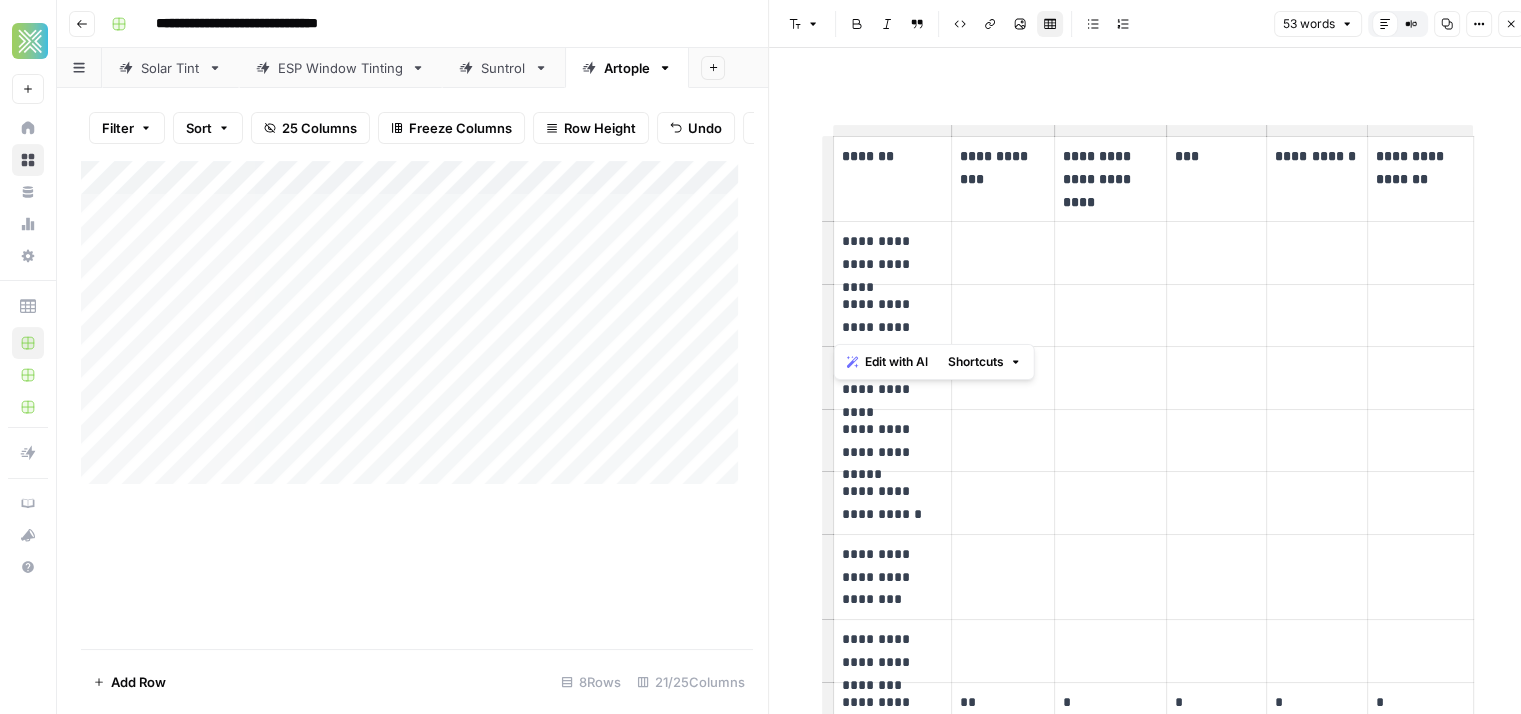 drag, startPoint x: 916, startPoint y: 329, endPoint x: 825, endPoint y: 303, distance: 94.641426 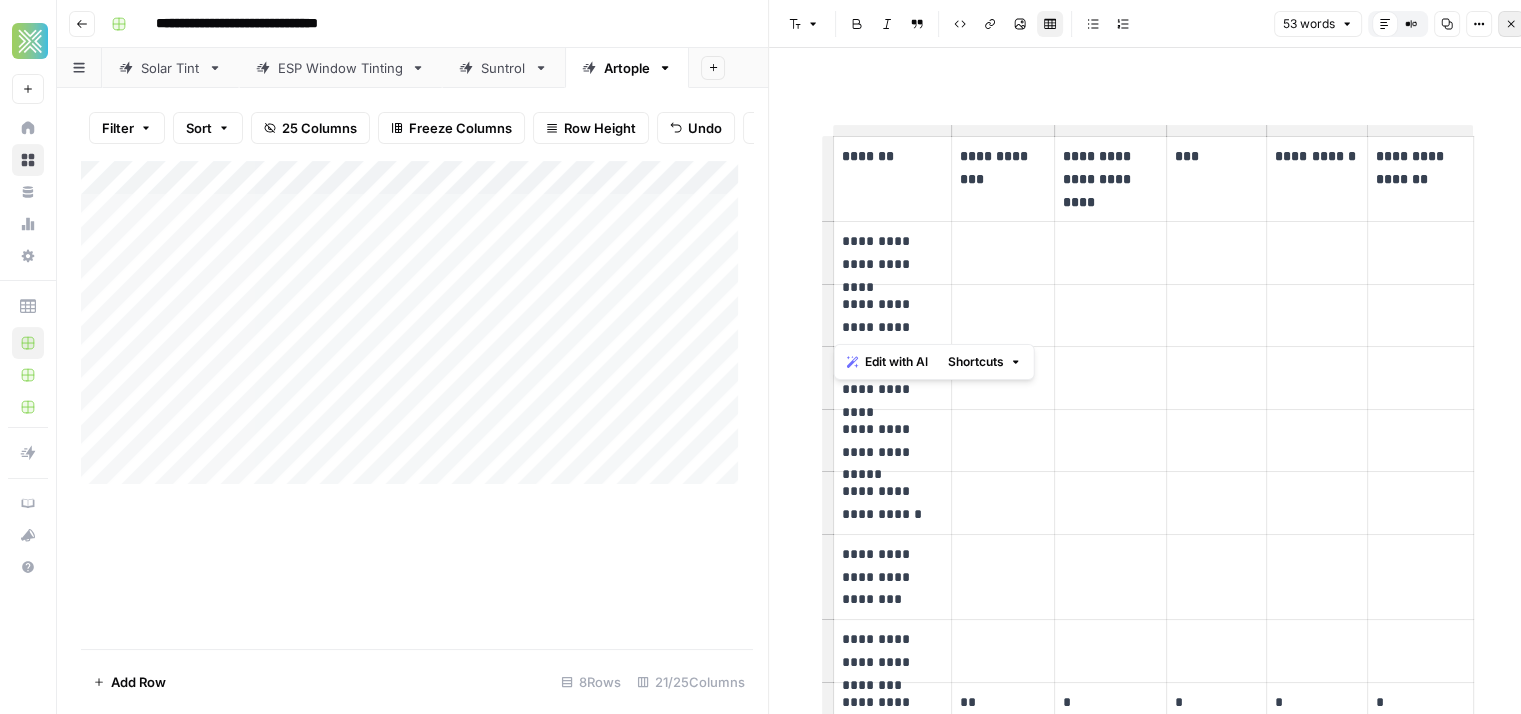 click 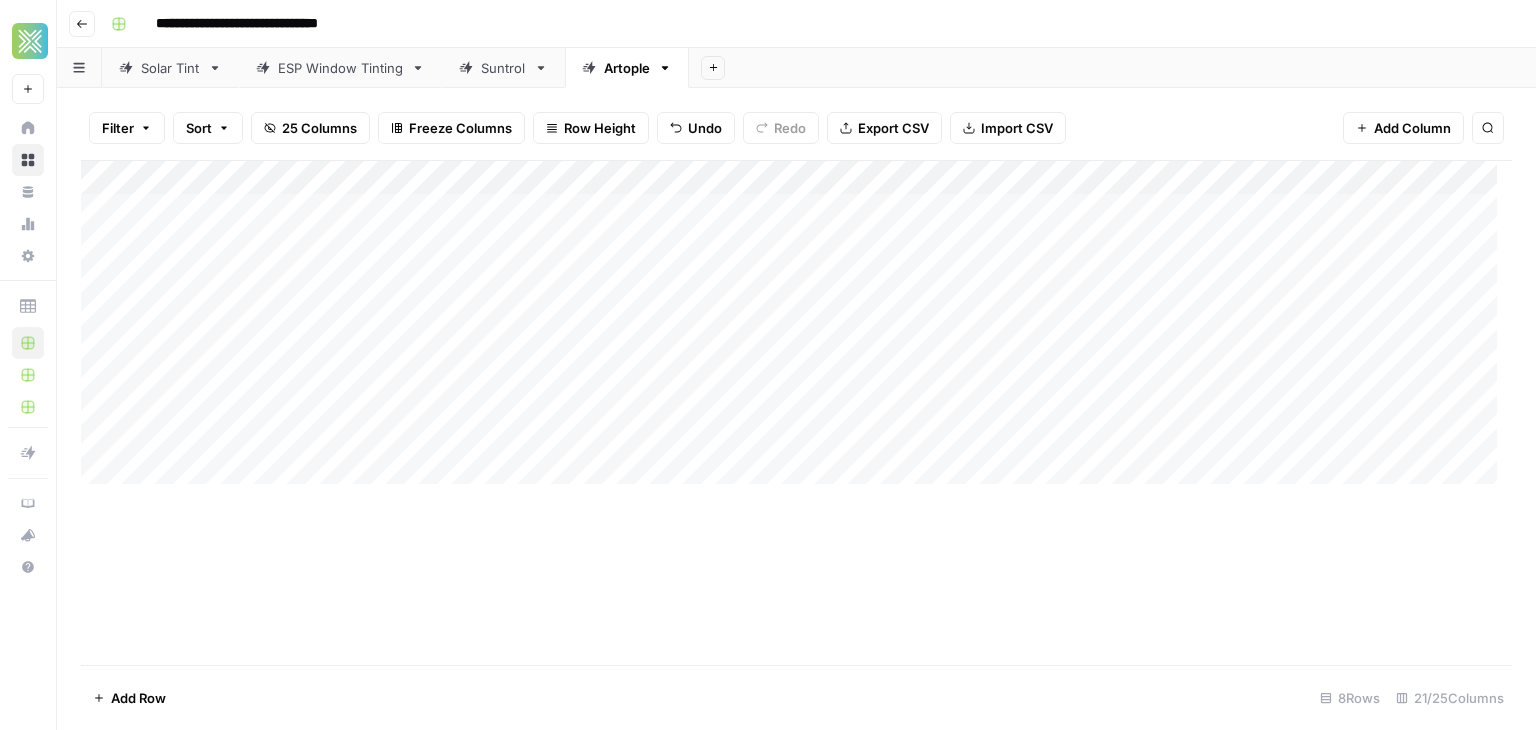 click on "Add Column" at bounding box center (796, 330) 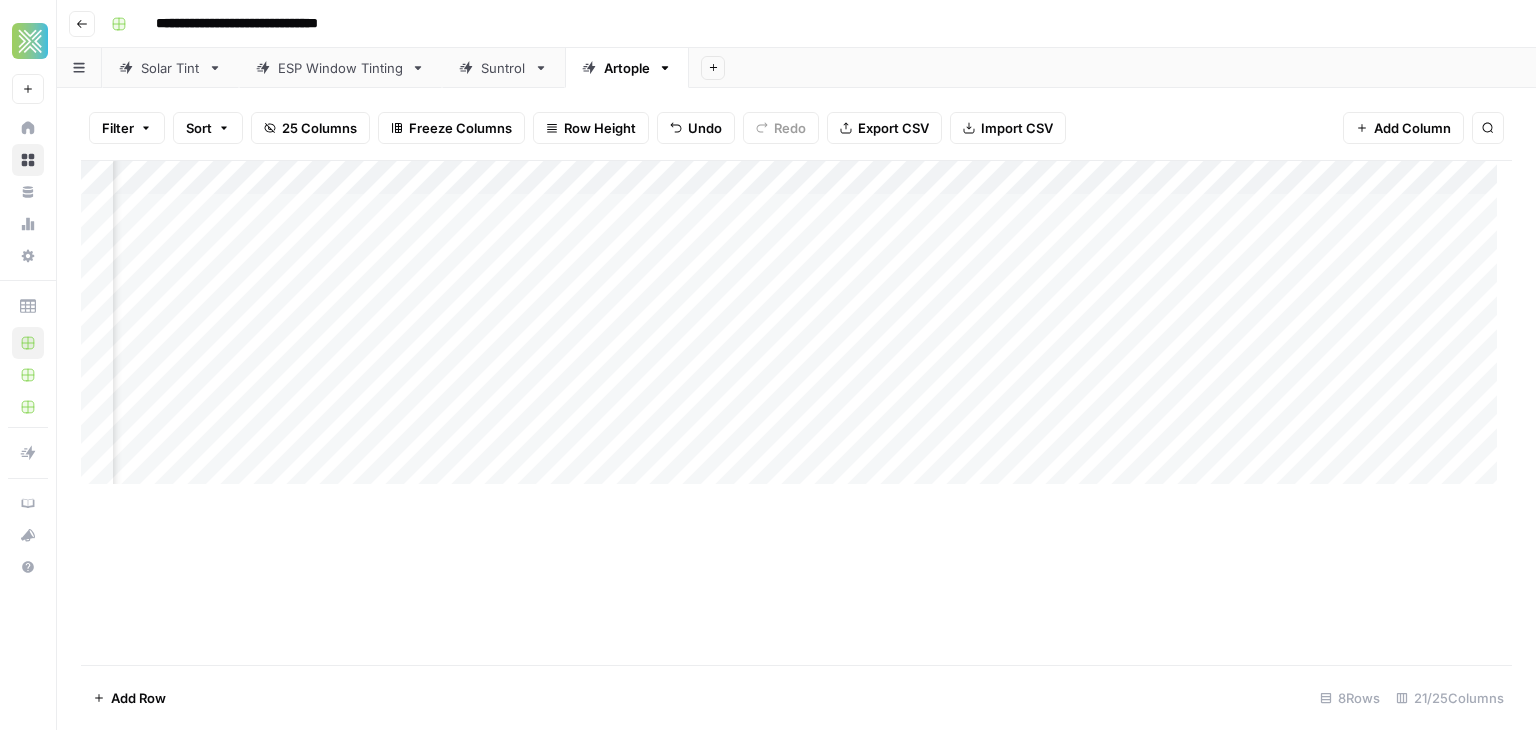 scroll, scrollTop: 0, scrollLeft: 320, axis: horizontal 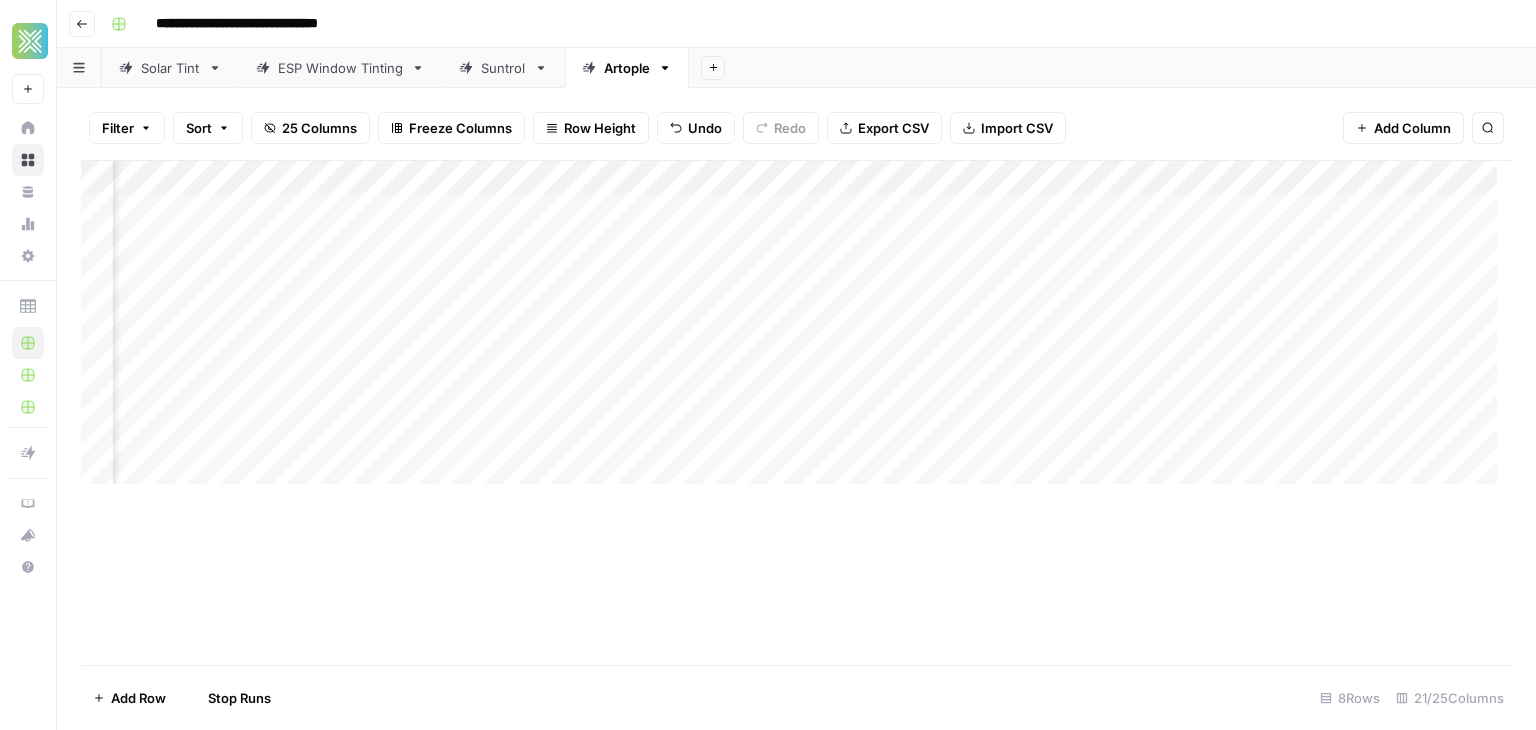 click on "Add Column" at bounding box center (796, 330) 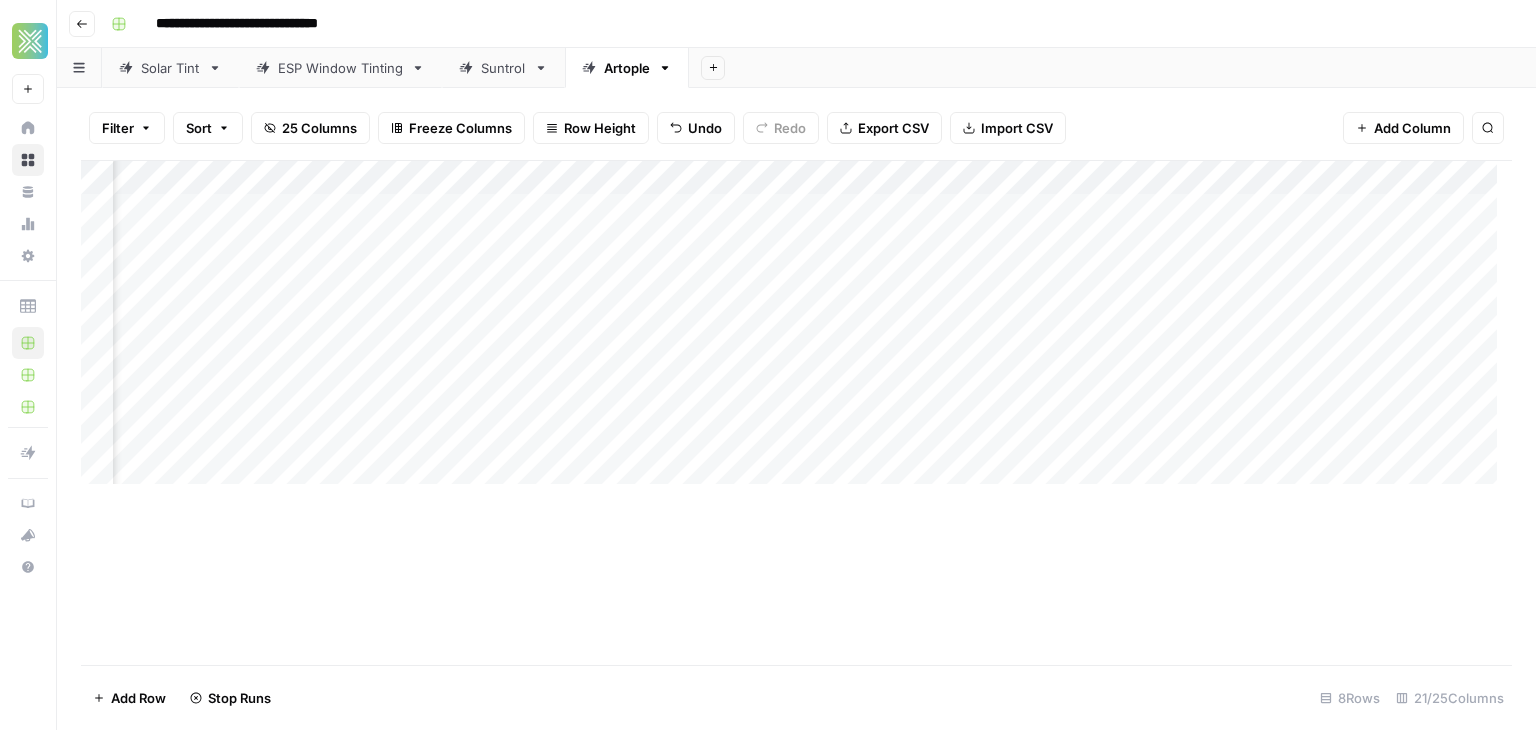 click on "Add Column" at bounding box center [796, 330] 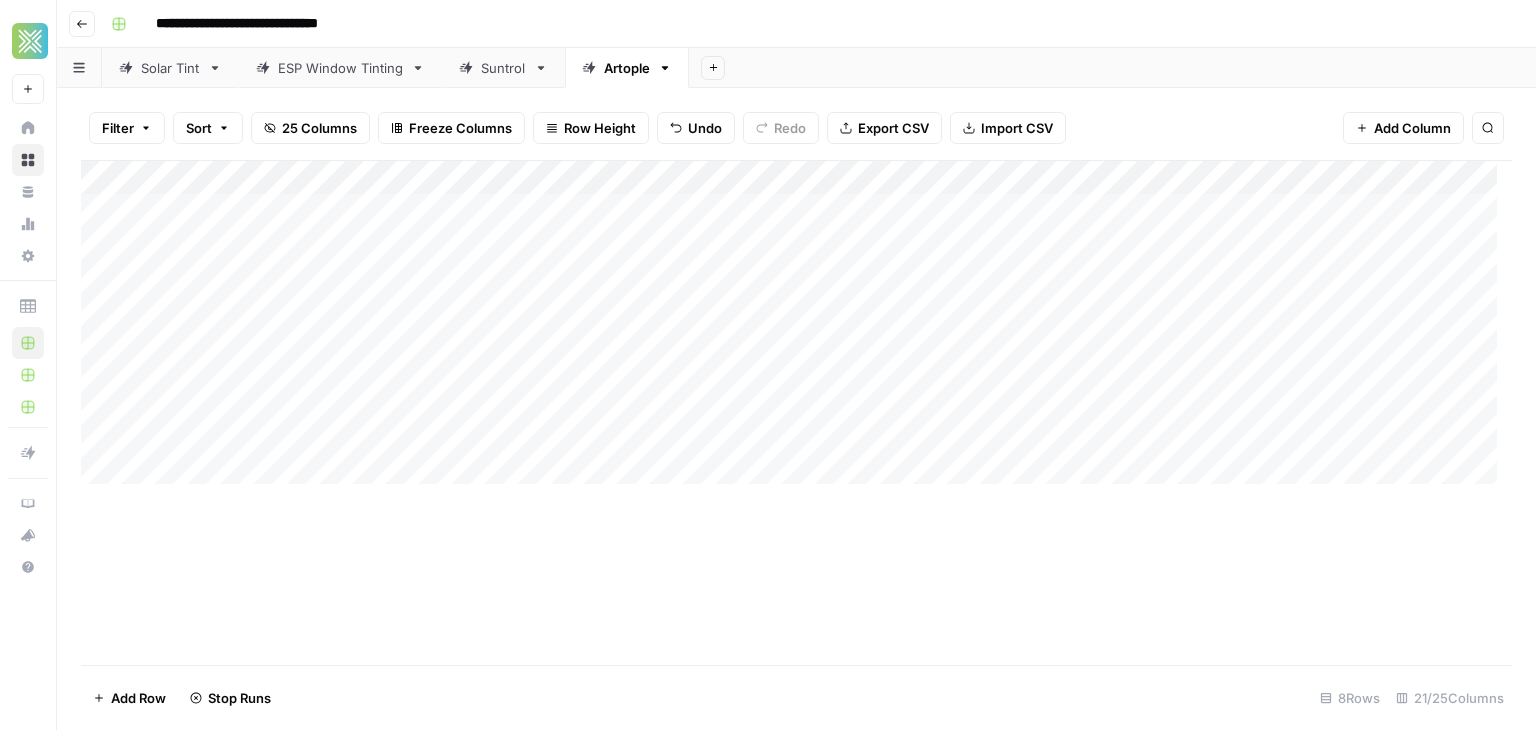 scroll, scrollTop: 0, scrollLeft: 0, axis: both 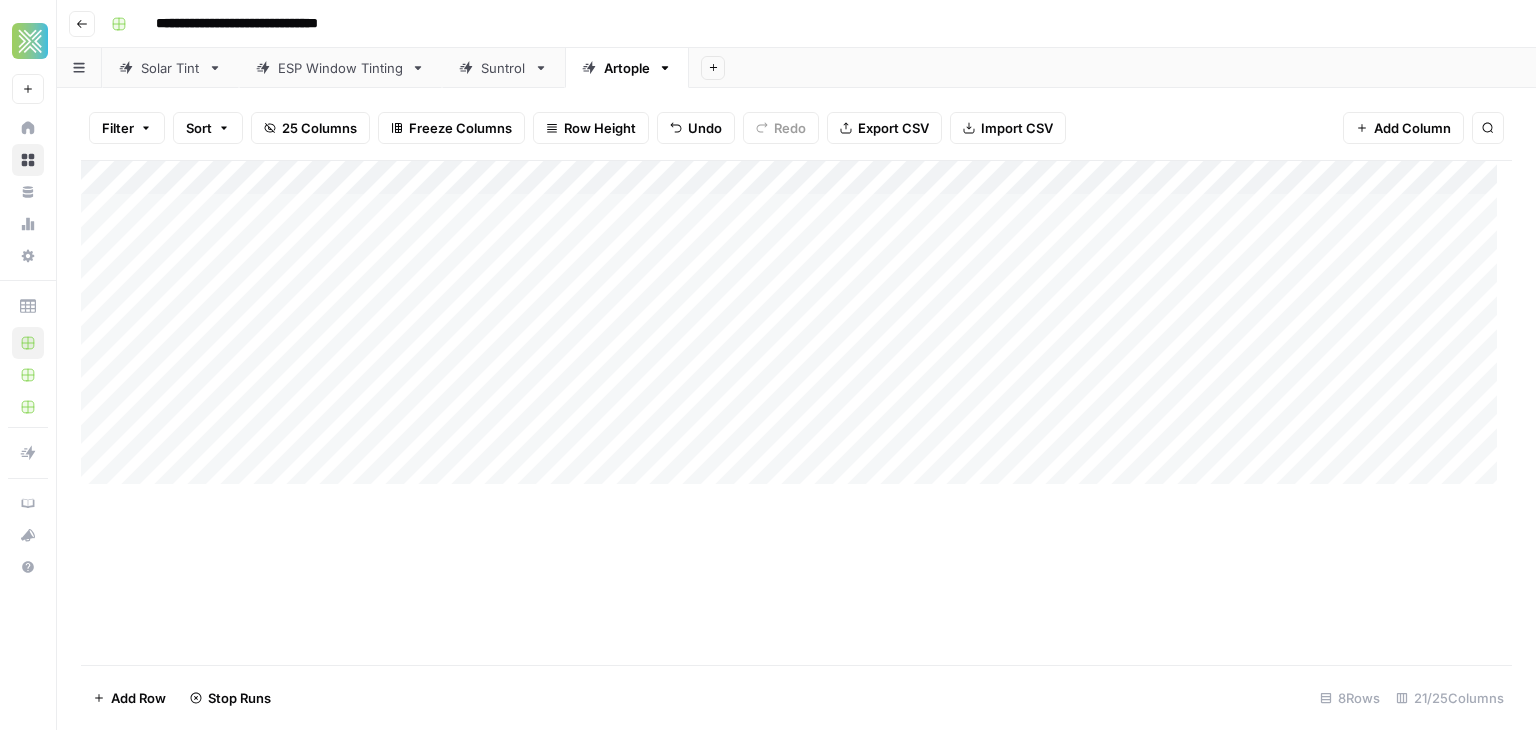 click on "Add Column" at bounding box center (796, 330) 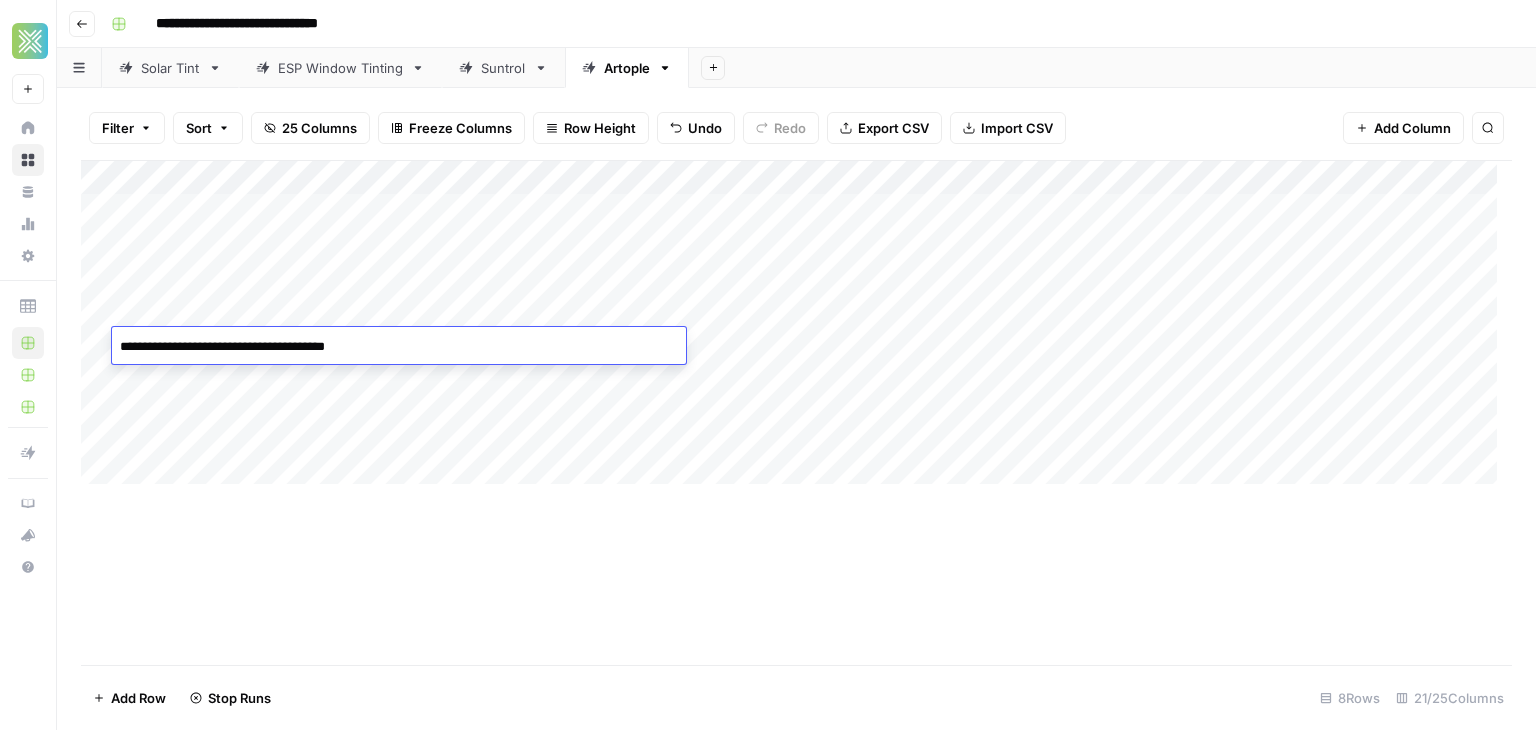 type 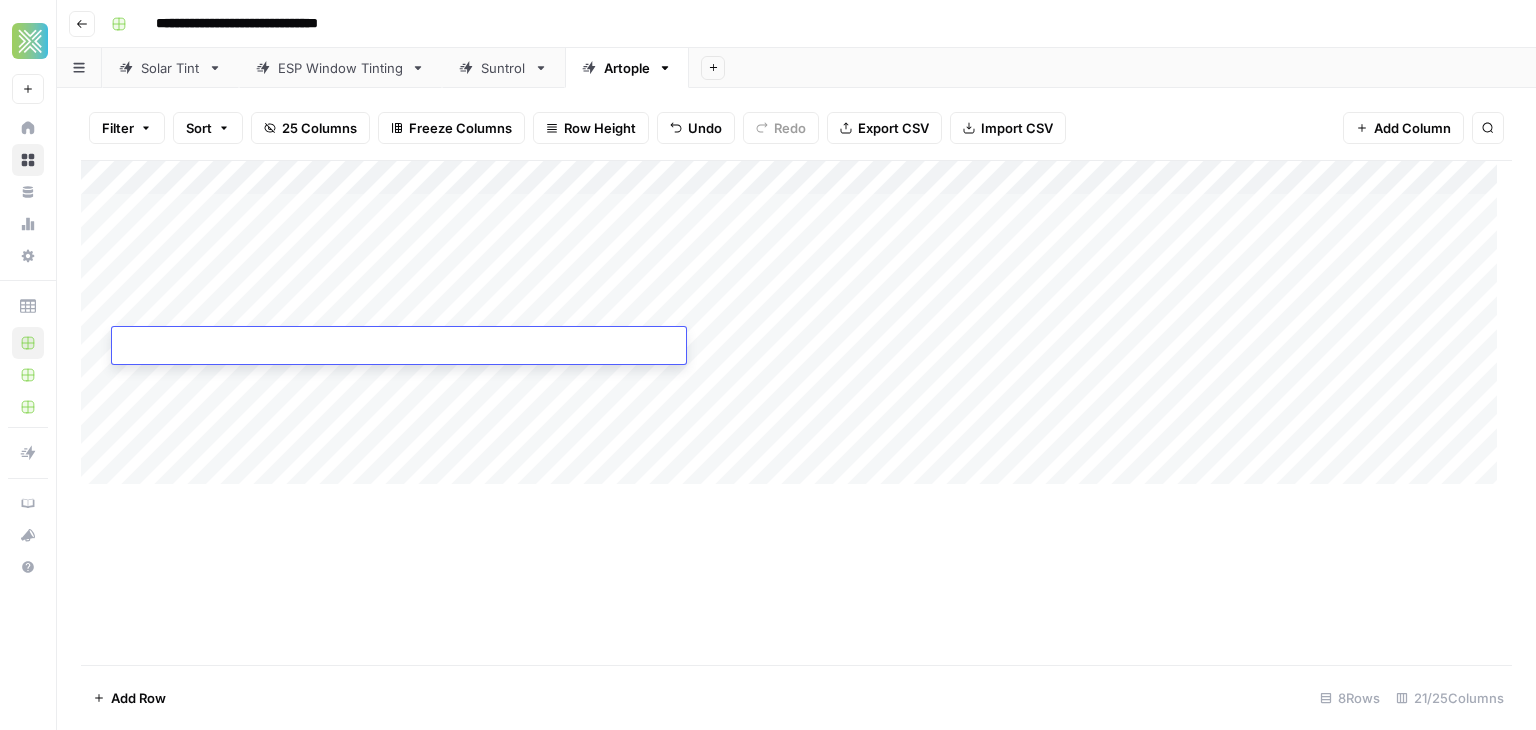 click on "Add Column" at bounding box center (796, 330) 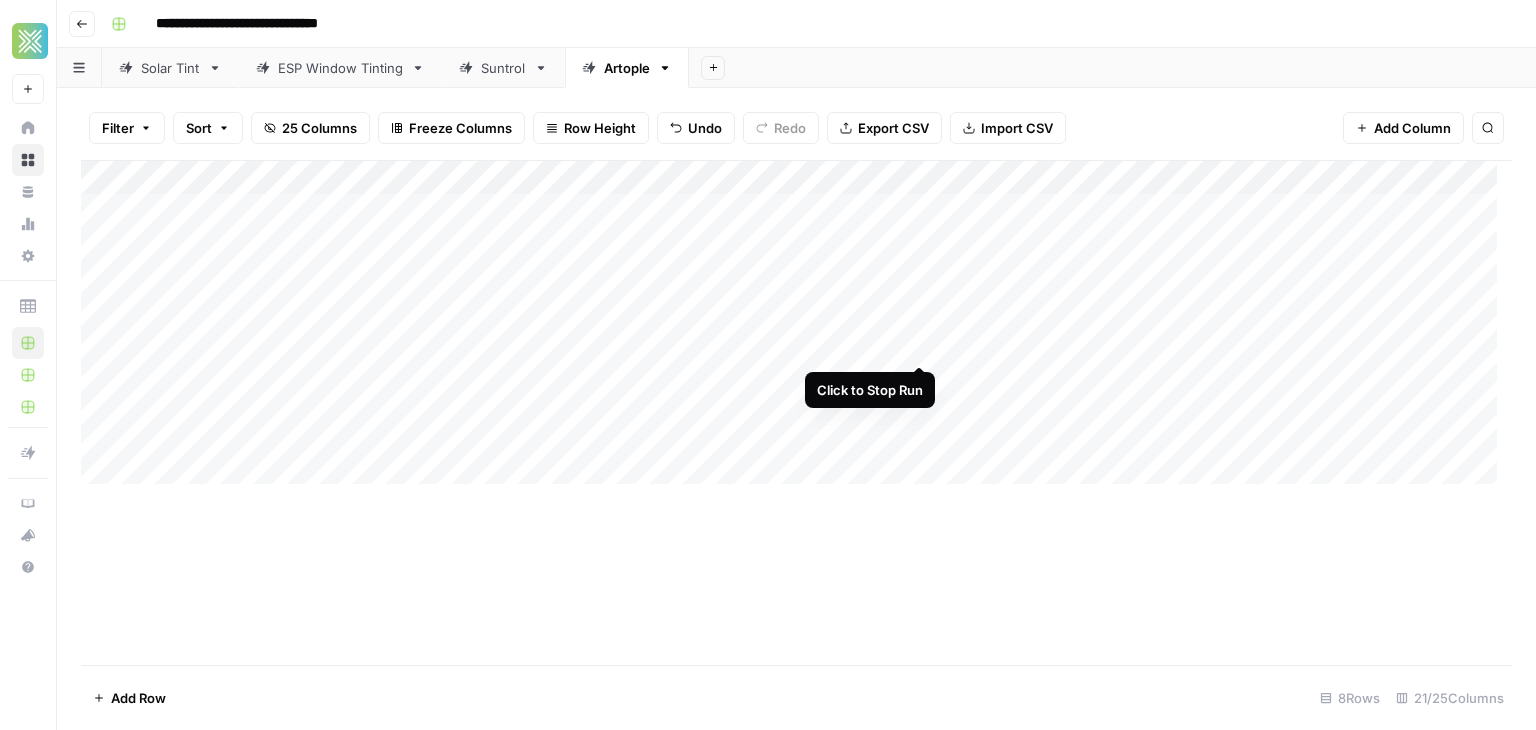 click on "Add Column" at bounding box center (796, 330) 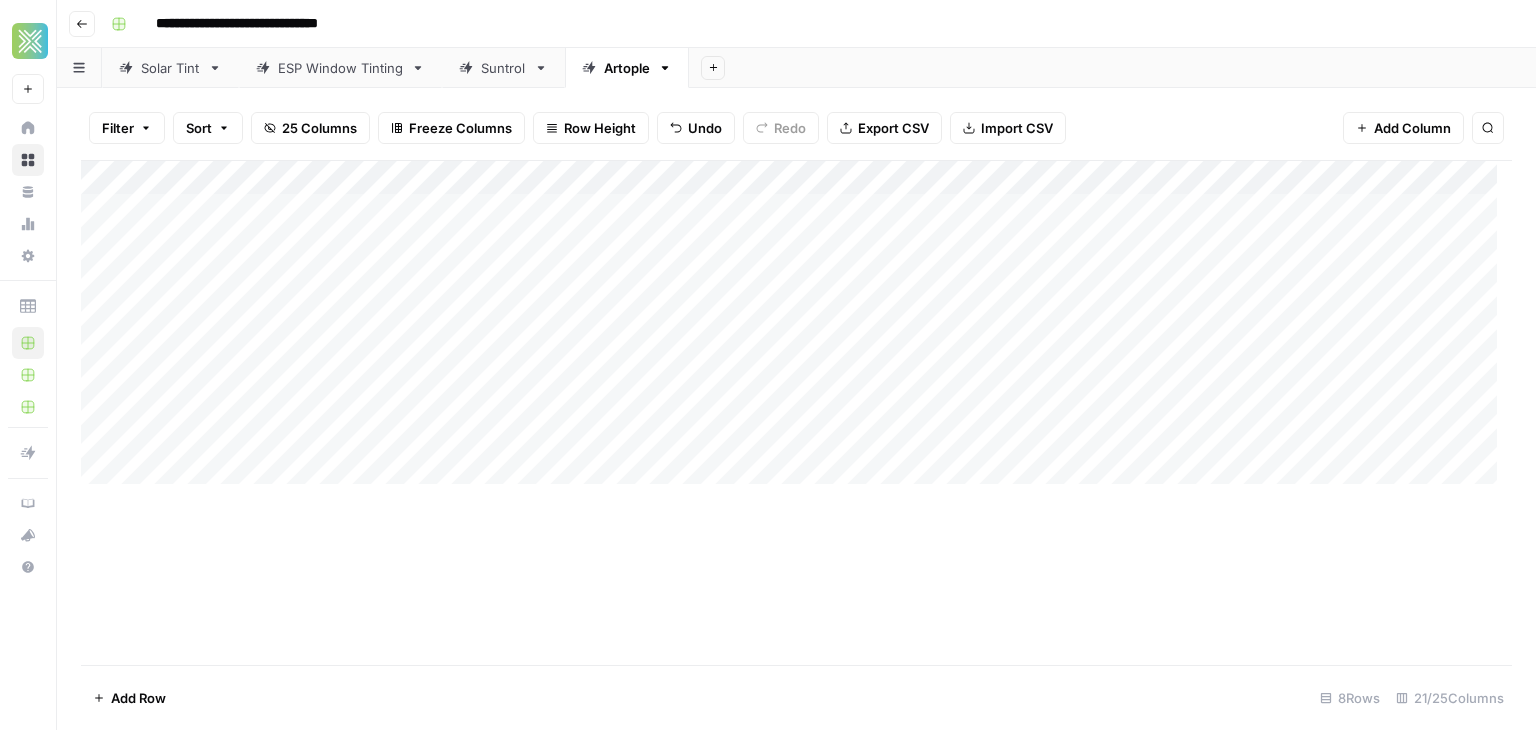 click on "Add Column" at bounding box center [796, 330] 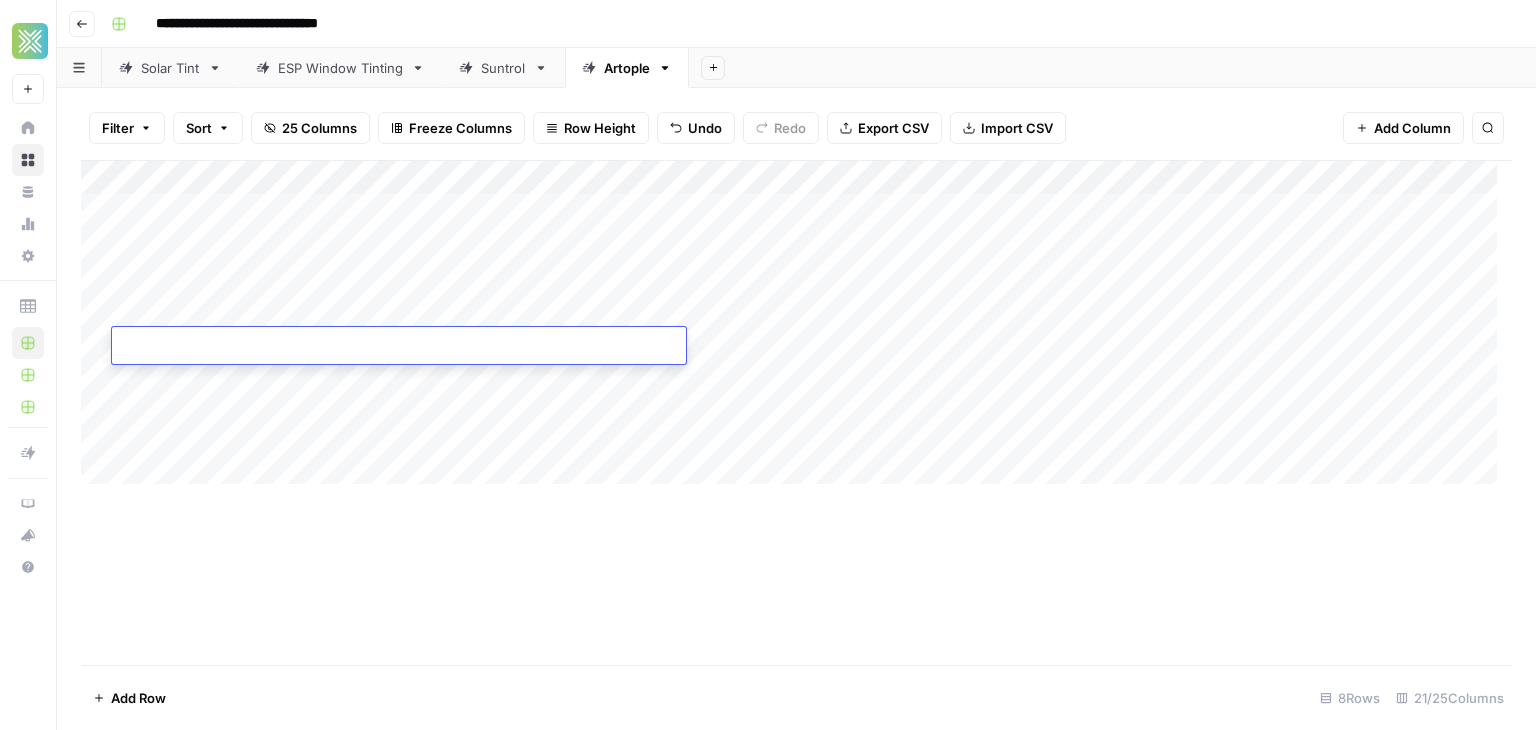 type on "**********" 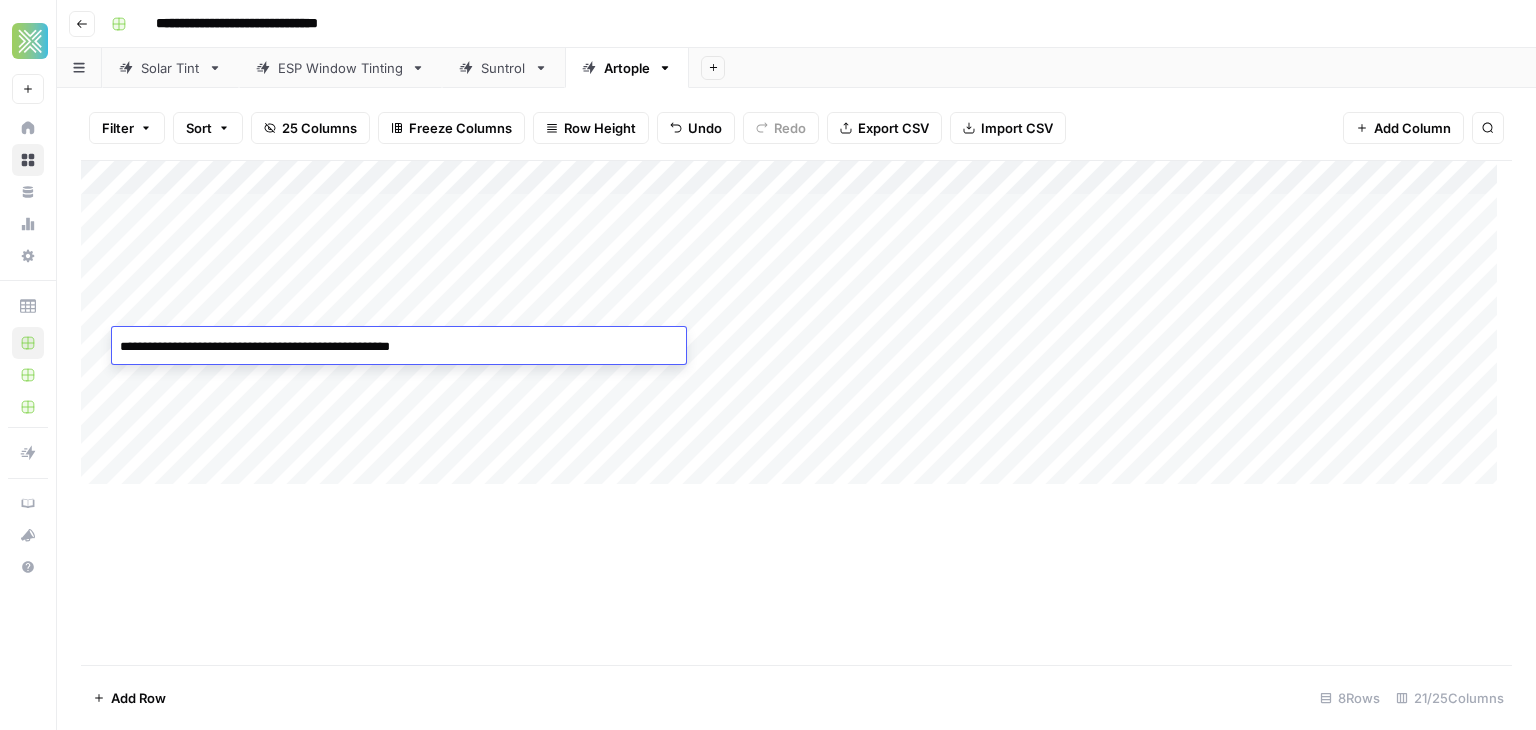 click on "Add Column" at bounding box center [796, 412] 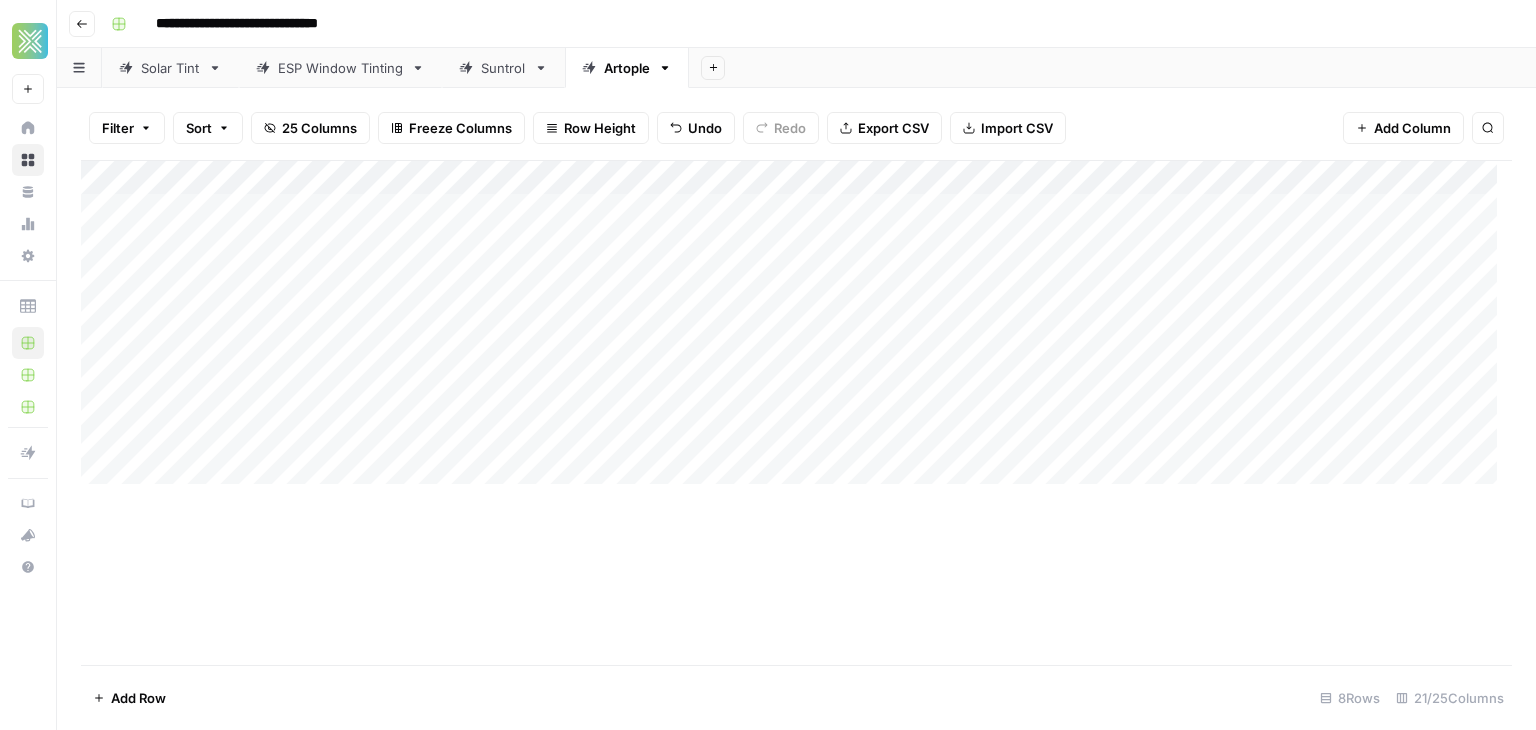 click on "Add Column" at bounding box center [796, 330] 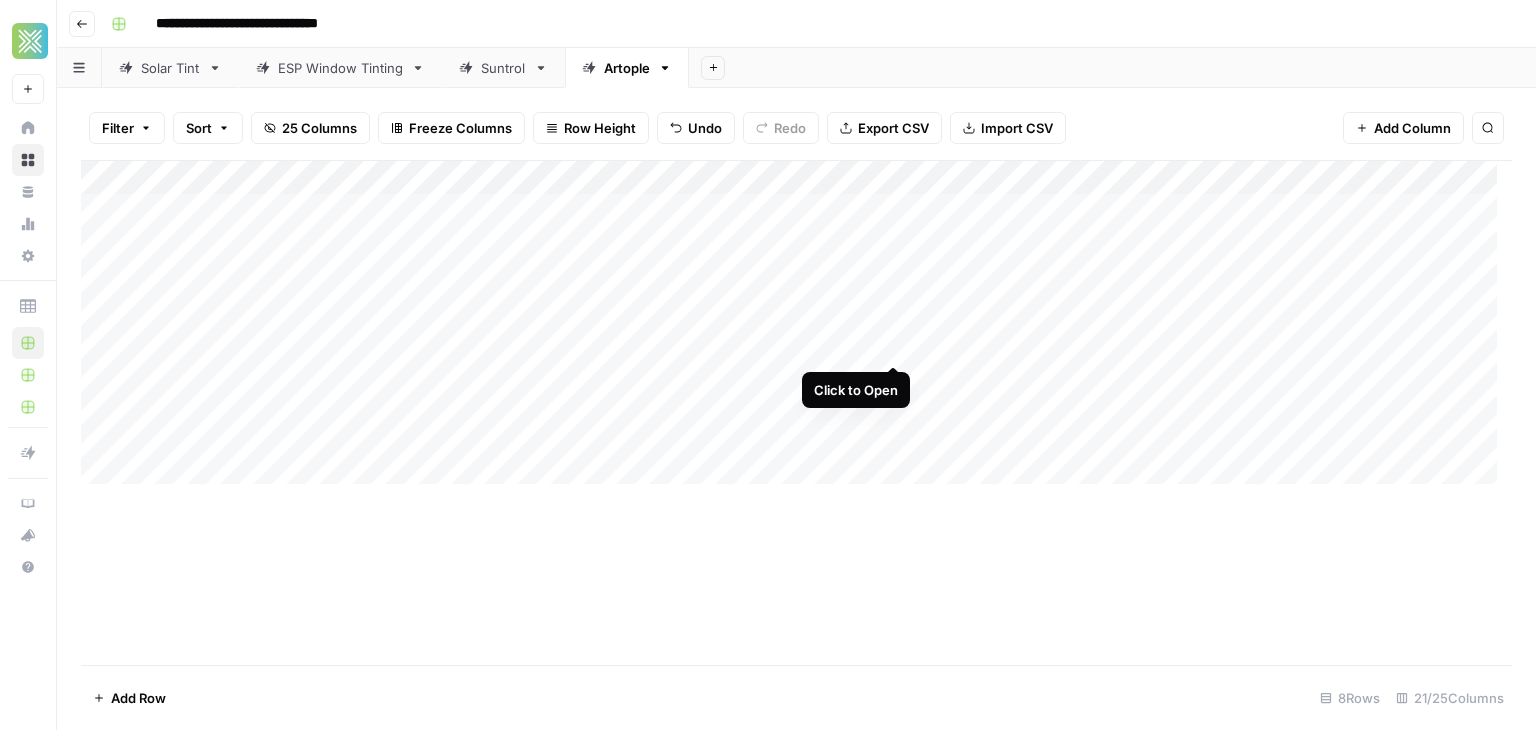 click on "Add Column" at bounding box center (796, 330) 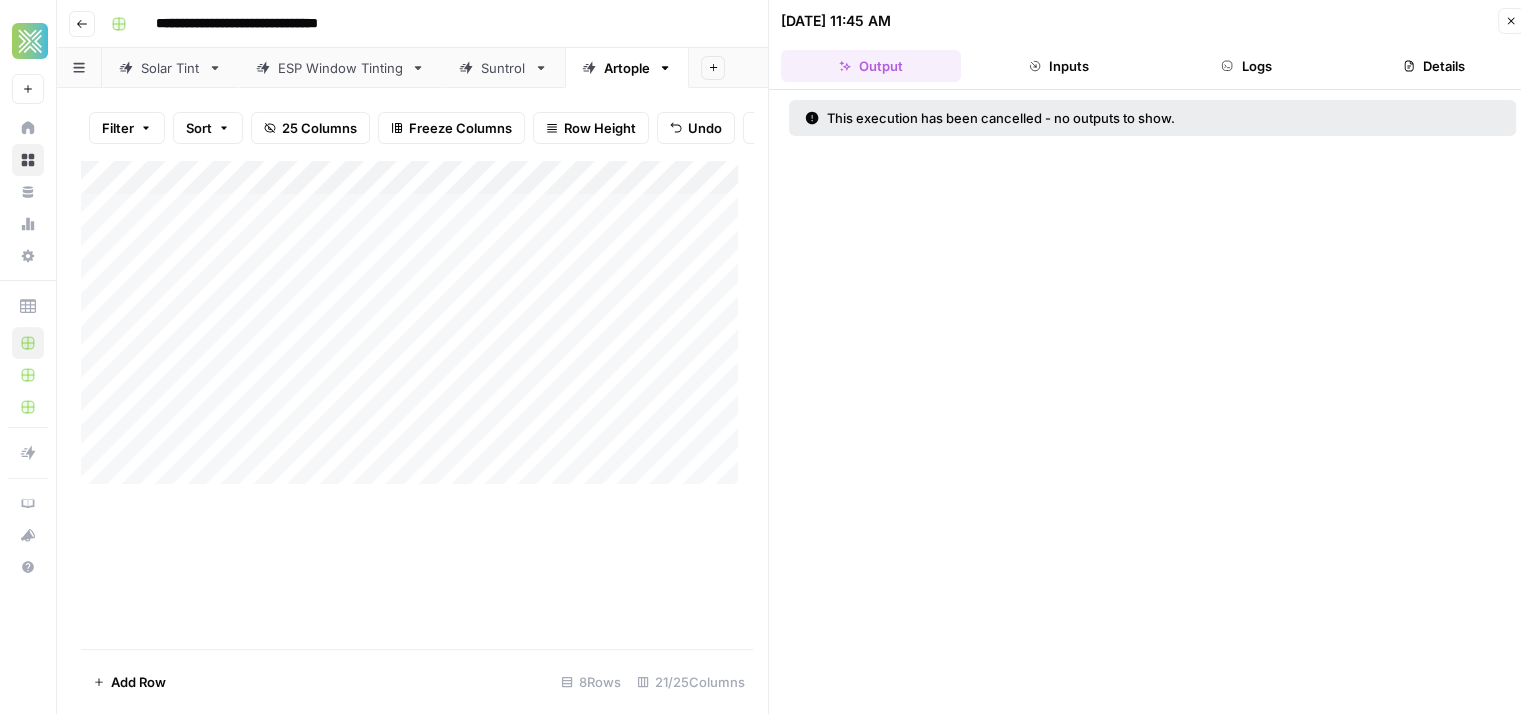 click on "07/02/25 at 11:45 AM Close" at bounding box center (1152, 21) 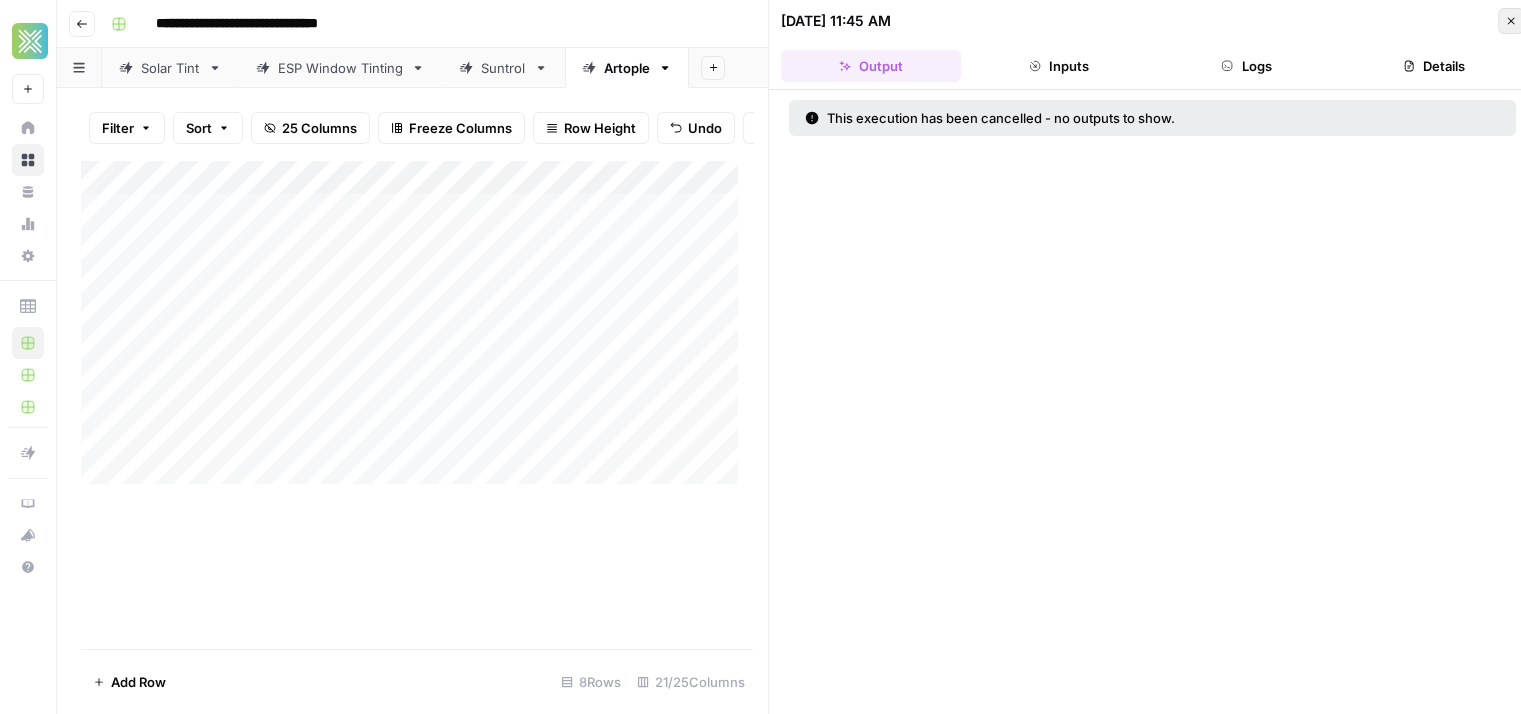 click 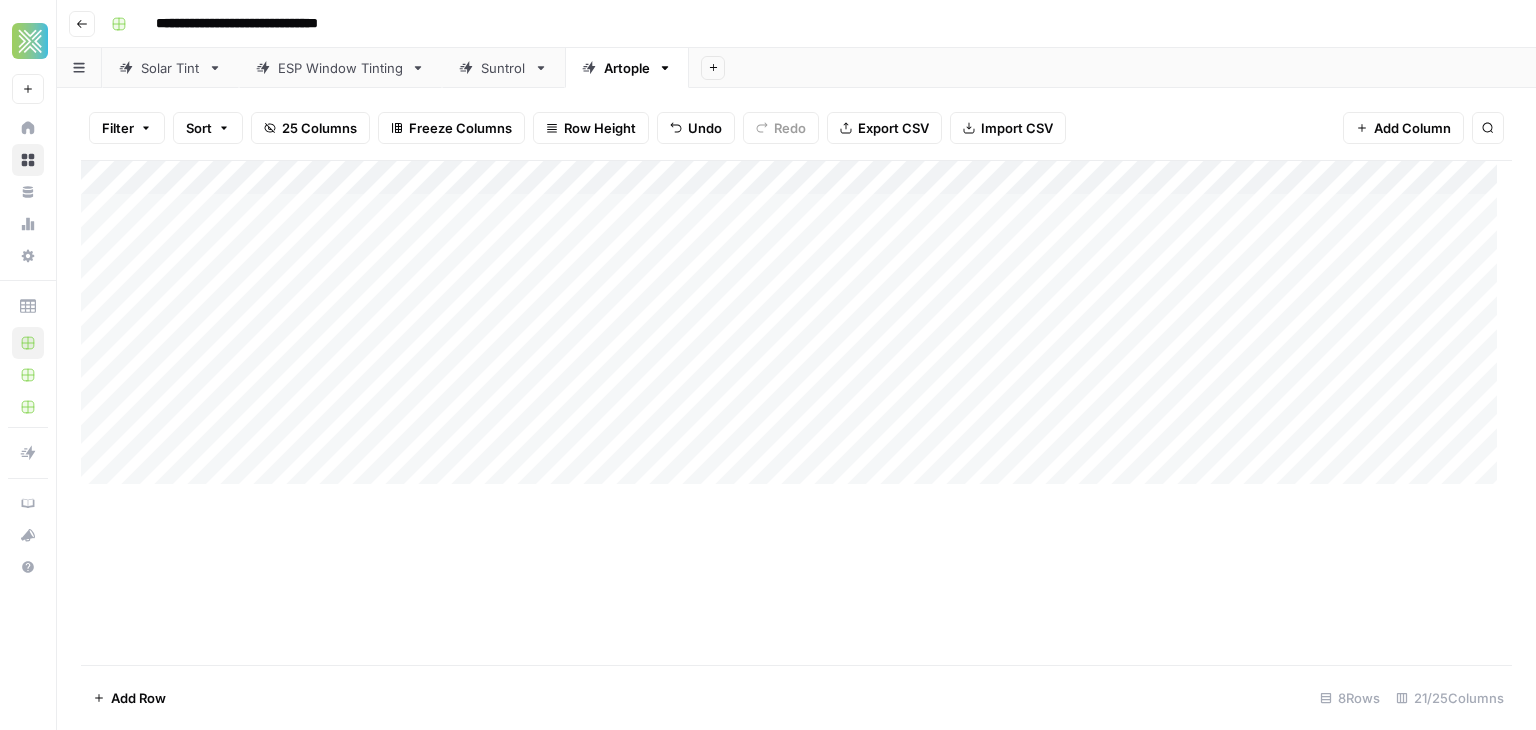 click on "Add Column" at bounding box center [796, 330] 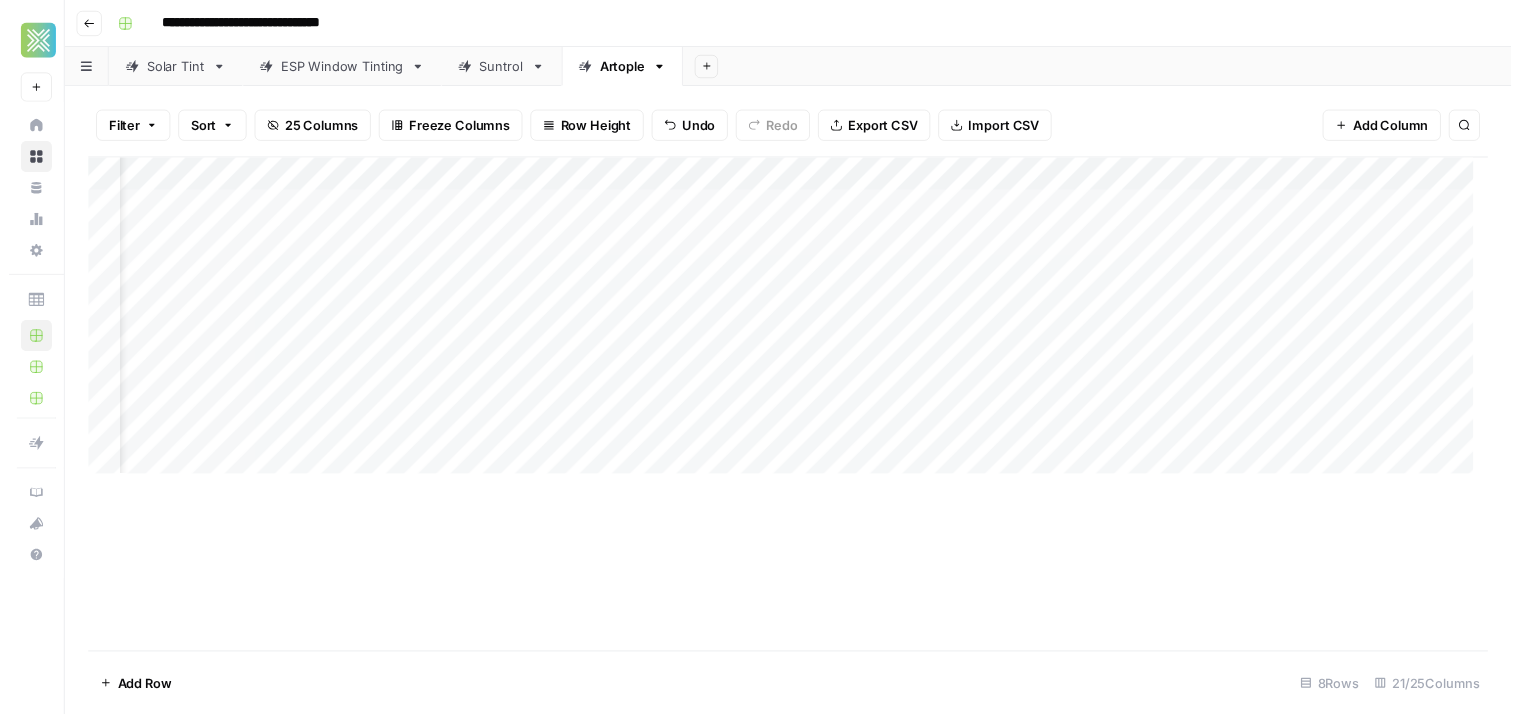scroll, scrollTop: 0, scrollLeft: 87, axis: horizontal 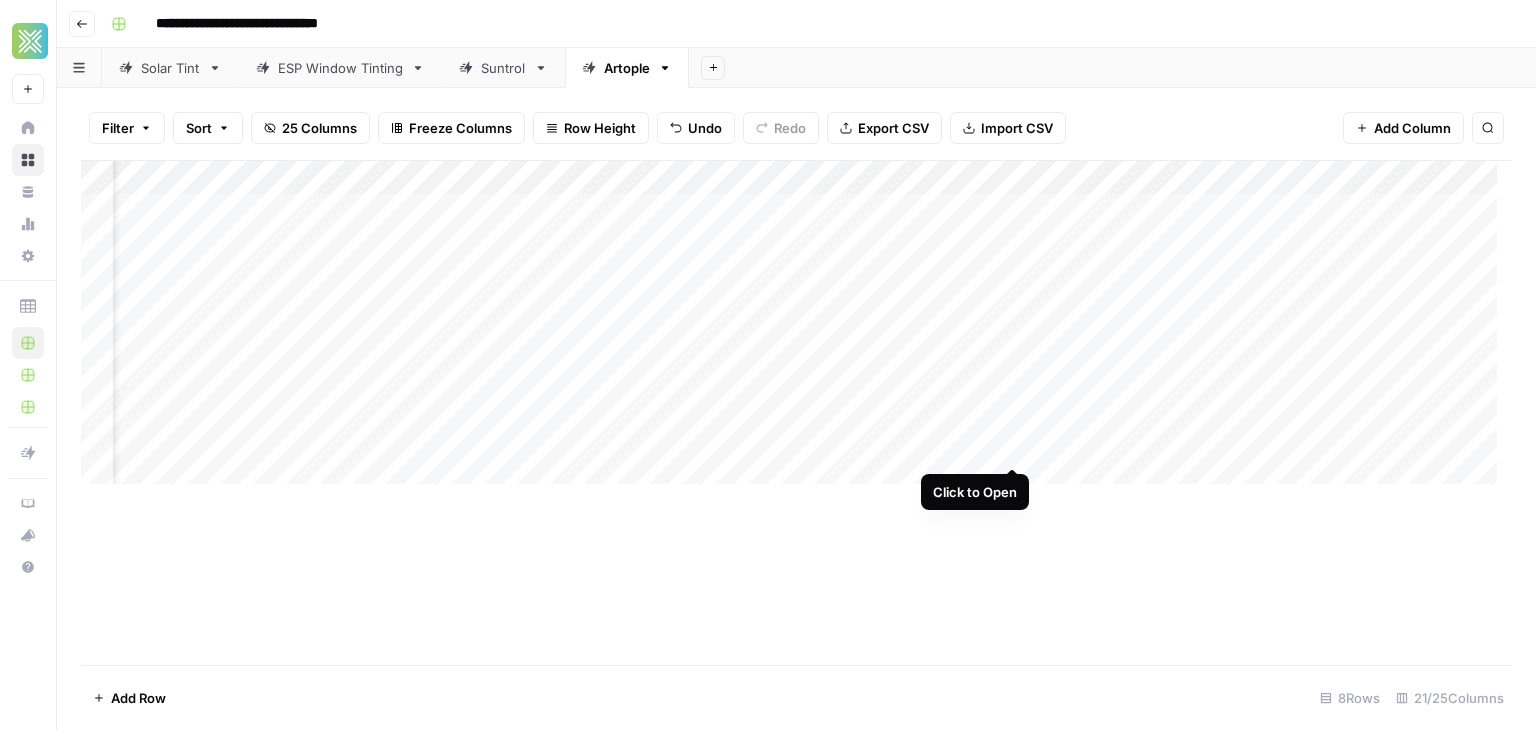 click on "Add Column" at bounding box center [796, 330] 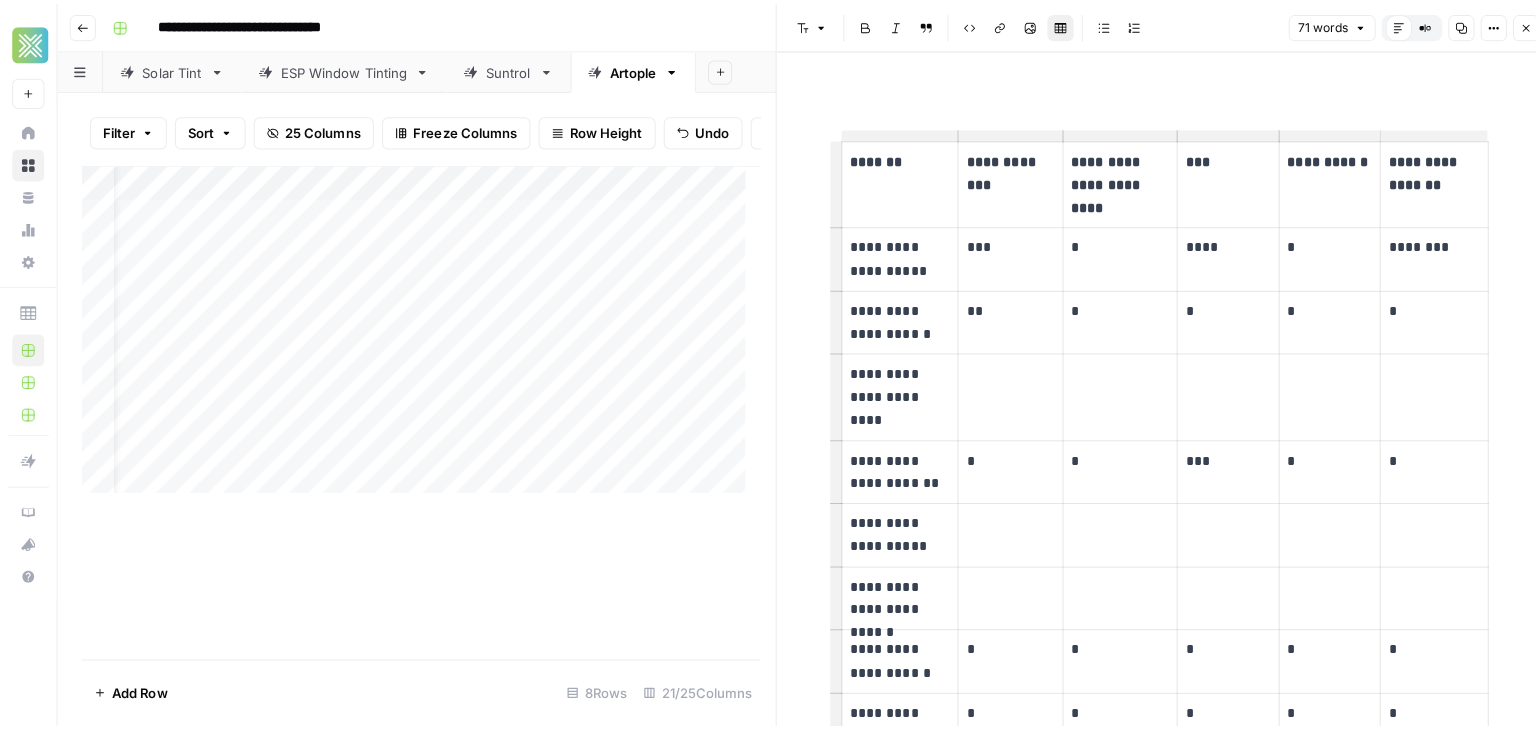 scroll, scrollTop: 0, scrollLeft: 0, axis: both 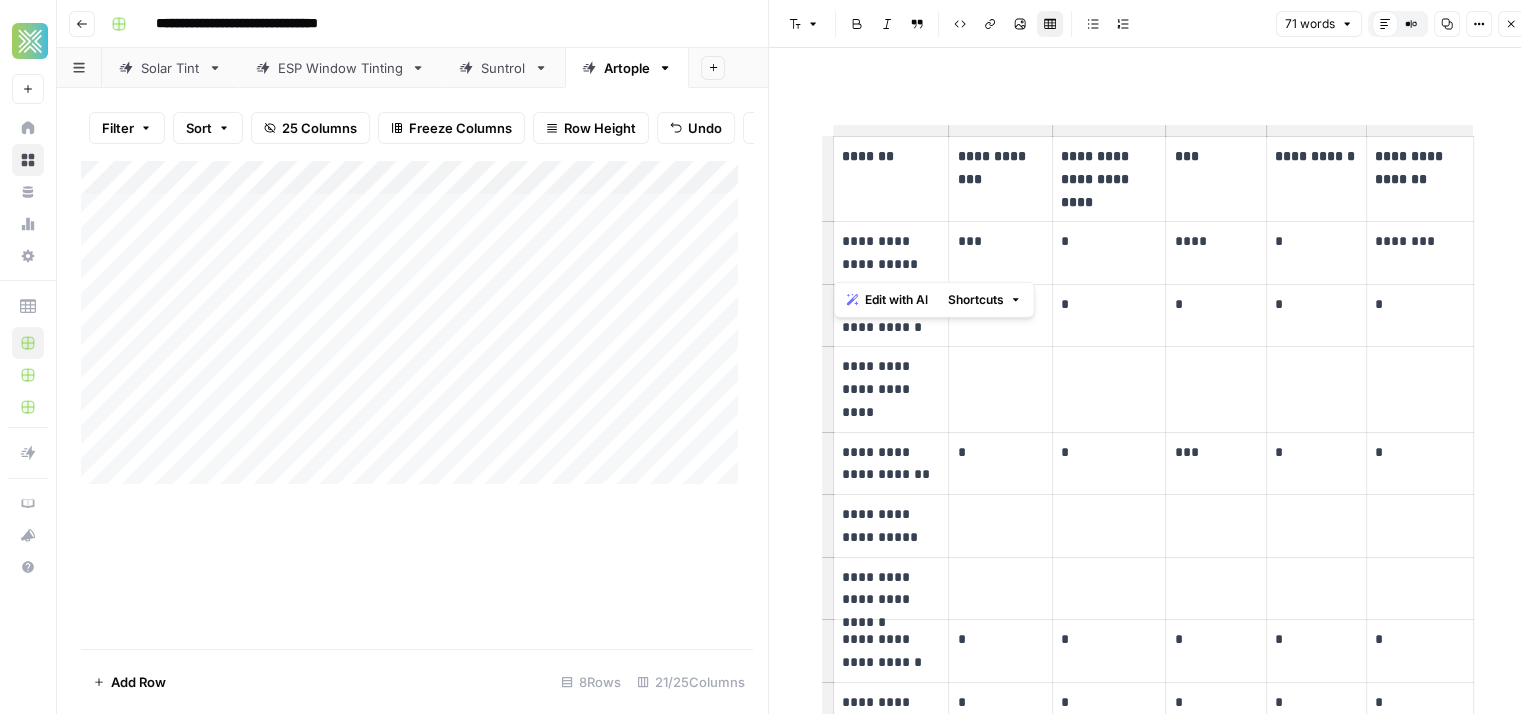 drag, startPoint x: 883, startPoint y: 270, endPoint x: 827, endPoint y: 237, distance: 65 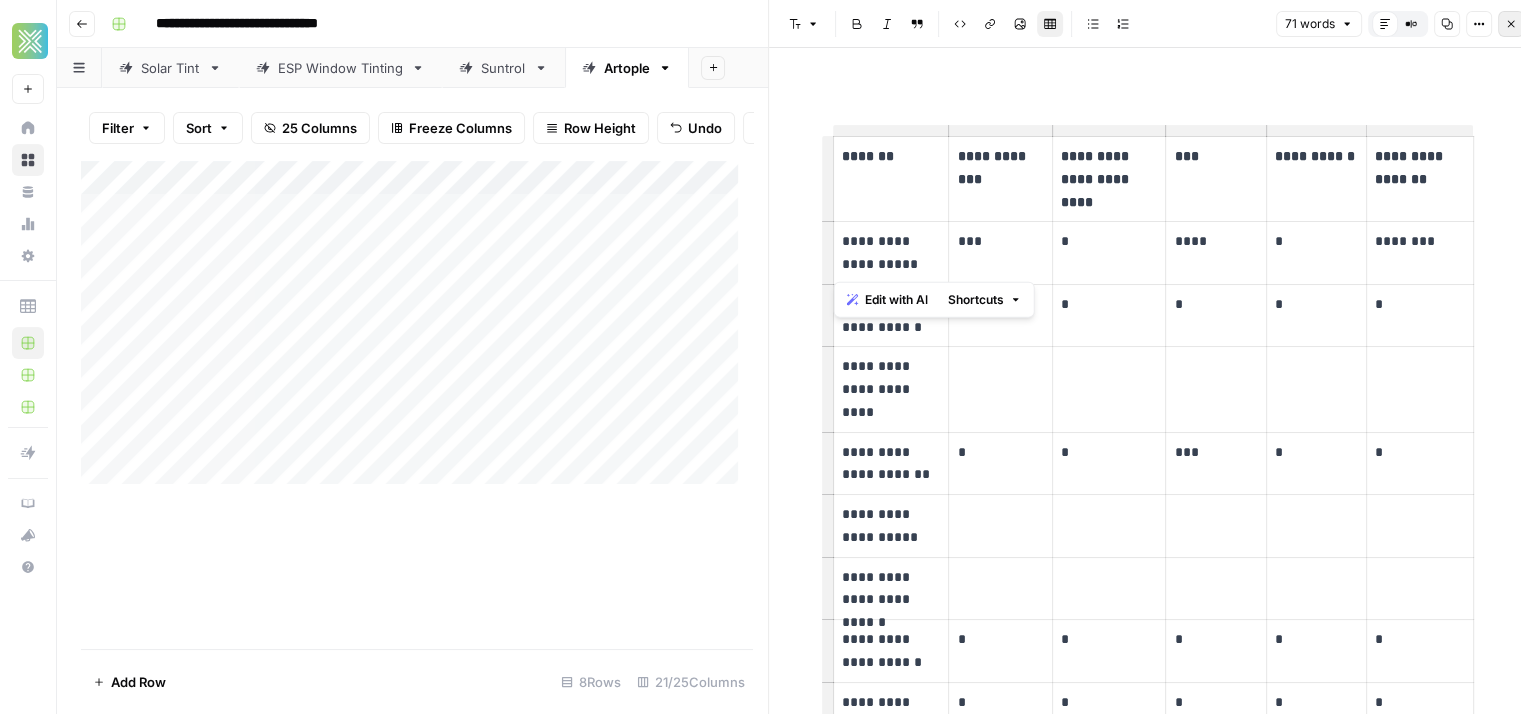 click 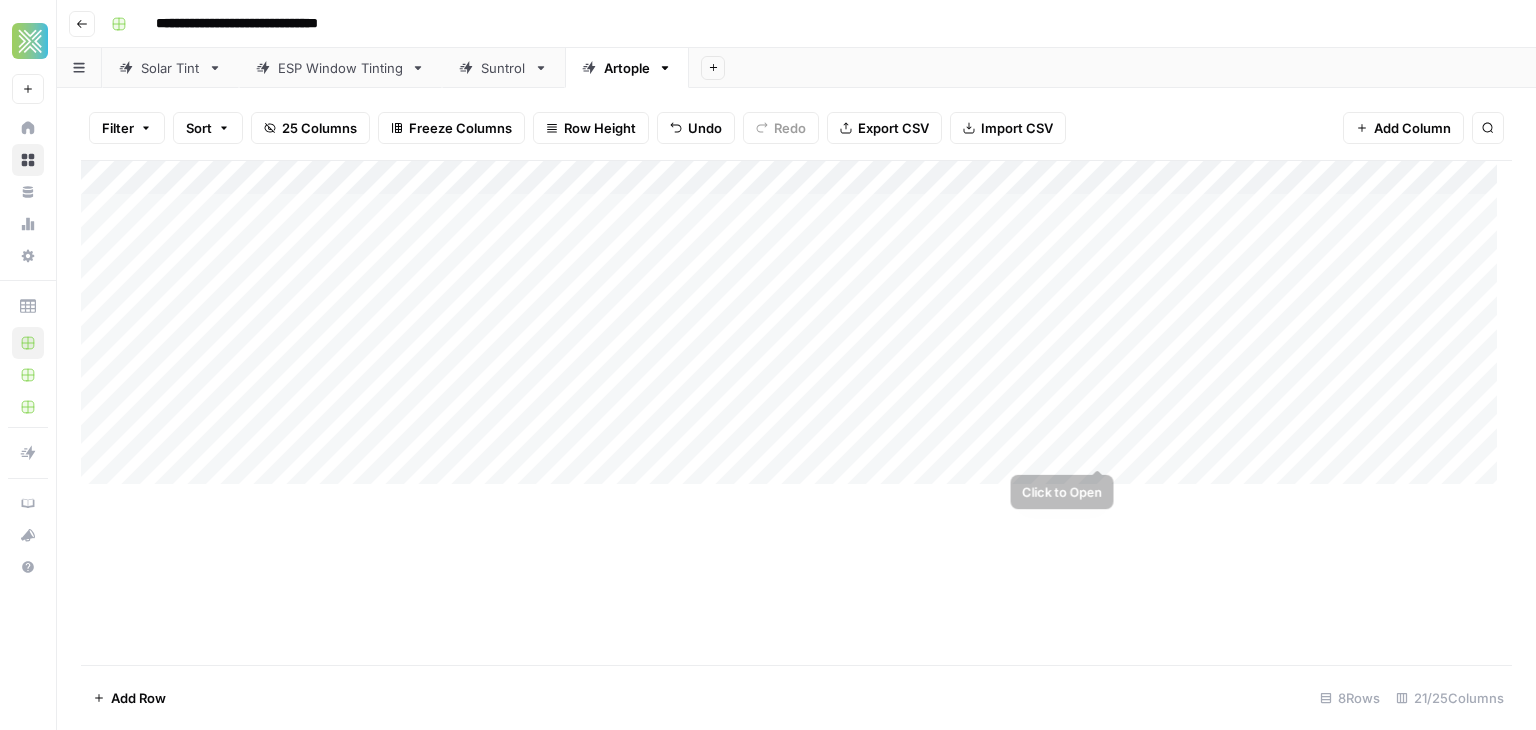 click on "Add Column" at bounding box center [796, 330] 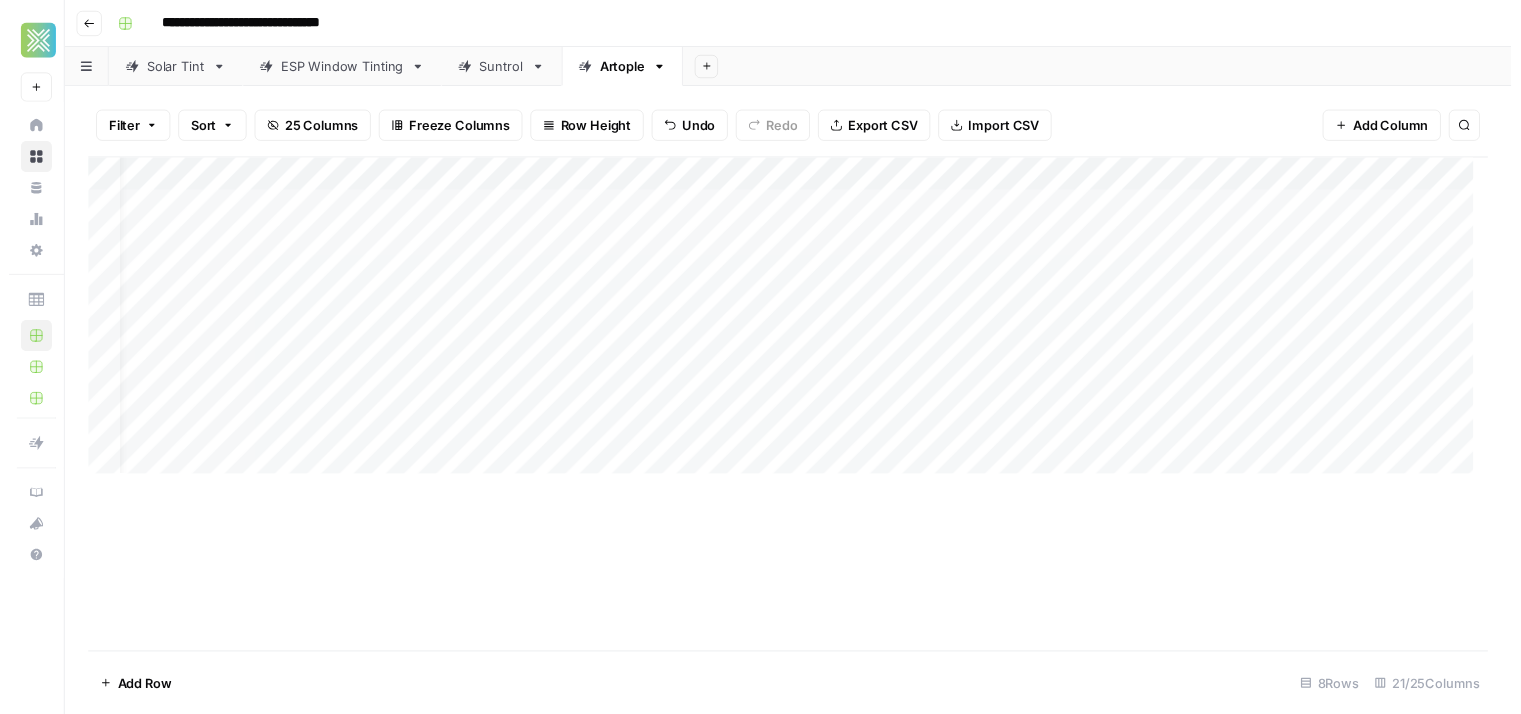scroll, scrollTop: 0, scrollLeft: 0, axis: both 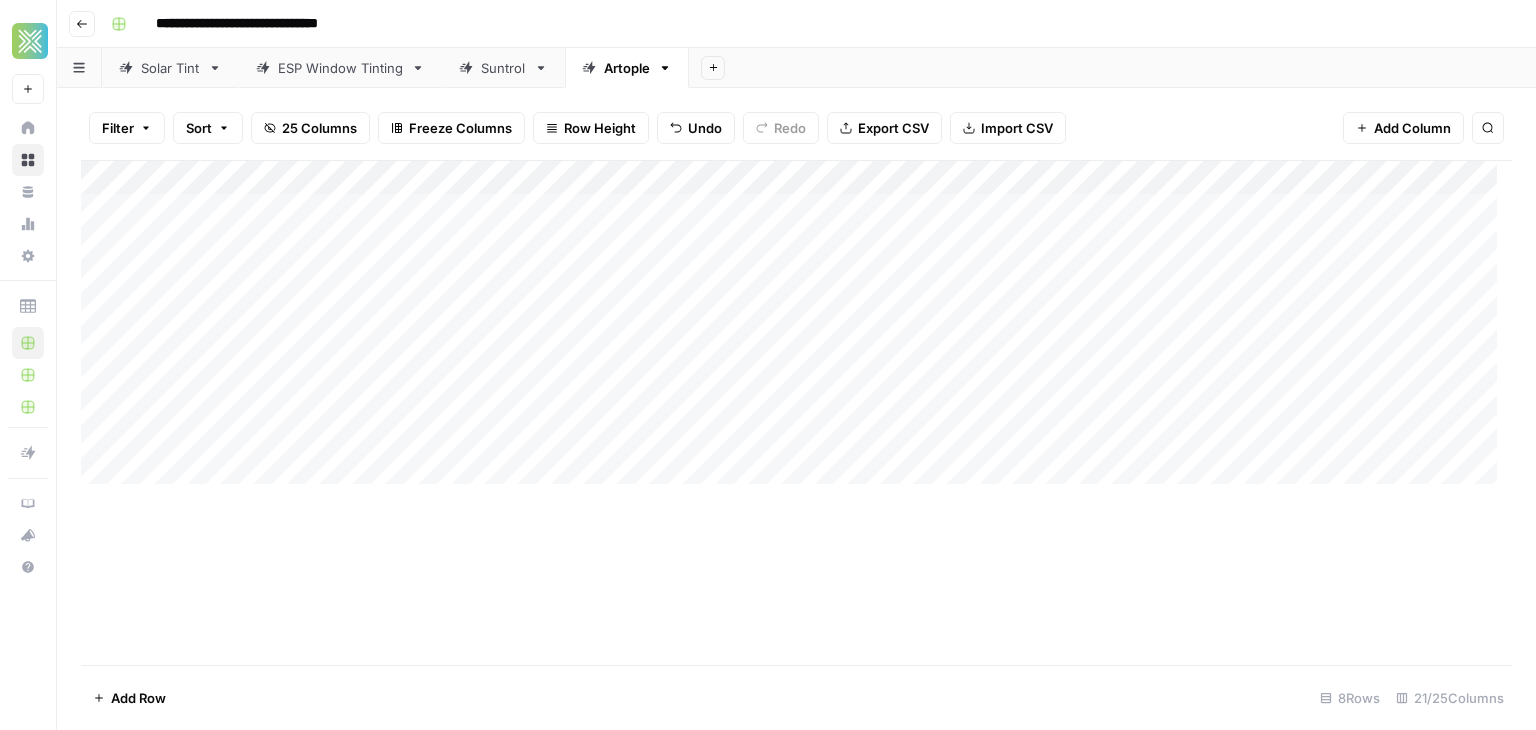click on "Add Column" at bounding box center (796, 330) 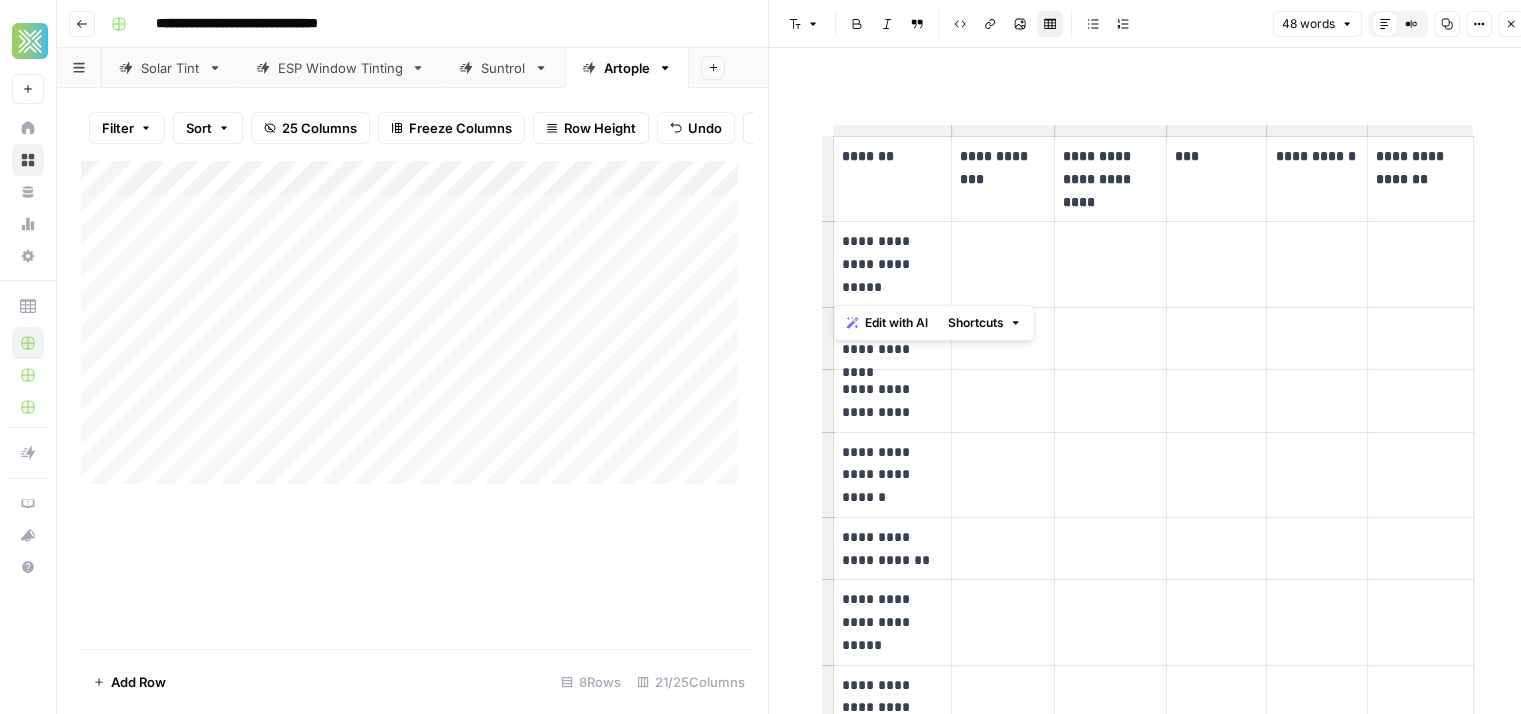 drag, startPoint x: 893, startPoint y: 288, endPoint x: 834, endPoint y: 242, distance: 74.8131 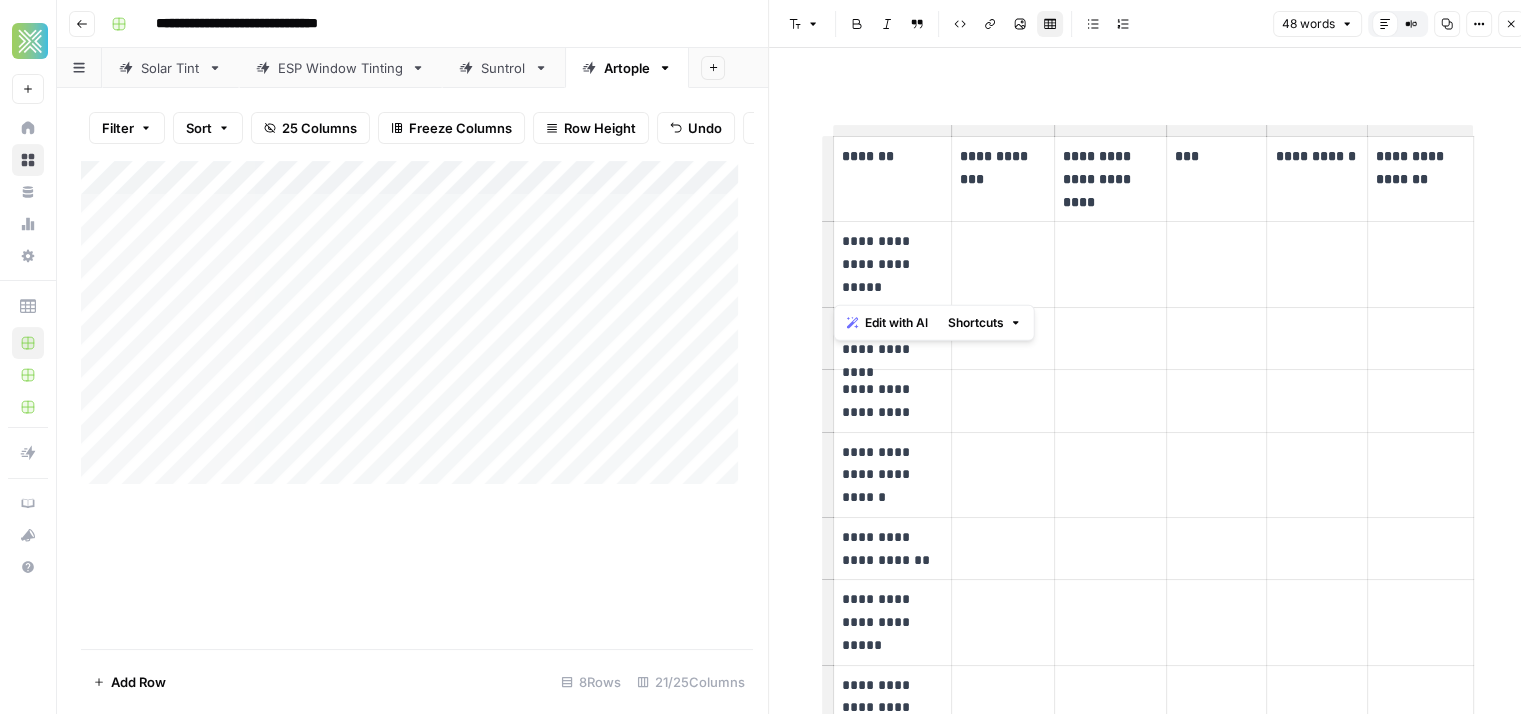 copy on "**********" 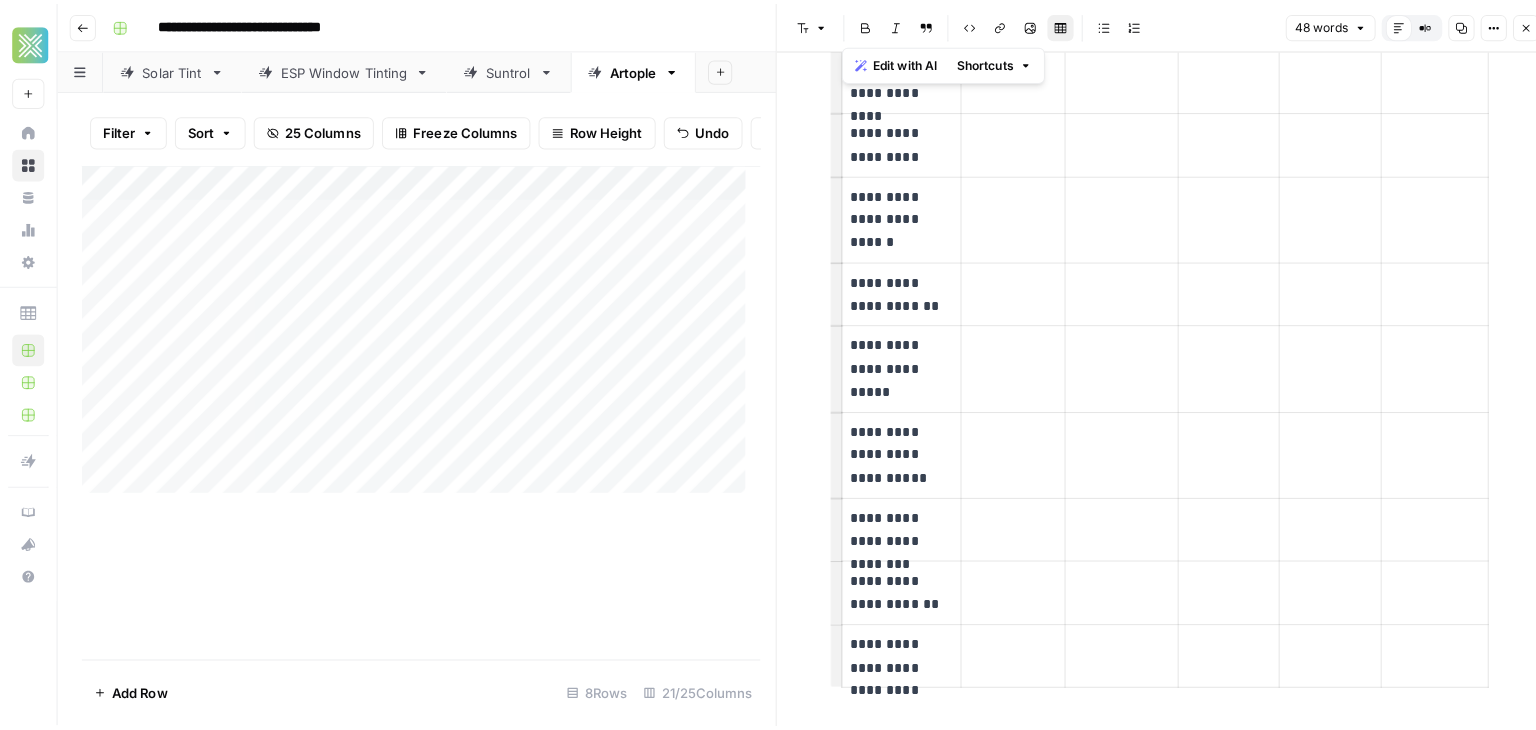 scroll, scrollTop: 0, scrollLeft: 0, axis: both 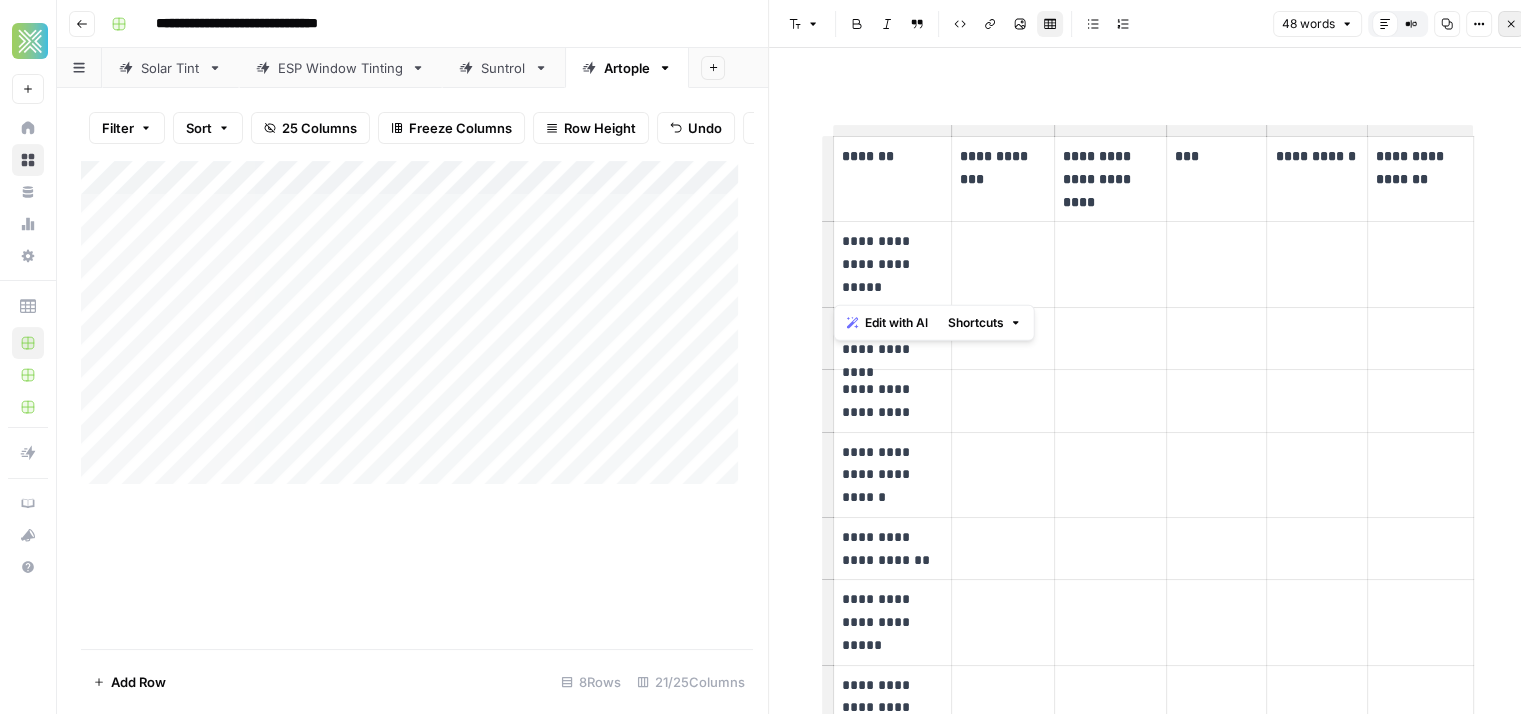click 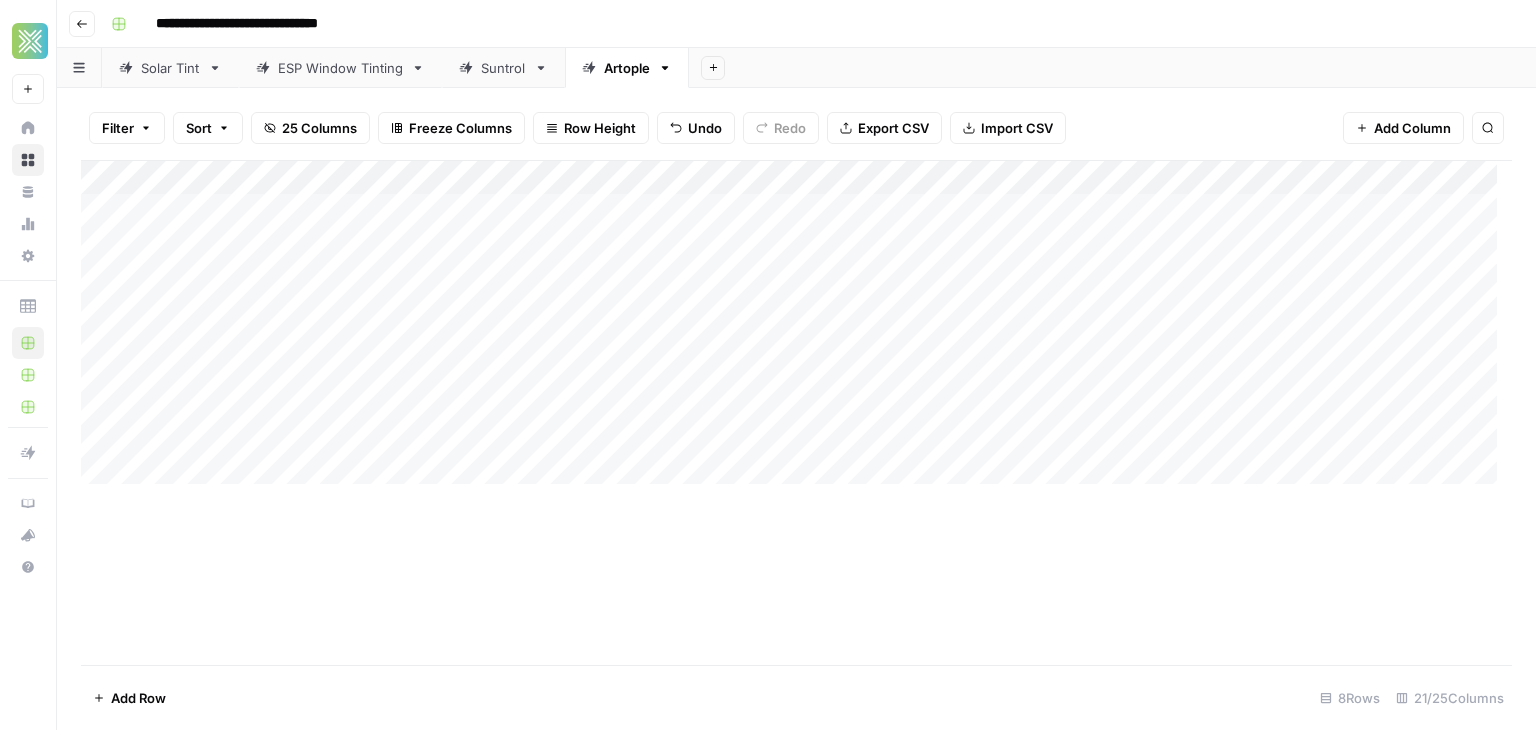 click on "Add Column" at bounding box center (796, 330) 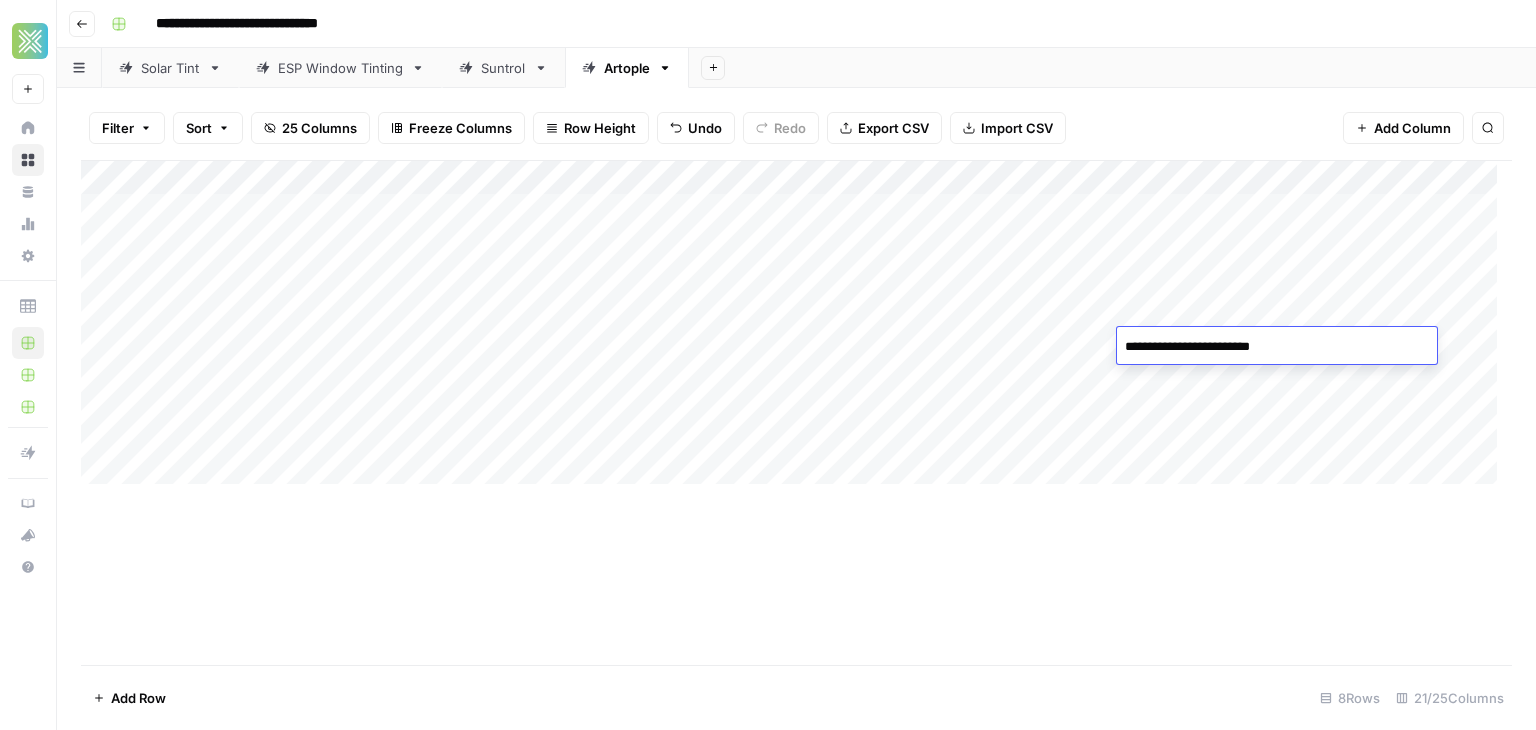 click on "Add Column" at bounding box center [796, 412] 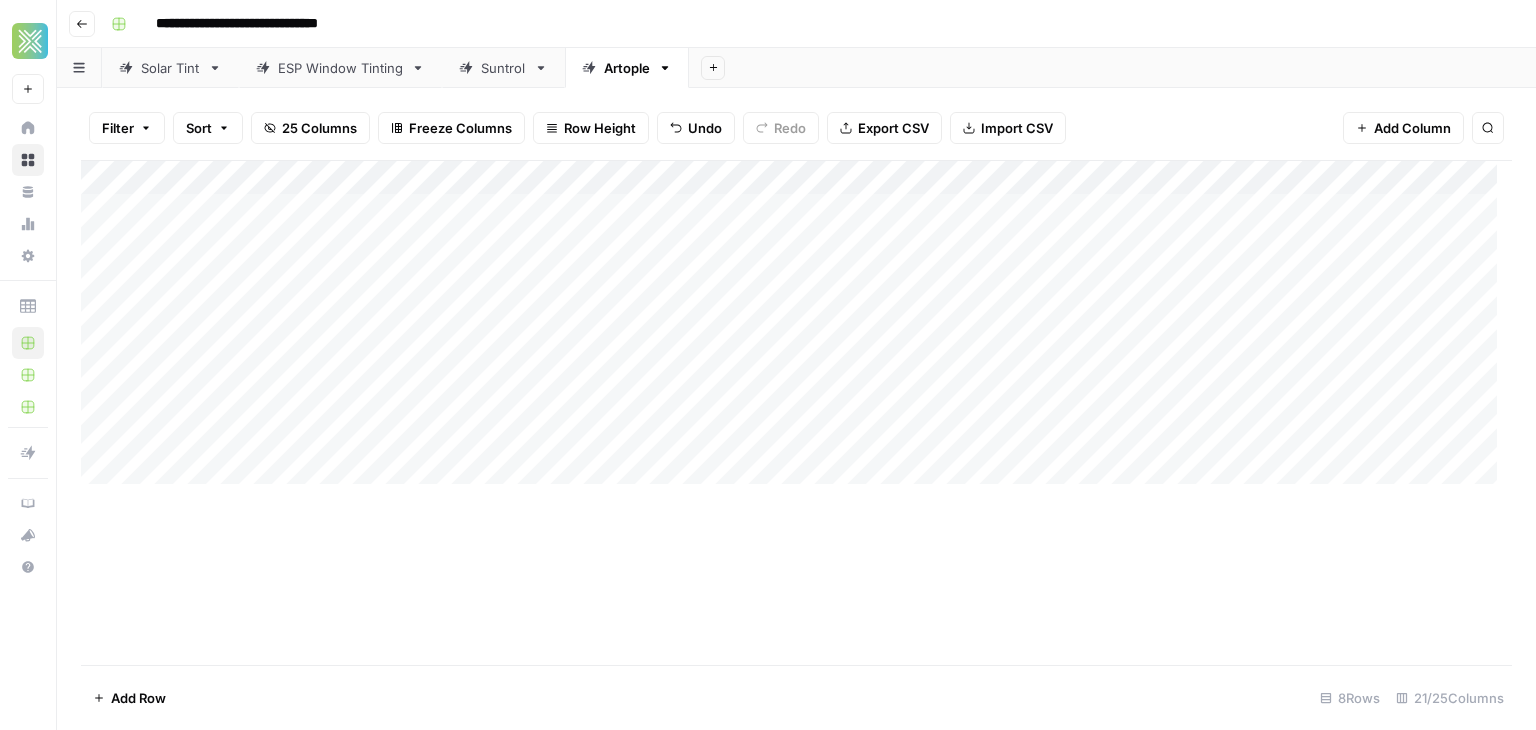 click on "Add Column" at bounding box center [796, 330] 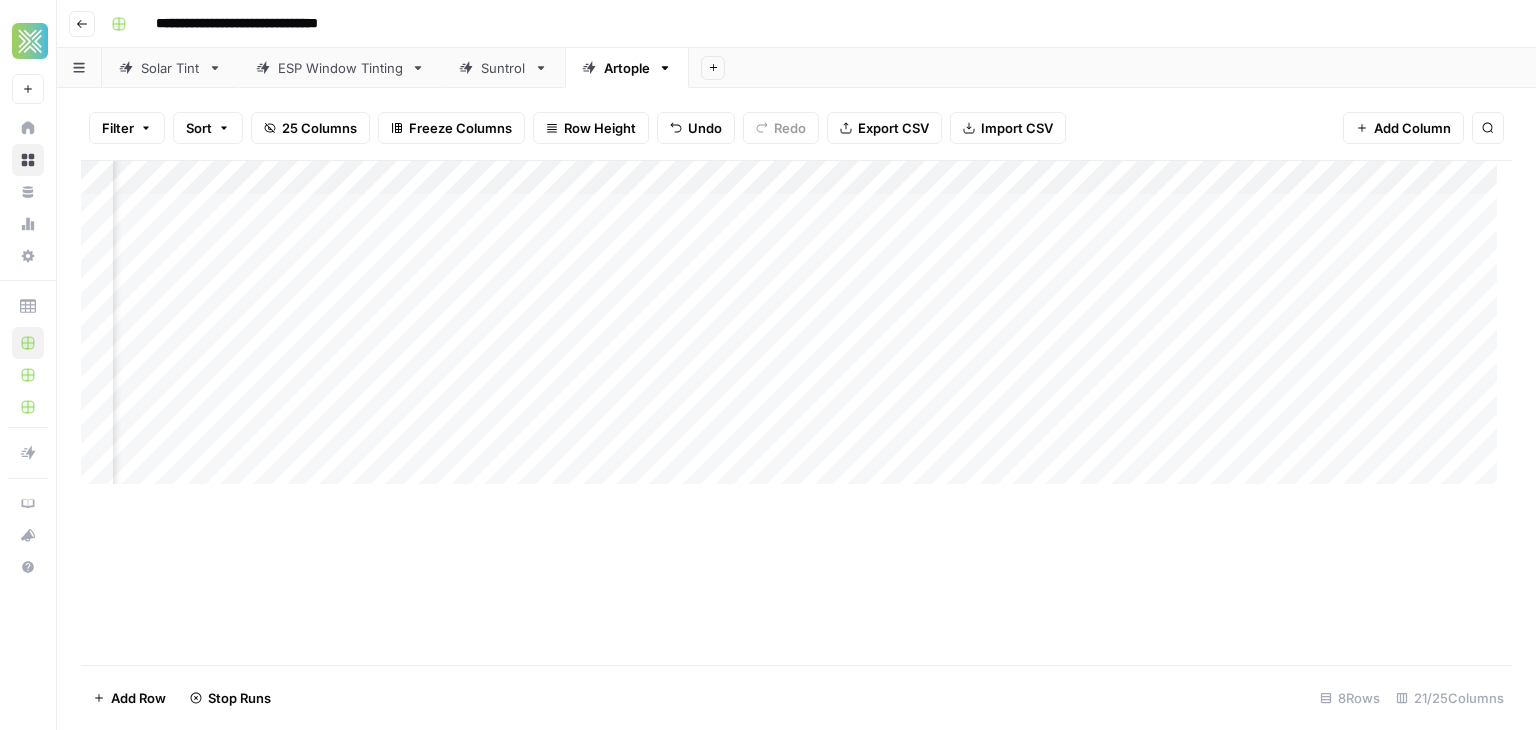 scroll, scrollTop: 0, scrollLeft: 434, axis: horizontal 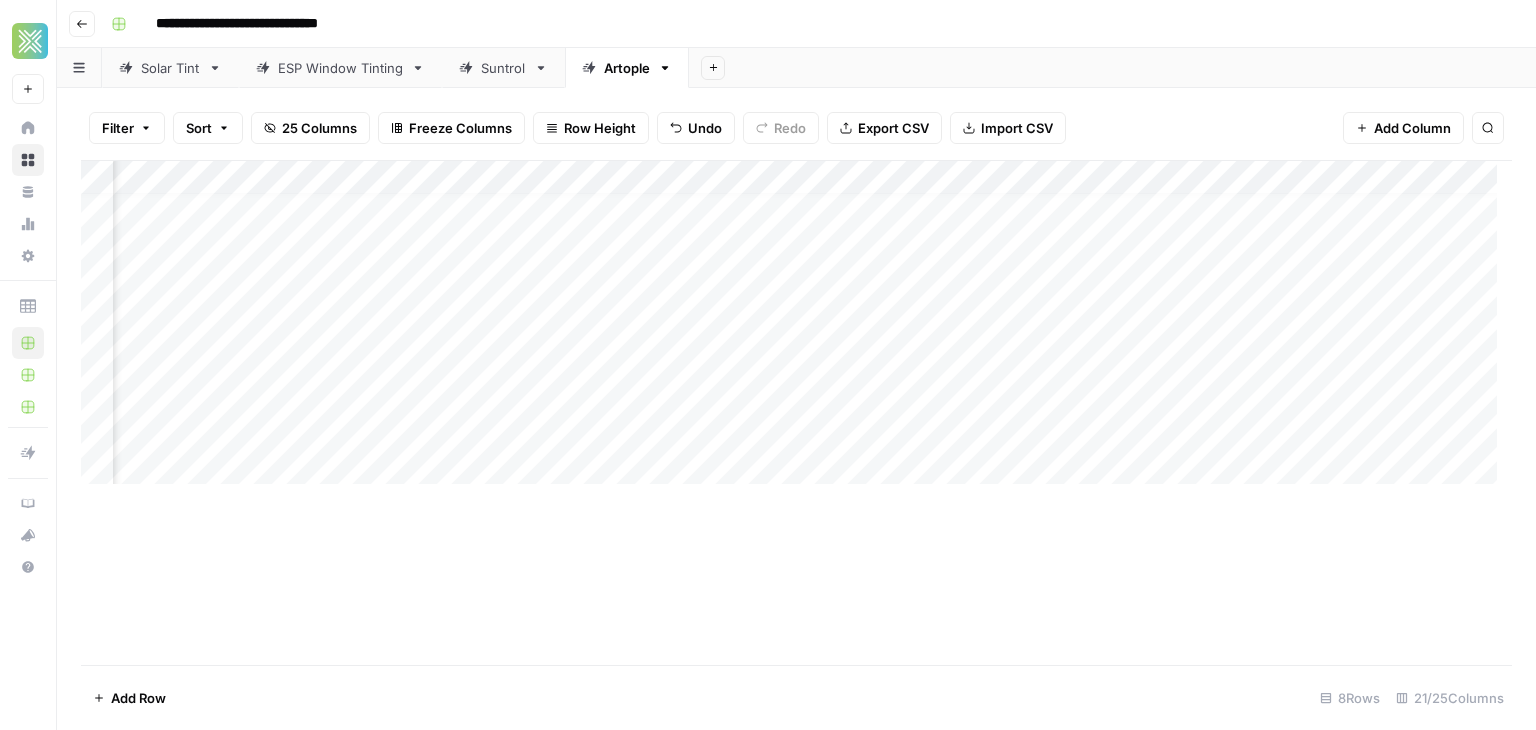 click on "Add Column" at bounding box center [796, 330] 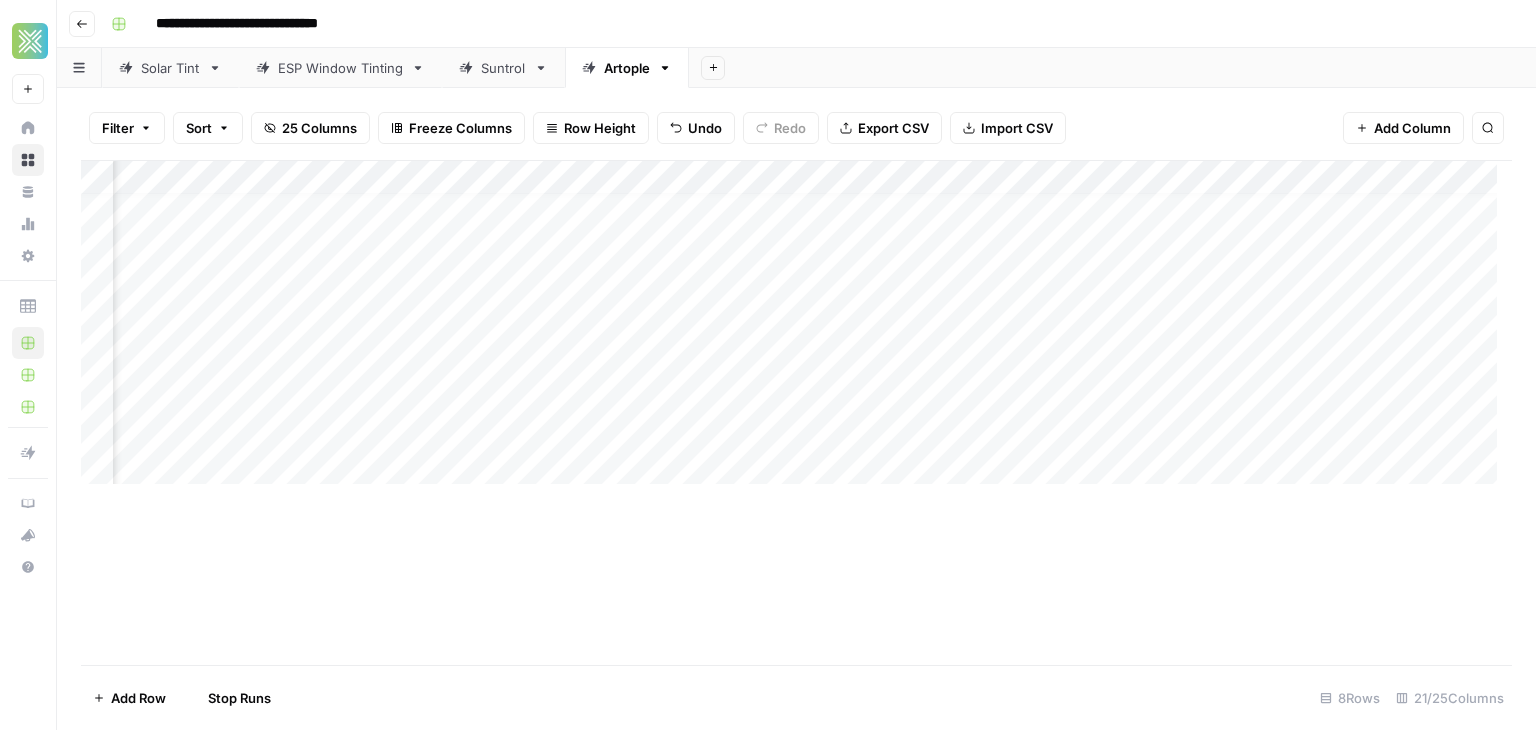 click on "Add Column" at bounding box center [796, 330] 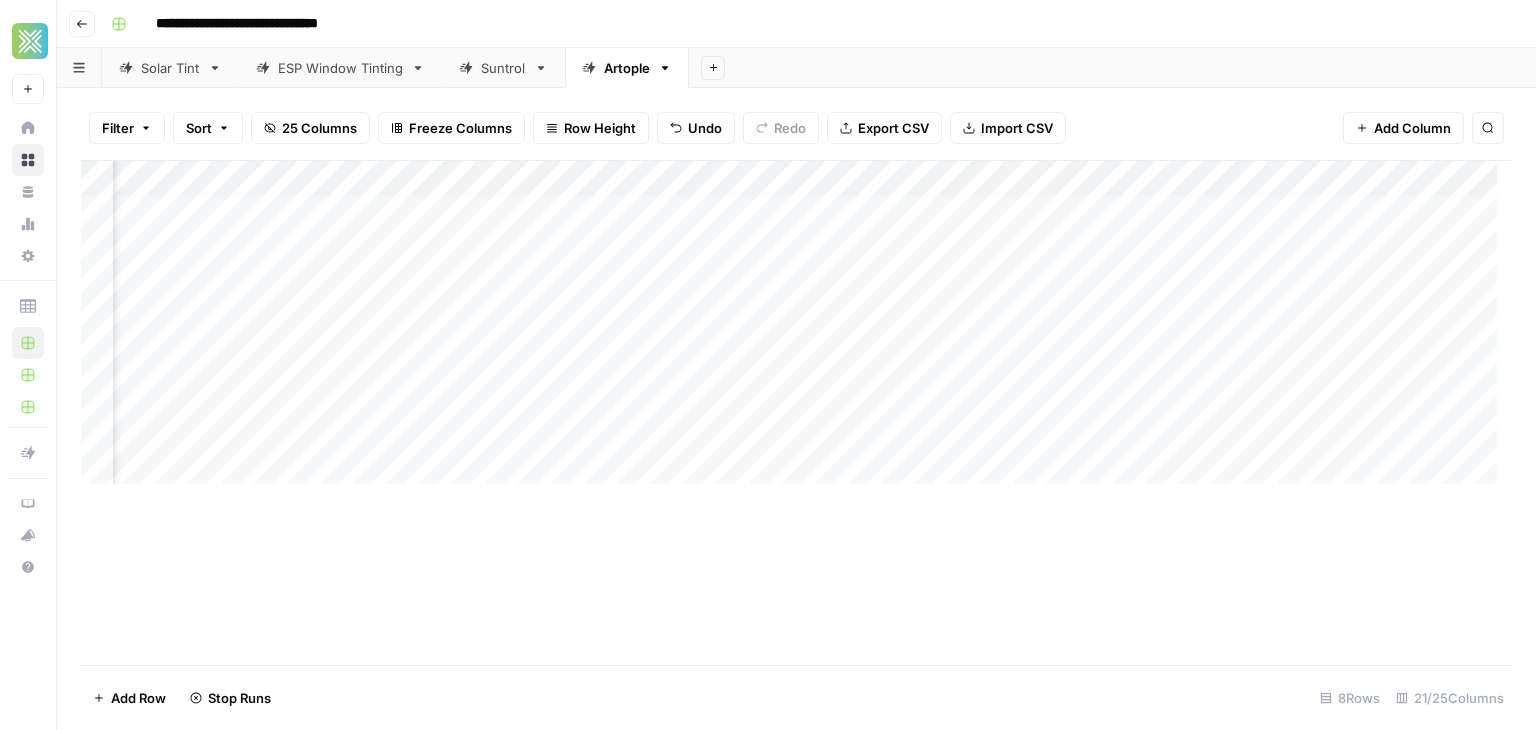 click on "Add Column" at bounding box center (796, 330) 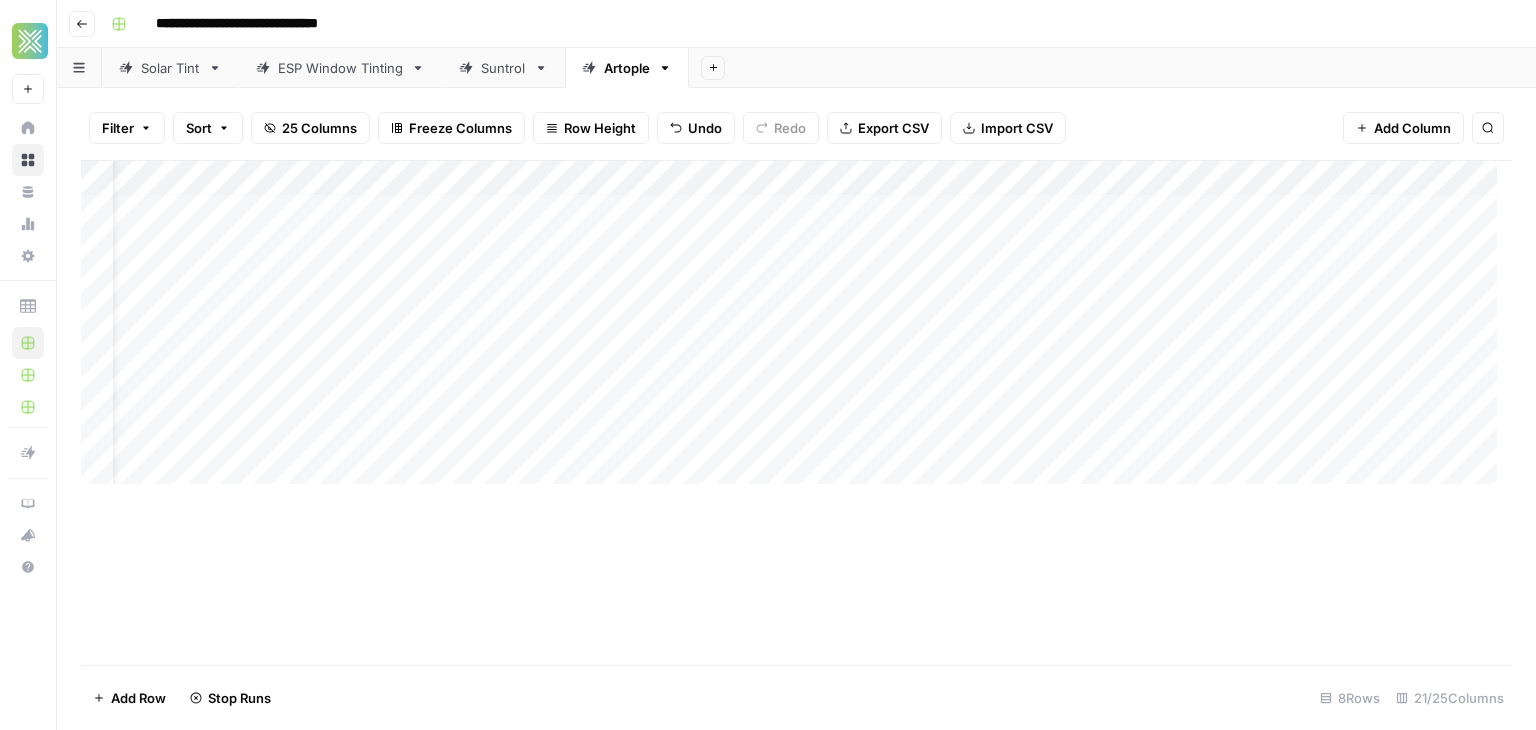 scroll, scrollTop: 14, scrollLeft: 0, axis: vertical 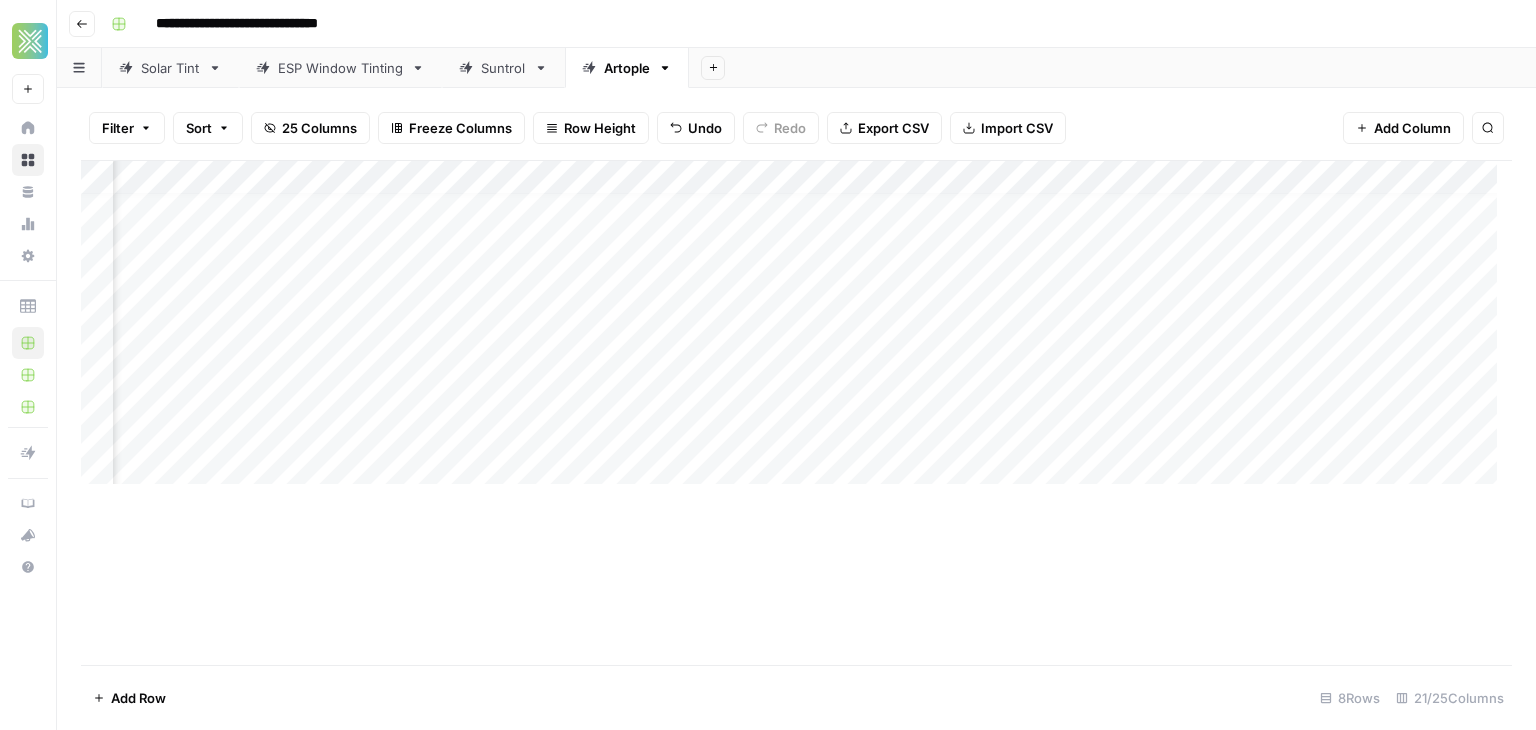 click on "Add Column" at bounding box center [796, 330] 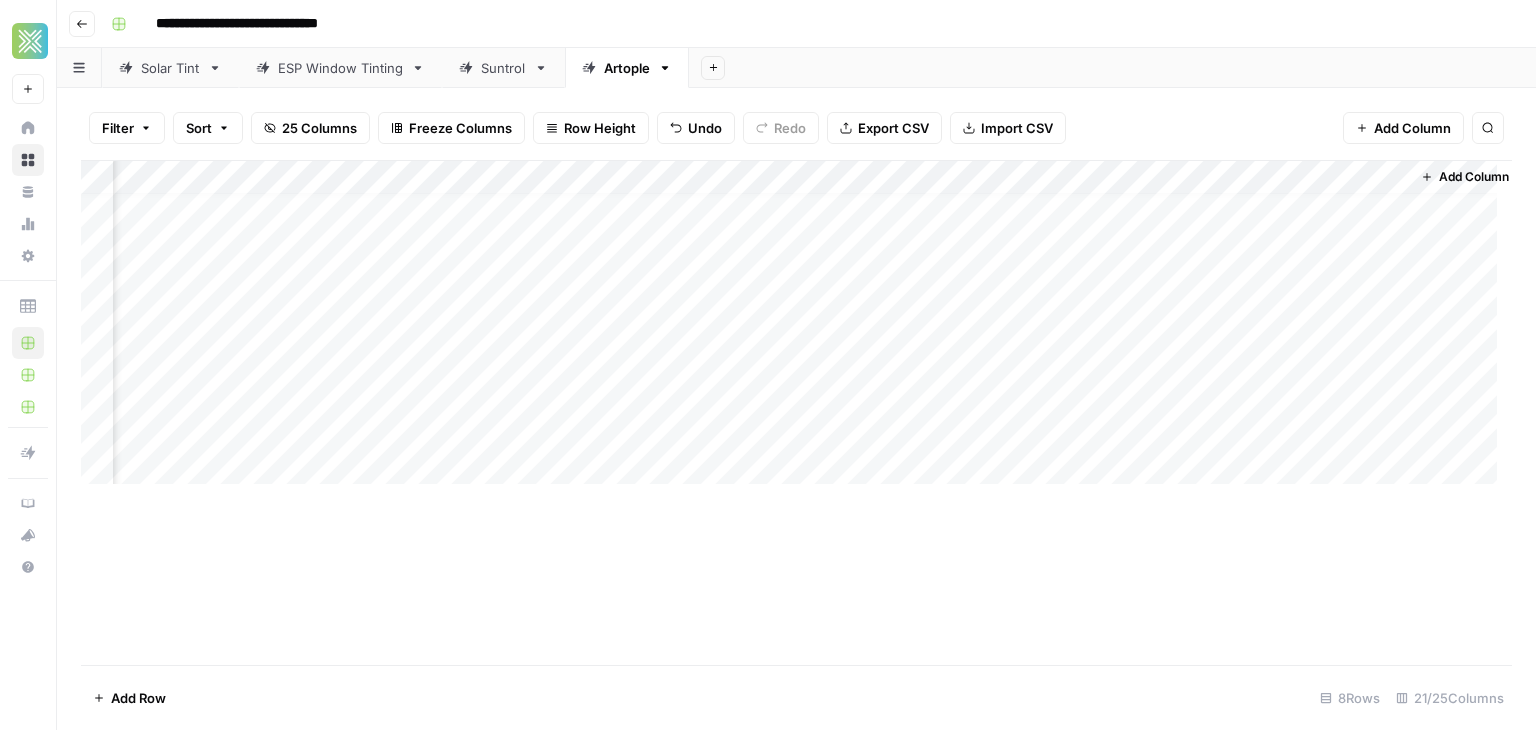 scroll, scrollTop: 14, scrollLeft: 3552, axis: both 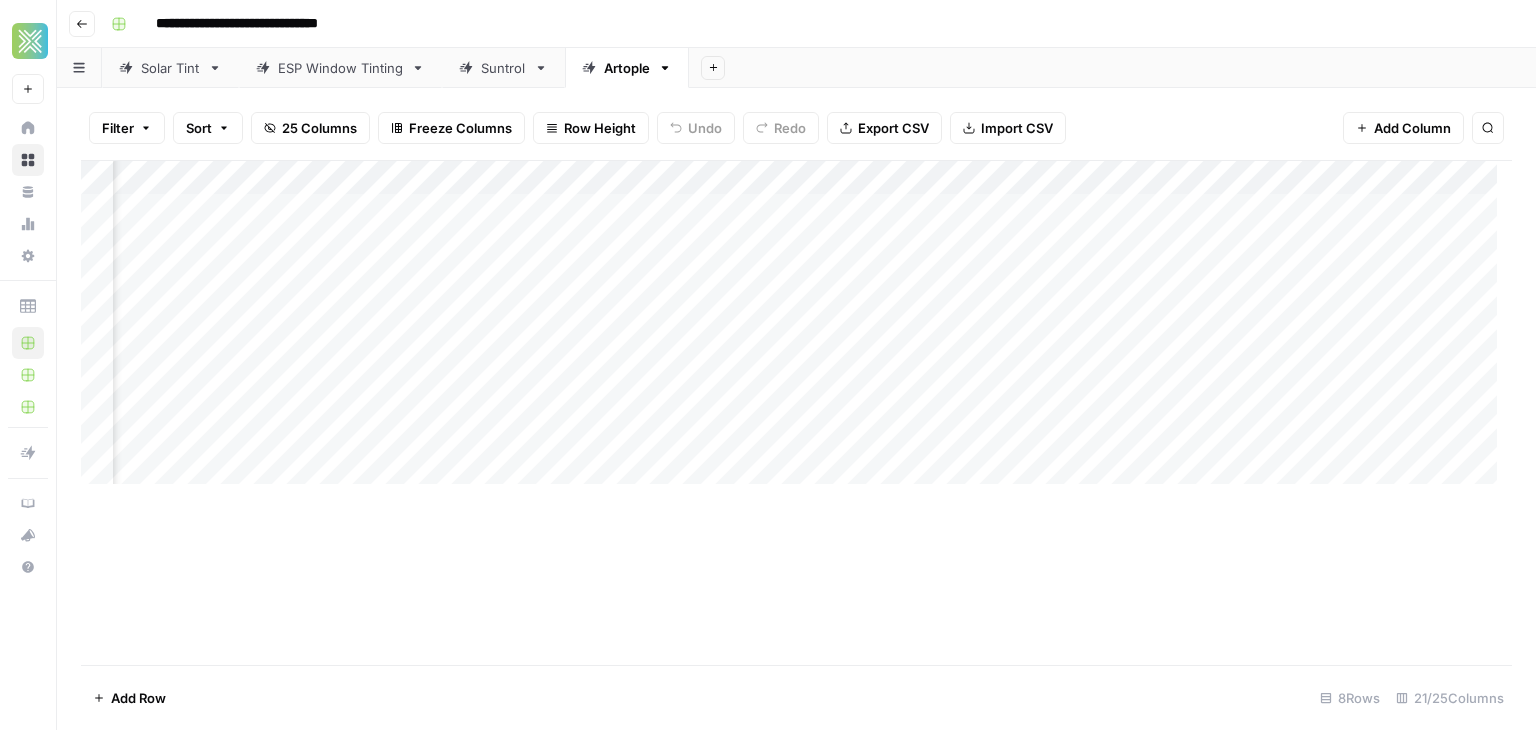 click on "Add Column" at bounding box center [796, 330] 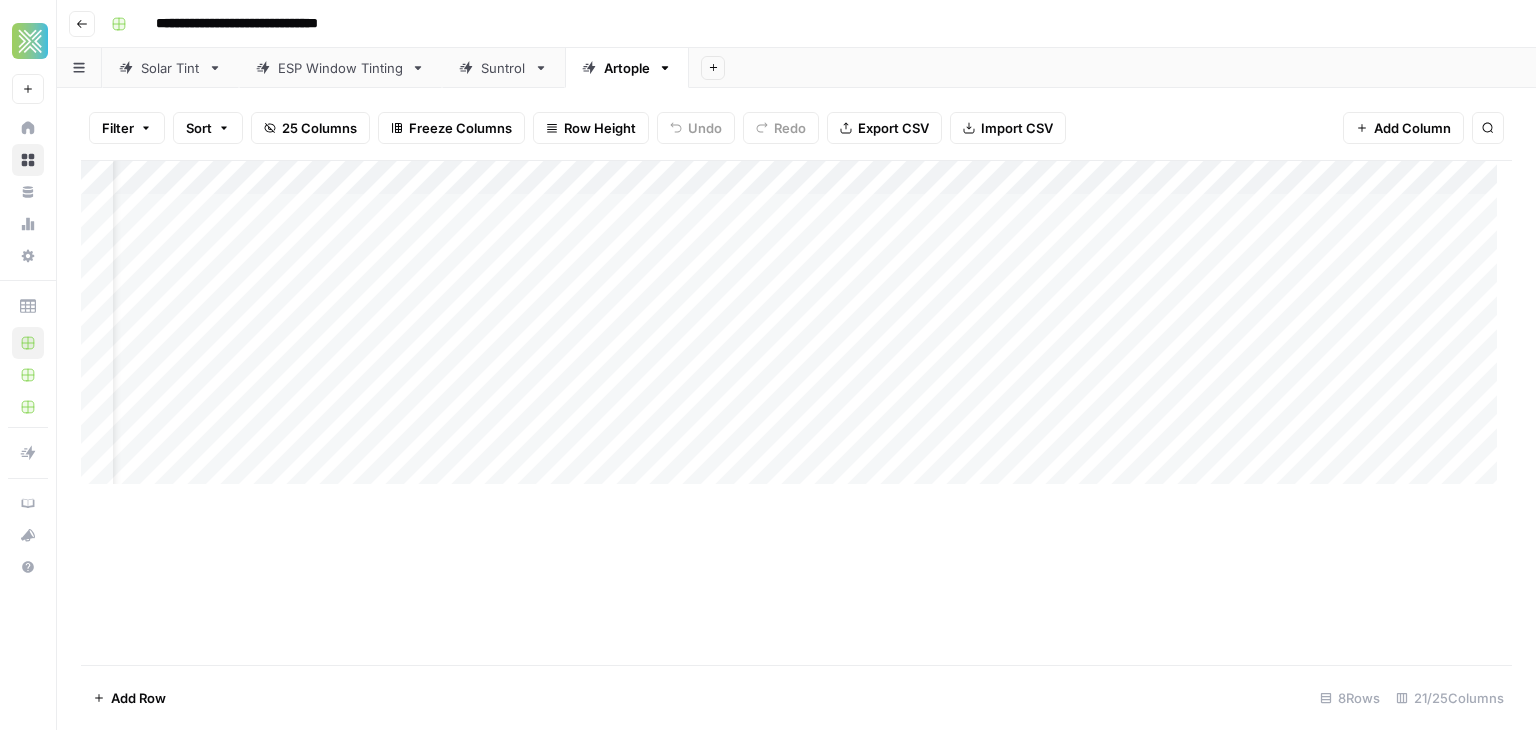 scroll, scrollTop: 0, scrollLeft: 0, axis: both 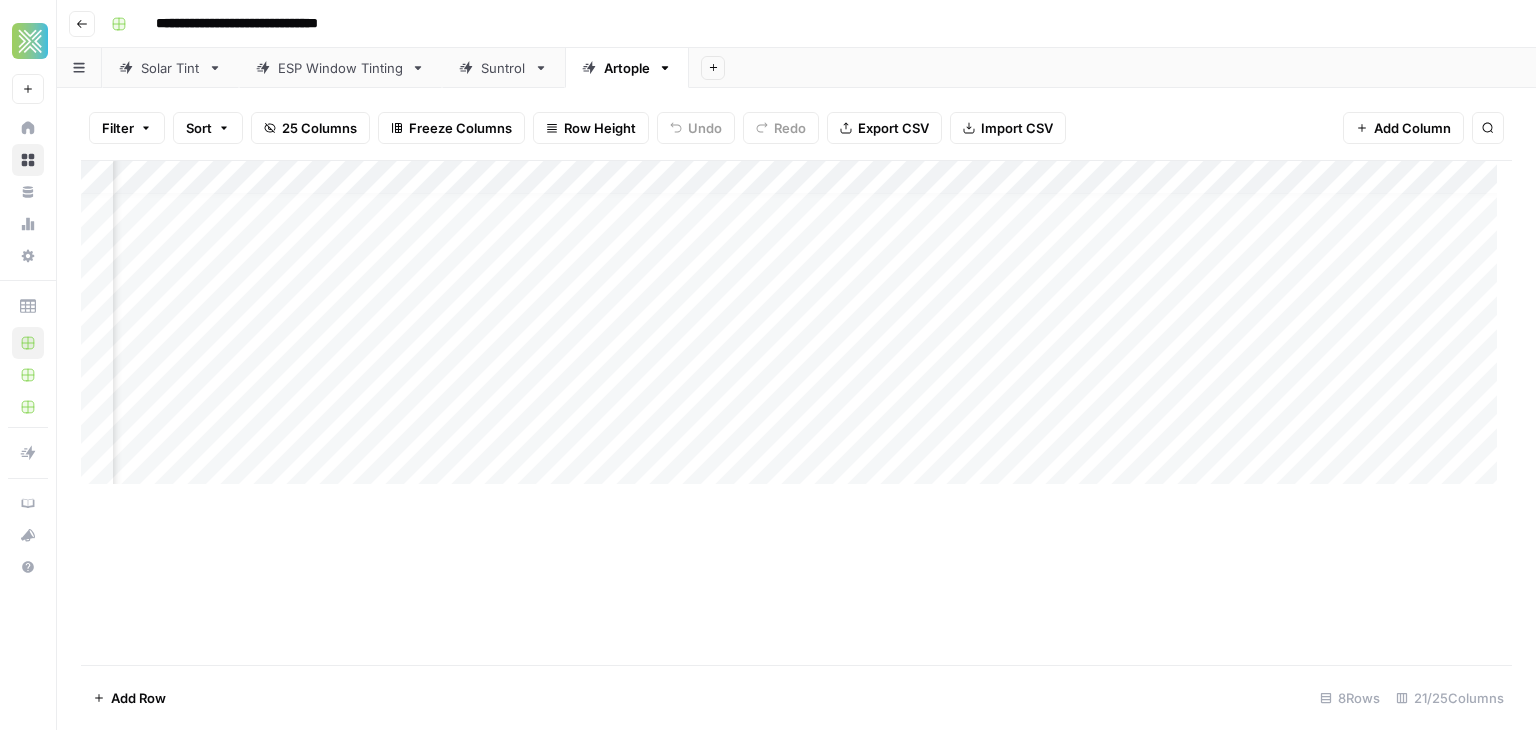 click on "Add Column" at bounding box center [796, 330] 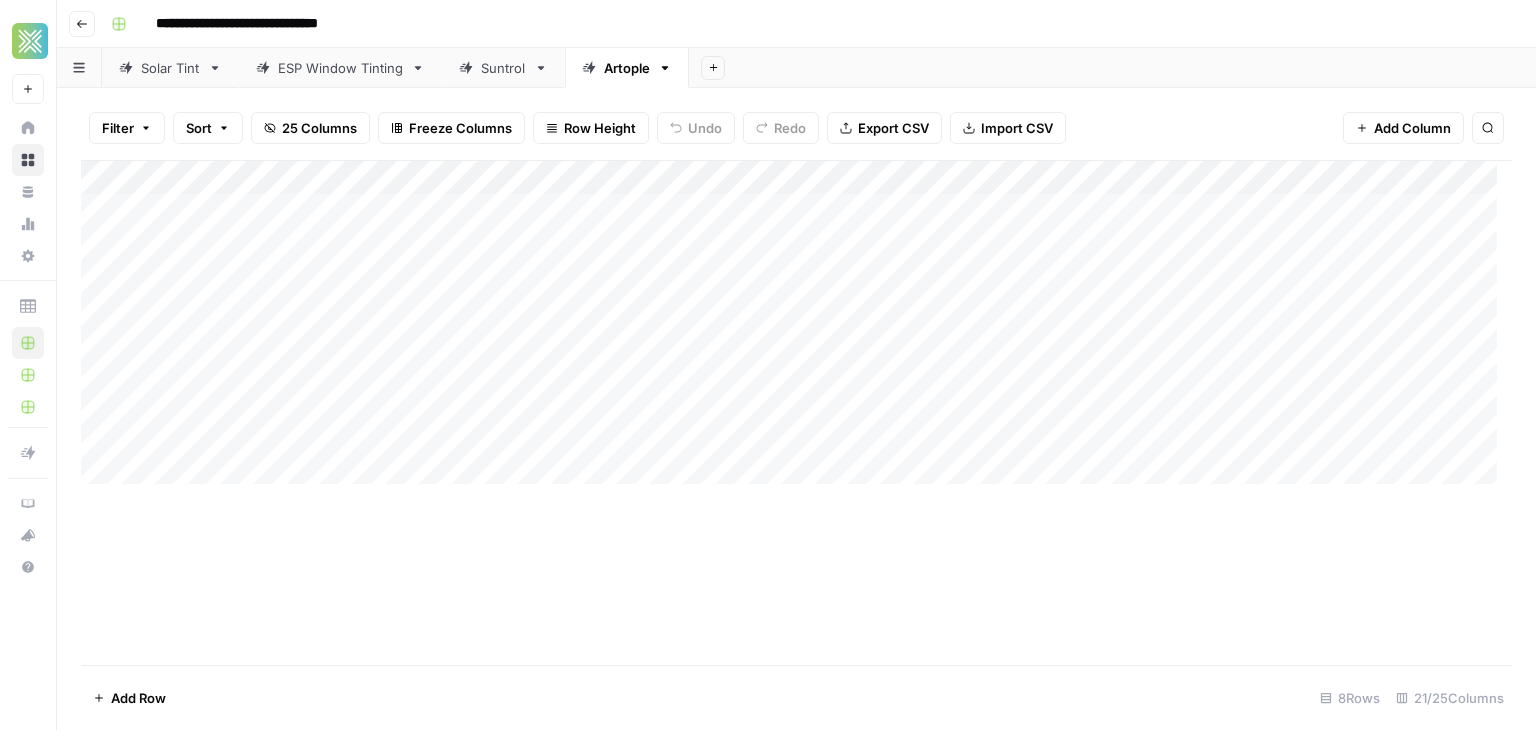 scroll, scrollTop: 0, scrollLeft: 0, axis: both 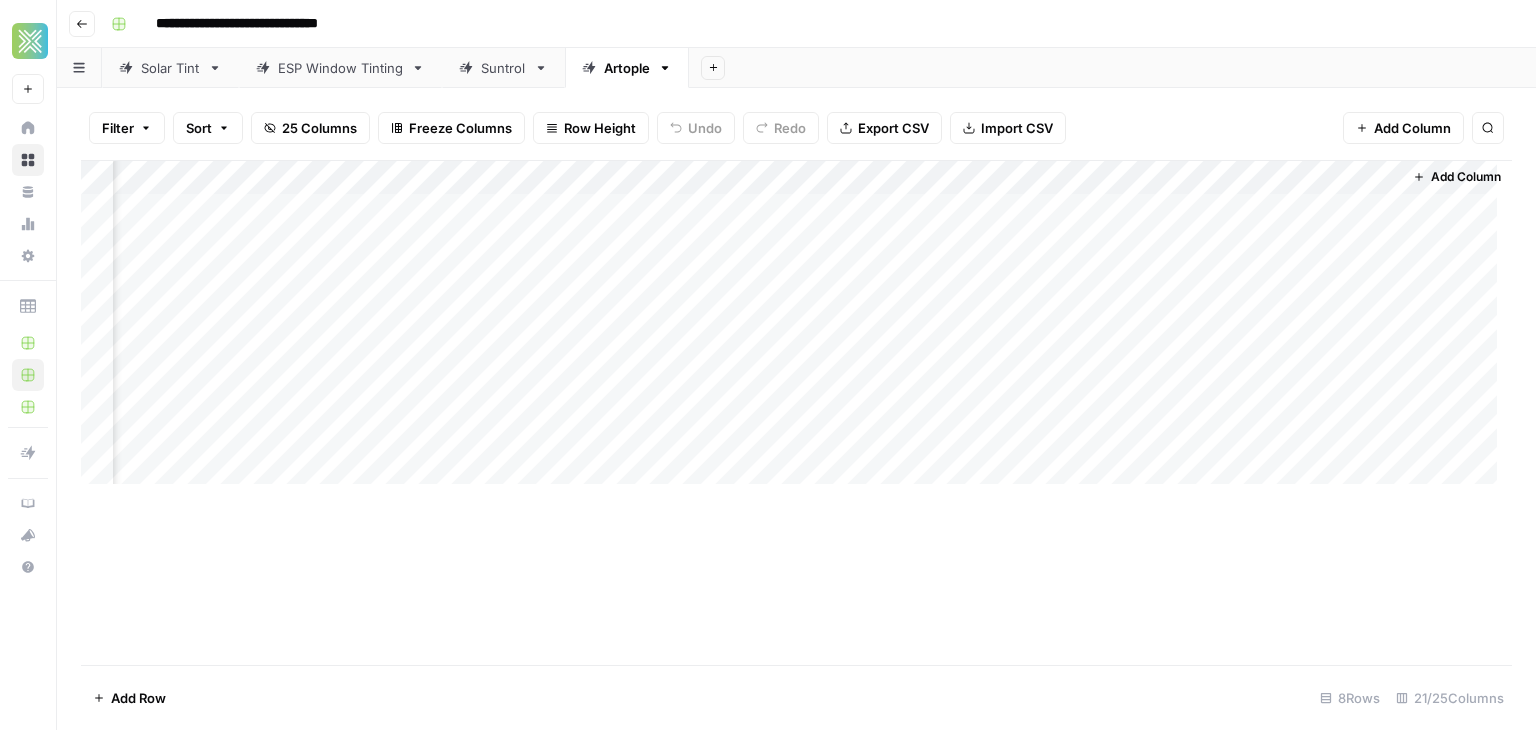 click on "Add Column" at bounding box center [796, 330] 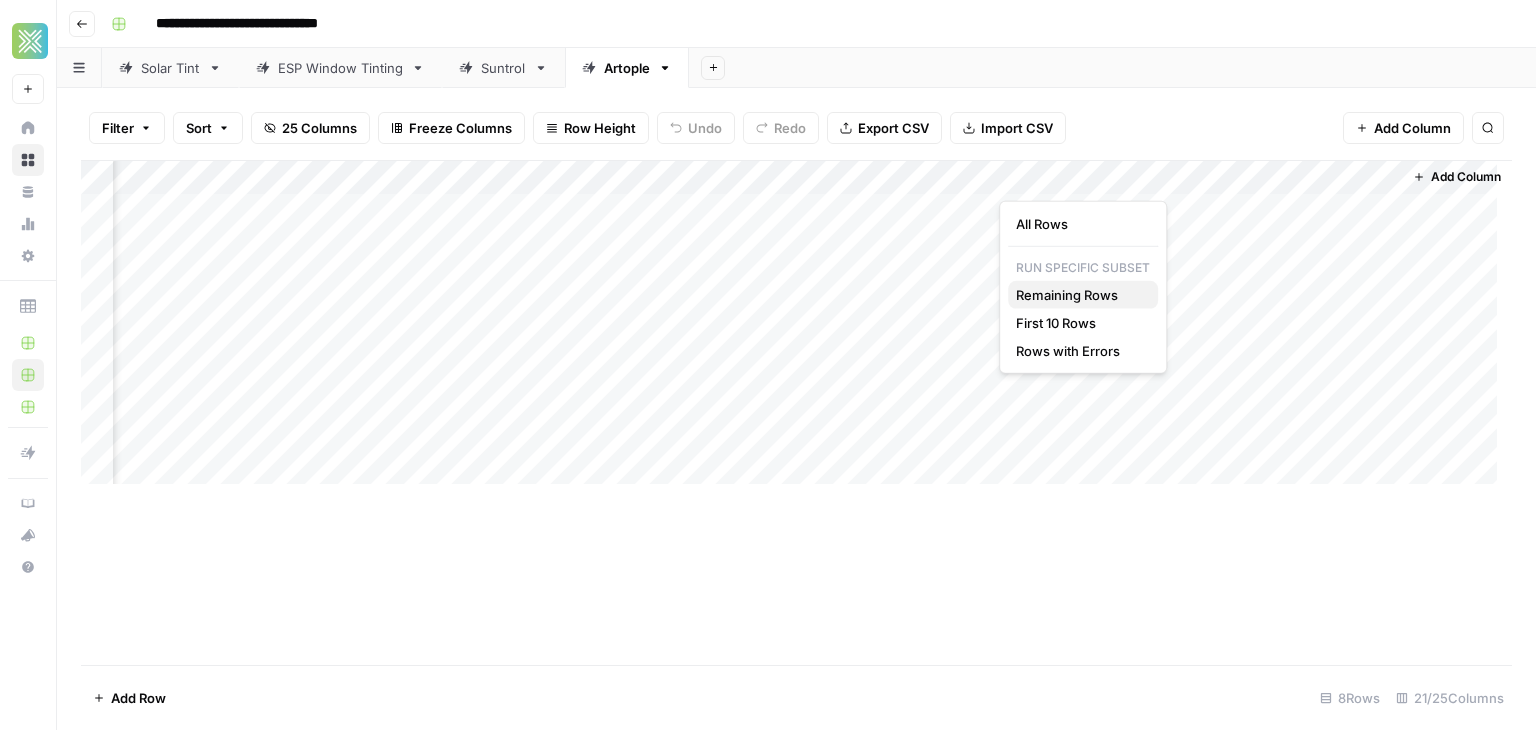 click on "Remaining Rows" at bounding box center (1067, 295) 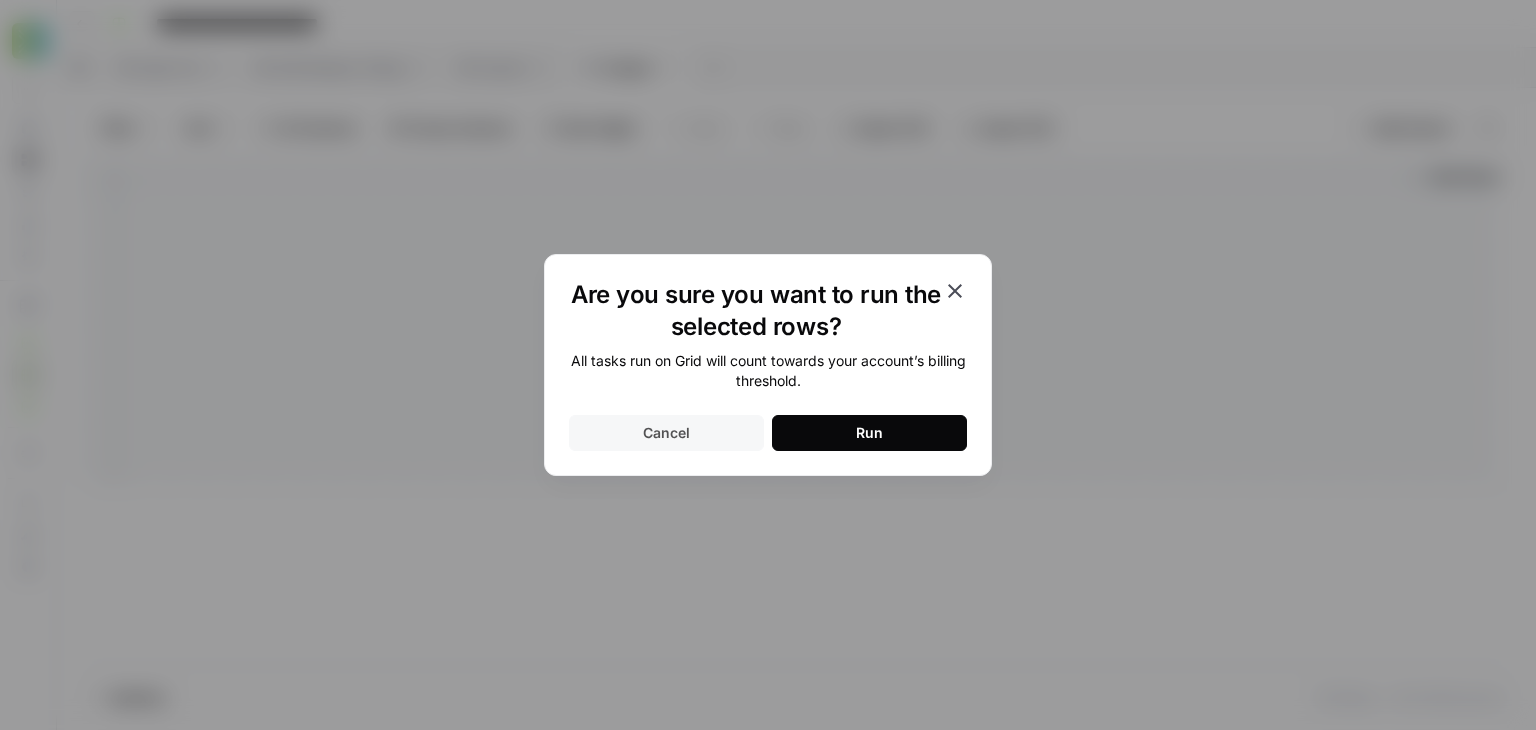 click on "Cancel" at bounding box center (666, 433) 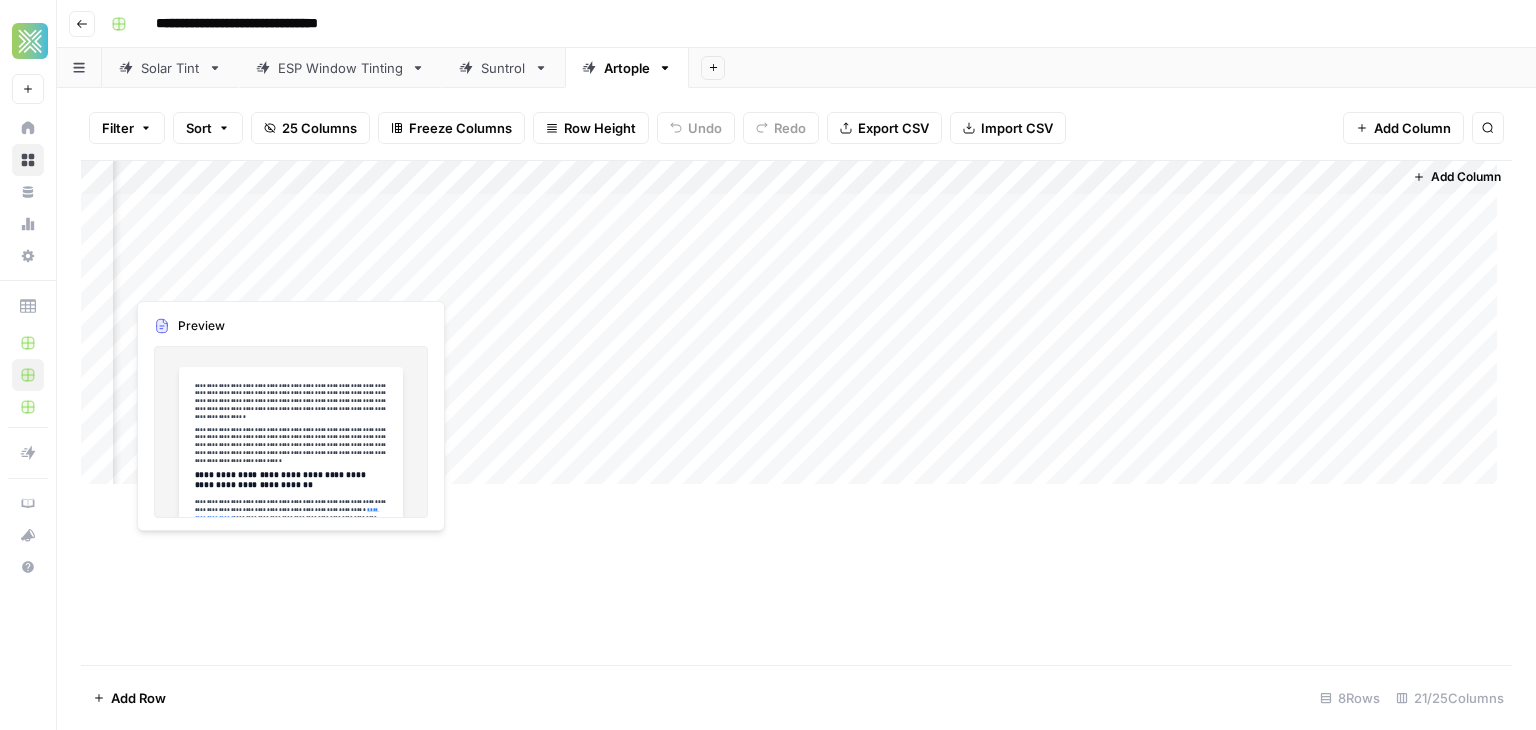 click on "Add Column" at bounding box center [796, 330] 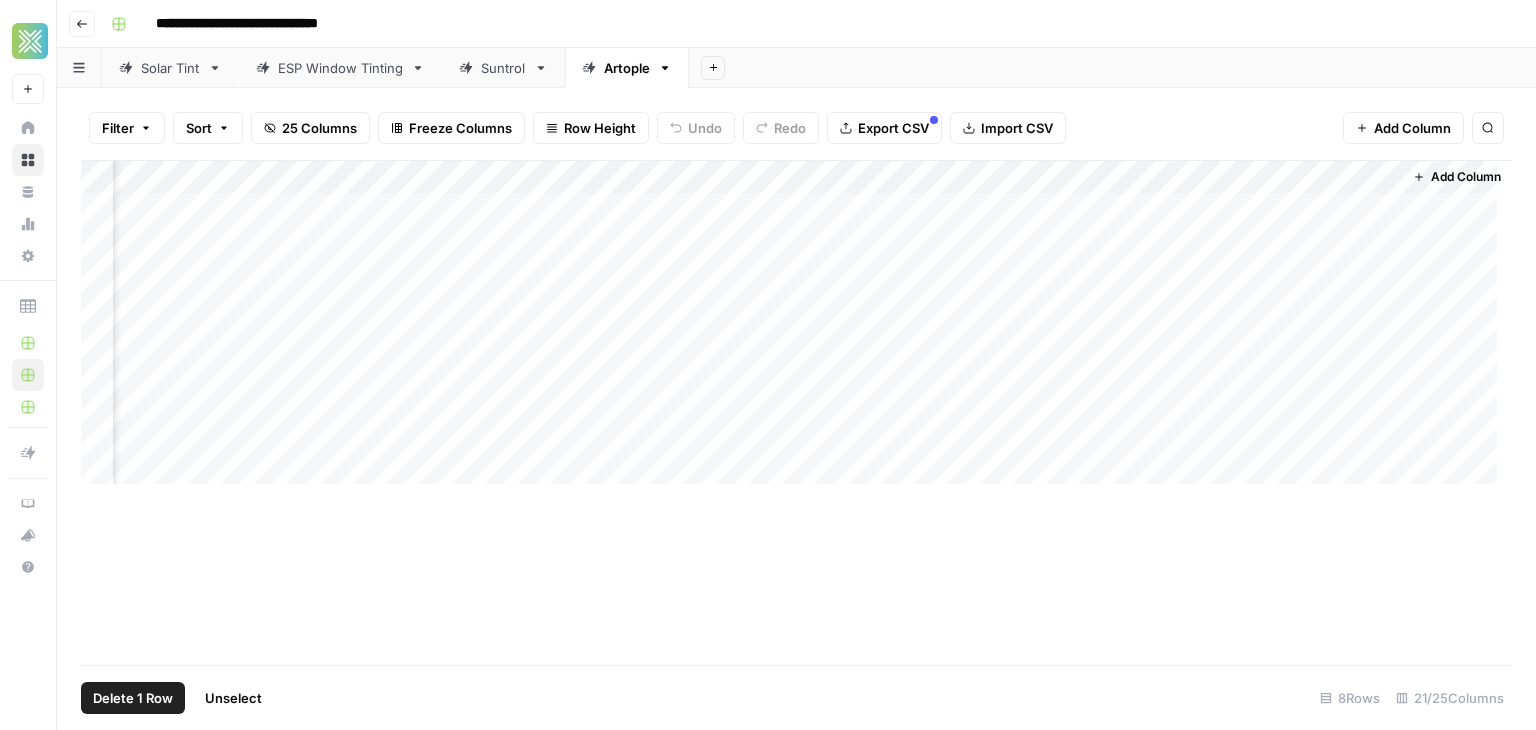 click on "Add Column" at bounding box center (796, 330) 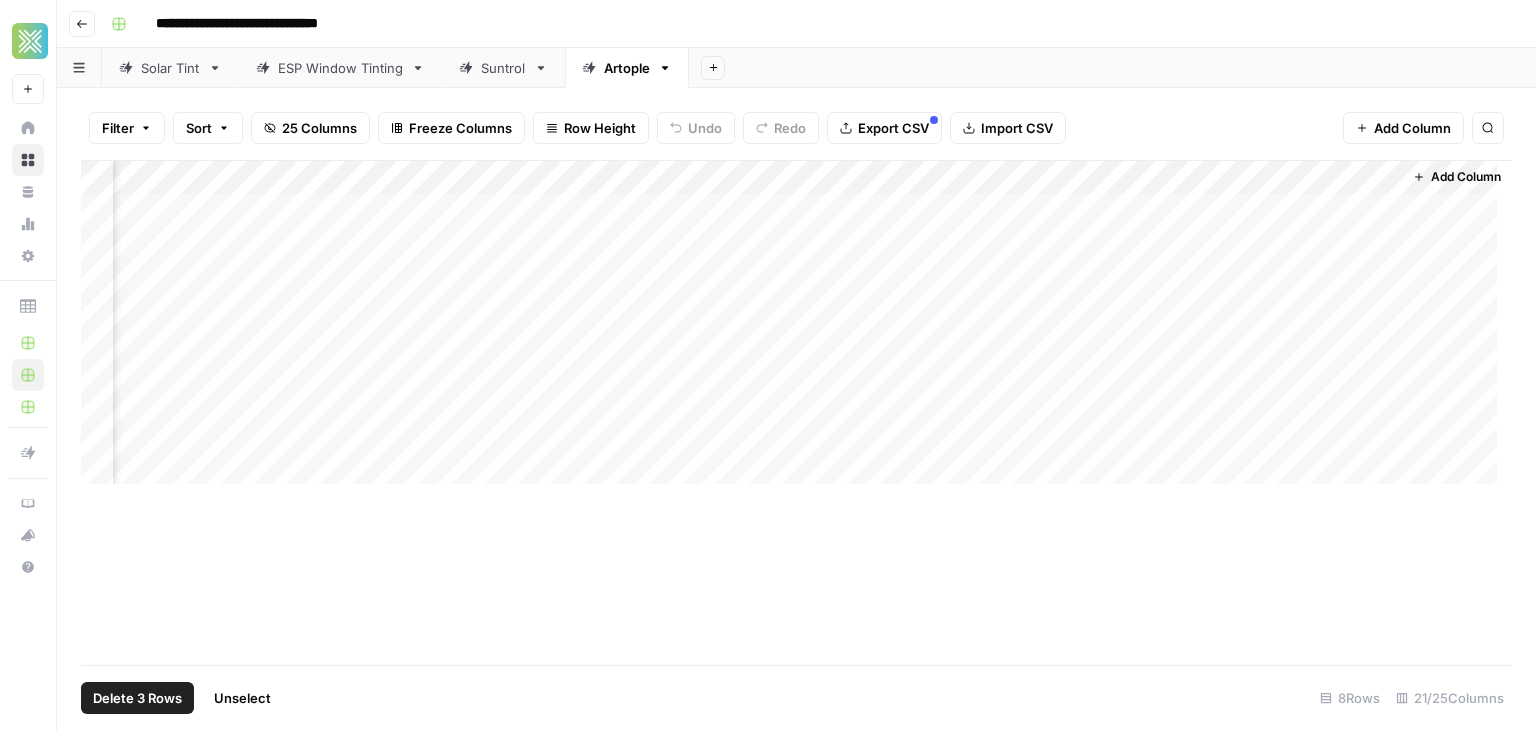 click on "Add Column" at bounding box center [796, 330] 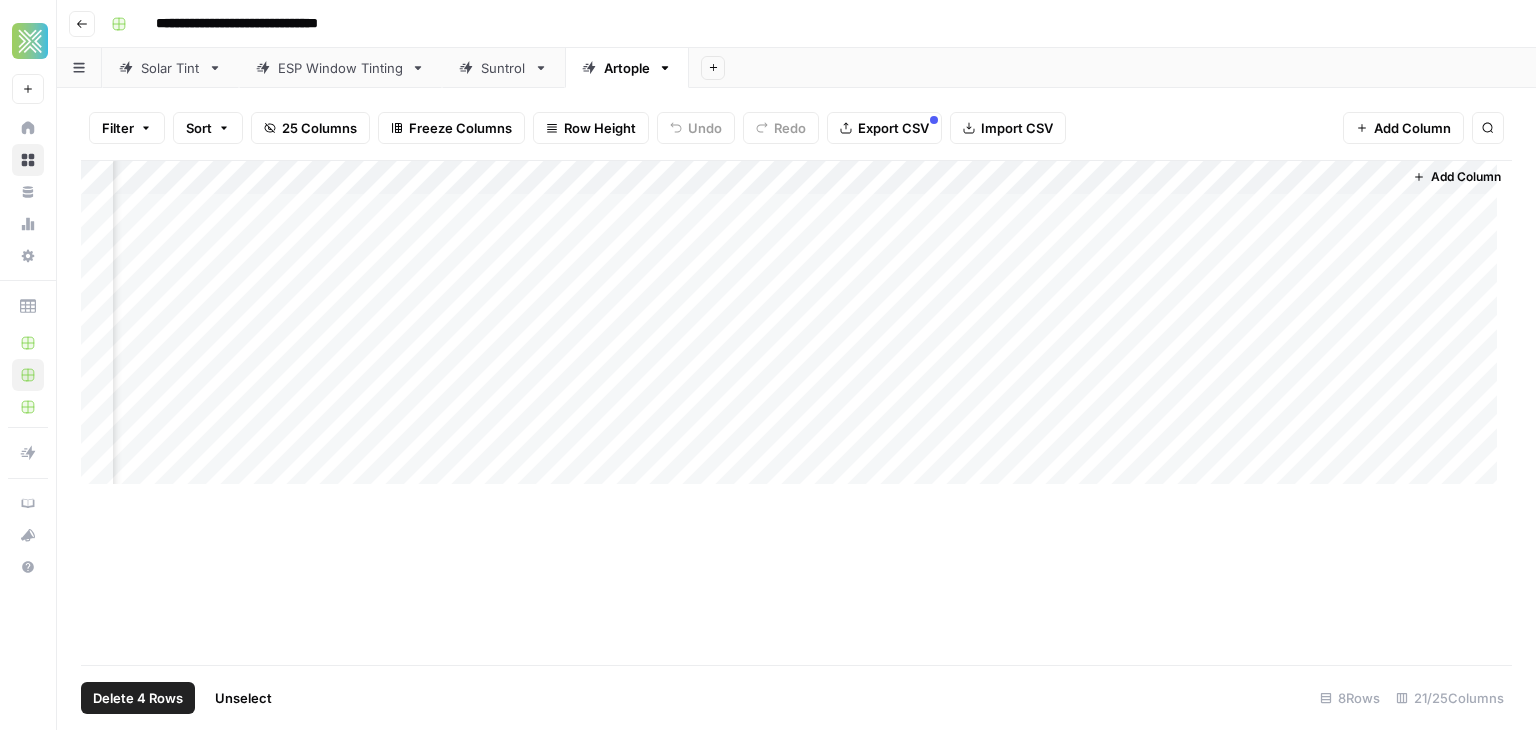 click on "Add Column" at bounding box center (796, 330) 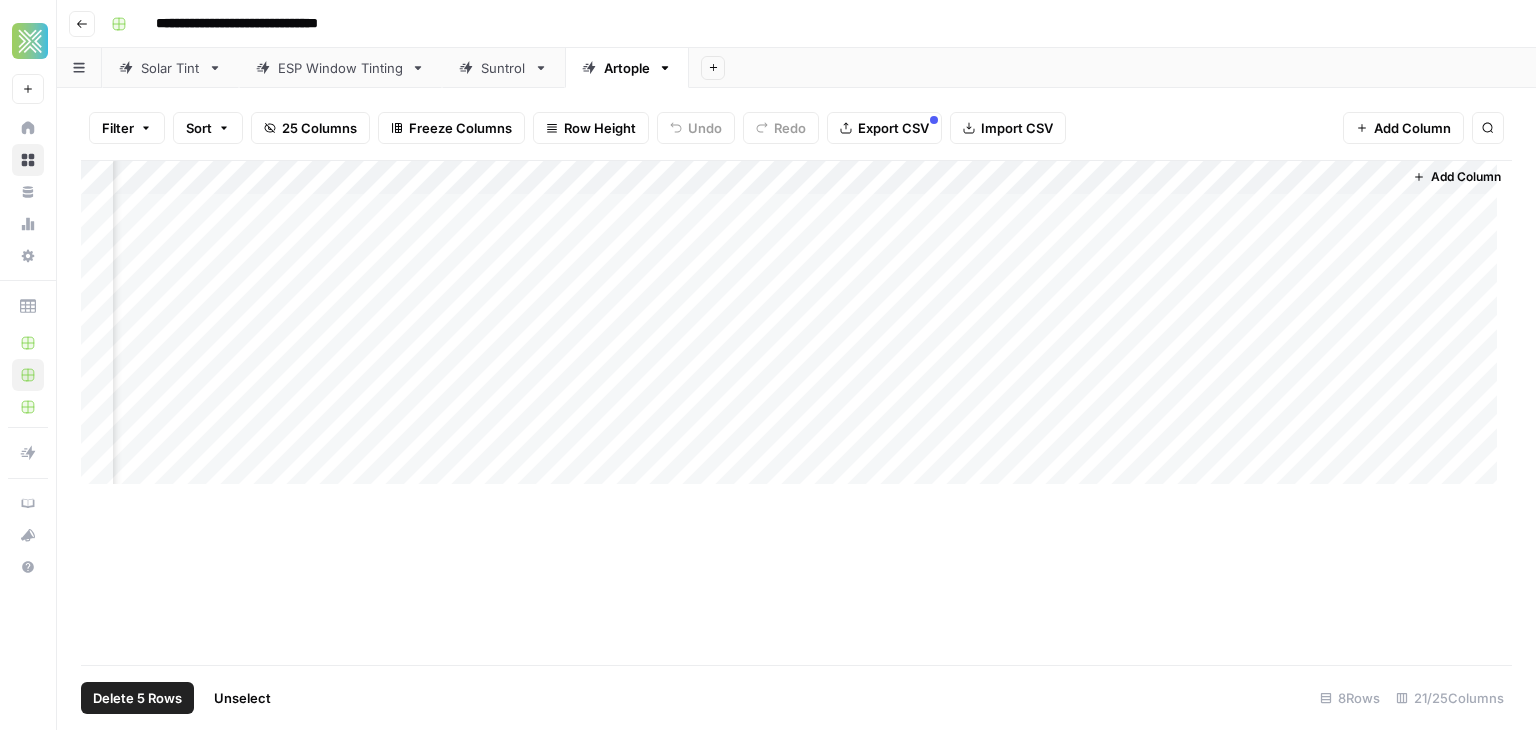 click on "Add Column" at bounding box center [796, 330] 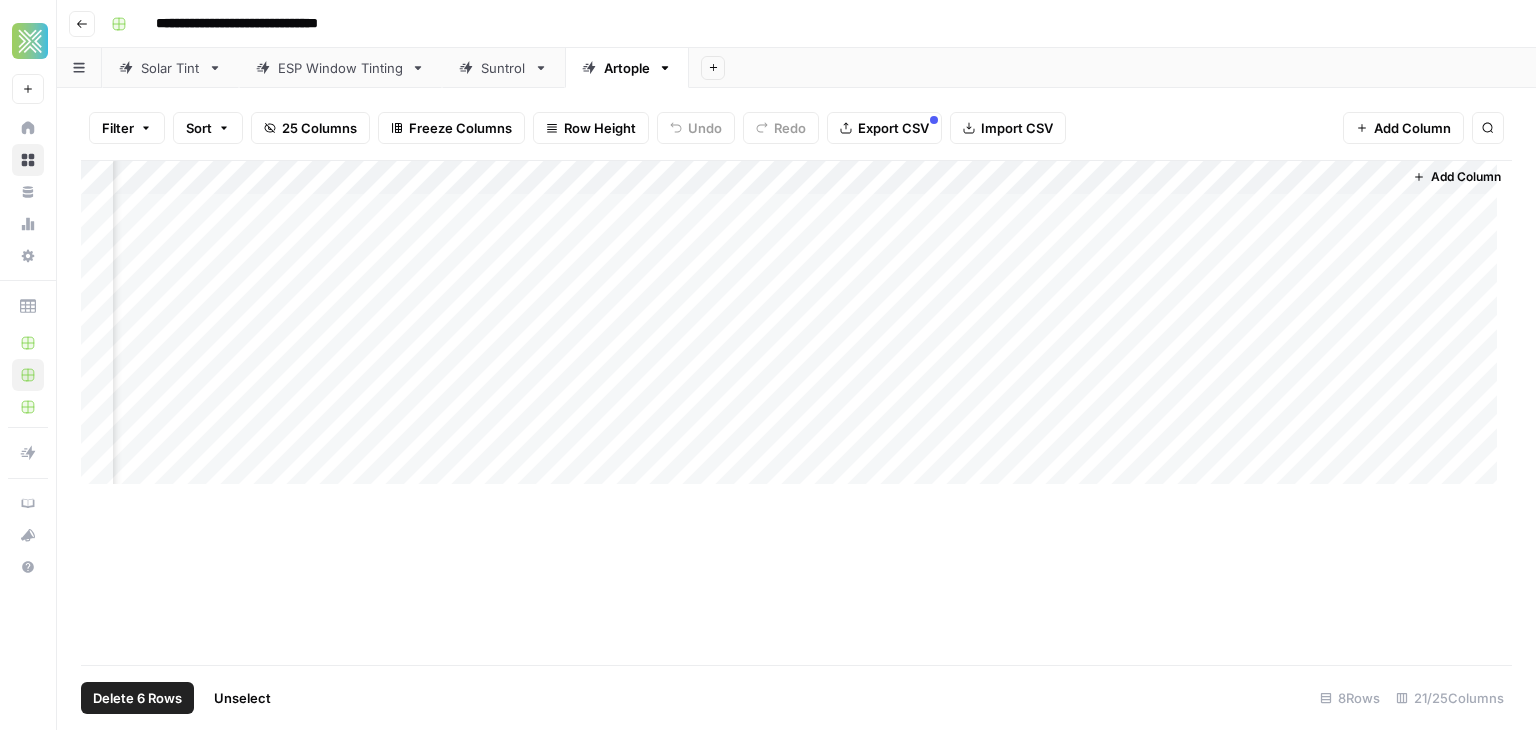 click on "Add Column" at bounding box center [796, 330] 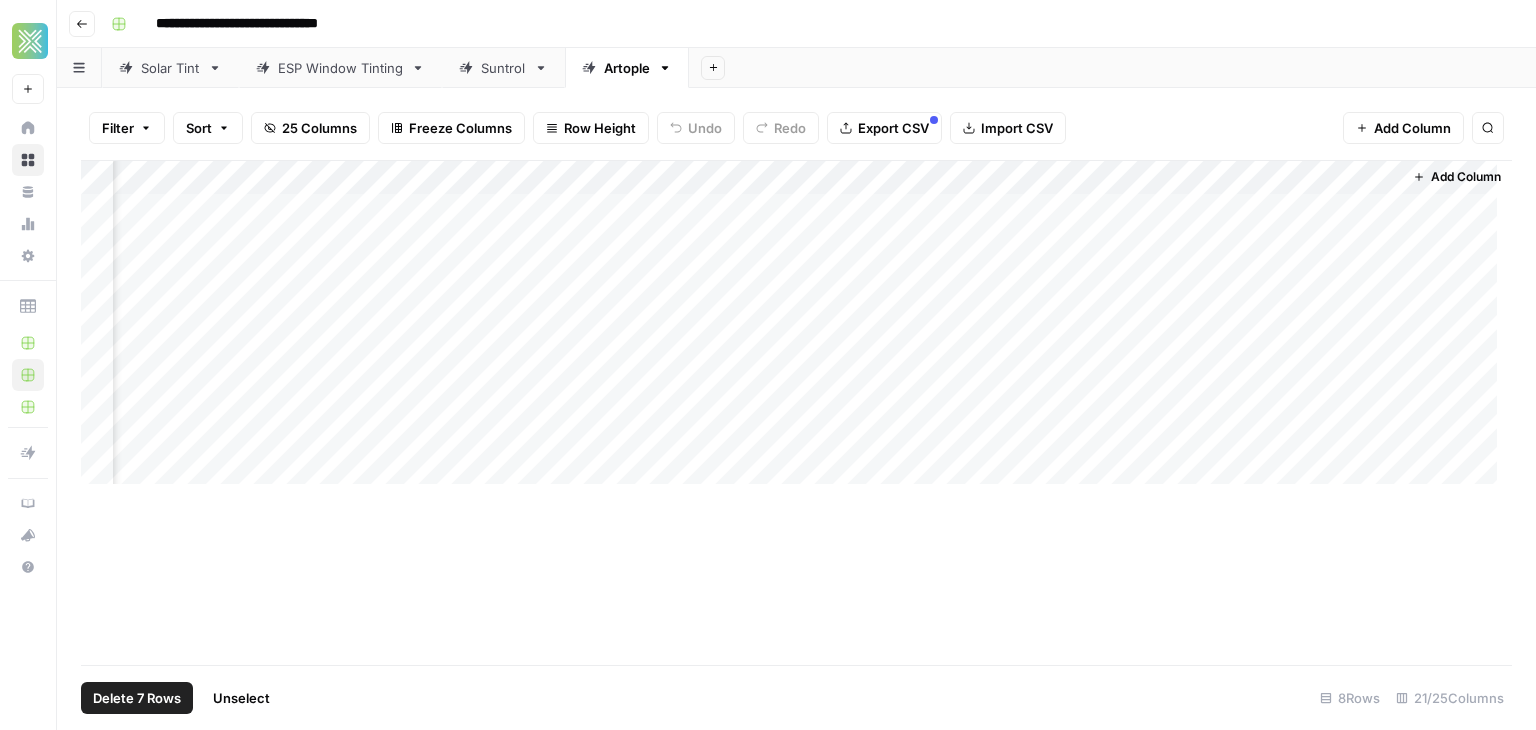 click on "Add Column" at bounding box center [796, 330] 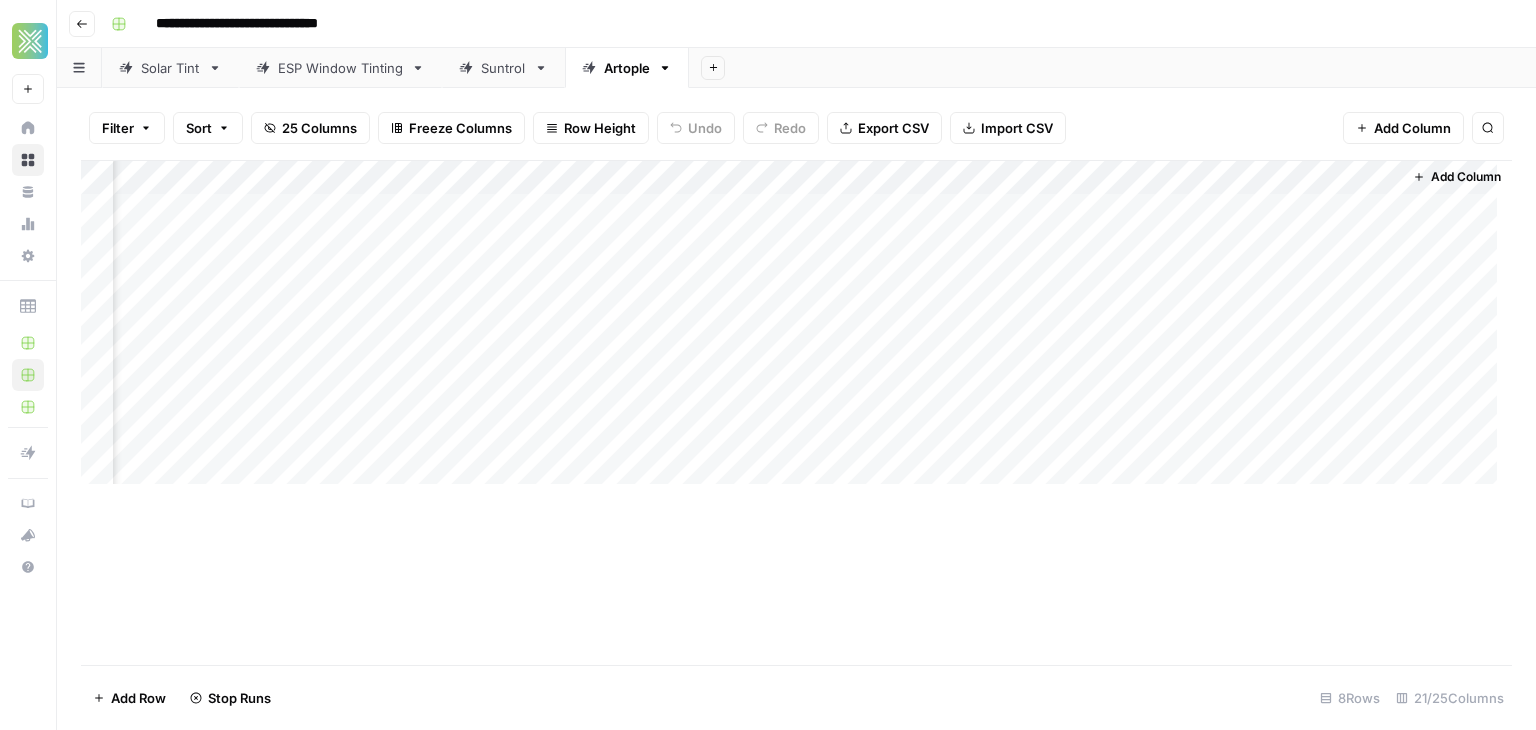 click on "Add Column" at bounding box center (796, 330) 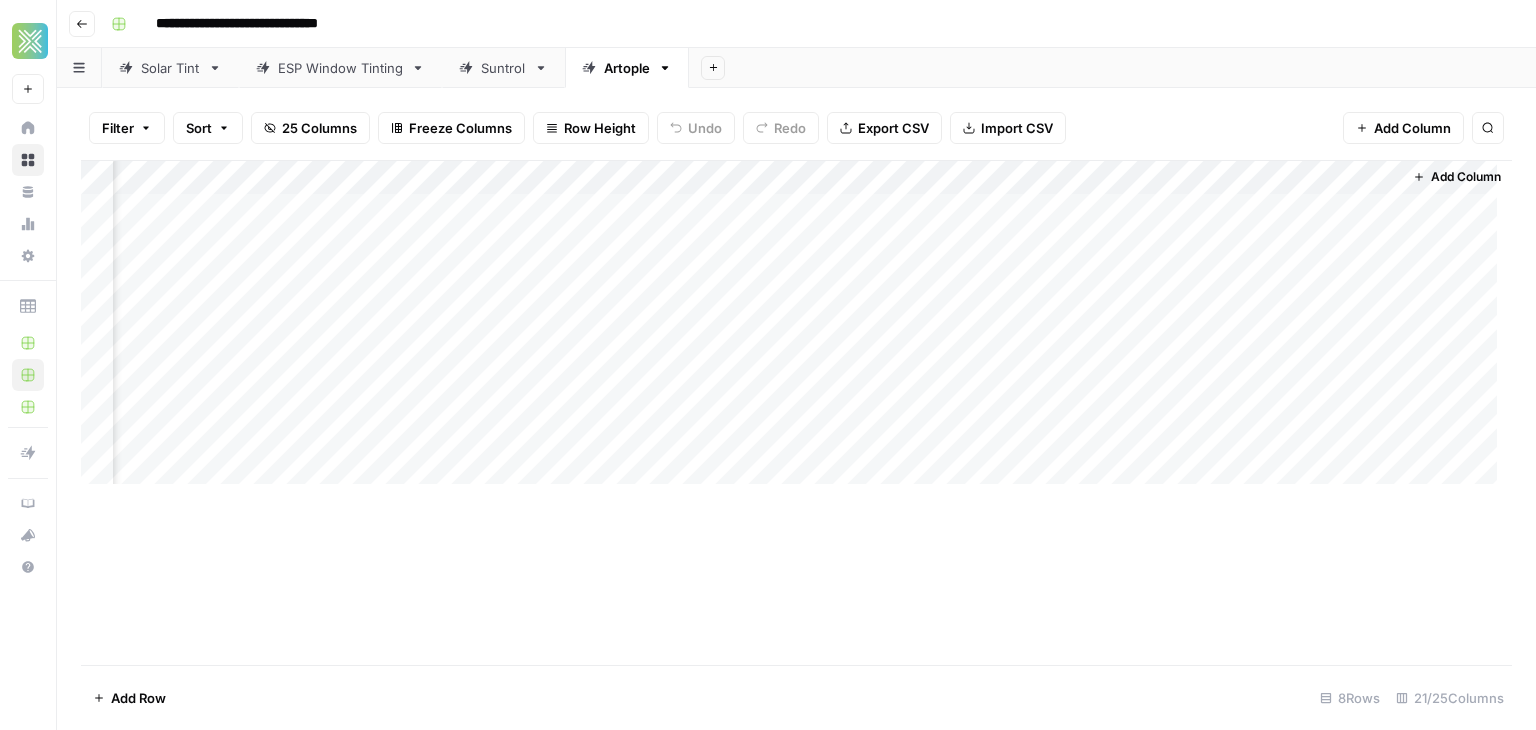 click on "Add Column" at bounding box center (796, 330) 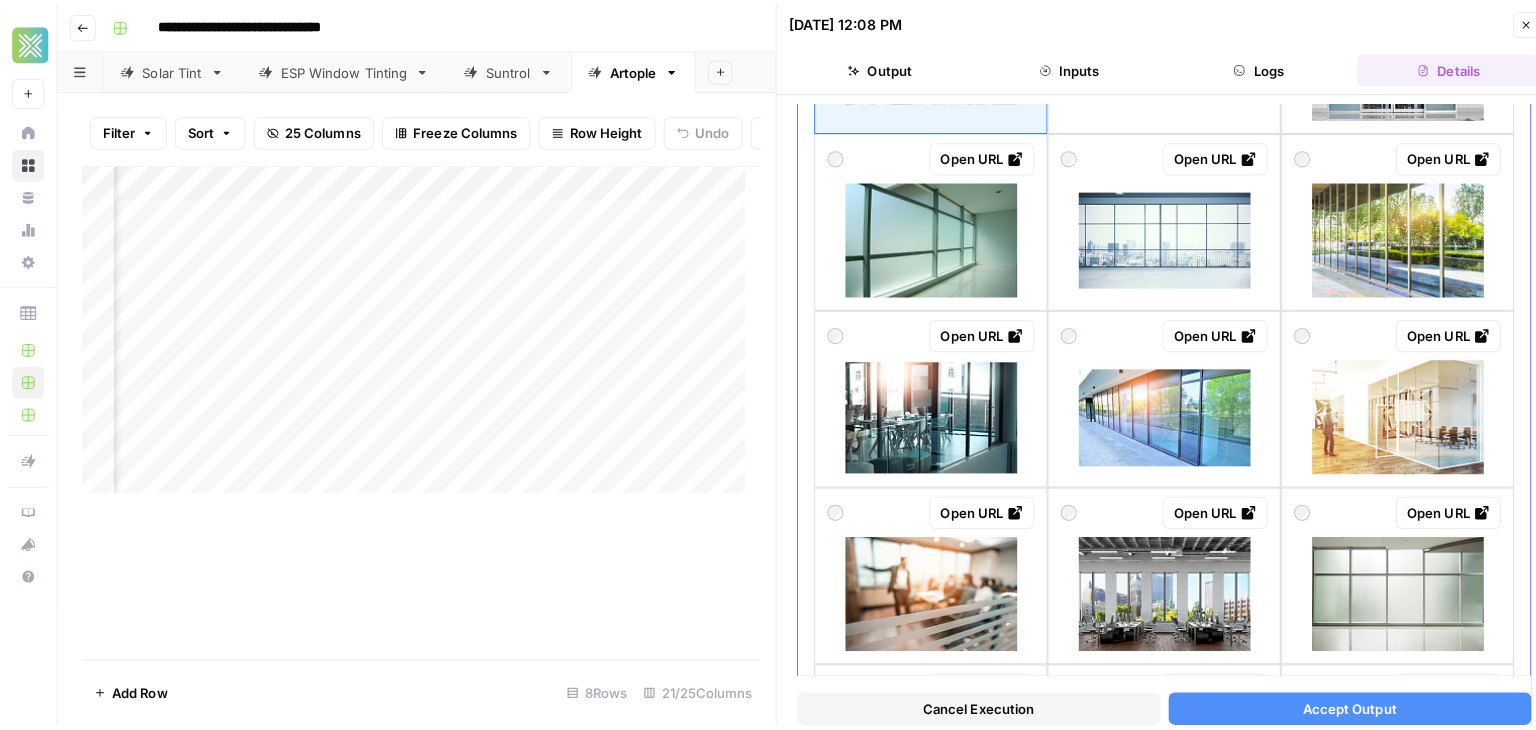 scroll, scrollTop: 276, scrollLeft: 0, axis: vertical 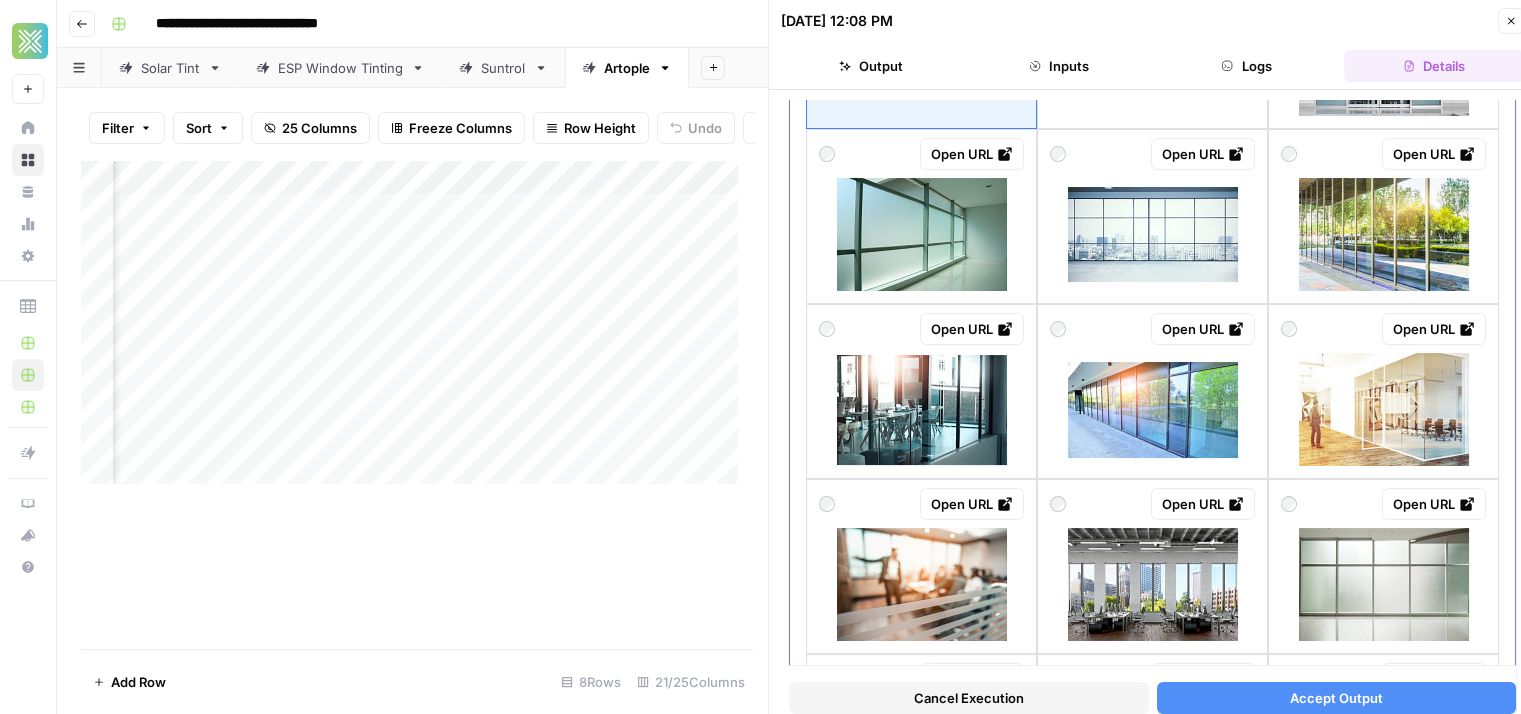 click at bounding box center (922, 584) 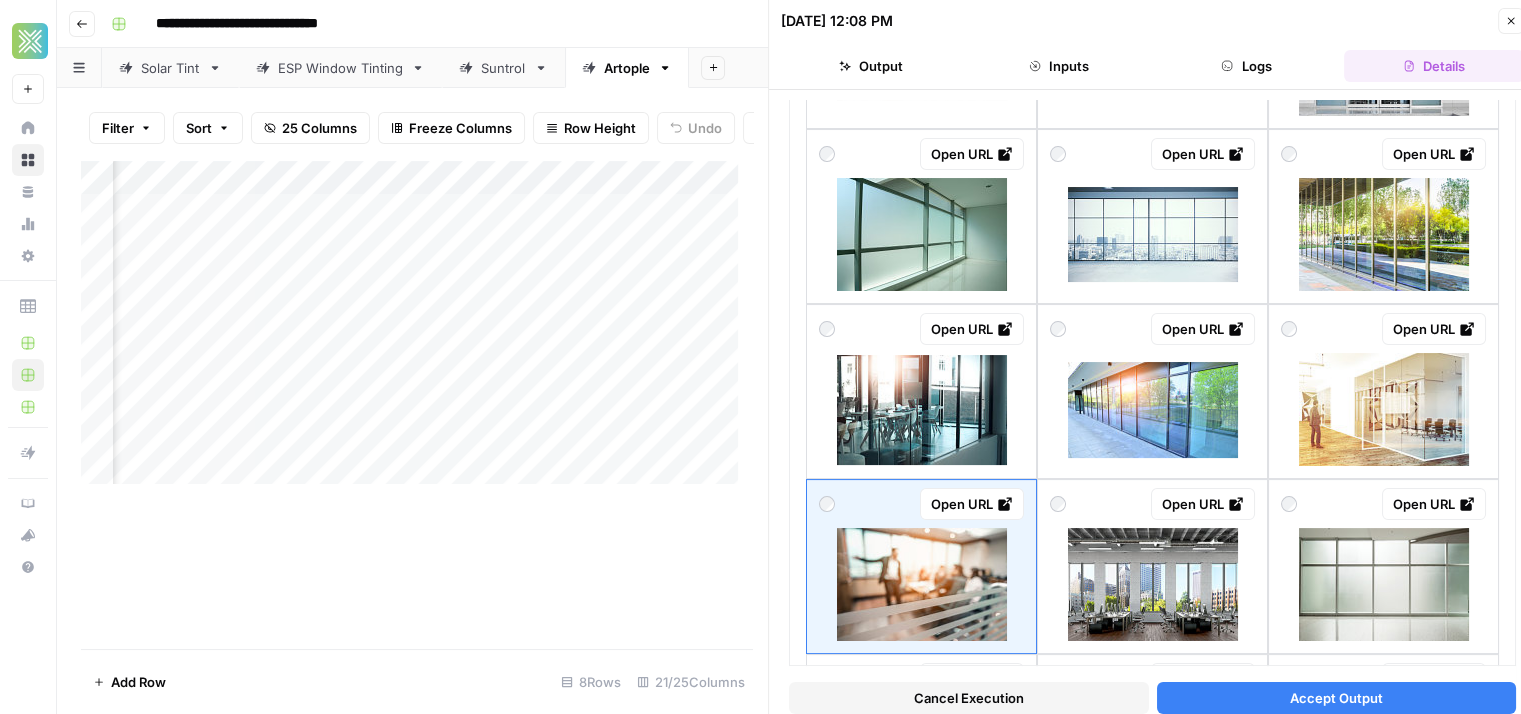 click on "Accept Output" at bounding box center [1337, 698] 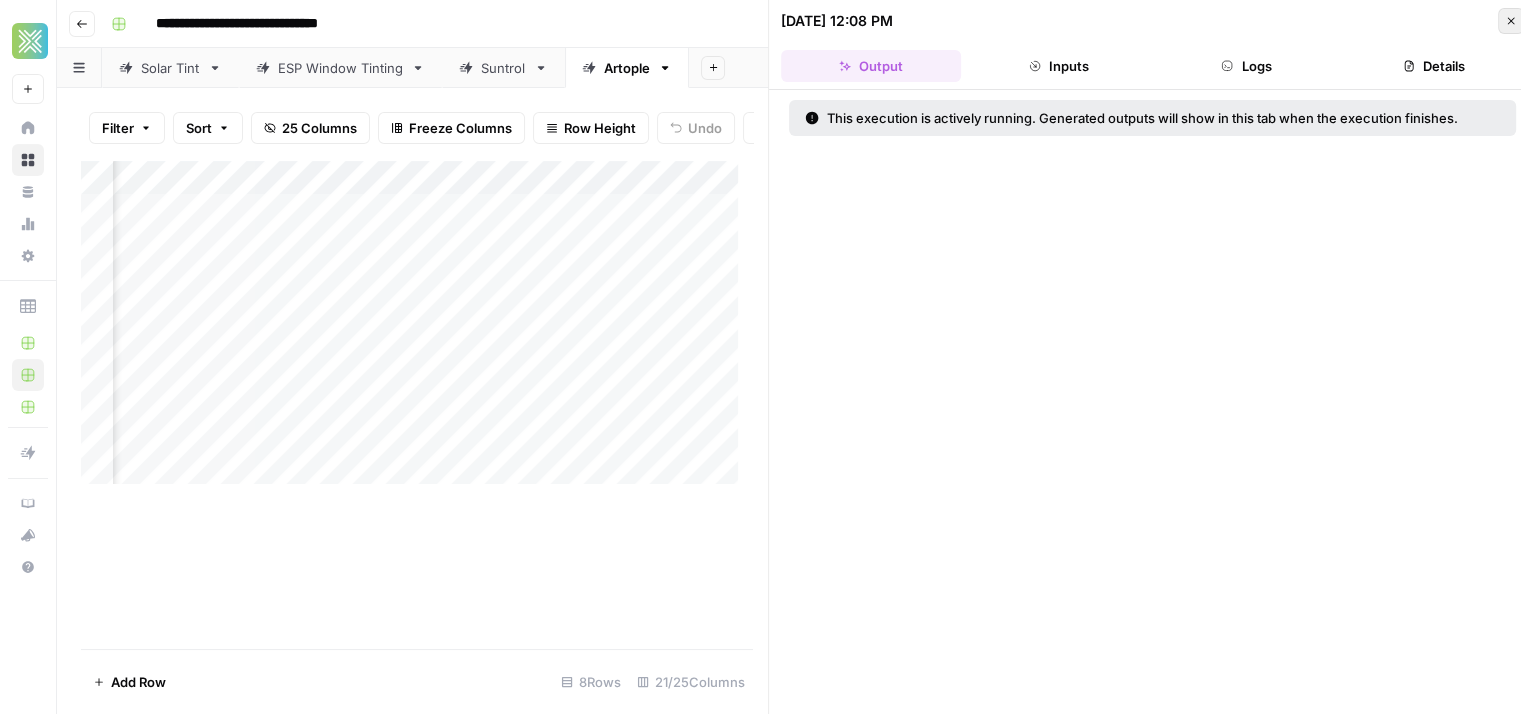 click 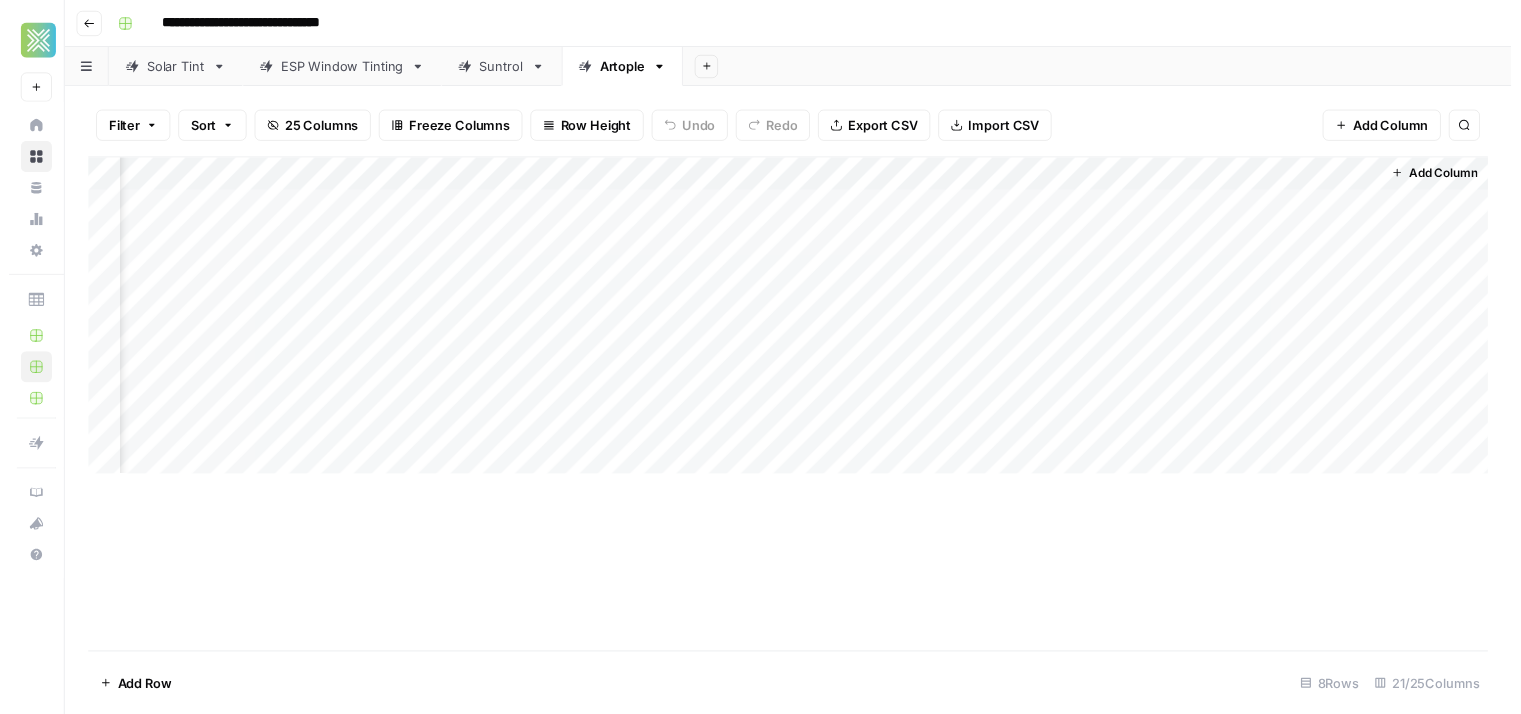 scroll, scrollTop: 0, scrollLeft: 3528, axis: horizontal 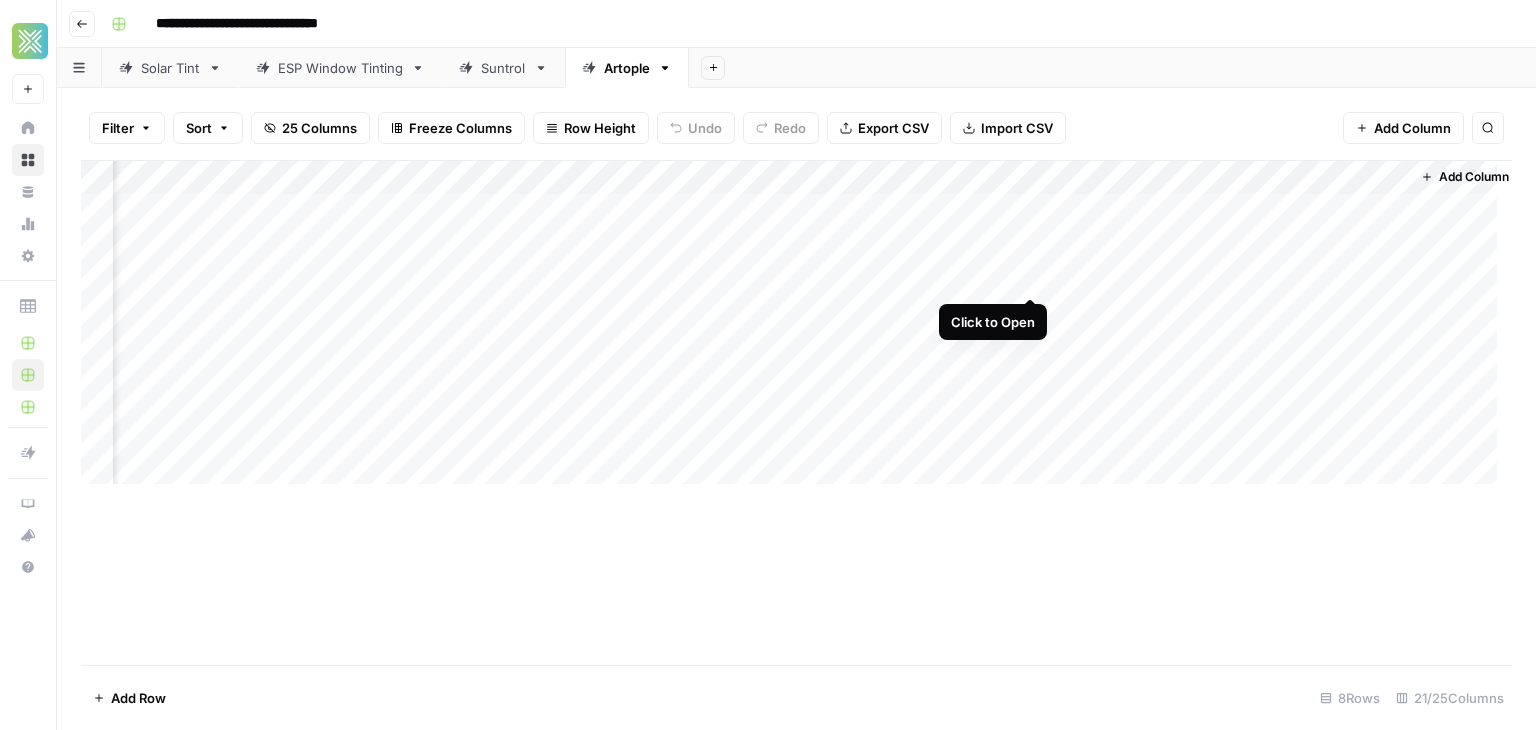 click on "Add Column" at bounding box center [796, 330] 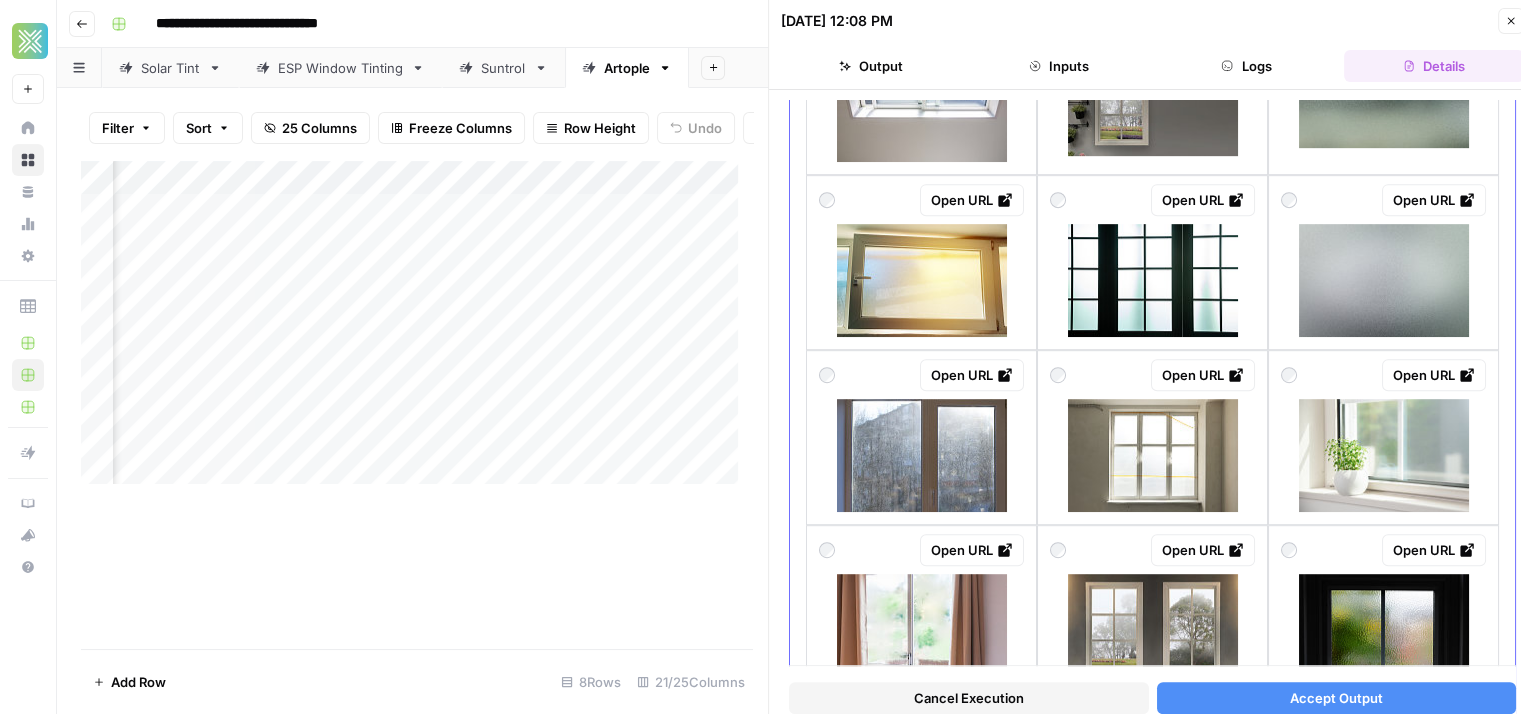 scroll, scrollTop: 1236, scrollLeft: 0, axis: vertical 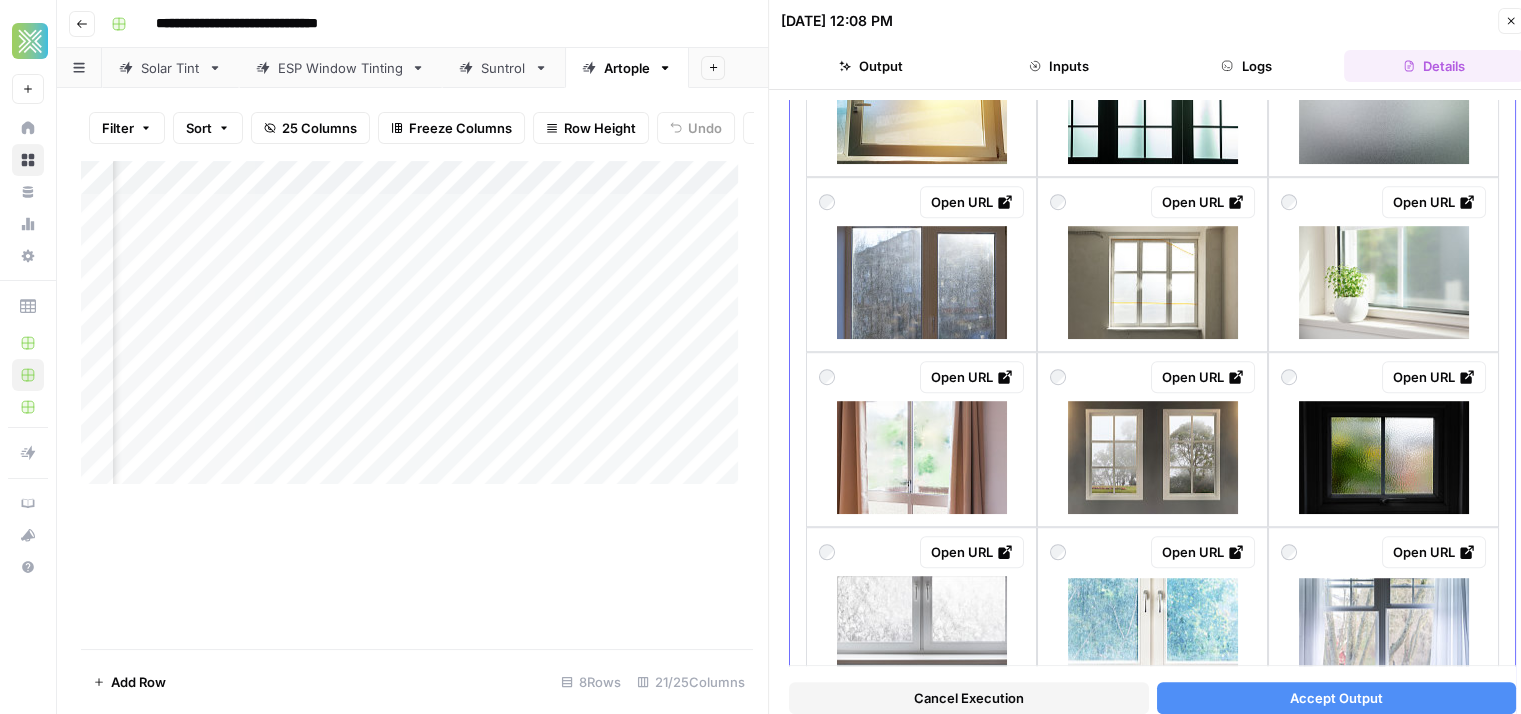 click at bounding box center [1153, 282] 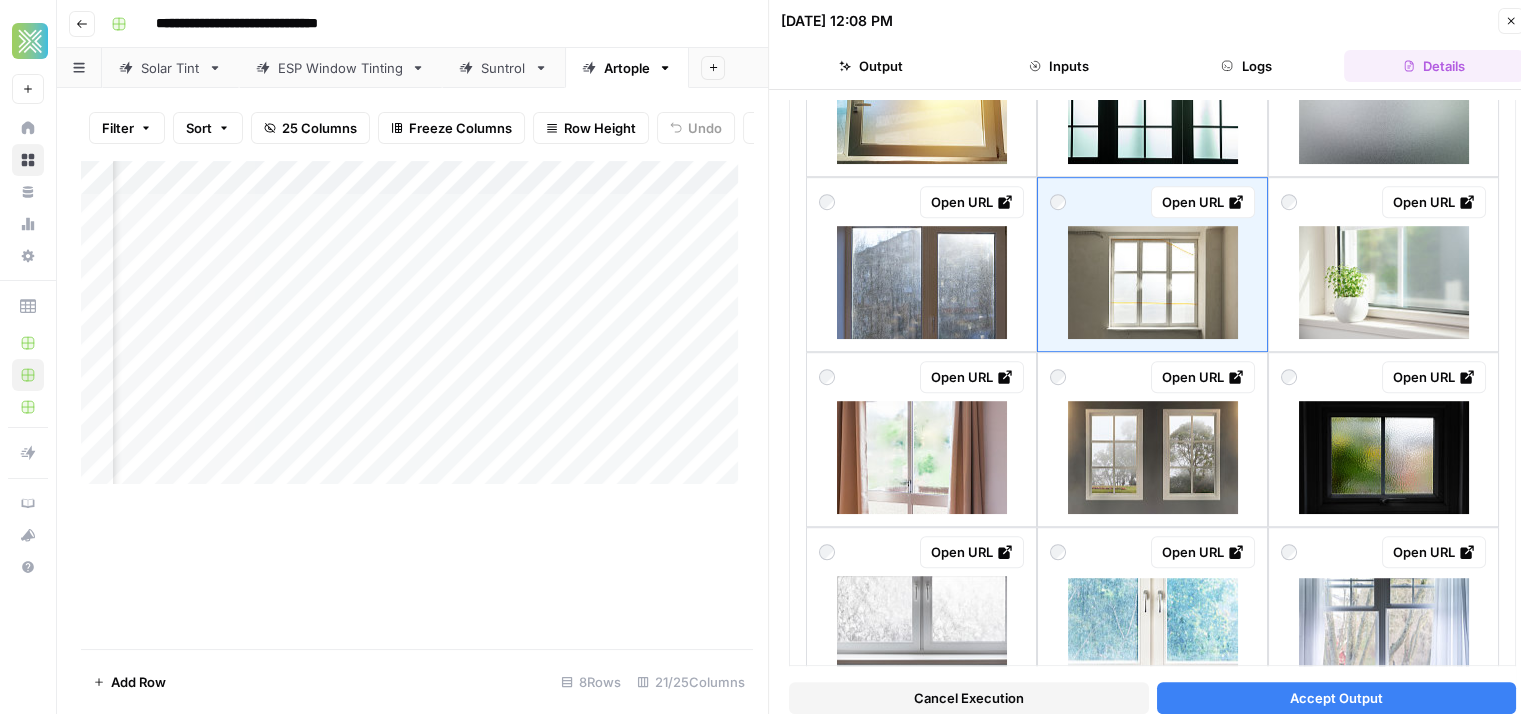 click on "Accept Output" at bounding box center (1337, 698) 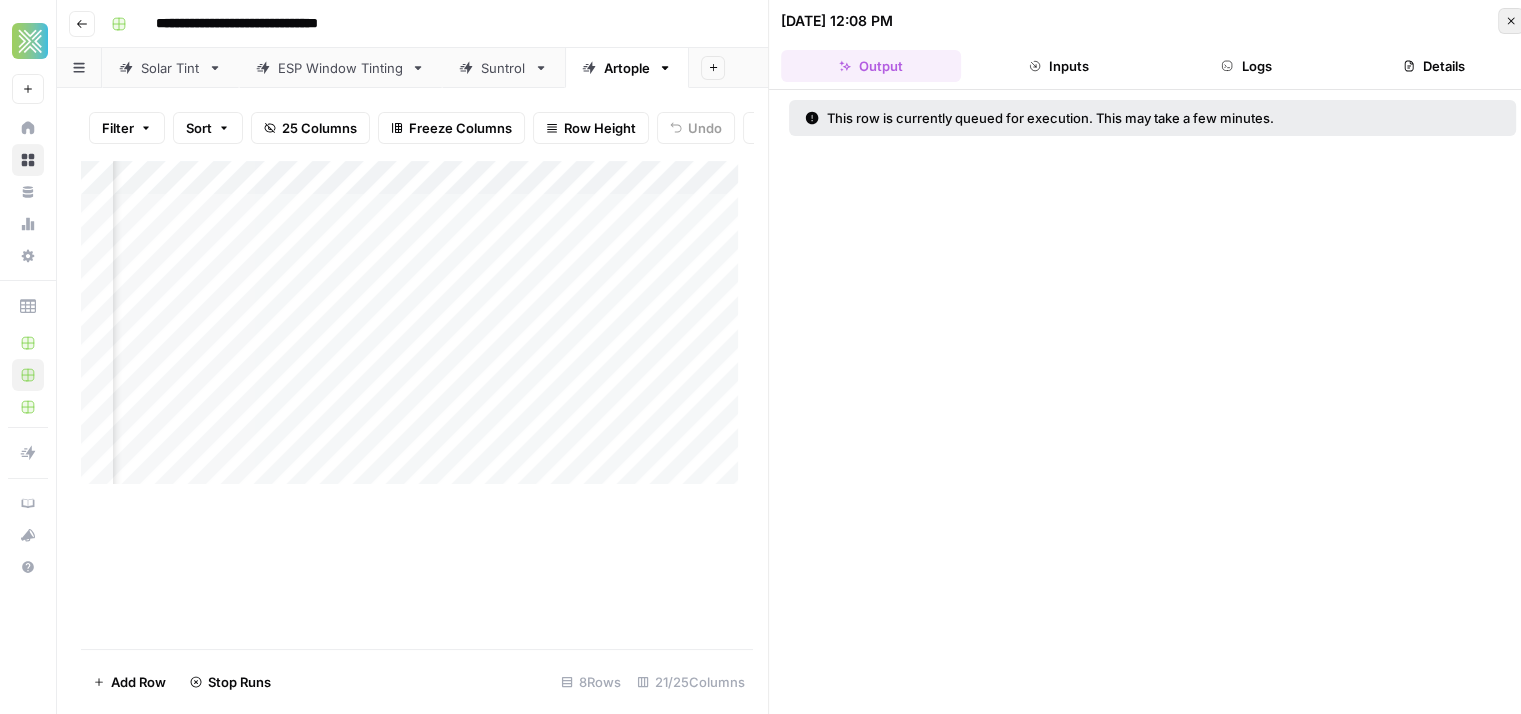 click on "Close" at bounding box center (1511, 21) 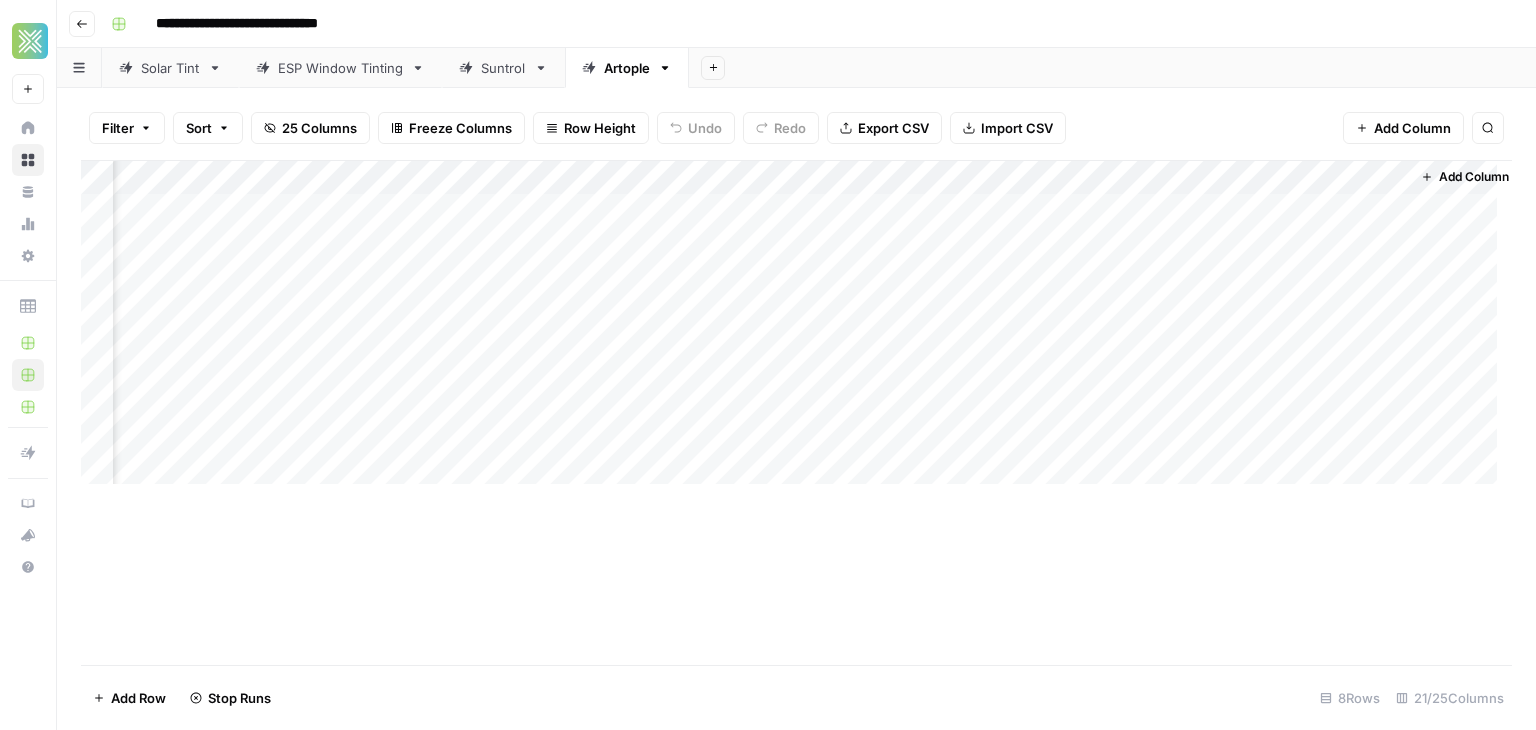 click on "Add Column" at bounding box center (796, 330) 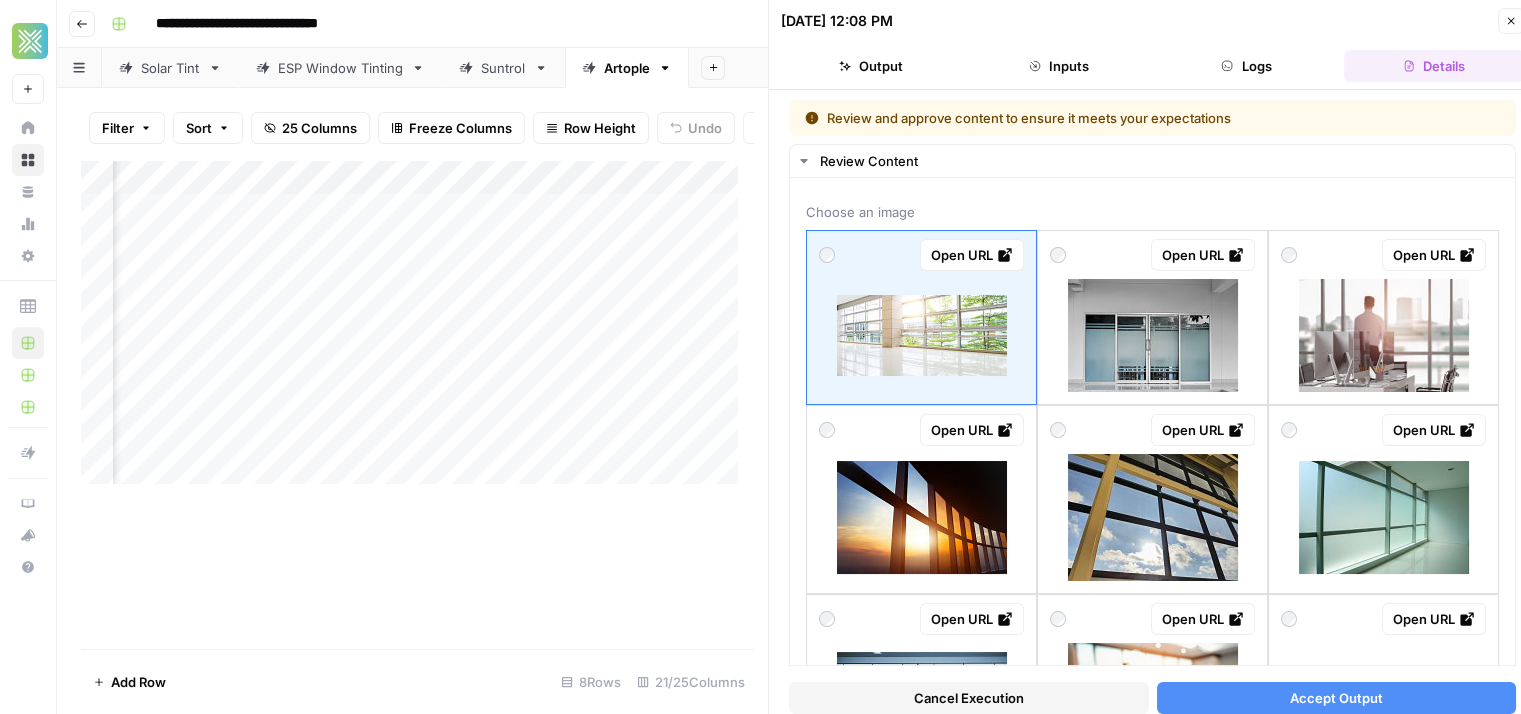 scroll, scrollTop: 0, scrollLeft: 3928, axis: horizontal 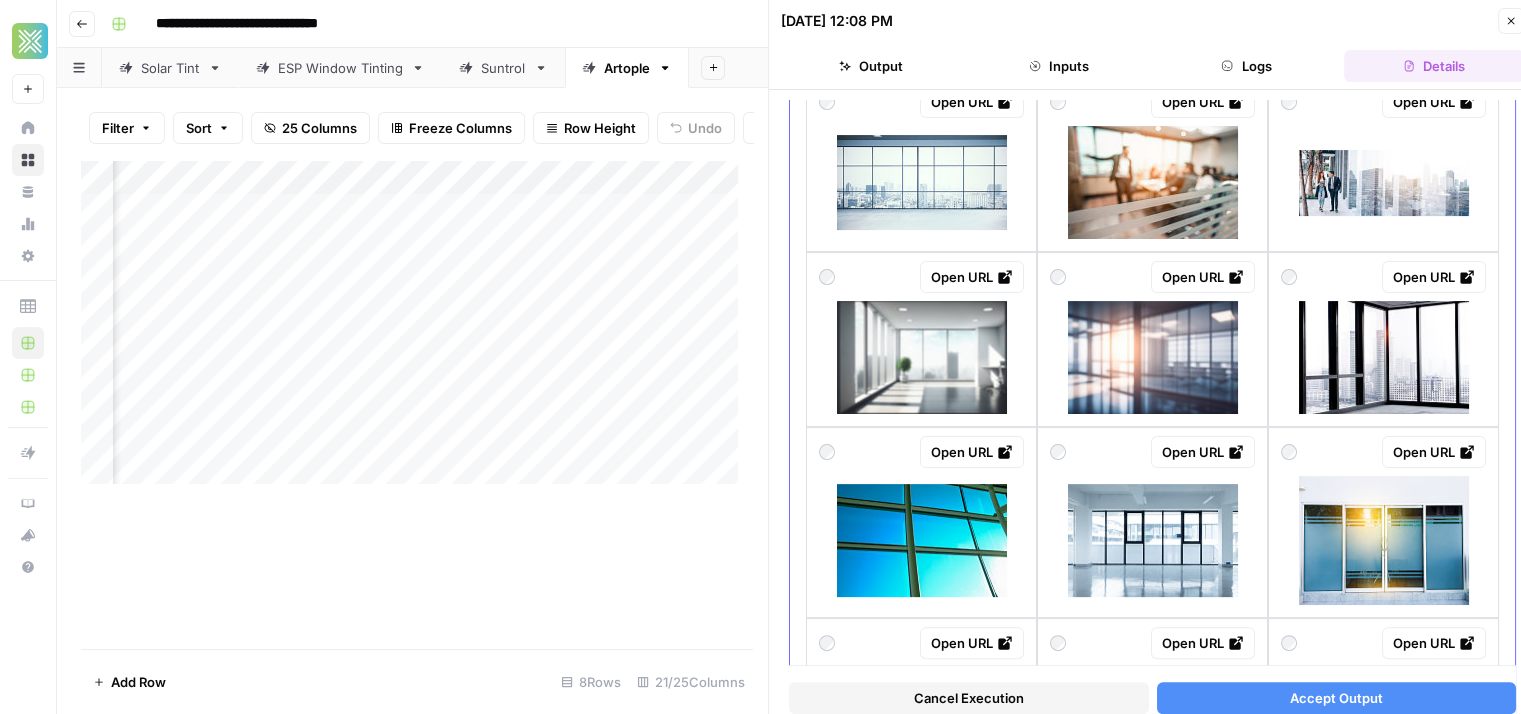 click at bounding box center (1384, 540) 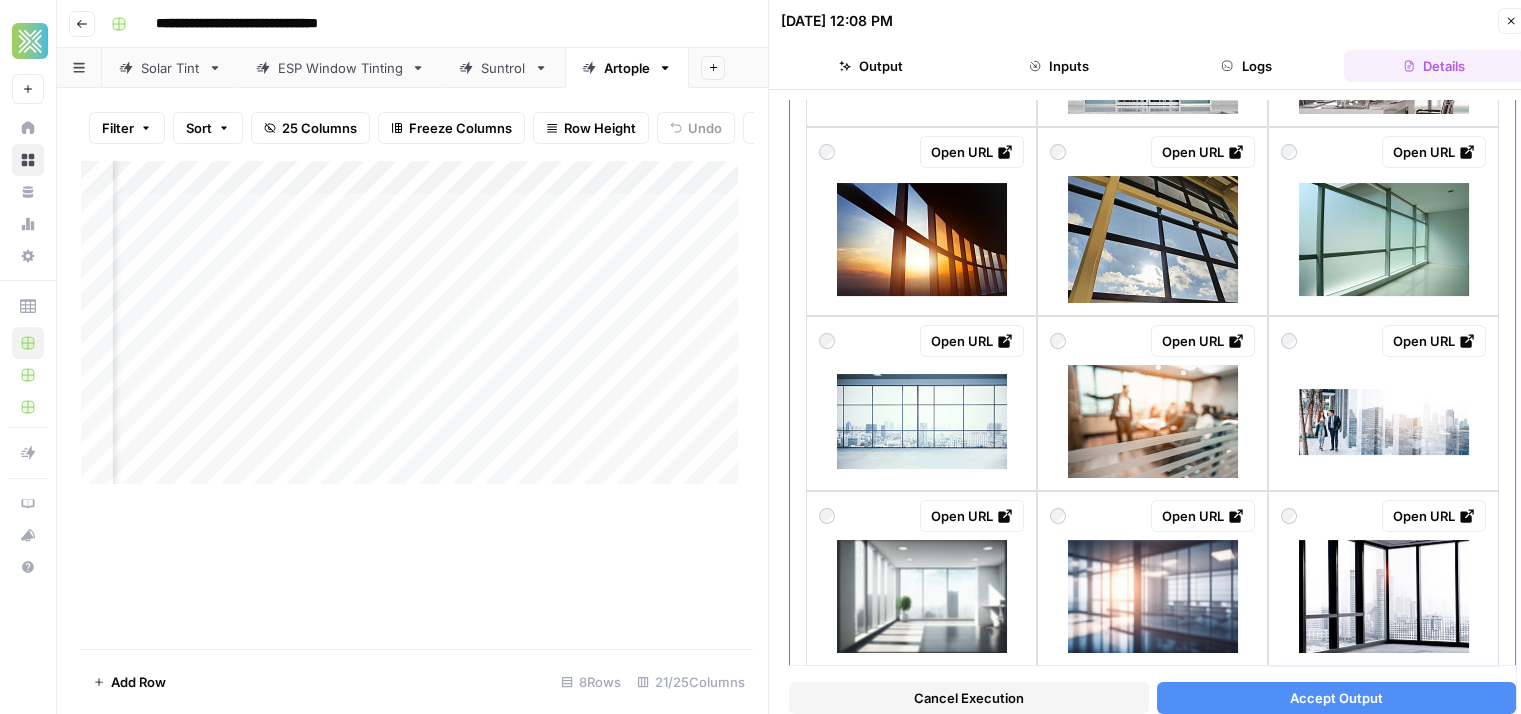scroll, scrollTop: 281, scrollLeft: 0, axis: vertical 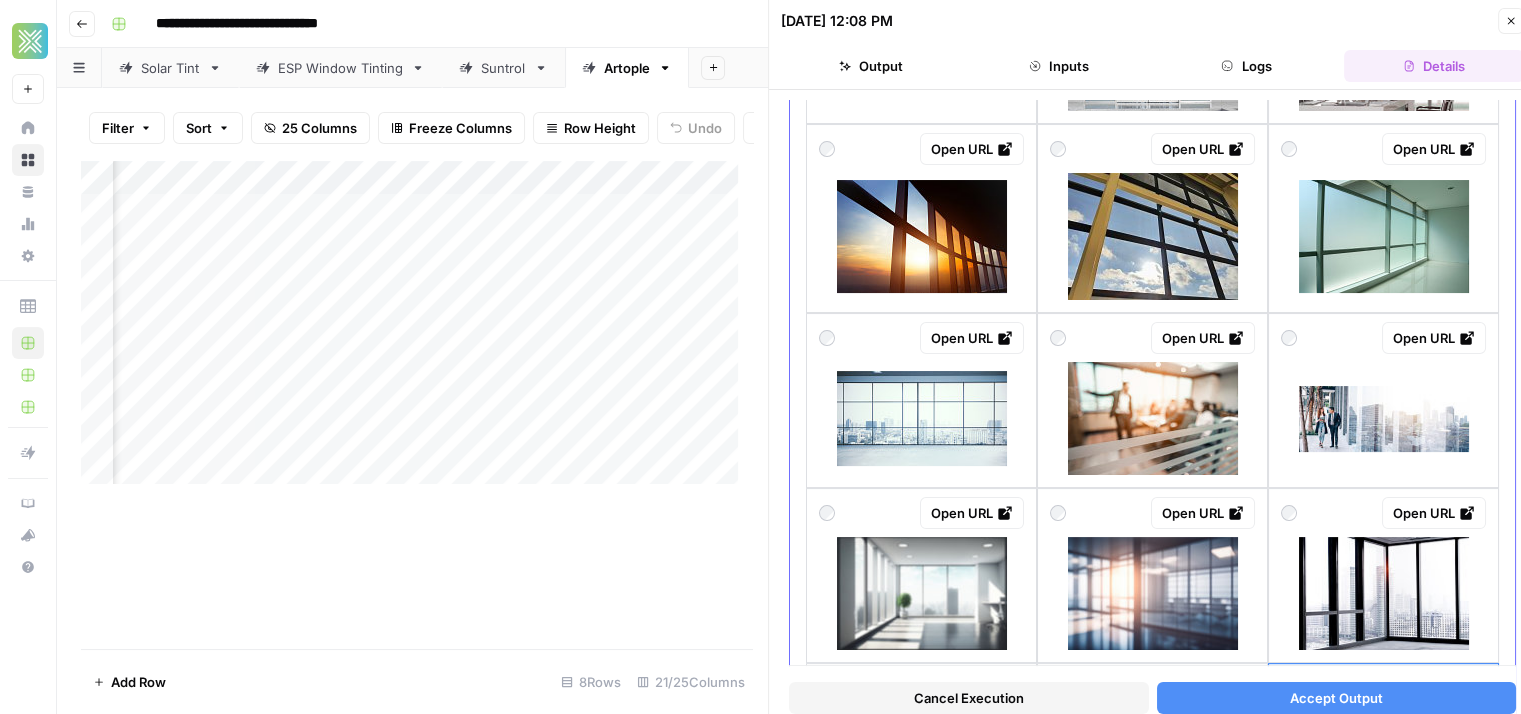 click at bounding box center (1153, 418) 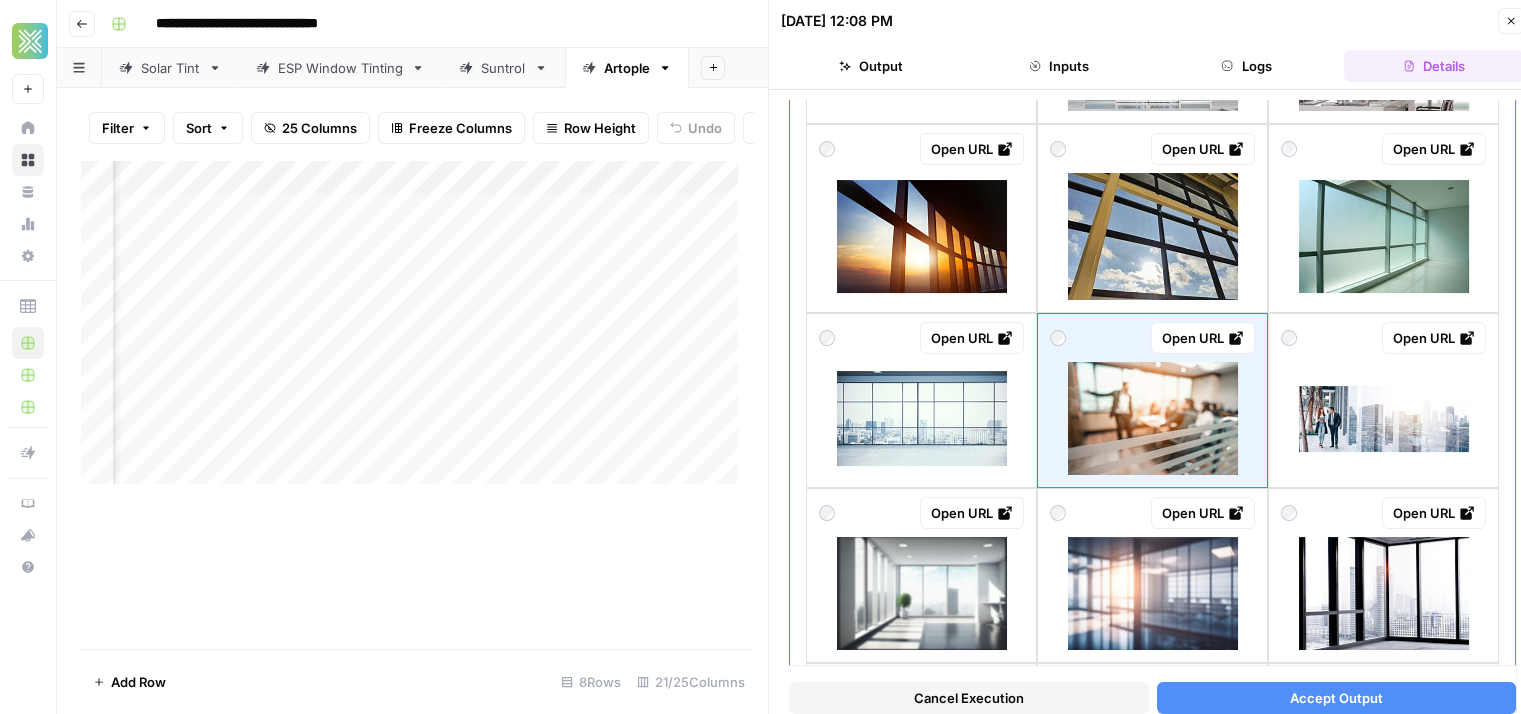scroll, scrollTop: 473, scrollLeft: 0, axis: vertical 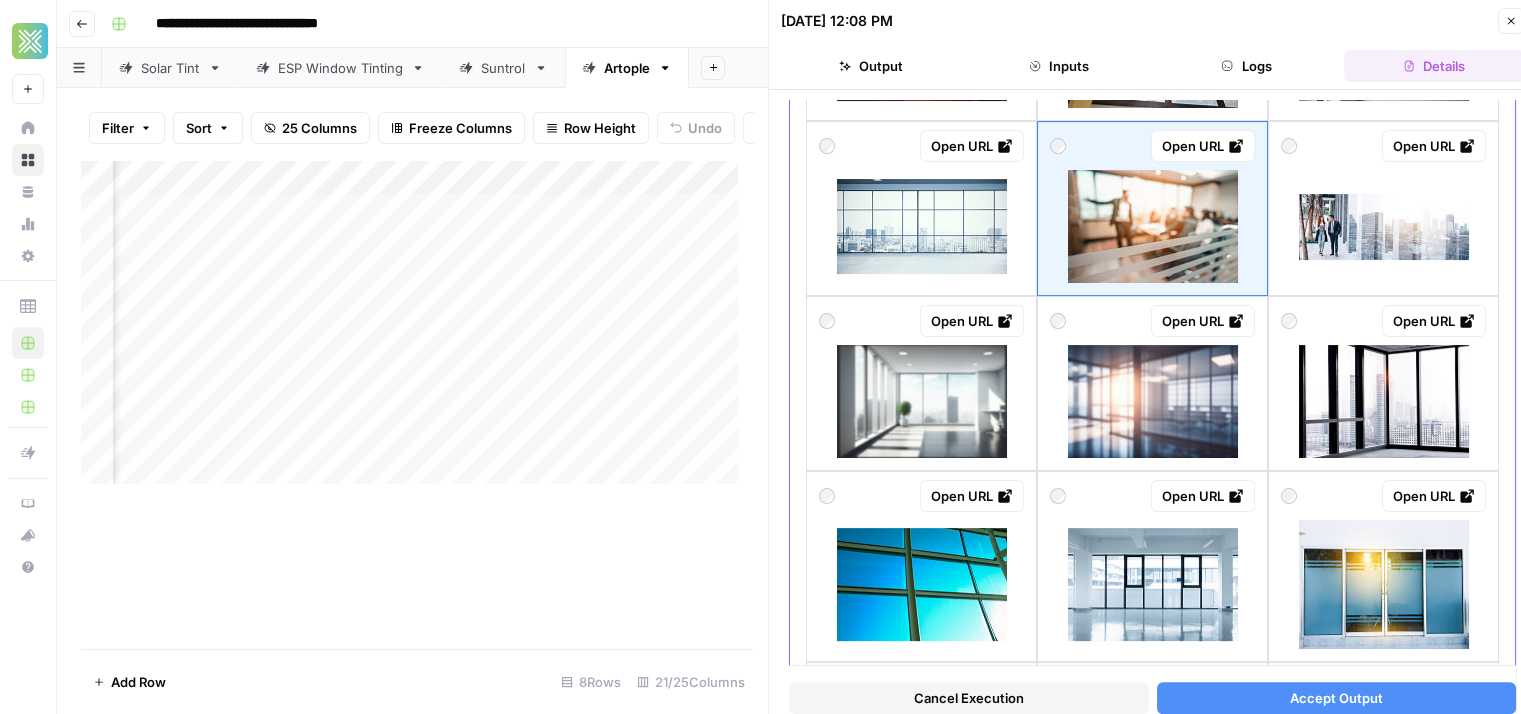 click at bounding box center (1384, 584) 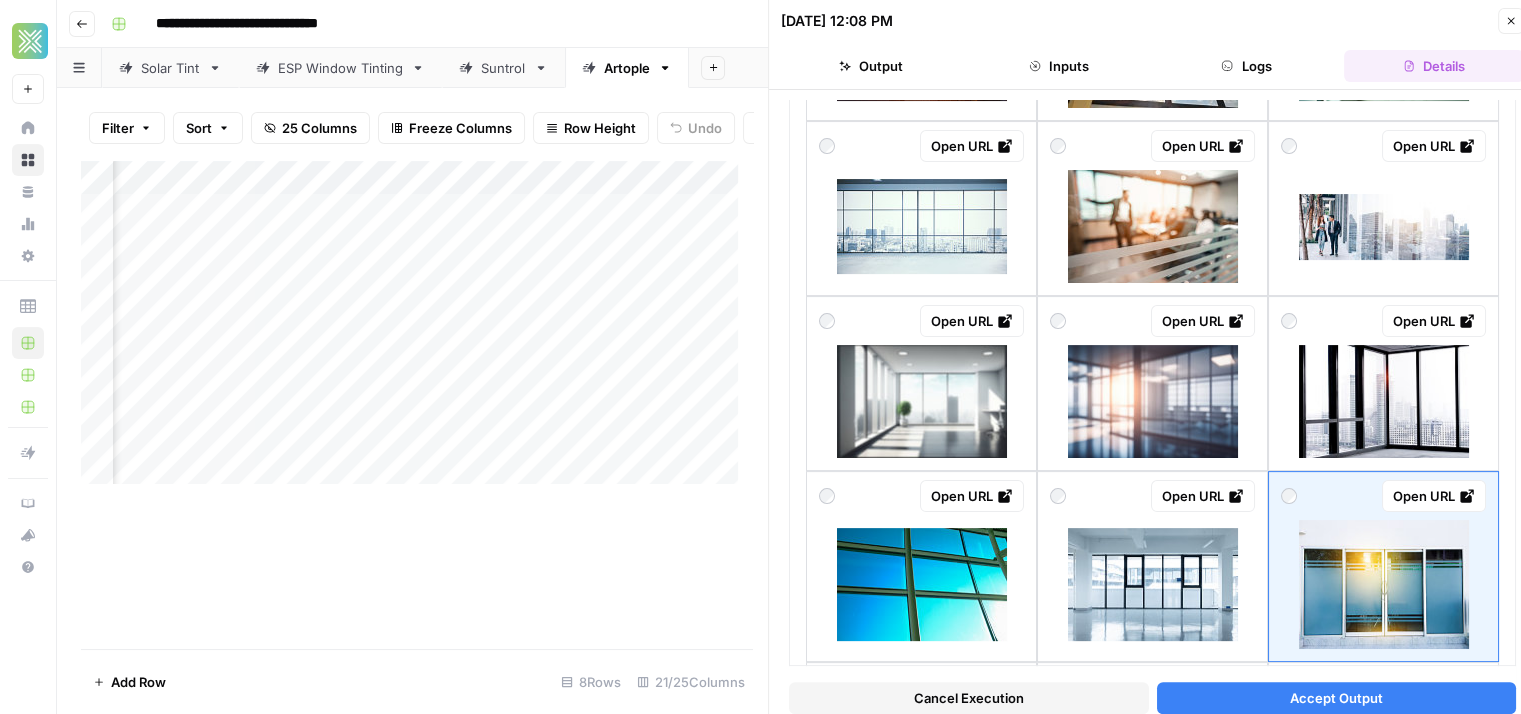 click on "Accept Output" at bounding box center [1336, 698] 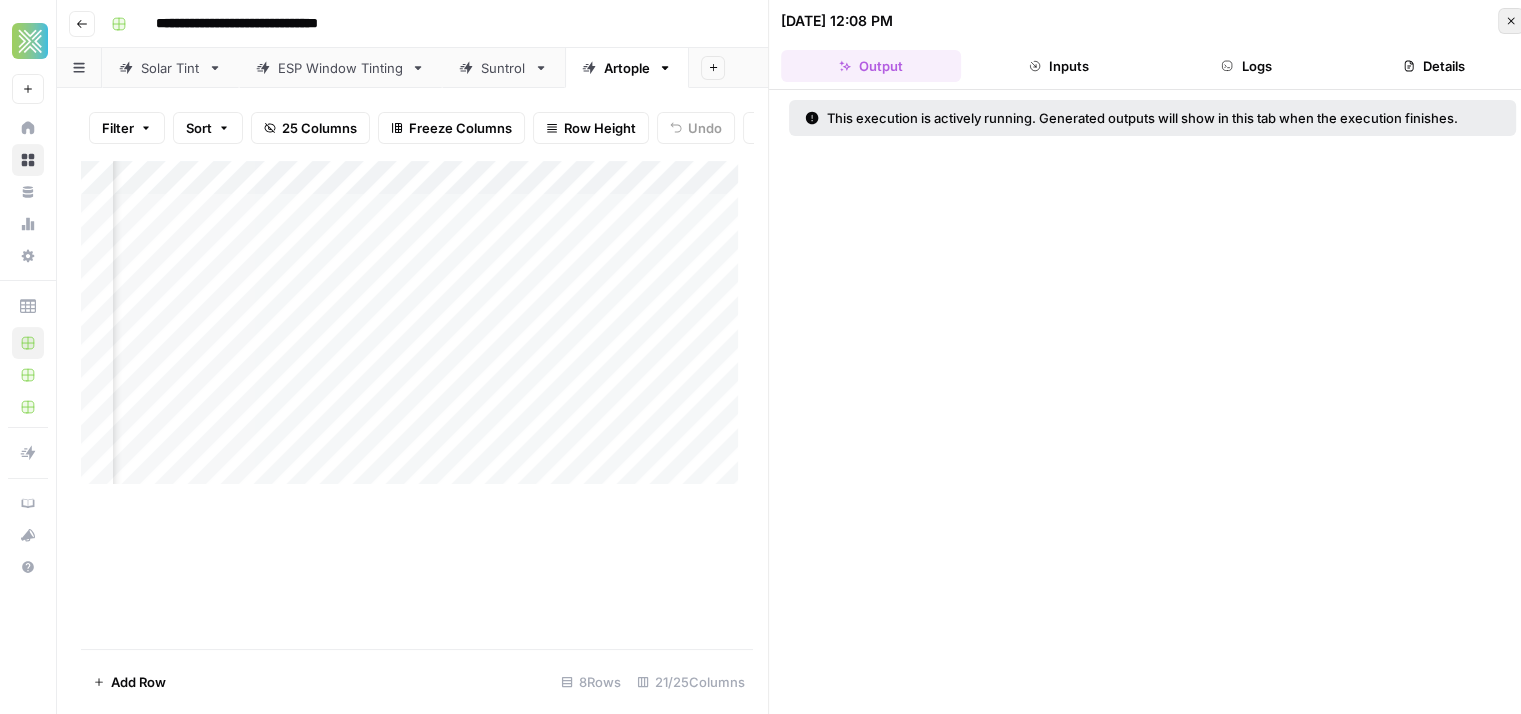 click 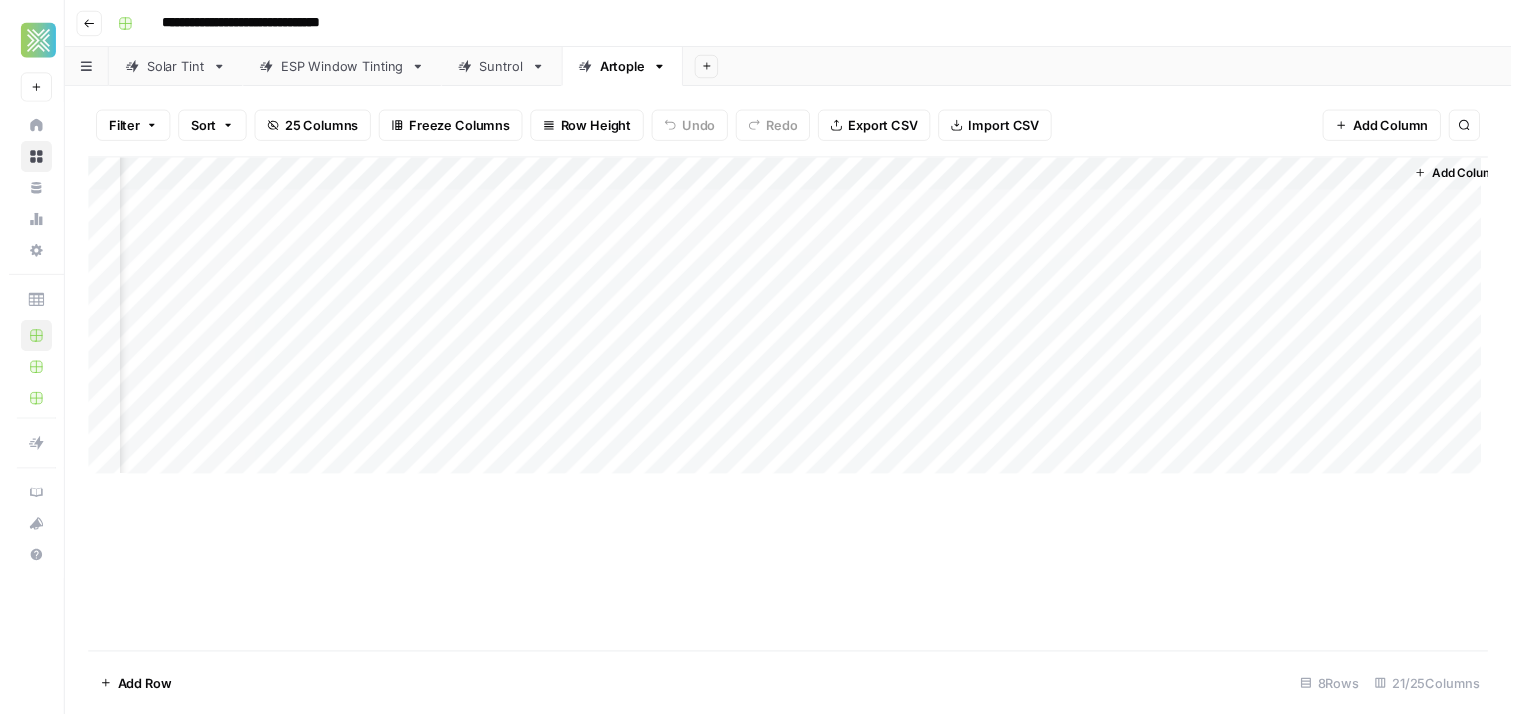 scroll, scrollTop: 0, scrollLeft: 3528, axis: horizontal 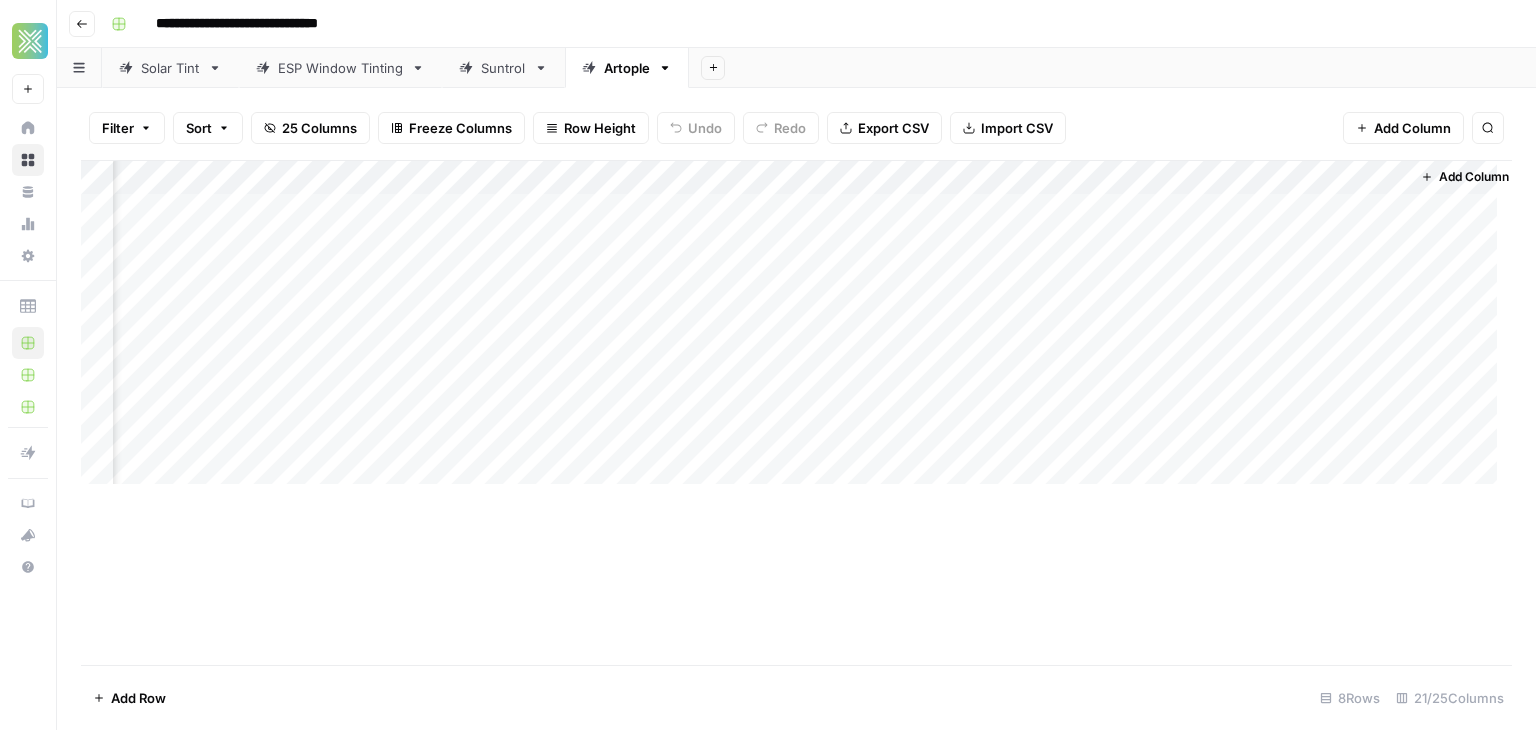 click on "Add Column" at bounding box center [796, 330] 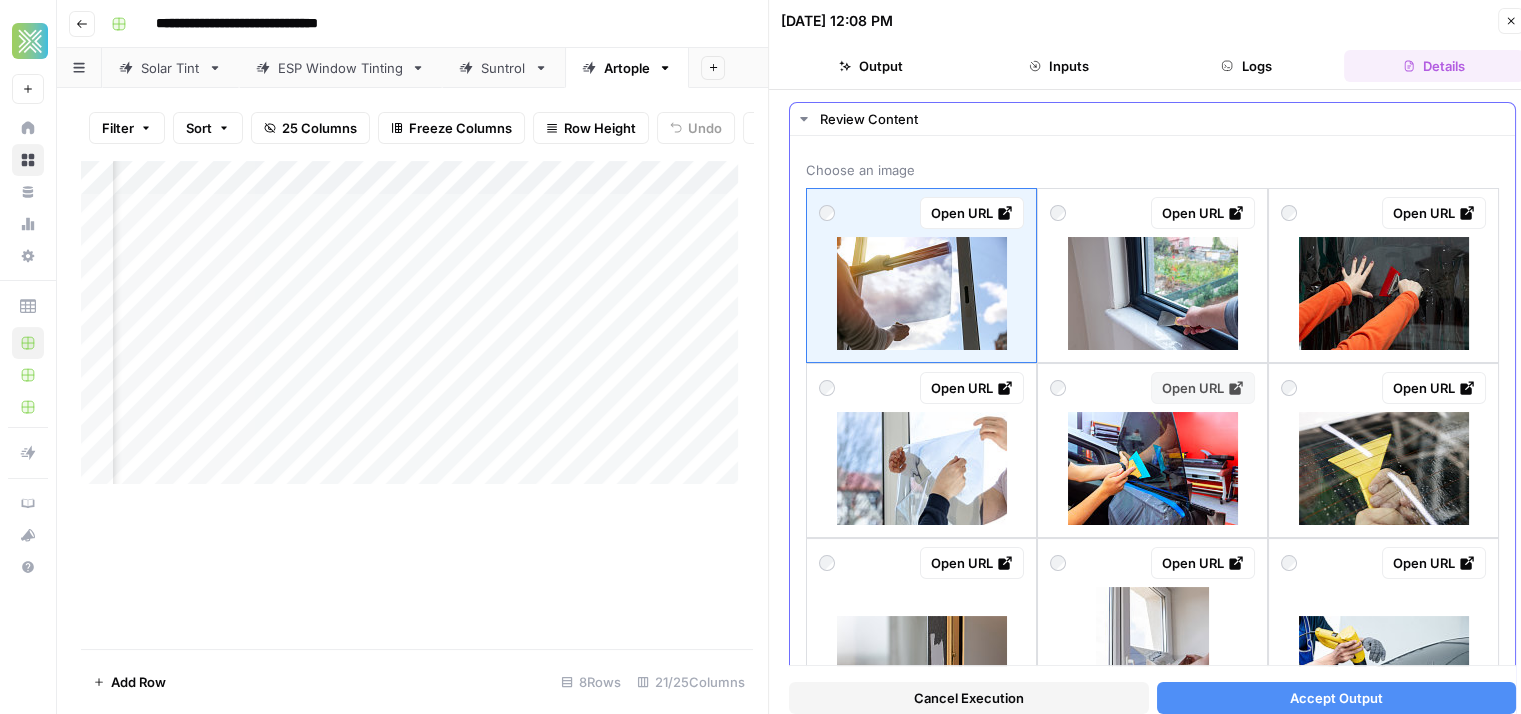 scroll, scrollTop: 0, scrollLeft: 0, axis: both 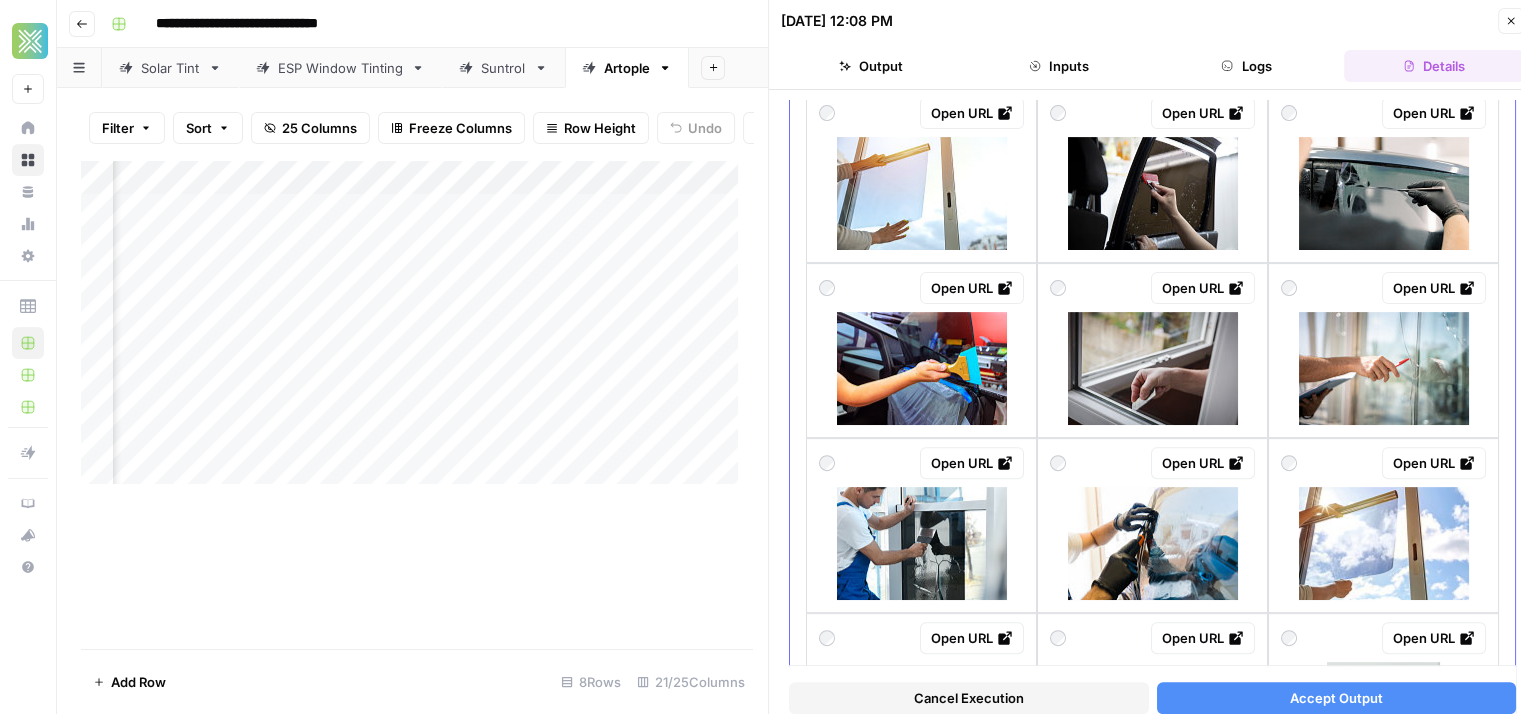 click at bounding box center (1384, 368) 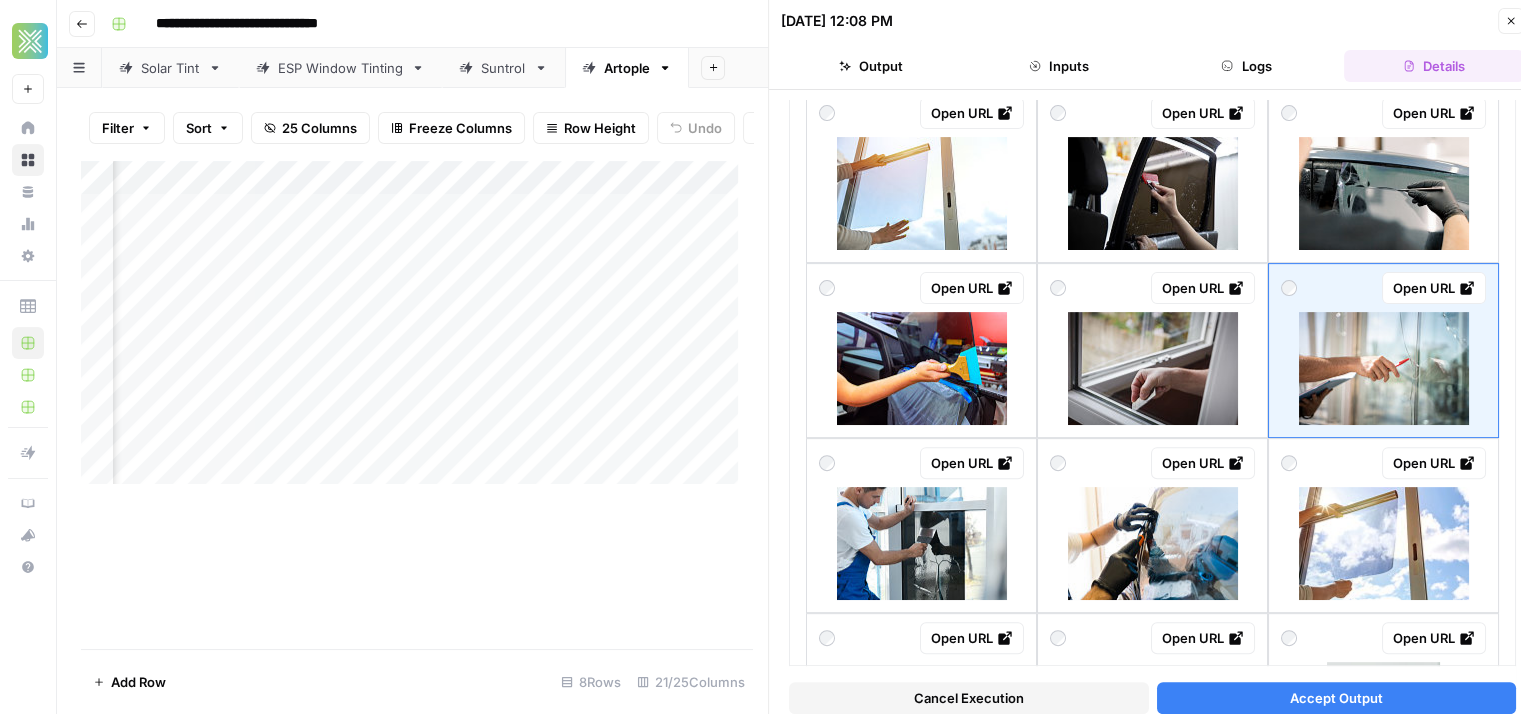 click on "Accept Output" at bounding box center (1336, 698) 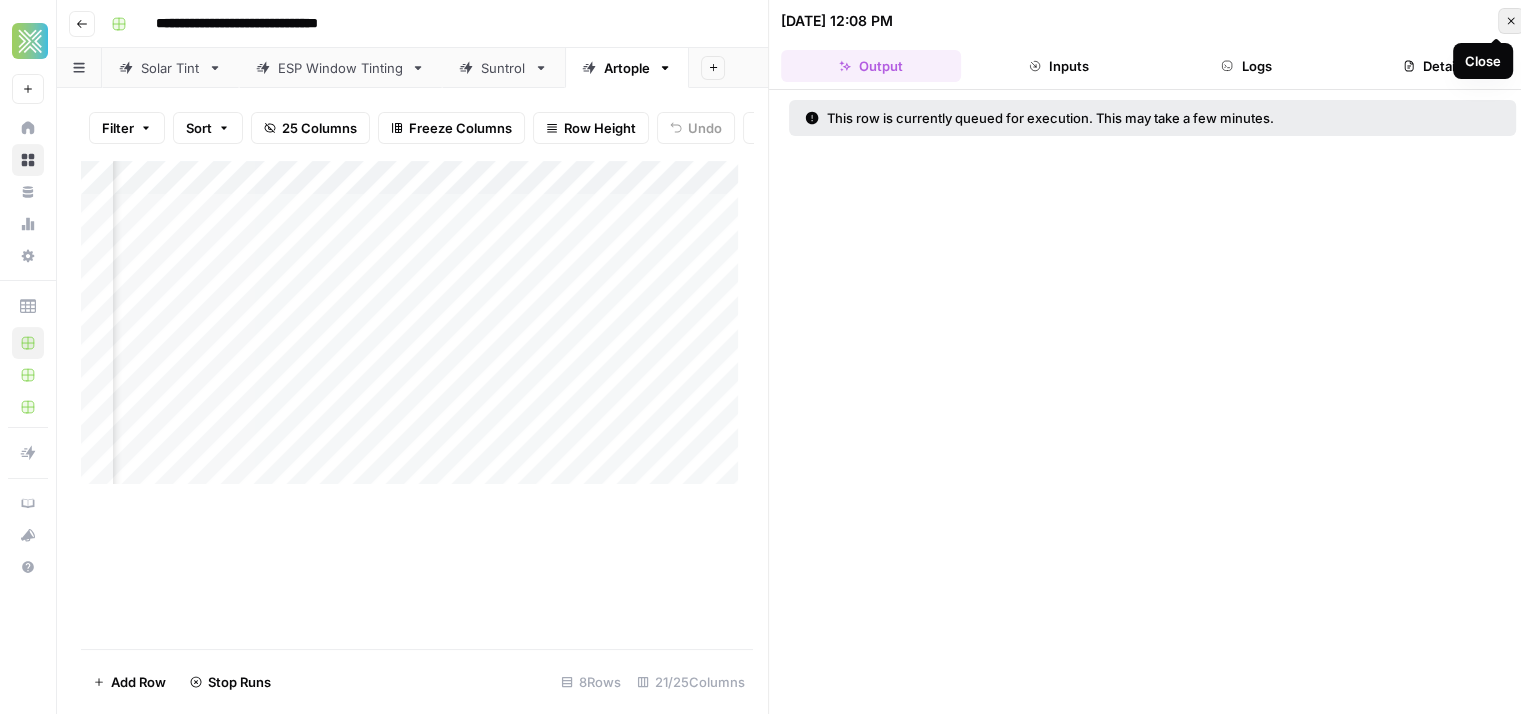 click 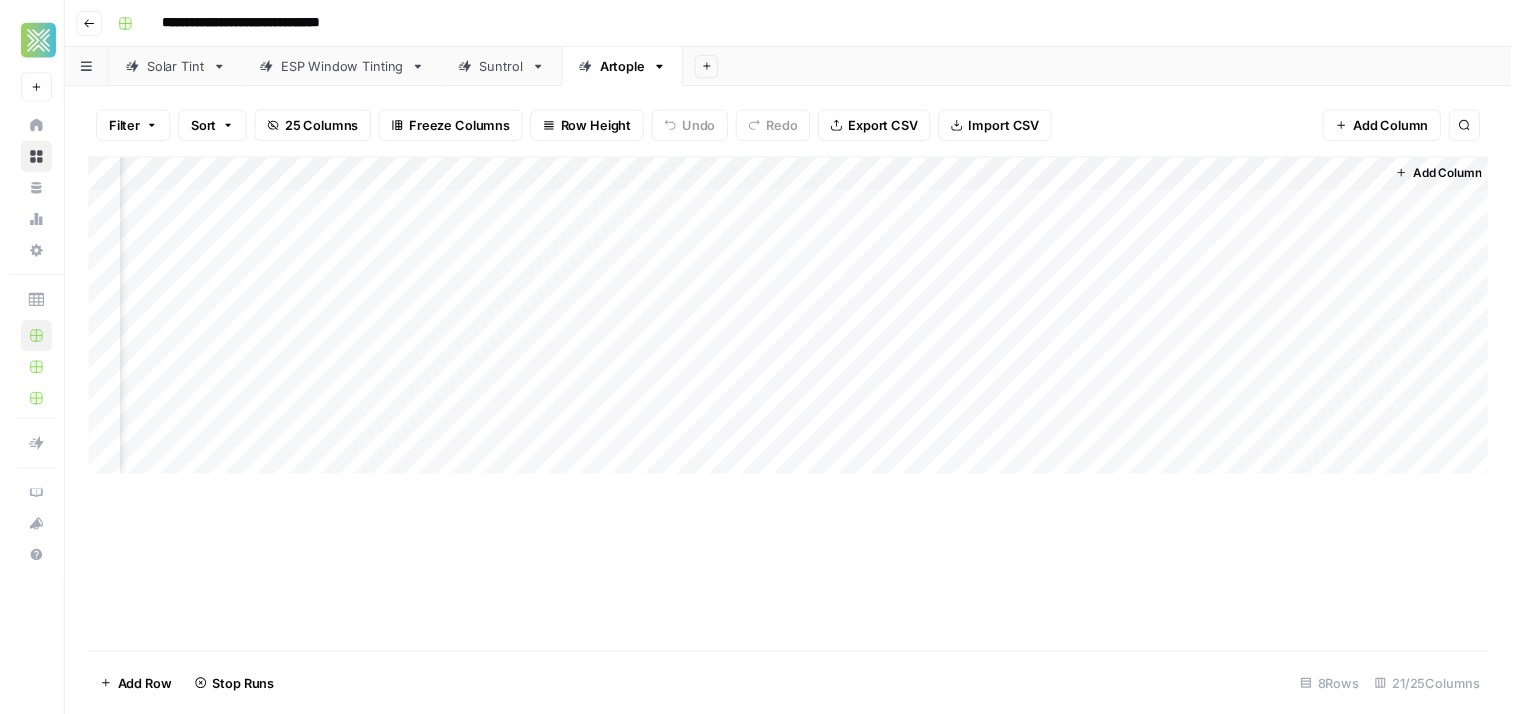 scroll, scrollTop: 0, scrollLeft: 3528, axis: horizontal 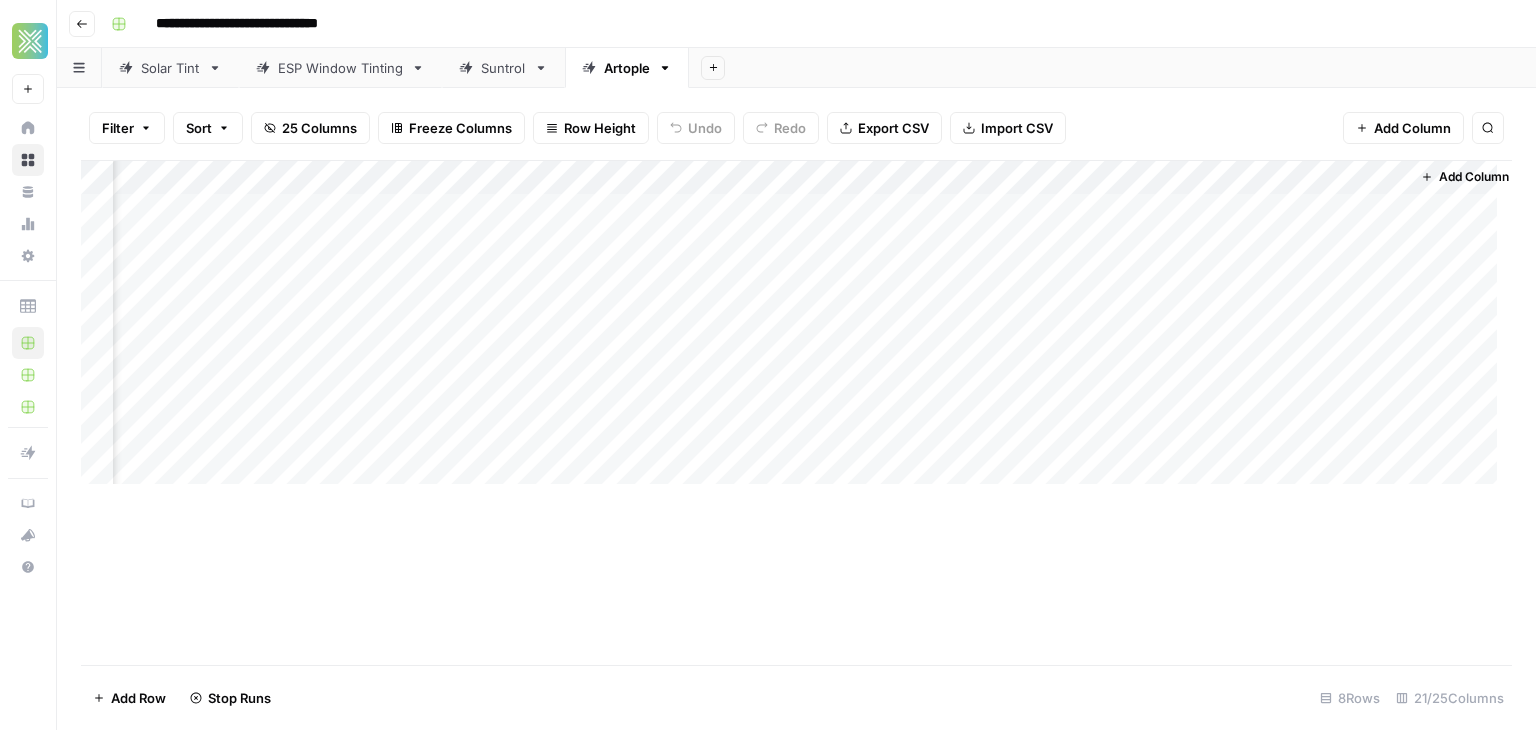 click on "Add Column" at bounding box center [796, 330] 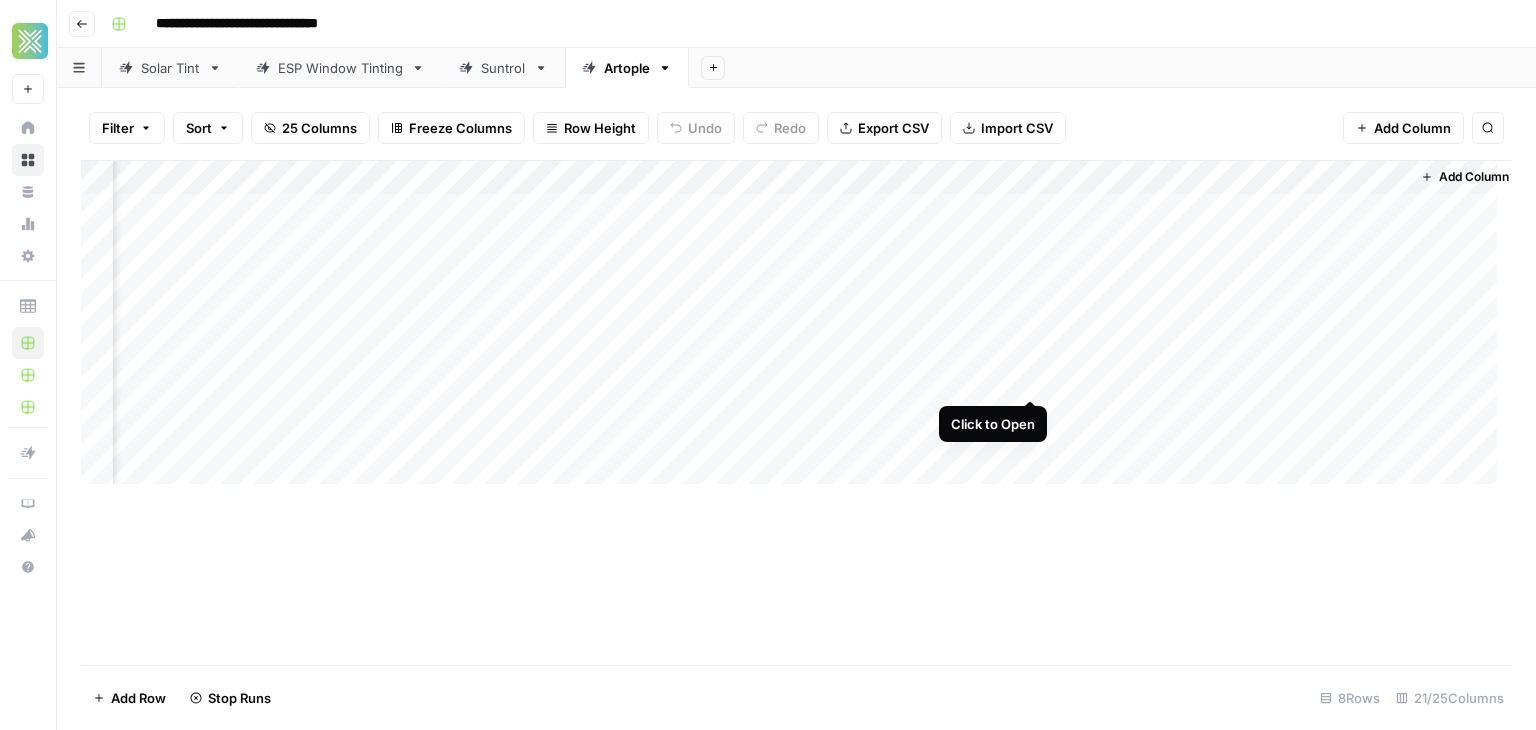 click on "Add Column" at bounding box center [796, 330] 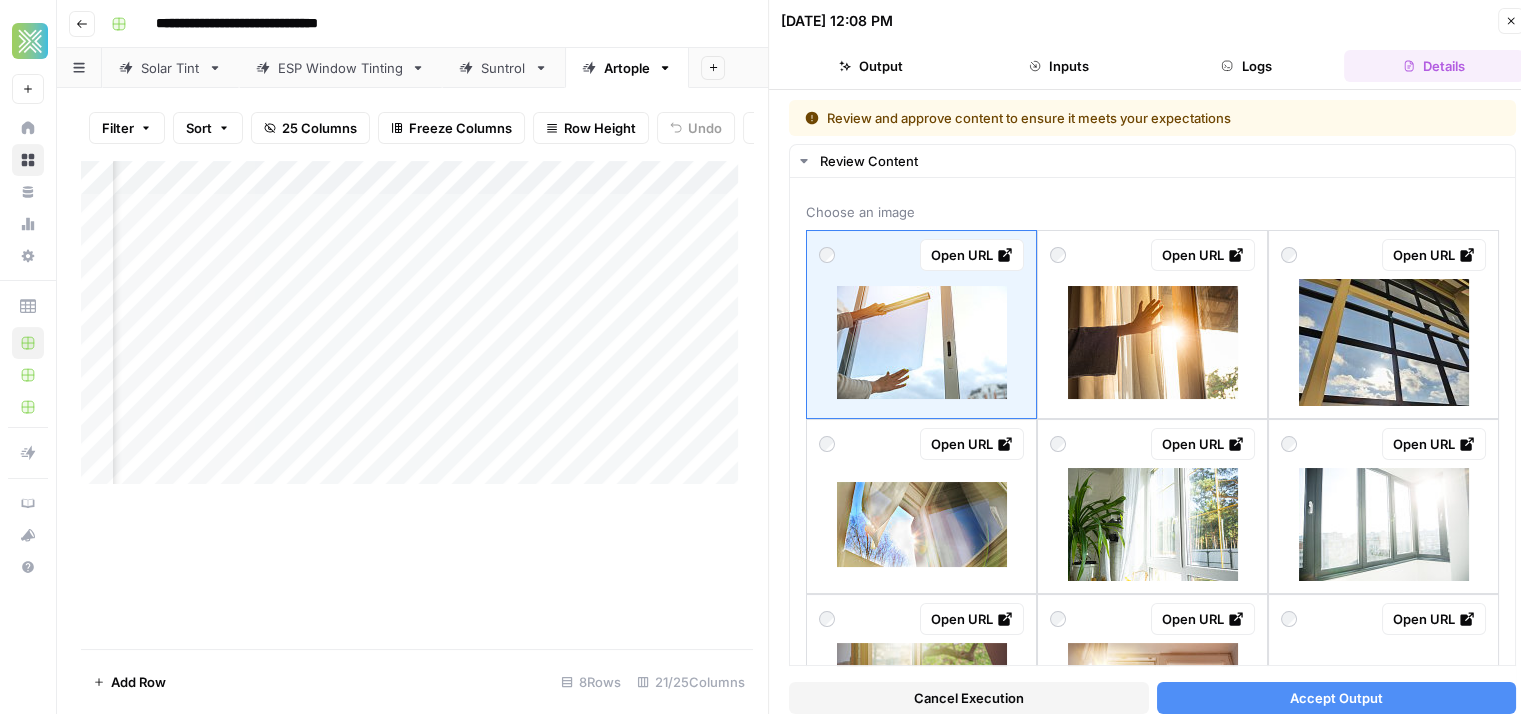 scroll, scrollTop: 0, scrollLeft: 3900, axis: horizontal 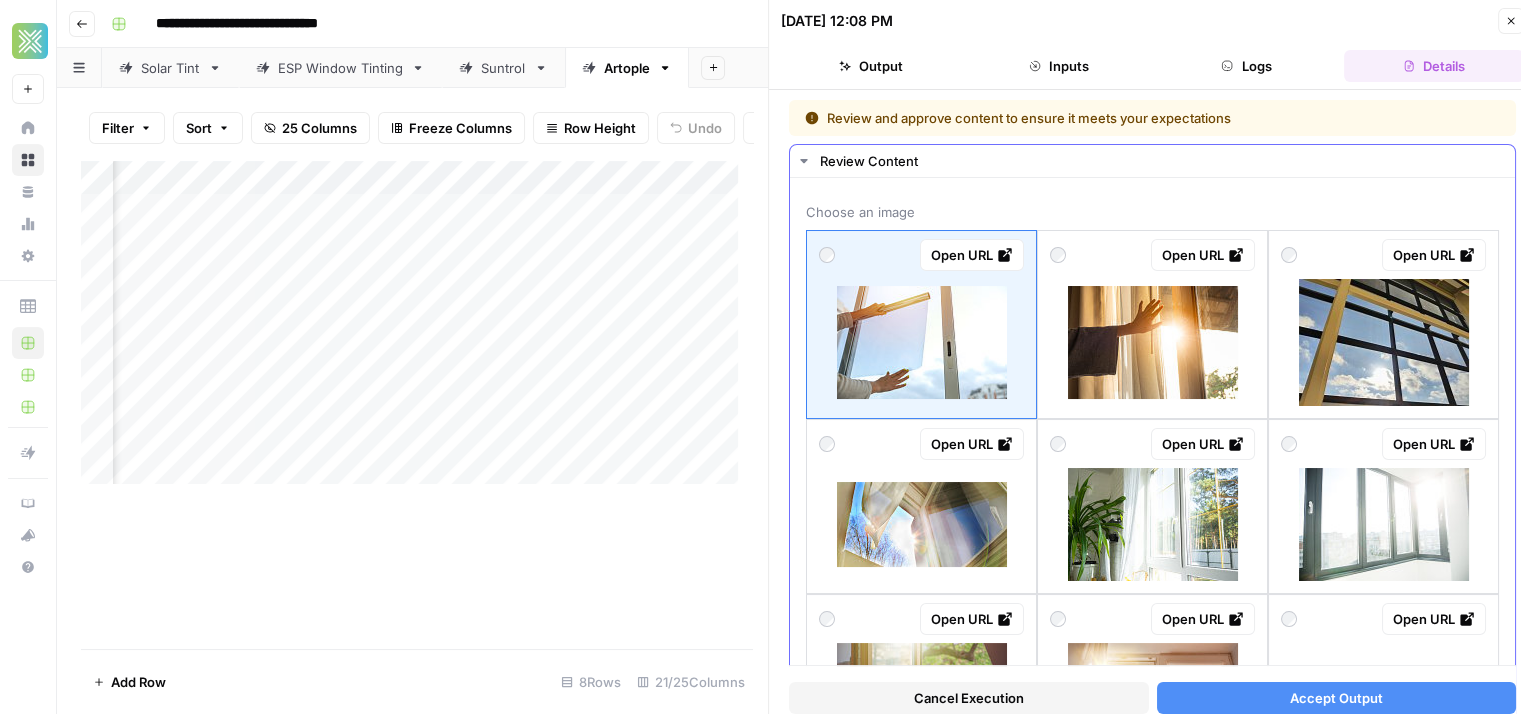 click at bounding box center (922, 342) 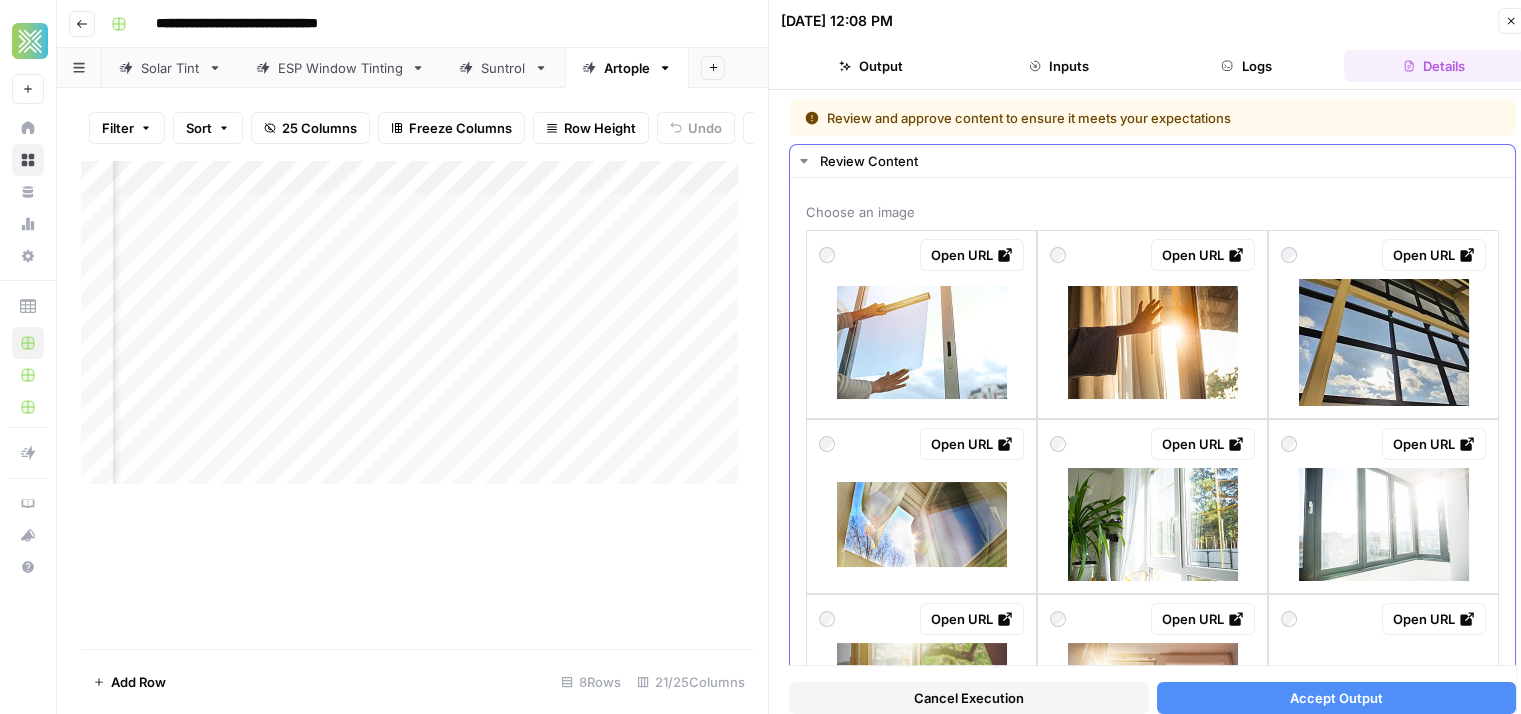 click at bounding box center (922, 342) 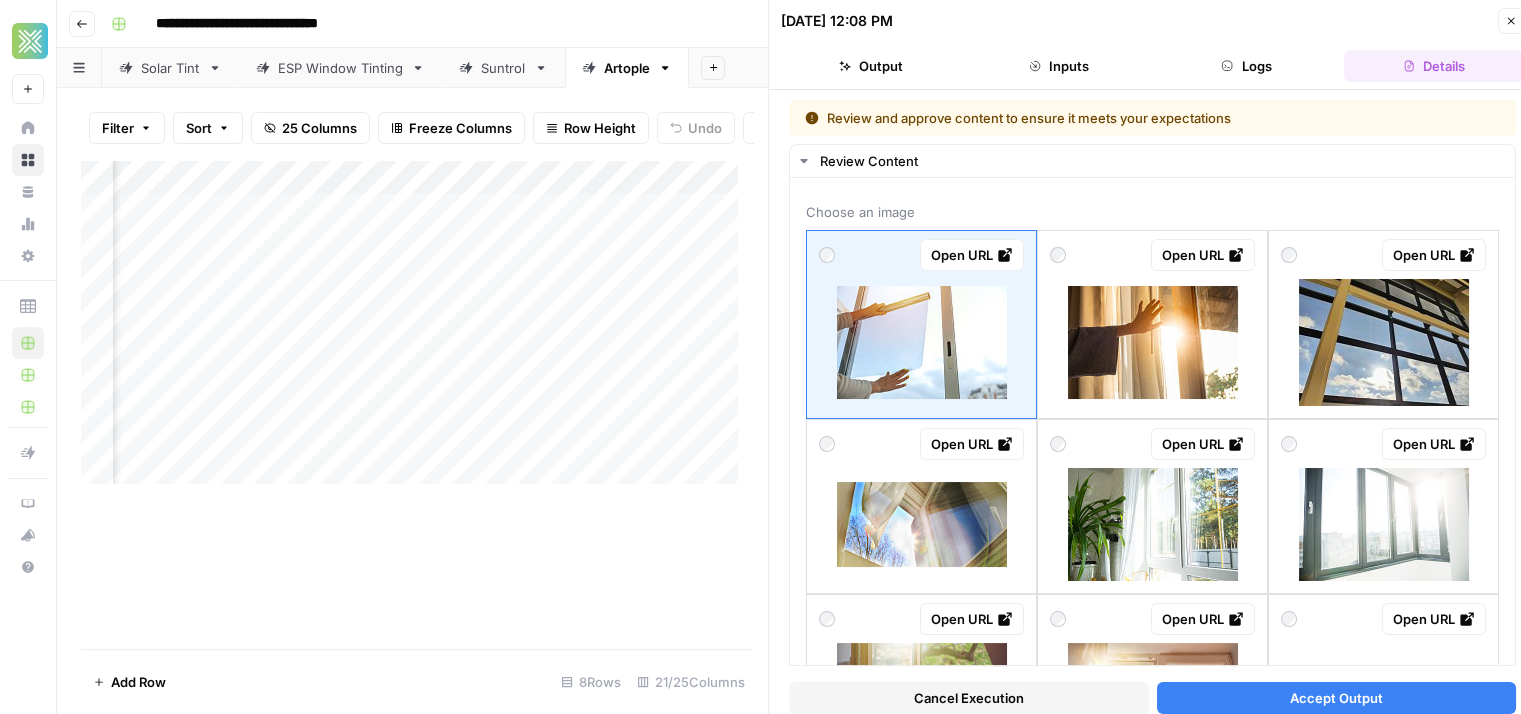 click on "Accept Output" at bounding box center [1337, 698] 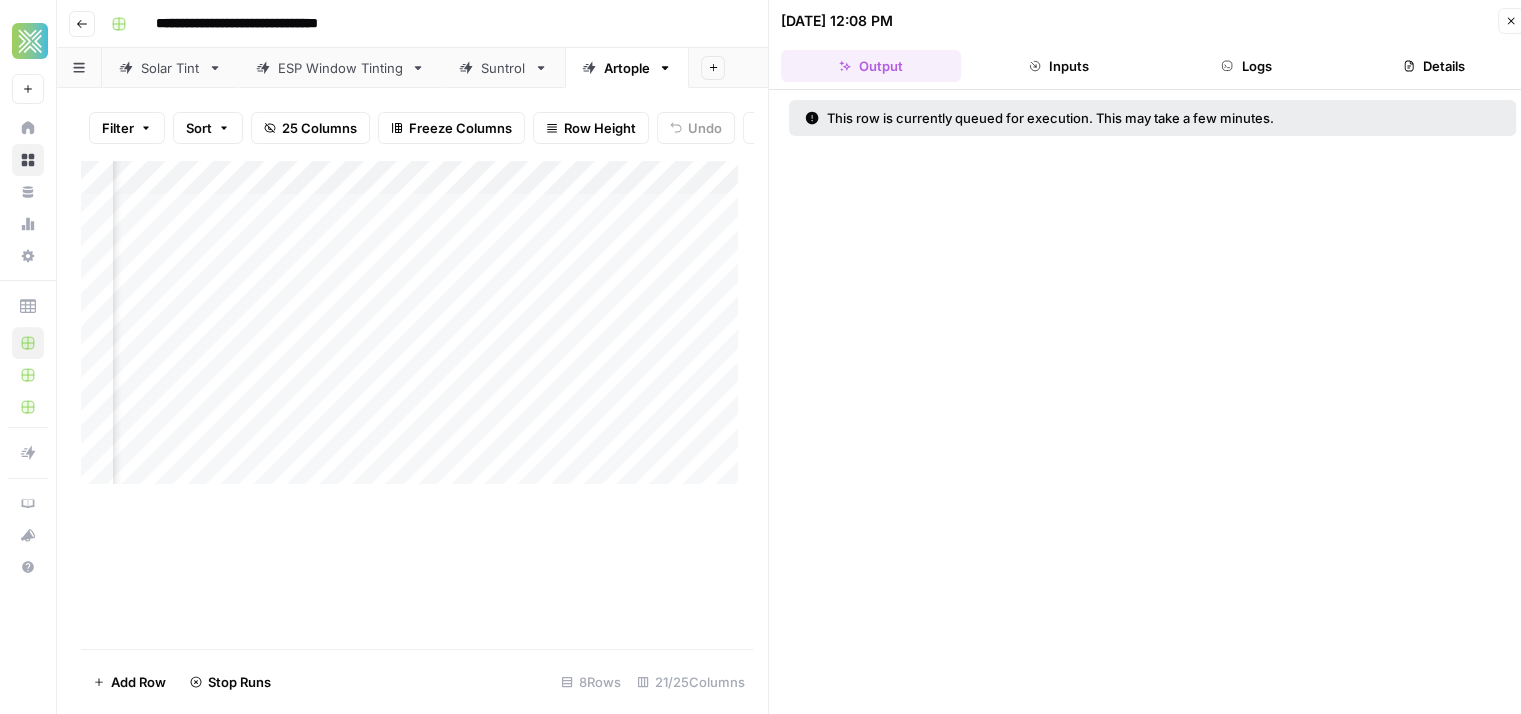 click on "Add Column" at bounding box center (417, 330) 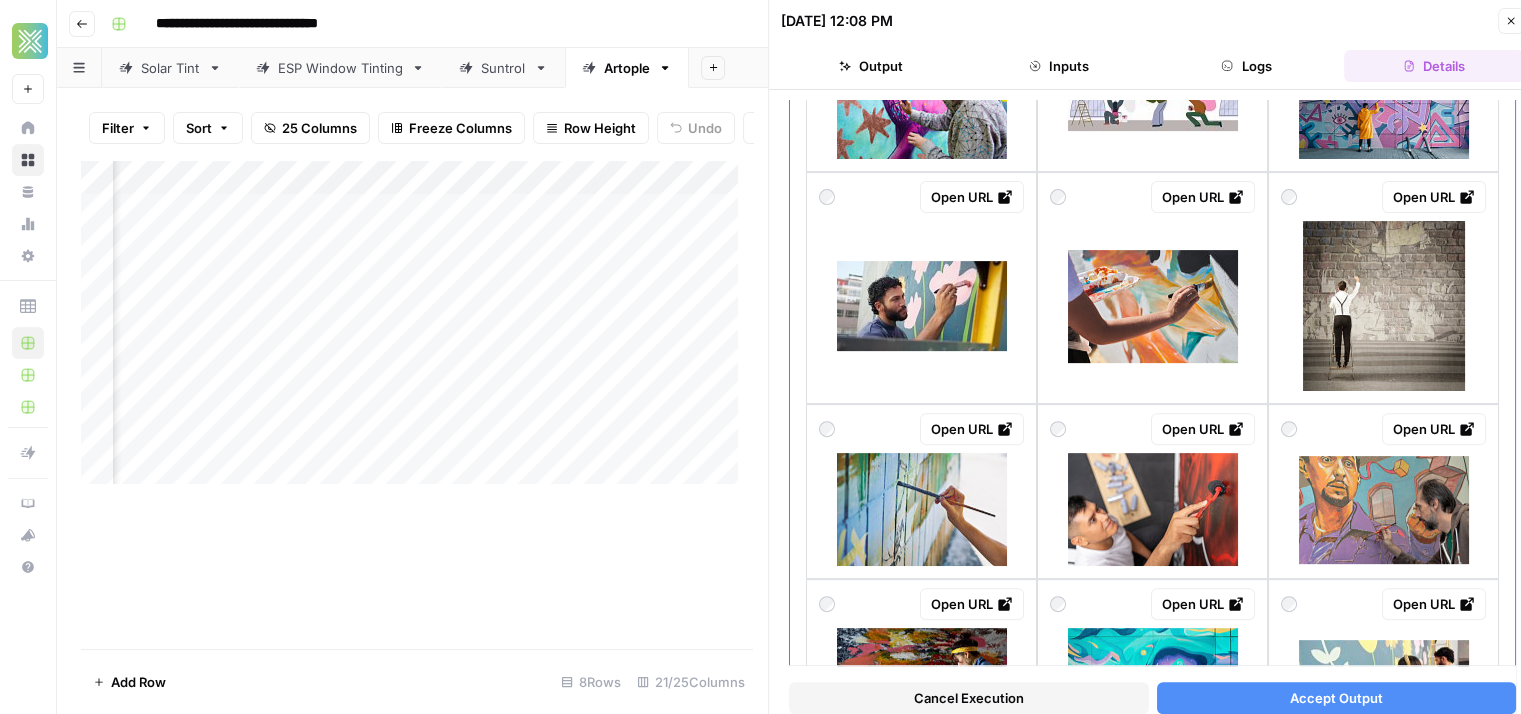 scroll, scrollTop: 639, scrollLeft: 0, axis: vertical 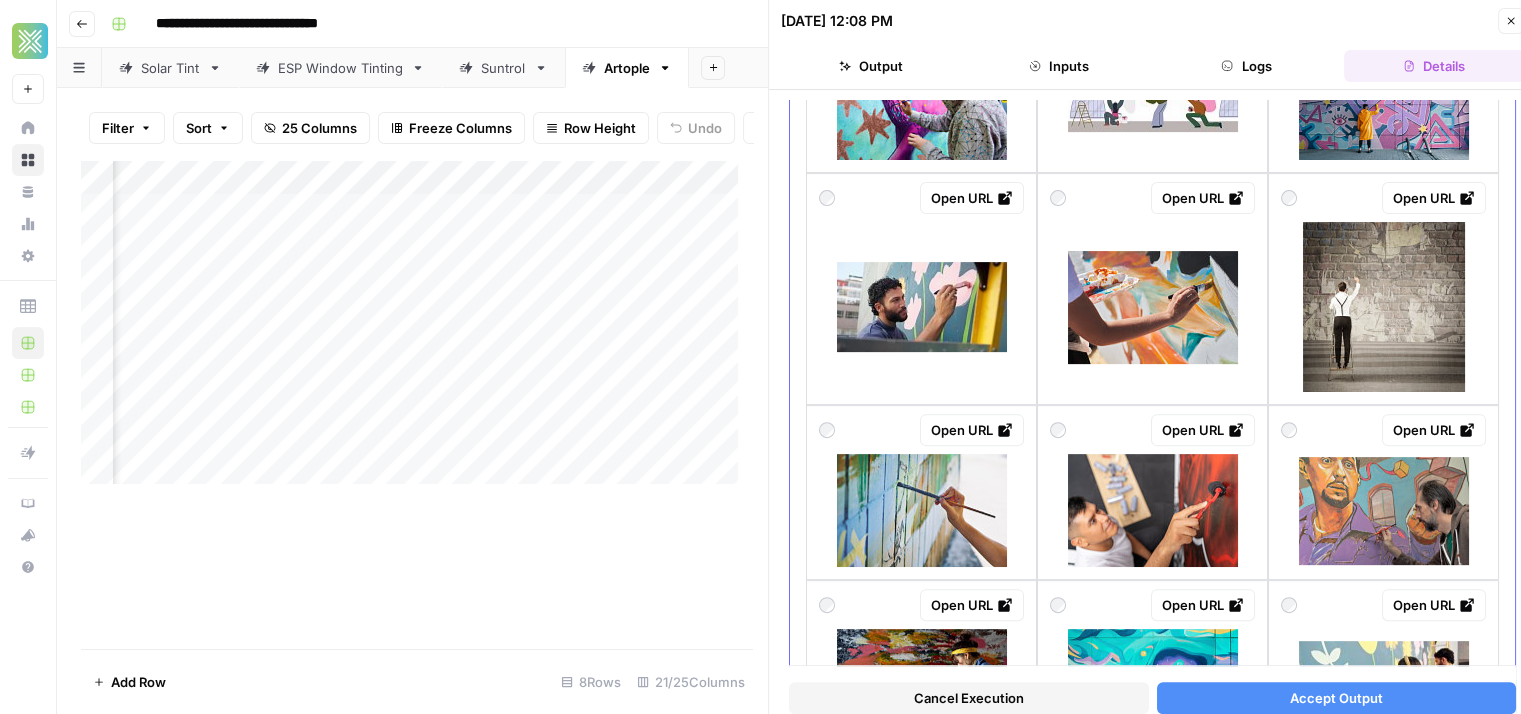 click at bounding box center (922, 510) 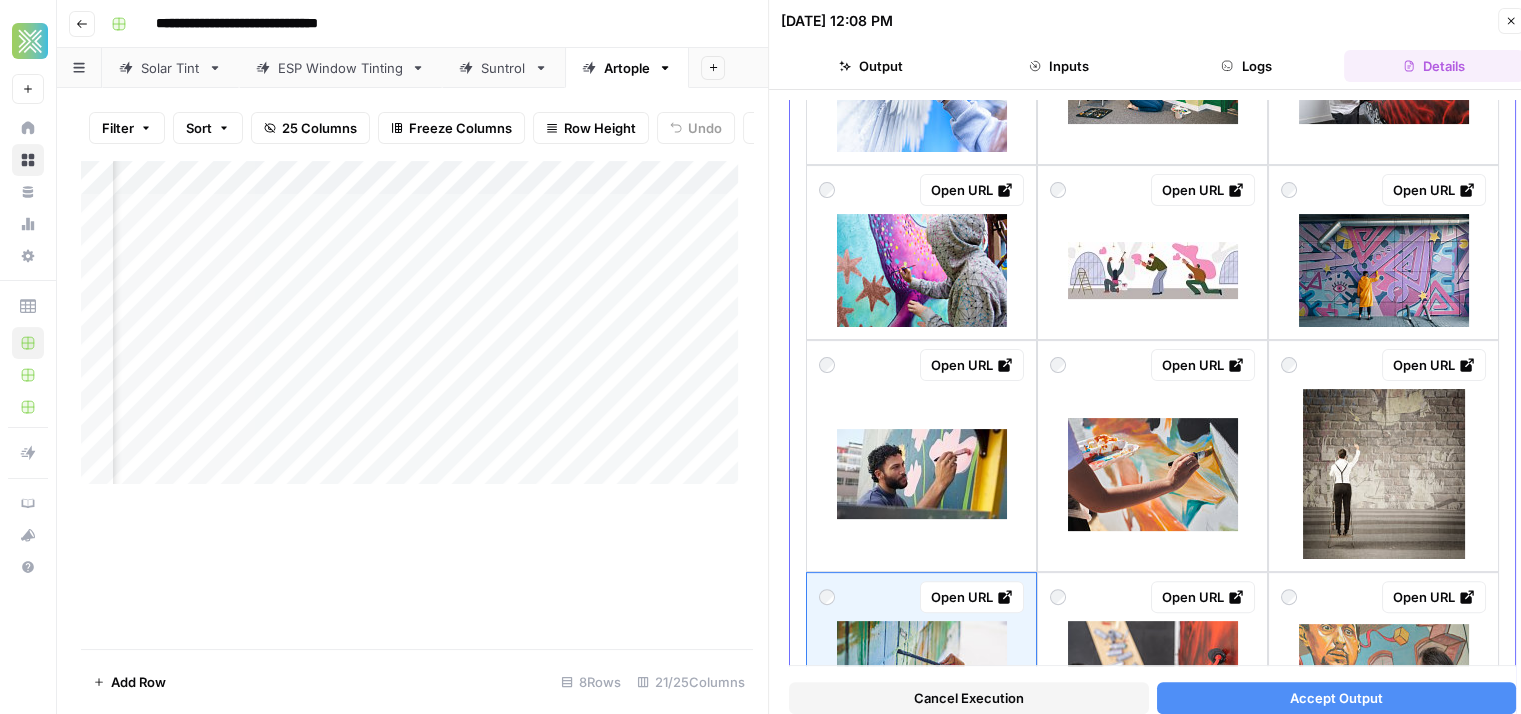 scroll, scrollTop: 468, scrollLeft: 0, axis: vertical 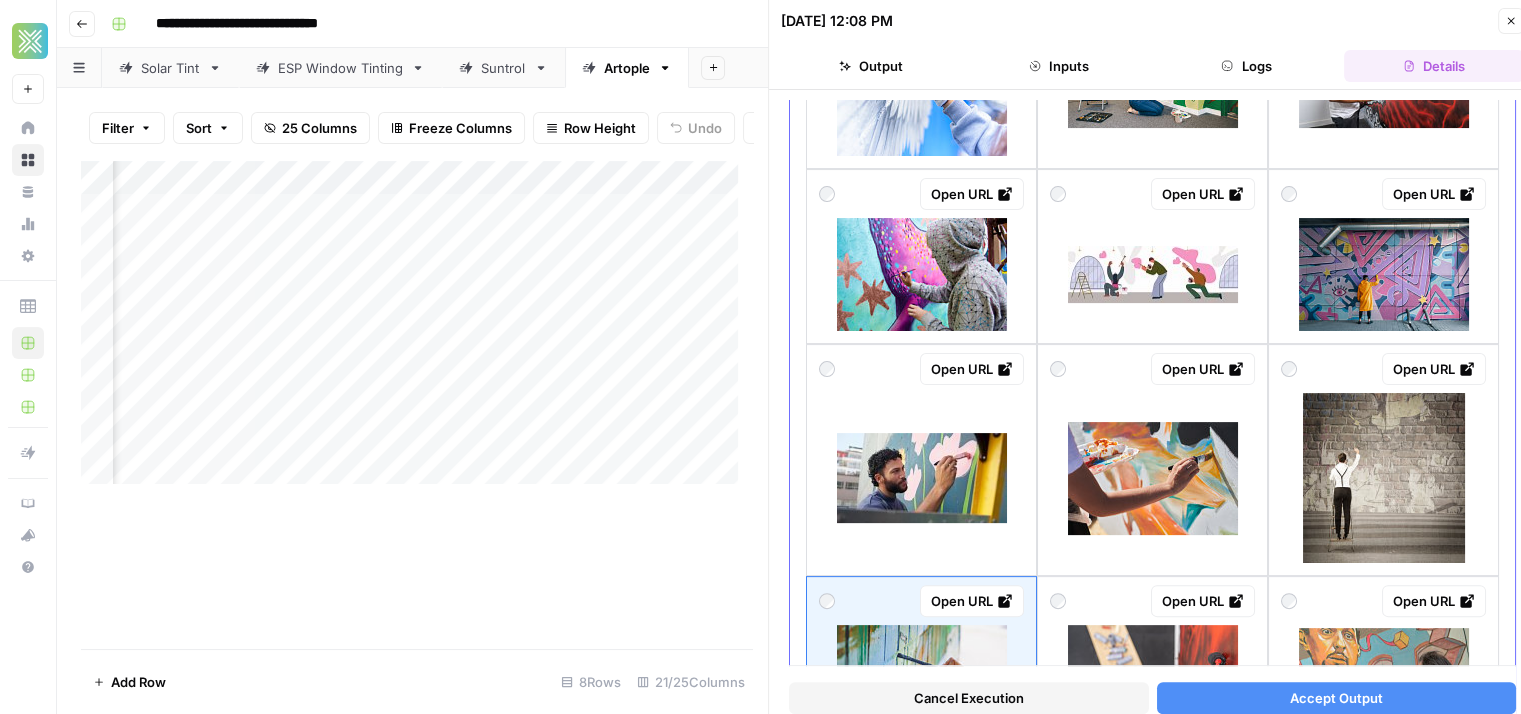 click at bounding box center (1153, 478) 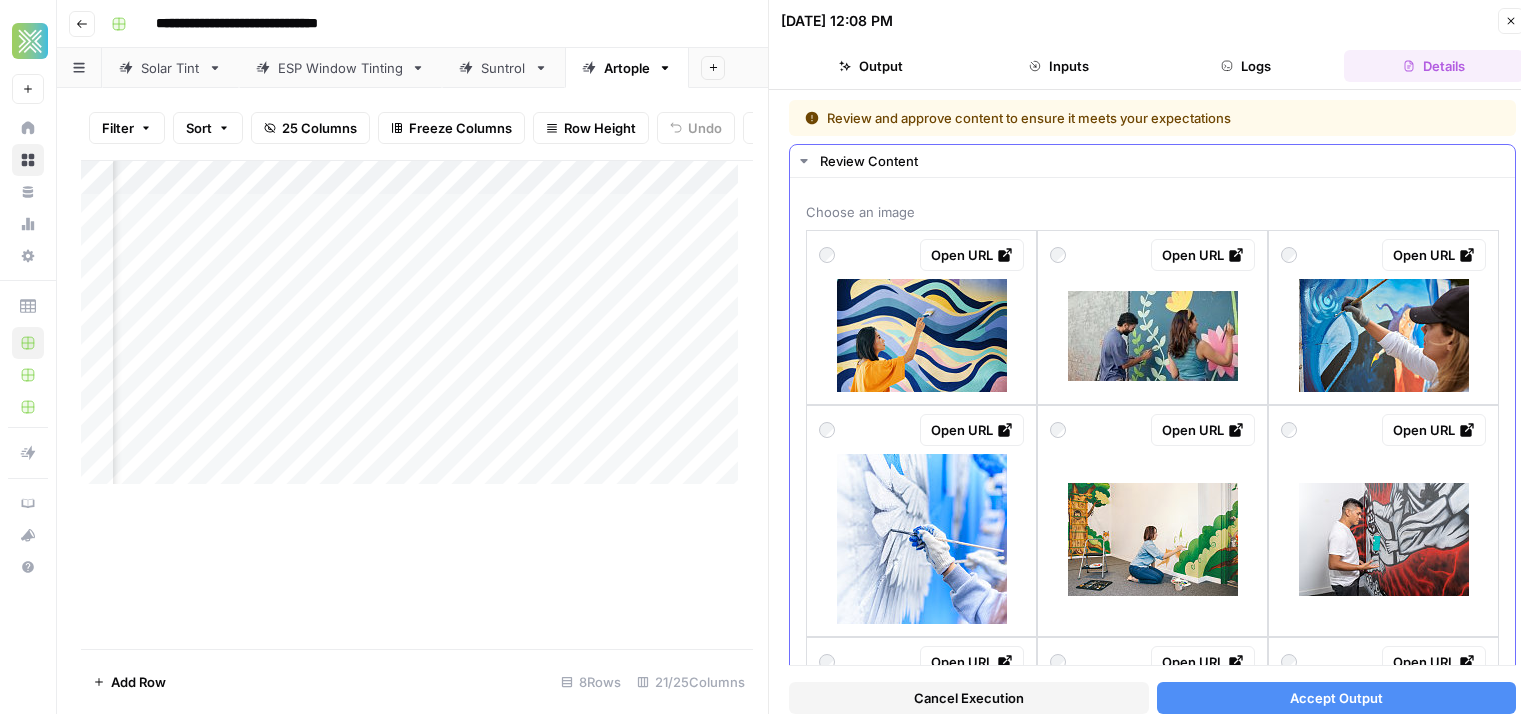 scroll, scrollTop: 0, scrollLeft: 0, axis: both 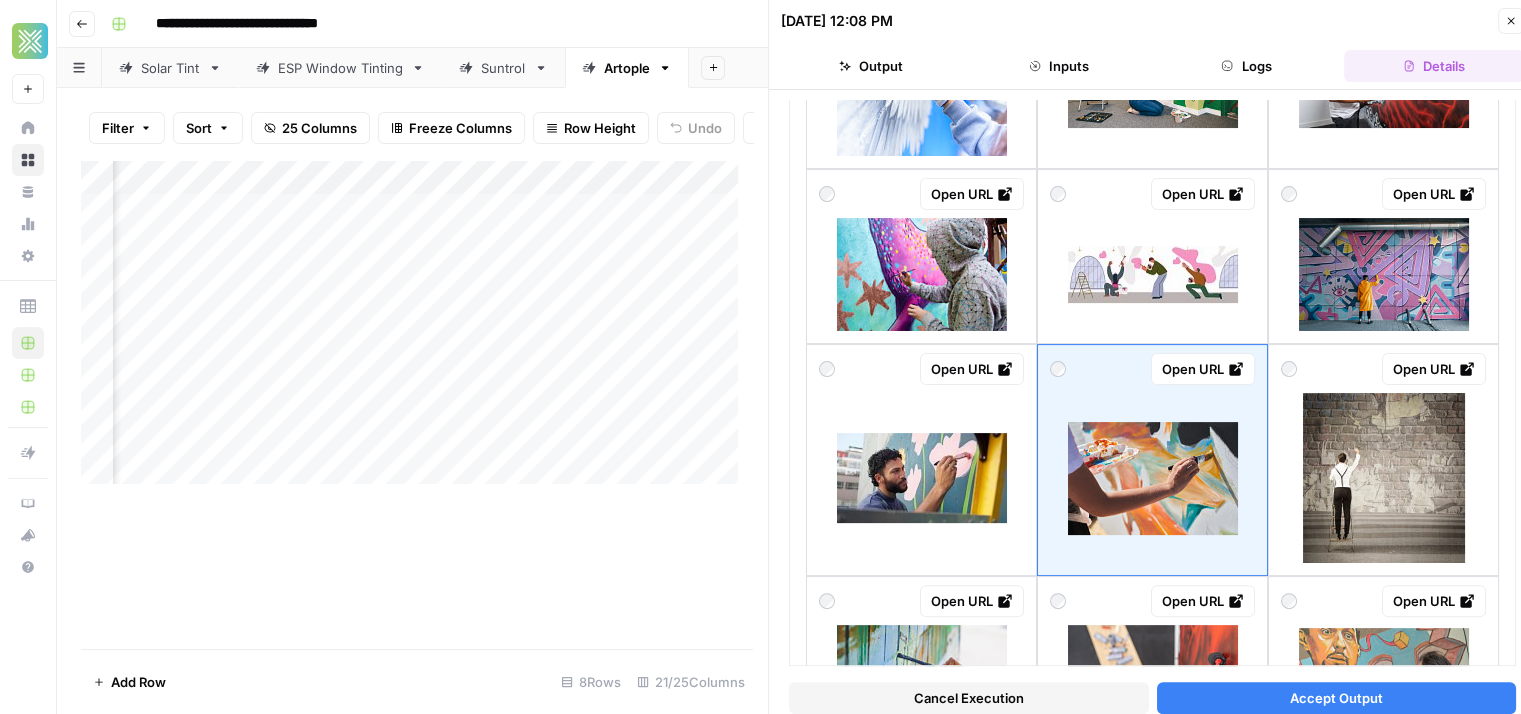 click on "Accept Output" at bounding box center [1337, 698] 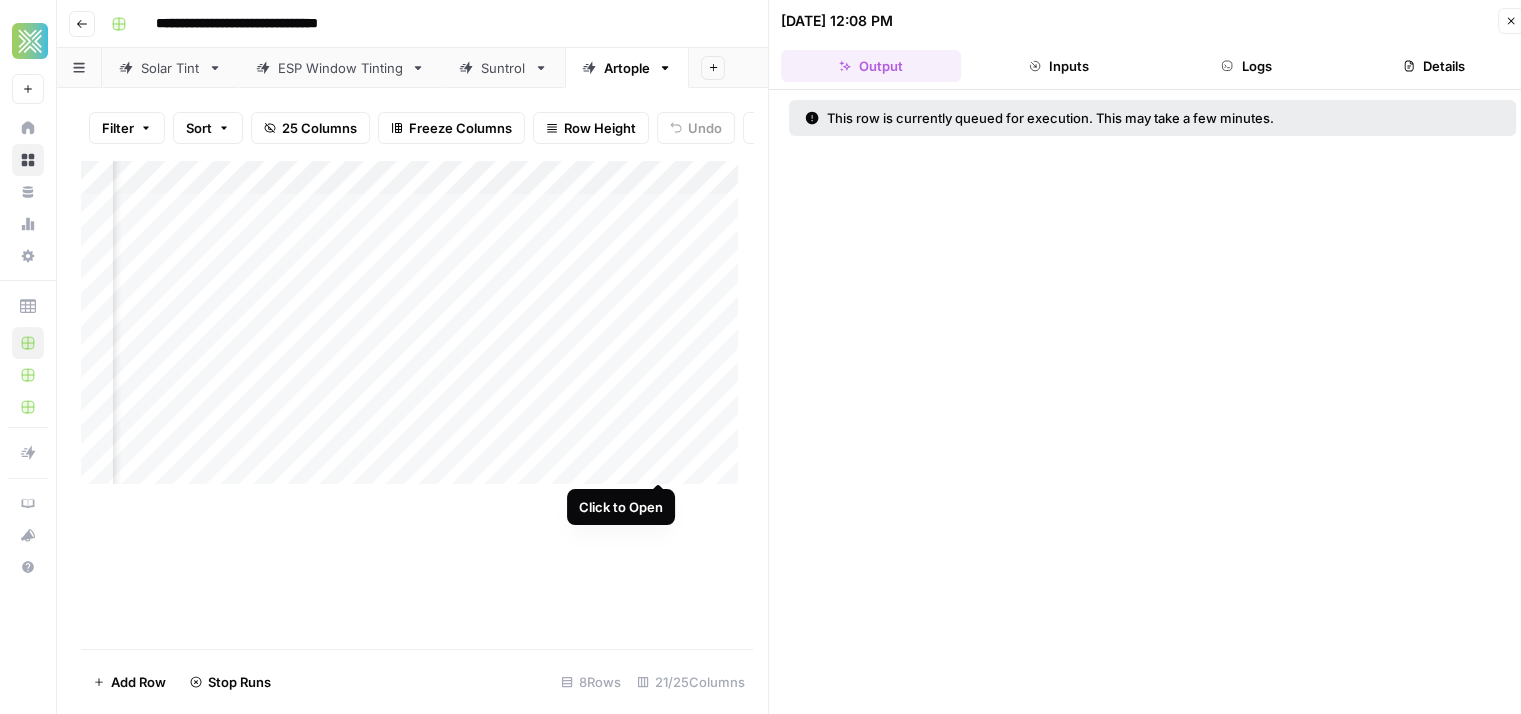 click on "Add Column" at bounding box center [417, 330] 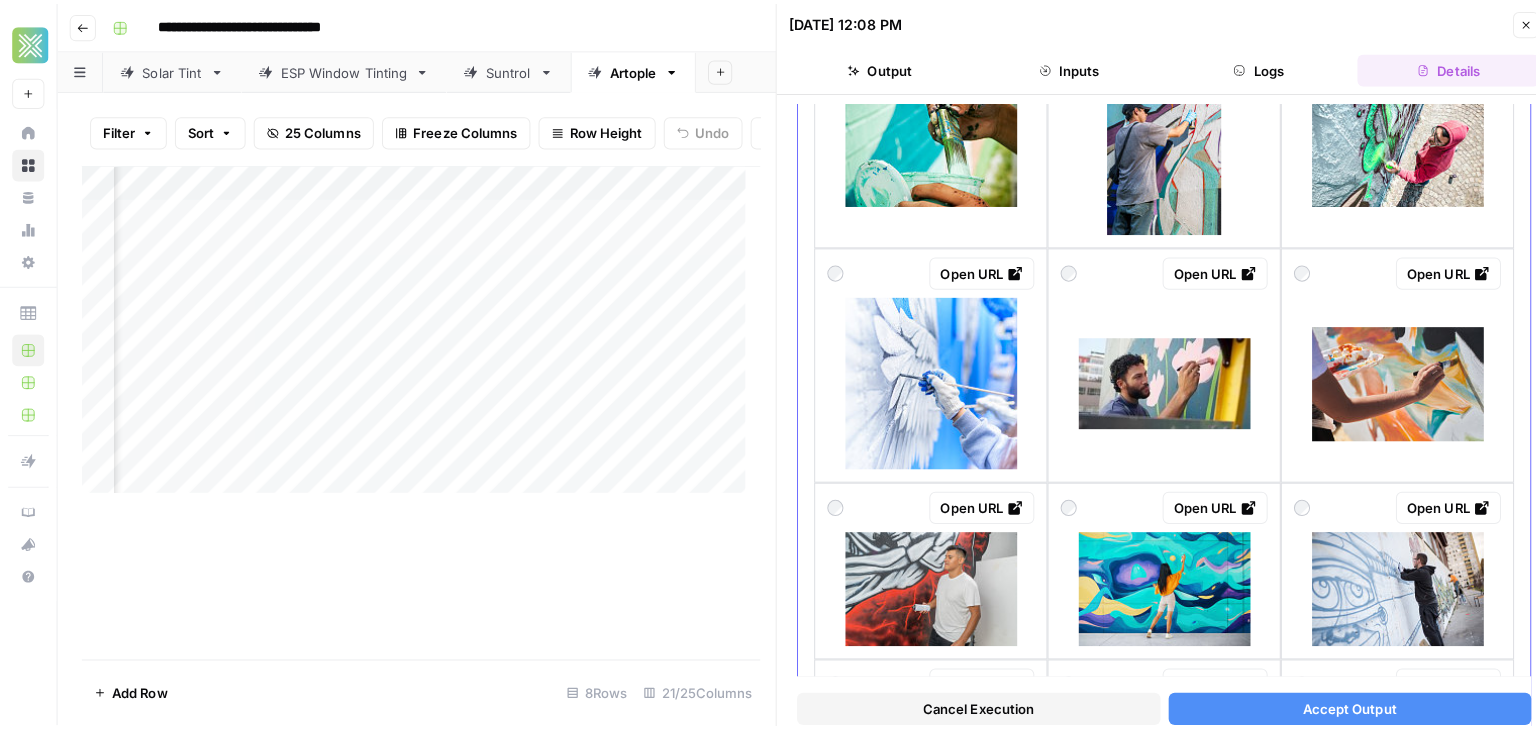 scroll, scrollTop: 396, scrollLeft: 0, axis: vertical 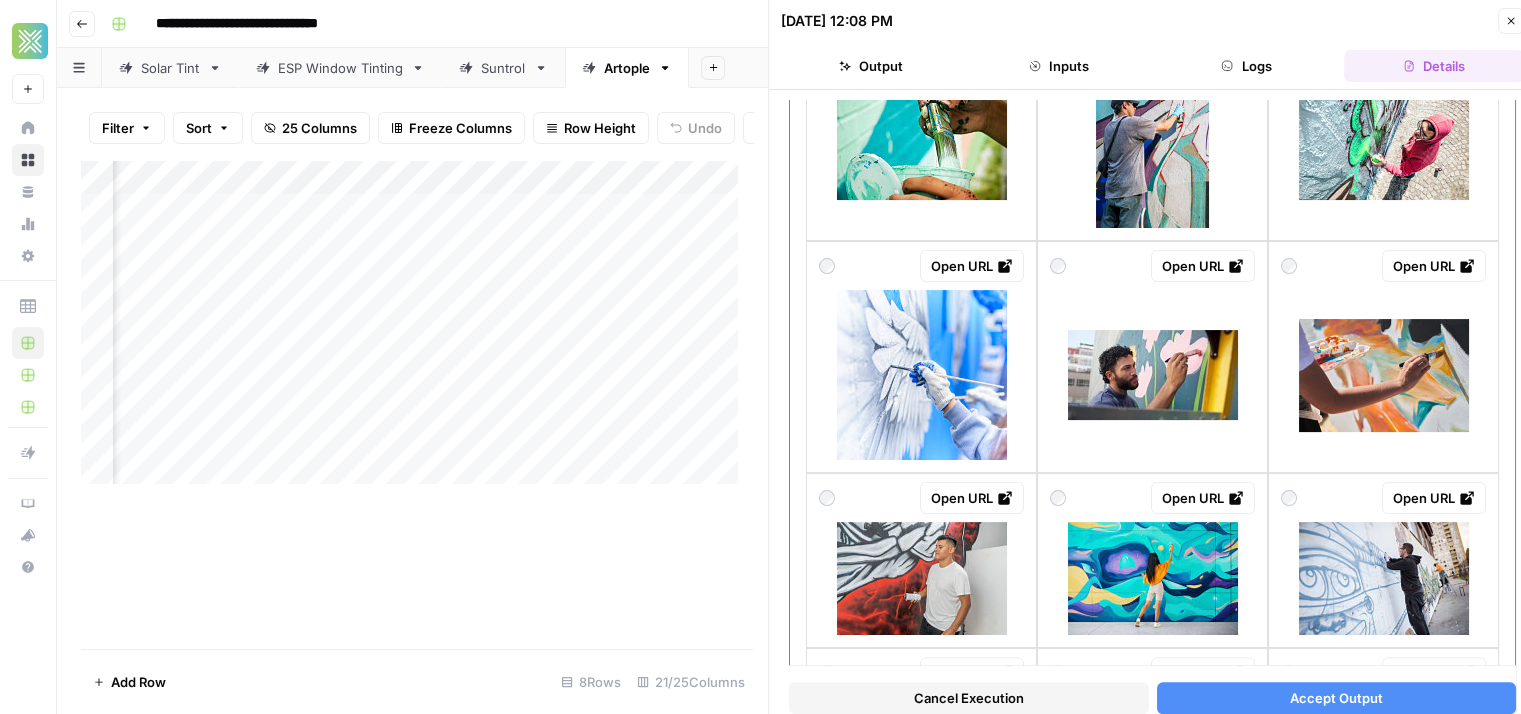 click at bounding box center [1384, 578] 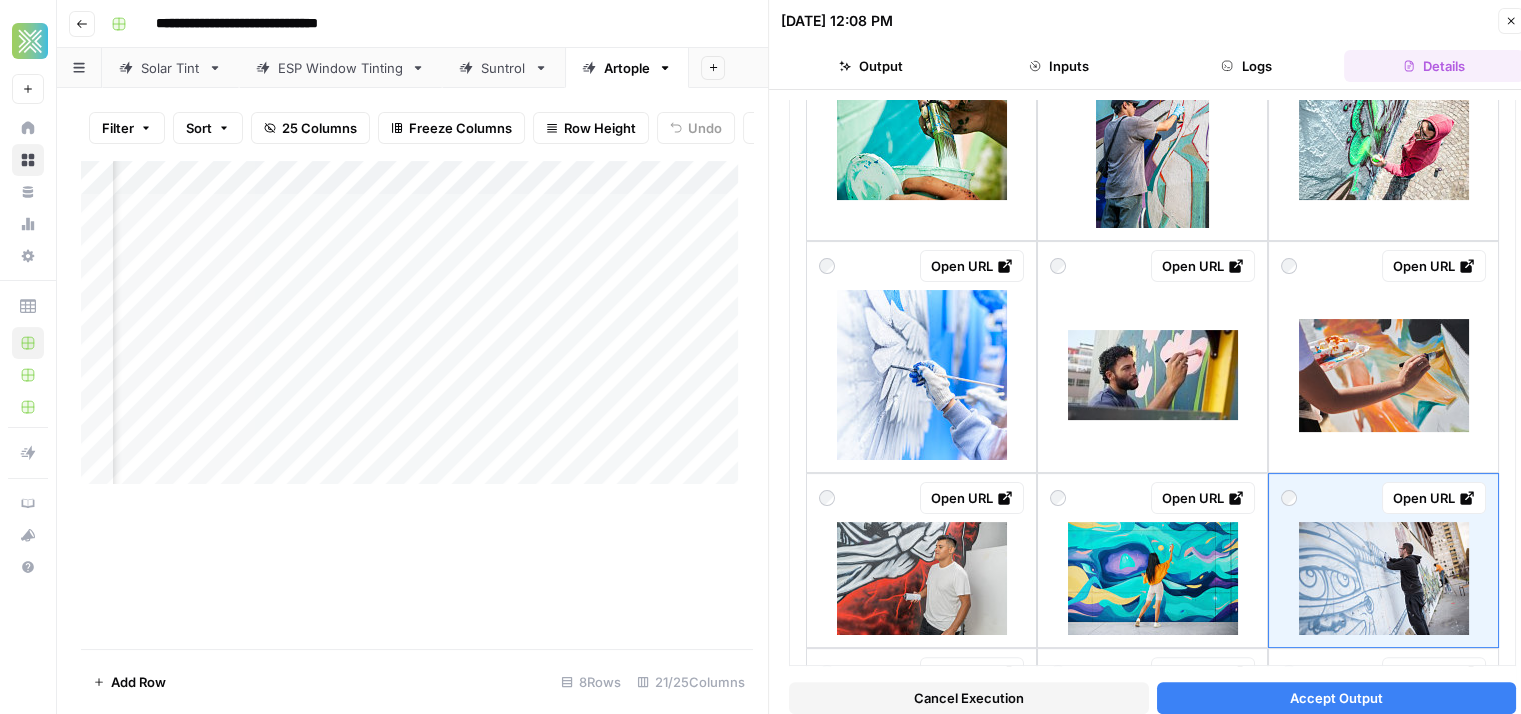 click on "Accept Output" at bounding box center [1336, 698] 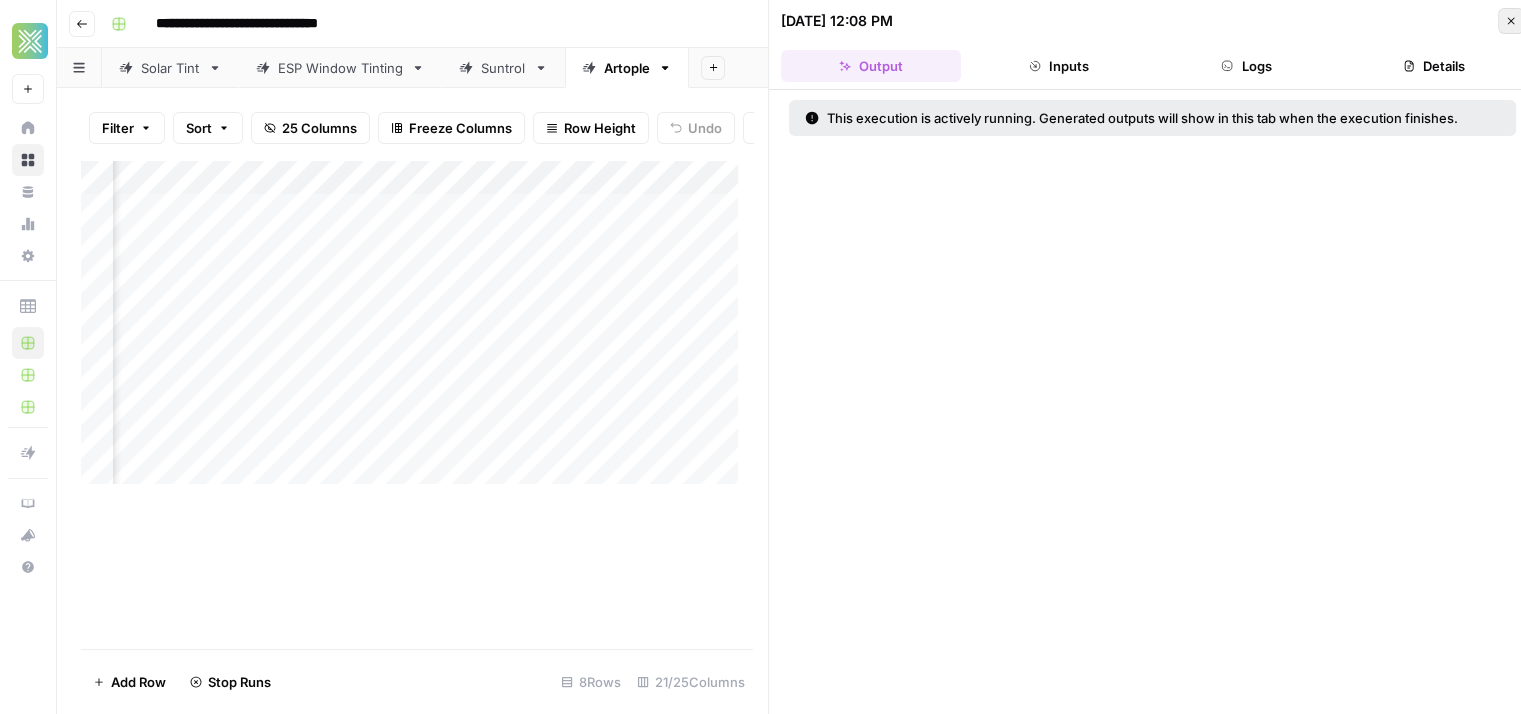 click 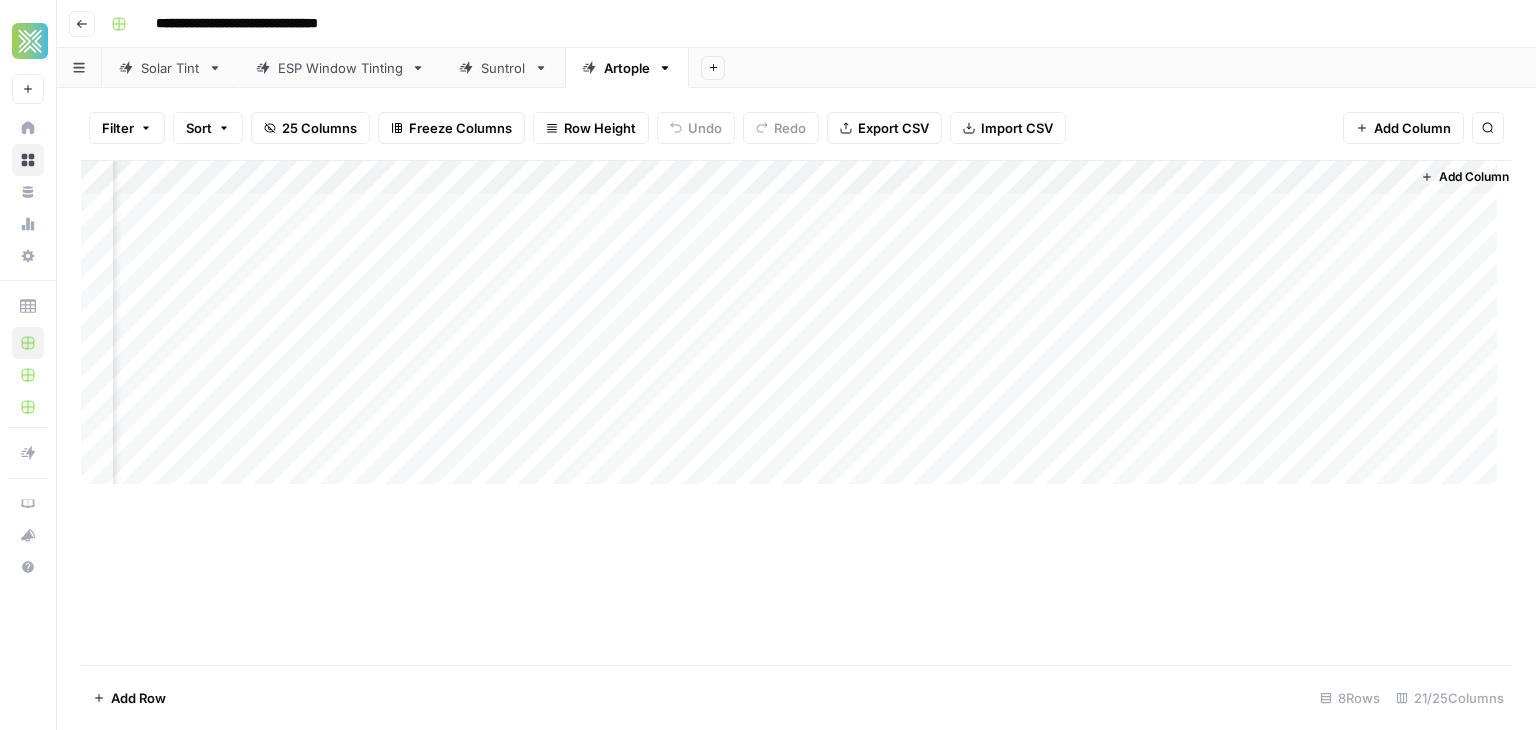 scroll, scrollTop: 0, scrollLeft: 3552, axis: horizontal 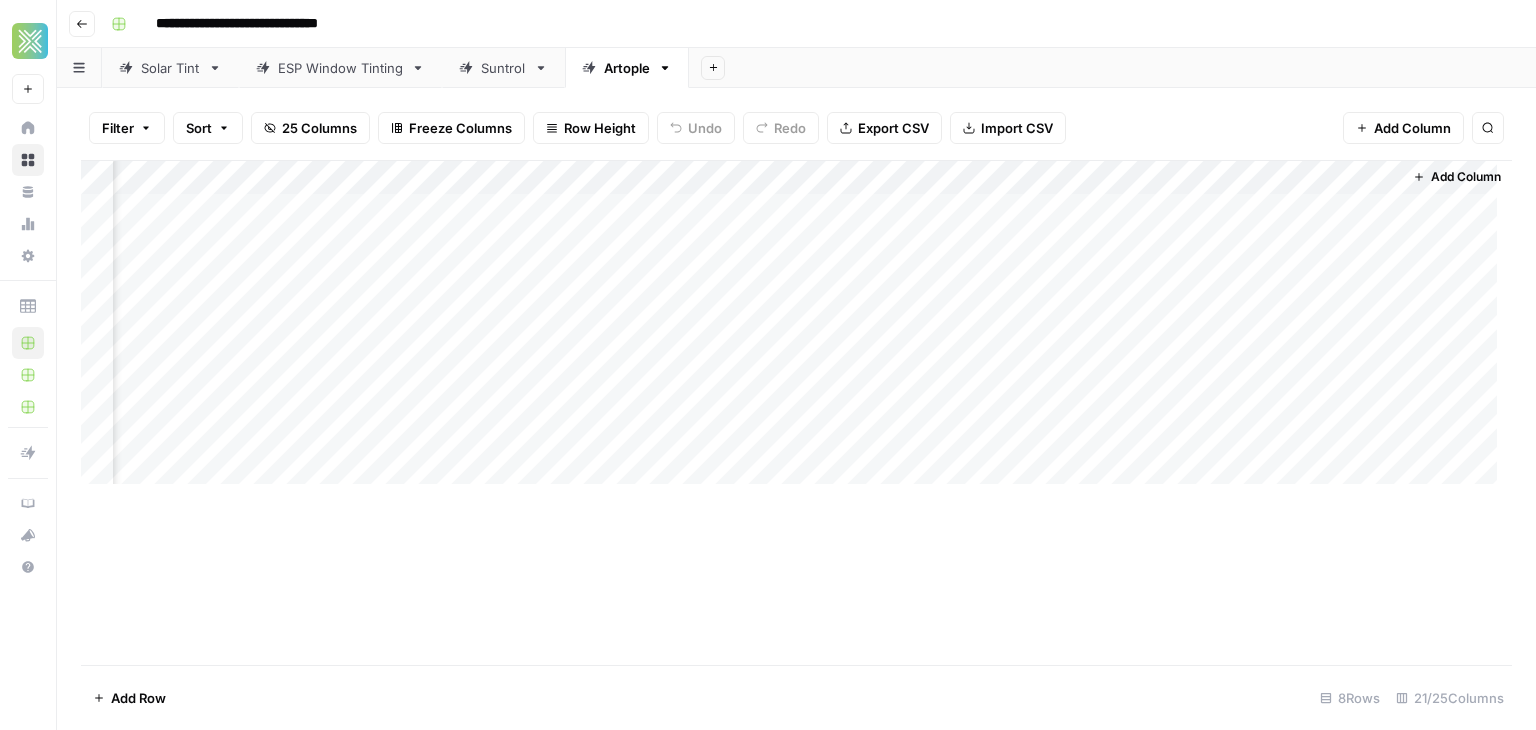 click on "Add Column" at bounding box center (796, 330) 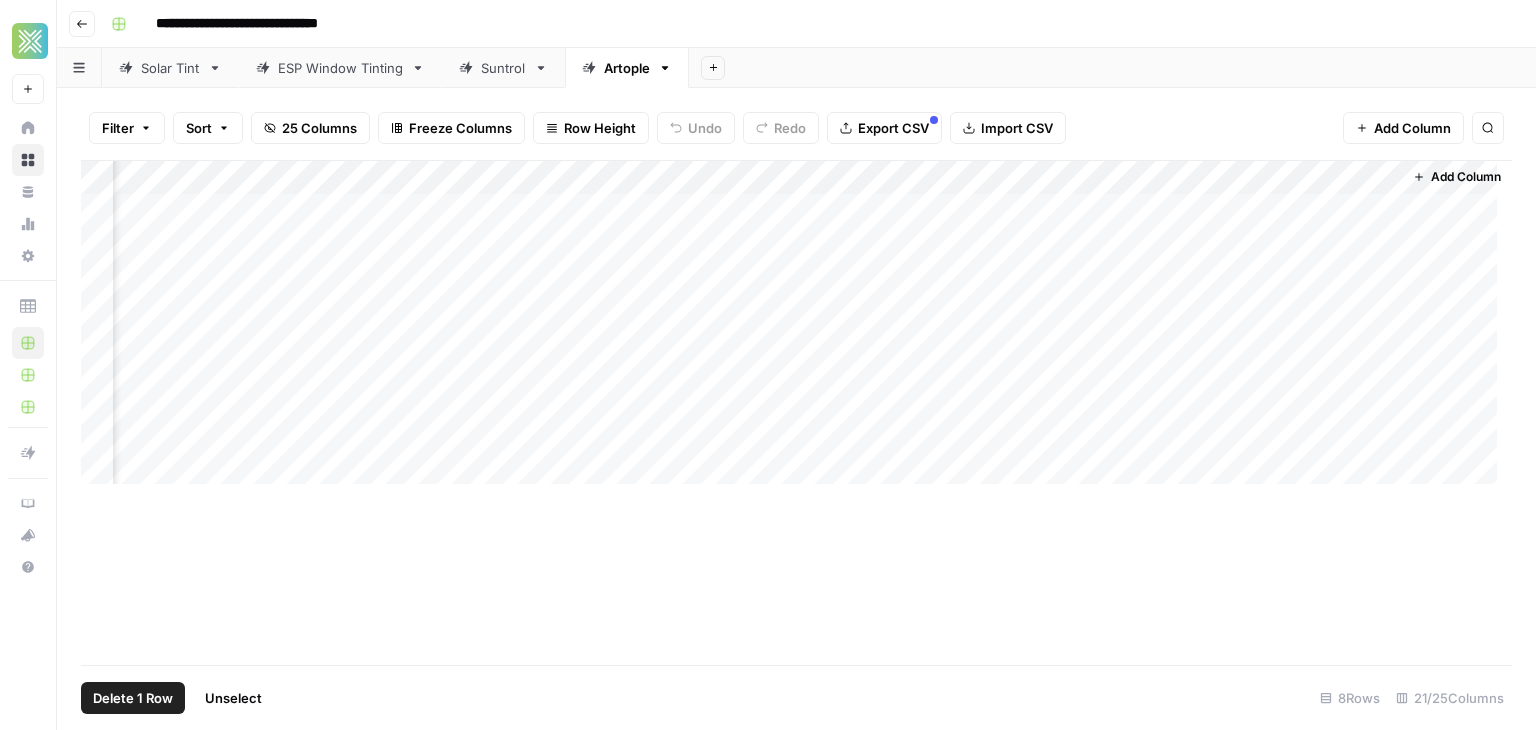 click on "Add Column" at bounding box center (796, 330) 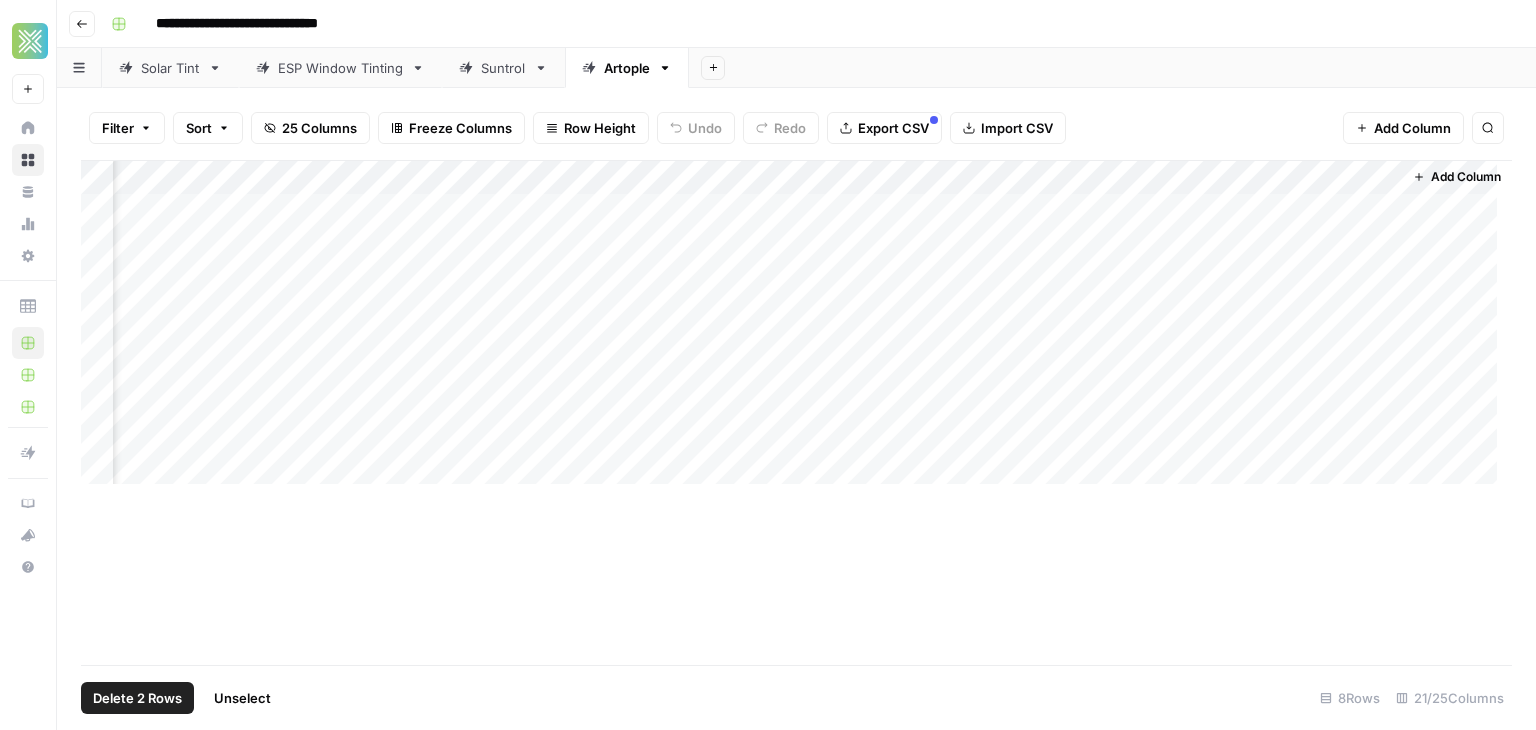 click on "Add Column" at bounding box center (796, 330) 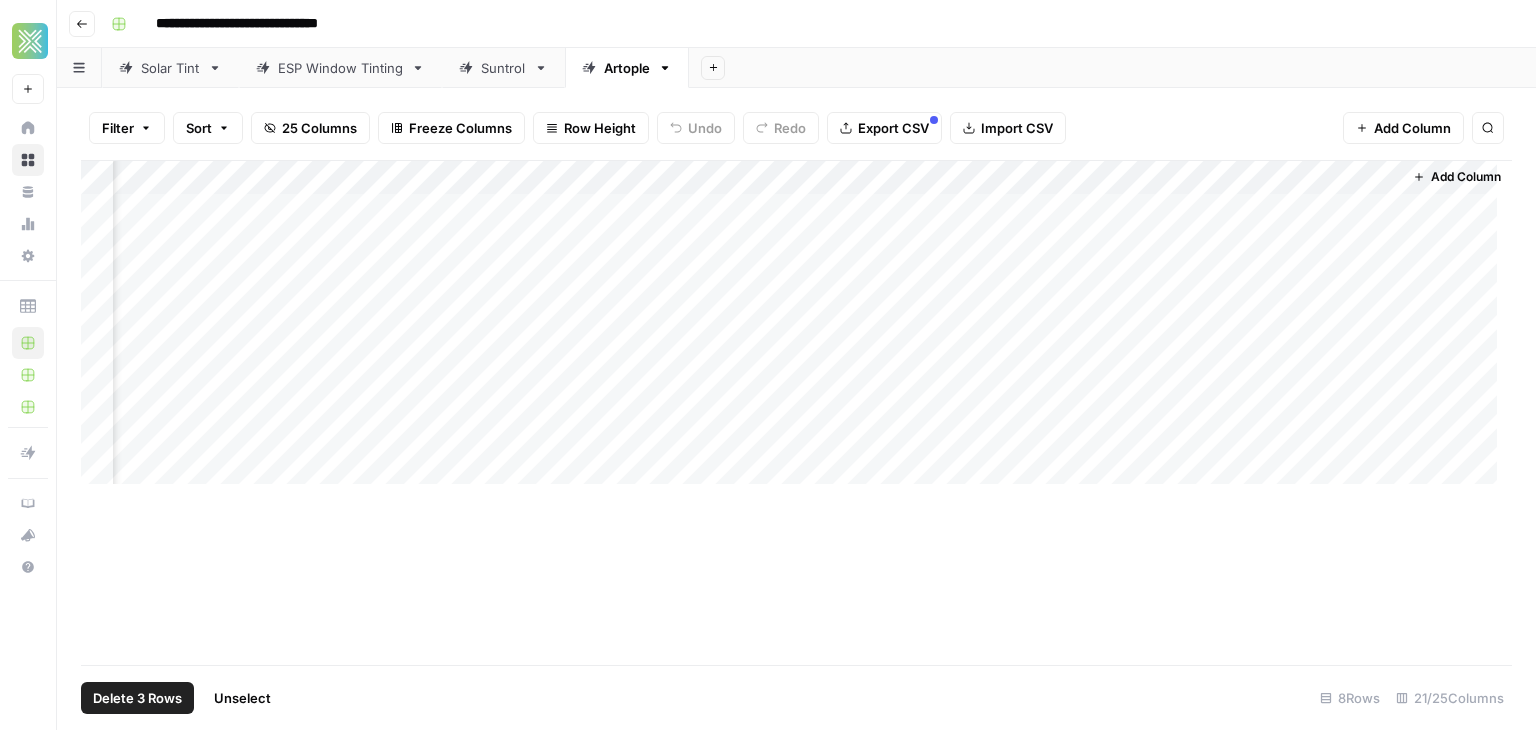 click on "Add Column" at bounding box center [796, 330] 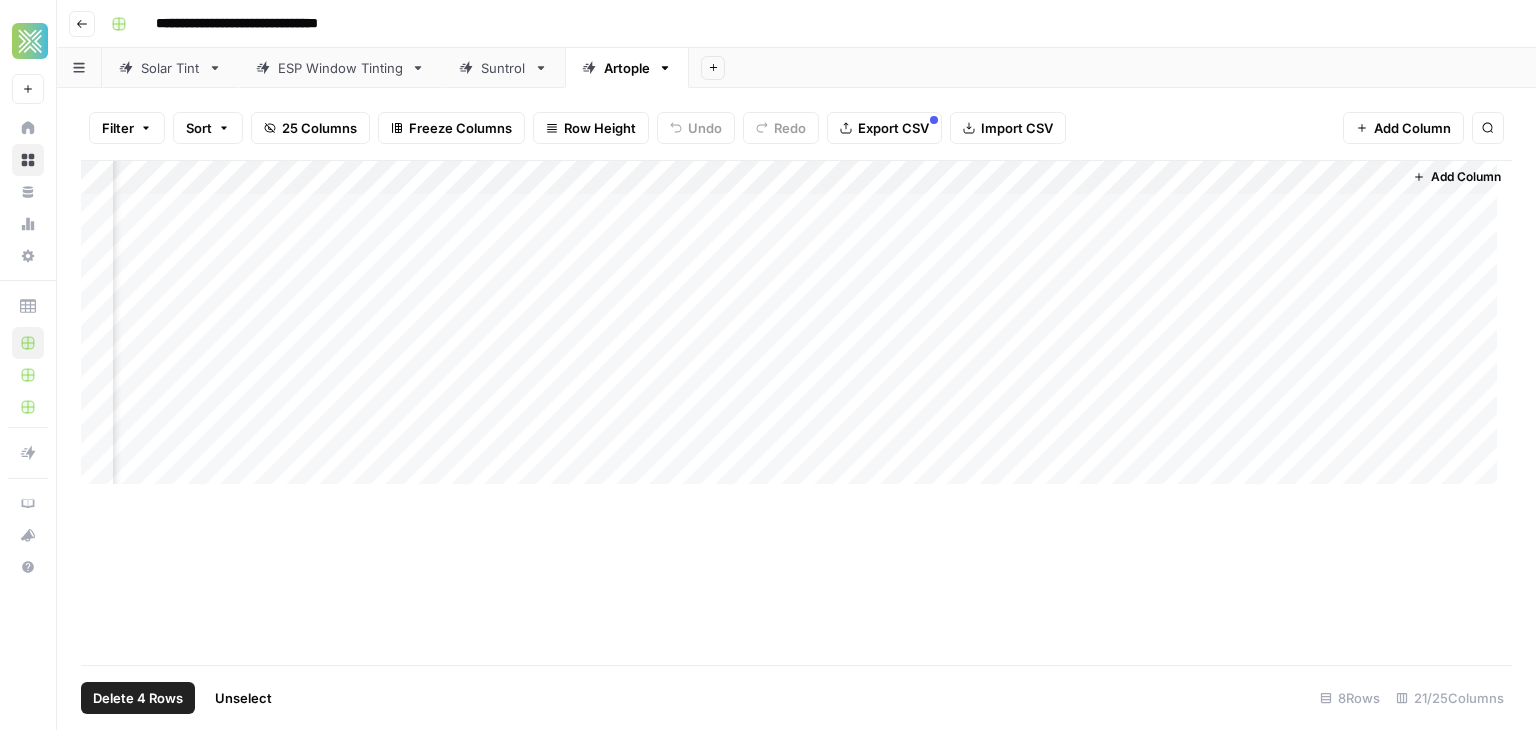 click on "Add Column" at bounding box center [796, 330] 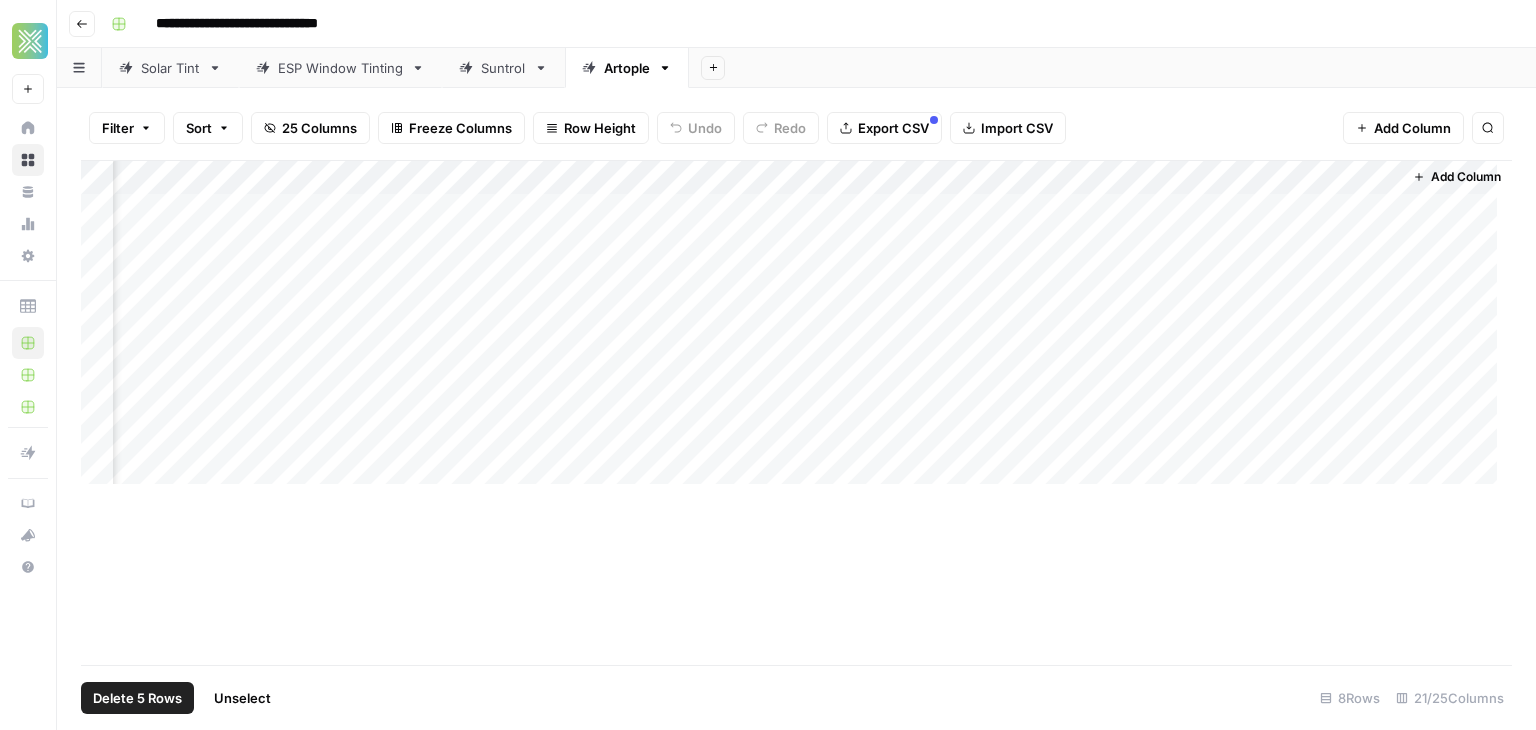 click on "Add Column" at bounding box center (796, 330) 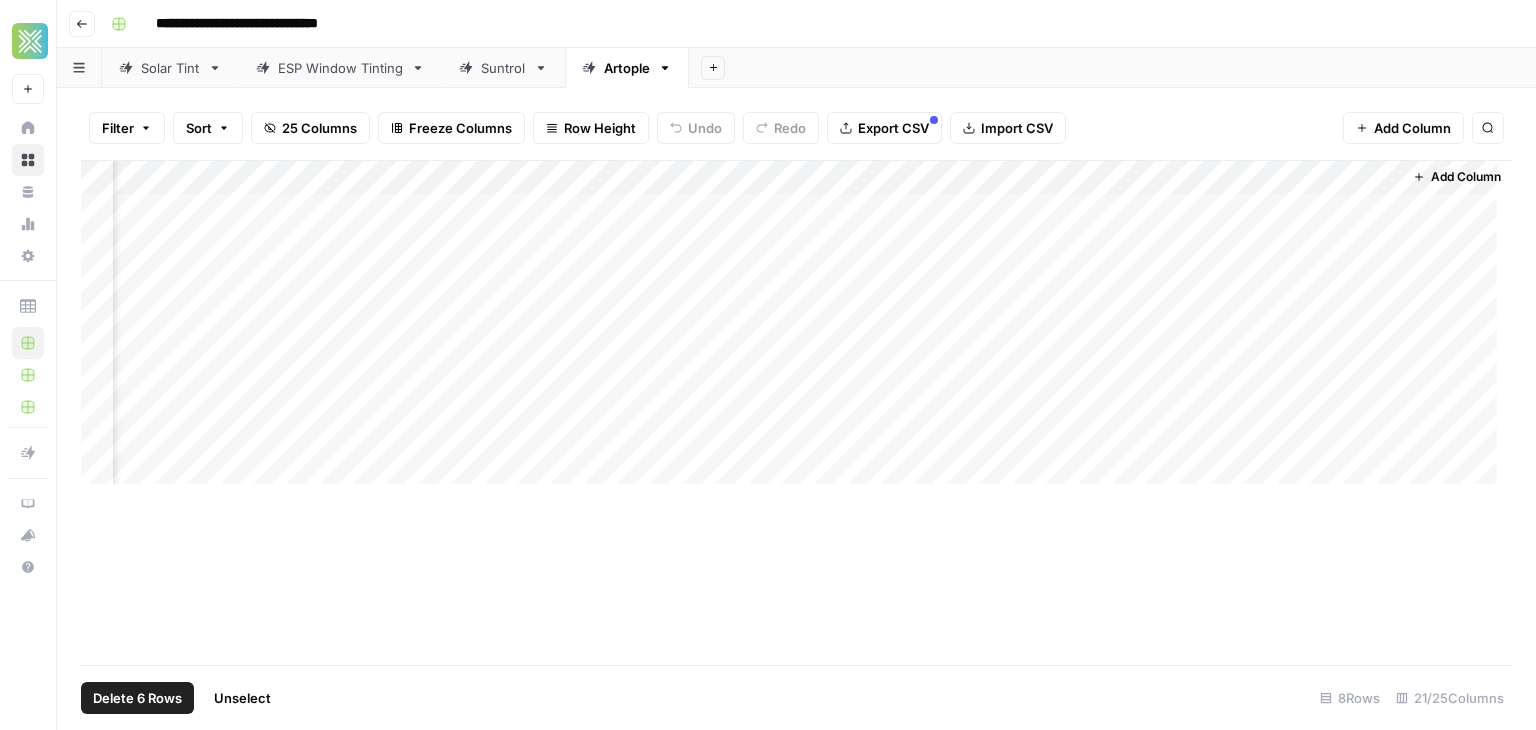 click on "Add Column" at bounding box center [796, 330] 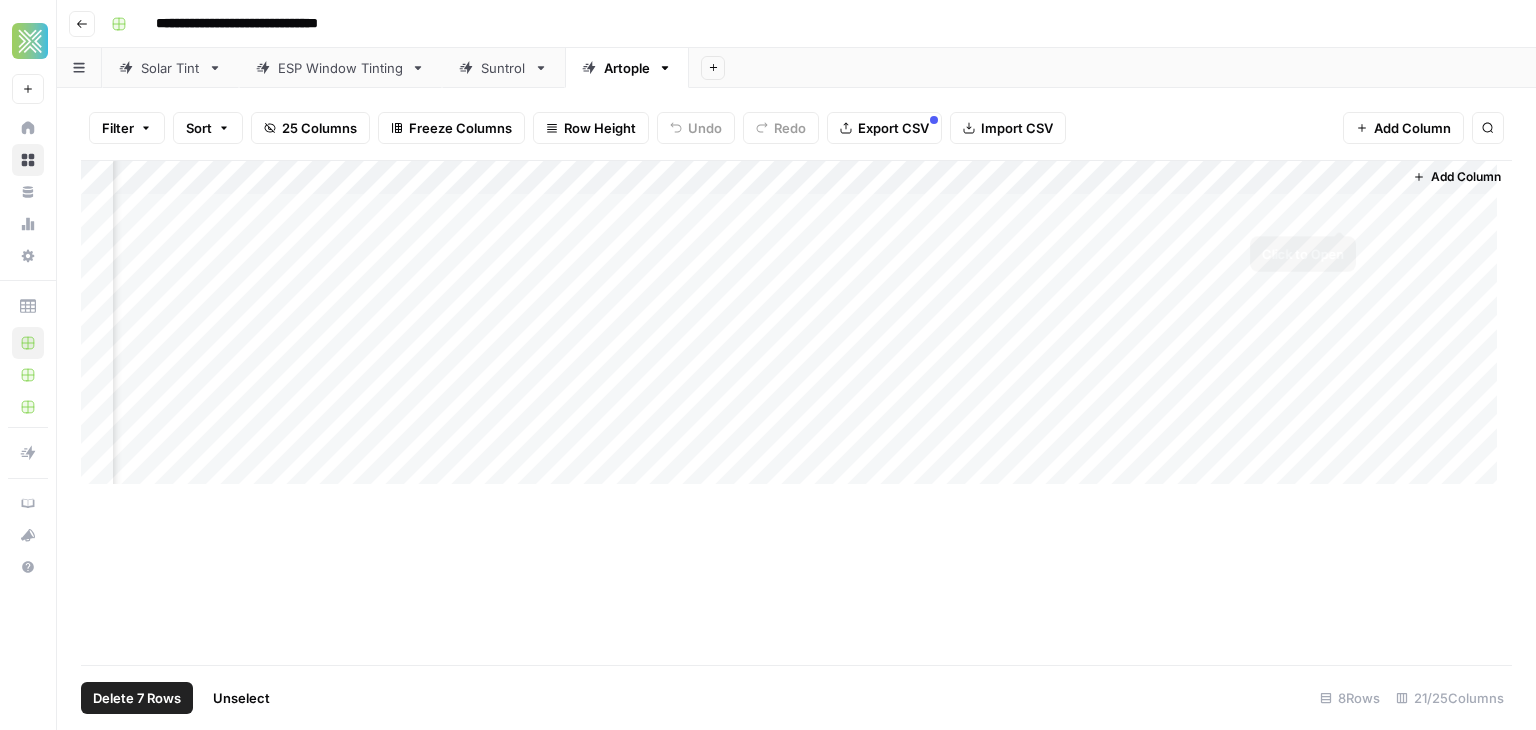 click on "Add Column" at bounding box center [796, 330] 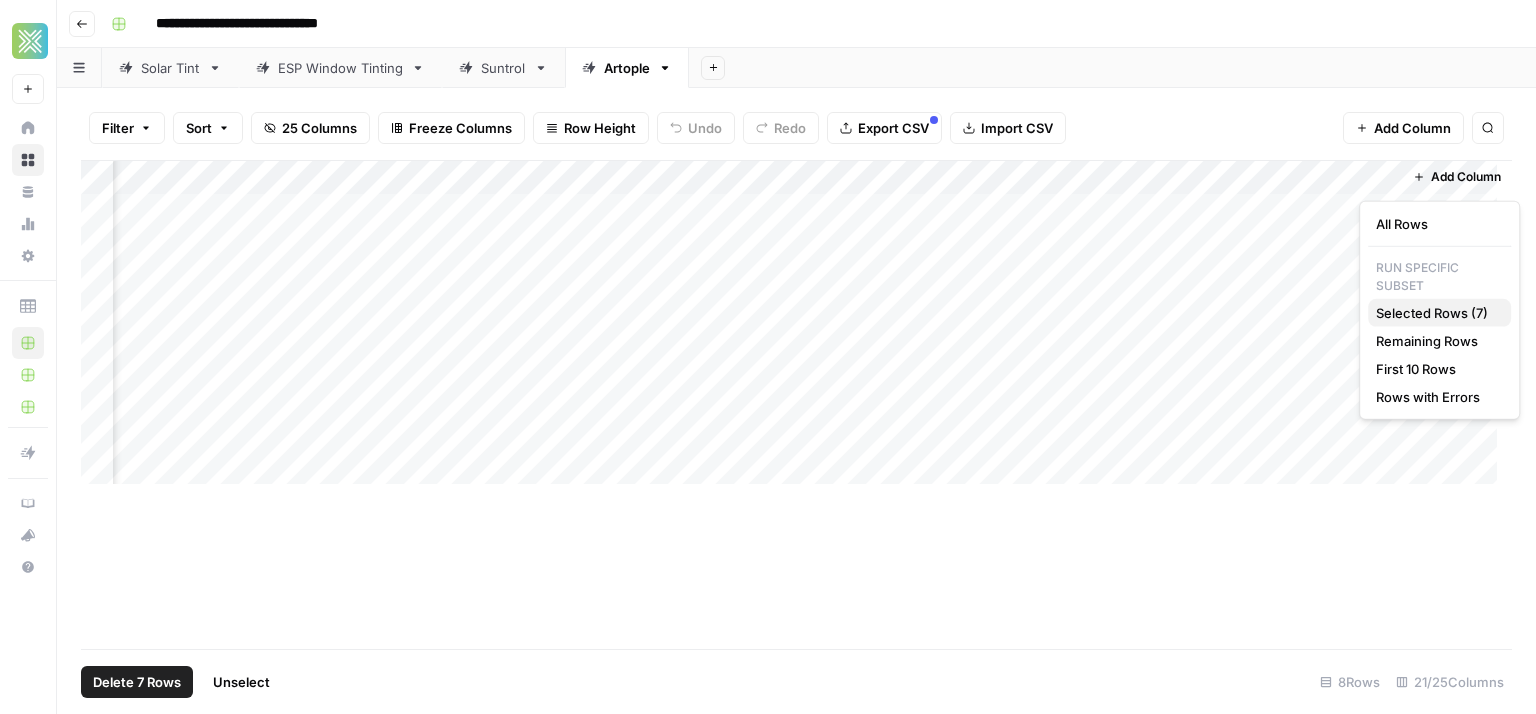 click on "Selected Rows (7)" at bounding box center [1439, 313] 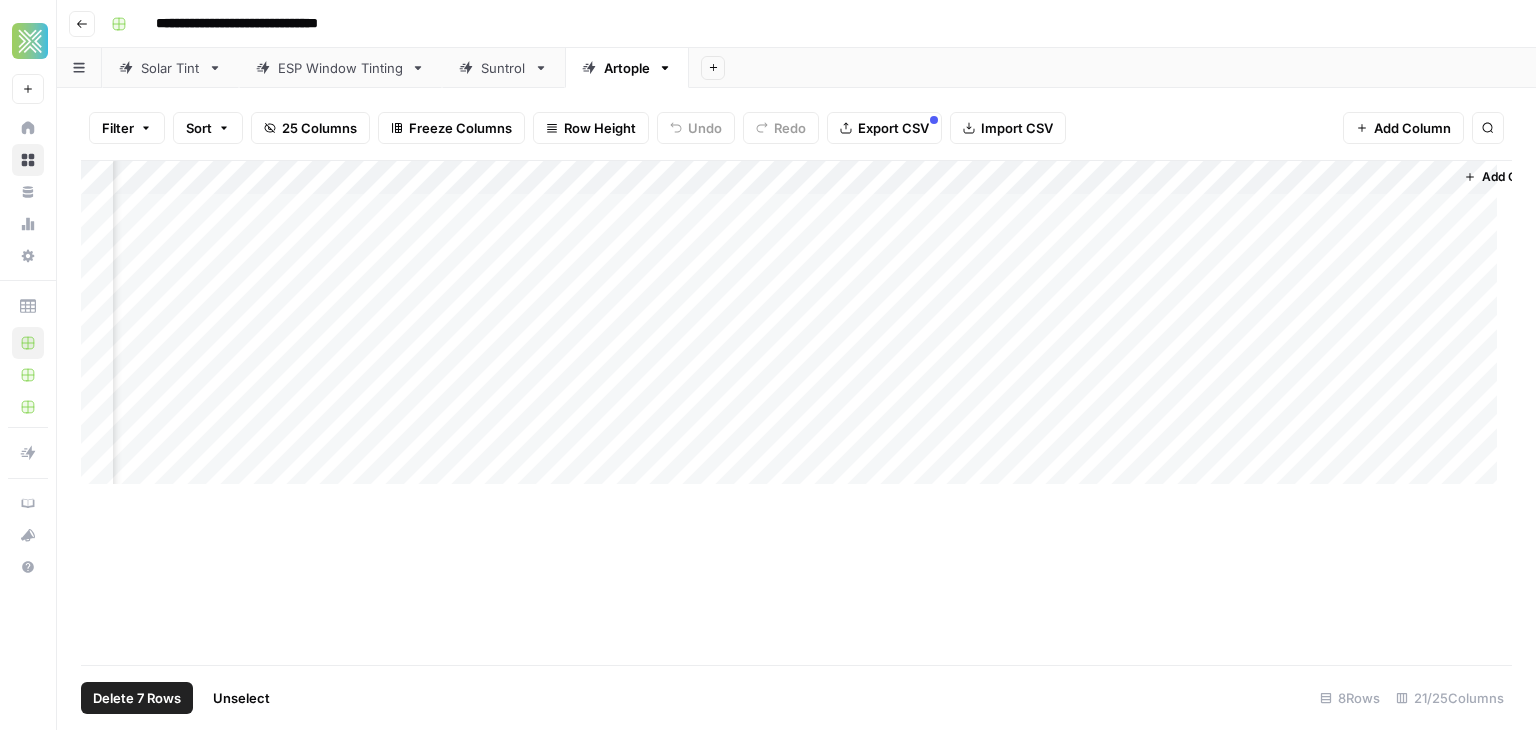 scroll, scrollTop: 0, scrollLeft: 3552, axis: horizontal 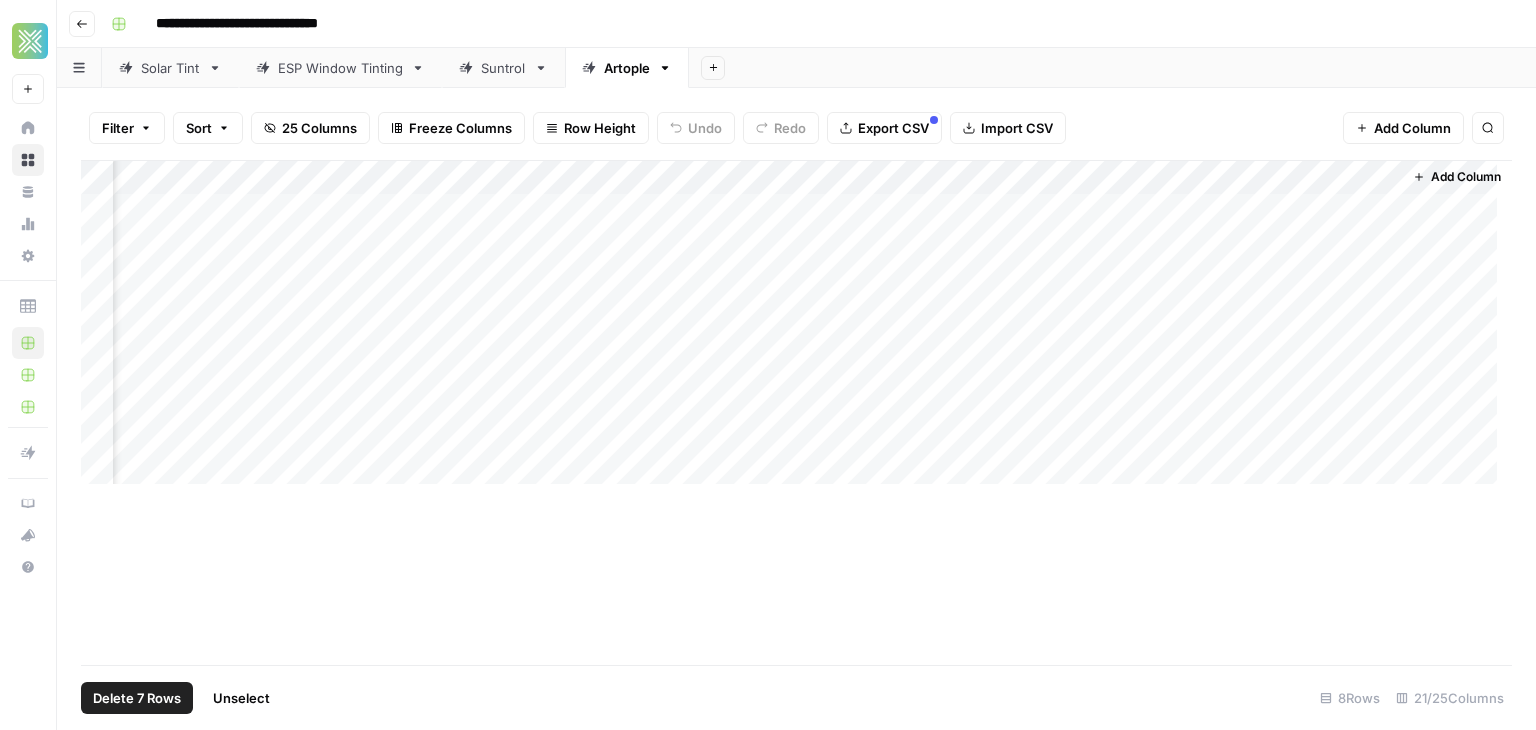 click on "Add Column" at bounding box center [796, 412] 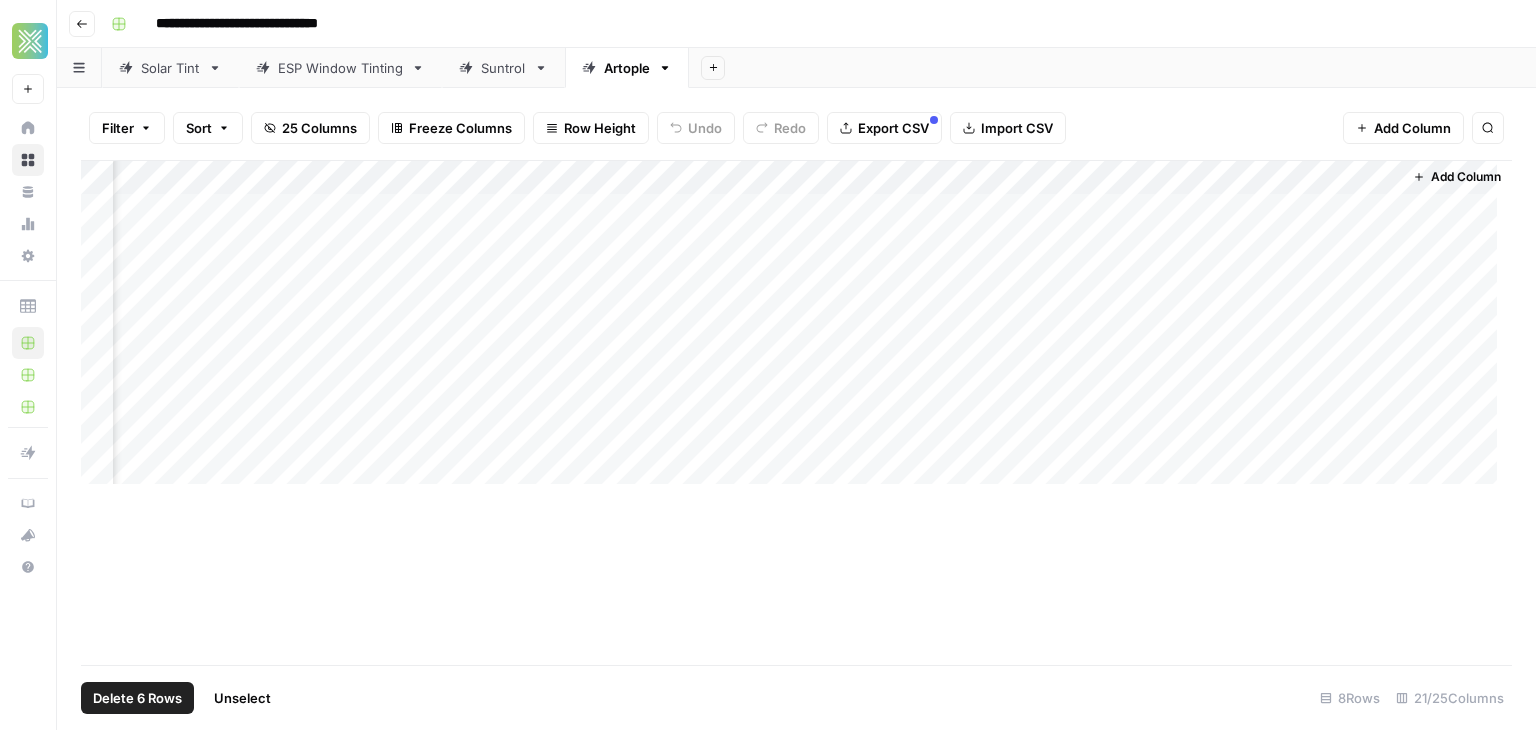 click on "Add Column" at bounding box center (796, 330) 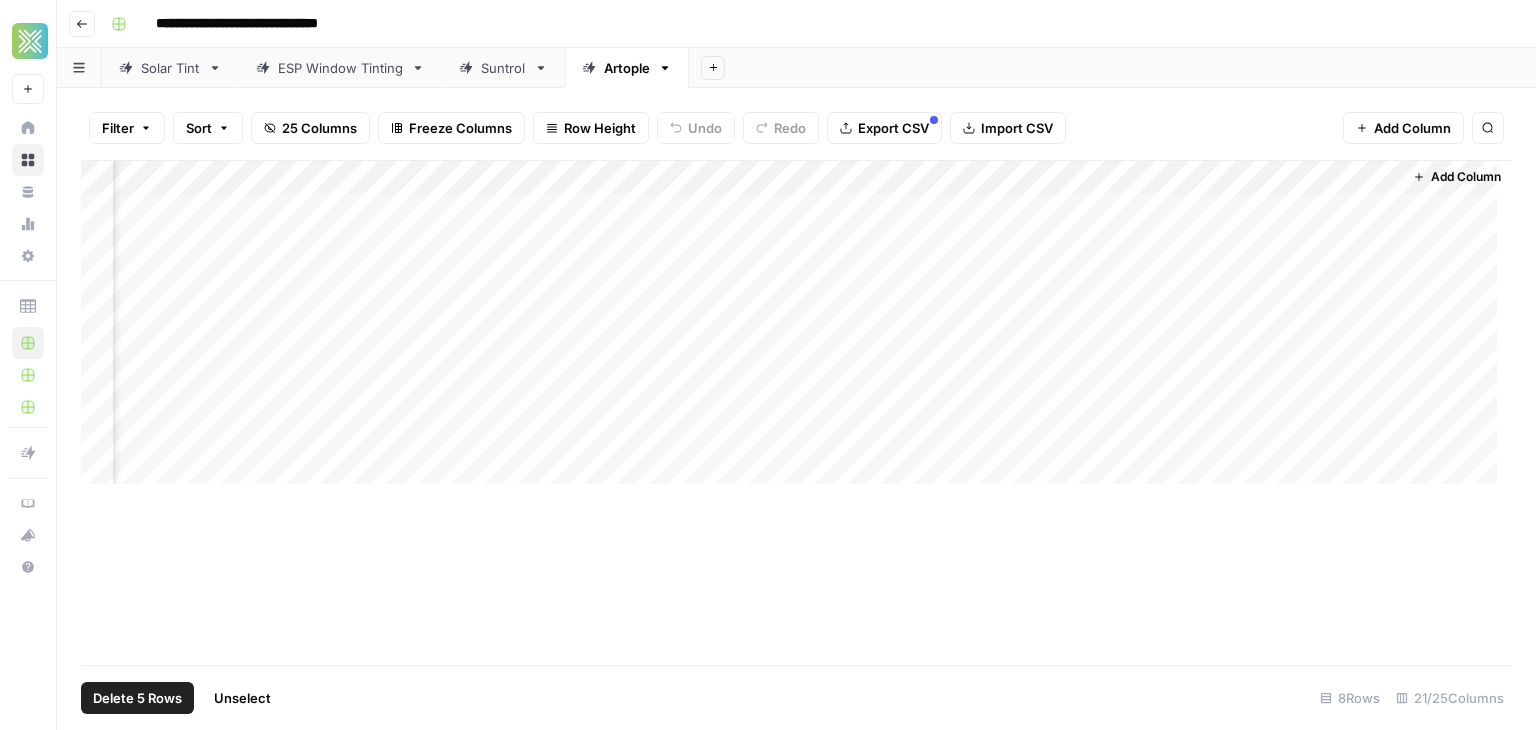 click on "Add Column" at bounding box center [796, 330] 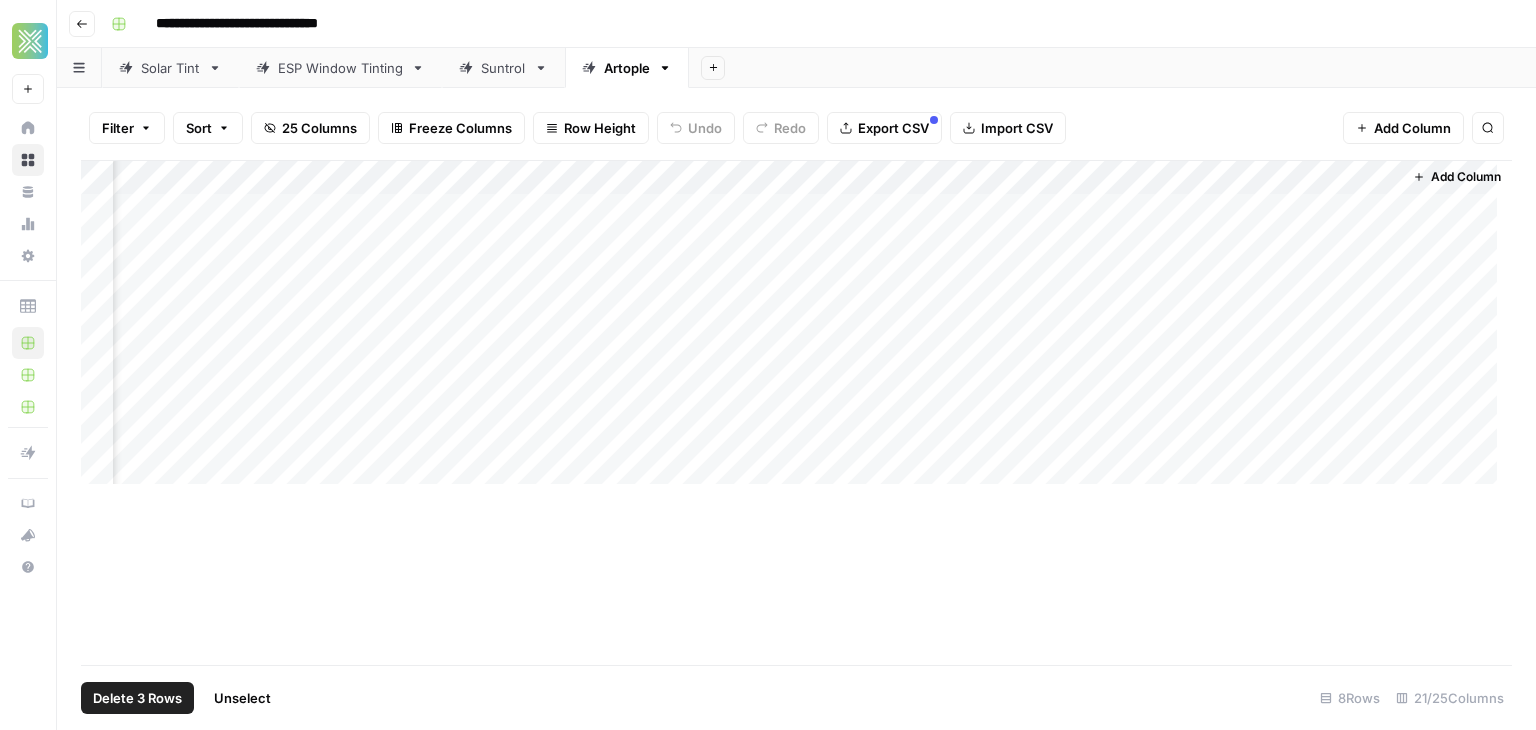 click on "Add Column" at bounding box center (796, 330) 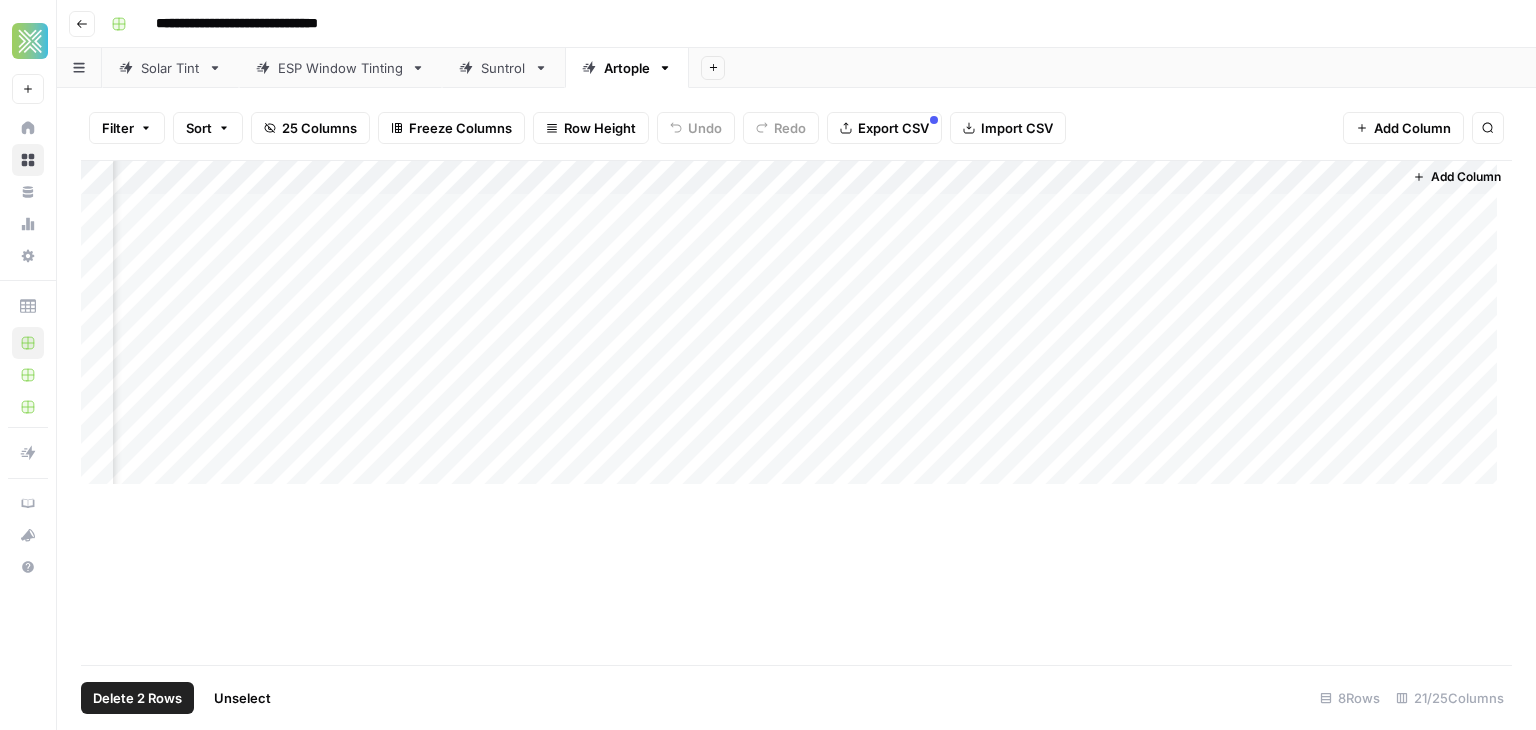 click on "Add Column" at bounding box center (796, 330) 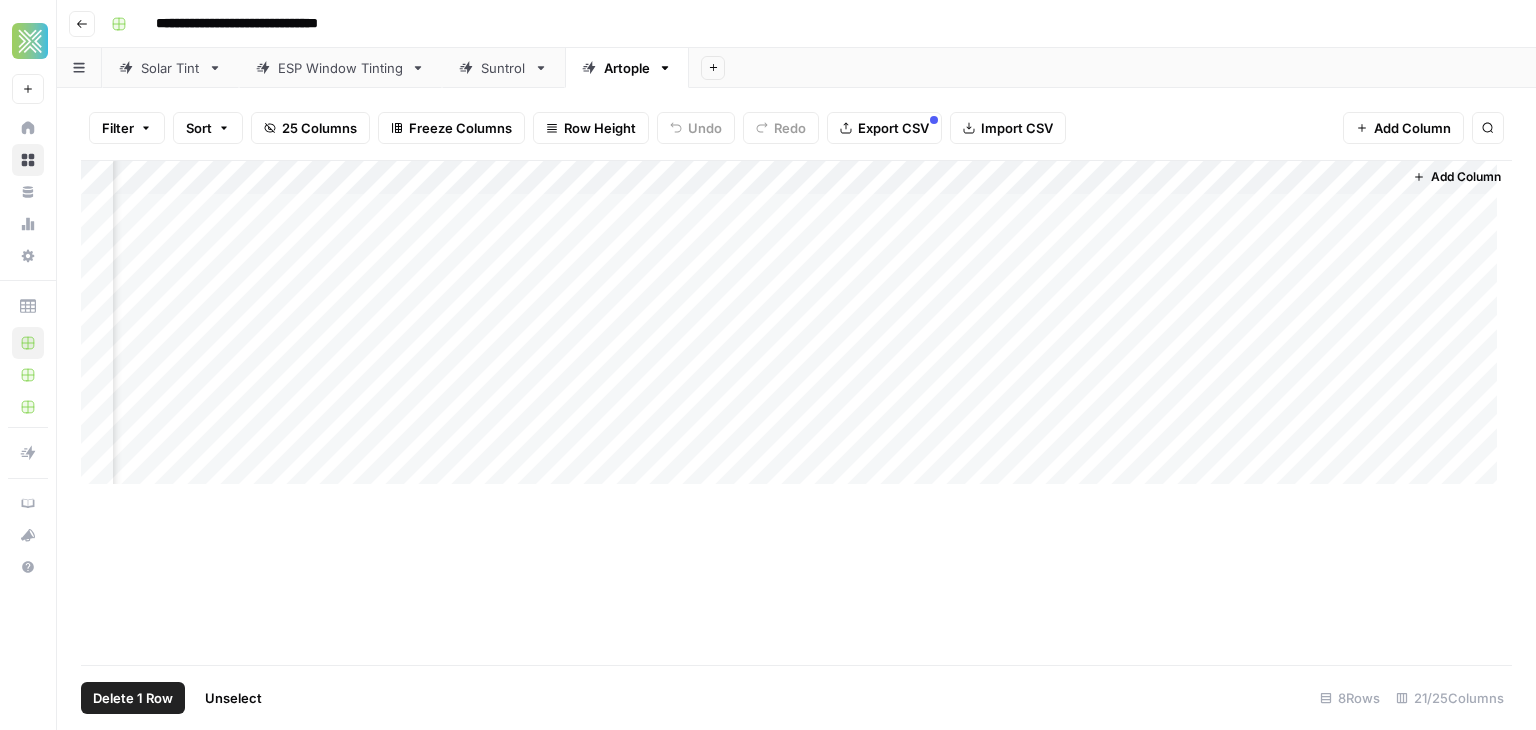 click on "Add Column" at bounding box center [796, 330] 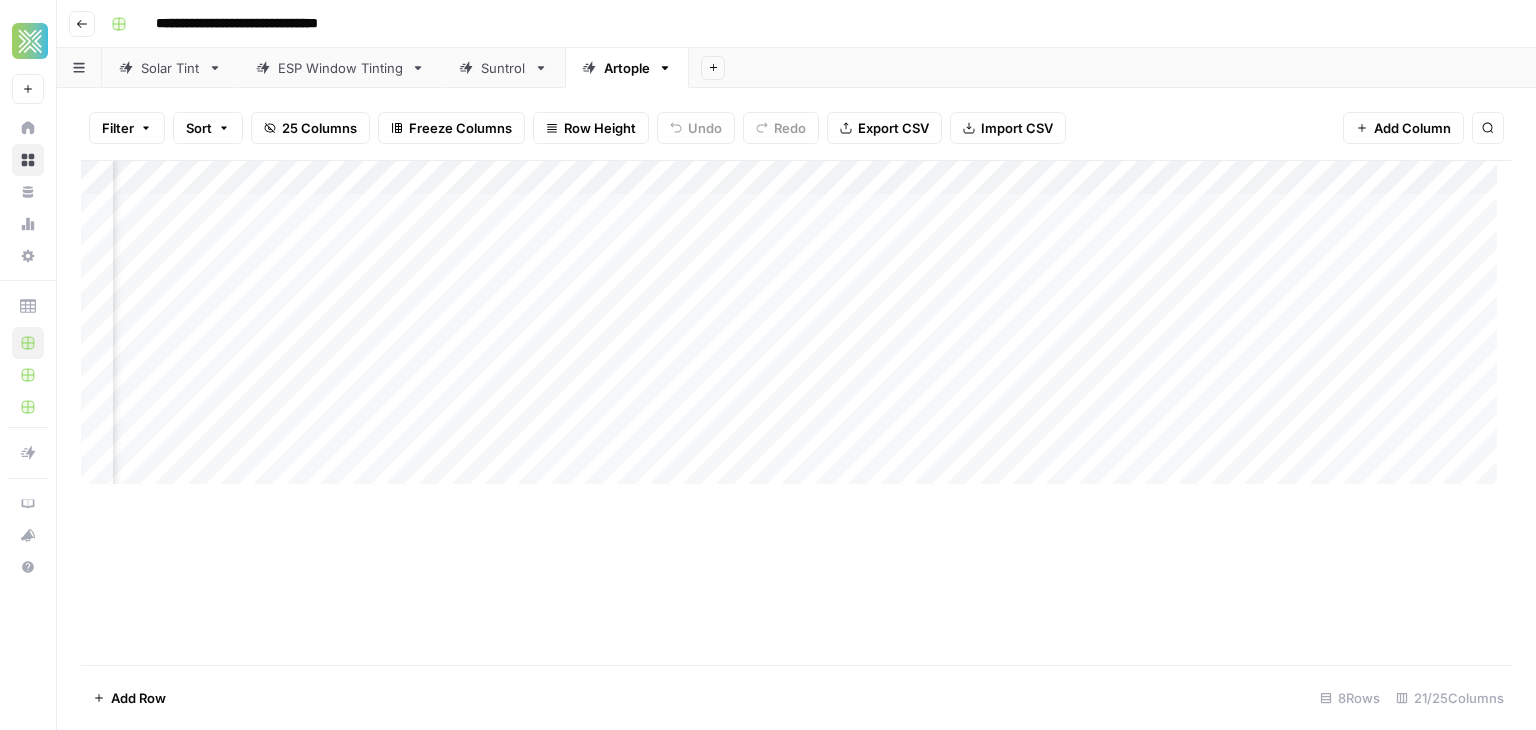 scroll, scrollTop: 0, scrollLeft: 0, axis: both 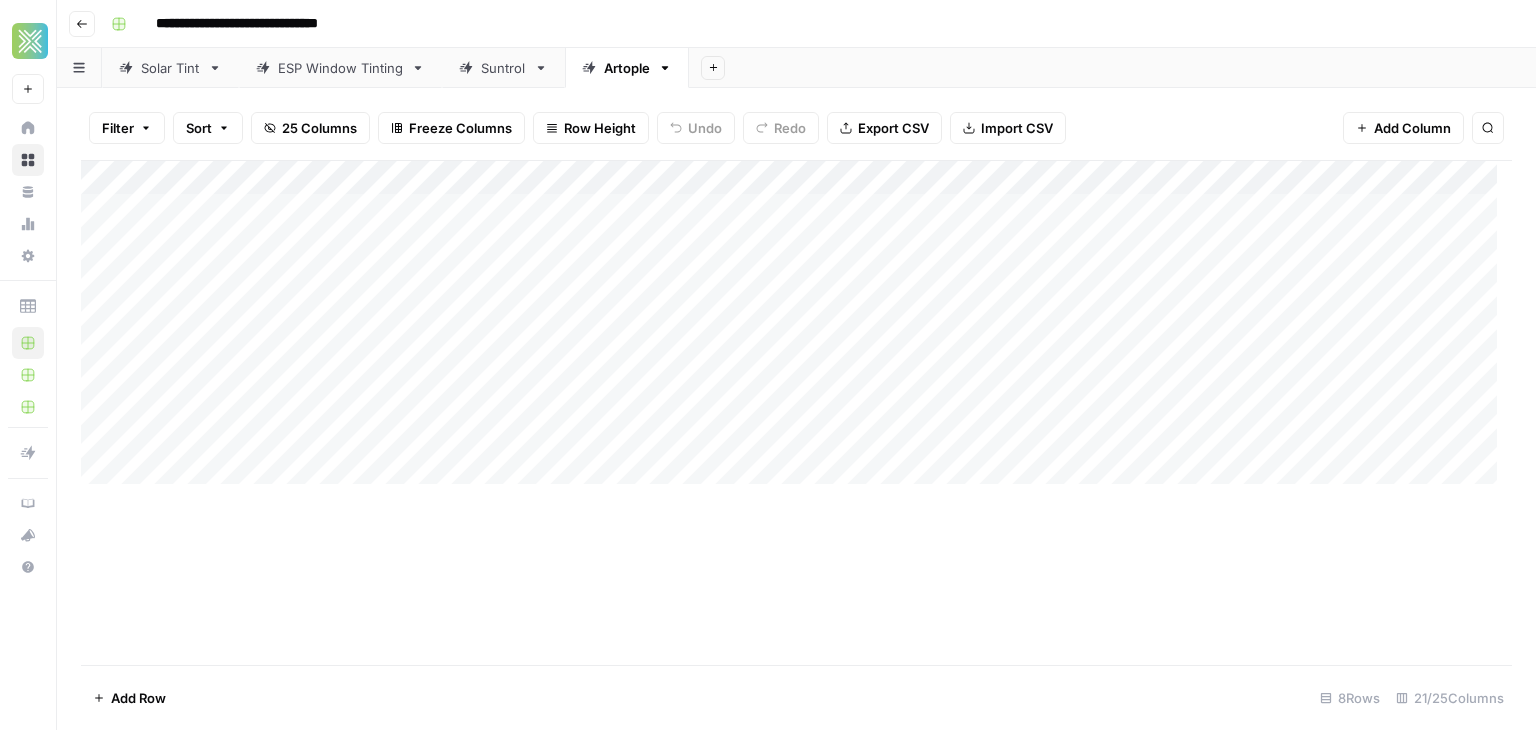 click on "Add Column" at bounding box center (796, 330) 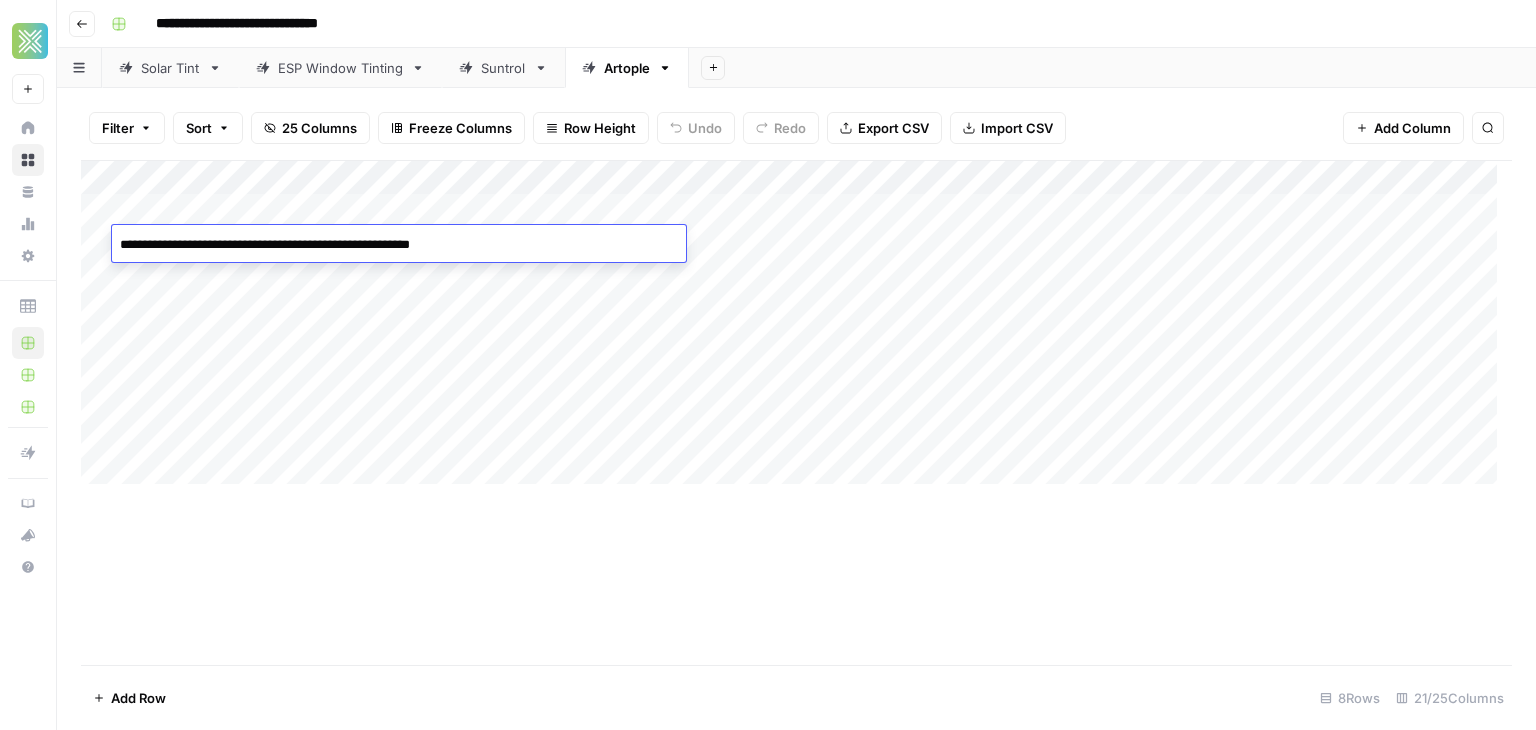 click on "Add Column" at bounding box center (796, 330) 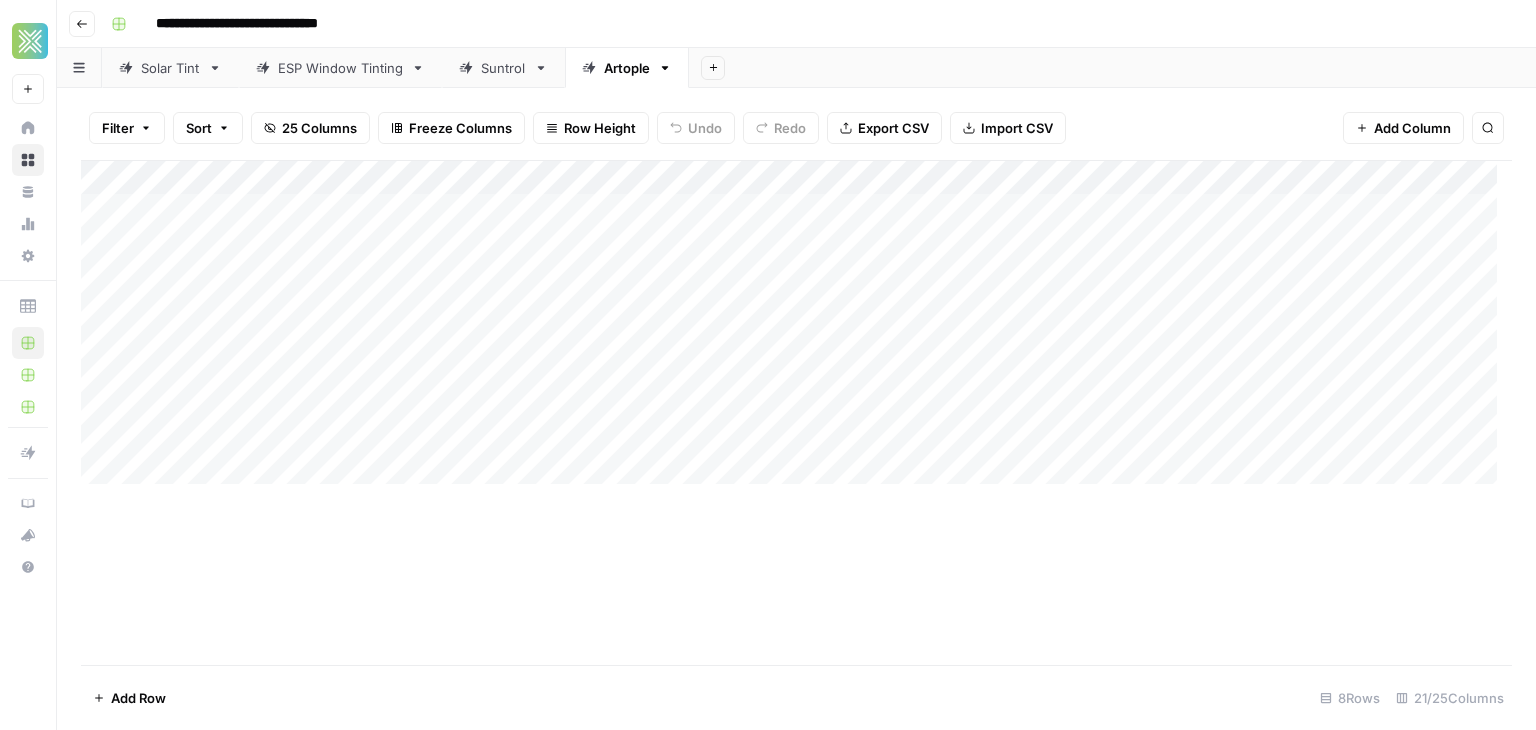 click on "Add Column" at bounding box center (796, 330) 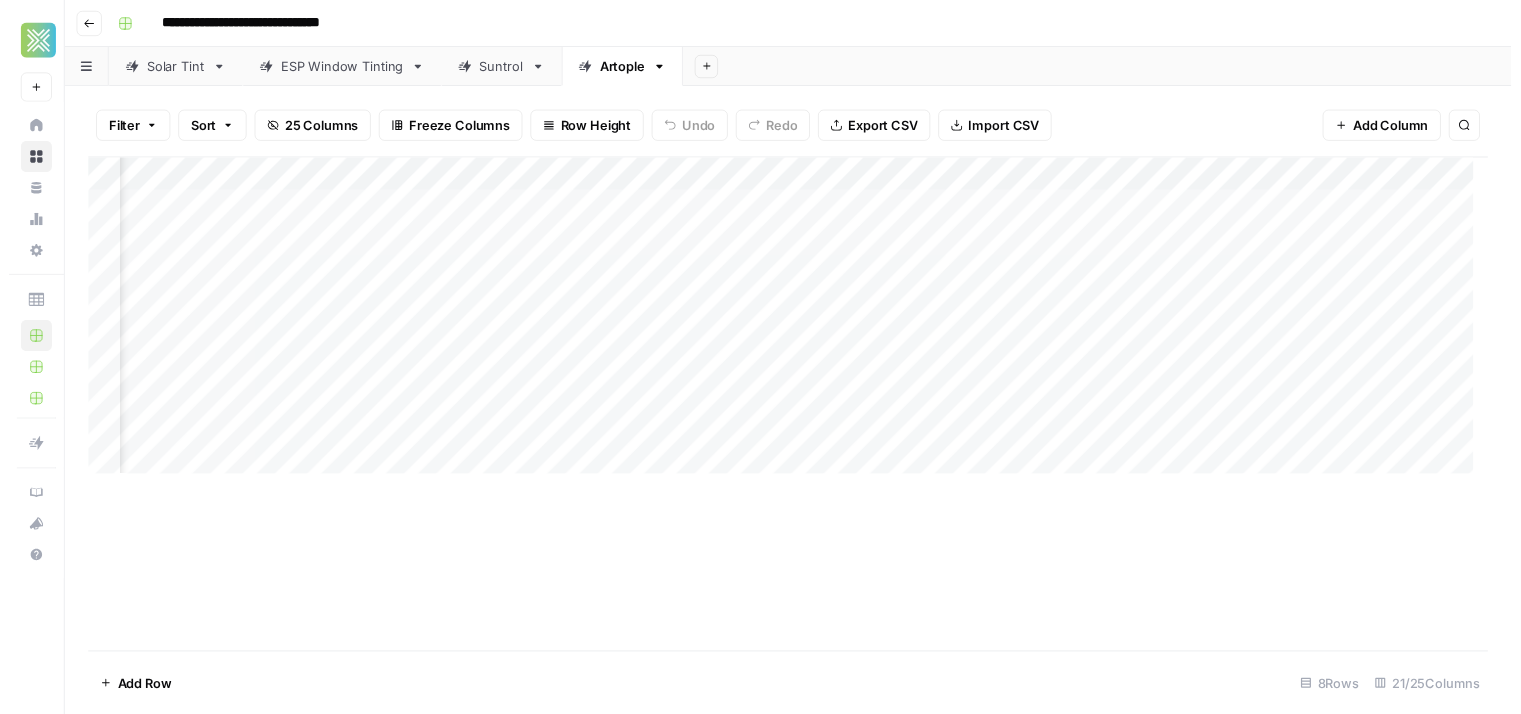 scroll, scrollTop: 0, scrollLeft: 3552, axis: horizontal 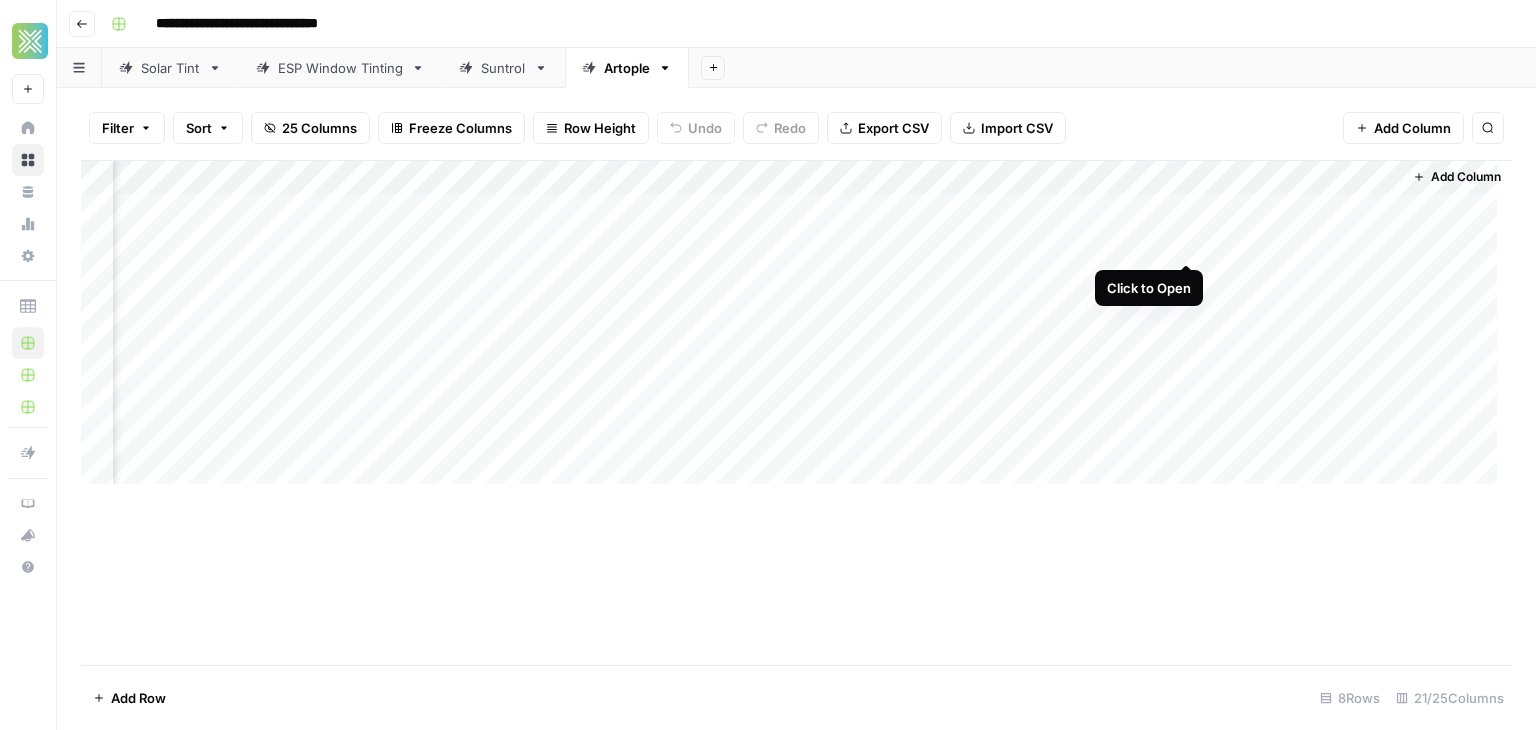 click on "Add Column" at bounding box center [796, 330] 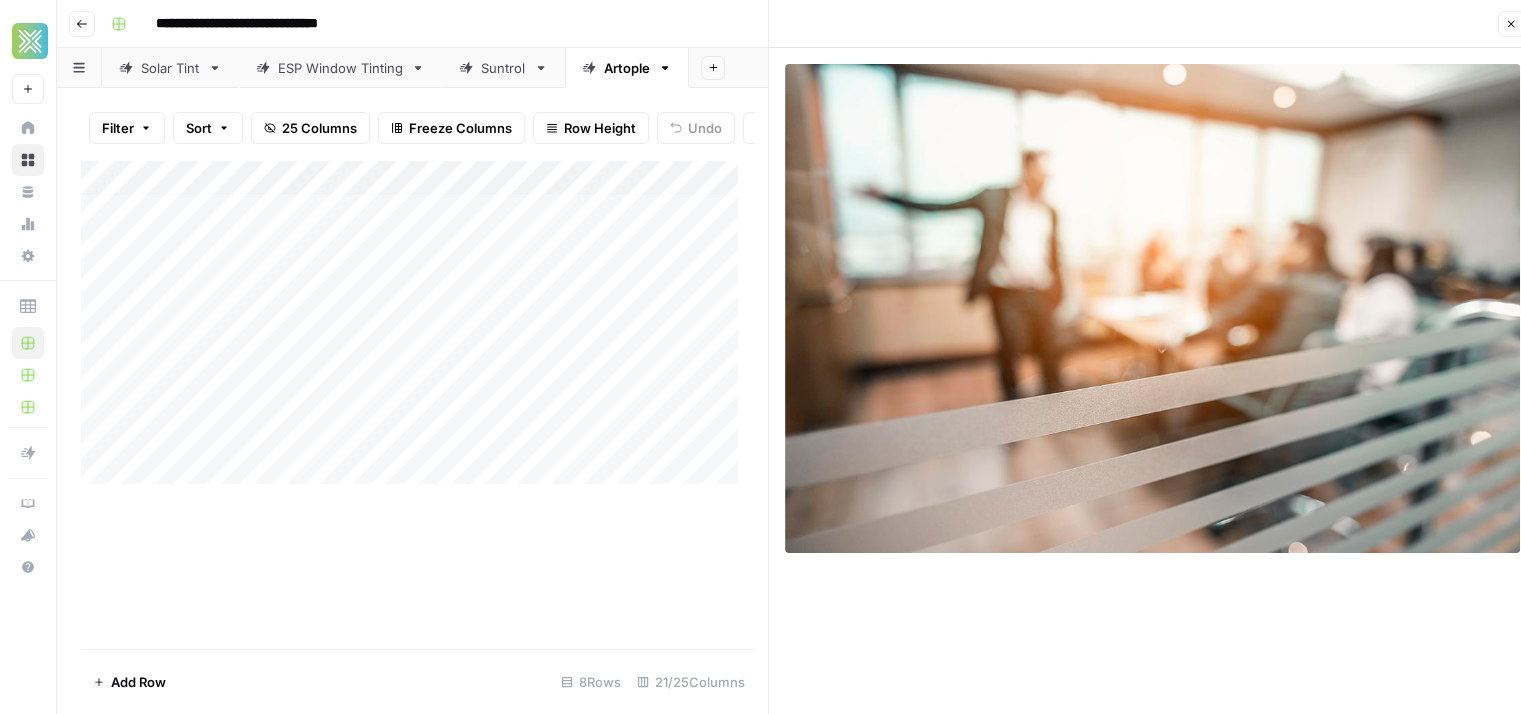 scroll, scrollTop: 11, scrollLeft: 0, axis: vertical 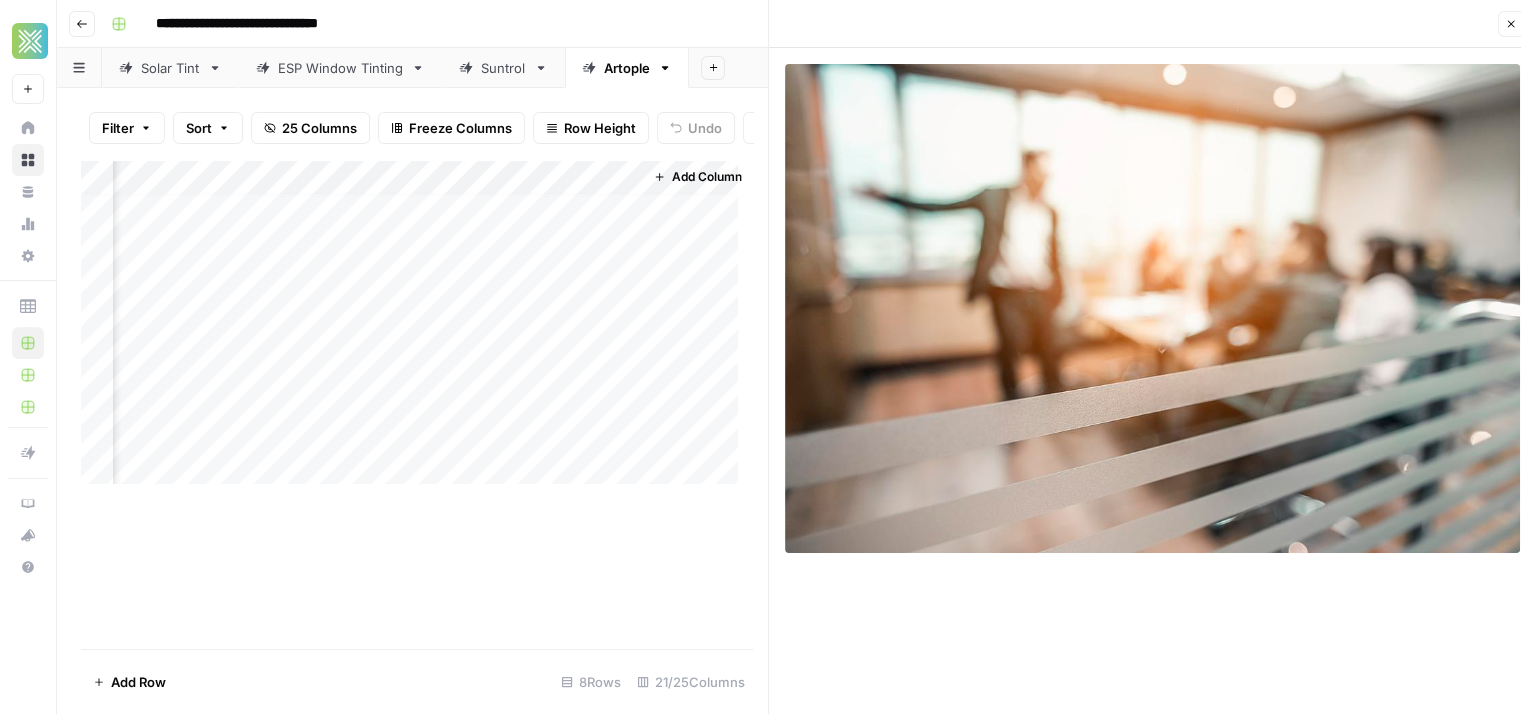 click on "Add Column" at bounding box center (417, 330) 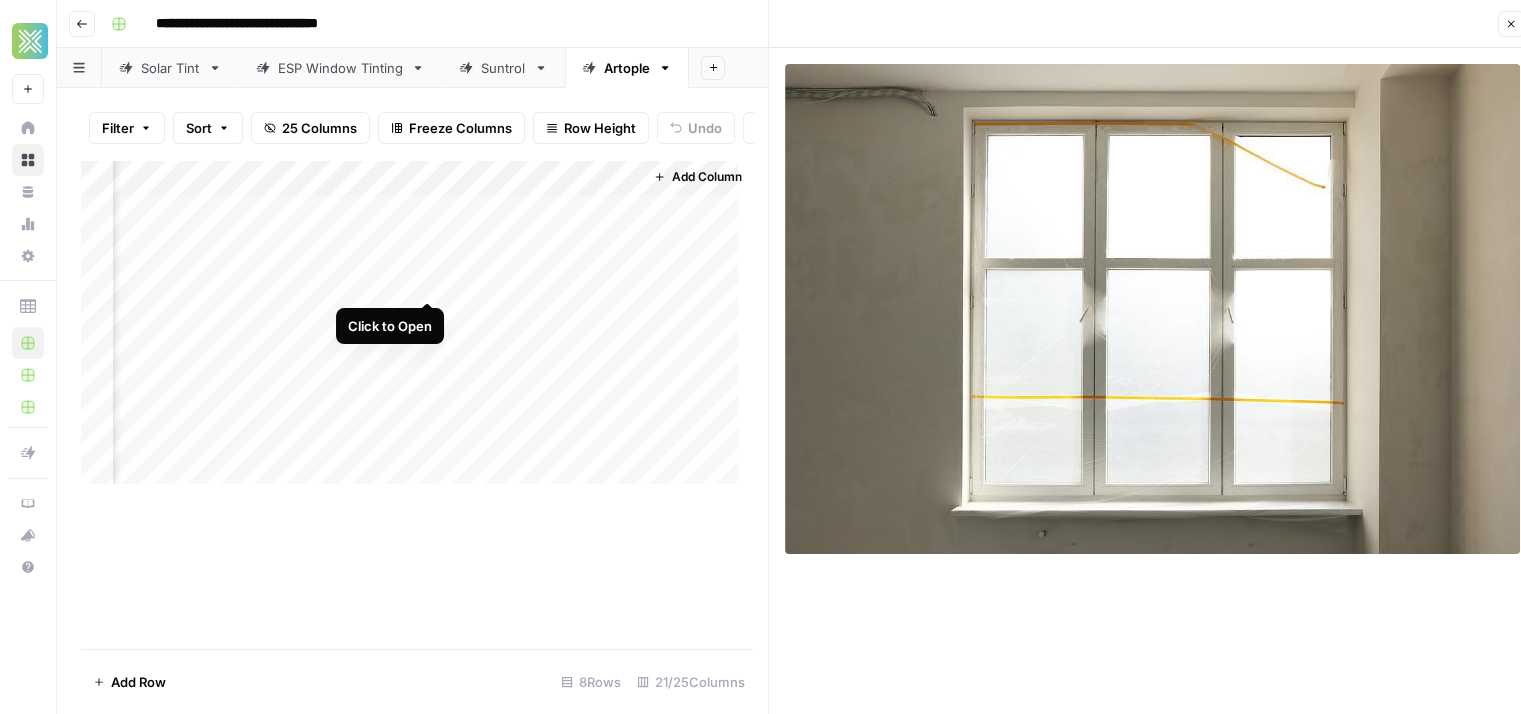click on "Add Column" at bounding box center [417, 330] 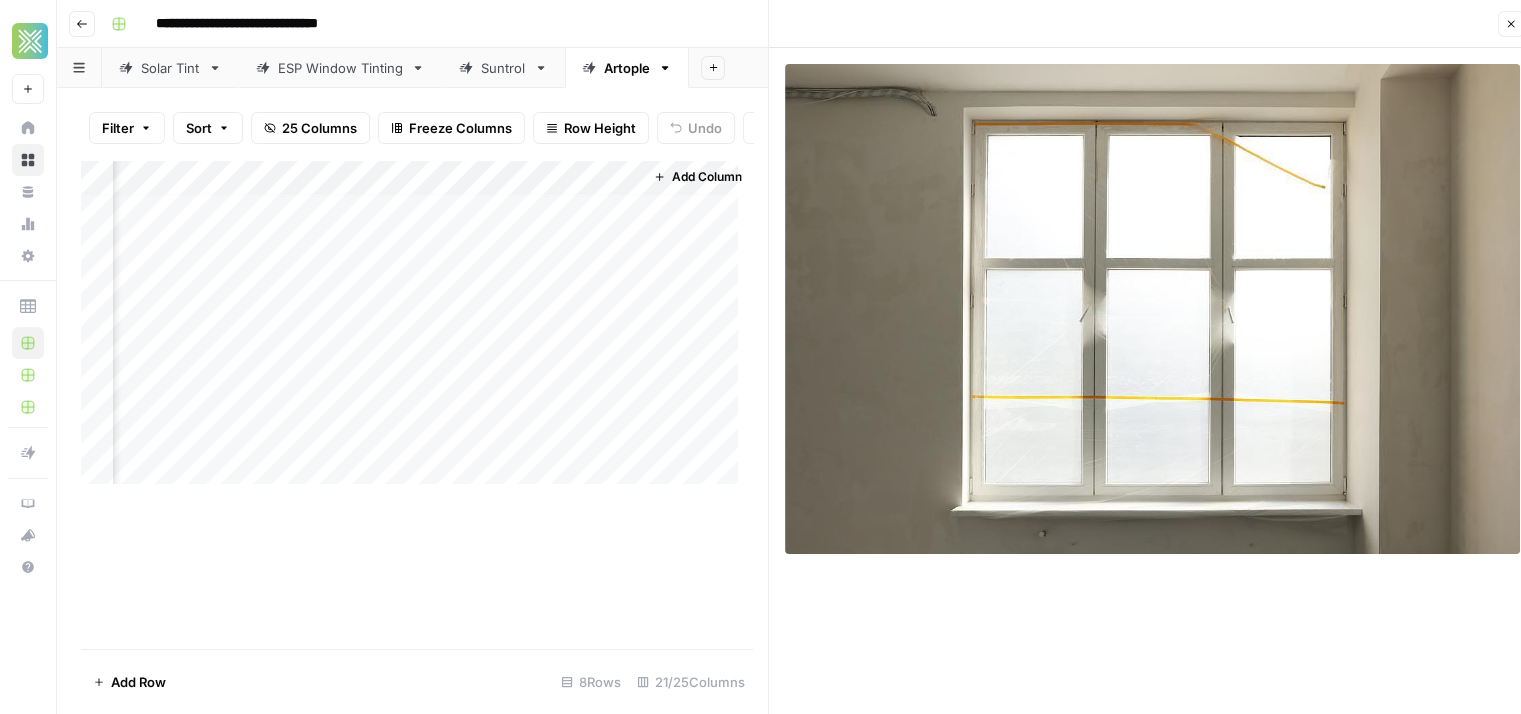 click at bounding box center [1152, 309] 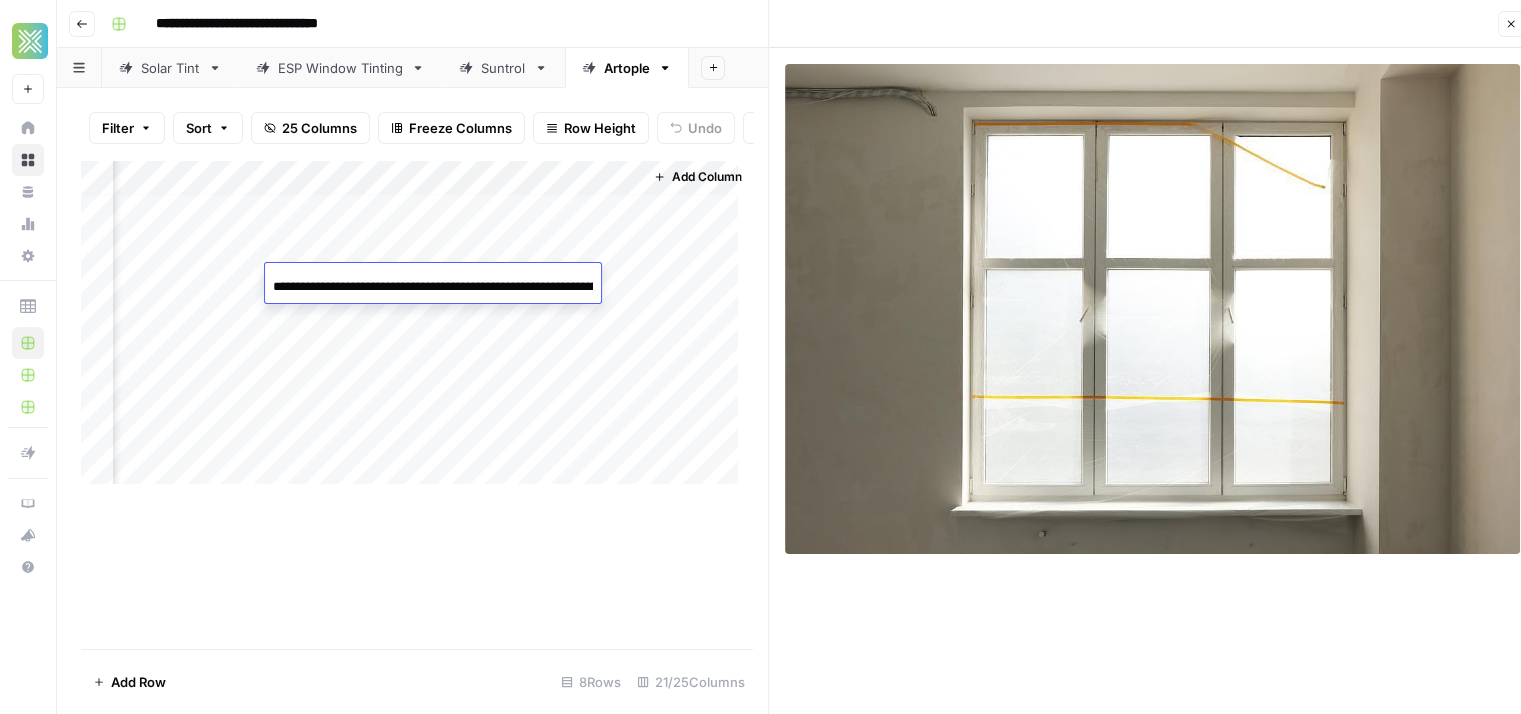 scroll, scrollTop: 0, scrollLeft: 2135, axis: horizontal 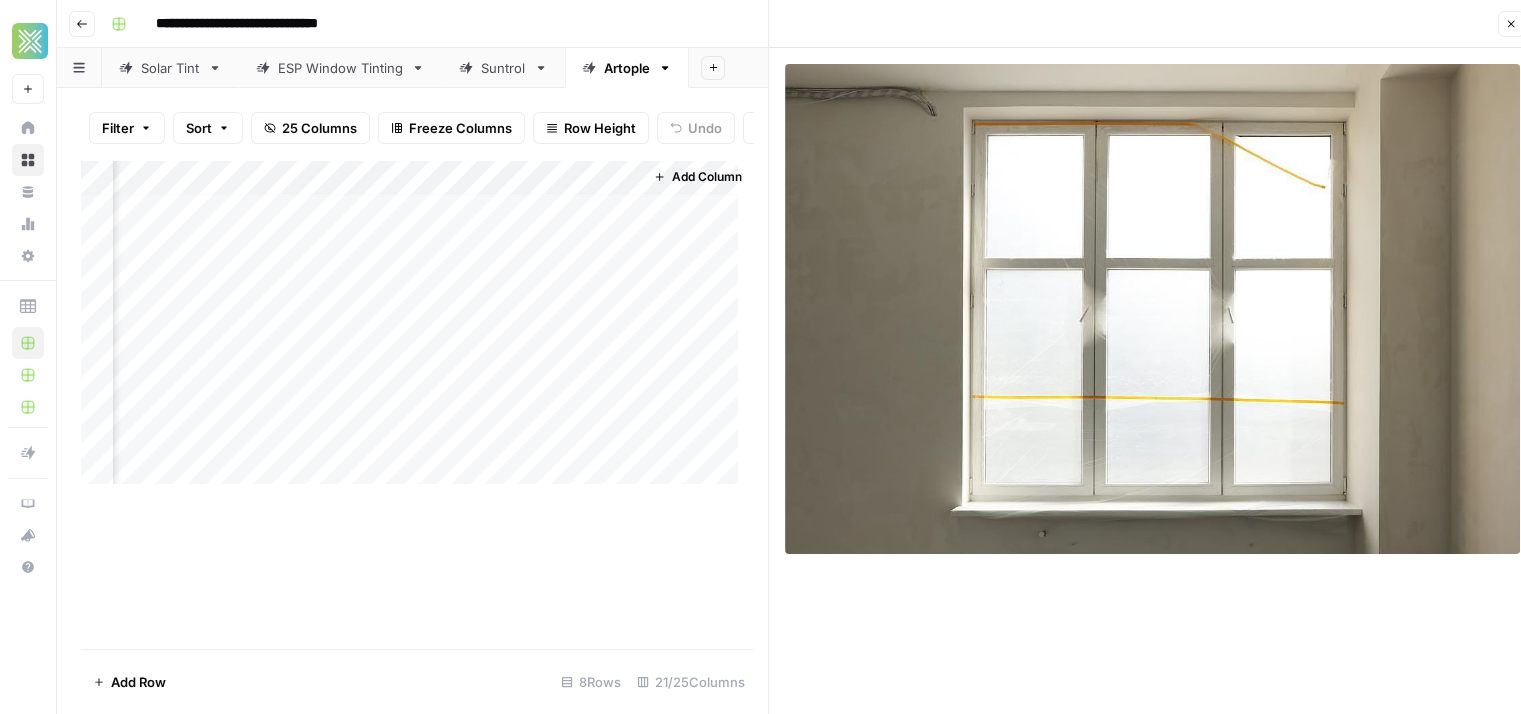 click on "Add Column" at bounding box center [417, 330] 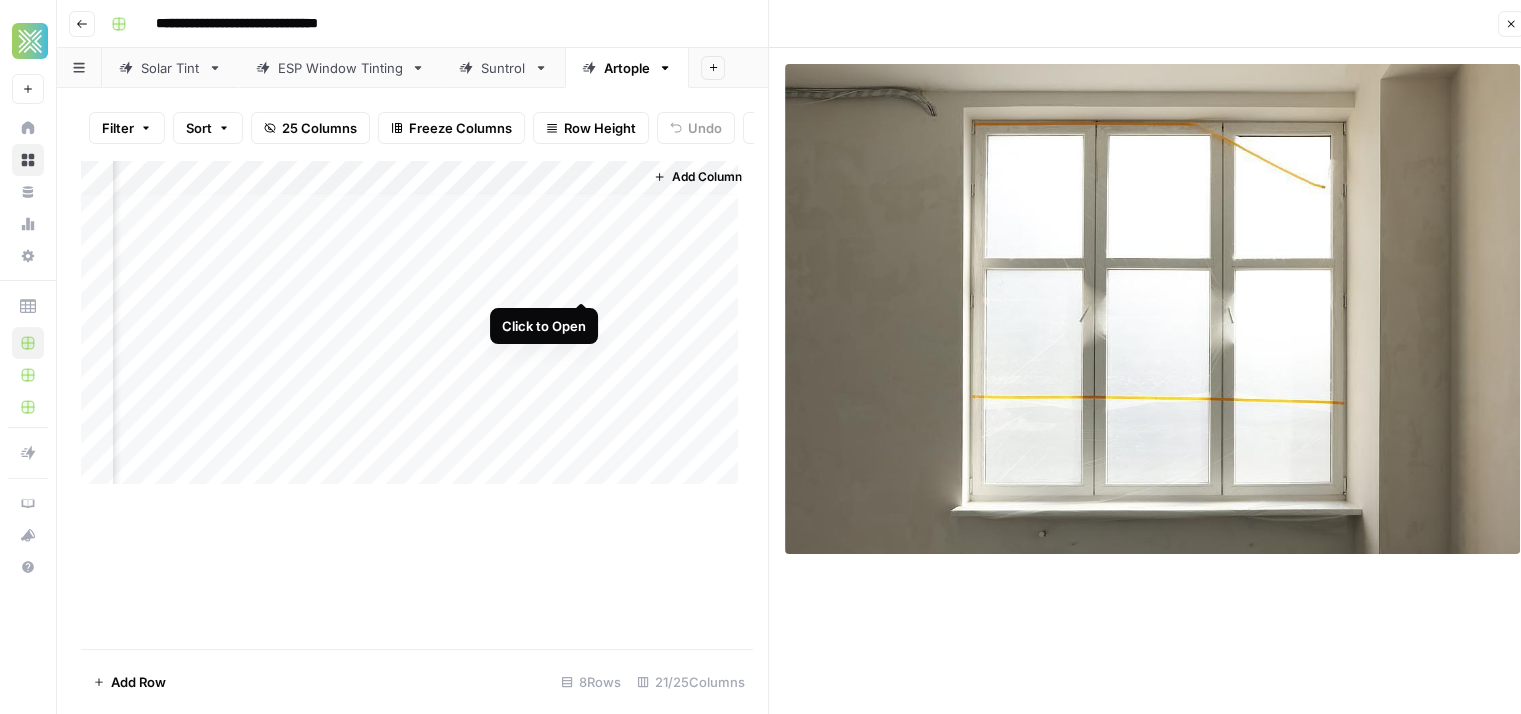 click on "Add Column" at bounding box center [417, 330] 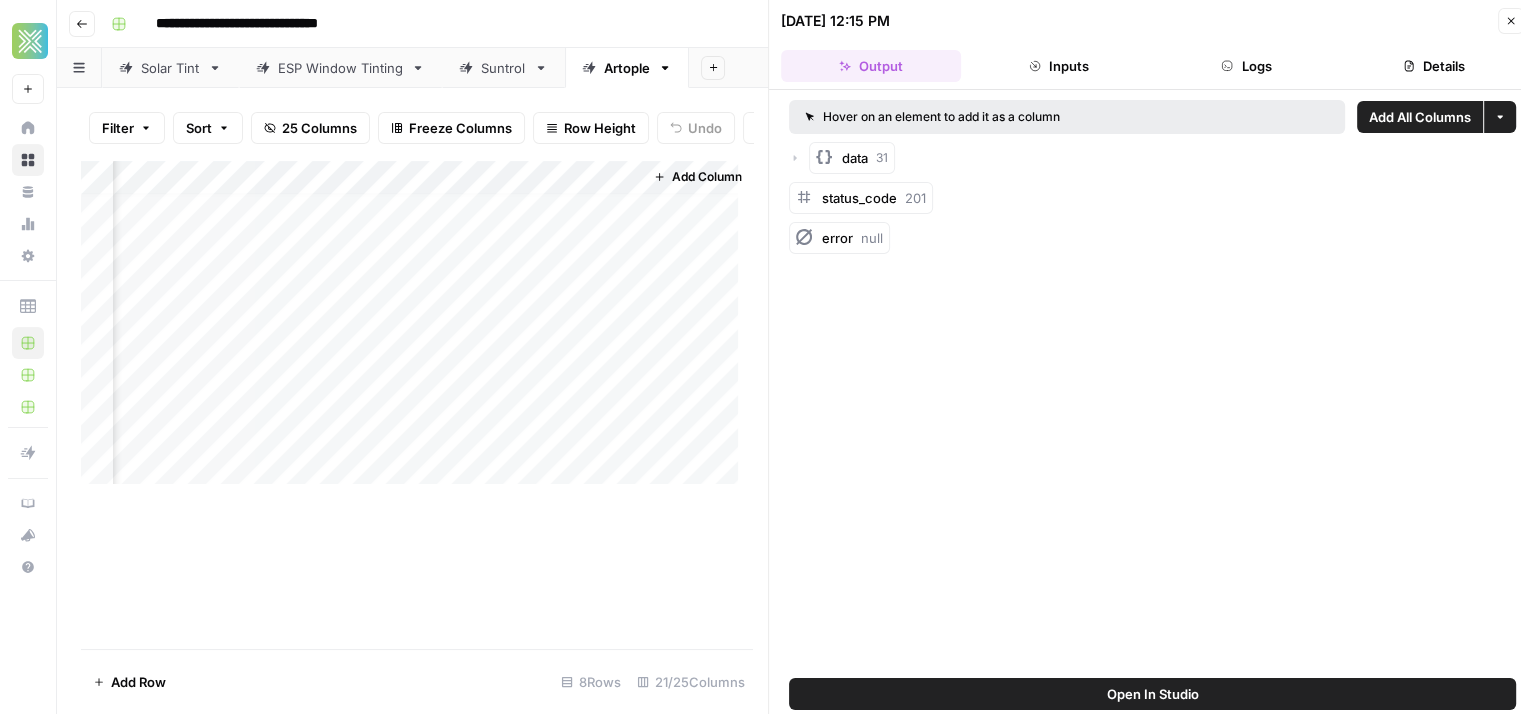 click on "Add Column" at bounding box center (417, 330) 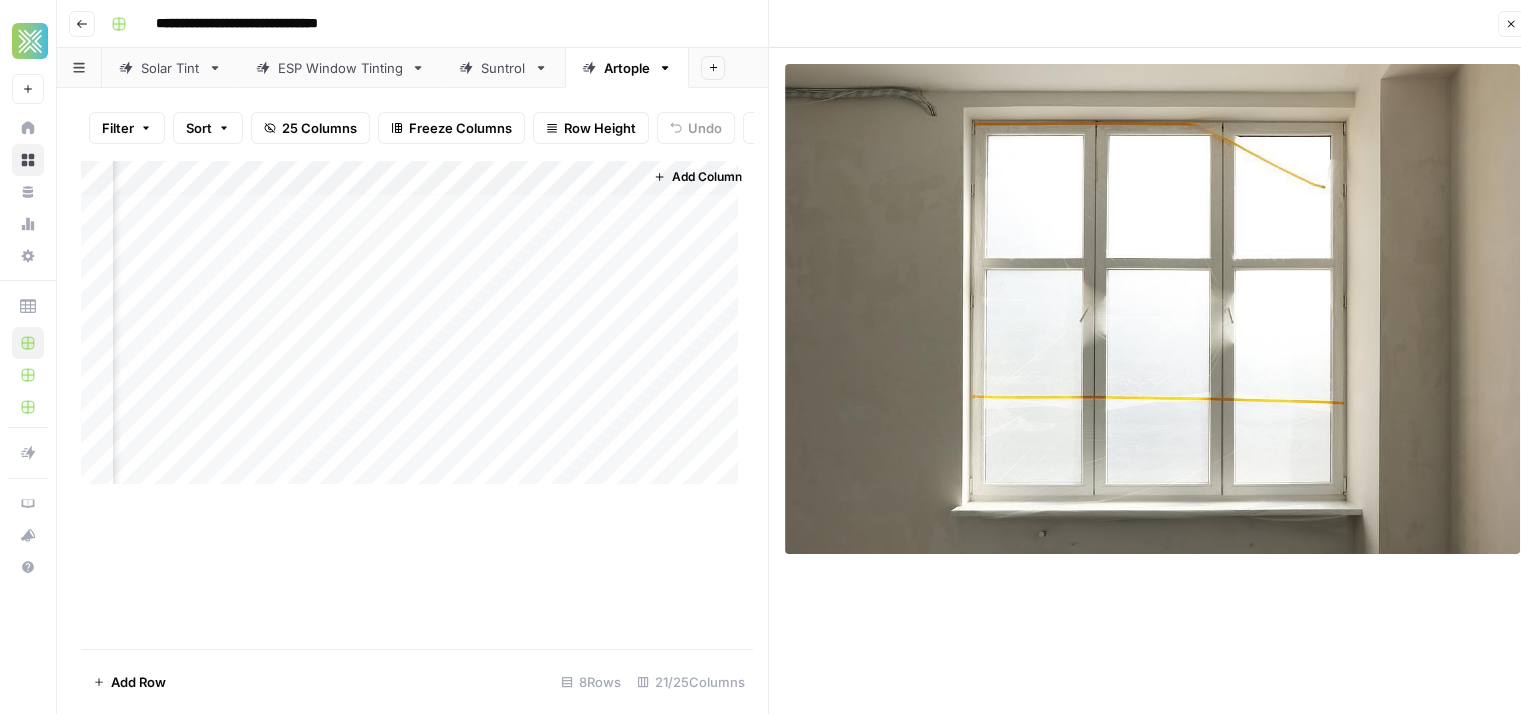 click at bounding box center (1152, 309) 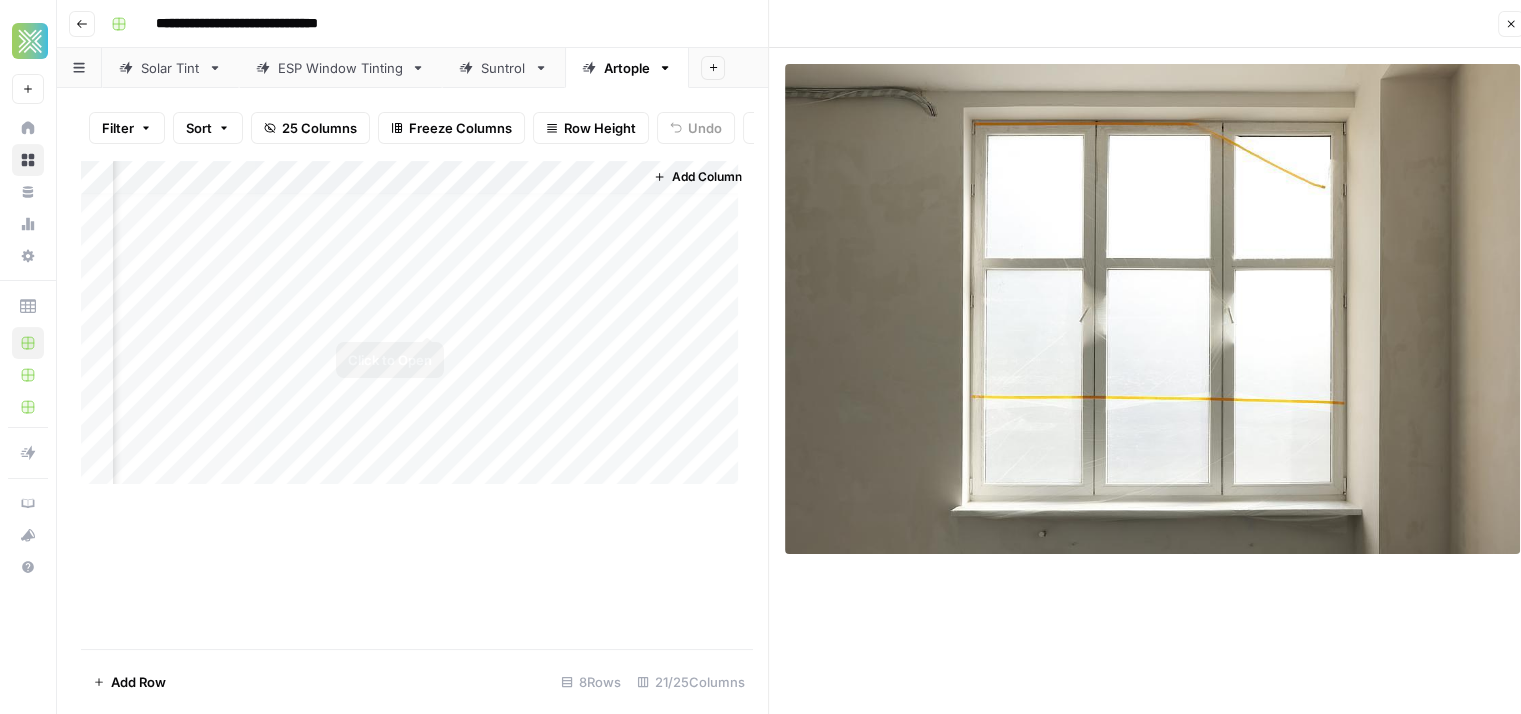 click on "Add Column" at bounding box center [417, 330] 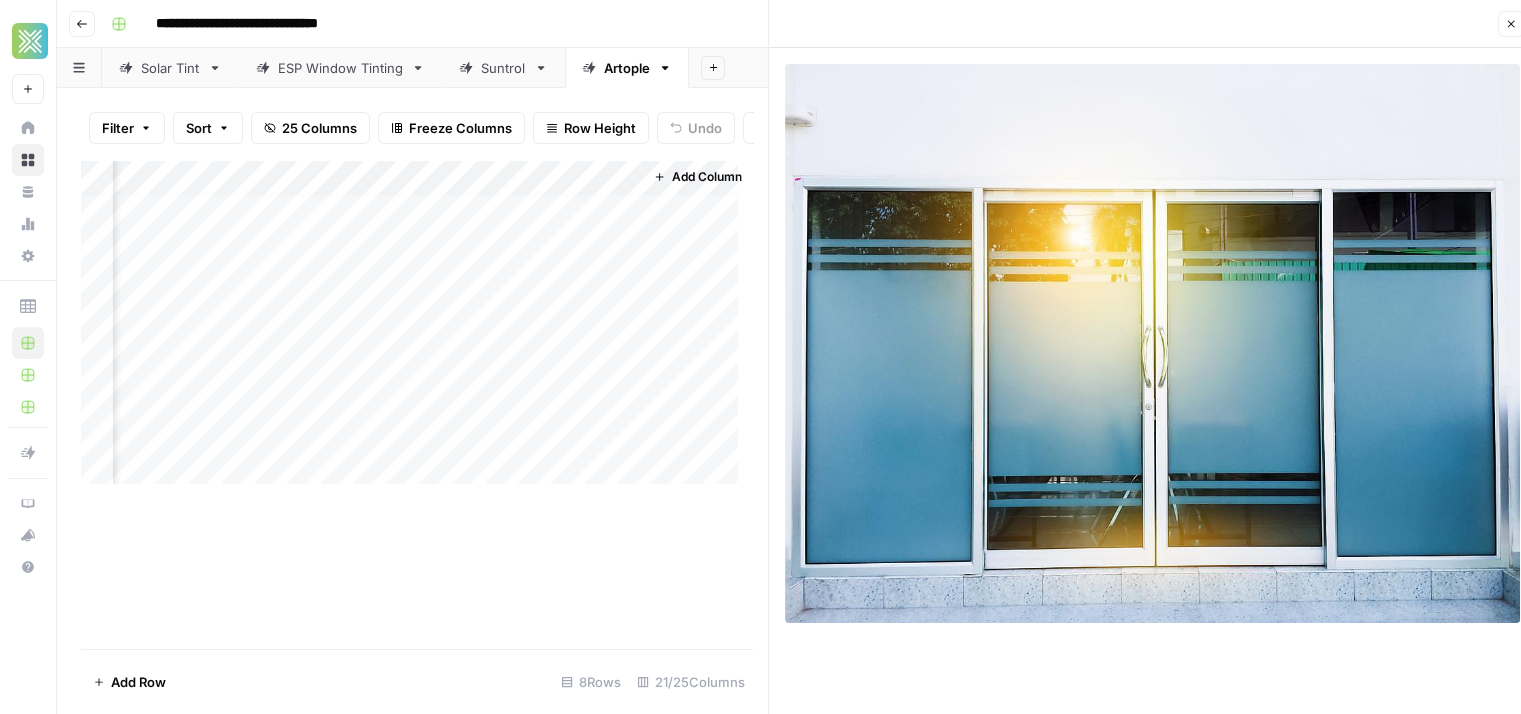 drag, startPoint x: 1038, startPoint y: 372, endPoint x: 998, endPoint y: 98, distance: 276.90433 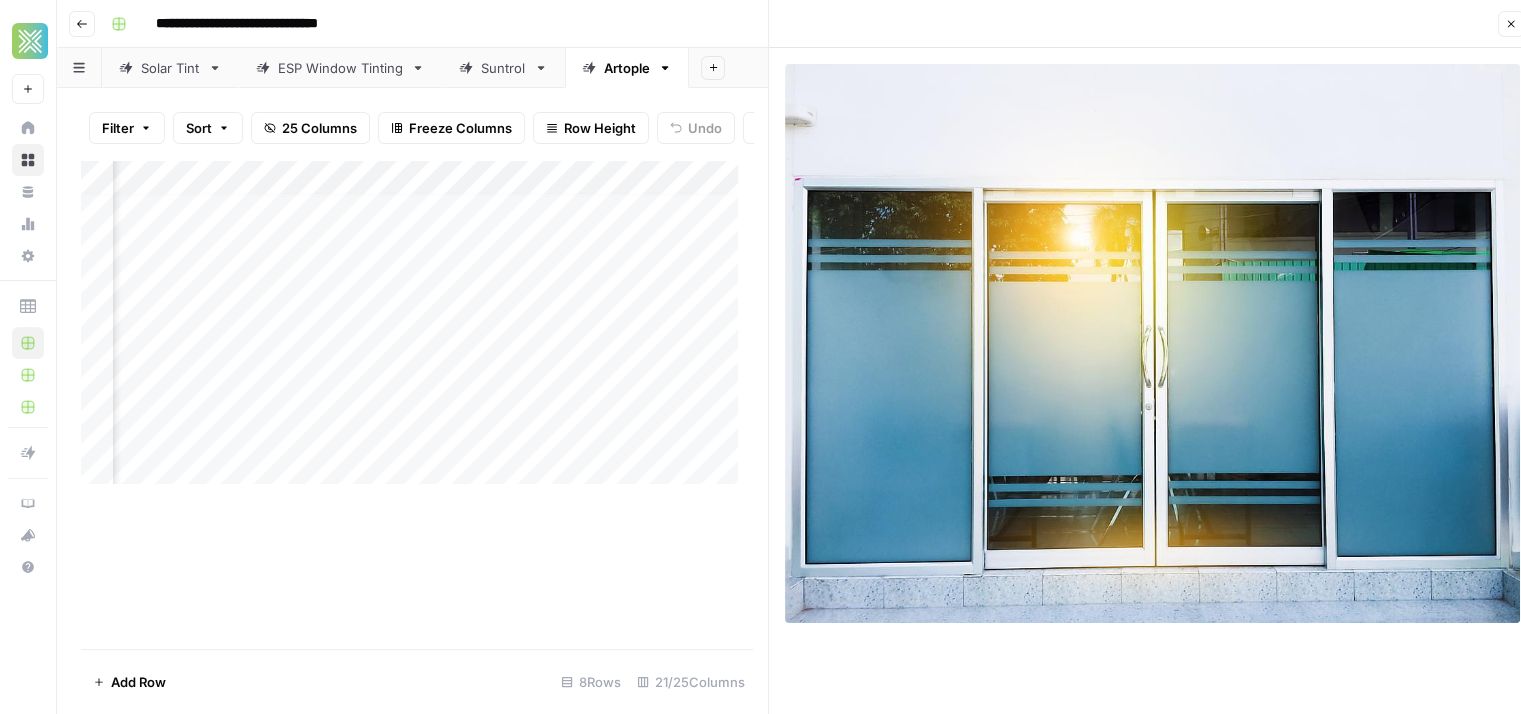 scroll, scrollTop: 11, scrollLeft: 0, axis: vertical 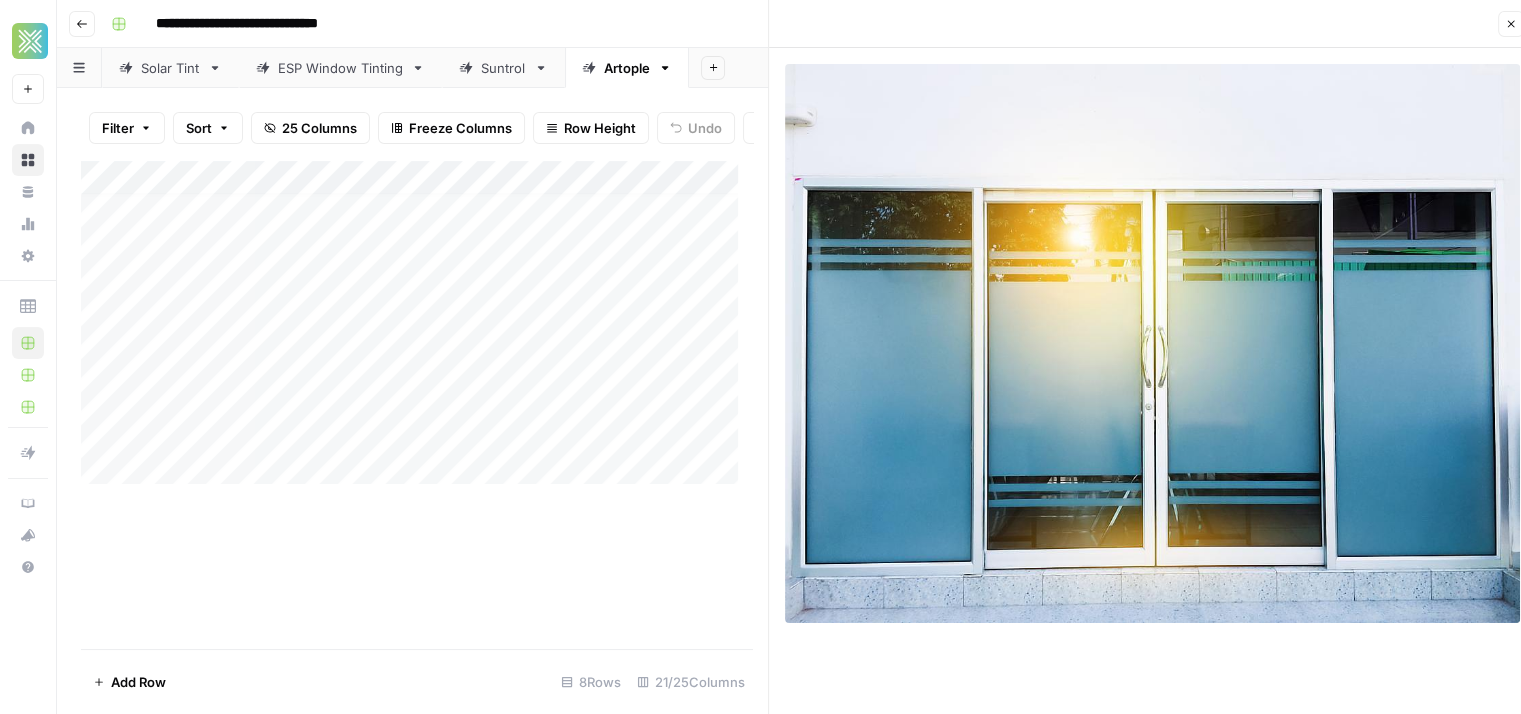 click on "Add Column" at bounding box center (417, 330) 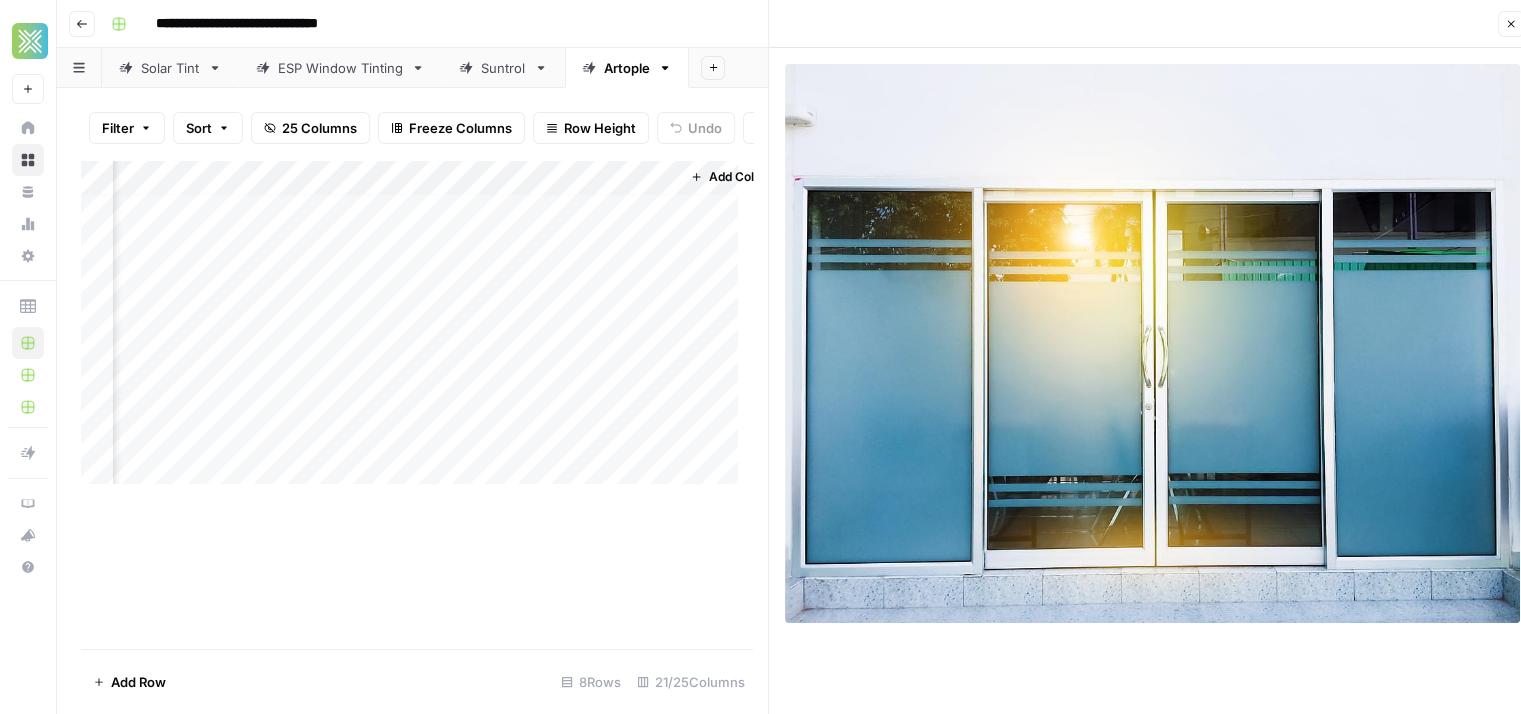 scroll, scrollTop: 11, scrollLeft: 4311, axis: both 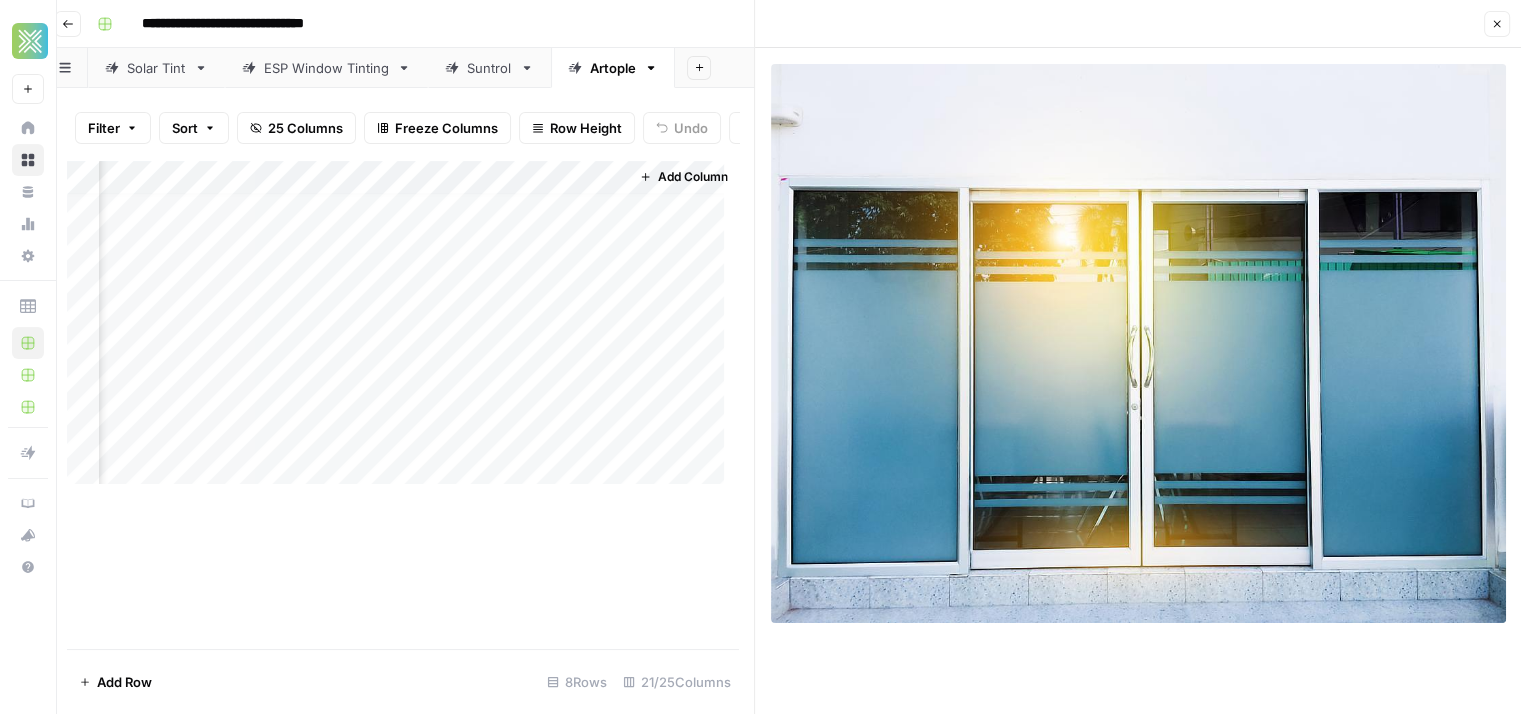 click on "Add Column" at bounding box center (403, 330) 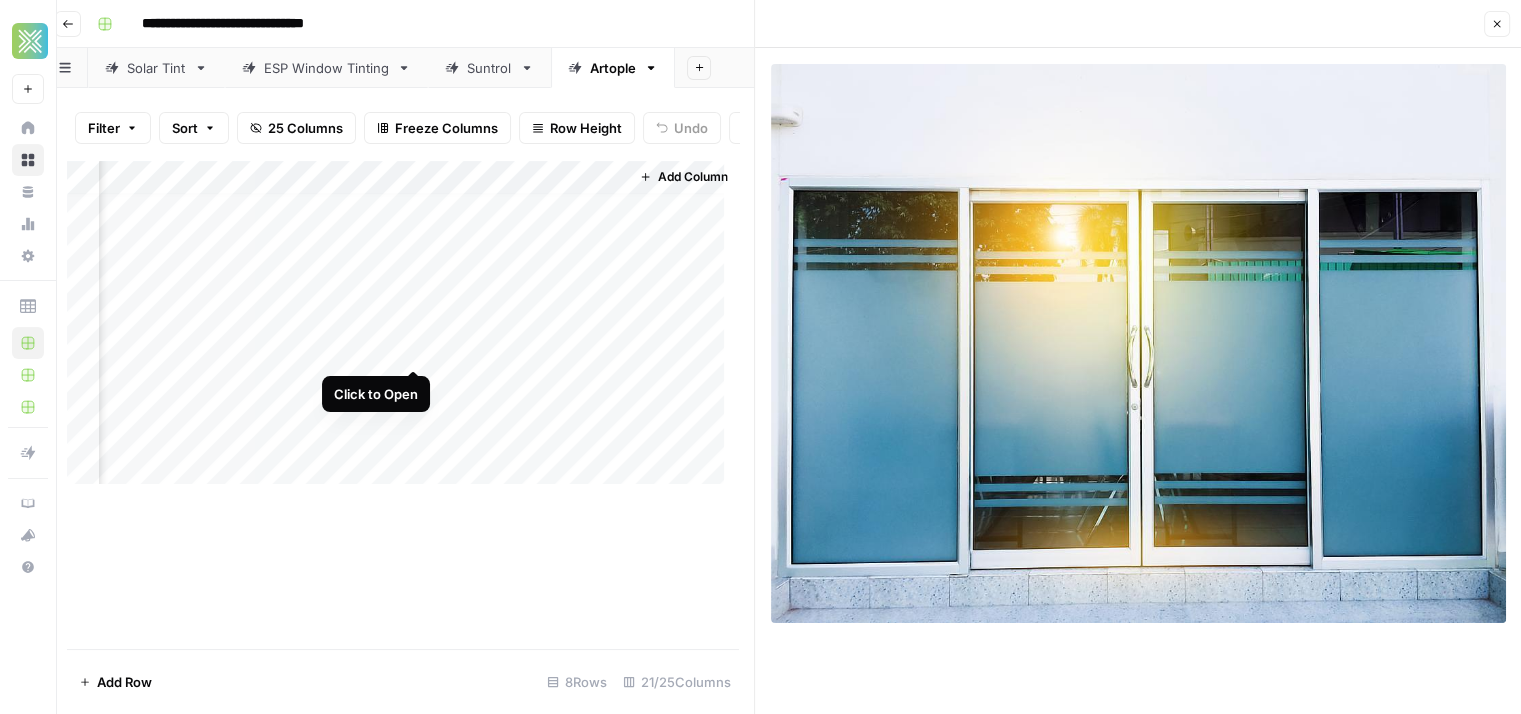 click on "Add Column" at bounding box center [403, 330] 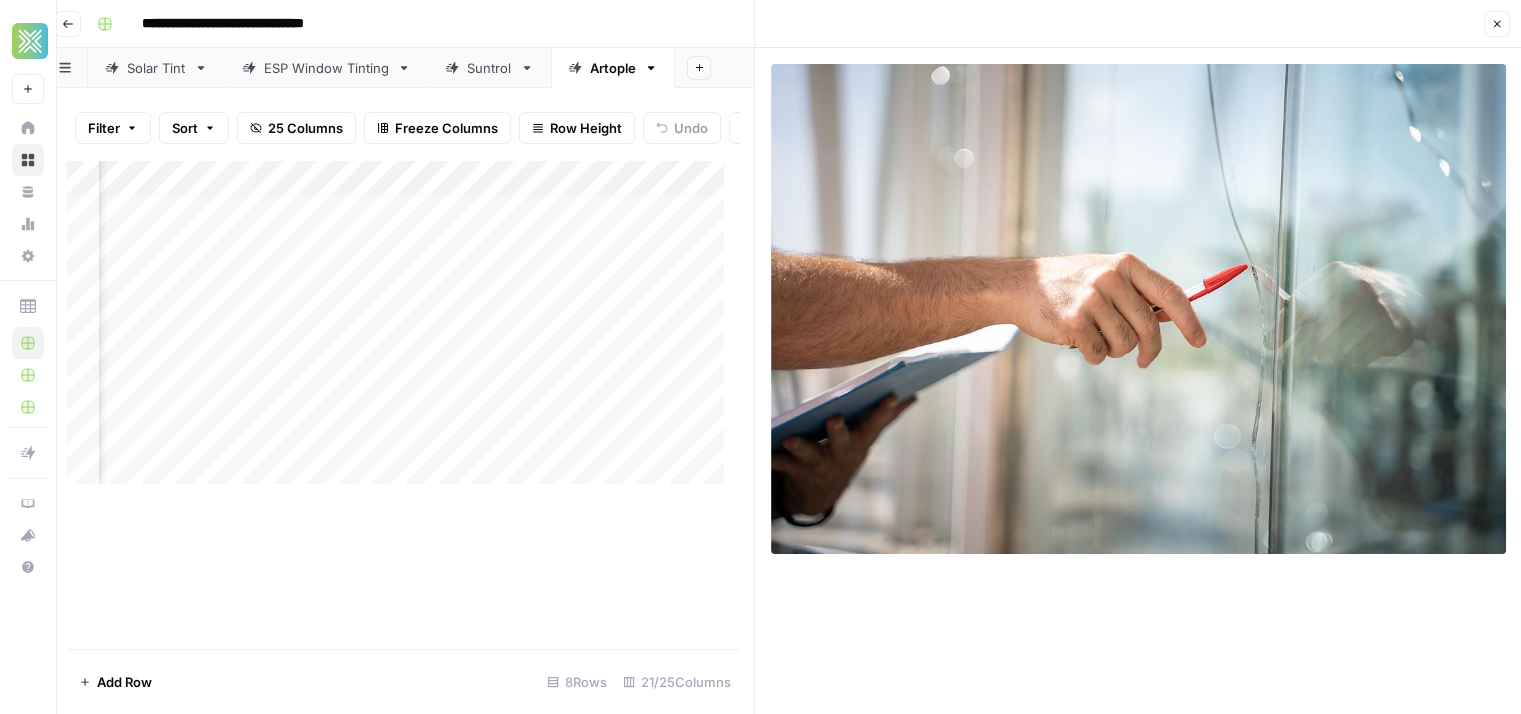 scroll, scrollTop: 11, scrollLeft: 0, axis: vertical 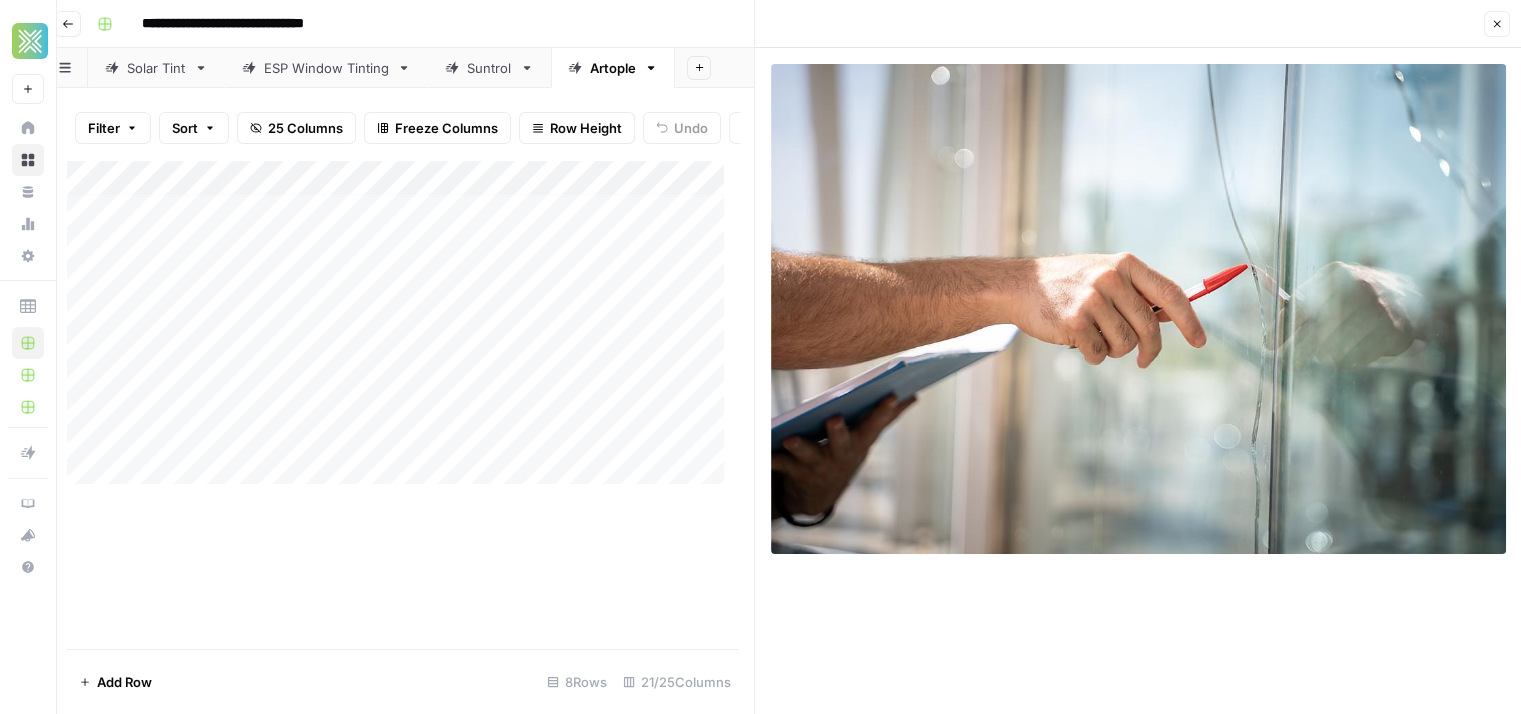 click on "Add Column" at bounding box center (403, 330) 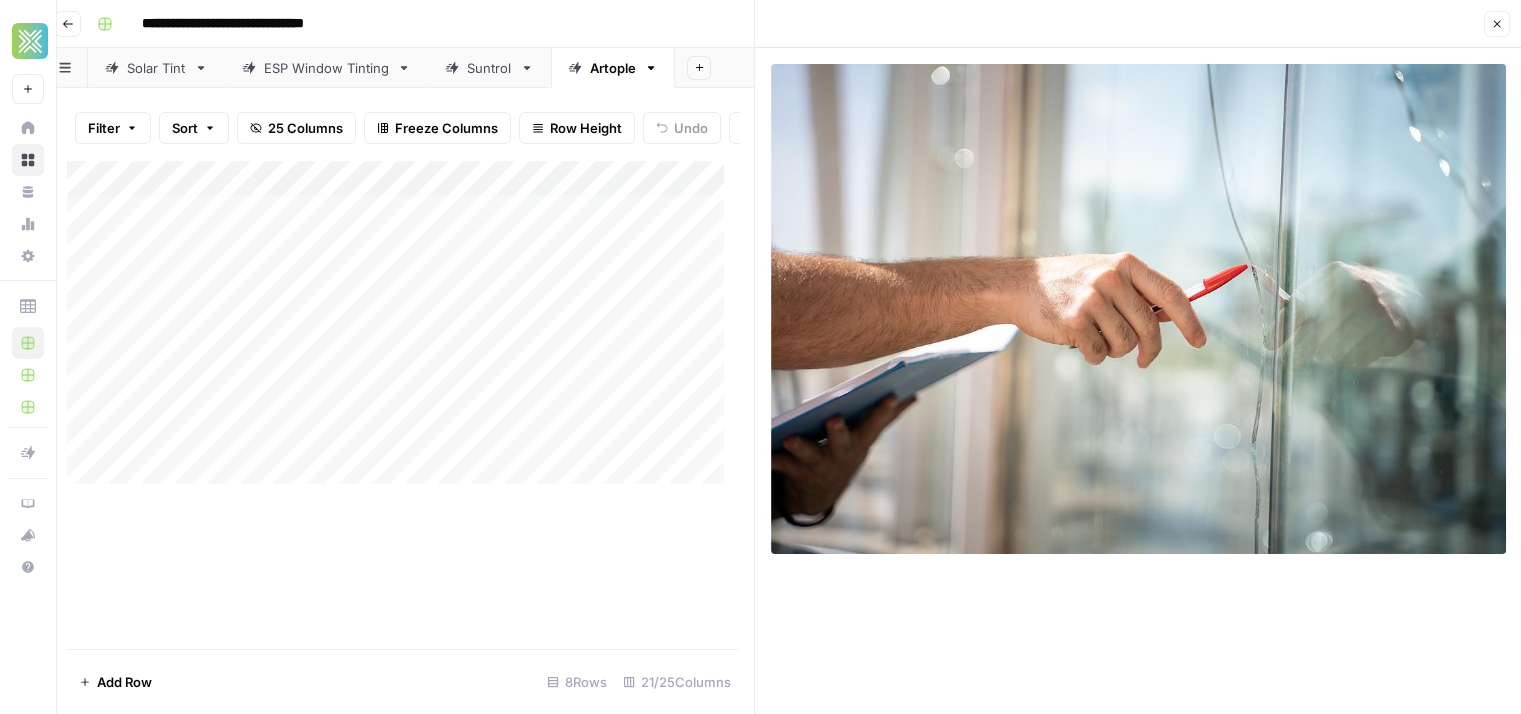 click on "Add Column" at bounding box center [403, 330] 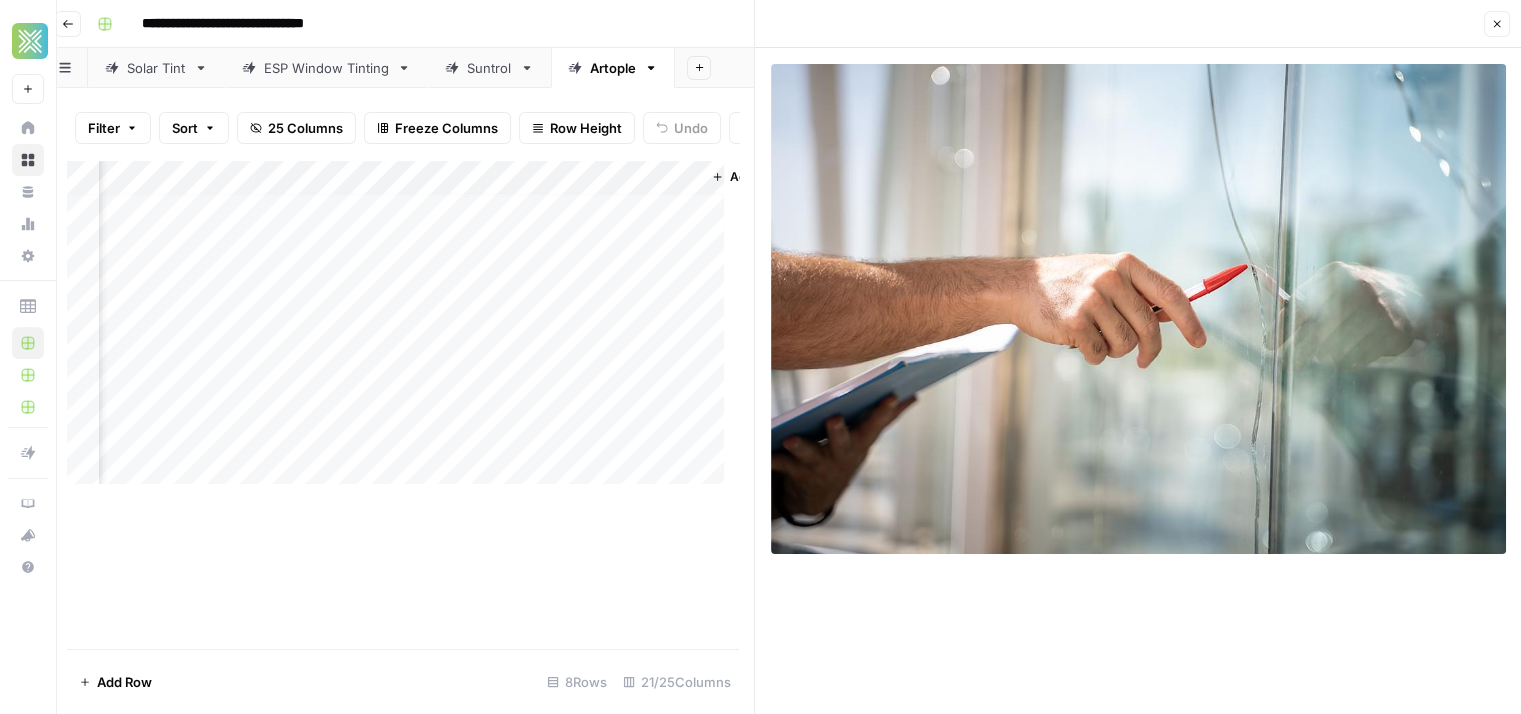 scroll, scrollTop: 11, scrollLeft: 4272, axis: both 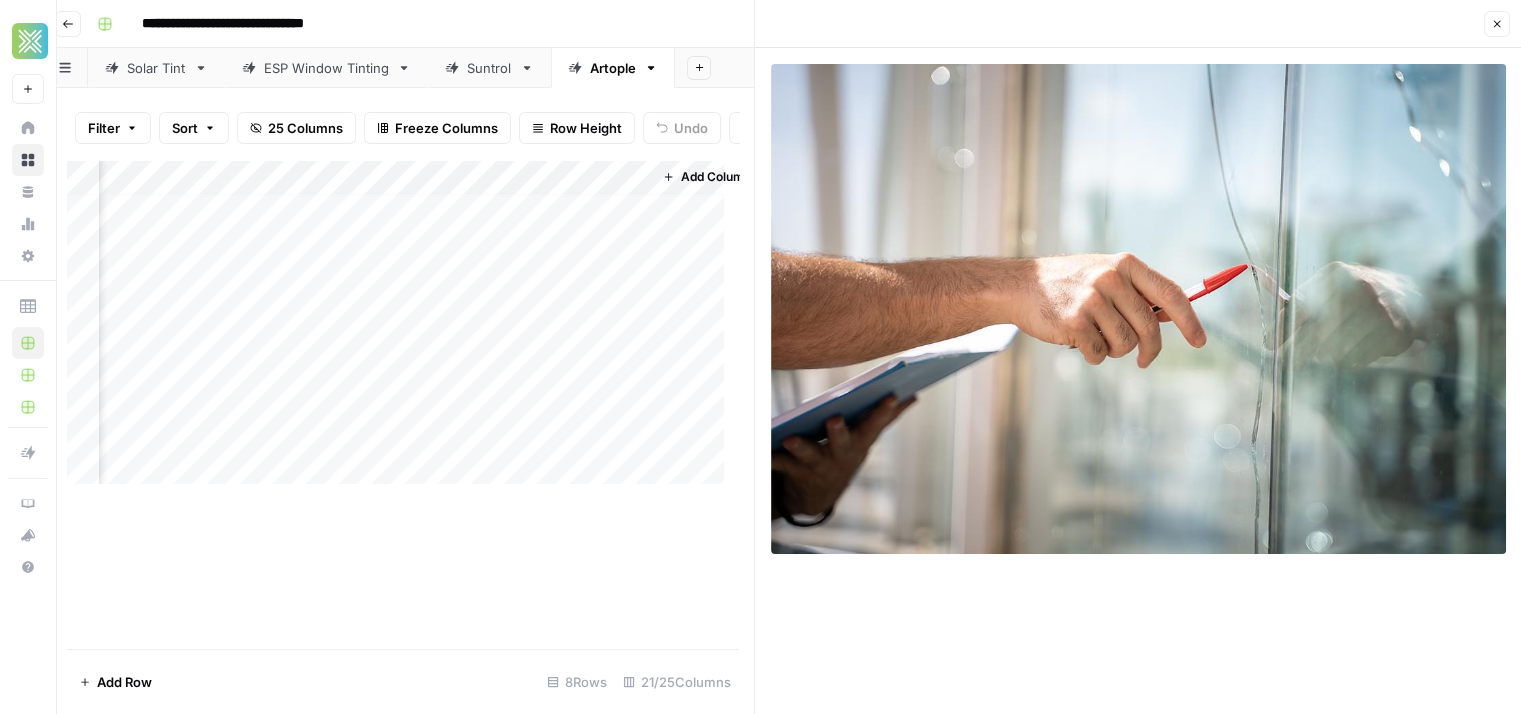click on "Add Column" at bounding box center (403, 330) 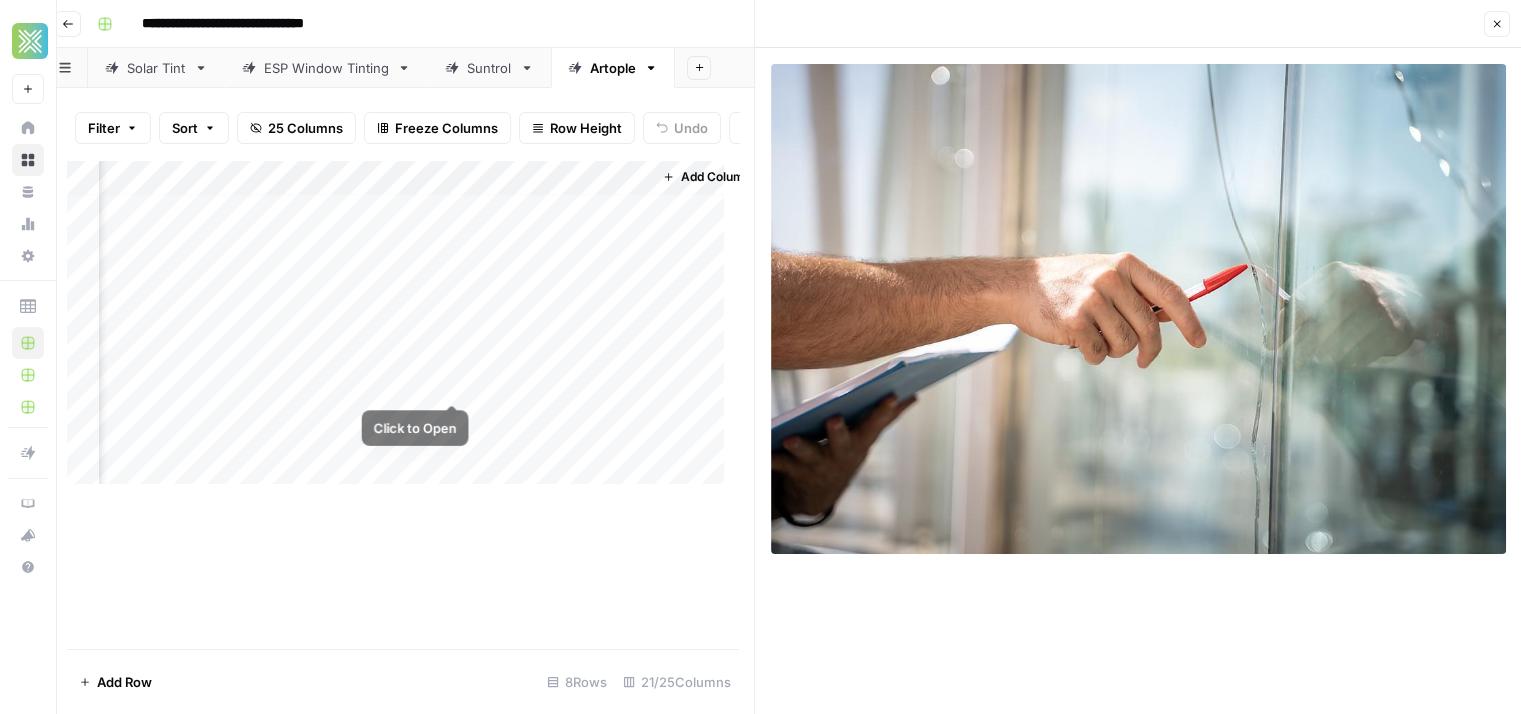 click on "Add Column" at bounding box center [403, 330] 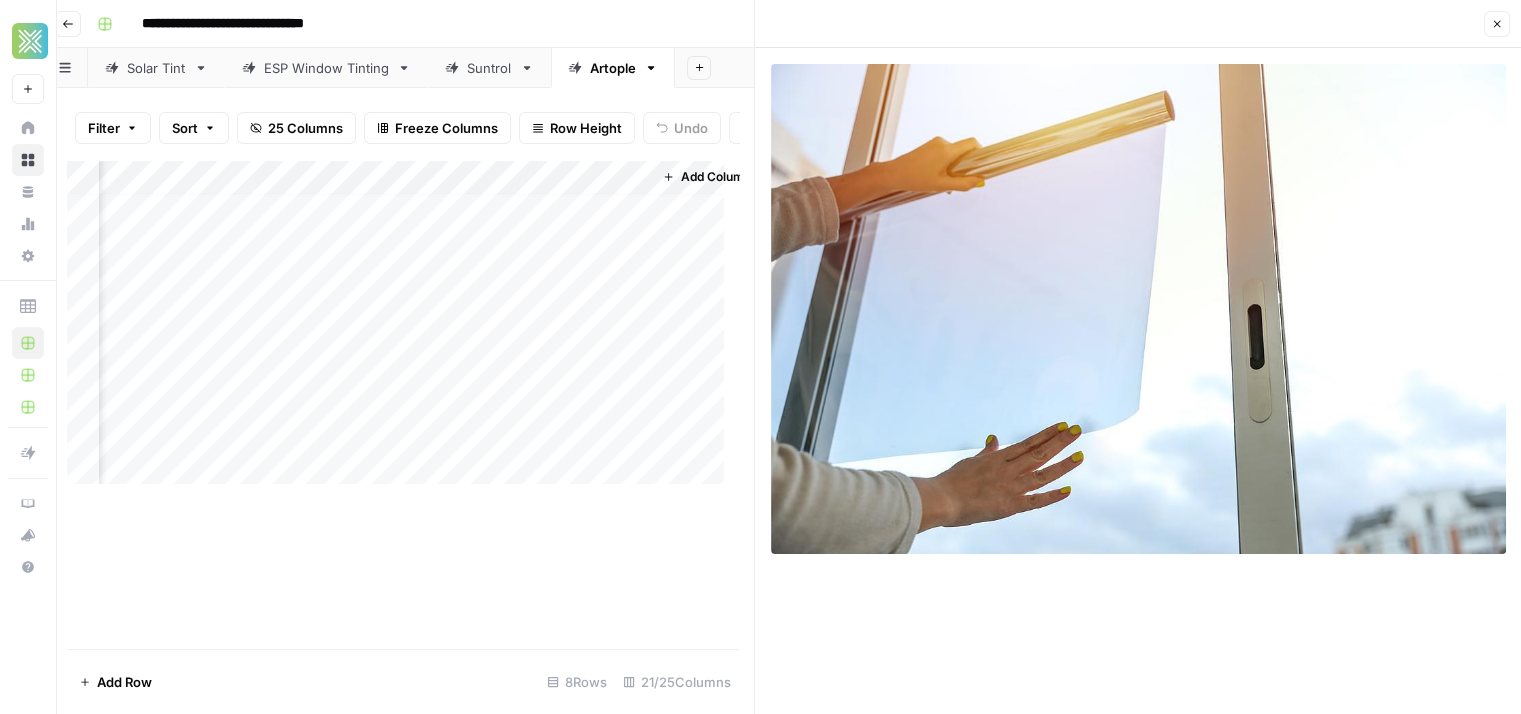 click on "Add Column" at bounding box center [403, 330] 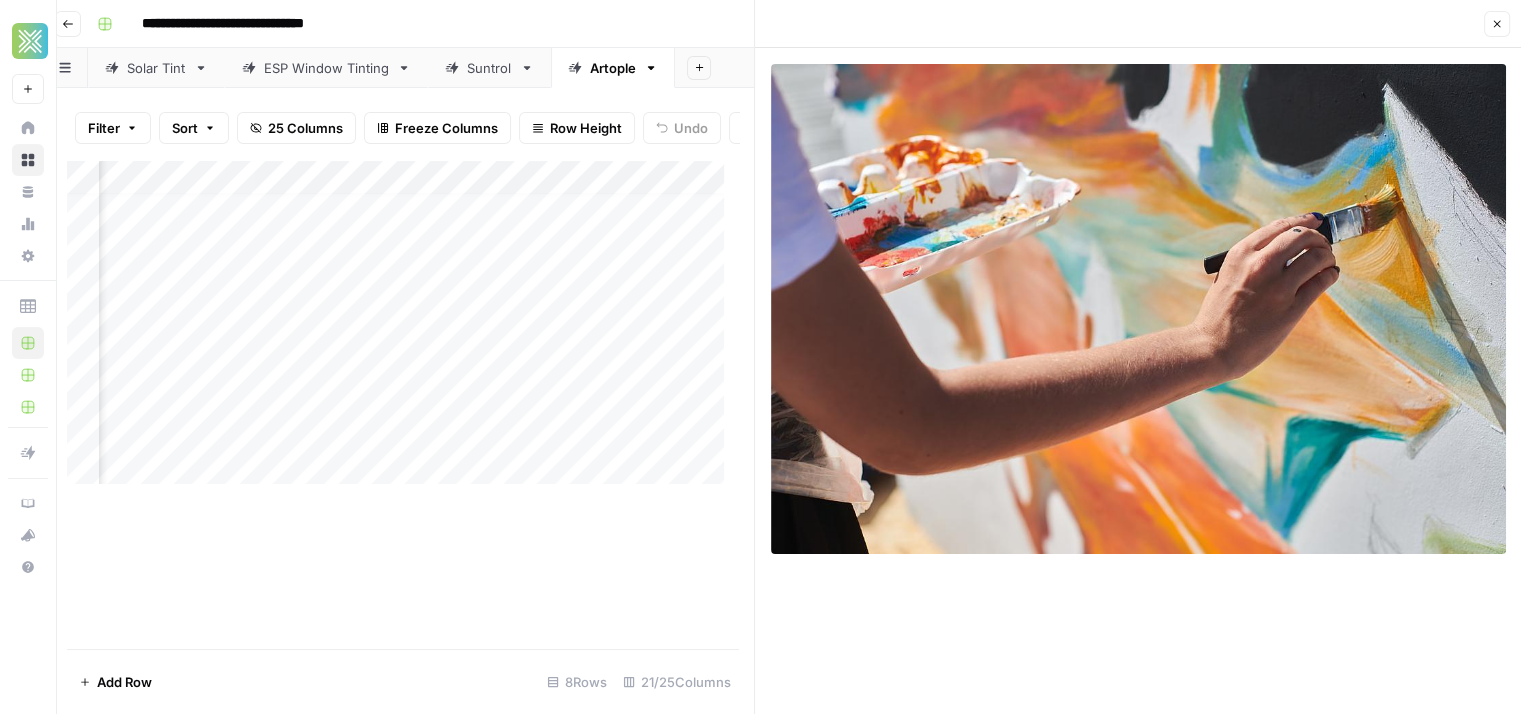 scroll, scrollTop: 11, scrollLeft: 0, axis: vertical 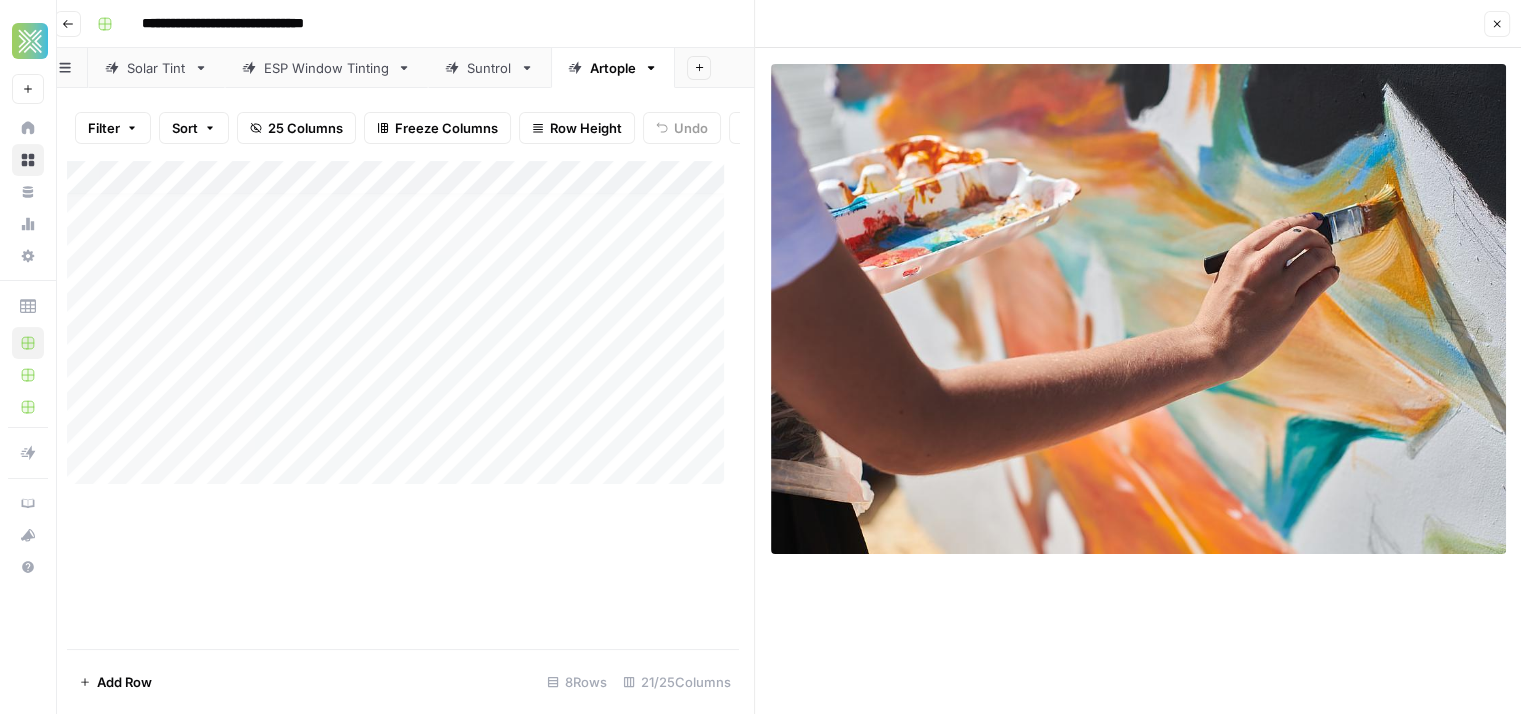 click on "Add Column" at bounding box center [403, 330] 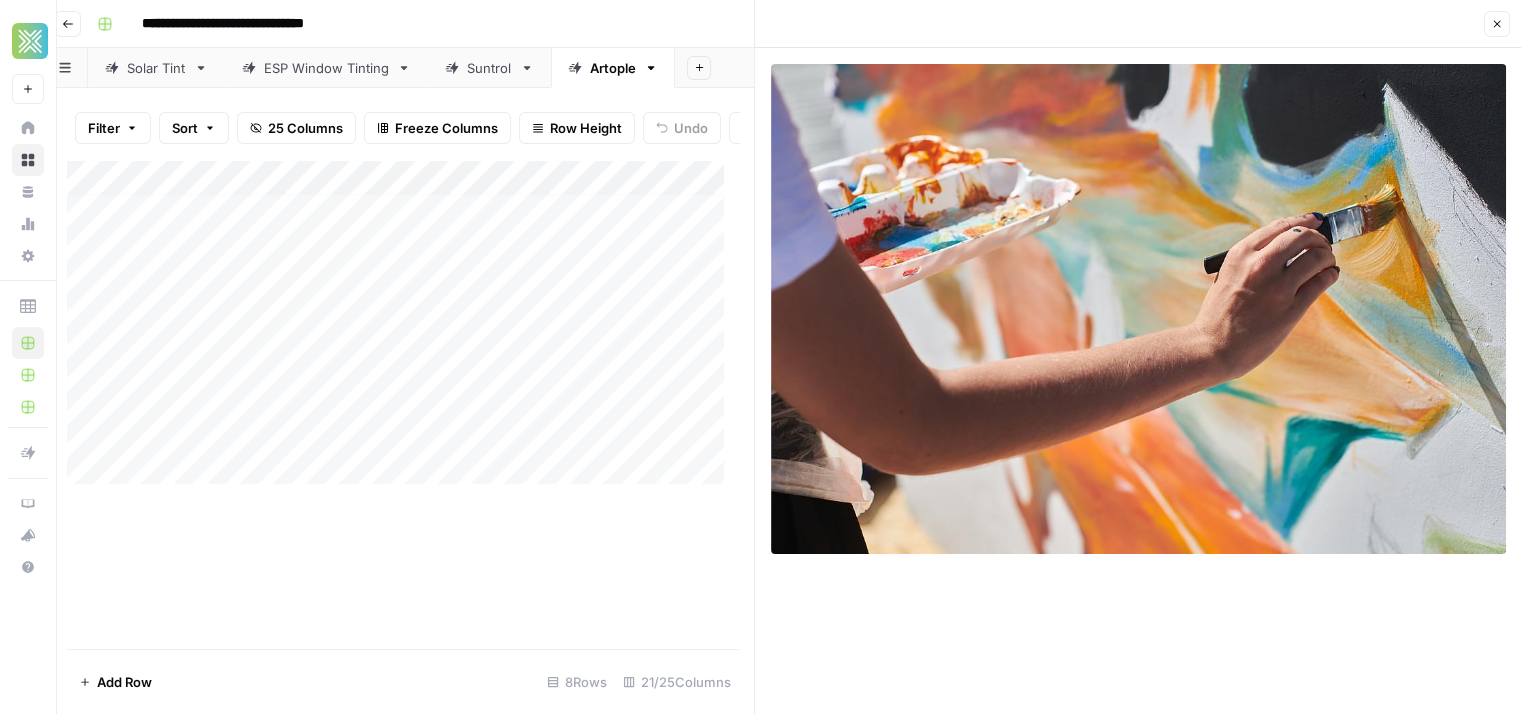 click on "Add Column" at bounding box center [403, 330] 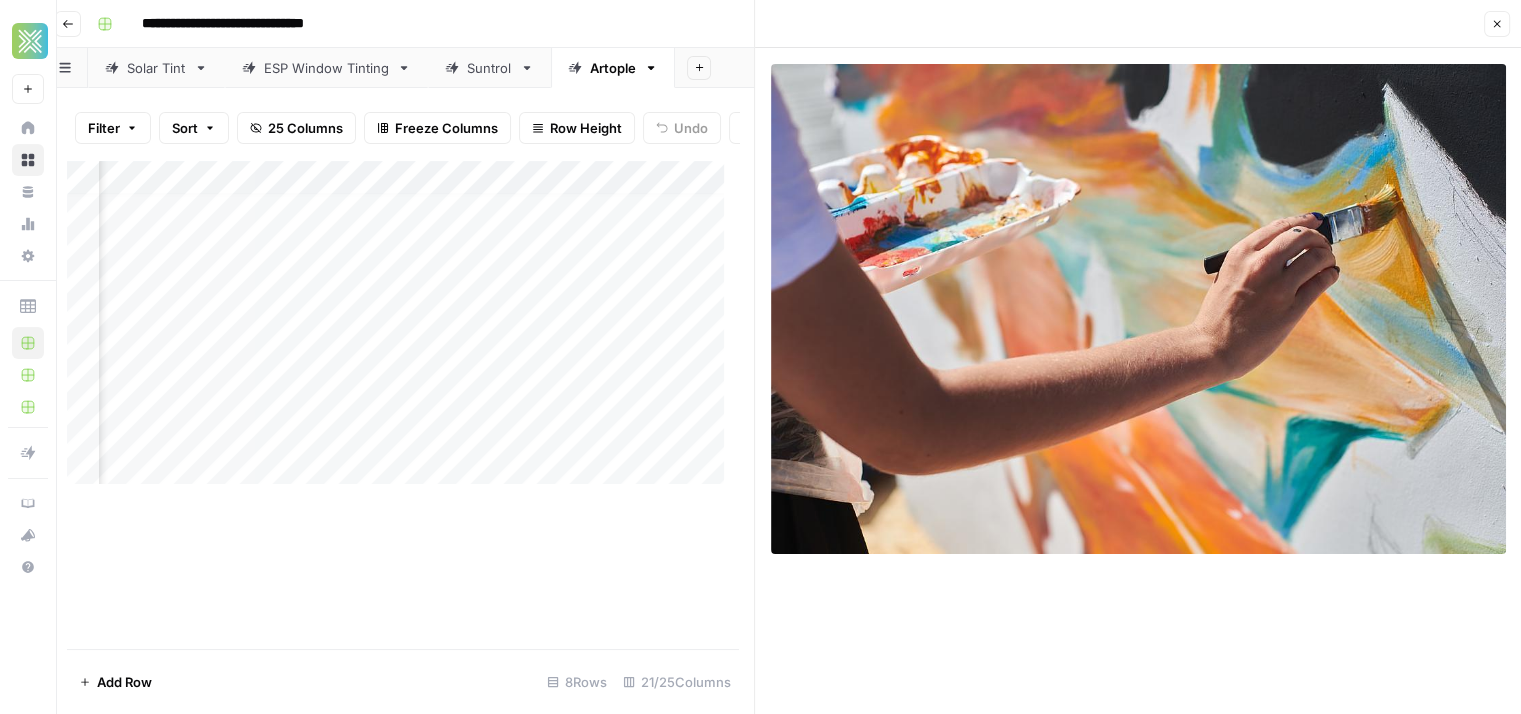 scroll, scrollTop: 11, scrollLeft: 4176, axis: both 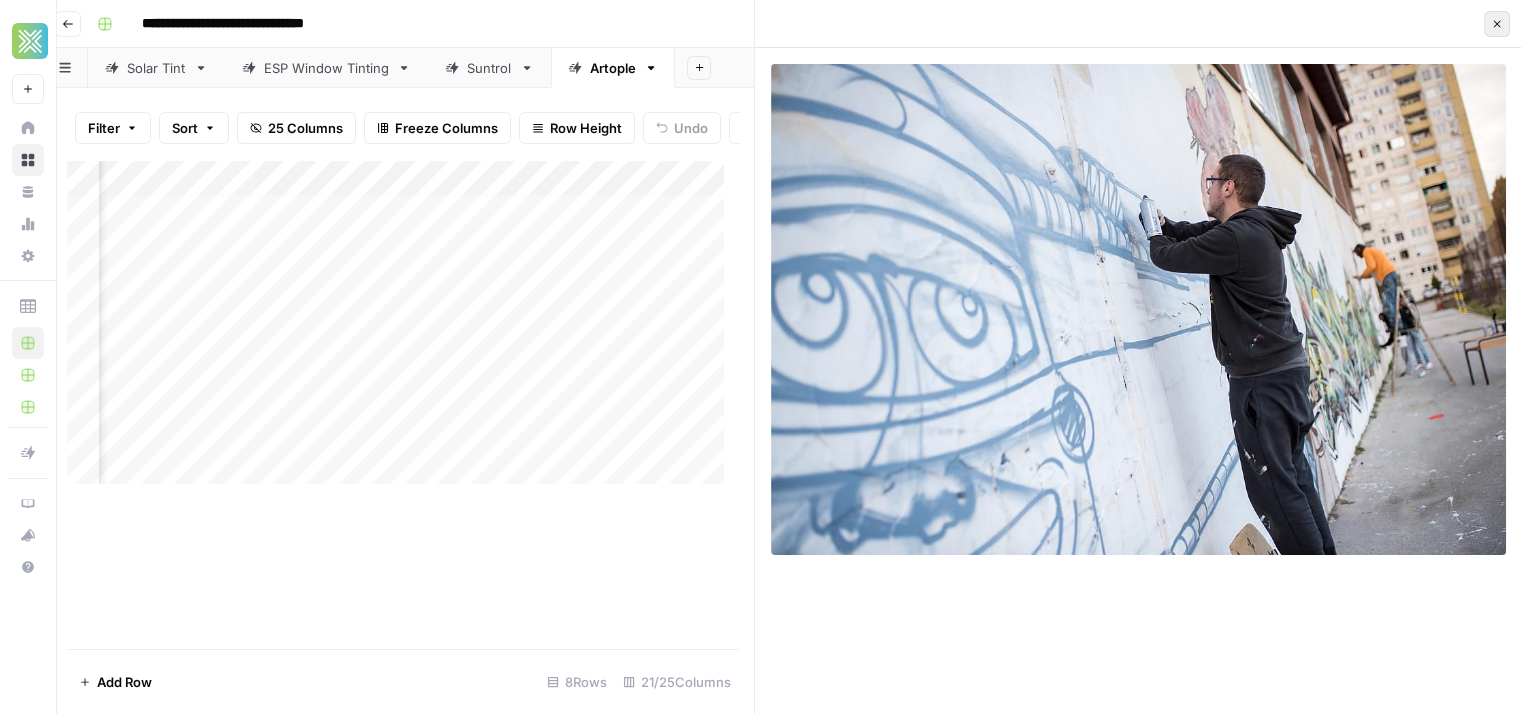 click 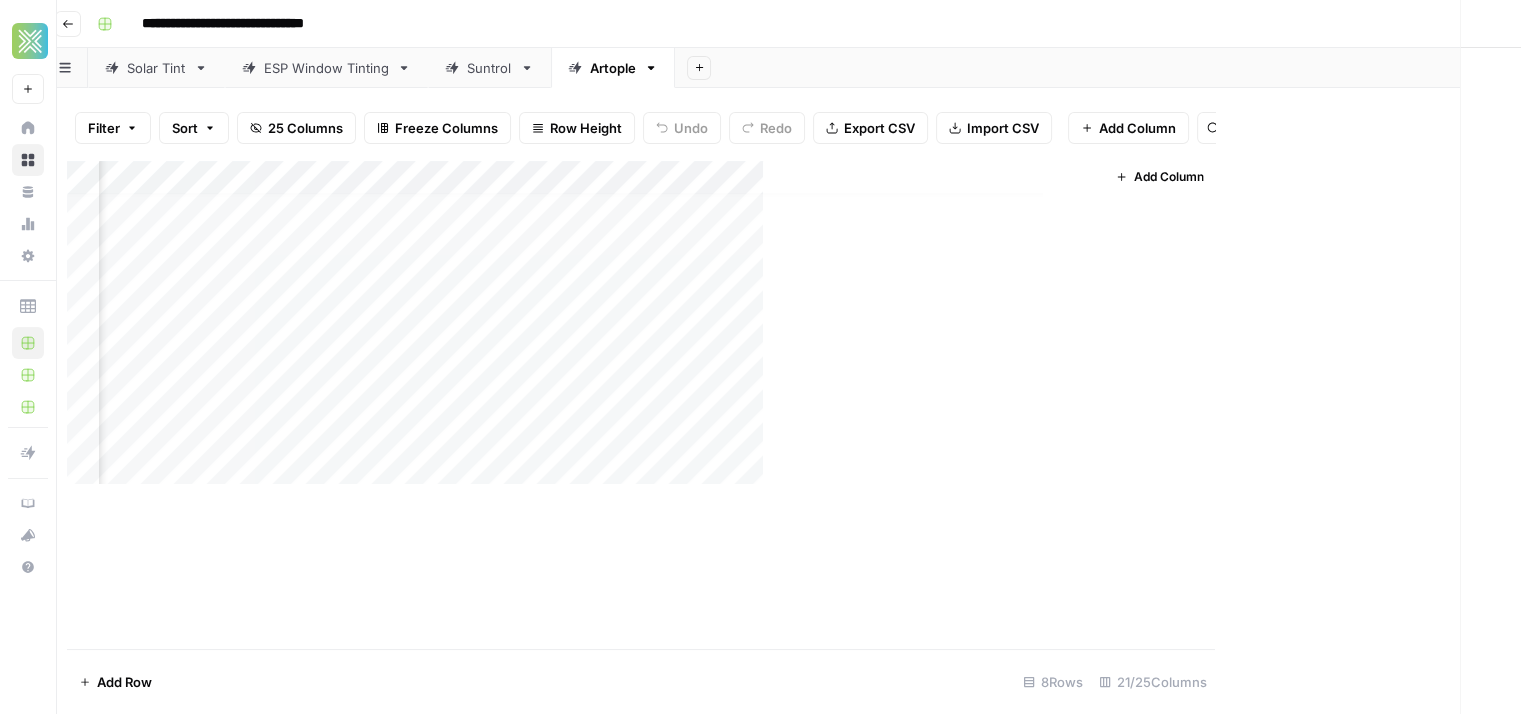 scroll, scrollTop: 0, scrollLeft: 0, axis: both 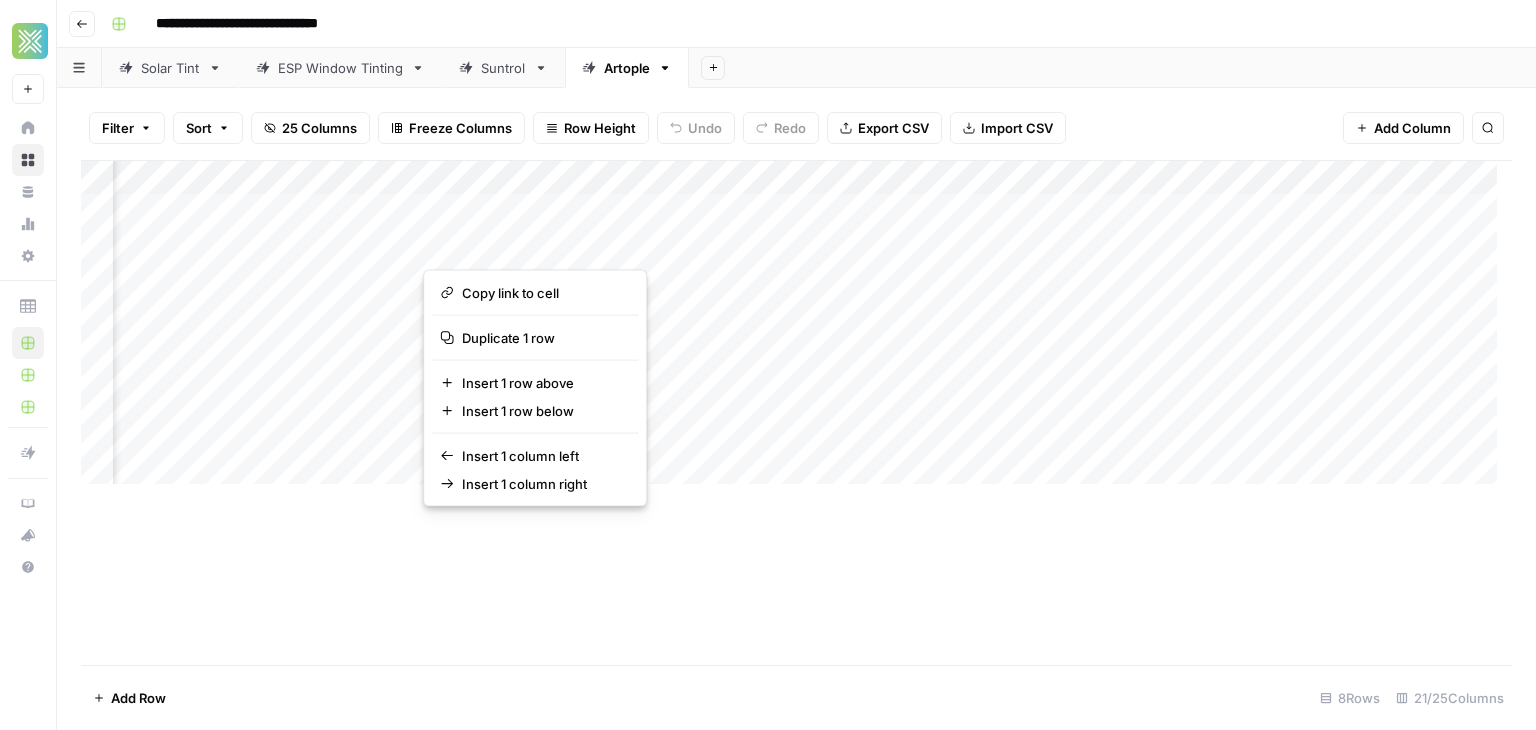 click at bounding box center (548, 243) 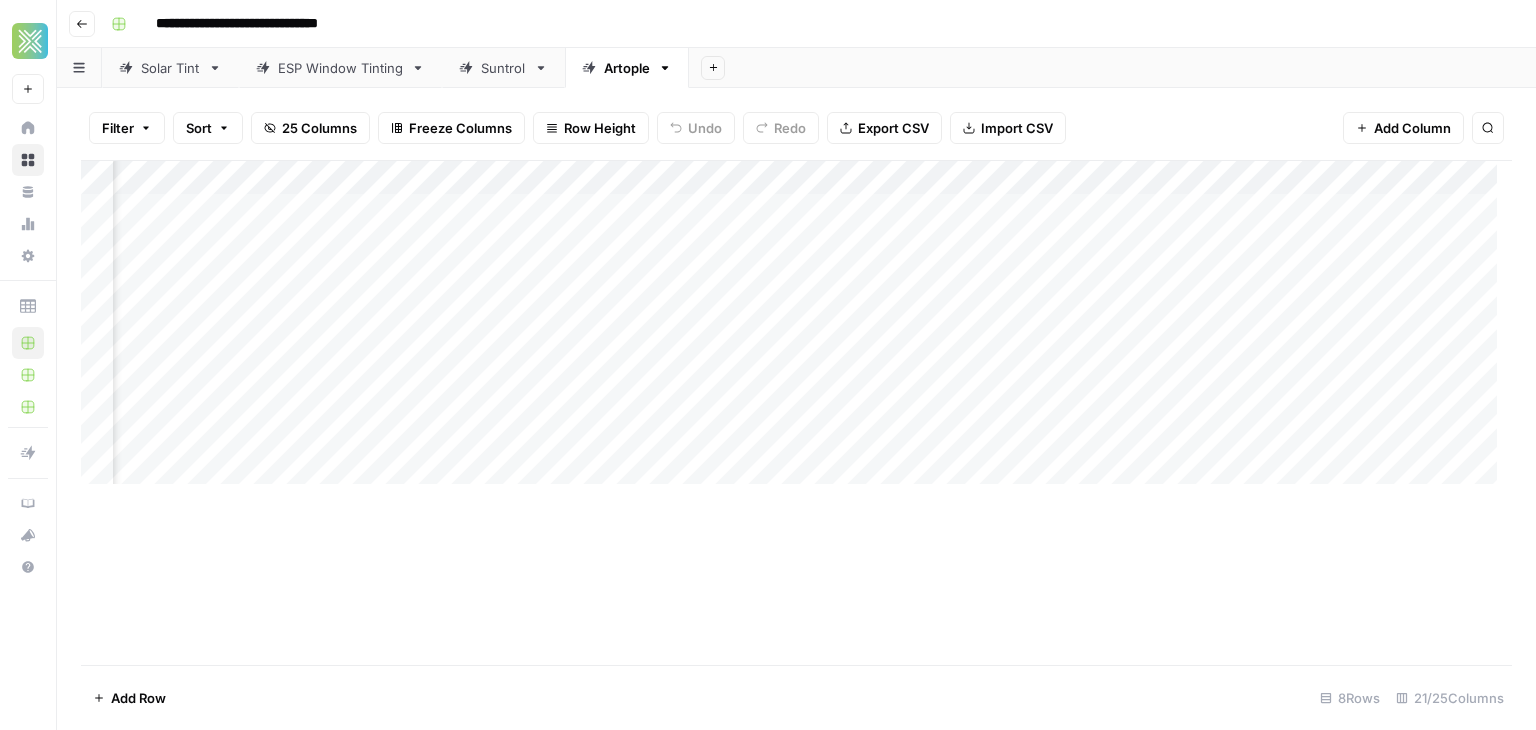 click on "Add Column" at bounding box center [796, 412] 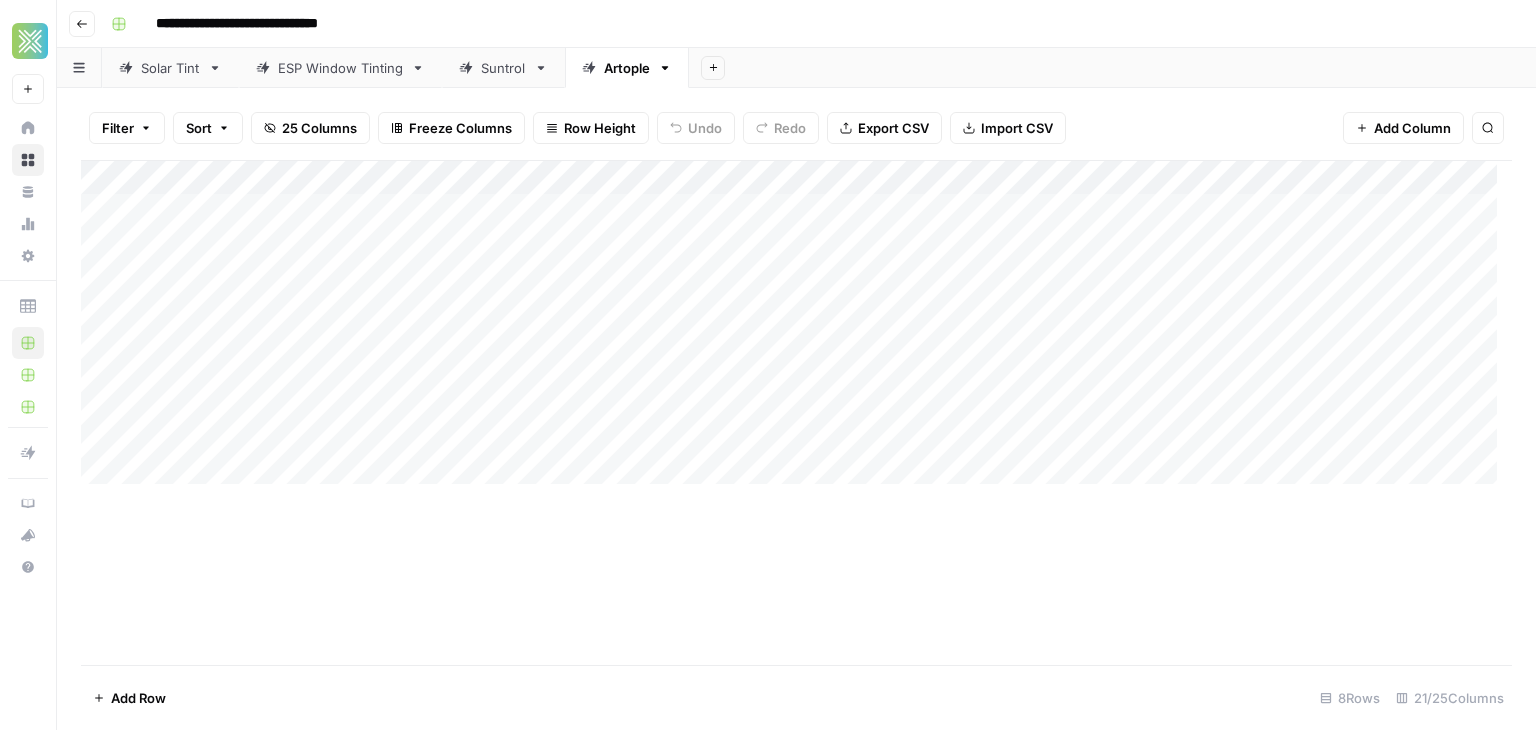 click on "Add Column" at bounding box center [796, 330] 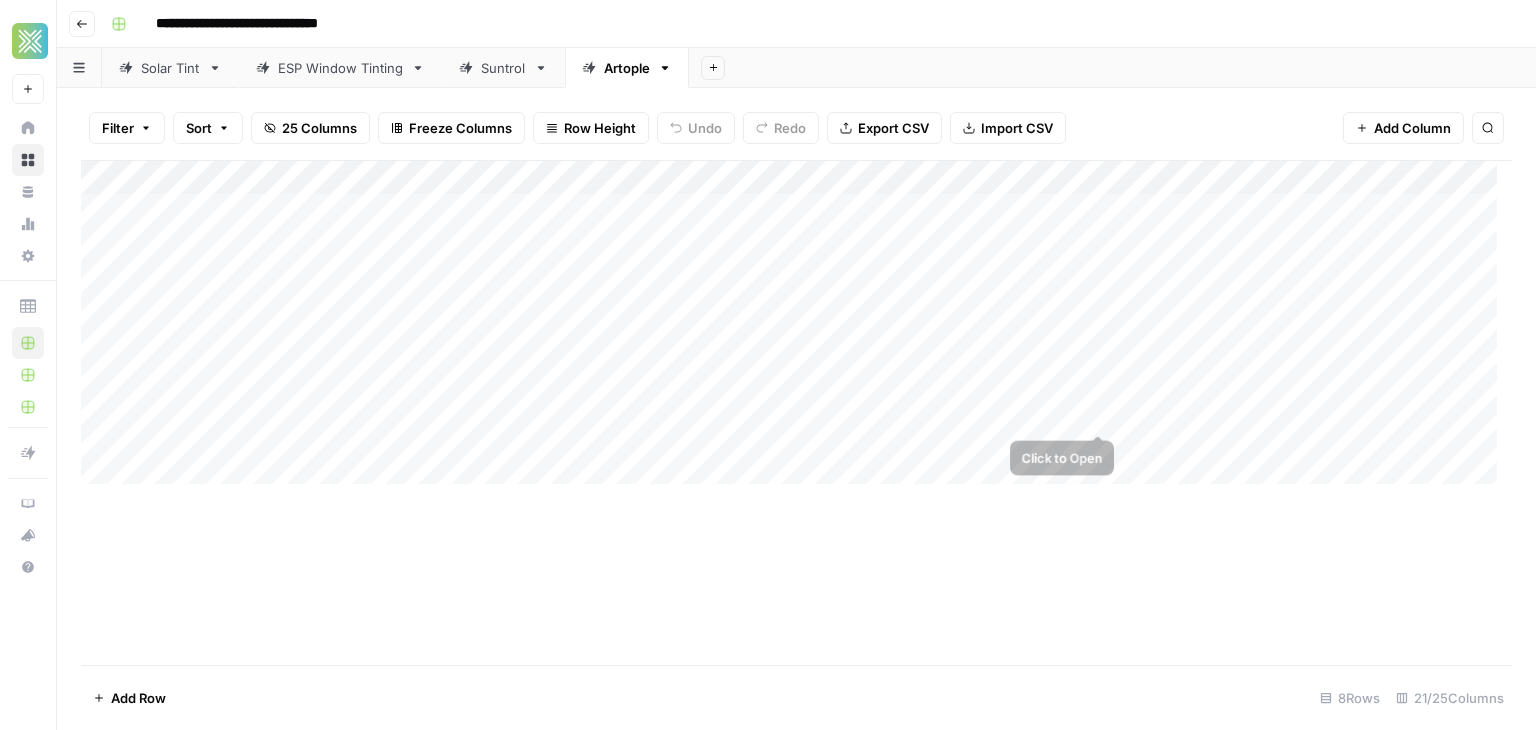 click on "Add Column" at bounding box center (796, 330) 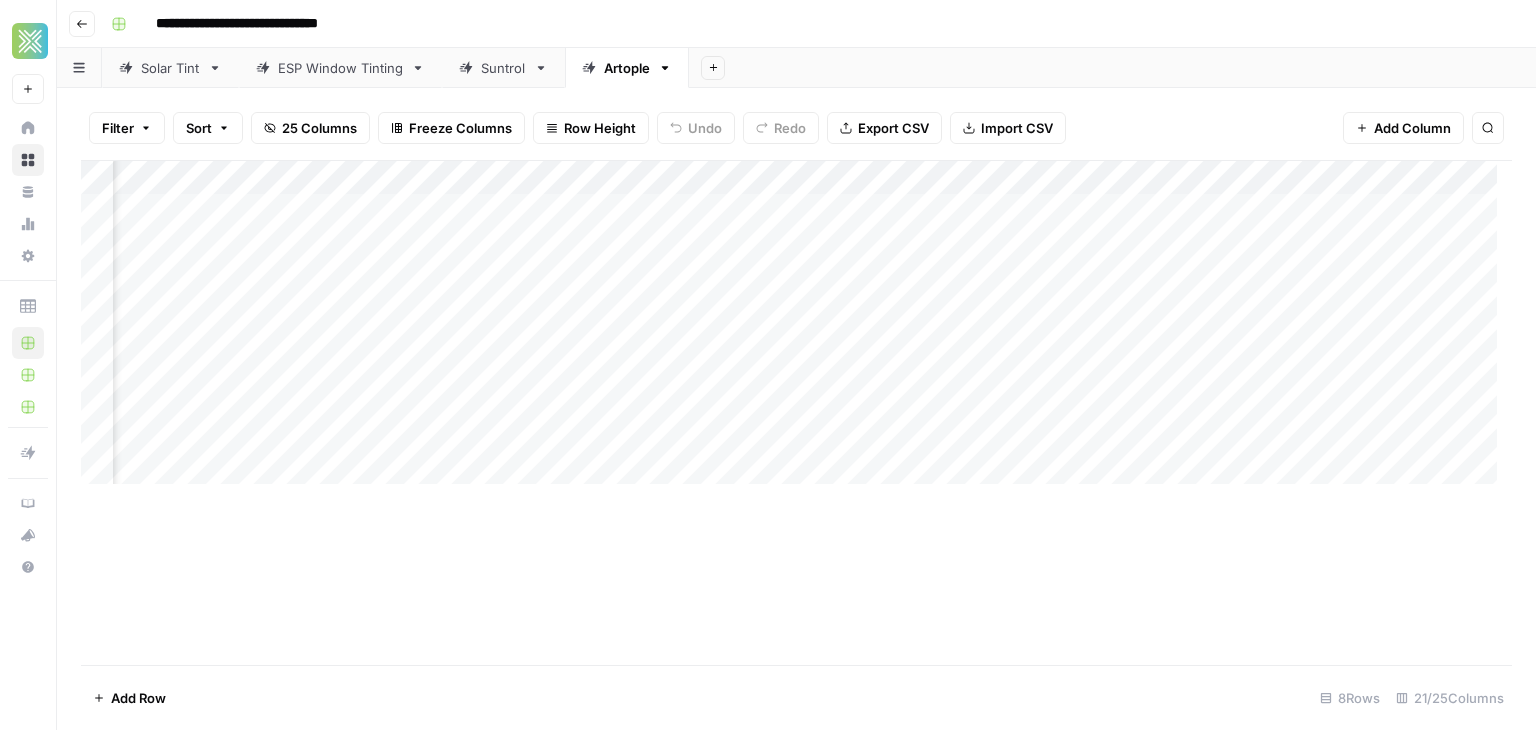 scroll, scrollTop: 0, scrollLeft: 3288, axis: horizontal 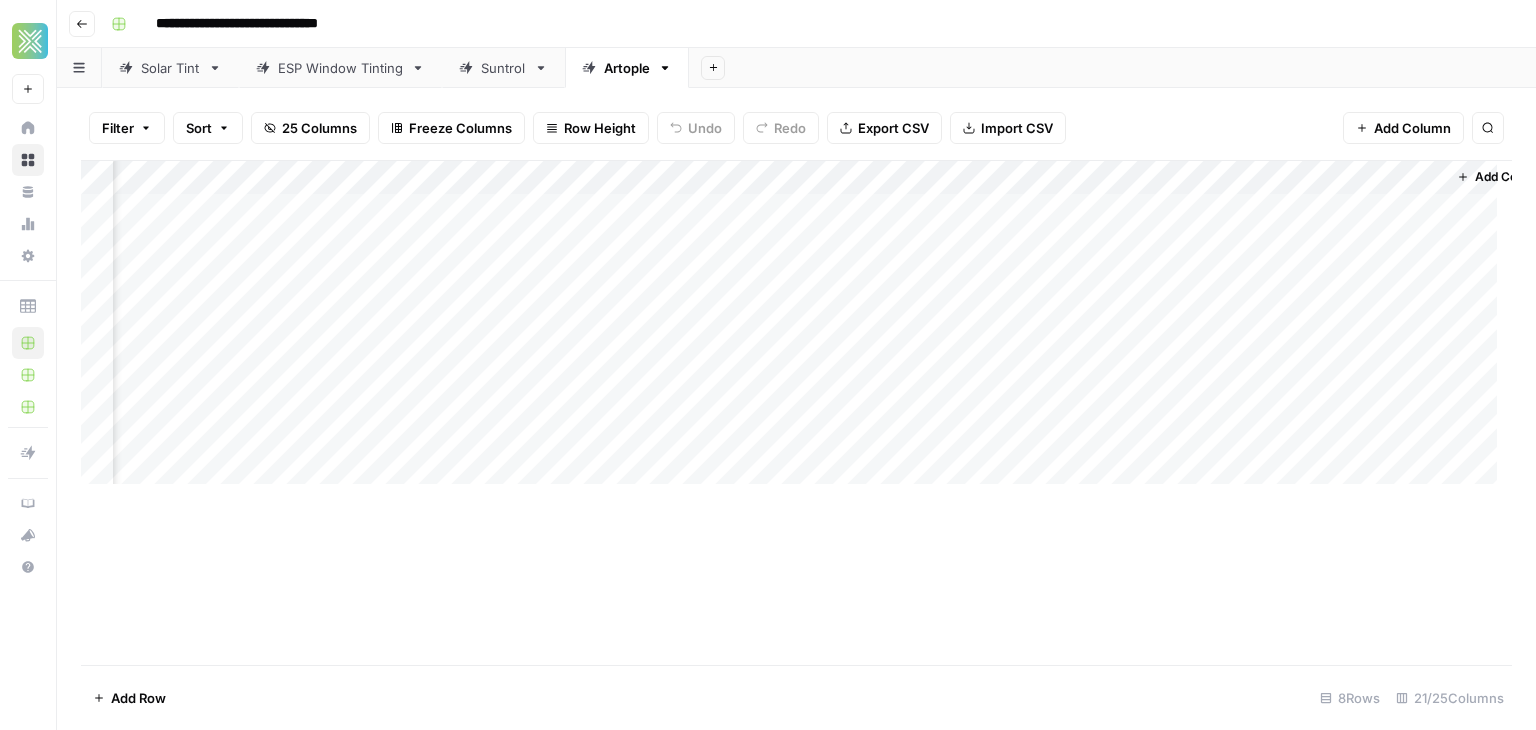 click on "Add Column" at bounding box center (796, 330) 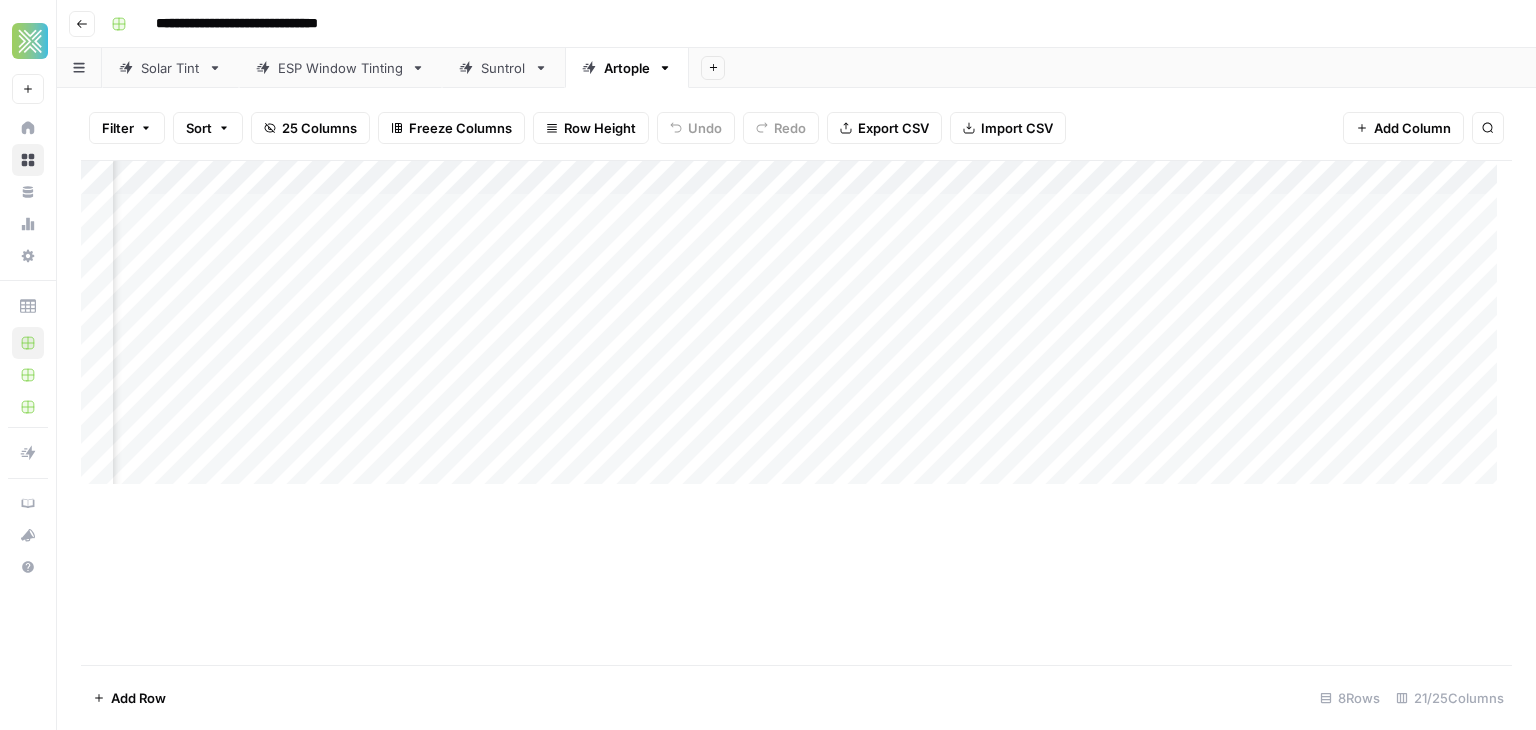 scroll, scrollTop: 0, scrollLeft: 0, axis: both 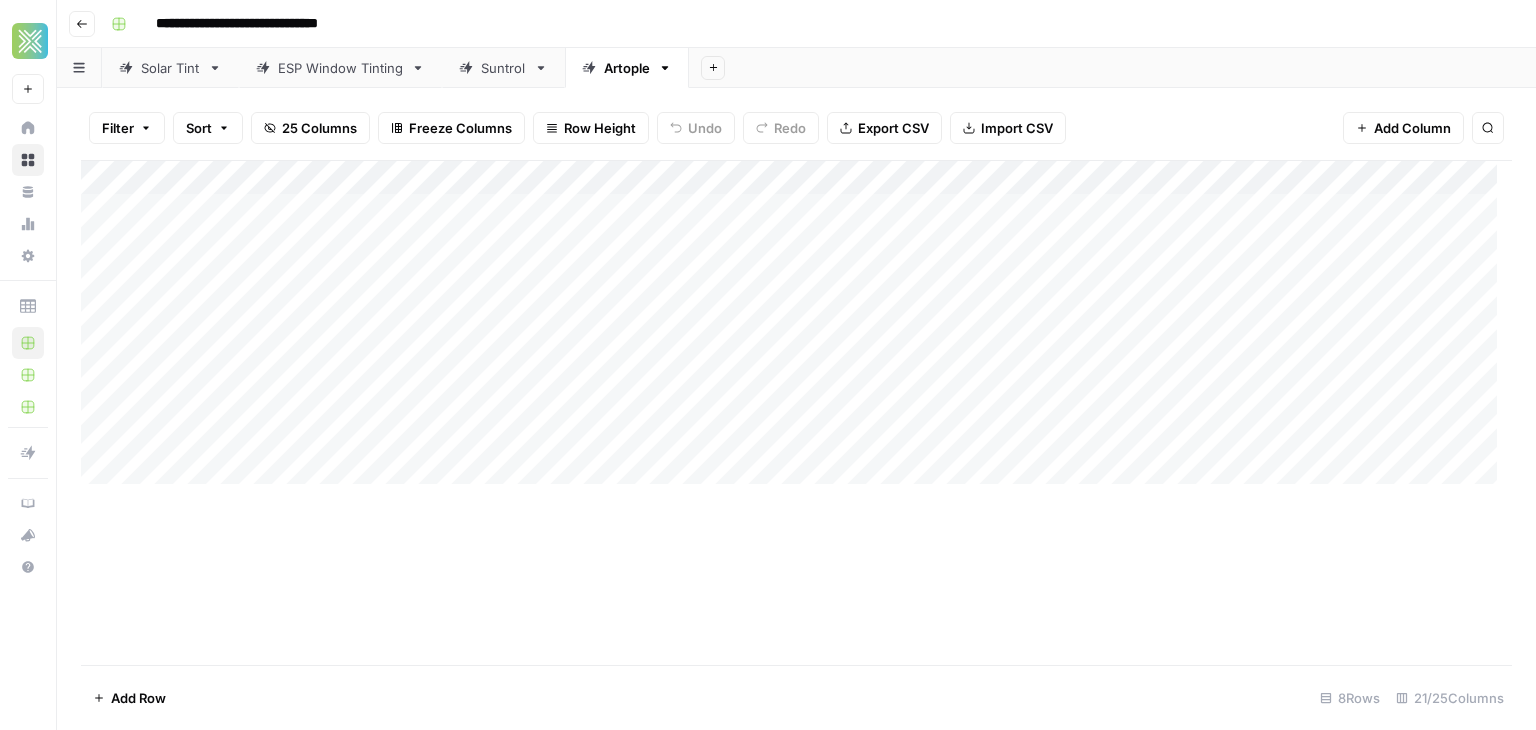 click on "Add Column" at bounding box center [796, 330] 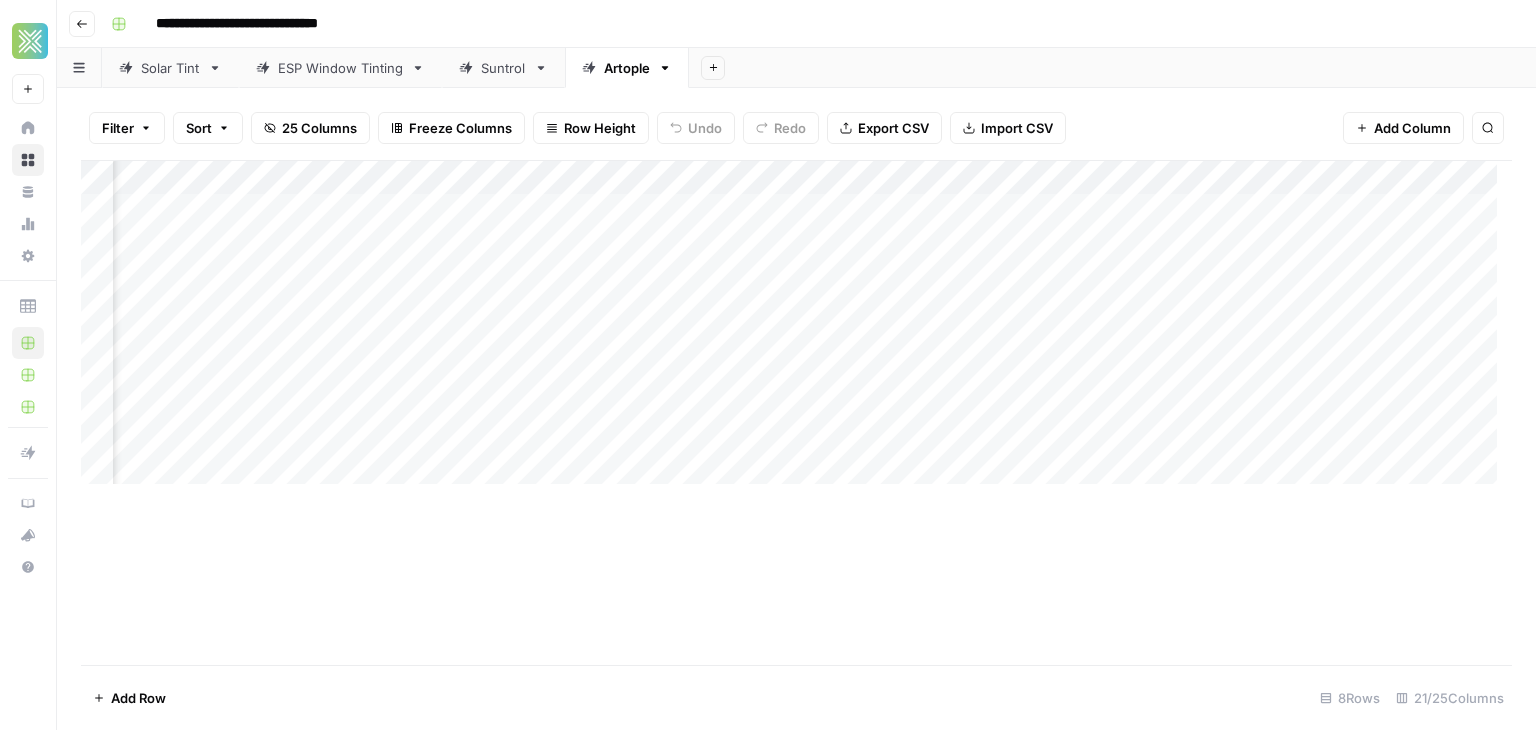 scroll, scrollTop: 0, scrollLeft: 3047, axis: horizontal 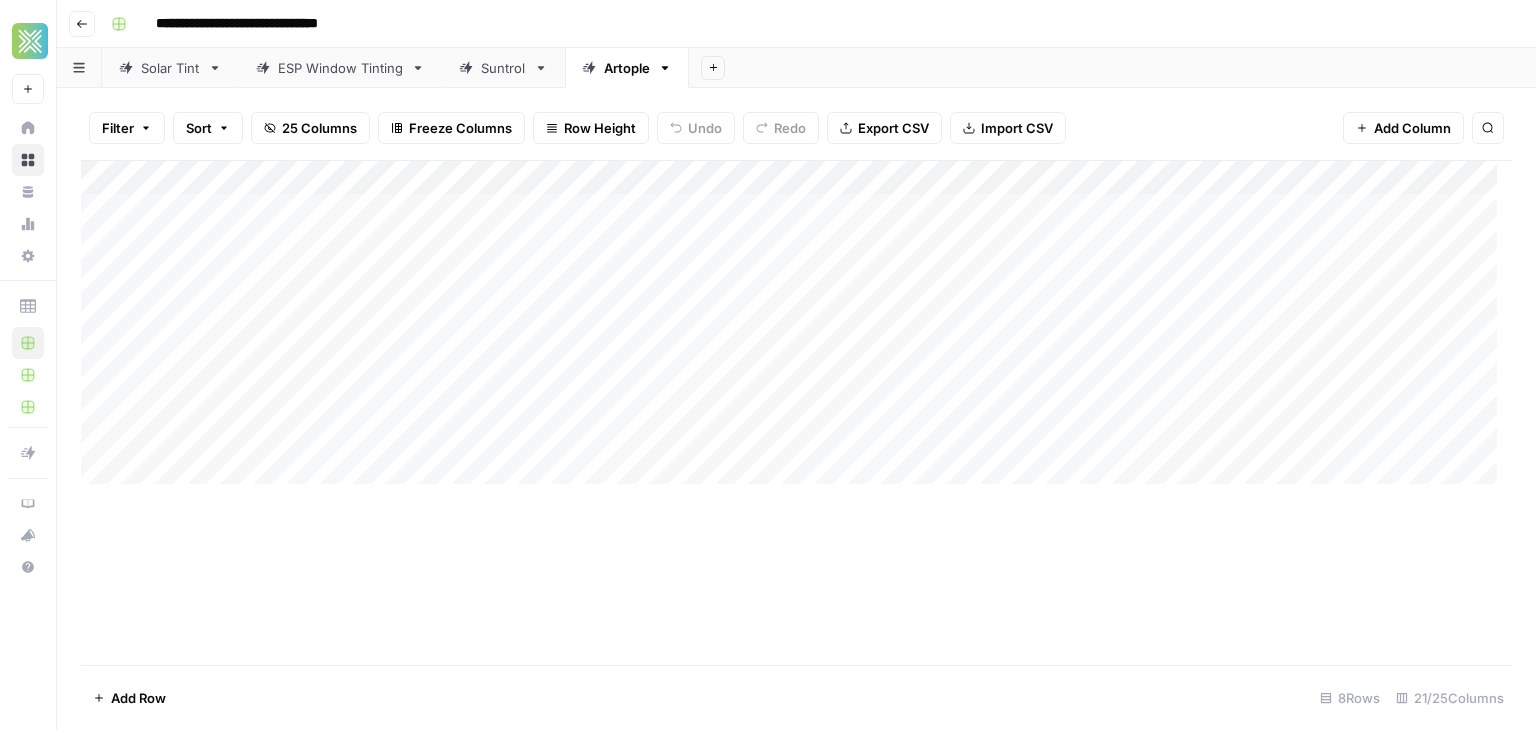 click on "Add Column" at bounding box center (796, 330) 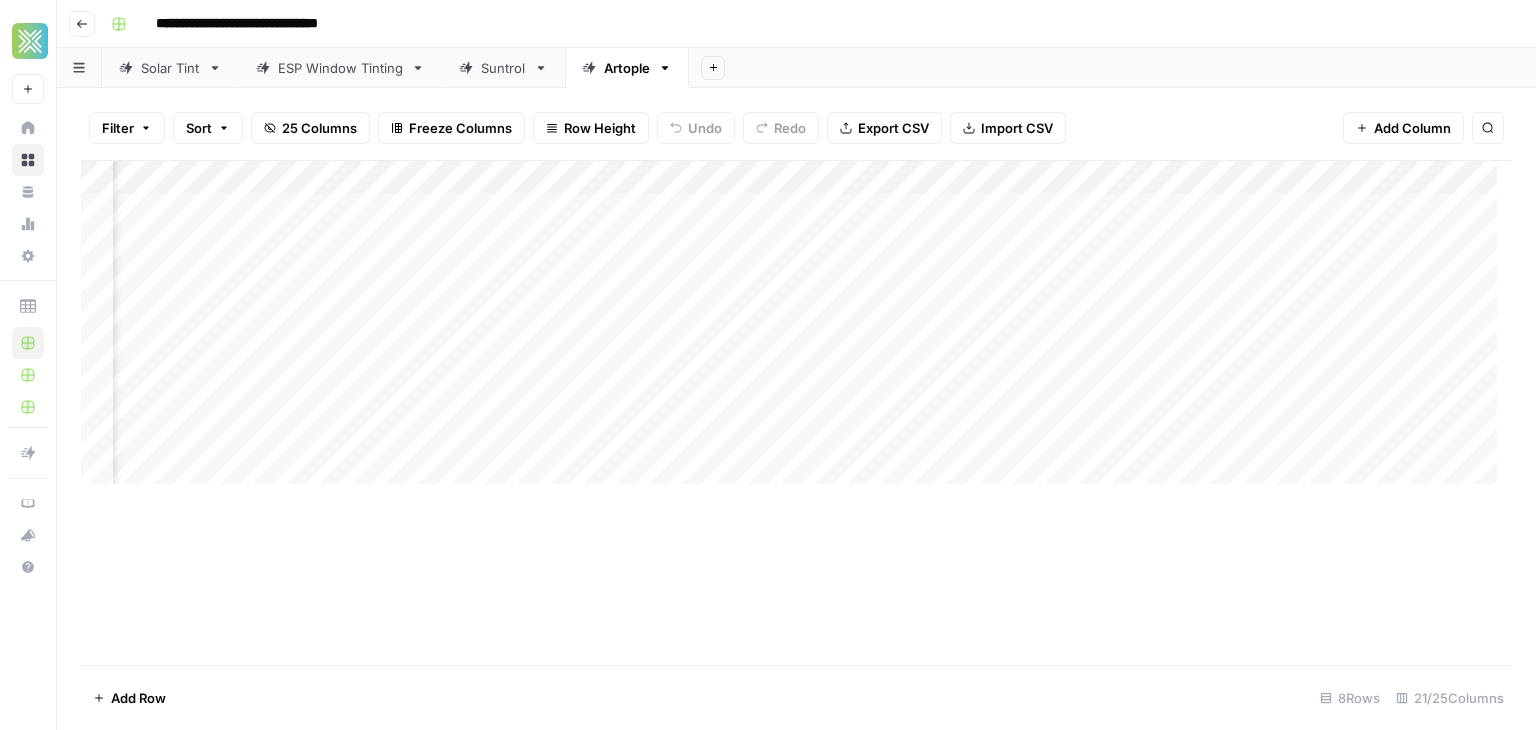scroll, scrollTop: 0, scrollLeft: 1004, axis: horizontal 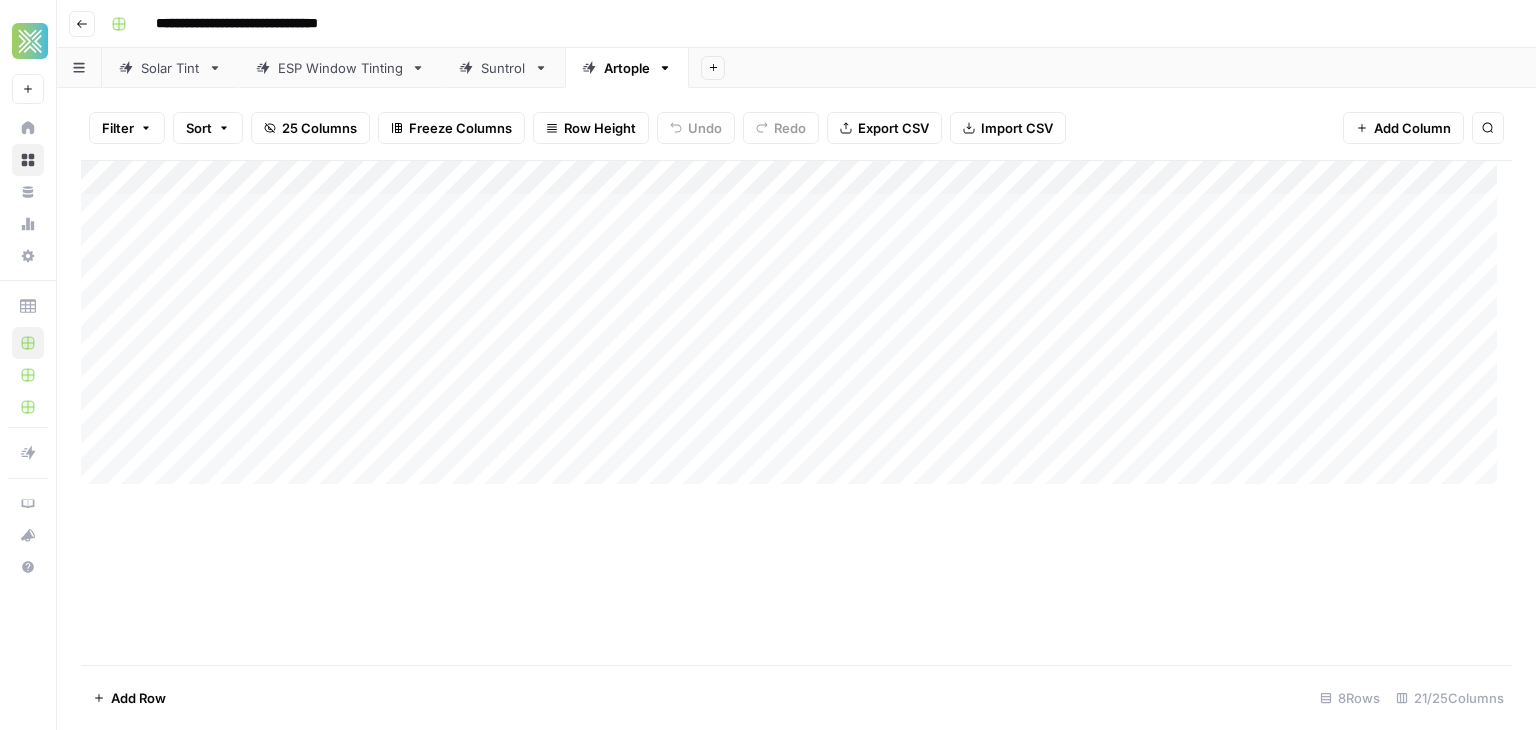 click on "Add Column" at bounding box center [796, 330] 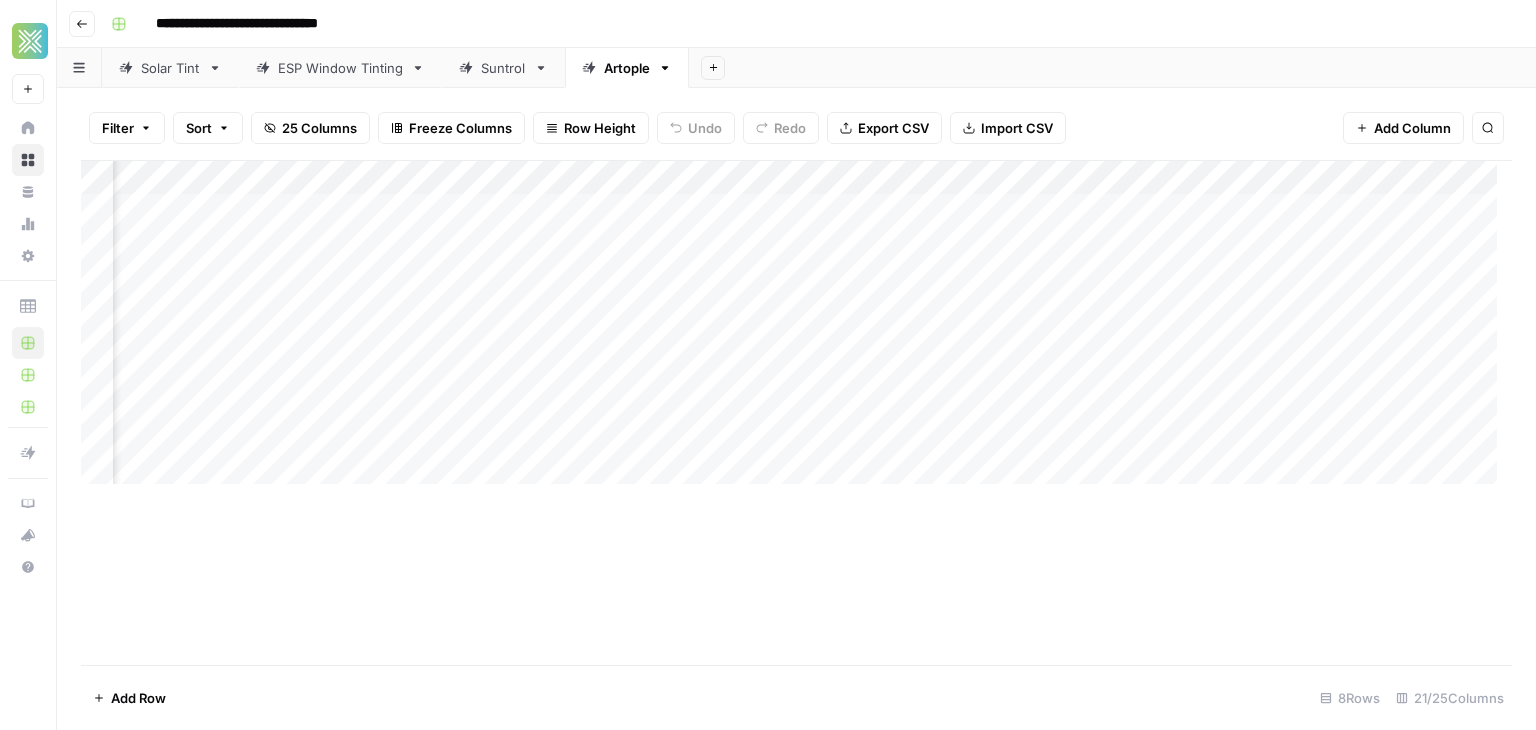 scroll, scrollTop: 0, scrollLeft: 3440, axis: horizontal 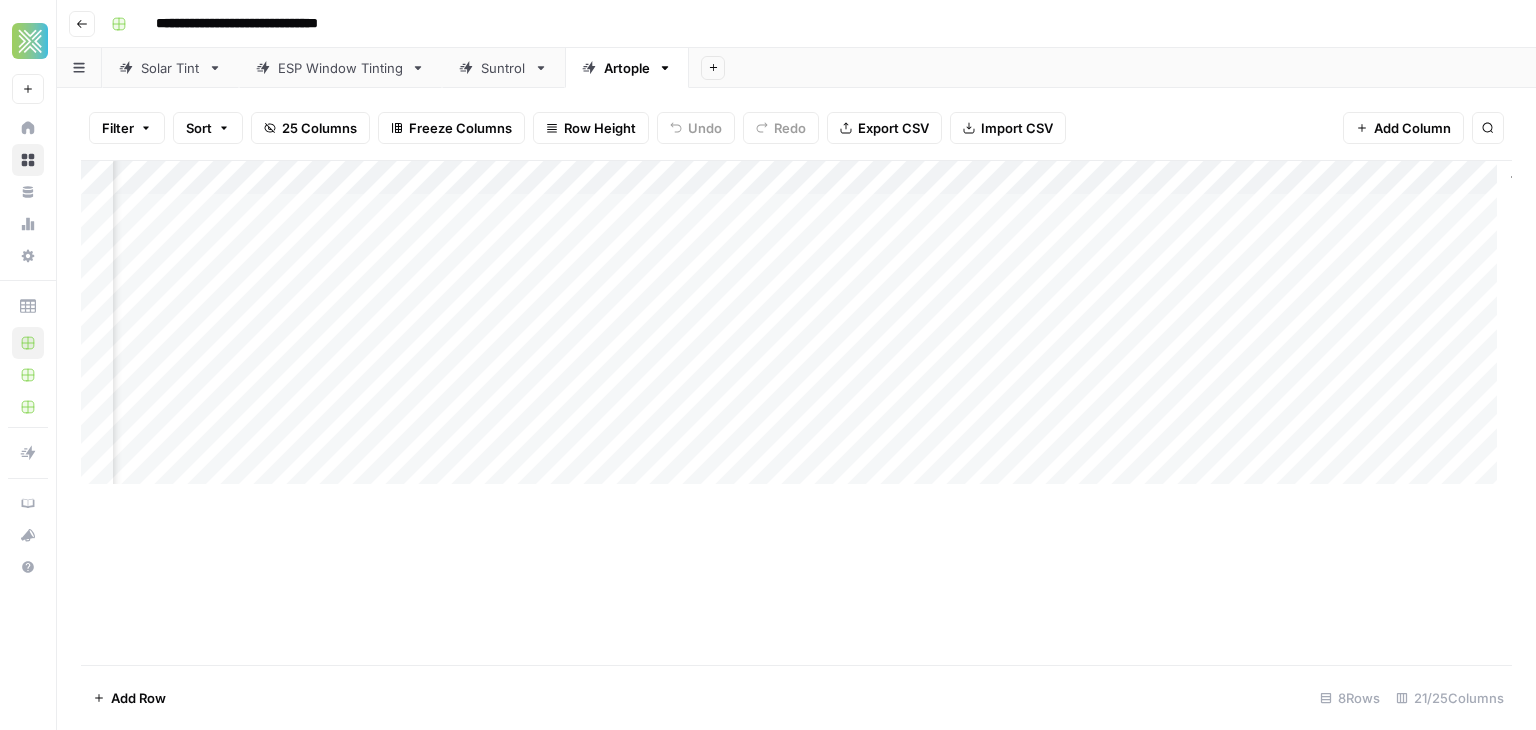 click on "Add Column" at bounding box center [796, 330] 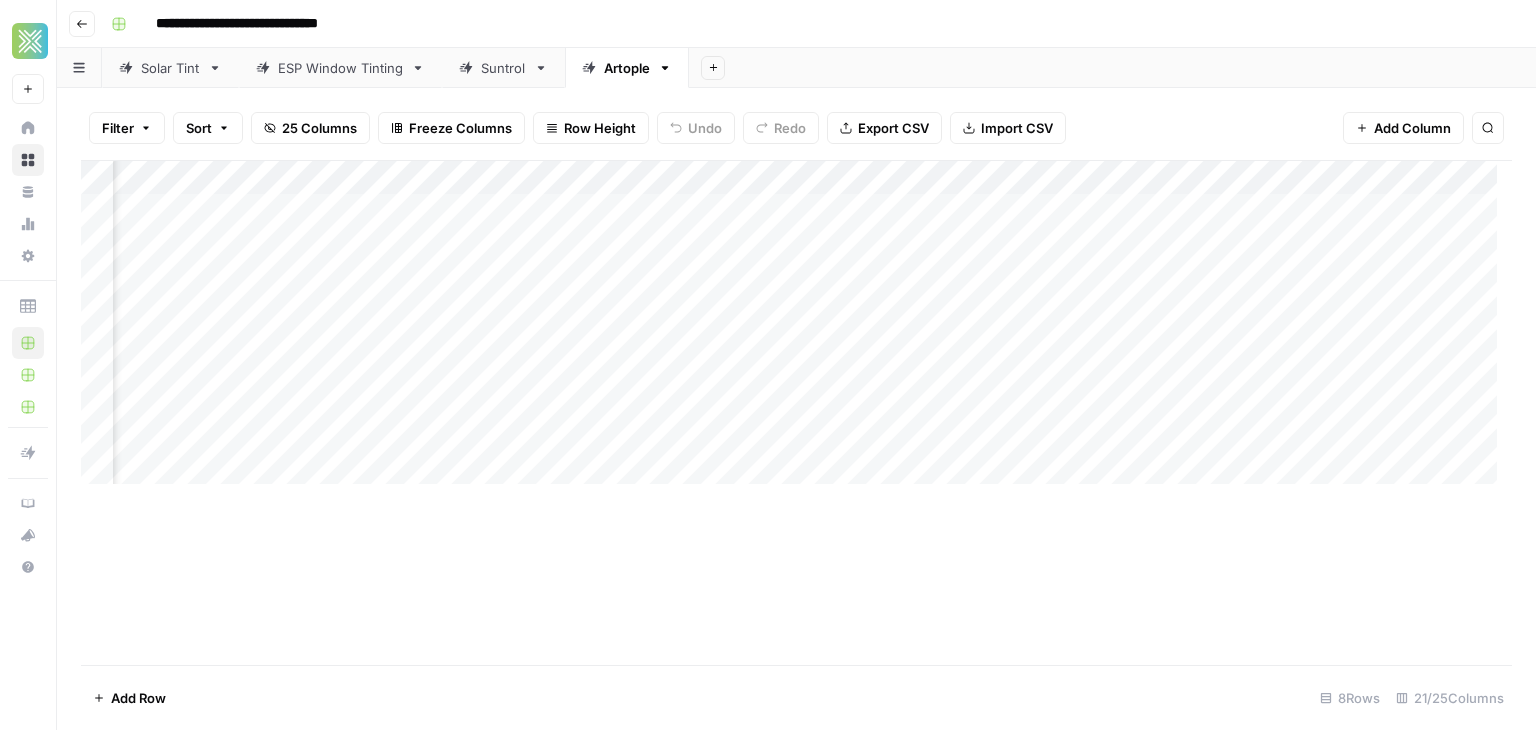 scroll, scrollTop: 0, scrollLeft: 617, axis: horizontal 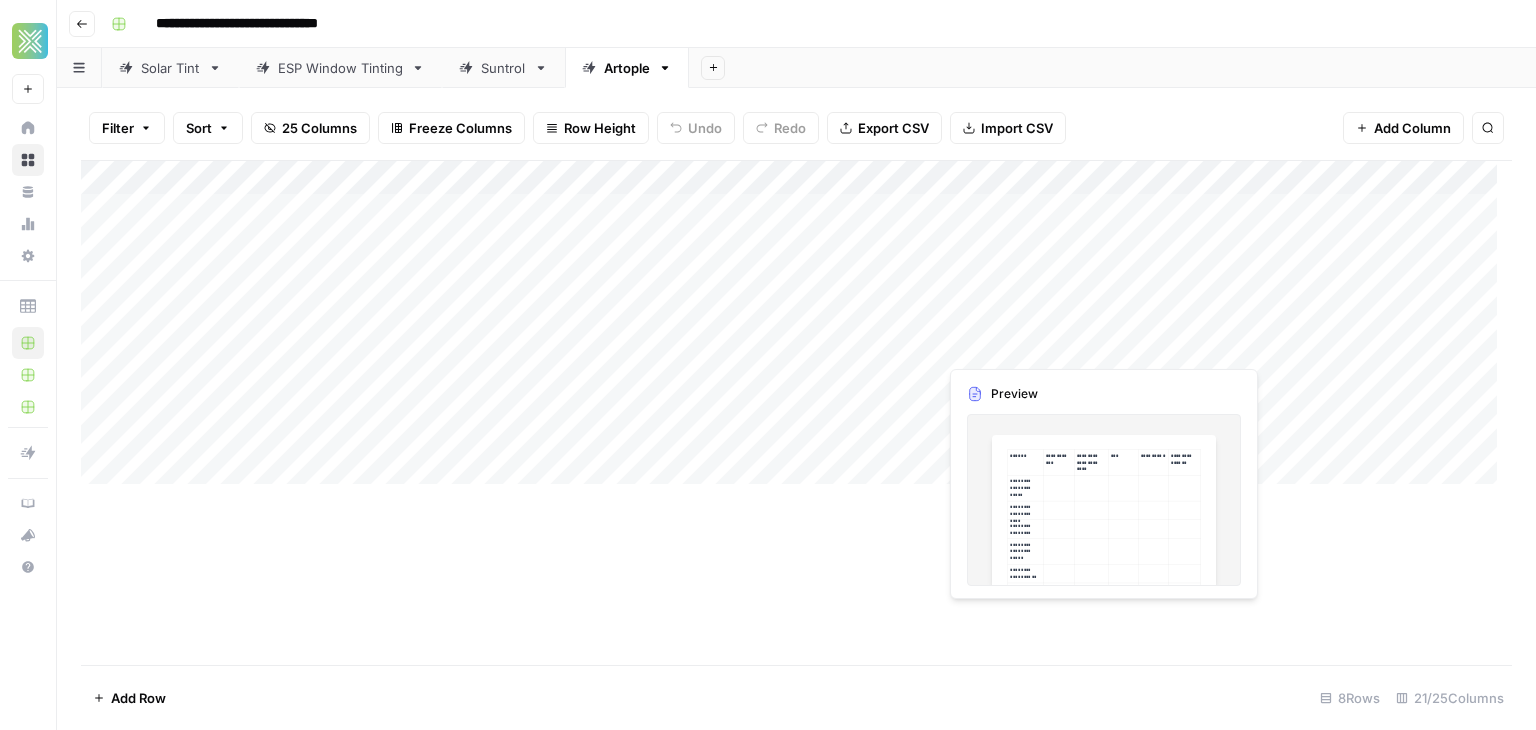 click on "Add Column" at bounding box center (796, 330) 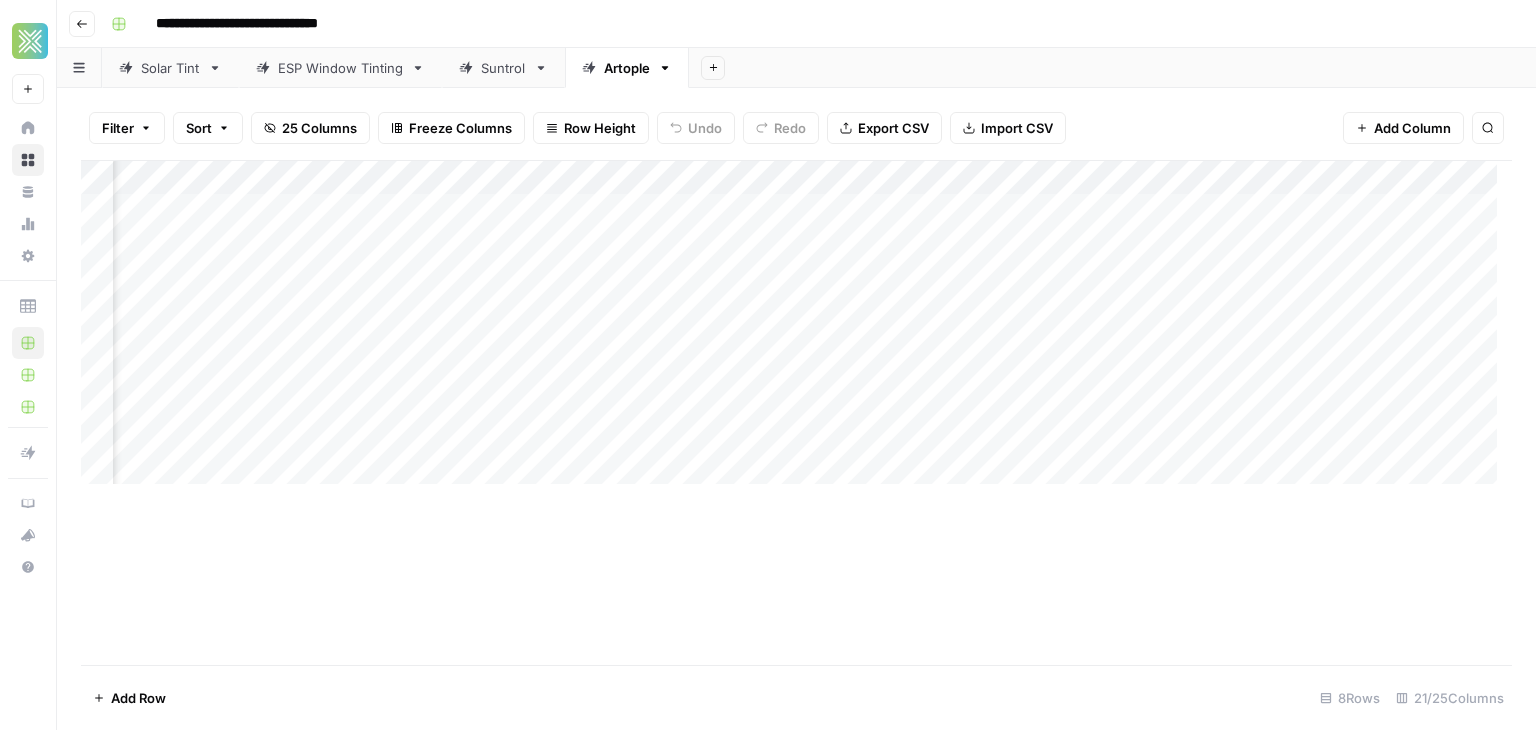 scroll, scrollTop: 0, scrollLeft: 2180, axis: horizontal 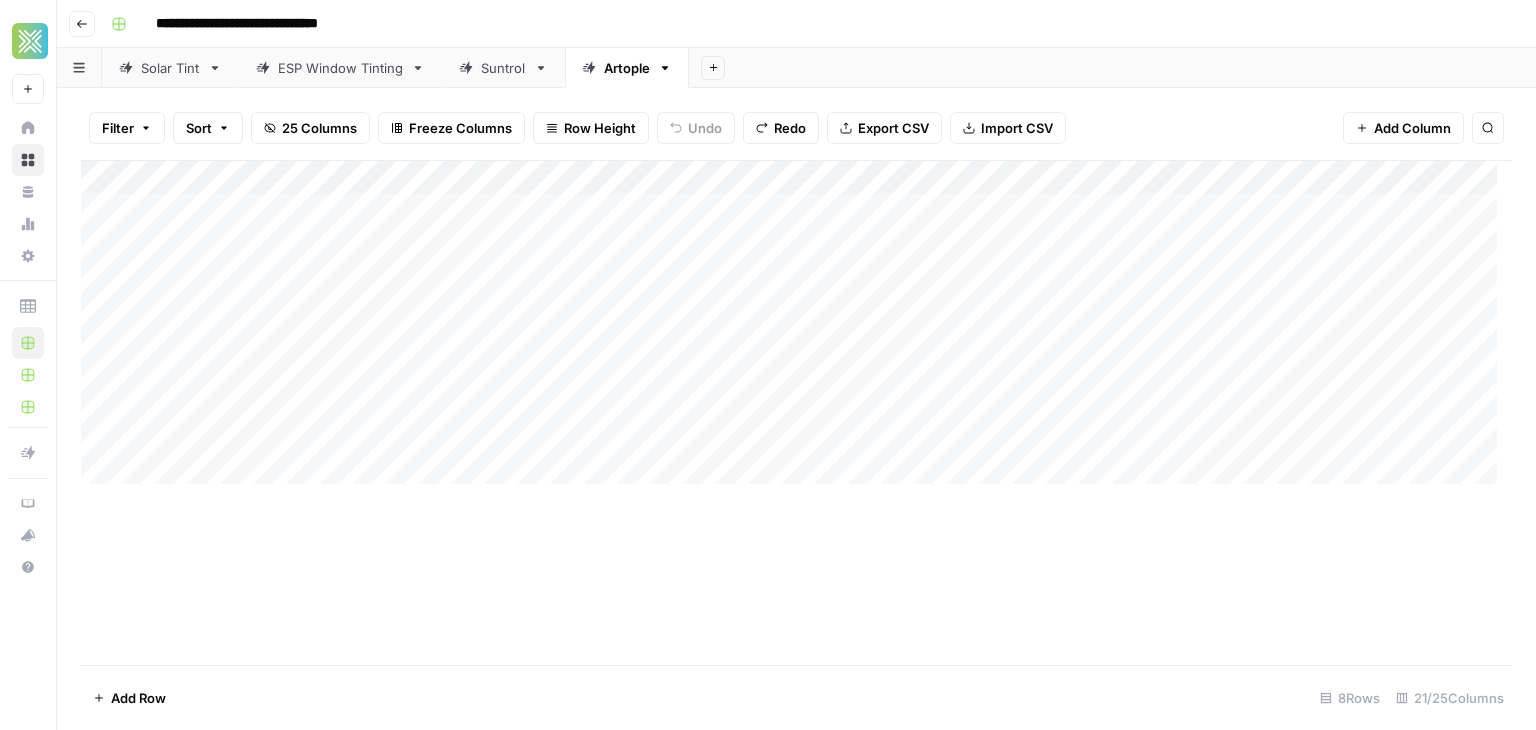 click on "Add Column" at bounding box center (796, 330) 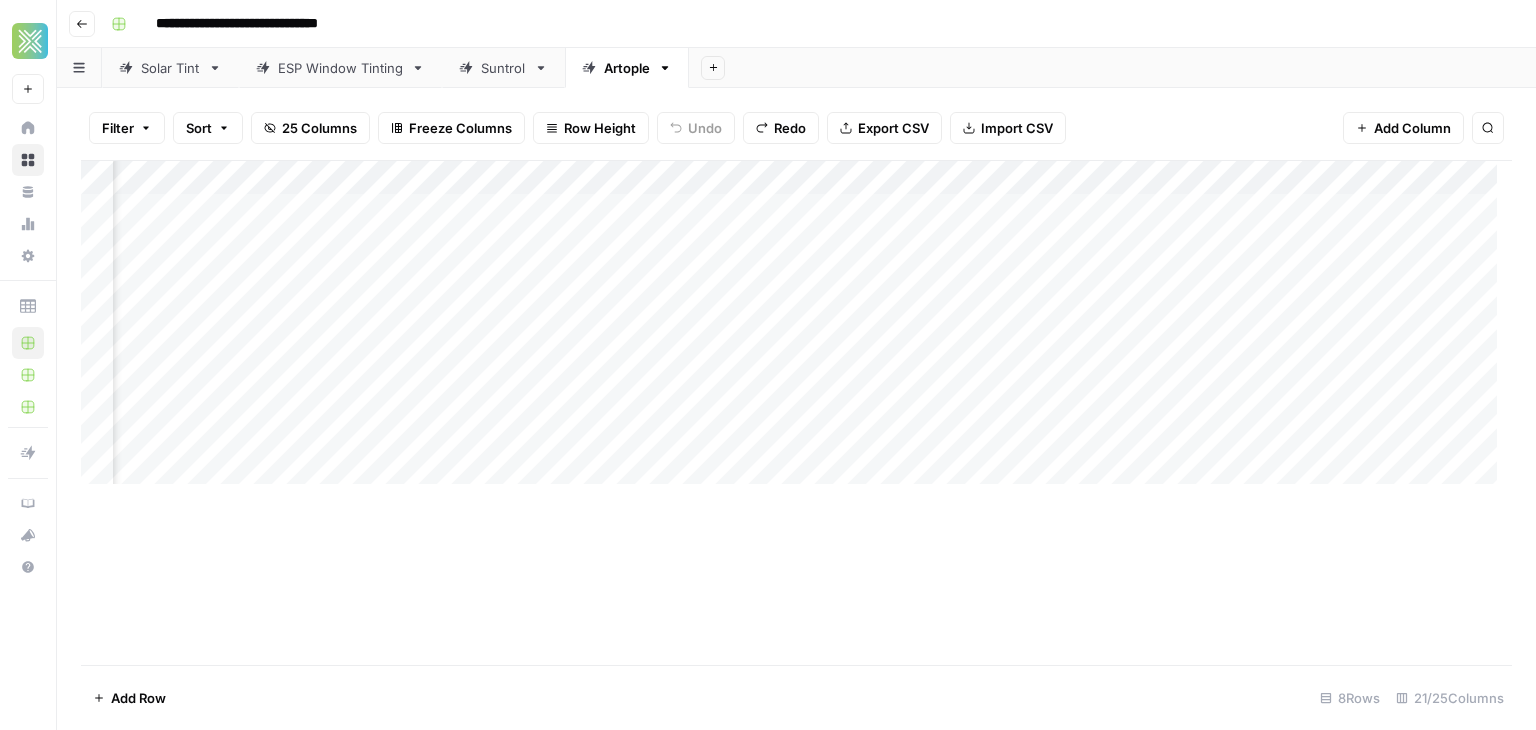 scroll, scrollTop: 0, scrollLeft: 2720, axis: horizontal 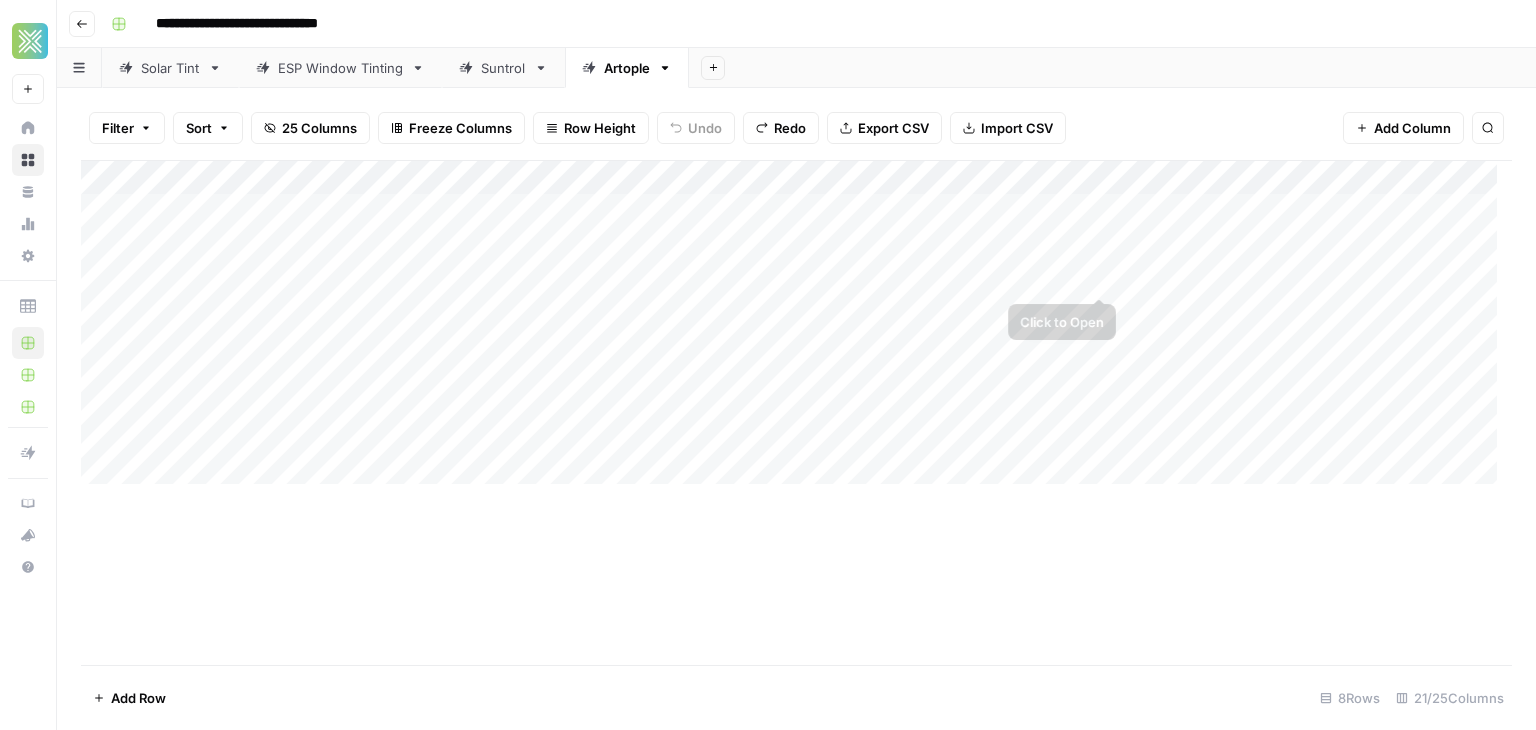 click on "Add Column" at bounding box center [796, 330] 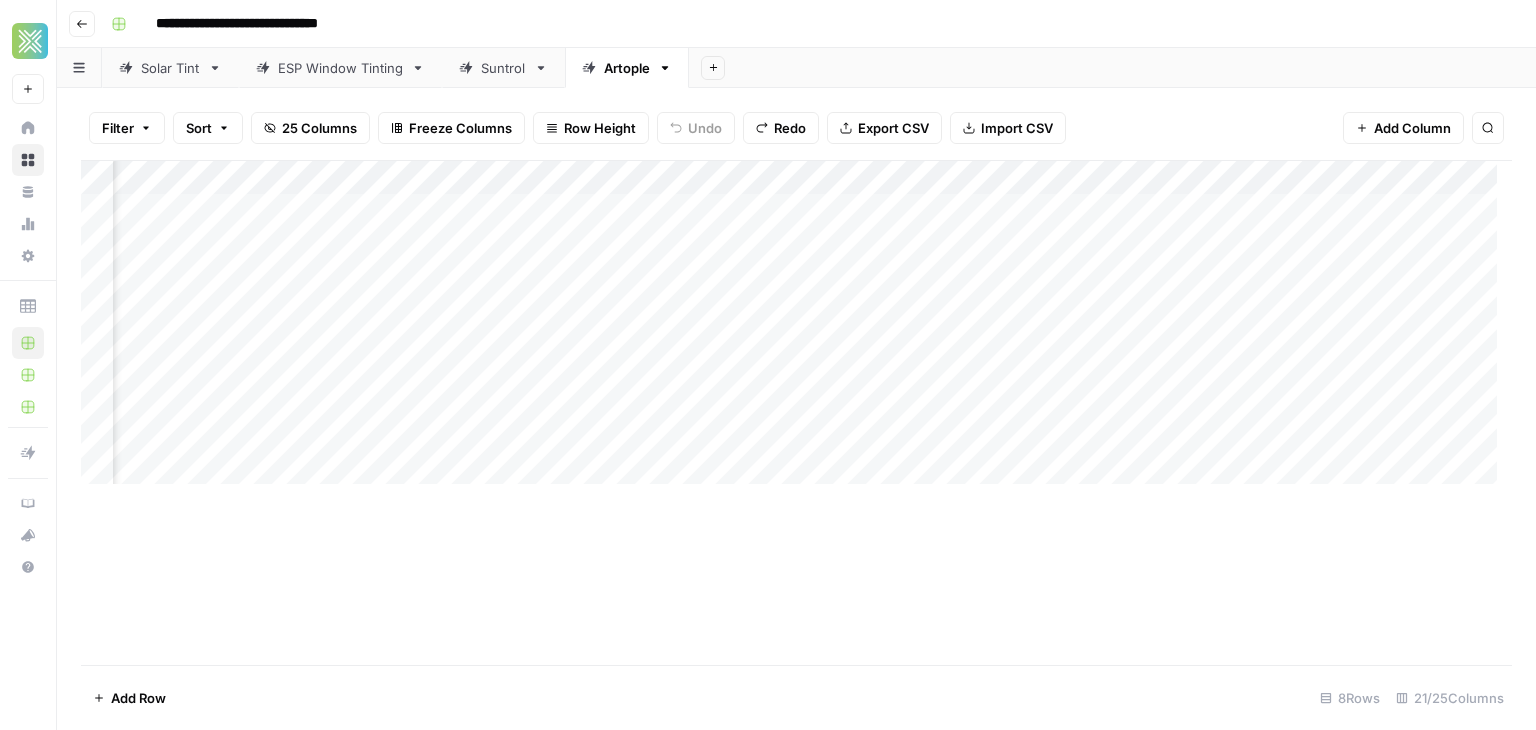 scroll, scrollTop: 0, scrollLeft: 3552, axis: horizontal 